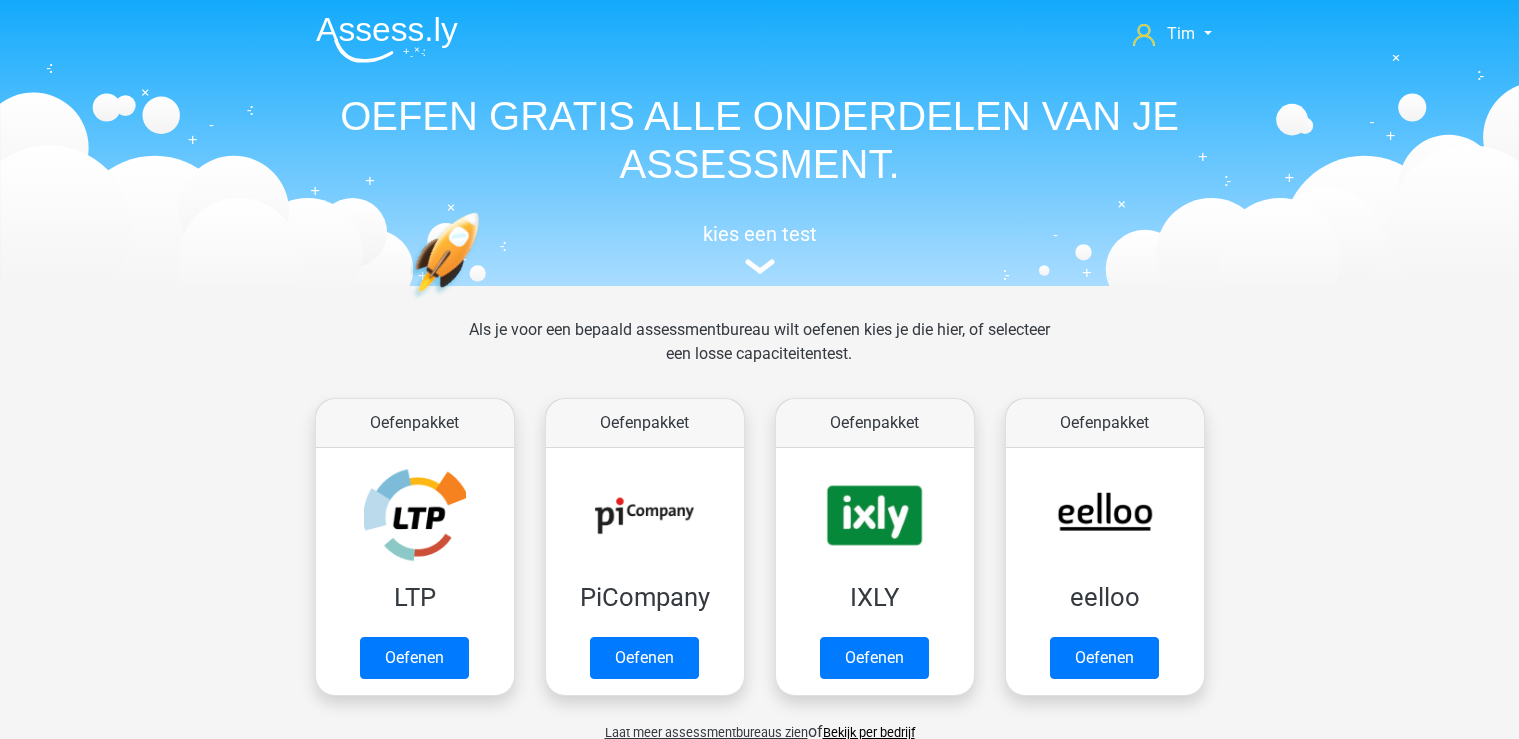 scroll, scrollTop: 0, scrollLeft: 0, axis: both 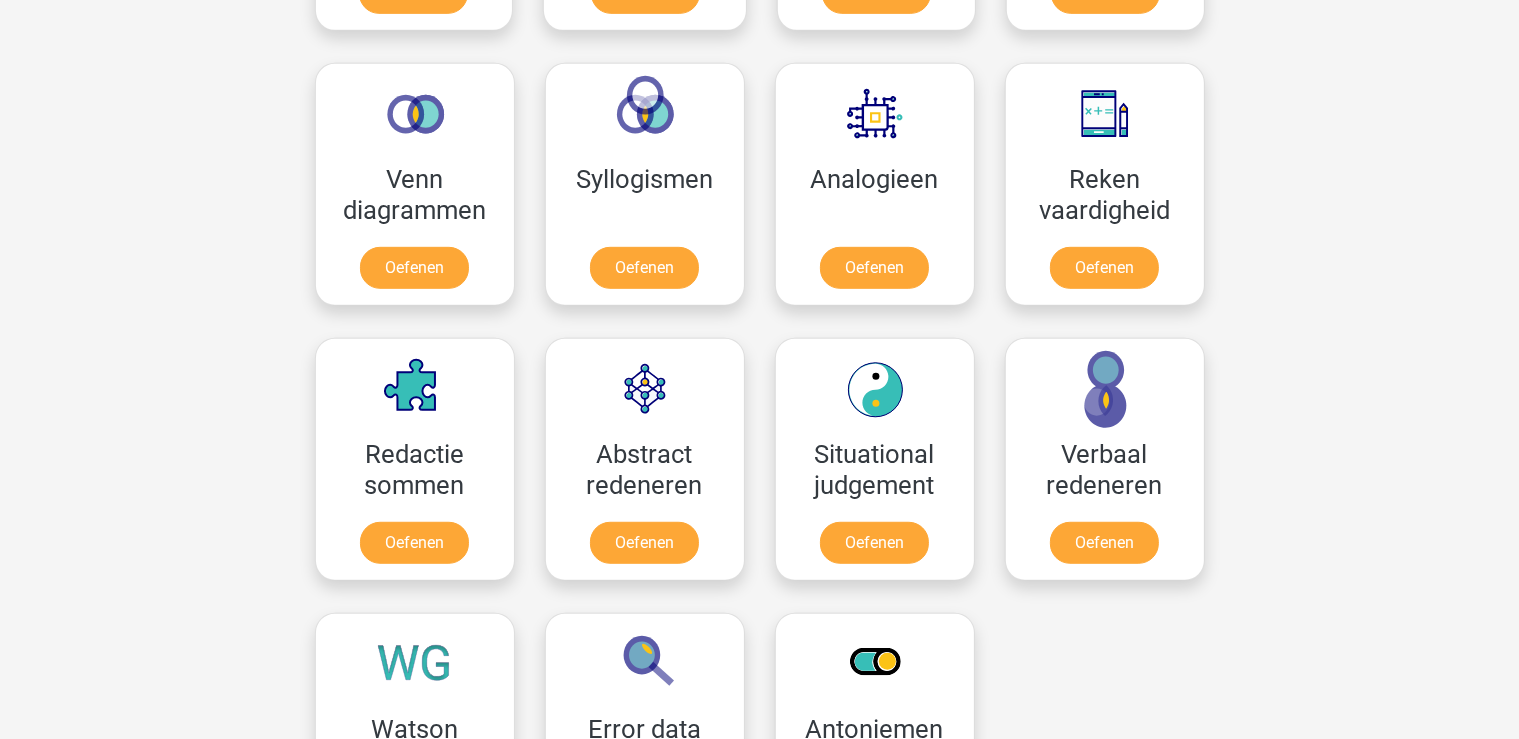 click on "Abstract redeneren
Oefenen" at bounding box center (645, 459) 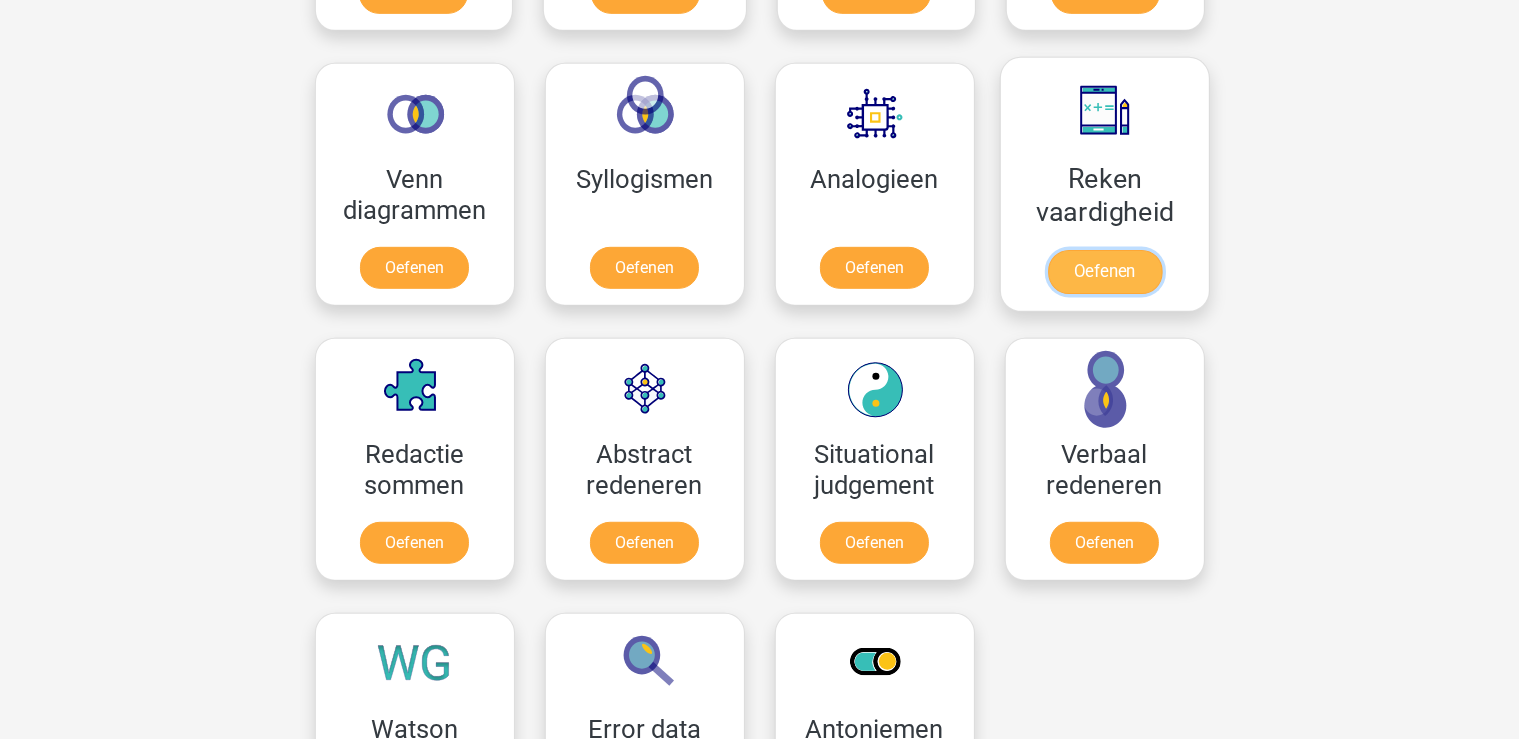 click on "Oefenen" at bounding box center [1104, 272] 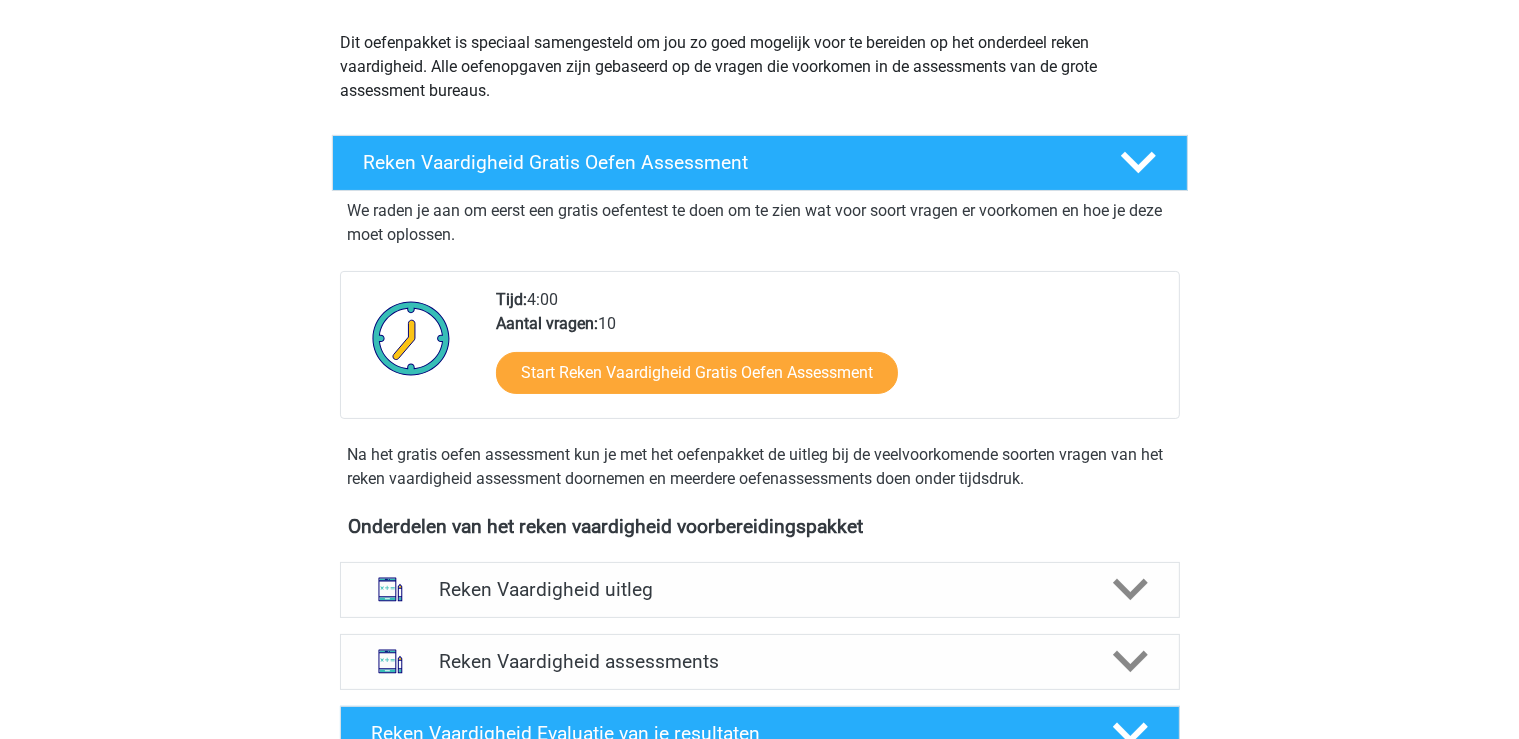 scroll, scrollTop: 224, scrollLeft: 0, axis: vertical 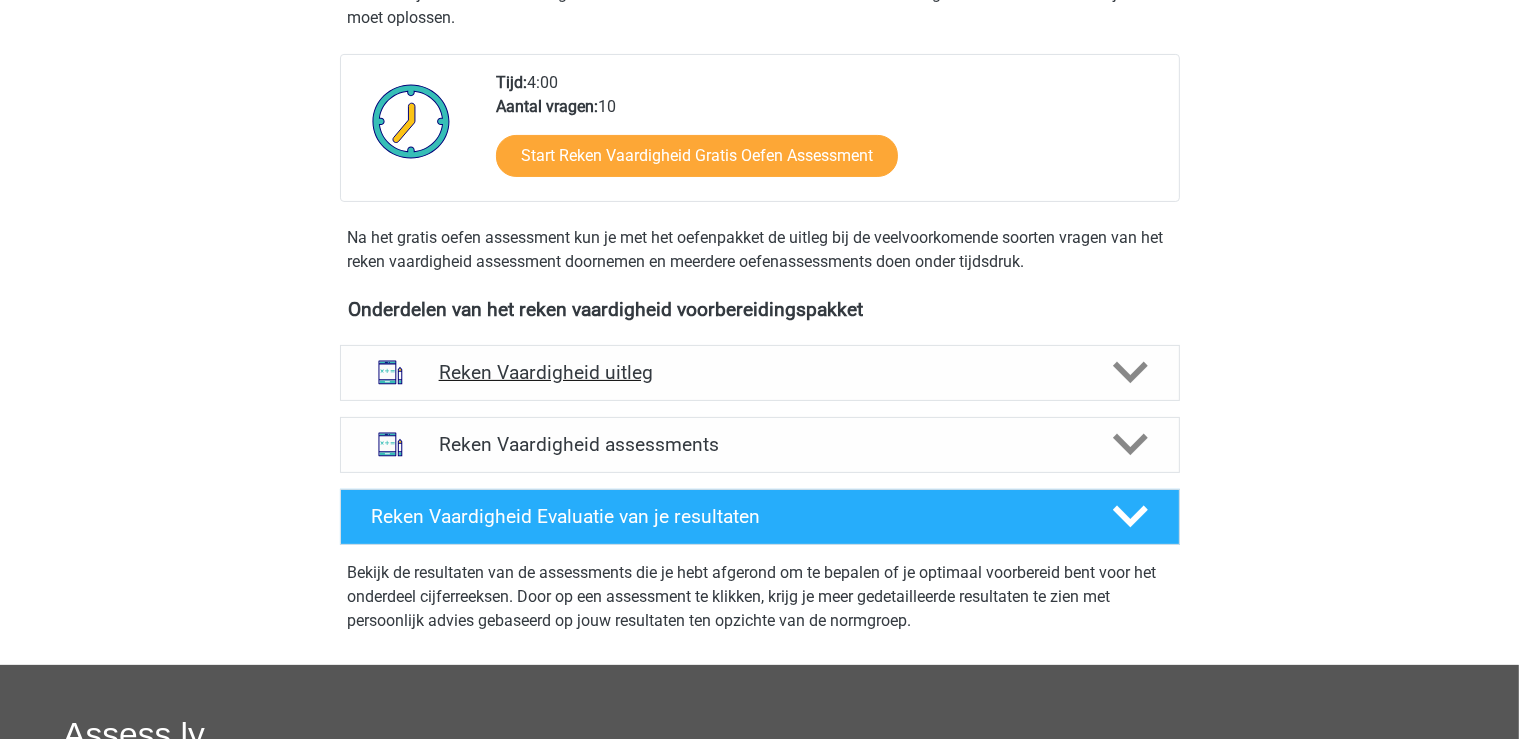 click on "Reken Vaardigheid uitleg" at bounding box center (760, 373) 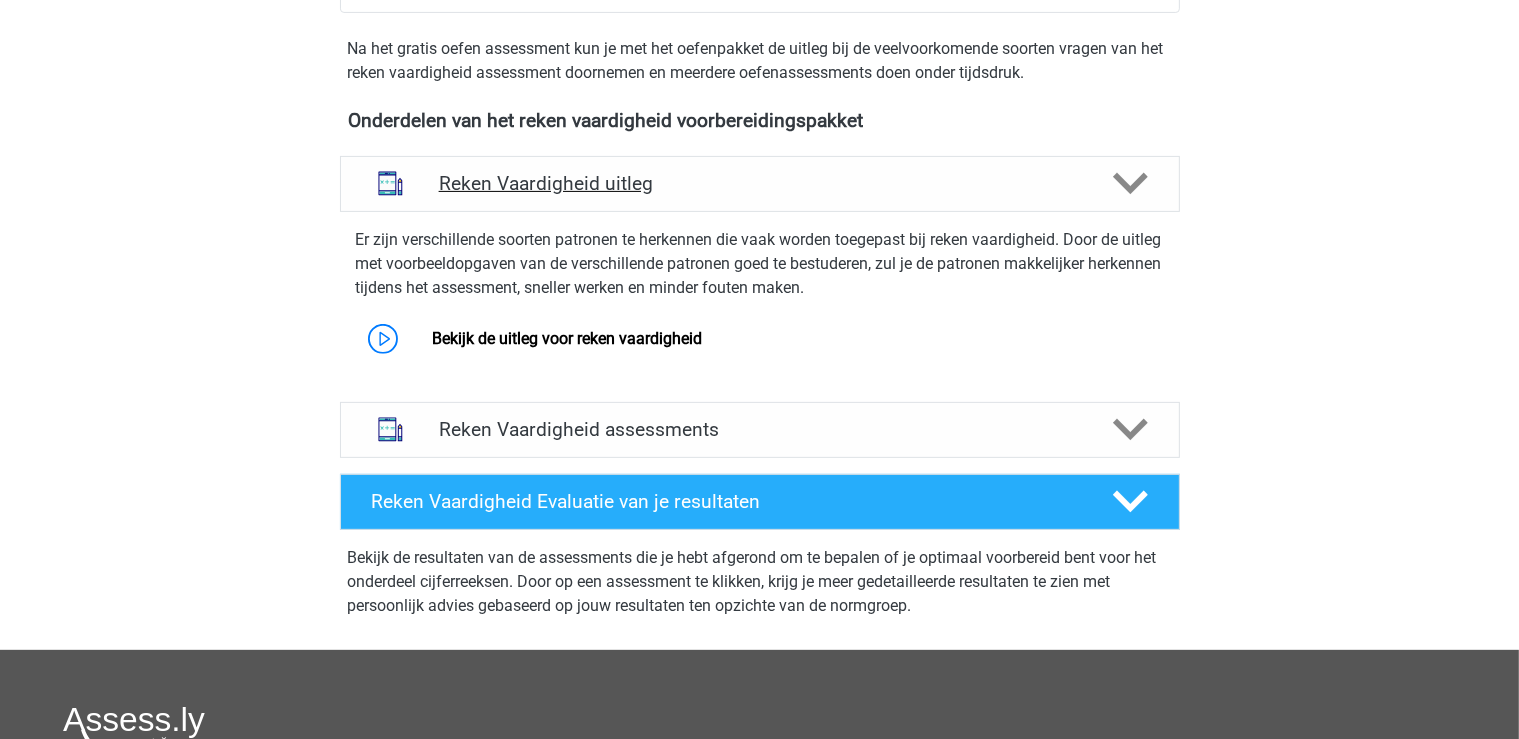 scroll, scrollTop: 791, scrollLeft: 0, axis: vertical 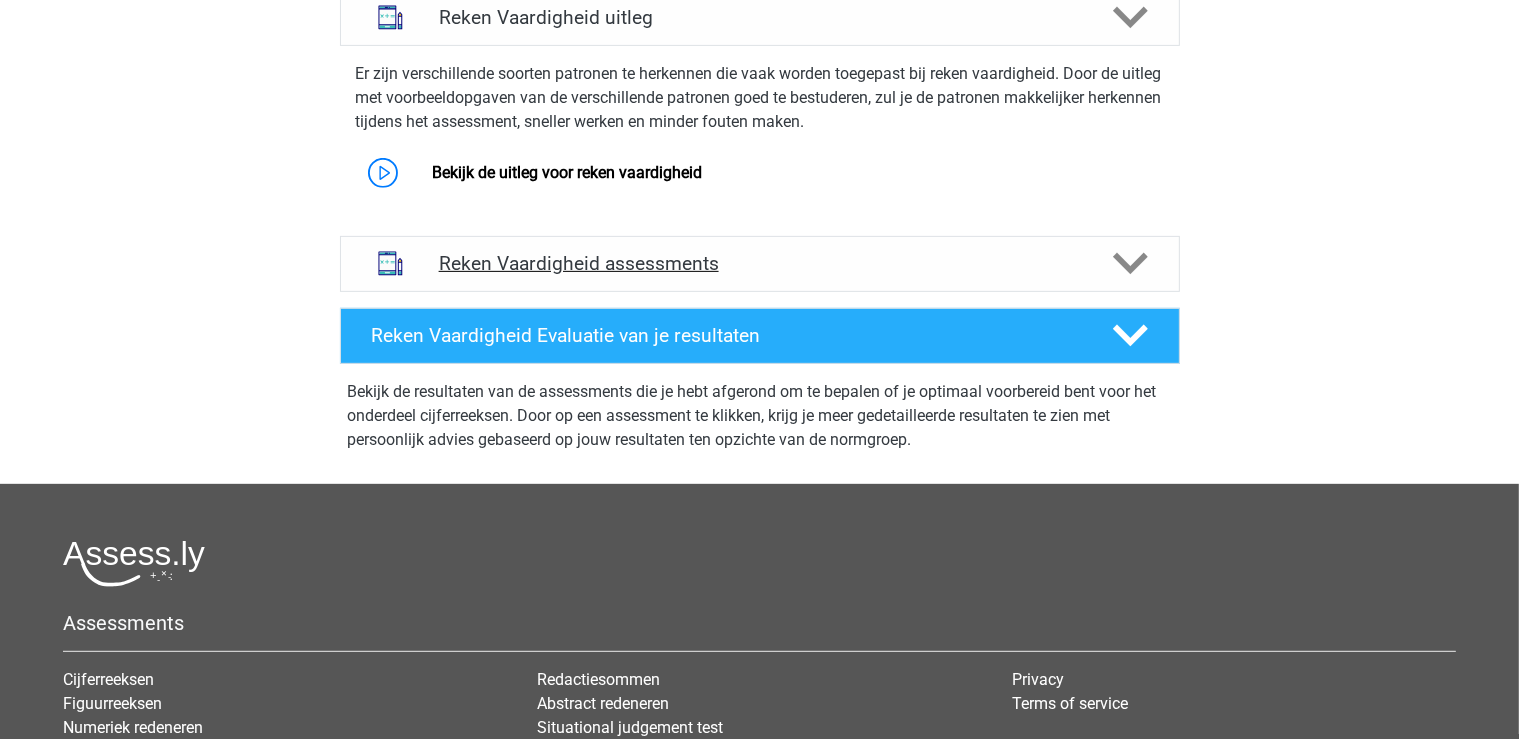 click on "Reken Vaardigheid assessments" at bounding box center [760, 264] 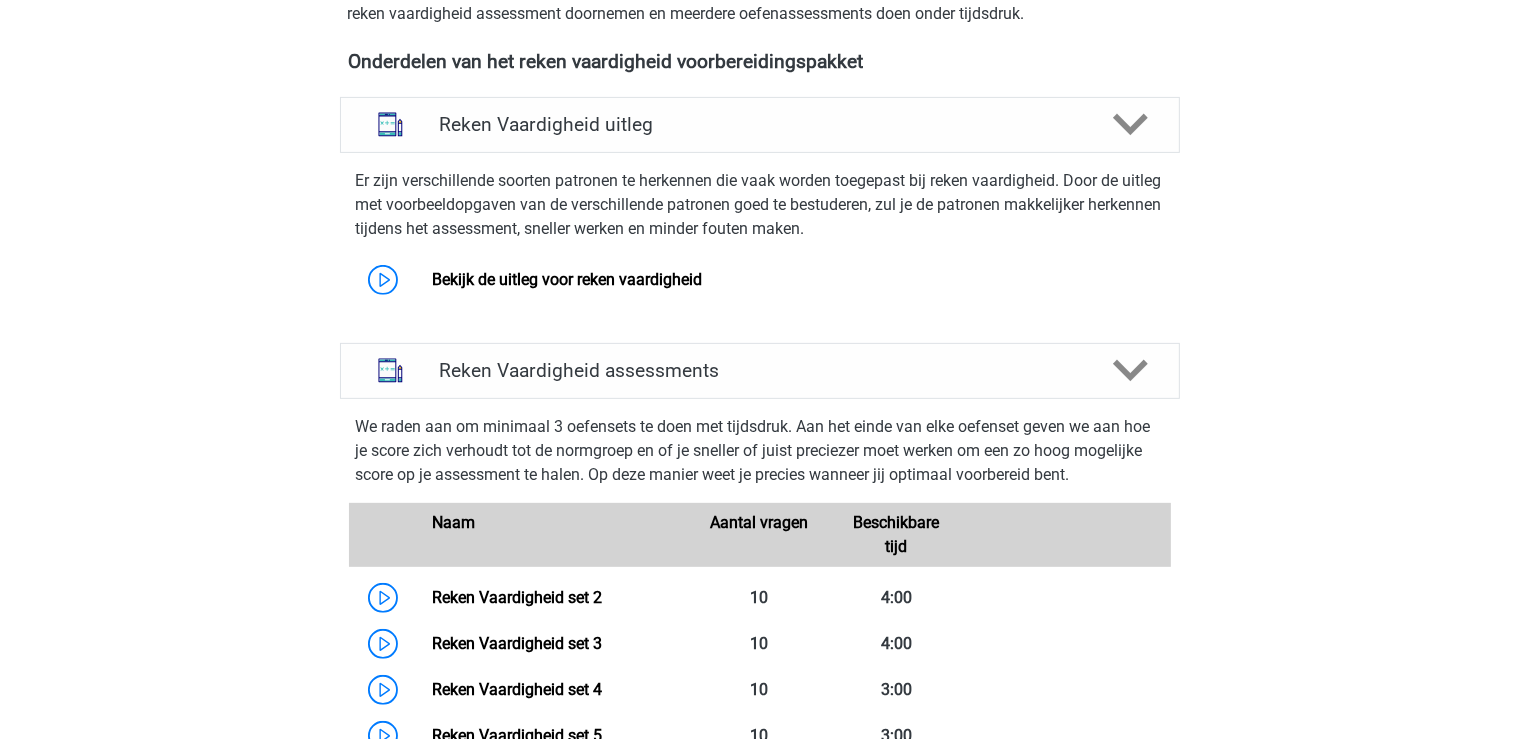 scroll, scrollTop: 668, scrollLeft: 0, axis: vertical 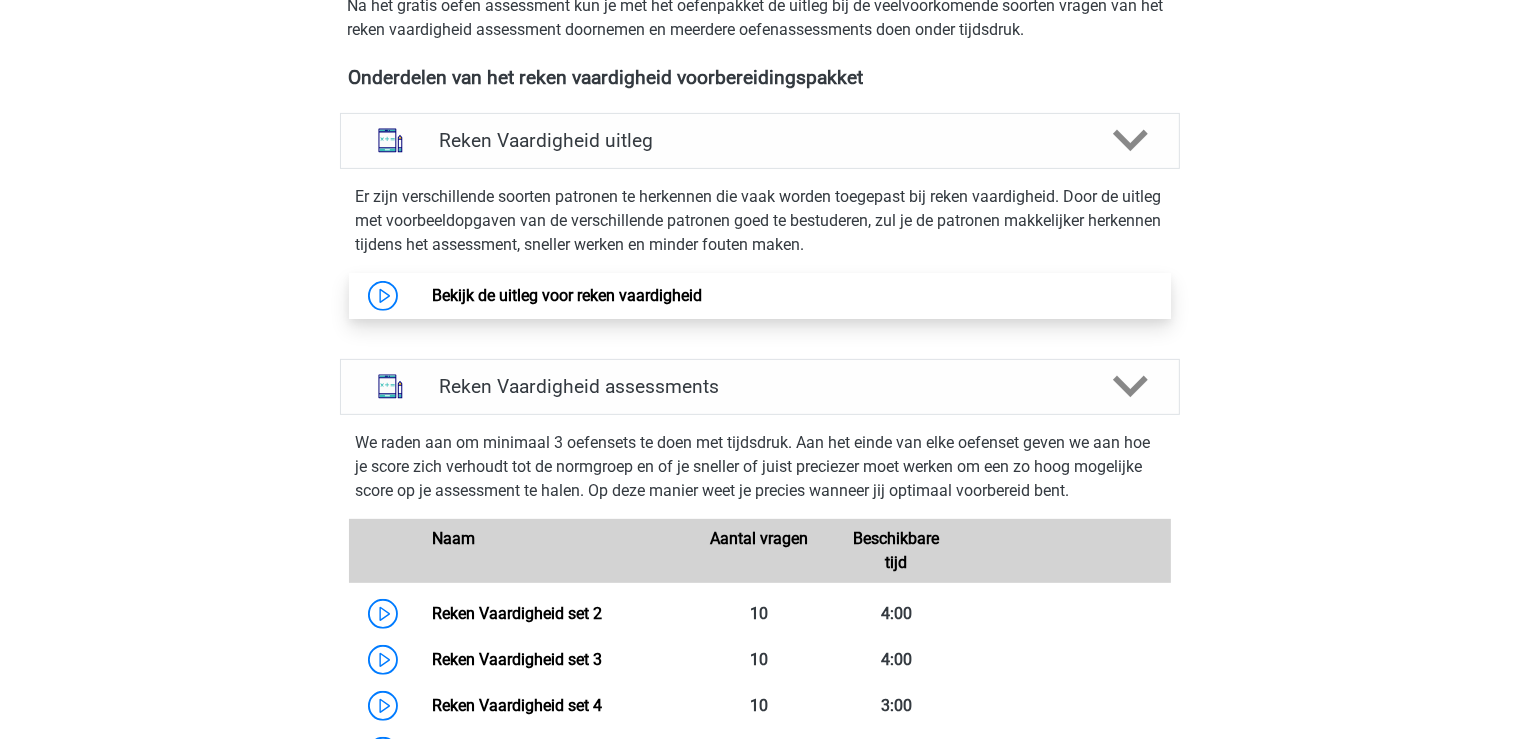 click on "Bekijk de uitleg voor
reken vaardigheid" at bounding box center (567, 295) 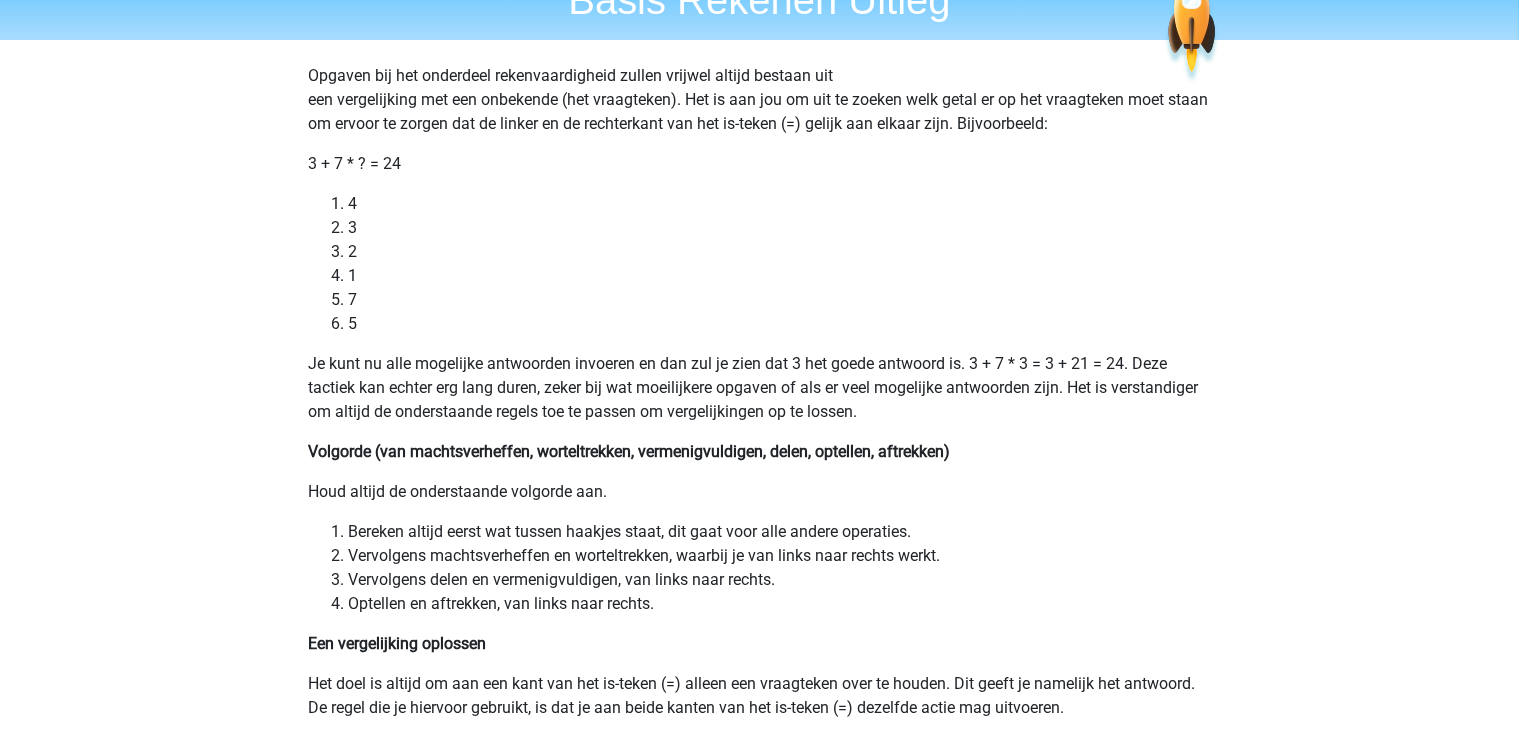 scroll, scrollTop: 99, scrollLeft: 0, axis: vertical 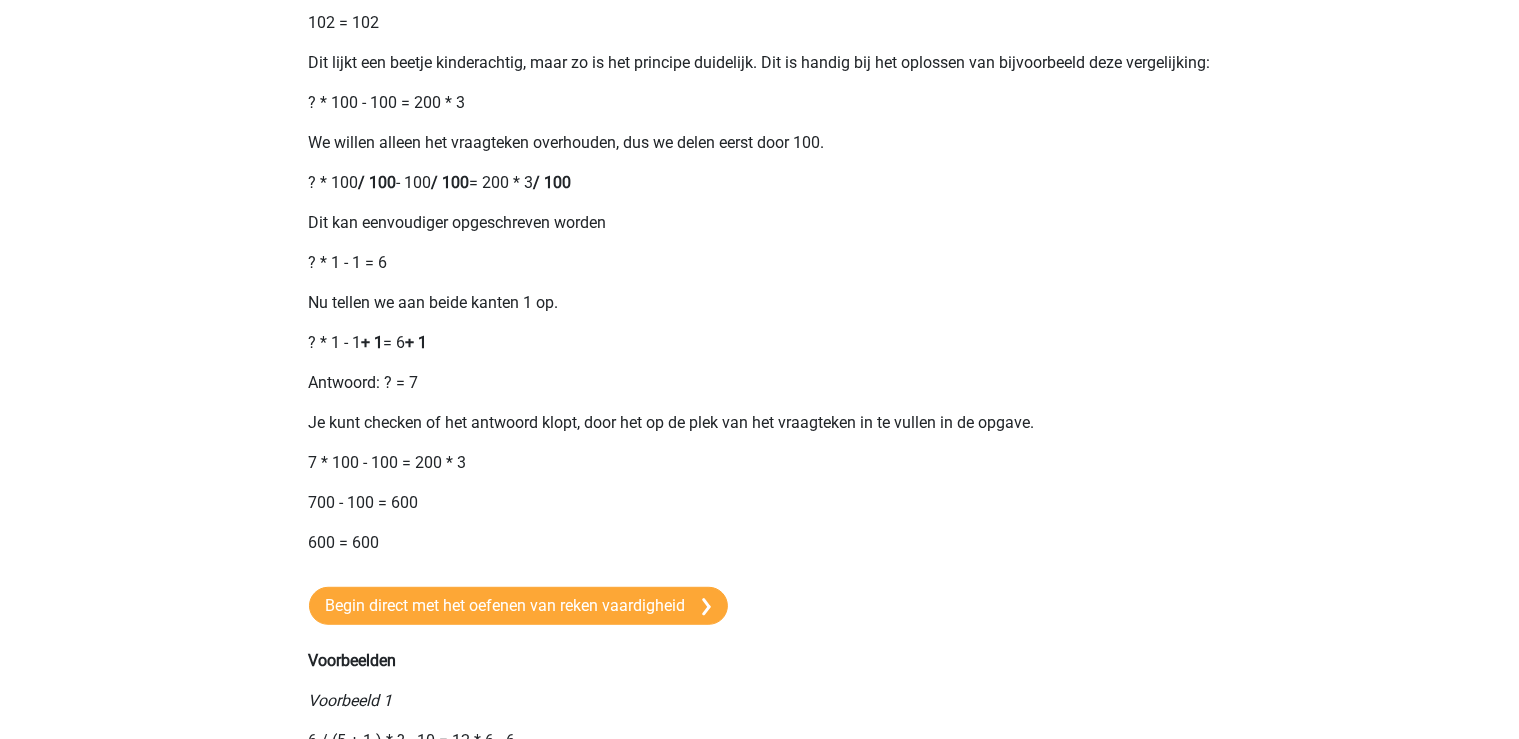 click on "Opgaven bij het onderdeel rekenvaardigheid zullen vrijwel altijd bestaan uit een vergelijking met een onbekende (het vraagteken). Het is aan jou om uit te zoeken welk getal er op het vraagteken moet staan om ervoor te zorgen dat de linker en de rechterkant van het is-teken (=) gelijk aan elkaar zijn. Bijvoorbeeld: 3 + 7 * ? = 24 4 3 2 1 7 5 Je kunt nu alle mogelijke antwoorden invoeren en dan zul je zien dat 3 het goede antwoord is. 3 + 7 * 3 = 3 + 21 = 24. Deze tactiek kan echter erg lang duren, zeker bij wat moeilijkere opgaven of als er veel mogelijke antwoorden zijn. Het is verstandiger om altijd de onderstaande regels toe te passen om vergelijkingen op te lossen. Volgorde (van machtsverheffen, worteltrekken, vermenigvuldigen, delen, optellen, aftrekken) Houd altijd de onderstaande volgorde aan. Bereken altijd eerst wat tussen haakjes staat, dit gaat voor alle andere operaties. Vervolgens machtsverheffen en worteltrekken, waarbij je van links naar rechts werkt. Een vergelijking oplossen 2 = 2 2  2" at bounding box center [760, 470] 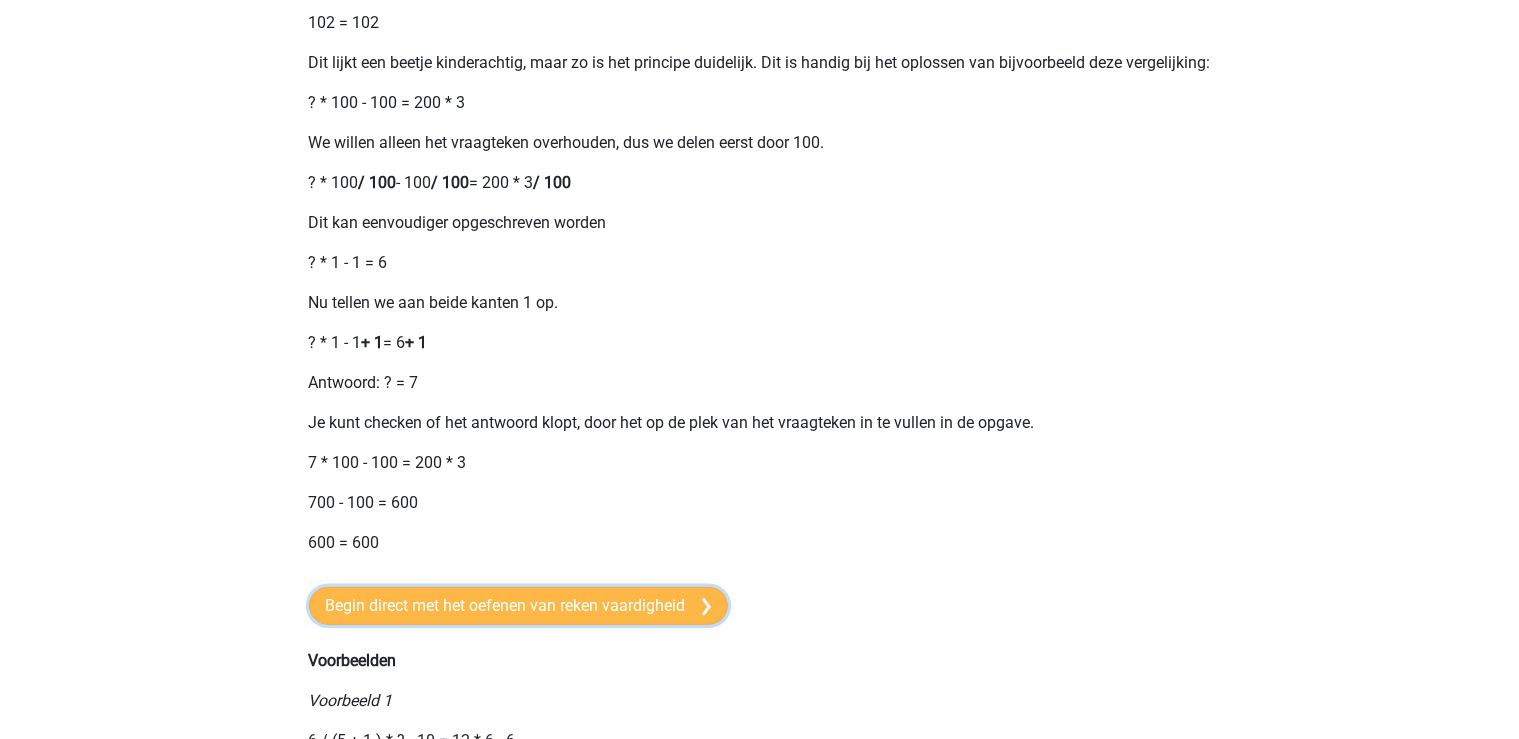 click on "Begin direct met het oefenen van reken vaardigheid" at bounding box center (518, 606) 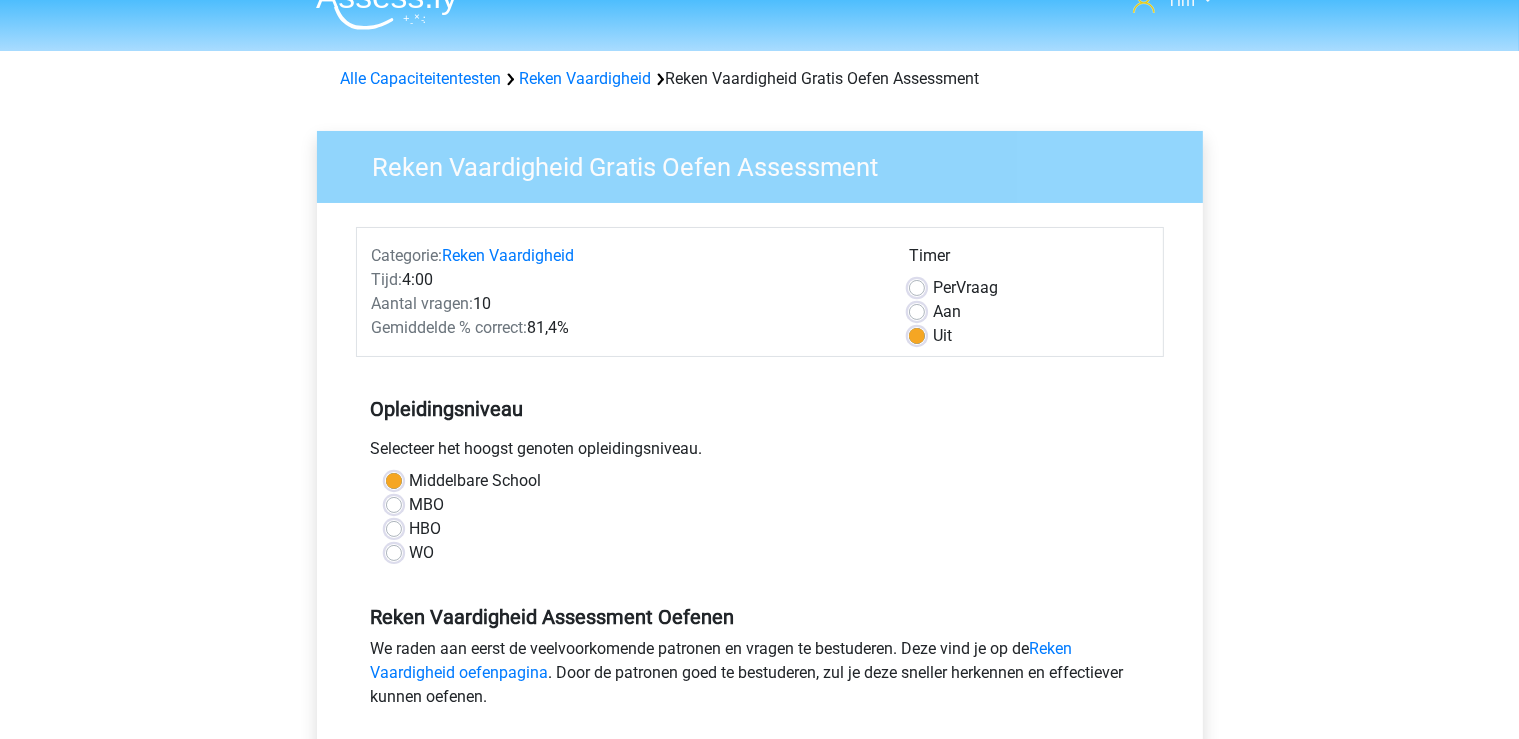 scroll, scrollTop: 0, scrollLeft: 0, axis: both 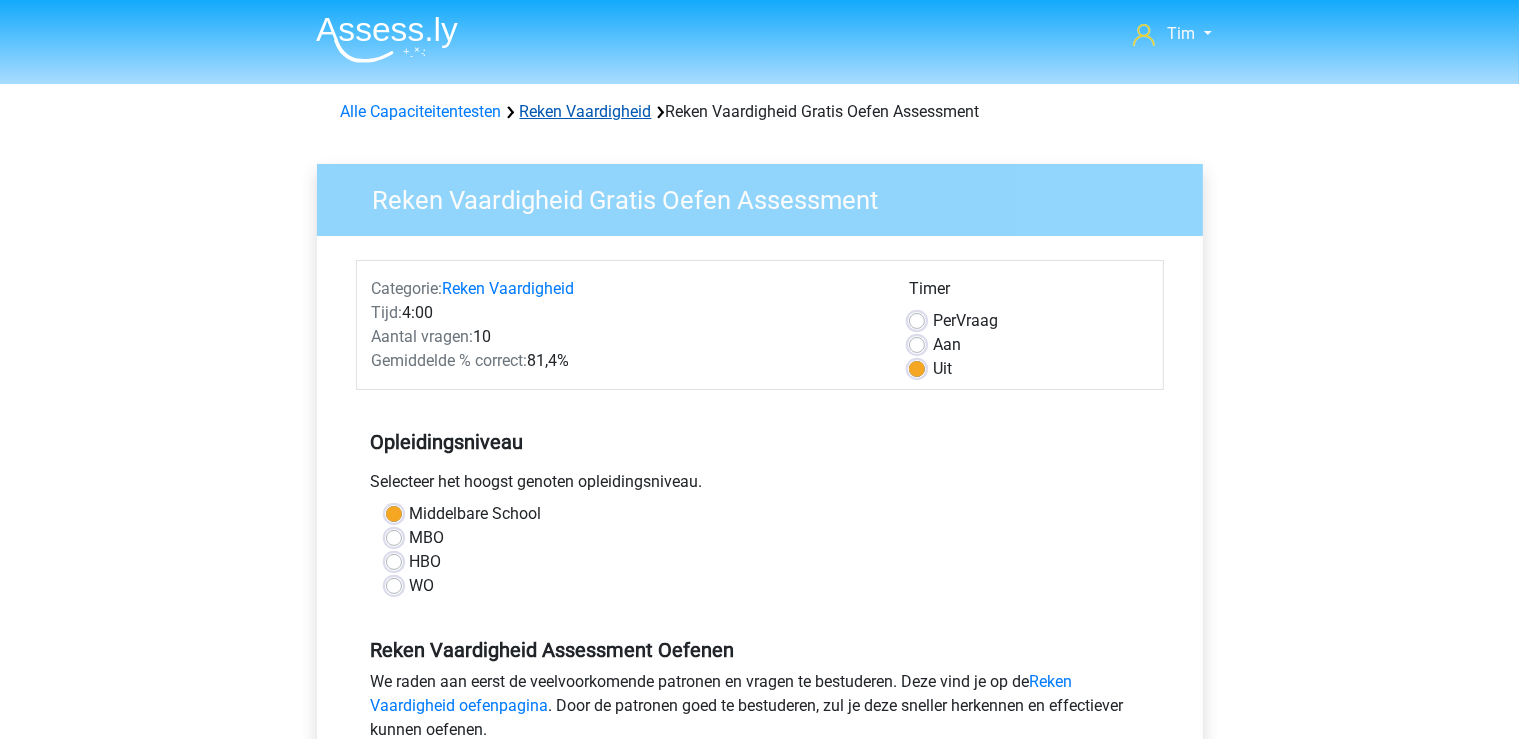 click on "Reken Vaardigheid" at bounding box center [586, 111] 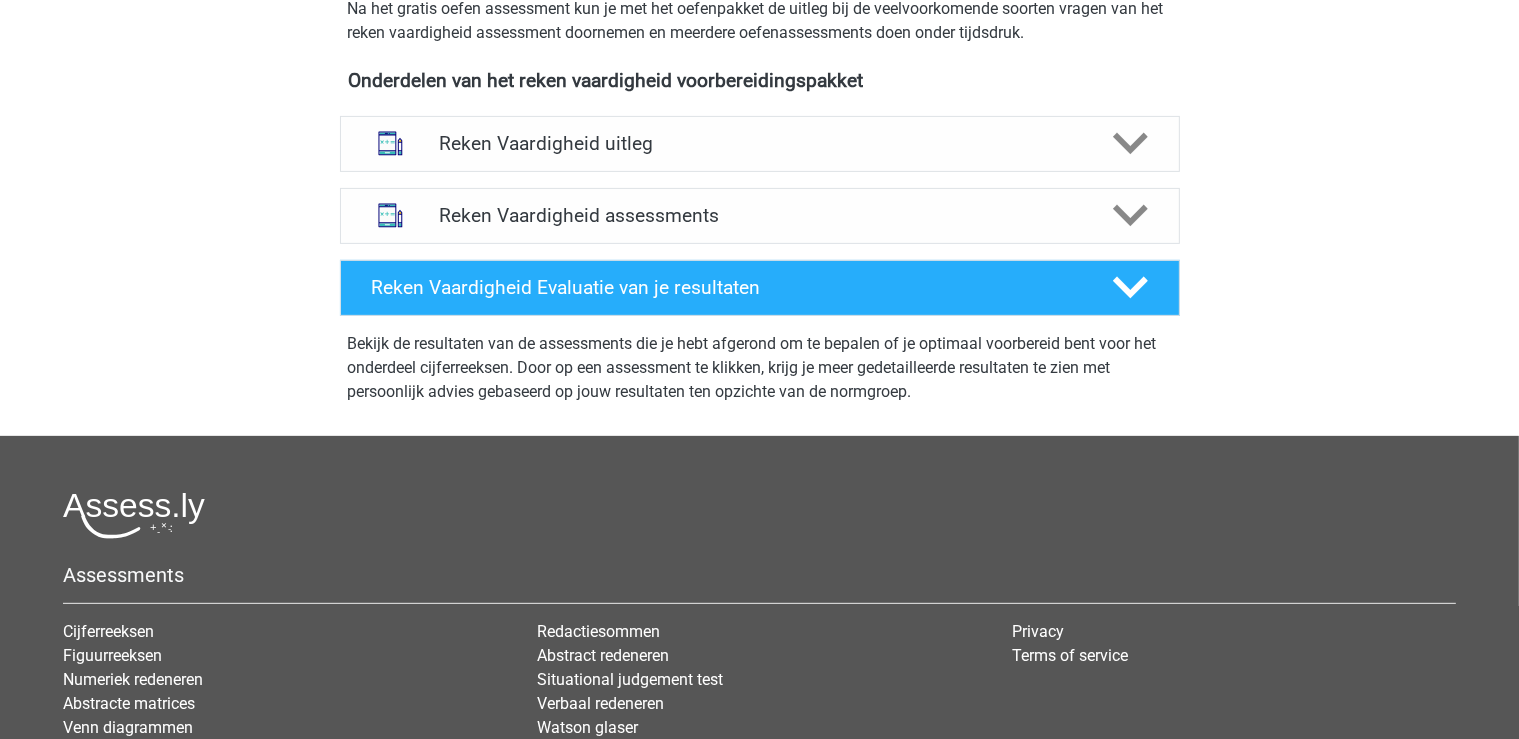 scroll, scrollTop: 654, scrollLeft: 0, axis: vertical 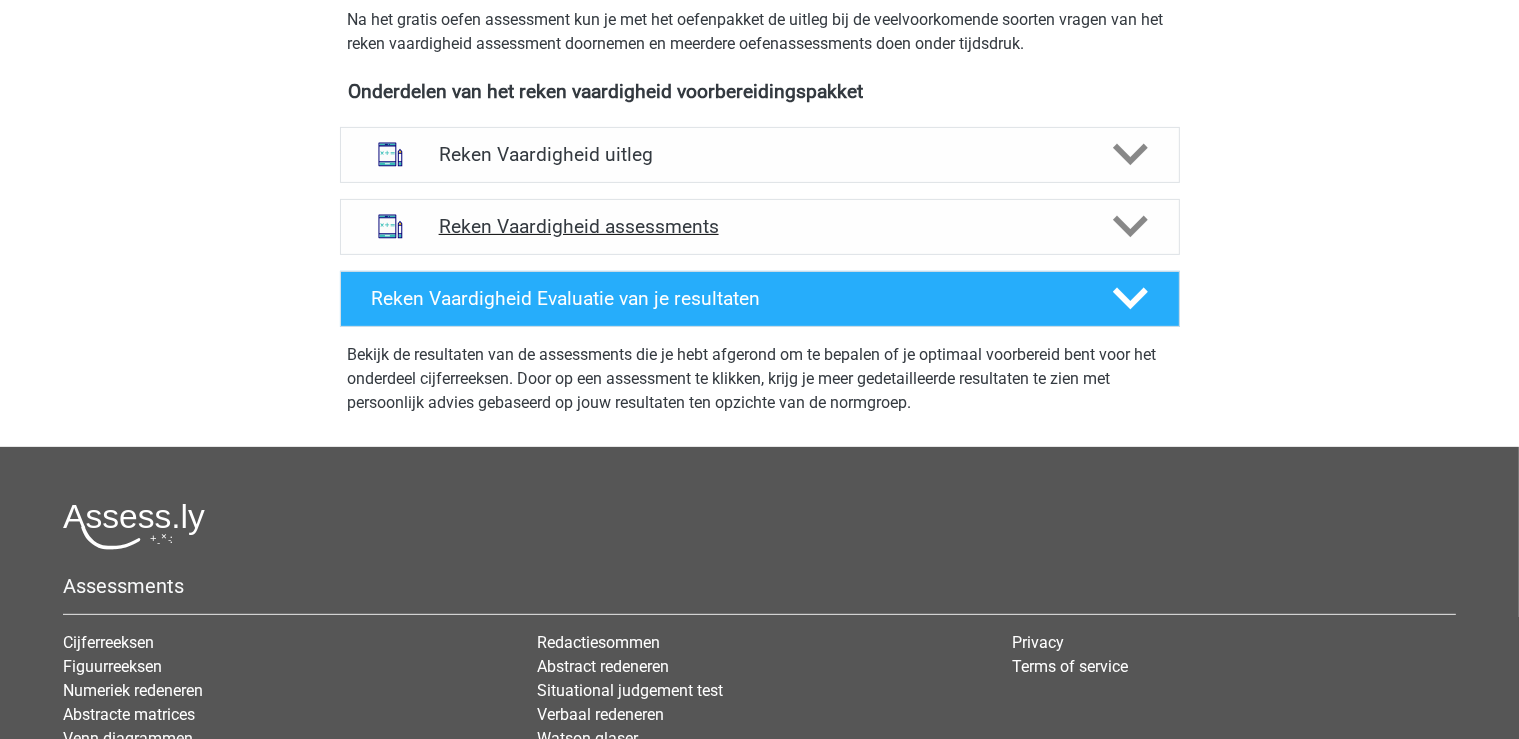 click on "Reken Vaardigheid assessments" at bounding box center [760, 226] 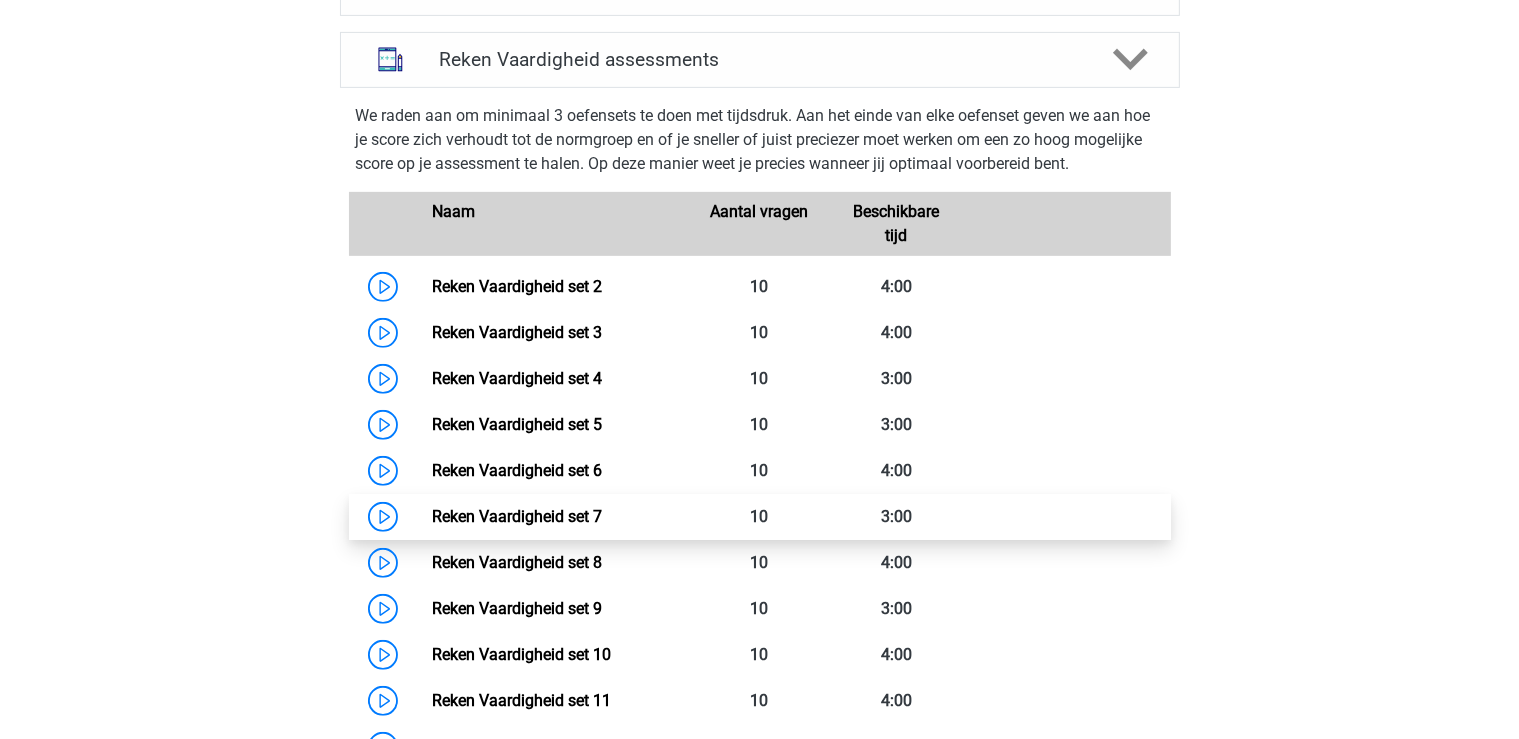 scroll, scrollTop: 828, scrollLeft: 0, axis: vertical 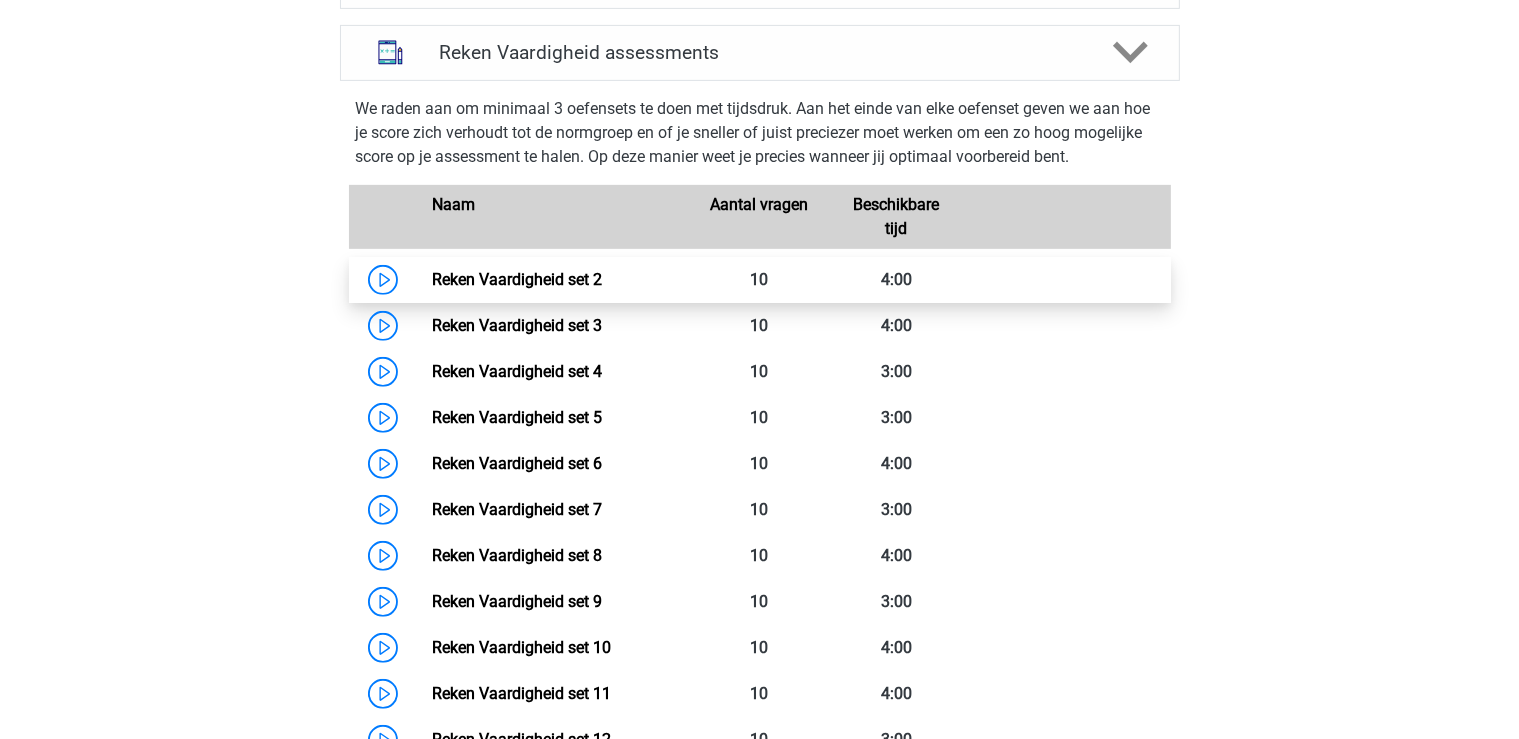 click on "Reken Vaardigheid
set 2" at bounding box center (517, 279) 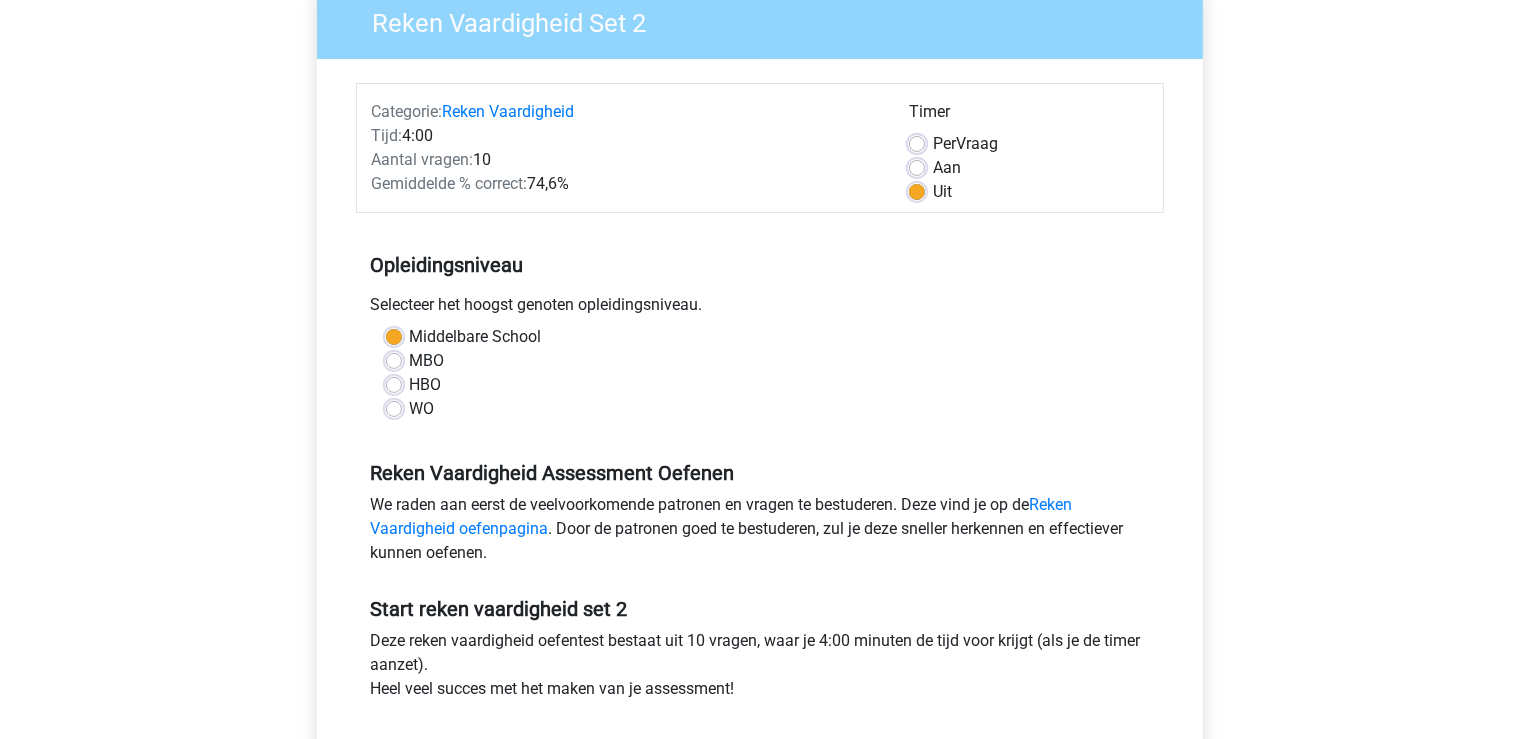 scroll, scrollTop: 316, scrollLeft: 0, axis: vertical 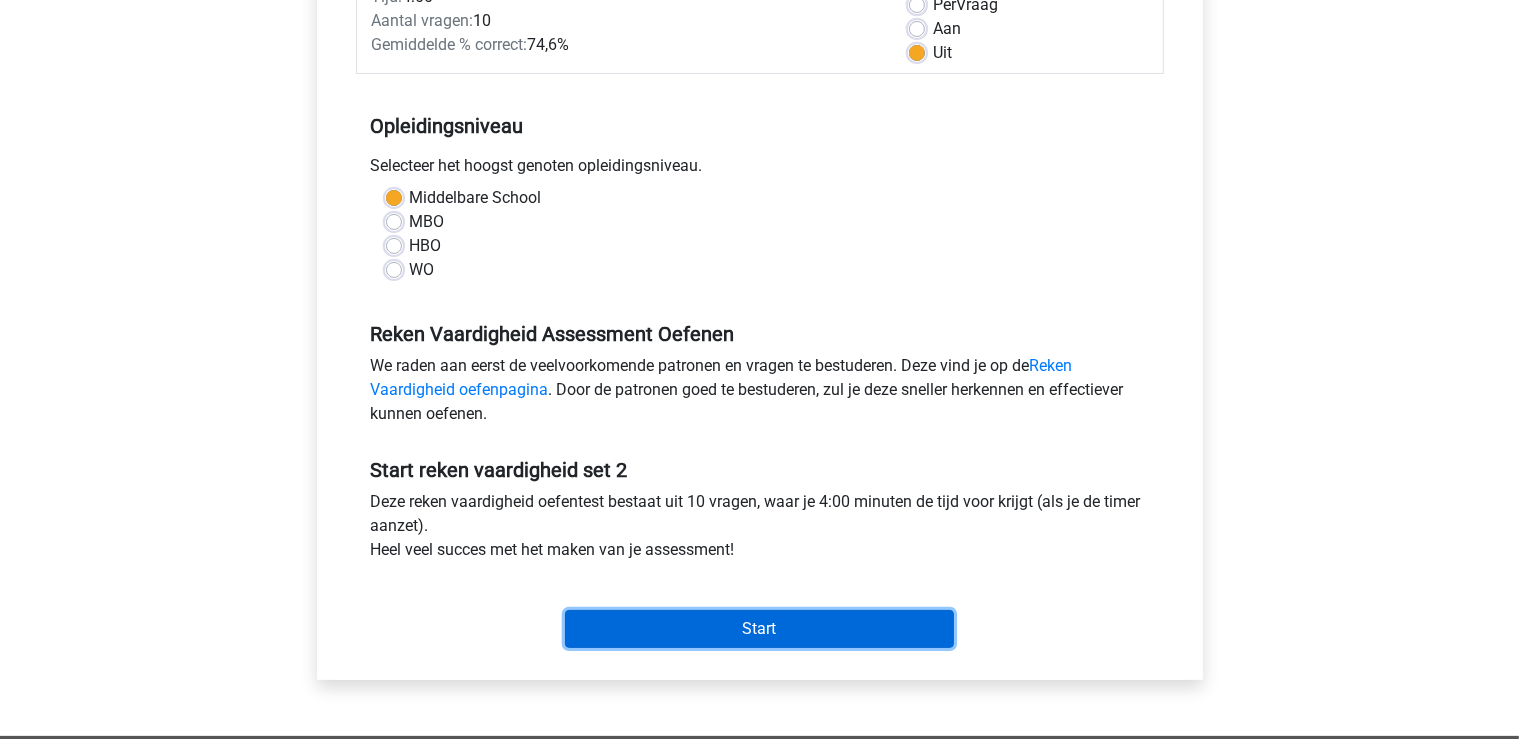 click on "Start" at bounding box center (759, 629) 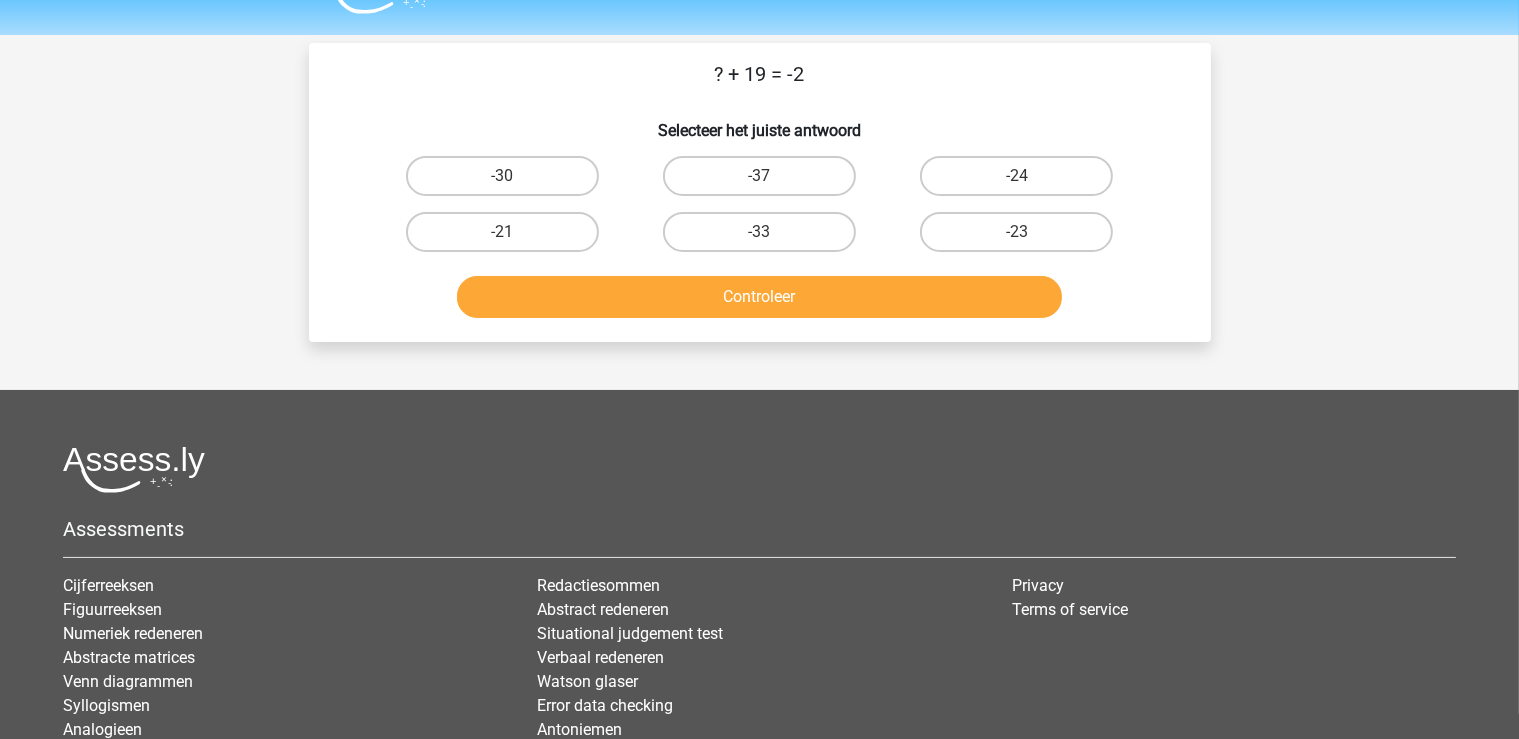scroll, scrollTop: 0, scrollLeft: 0, axis: both 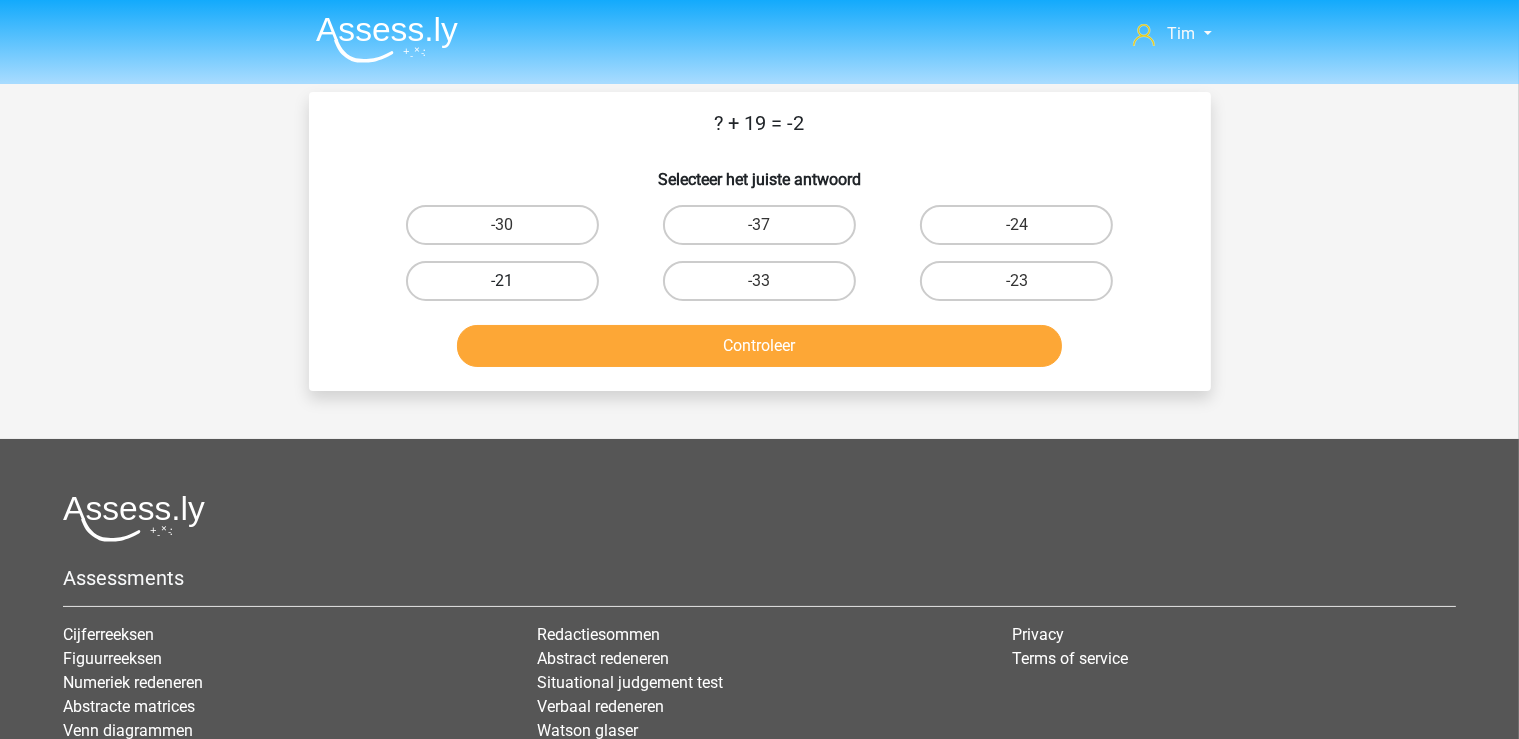 click on "-21" at bounding box center (502, 281) 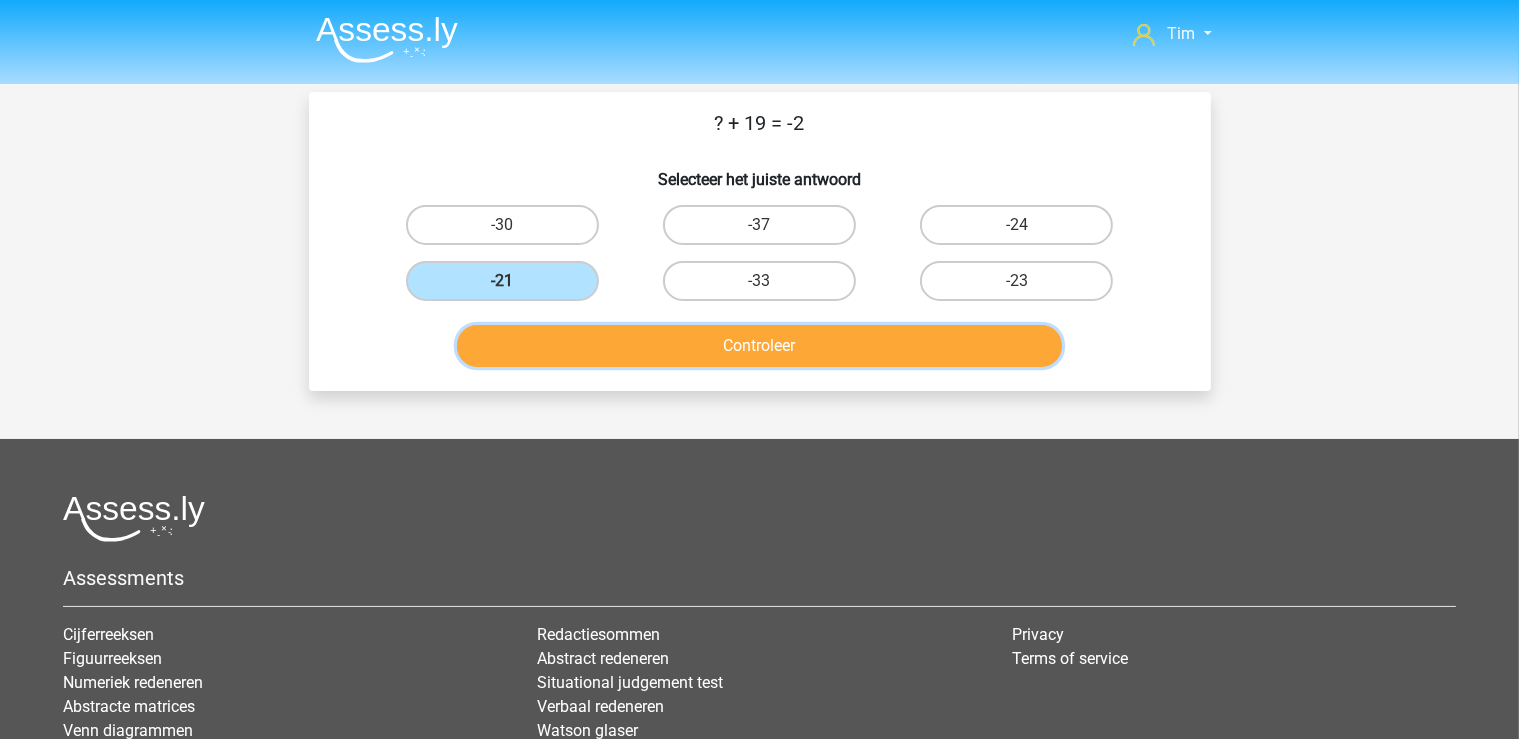 click on "Controleer" at bounding box center [759, 346] 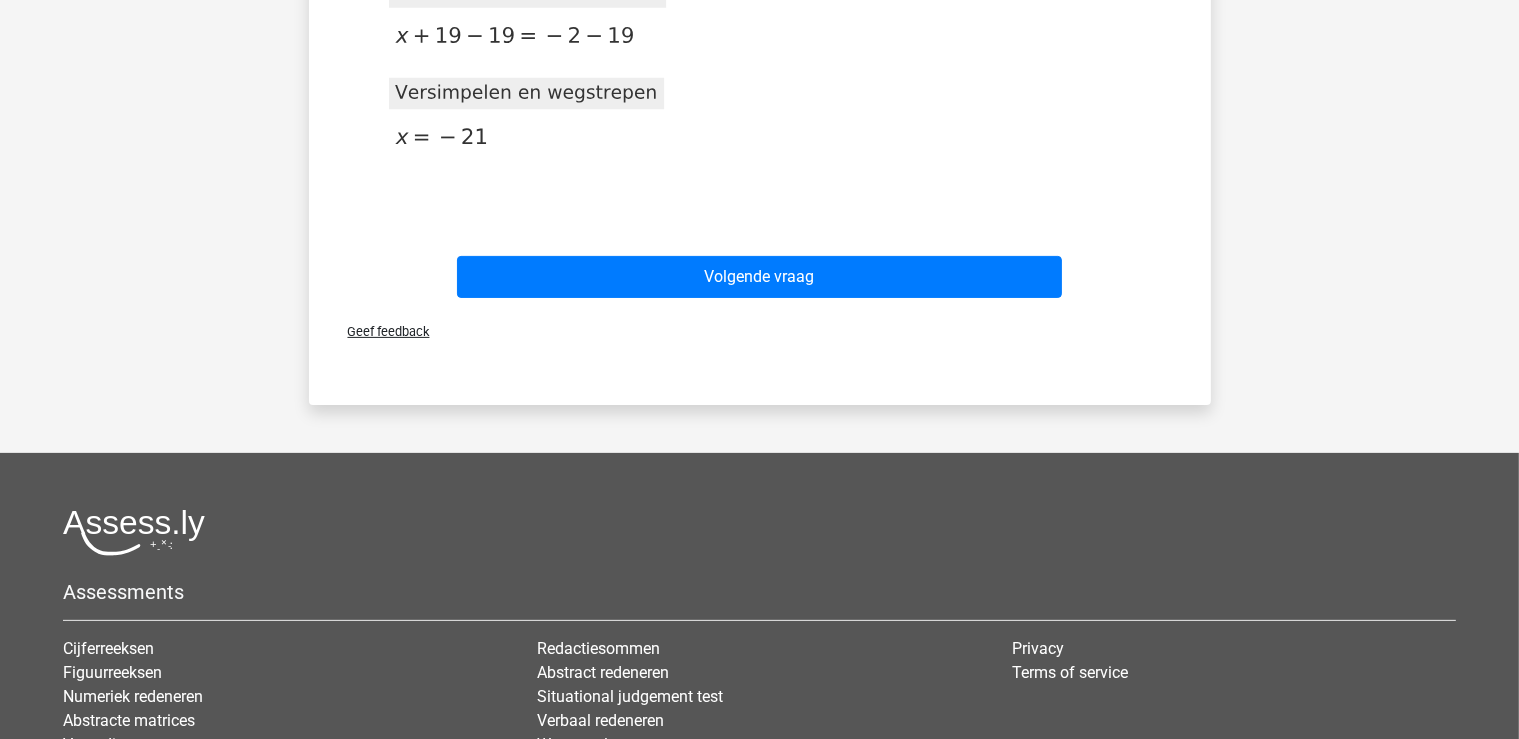 scroll, scrollTop: 633, scrollLeft: 0, axis: vertical 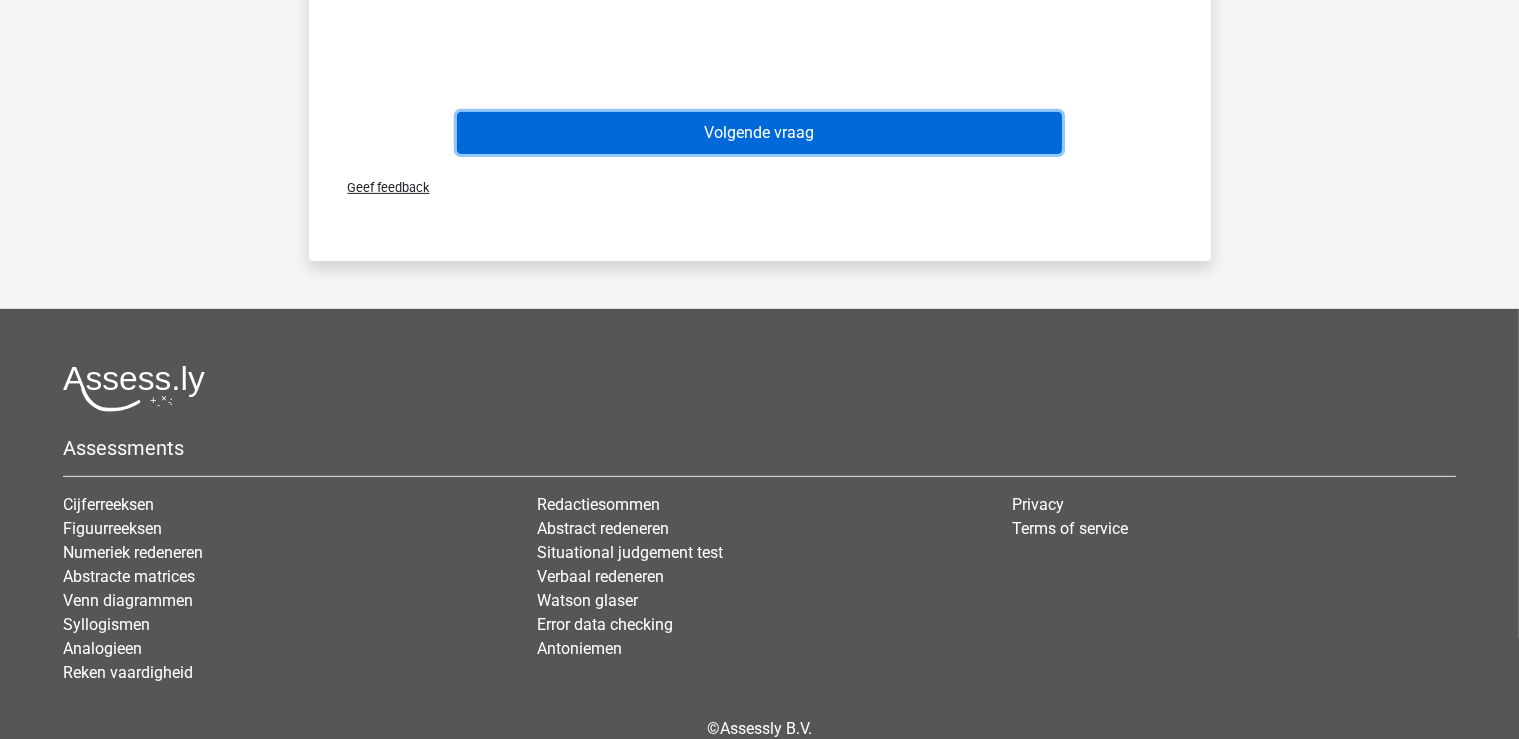 click on "Volgende vraag" at bounding box center [759, 133] 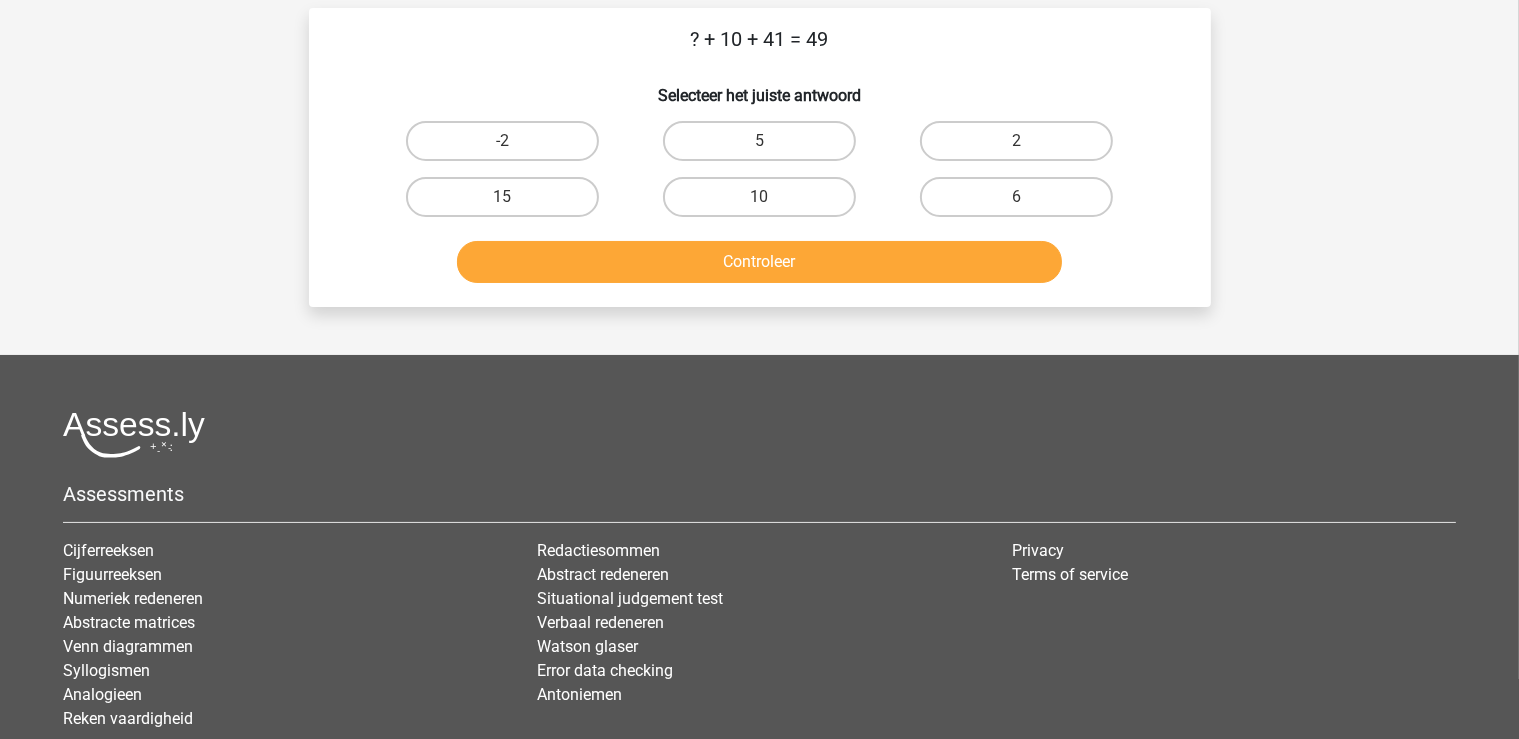 scroll, scrollTop: 0, scrollLeft: 0, axis: both 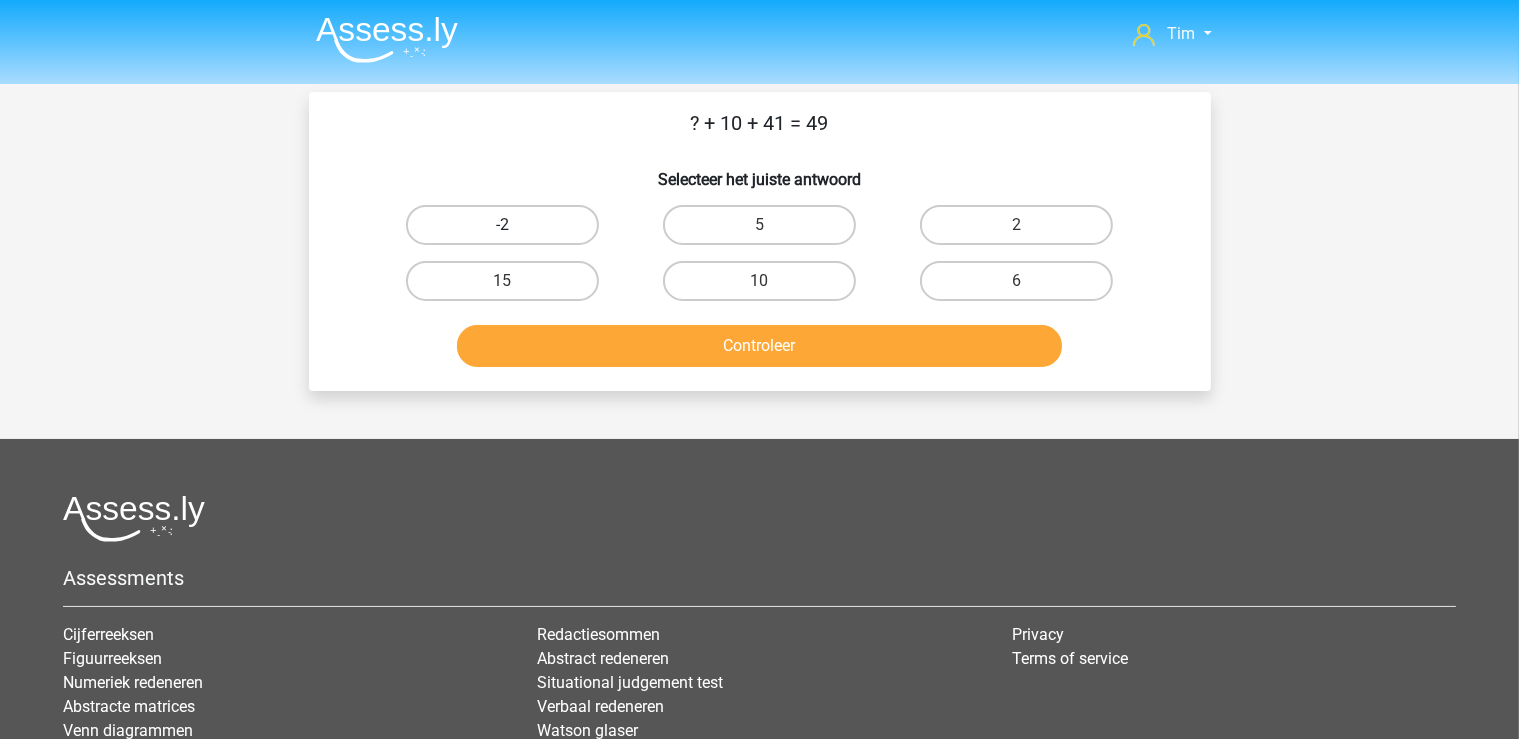 click on "-2" at bounding box center [502, 225] 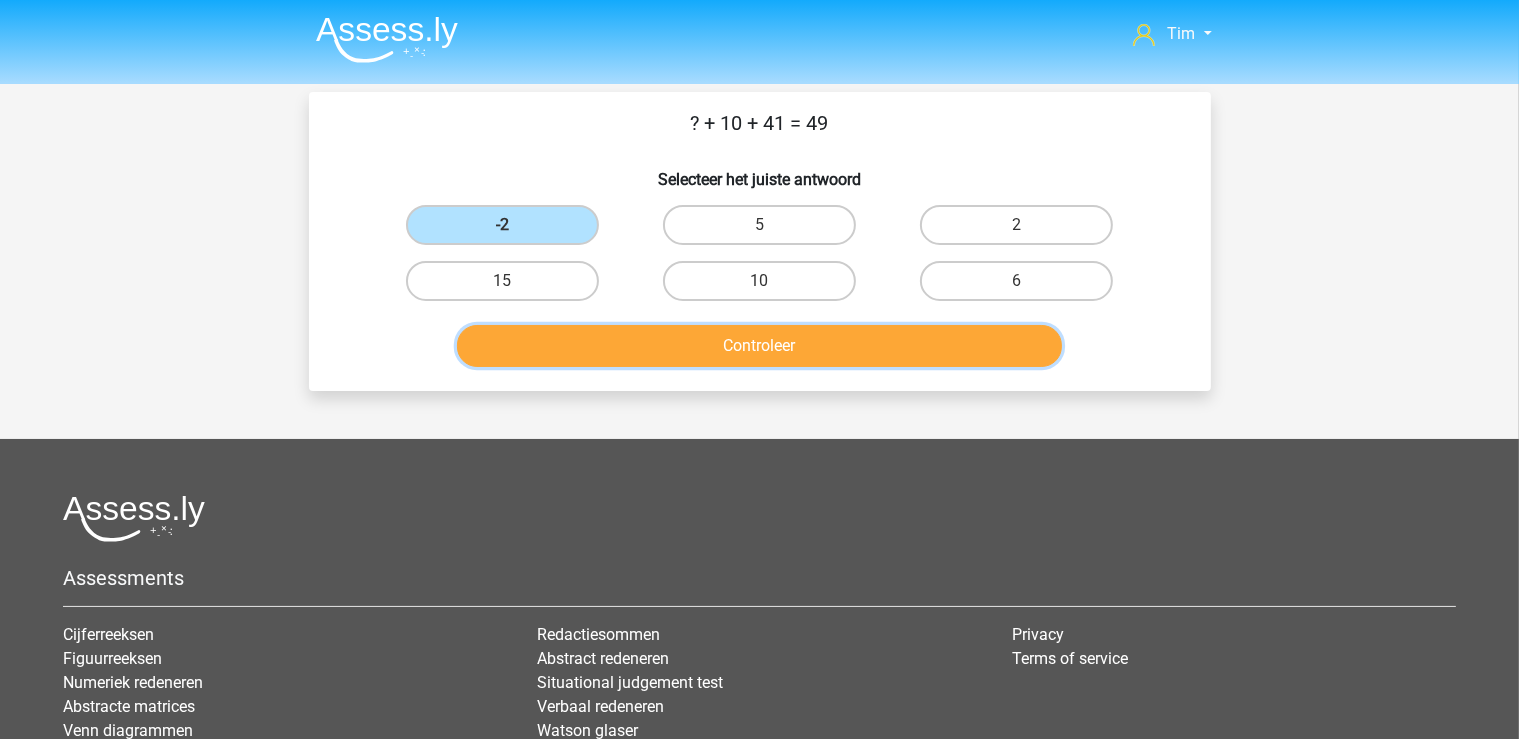 click on "Controleer" at bounding box center (759, 346) 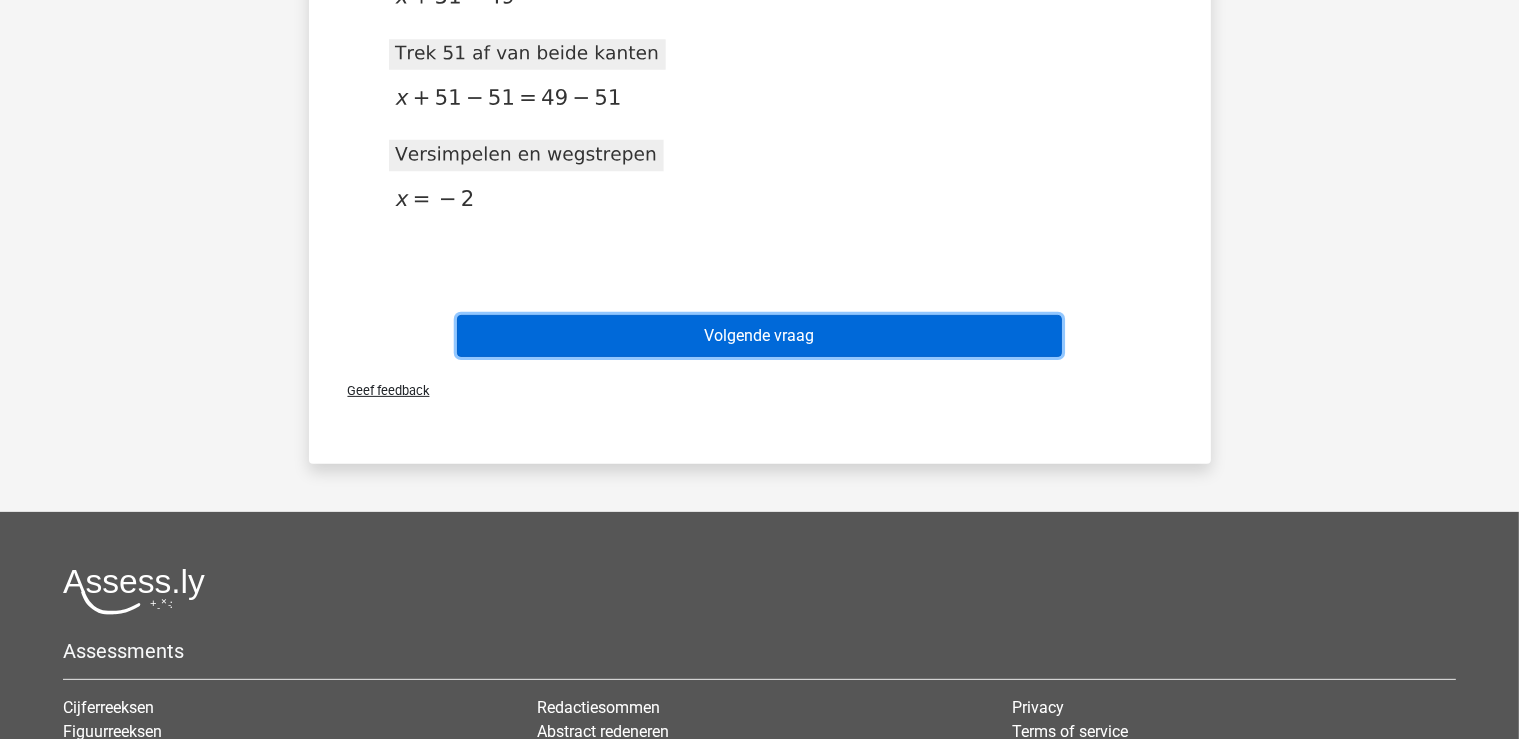 click on "Volgende vraag" at bounding box center (759, 336) 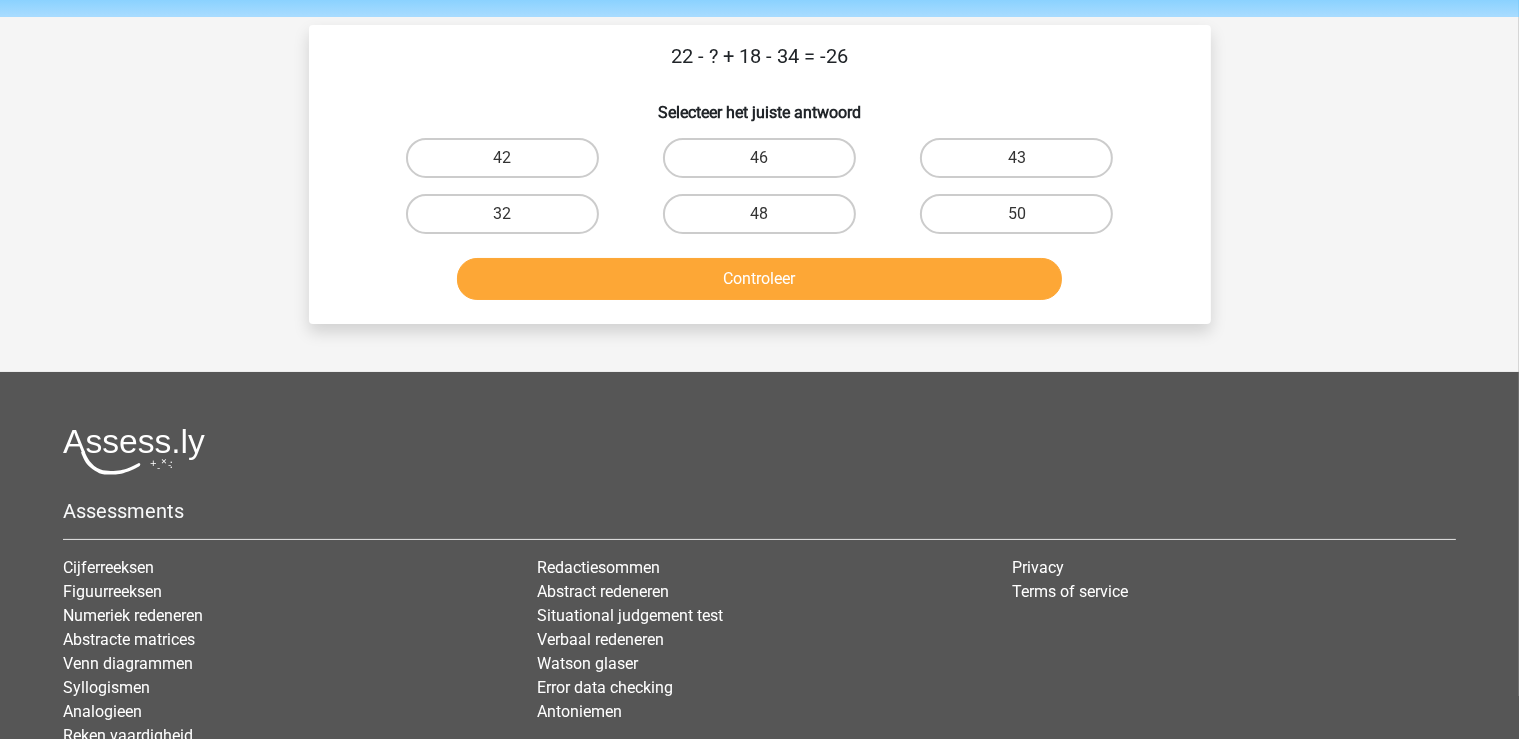 scroll, scrollTop: 0, scrollLeft: 0, axis: both 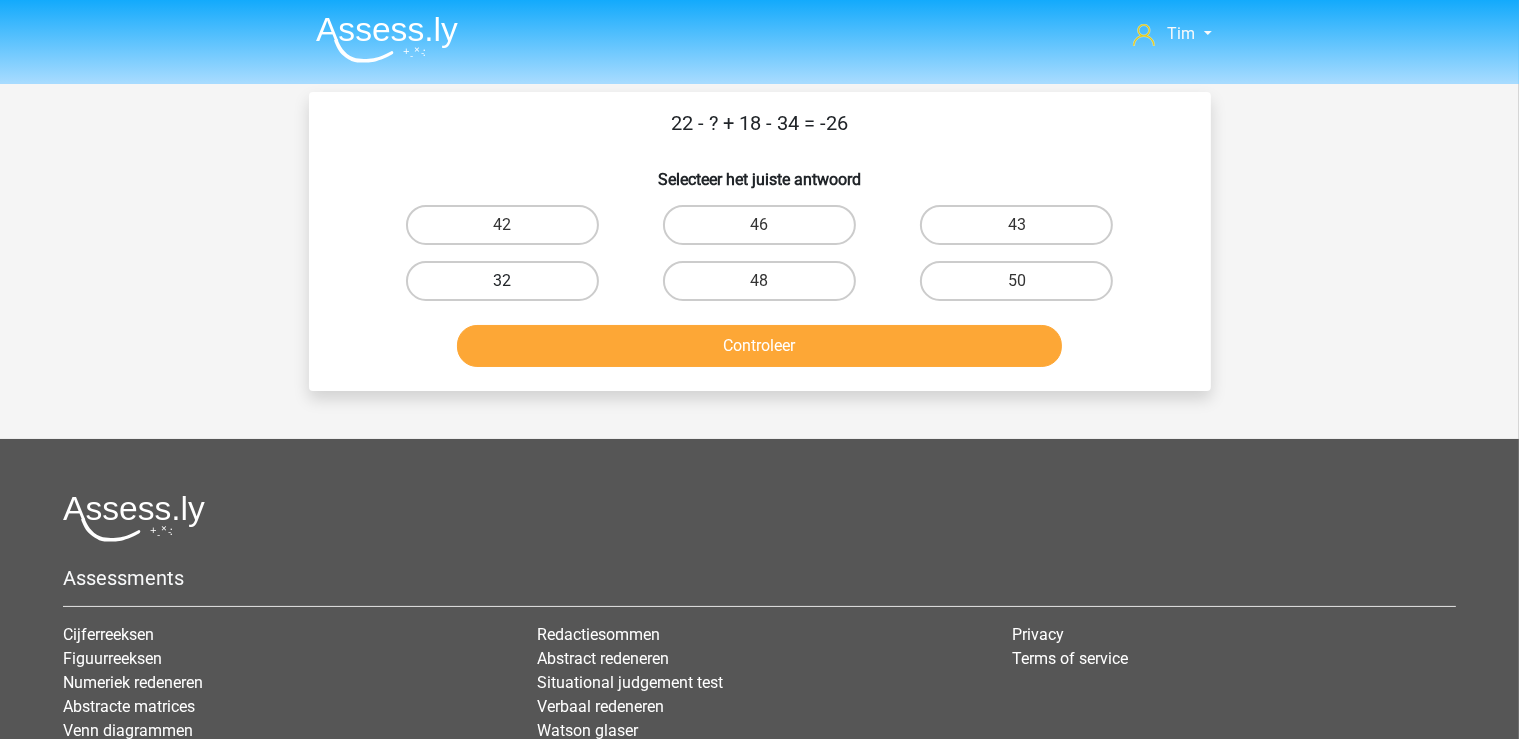 click on "32" at bounding box center (502, 281) 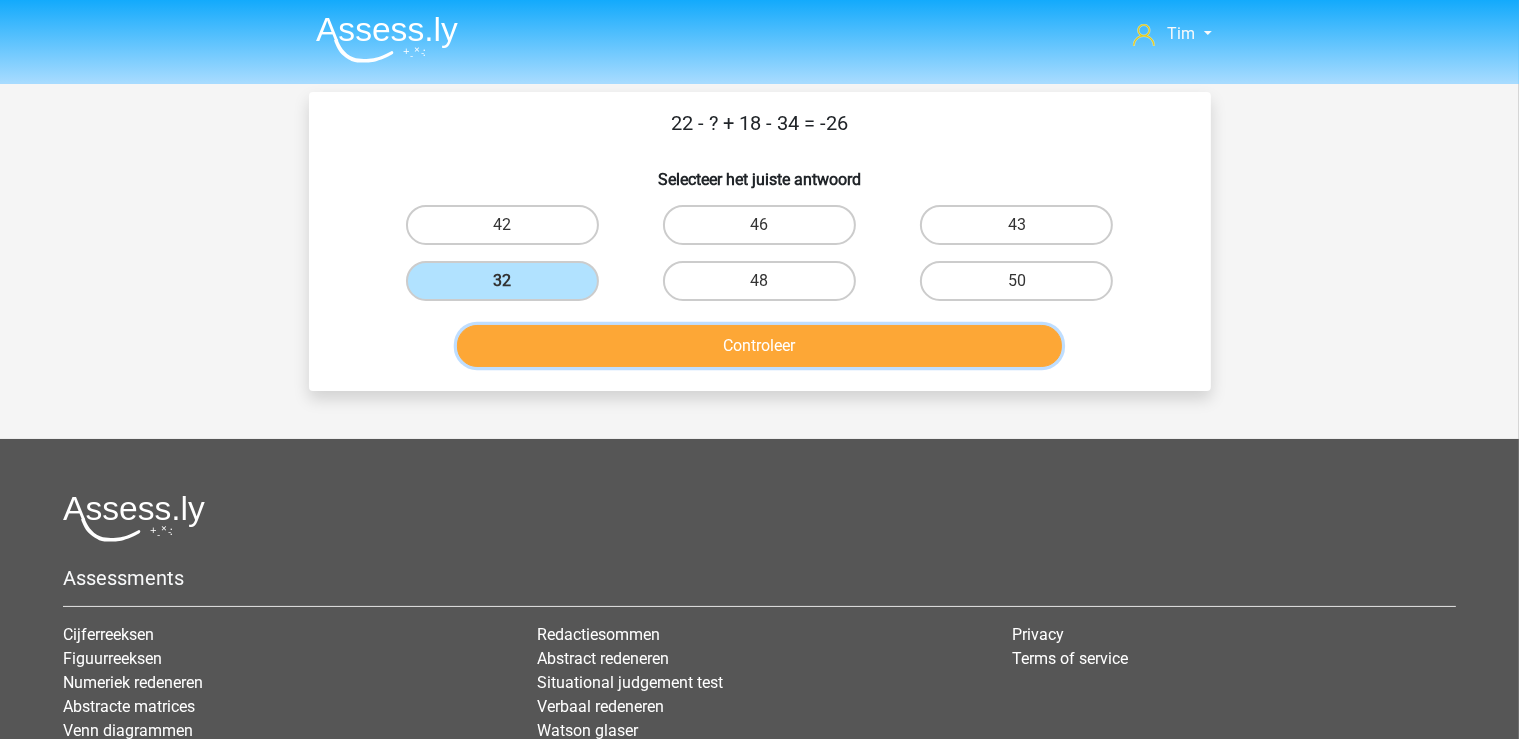 click on "Controleer" at bounding box center [759, 346] 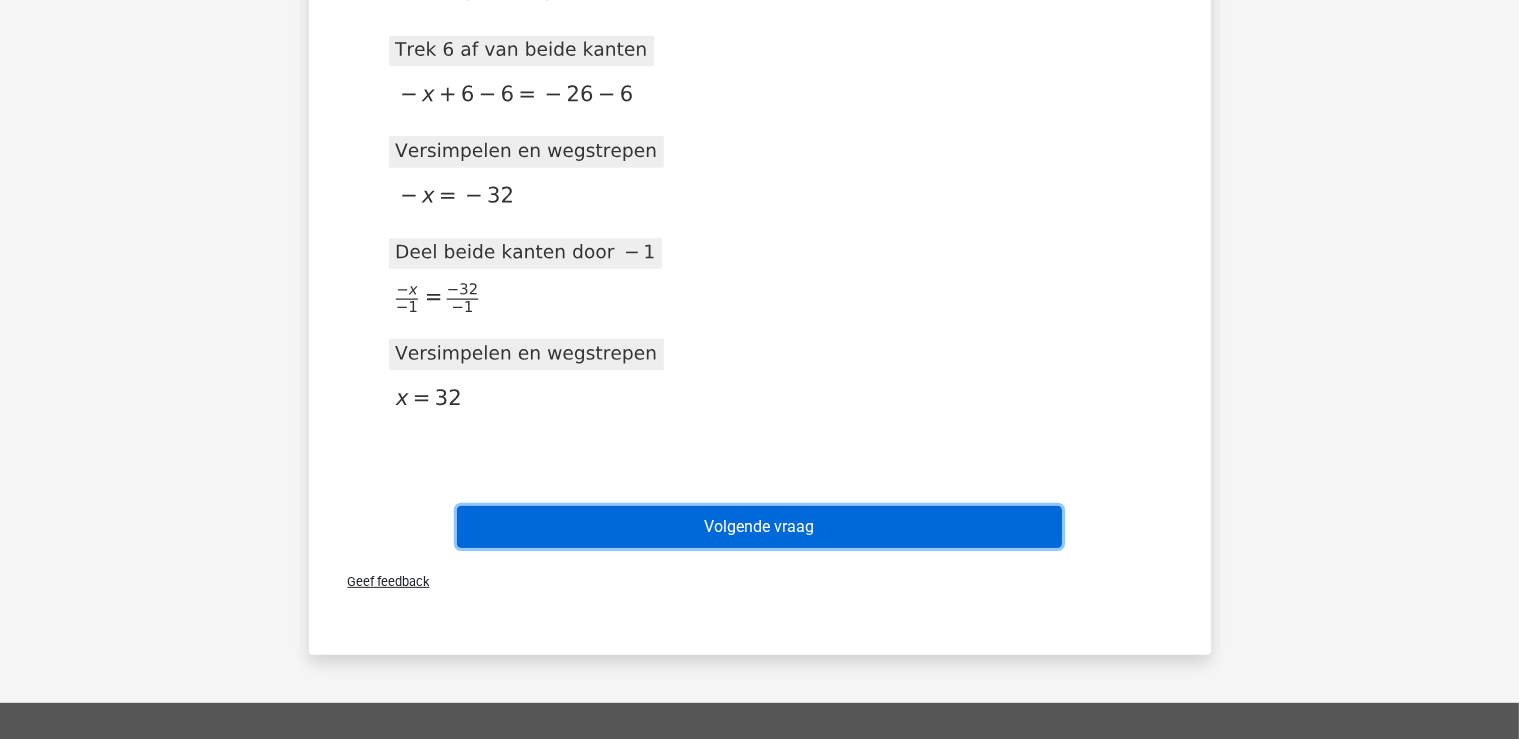 click on "Volgende vraag" at bounding box center (759, 527) 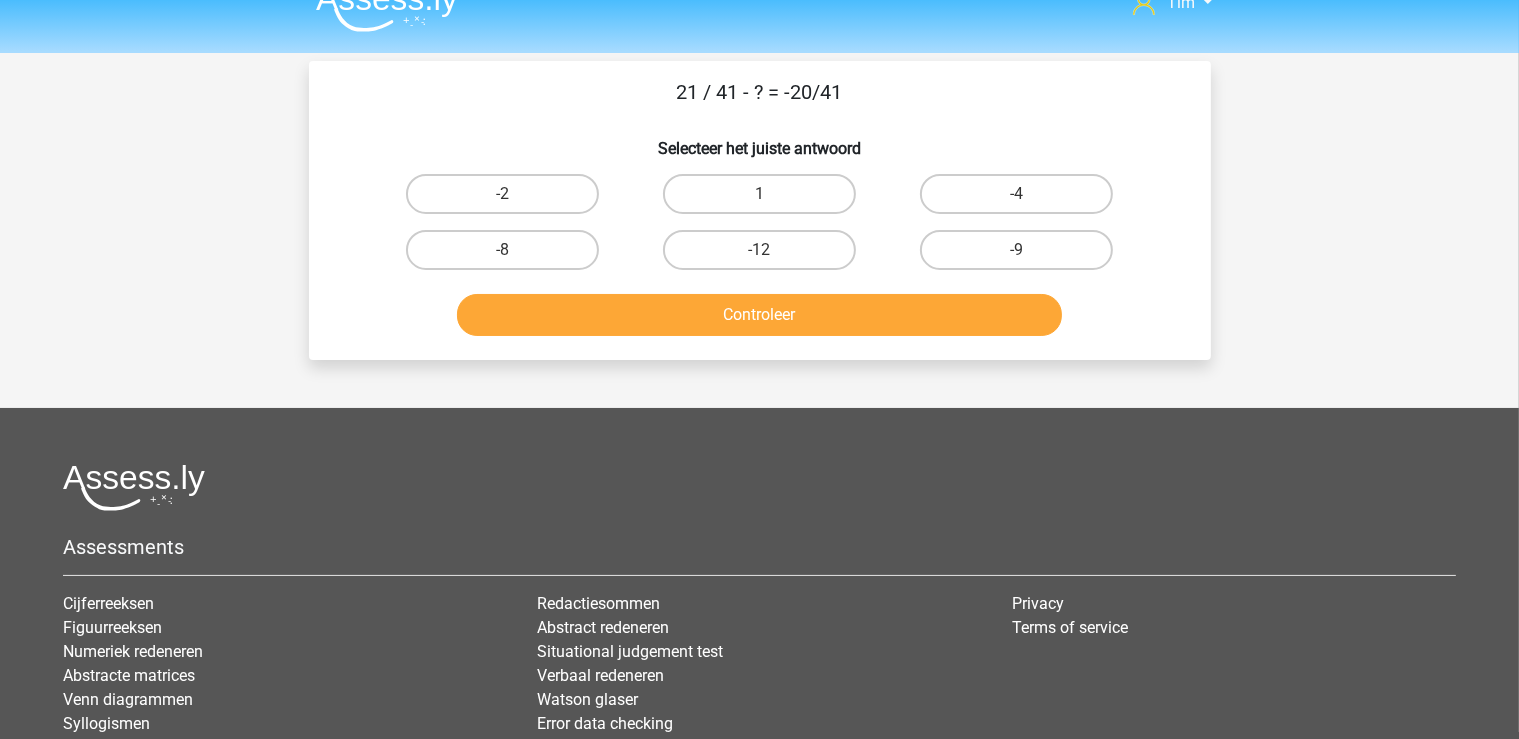 scroll, scrollTop: 0, scrollLeft: 0, axis: both 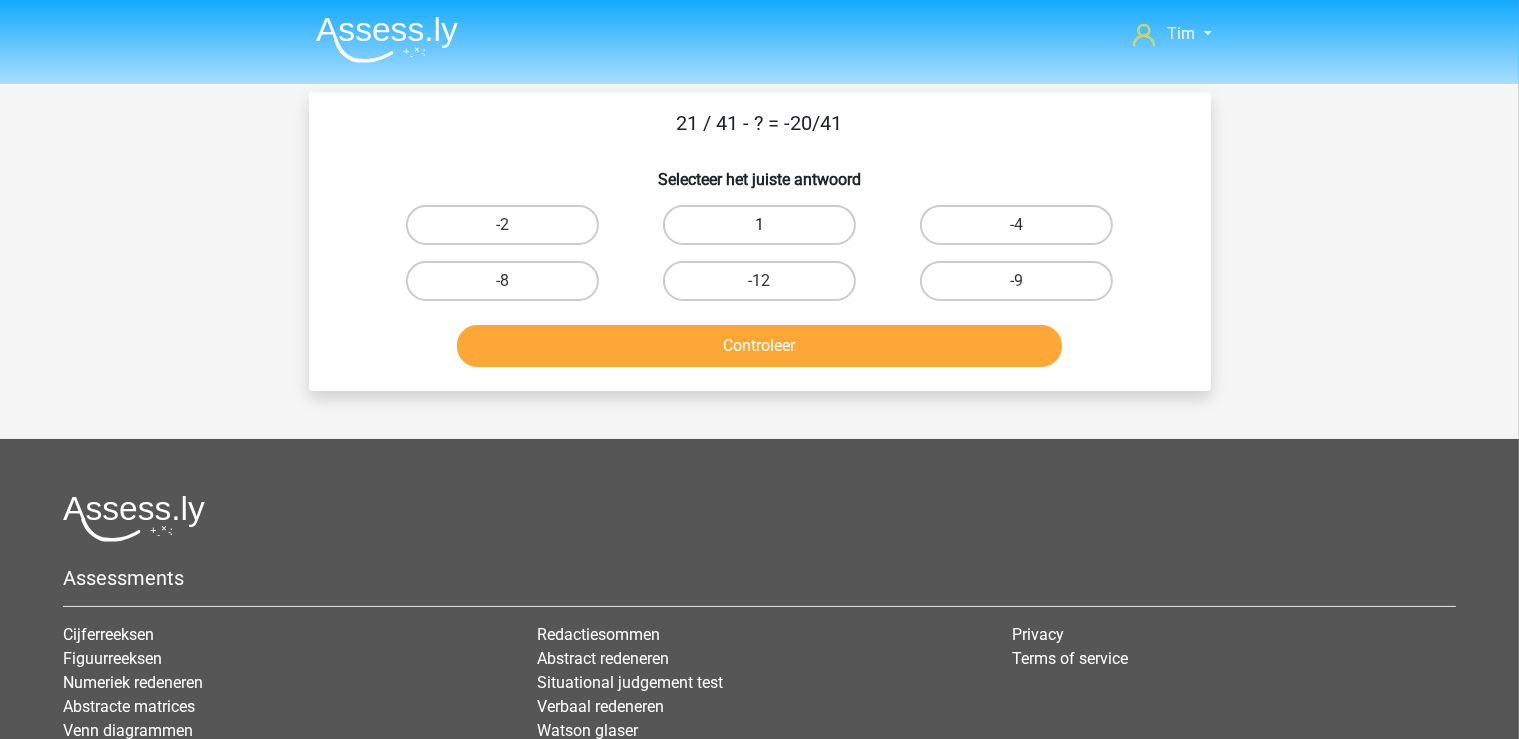 click on "1" at bounding box center (759, 225) 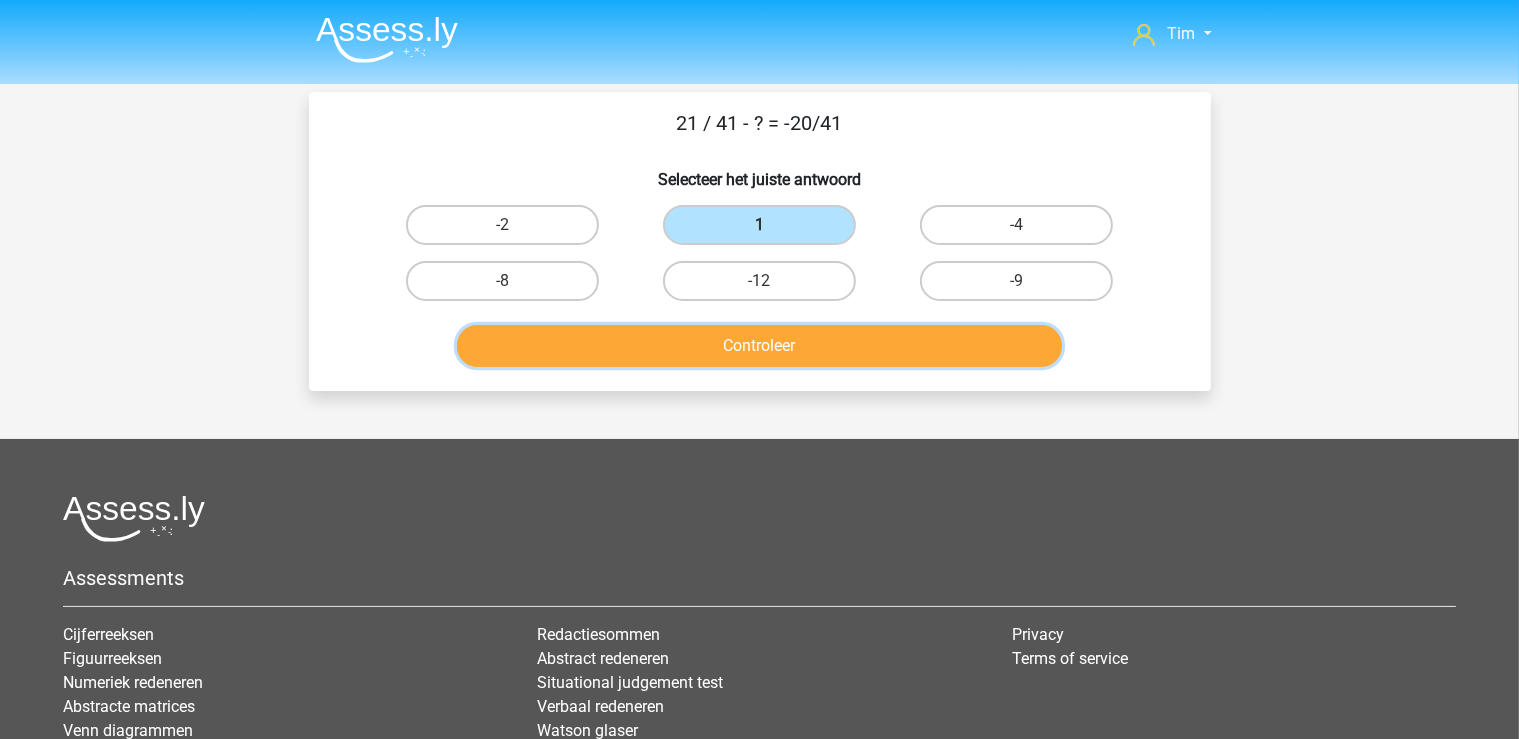 click on "Controleer" at bounding box center (759, 346) 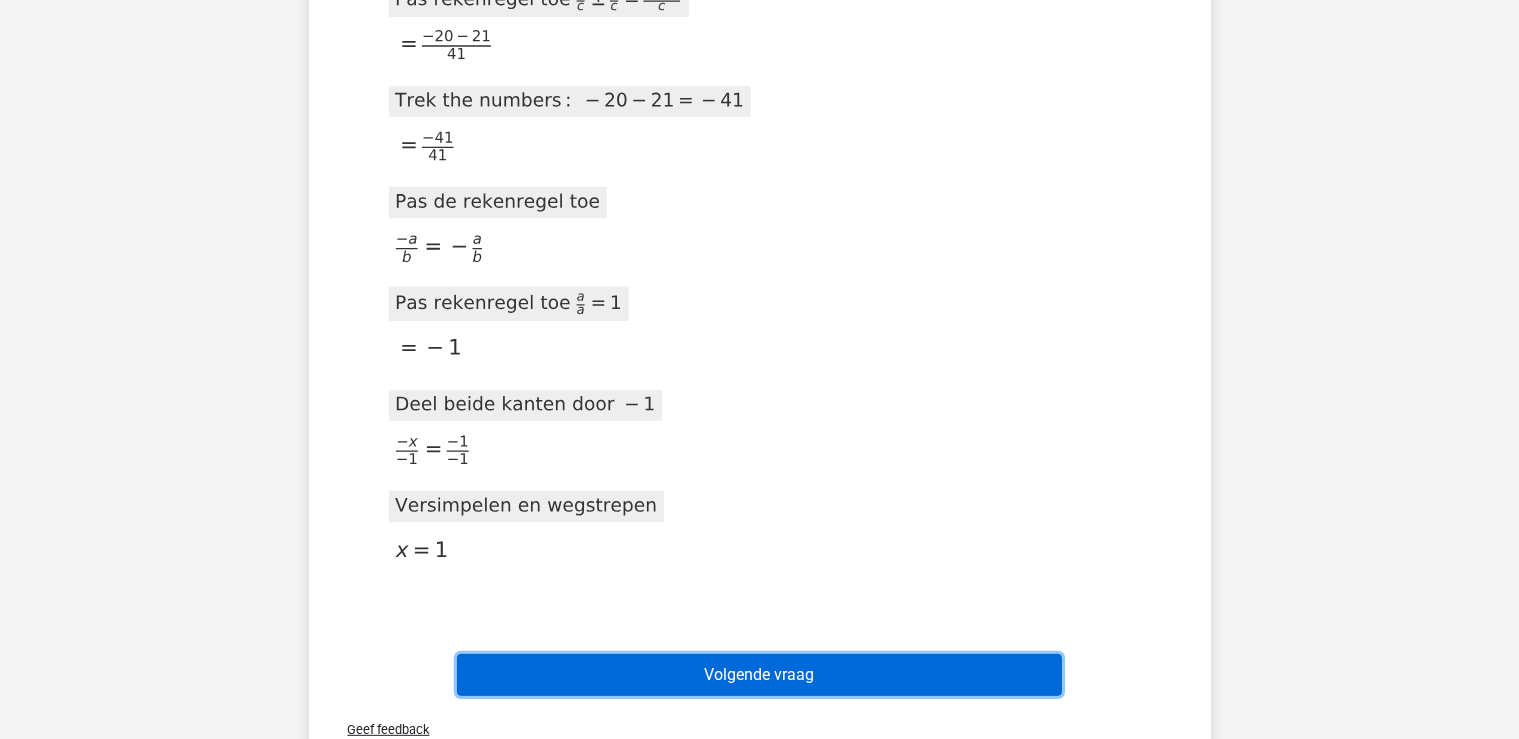 click on "Volgende vraag" at bounding box center [759, 675] 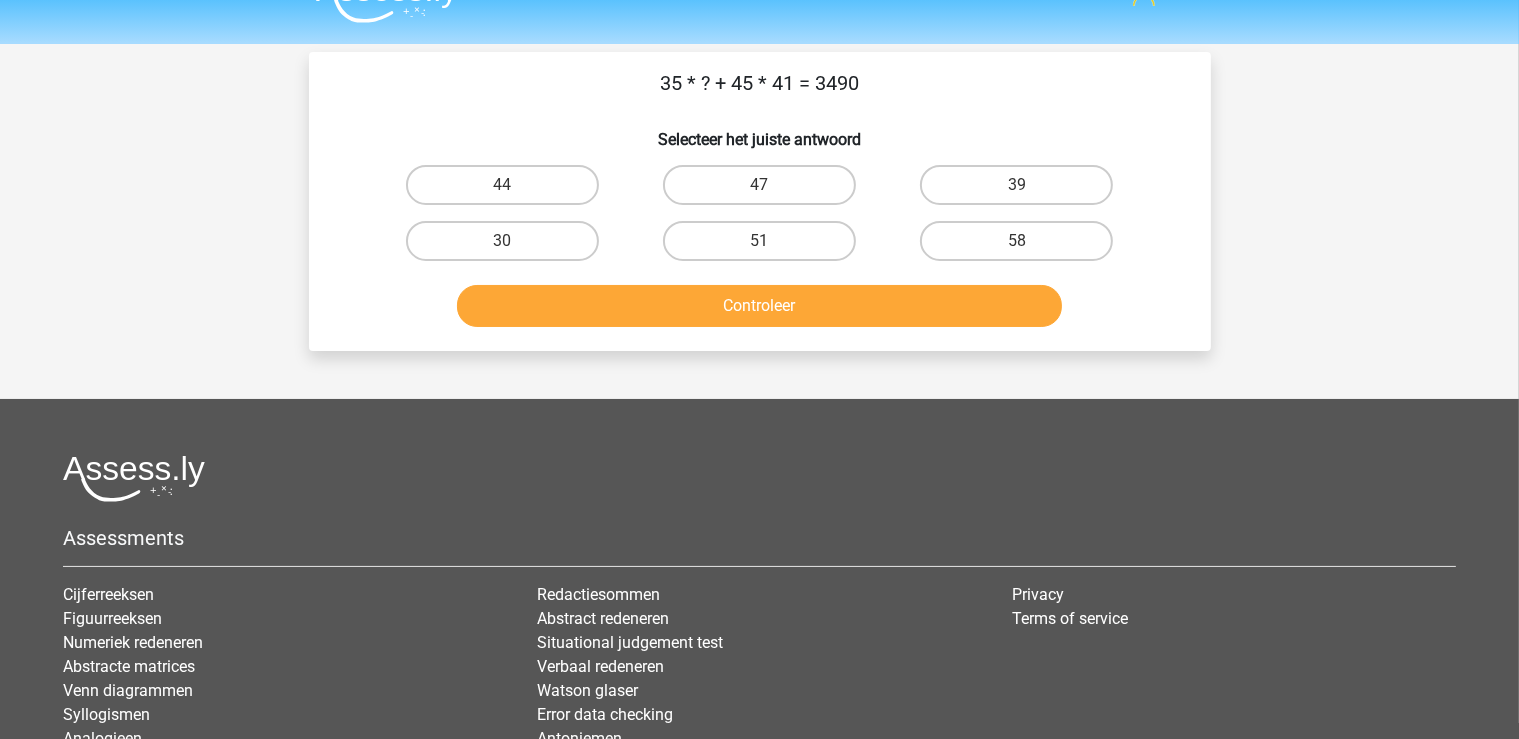 scroll, scrollTop: 0, scrollLeft: 0, axis: both 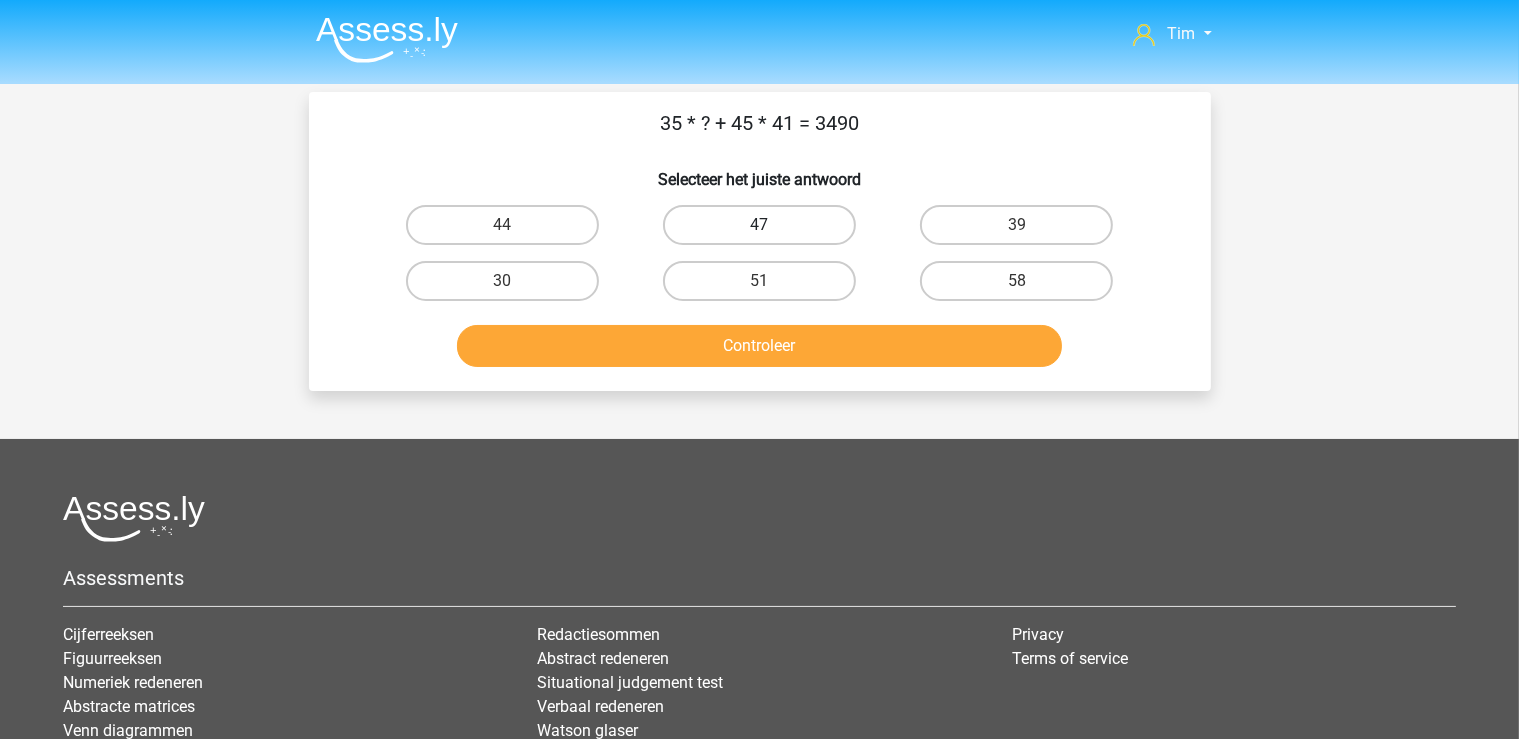 click on "47" at bounding box center [759, 225] 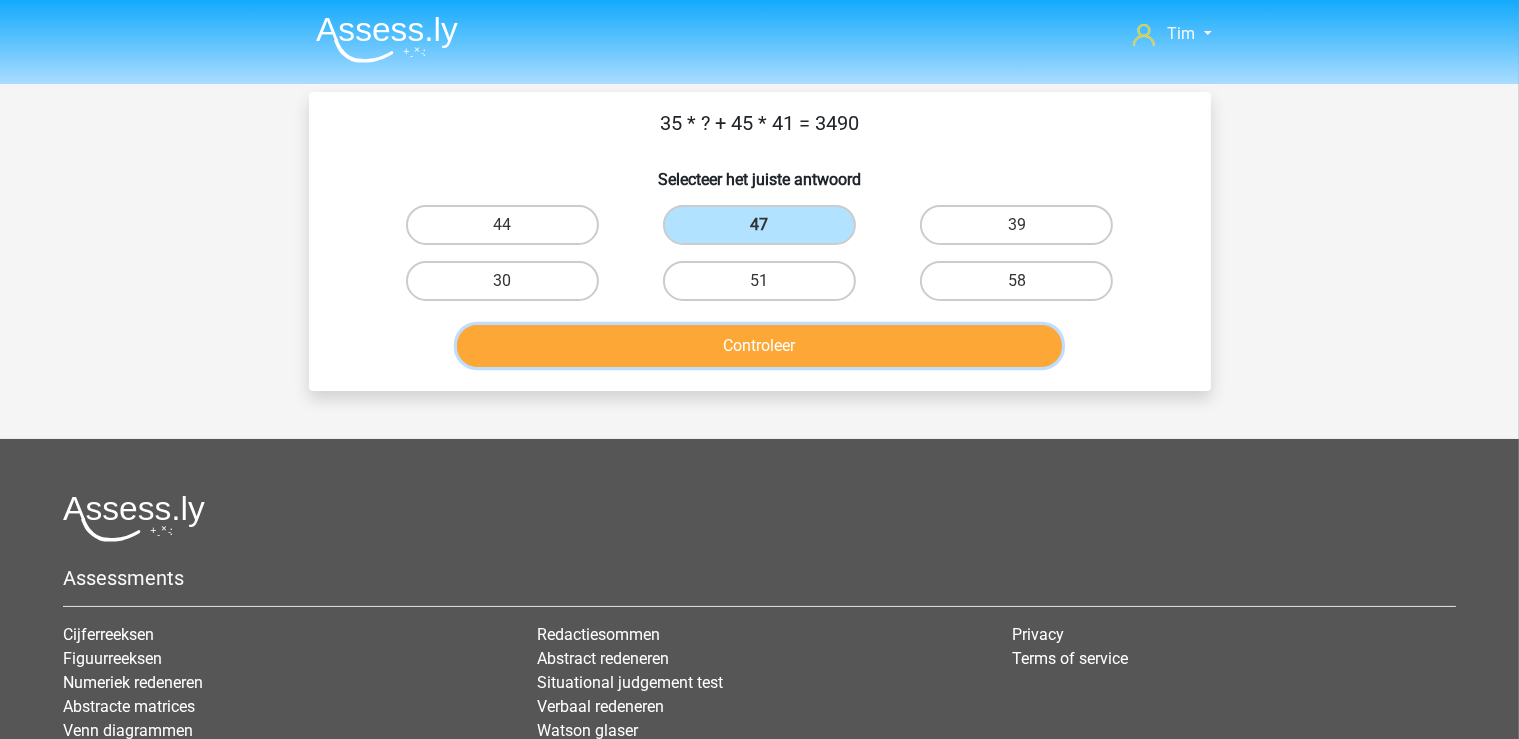 click on "Controleer" at bounding box center [759, 346] 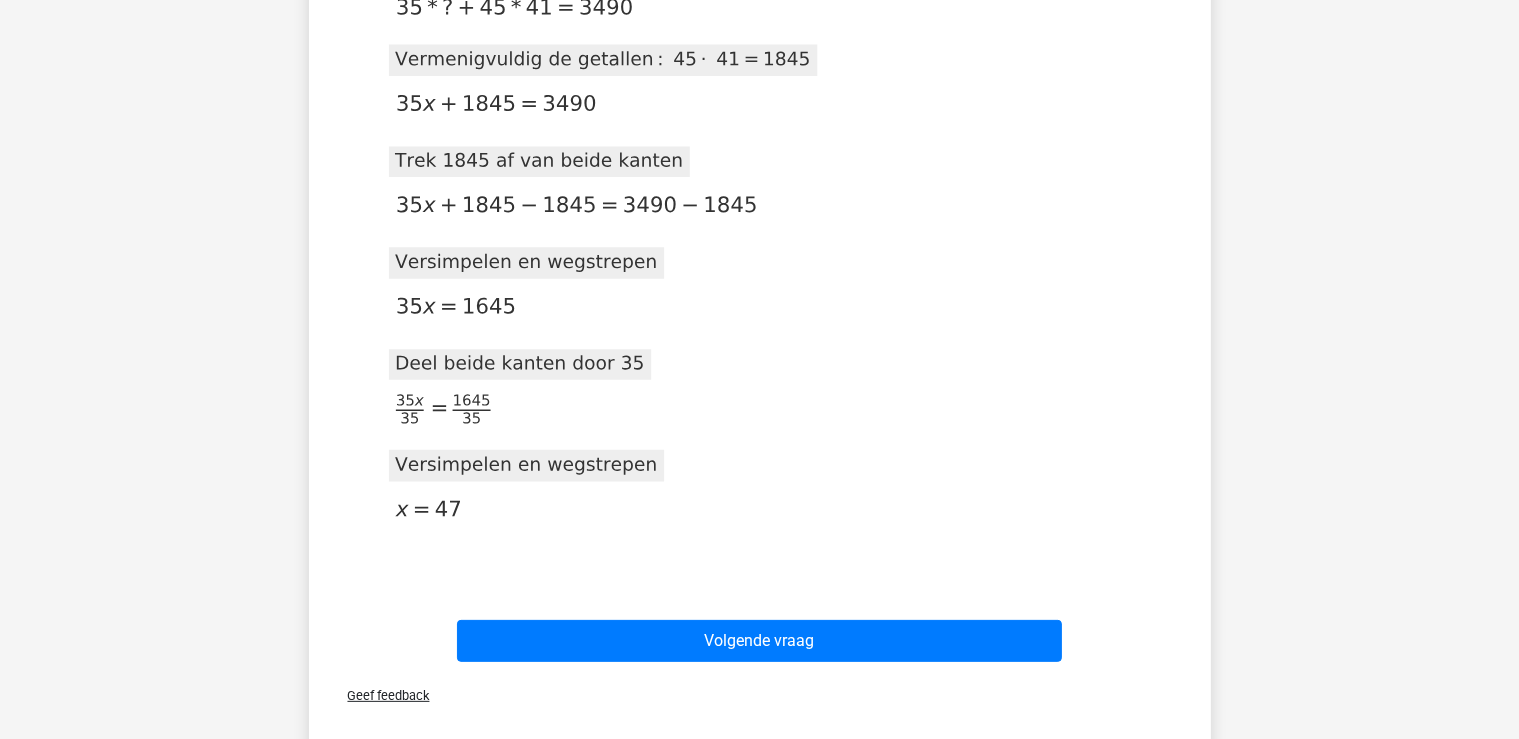 scroll, scrollTop: 422, scrollLeft: 0, axis: vertical 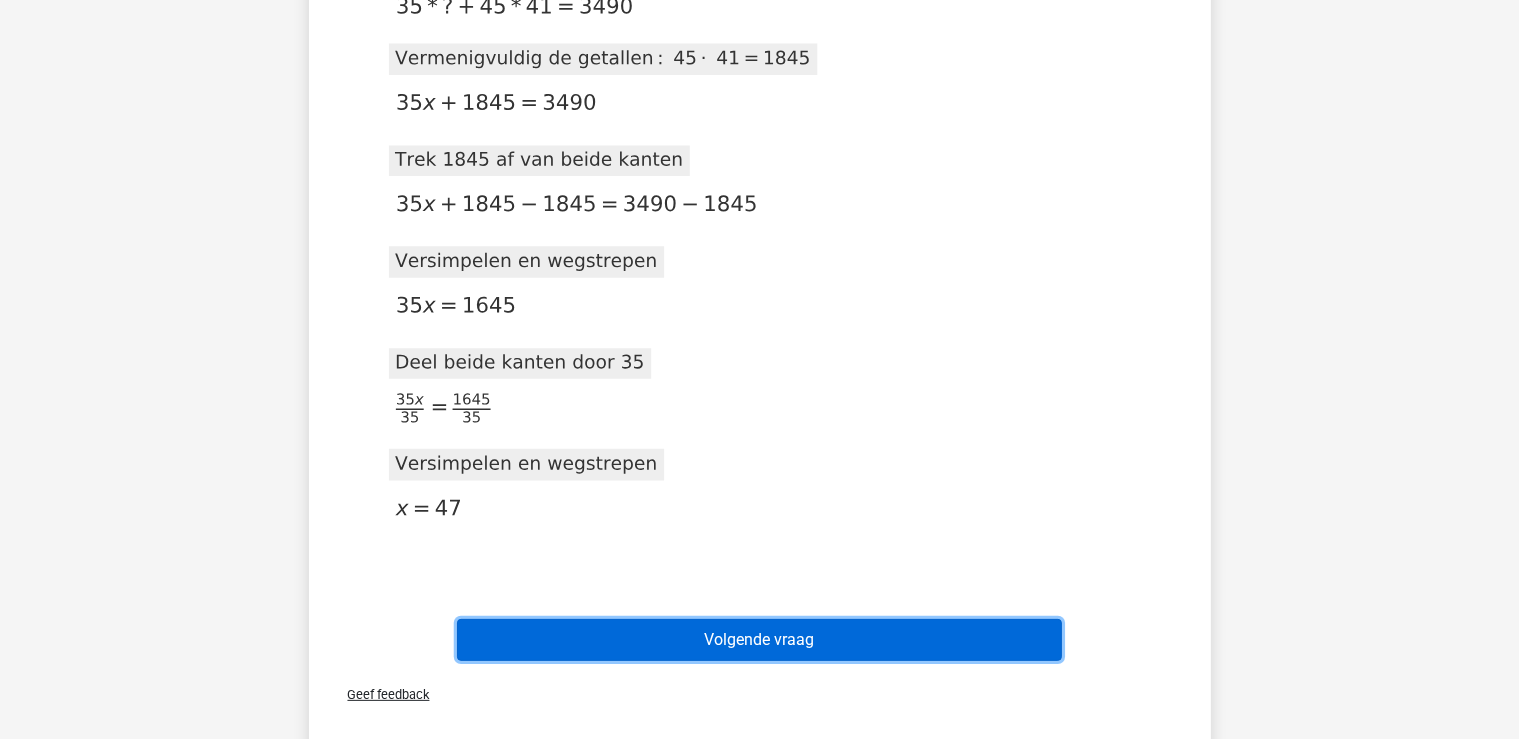 click on "Volgende vraag" at bounding box center [759, 640] 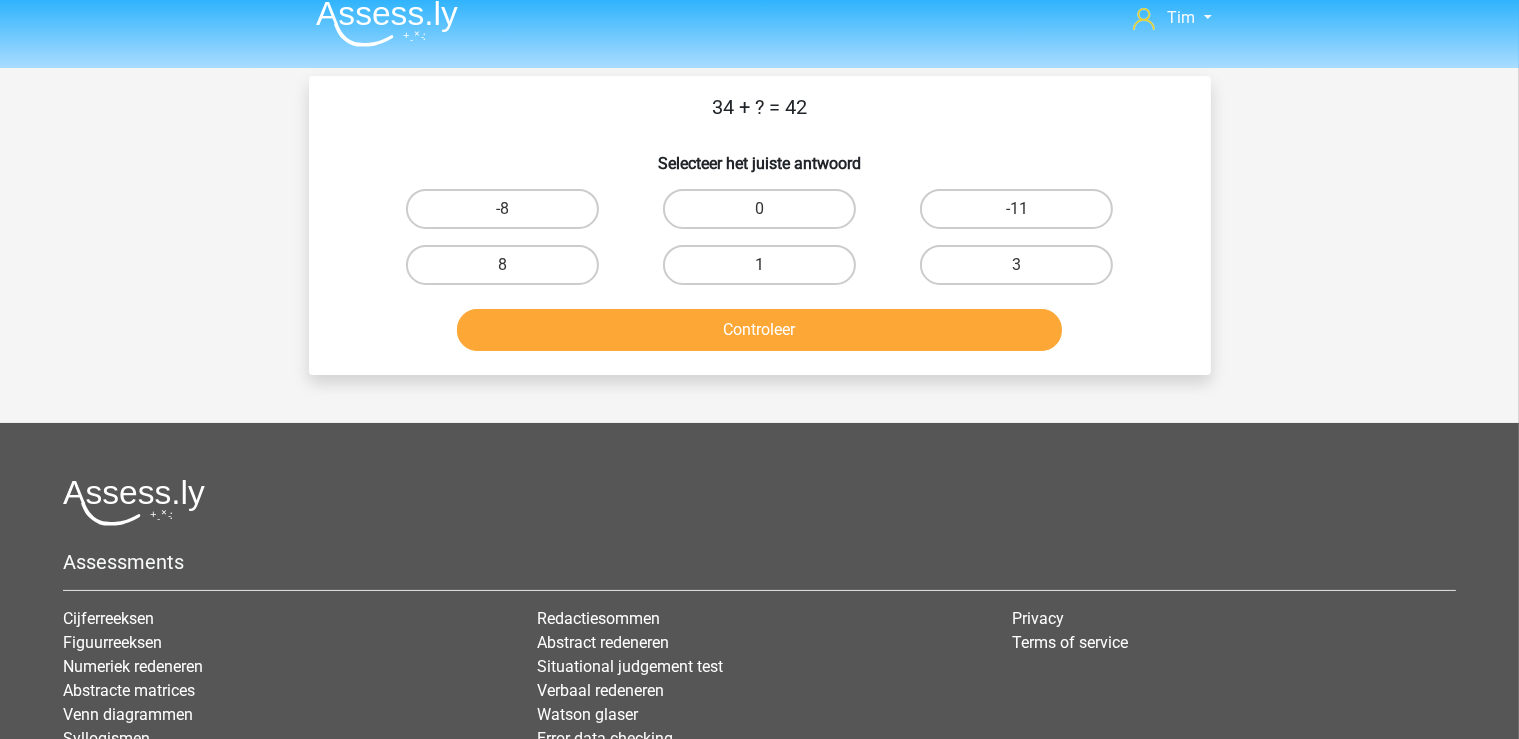 scroll, scrollTop: 0, scrollLeft: 0, axis: both 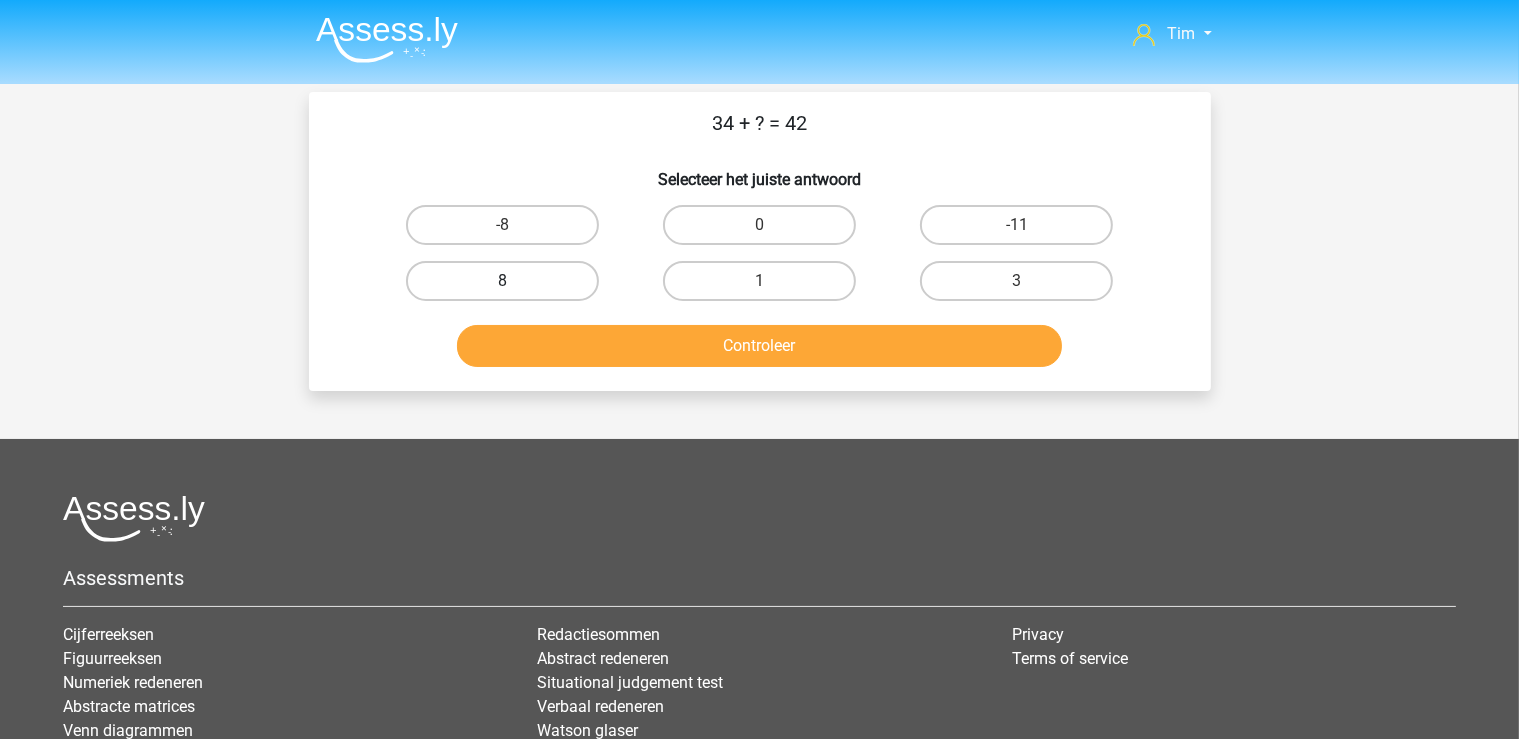 click on "8" at bounding box center [502, 281] 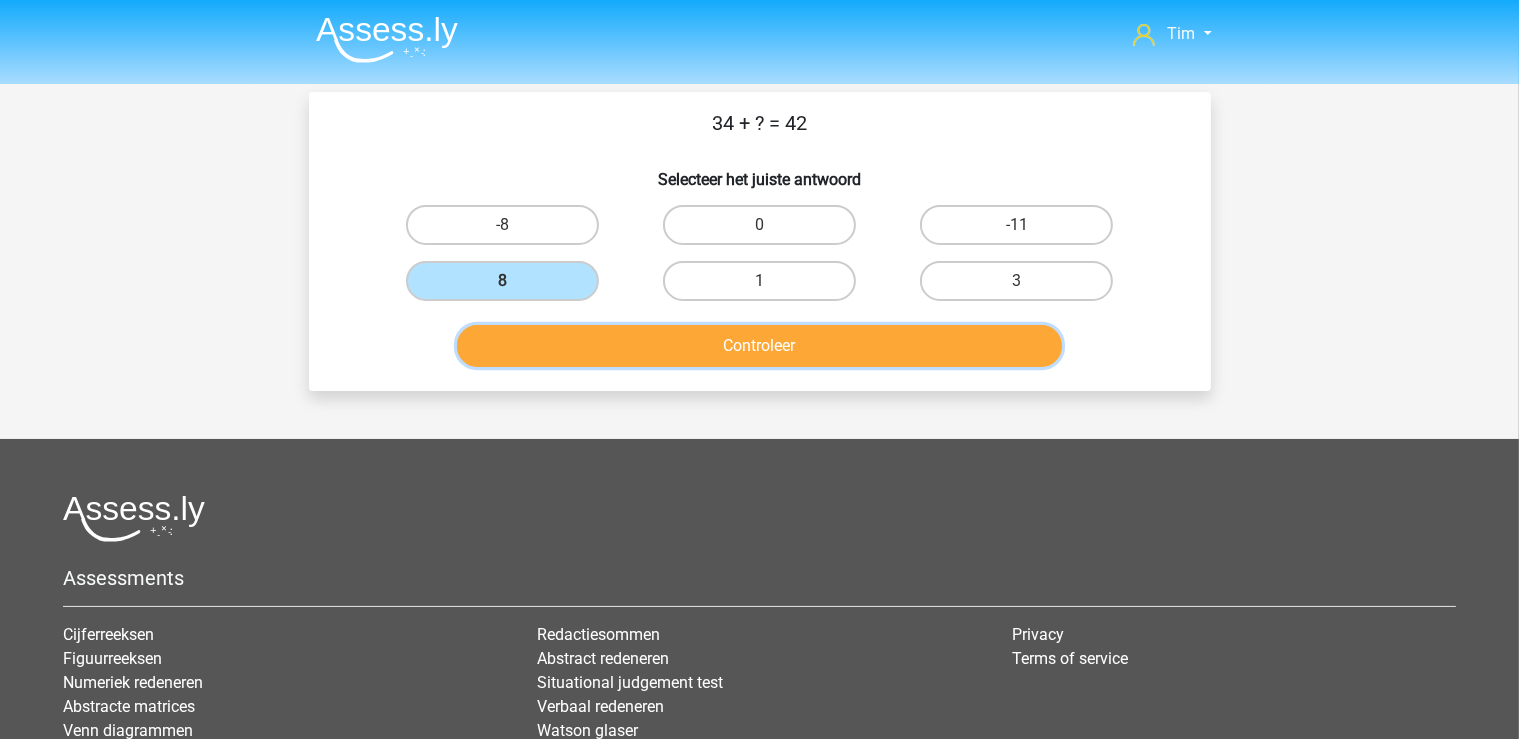 click on "Controleer" at bounding box center (759, 346) 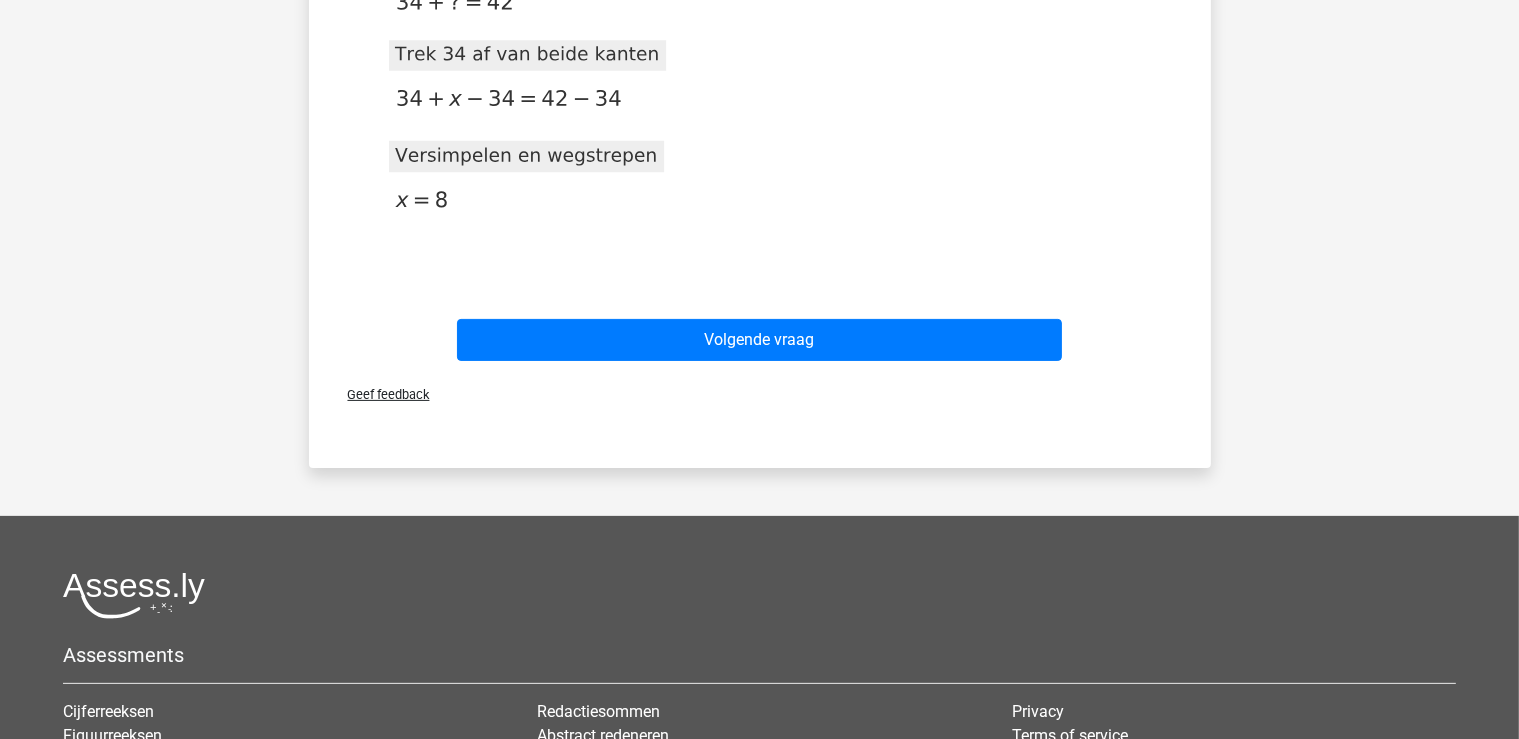 scroll, scrollTop: 728, scrollLeft: 0, axis: vertical 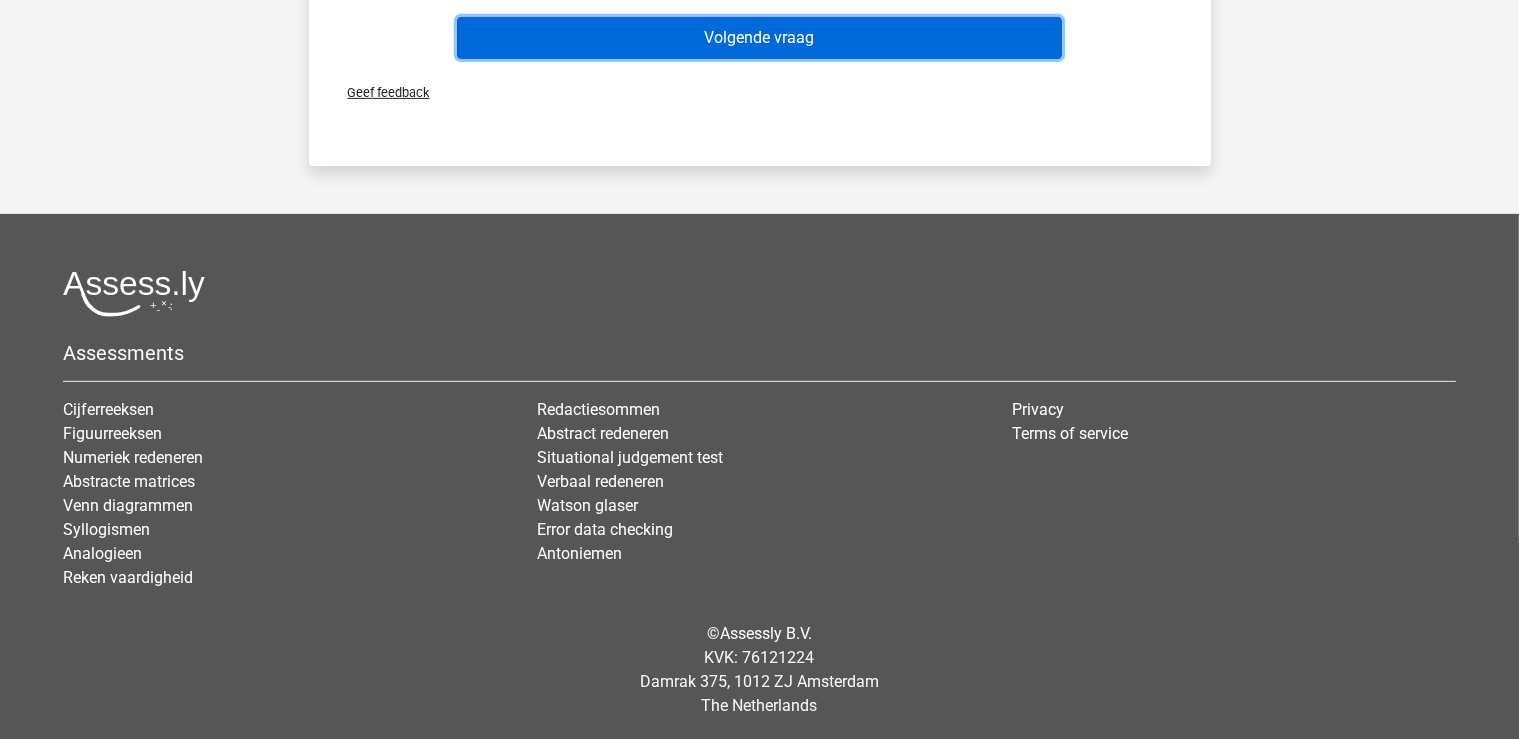click on "Volgende vraag" at bounding box center [759, 38] 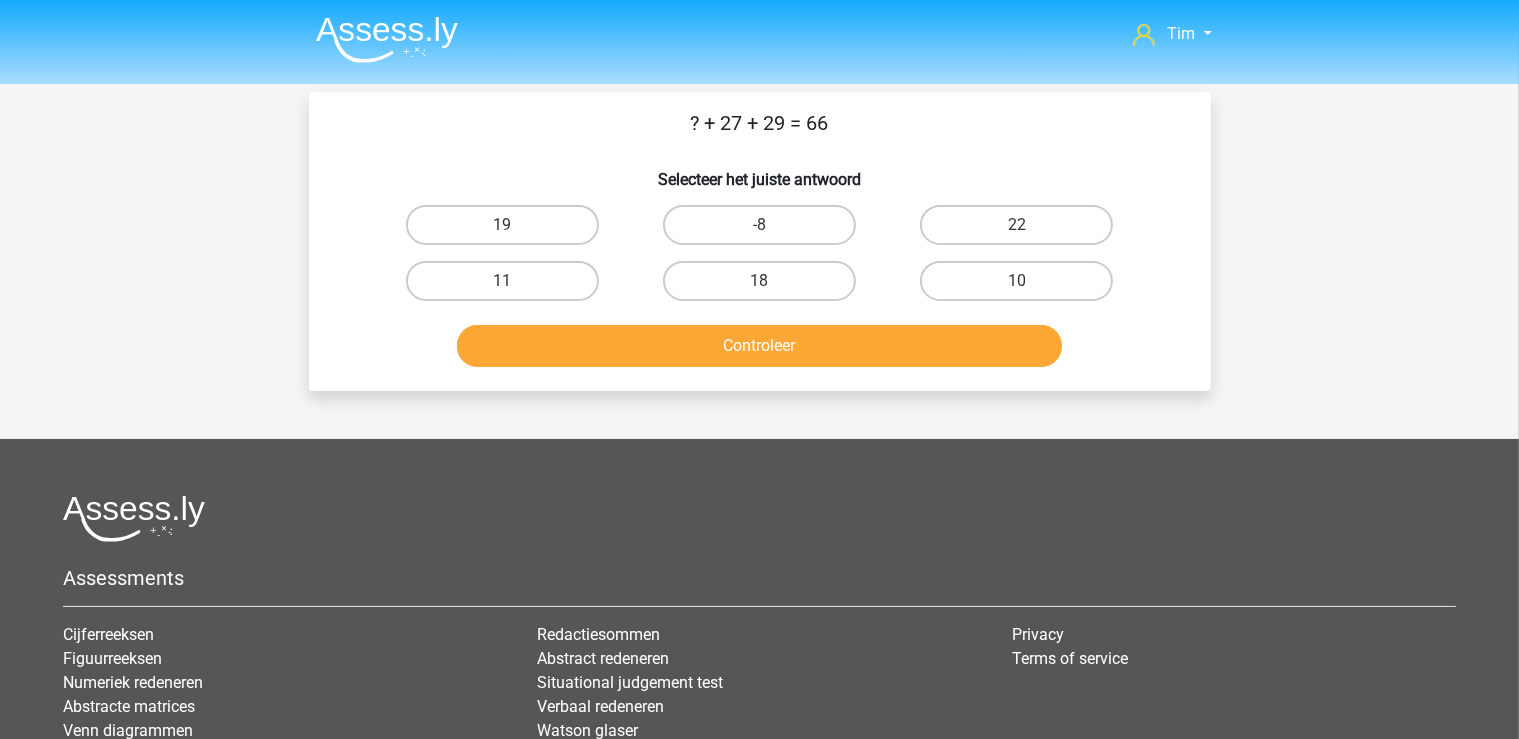 scroll, scrollTop: 0, scrollLeft: 0, axis: both 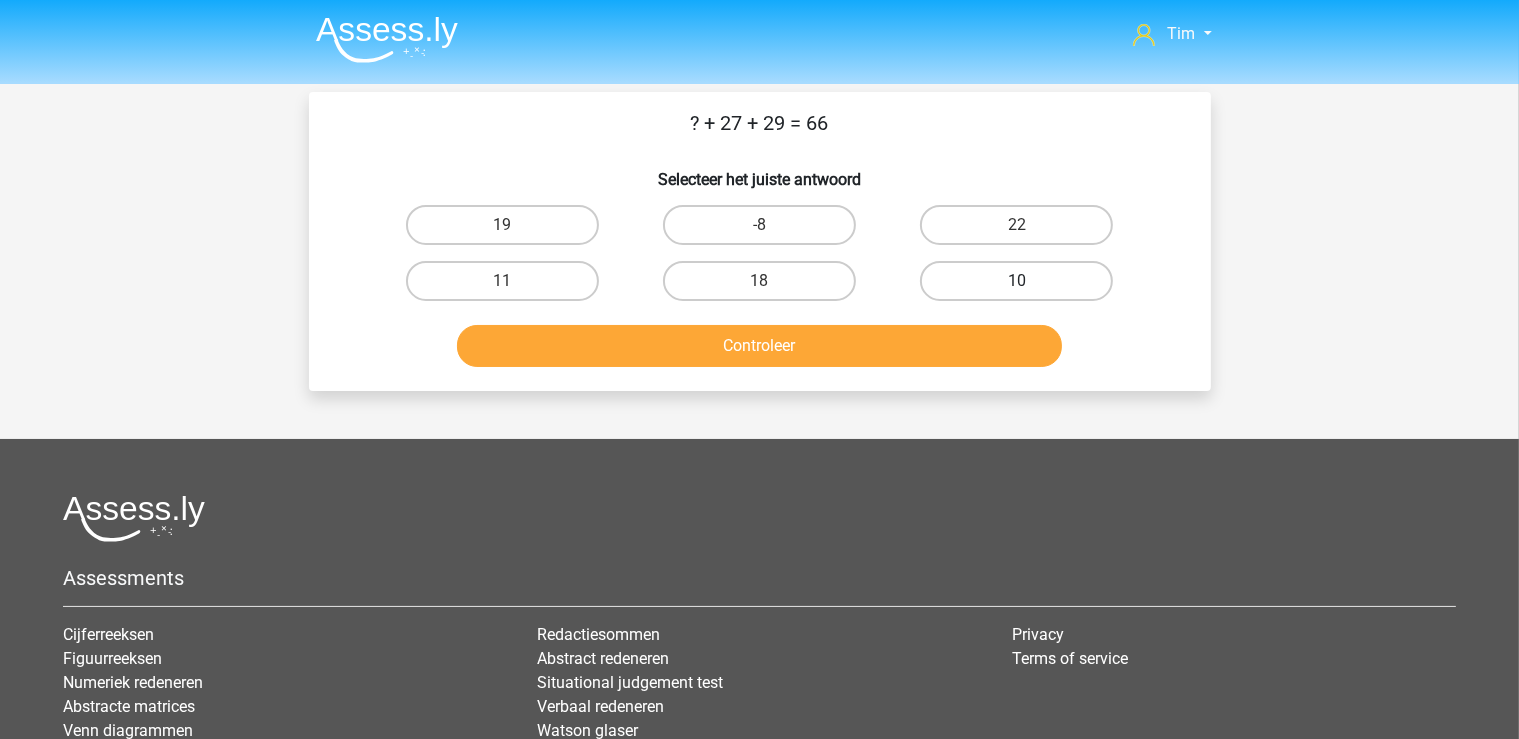 click on "10" at bounding box center (1016, 281) 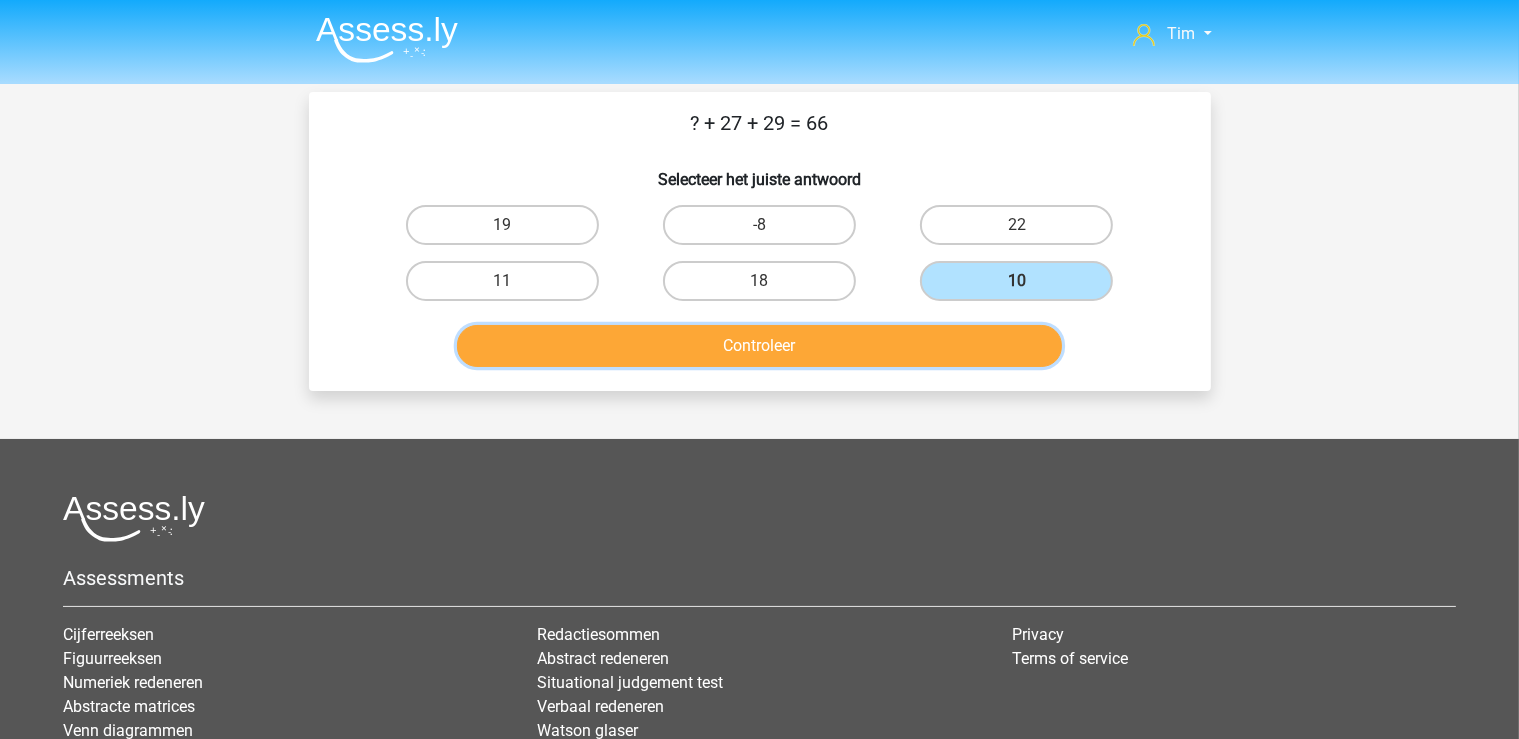 click on "Controleer" at bounding box center [759, 346] 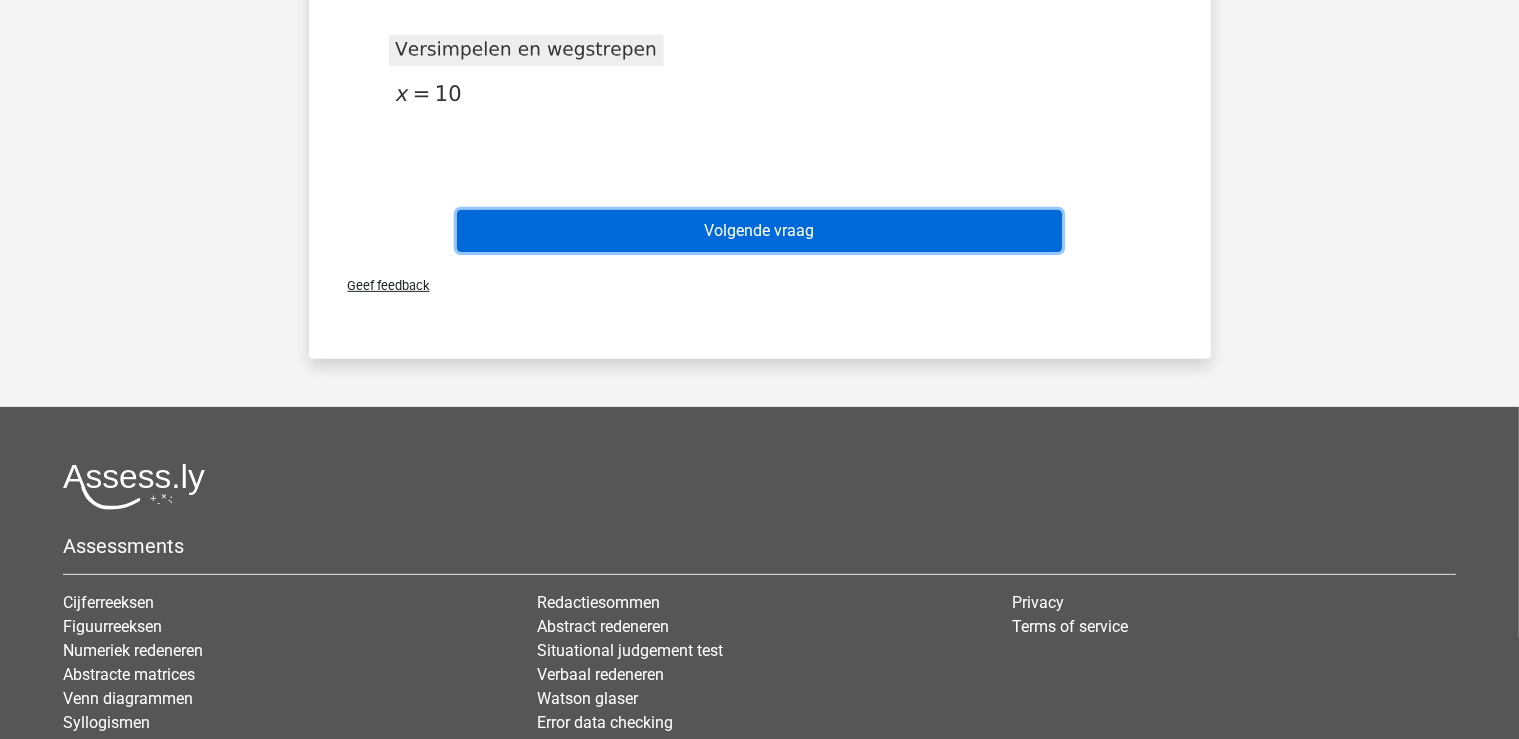 click on "Volgende vraag" at bounding box center (759, 231) 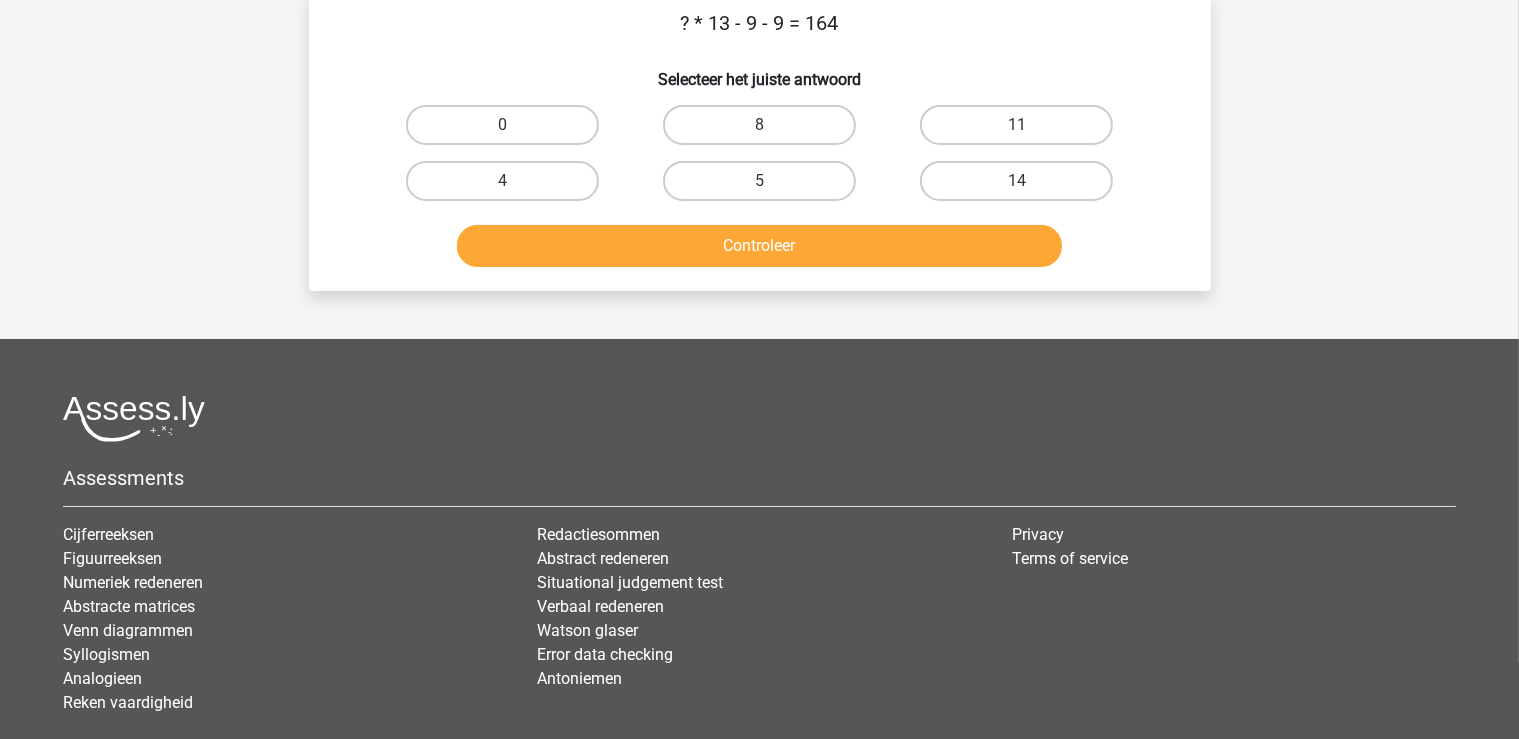 scroll, scrollTop: 0, scrollLeft: 0, axis: both 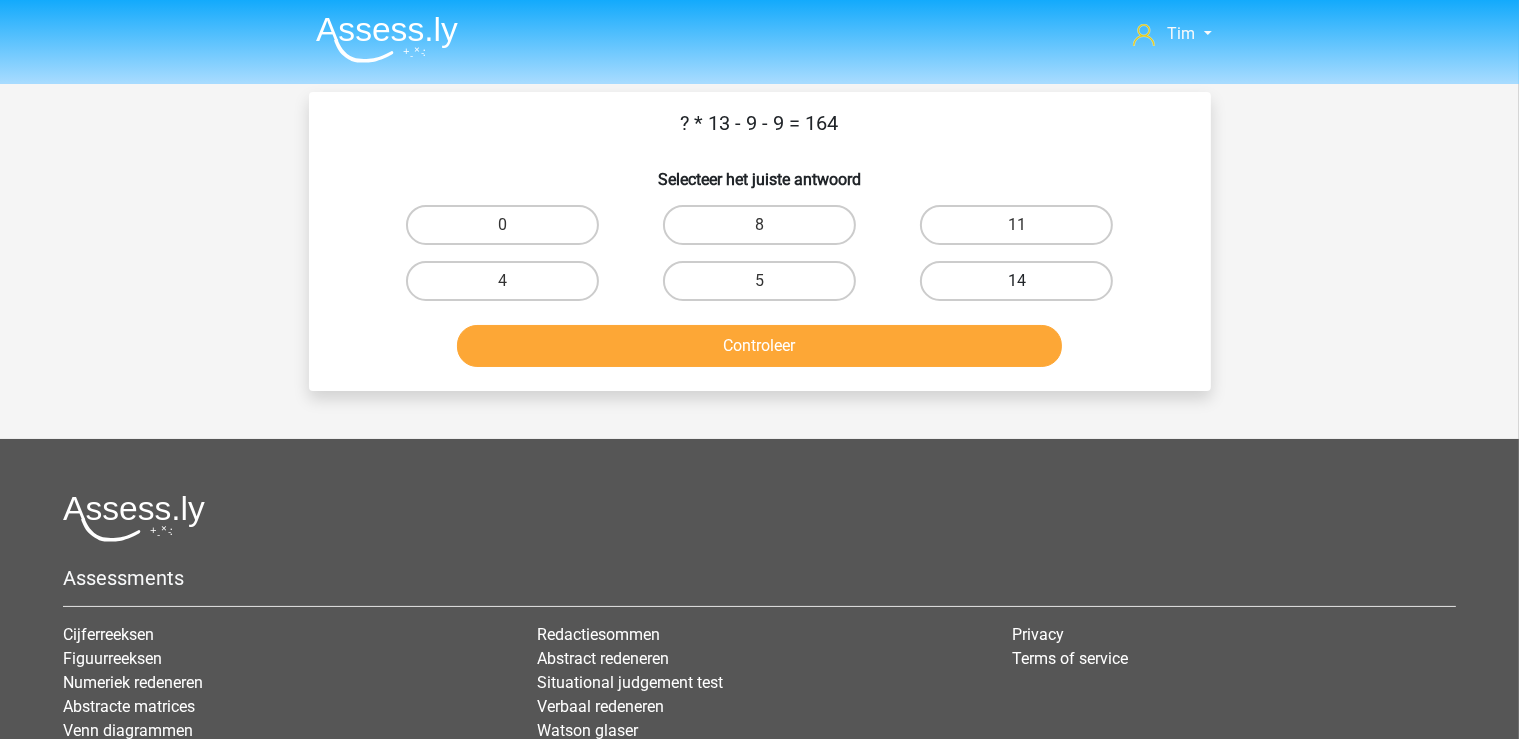 click on "14" at bounding box center [1016, 281] 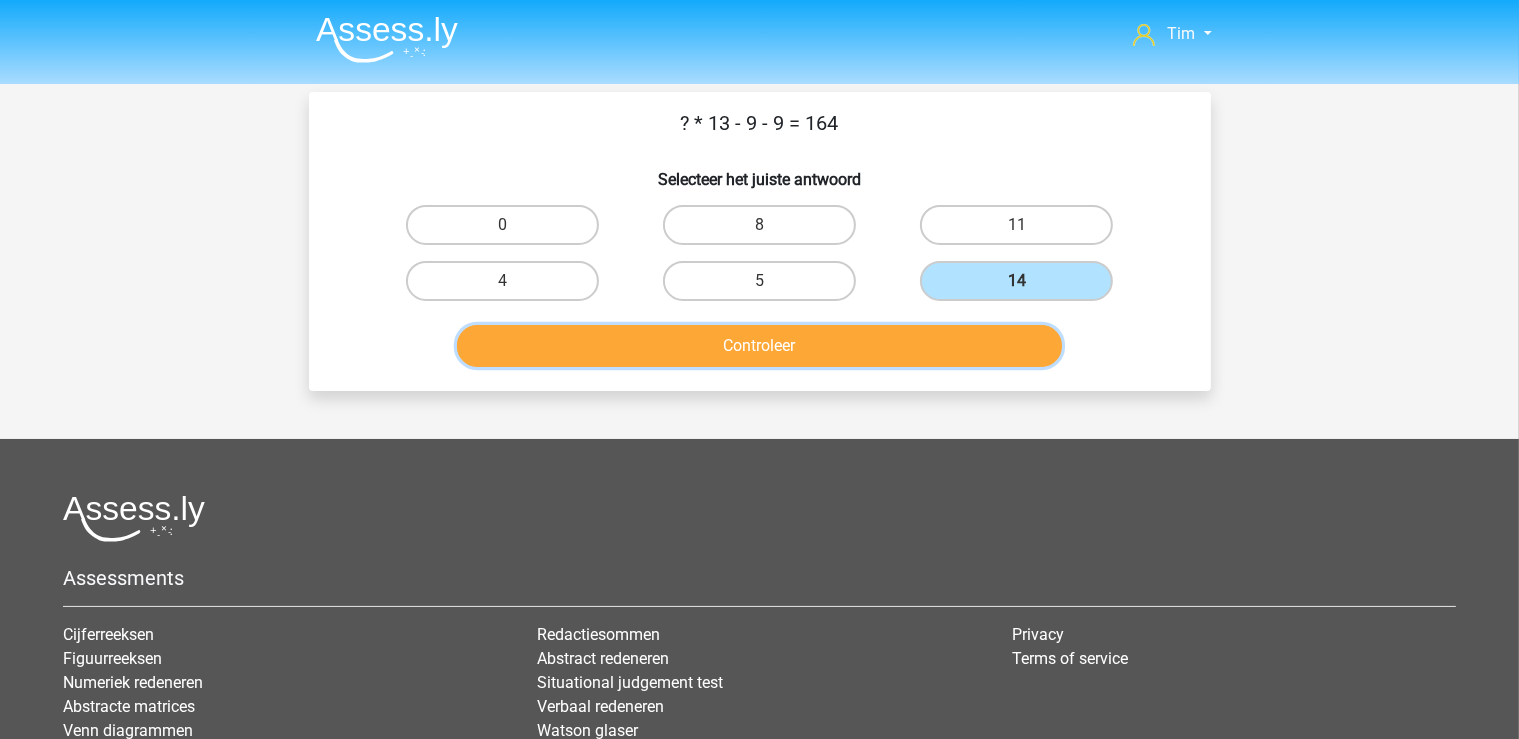 click on "Controleer" at bounding box center [759, 346] 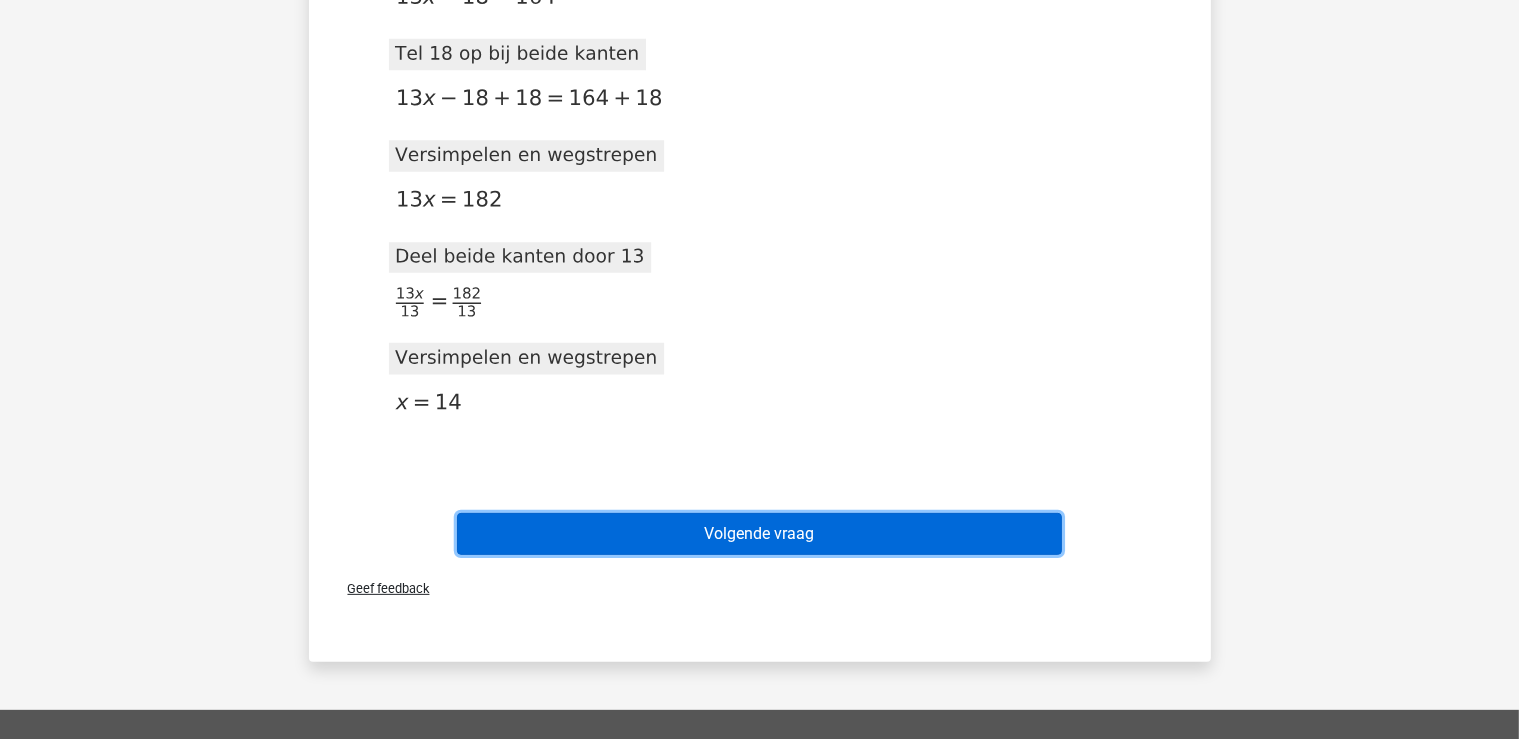 click on "Volgende vraag" at bounding box center (759, 534) 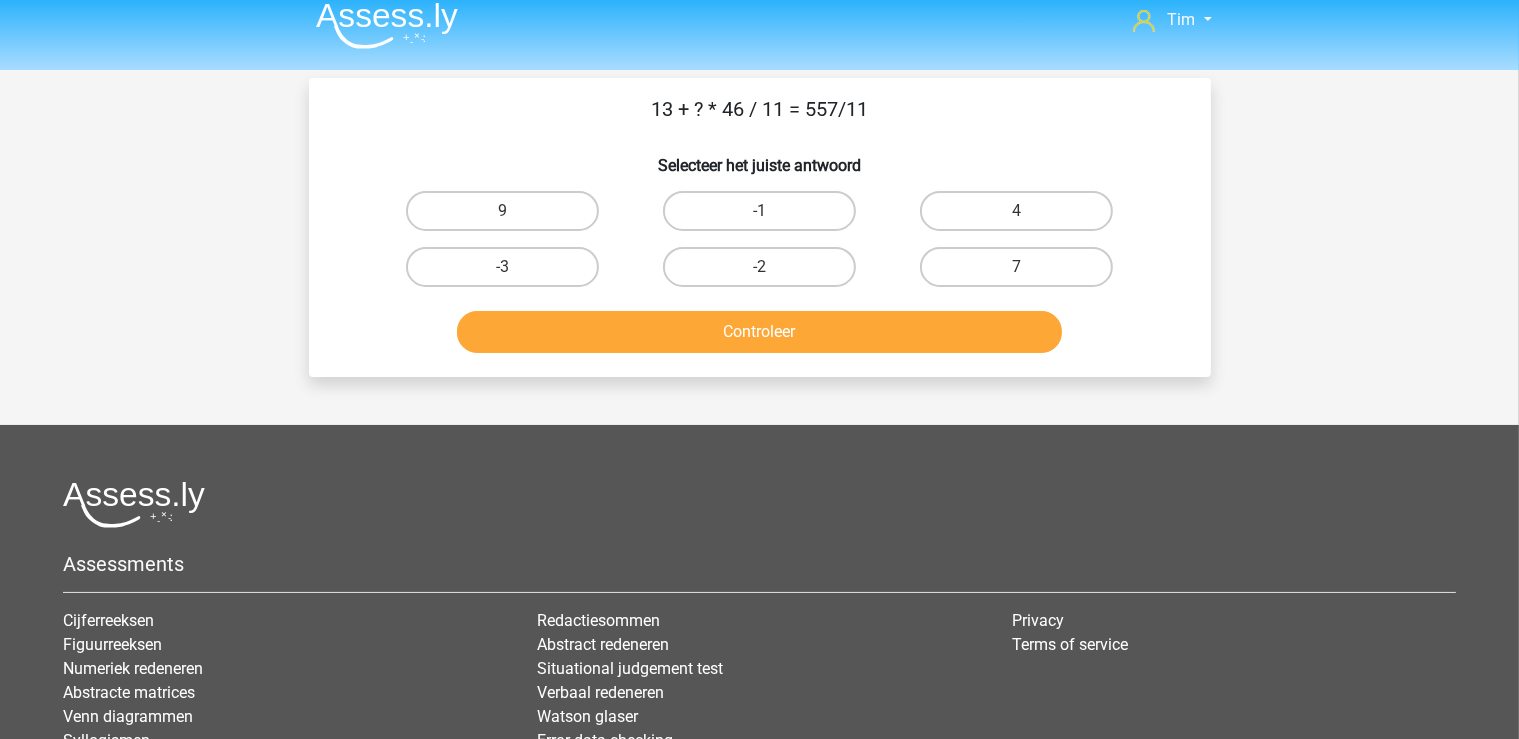 scroll, scrollTop: 0, scrollLeft: 0, axis: both 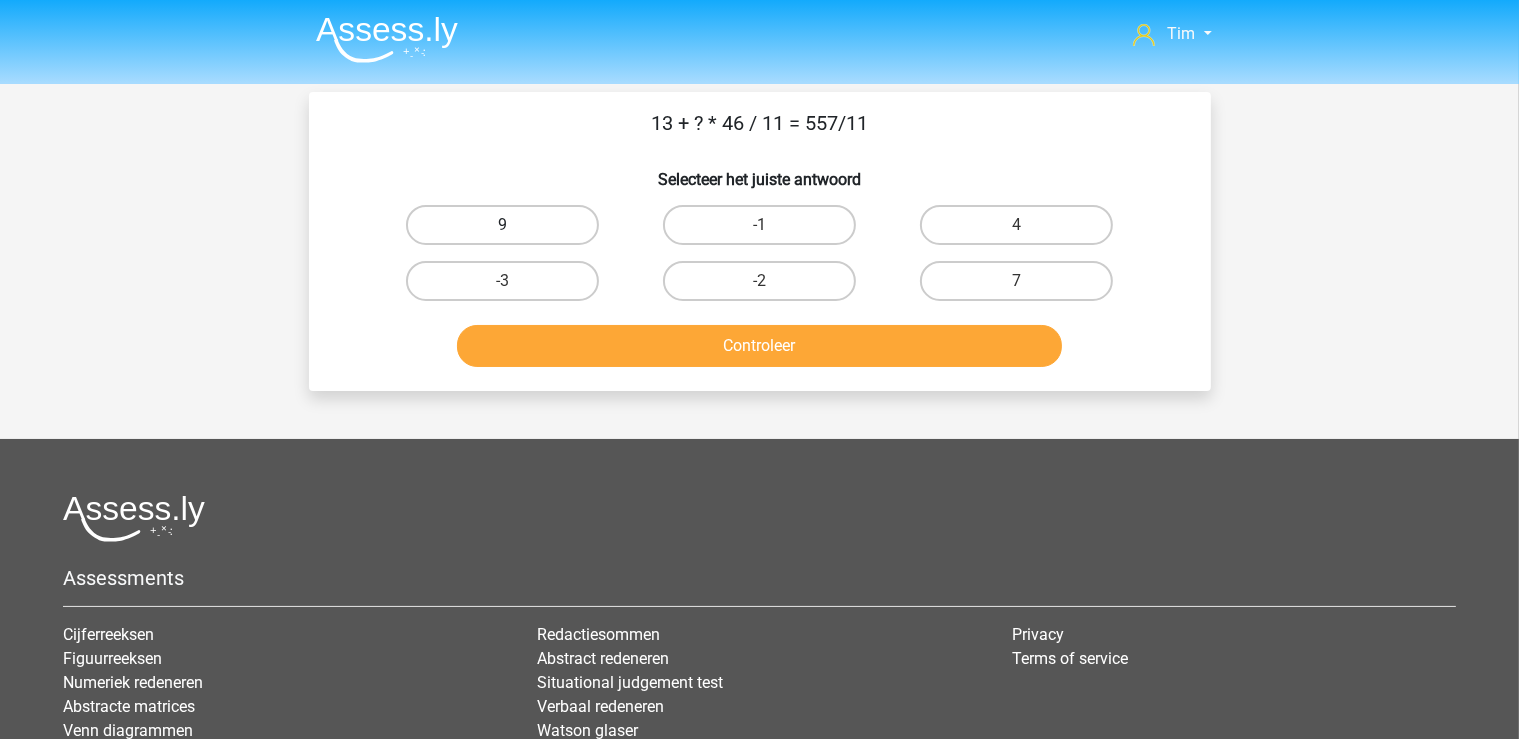 click on "9" at bounding box center [502, 225] 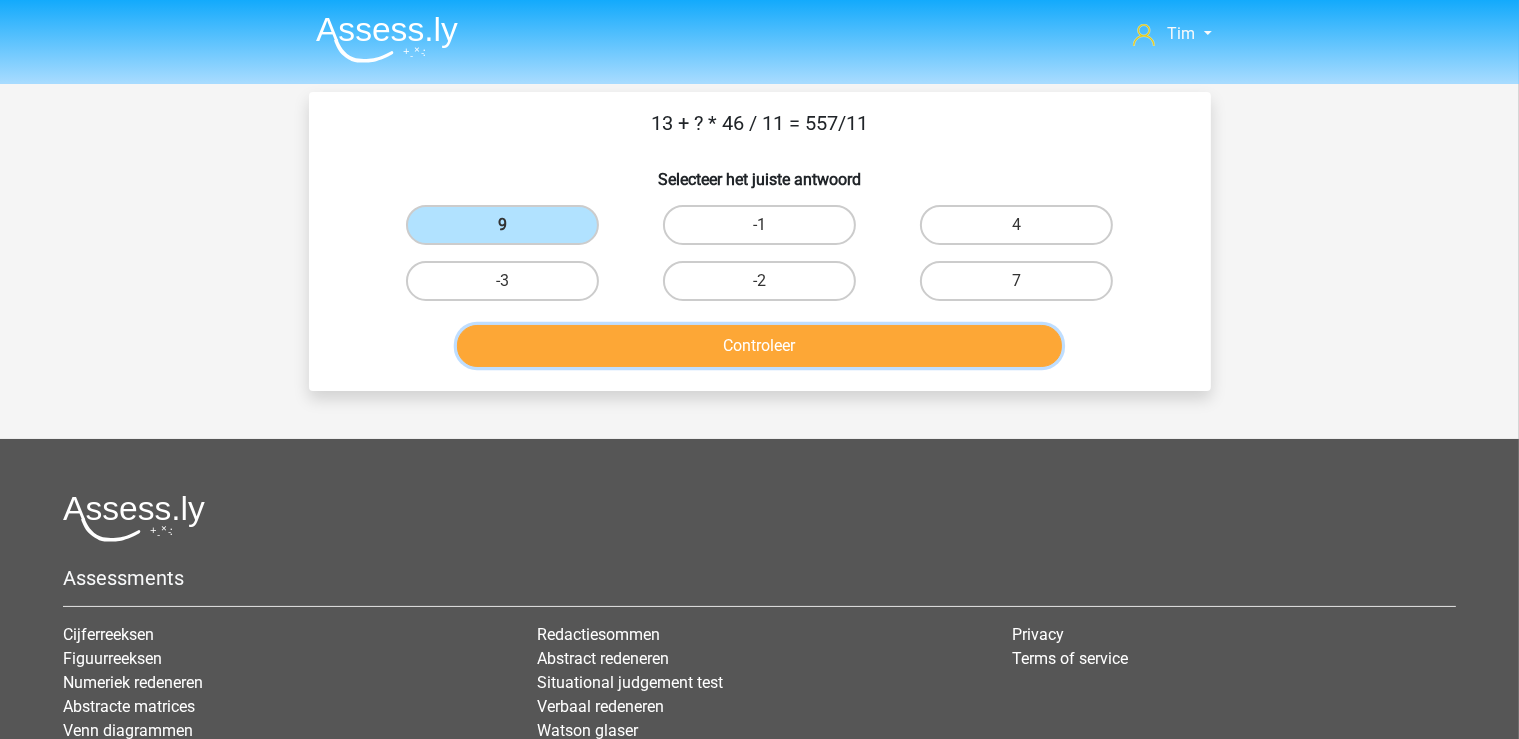 click on "Controleer" at bounding box center [759, 346] 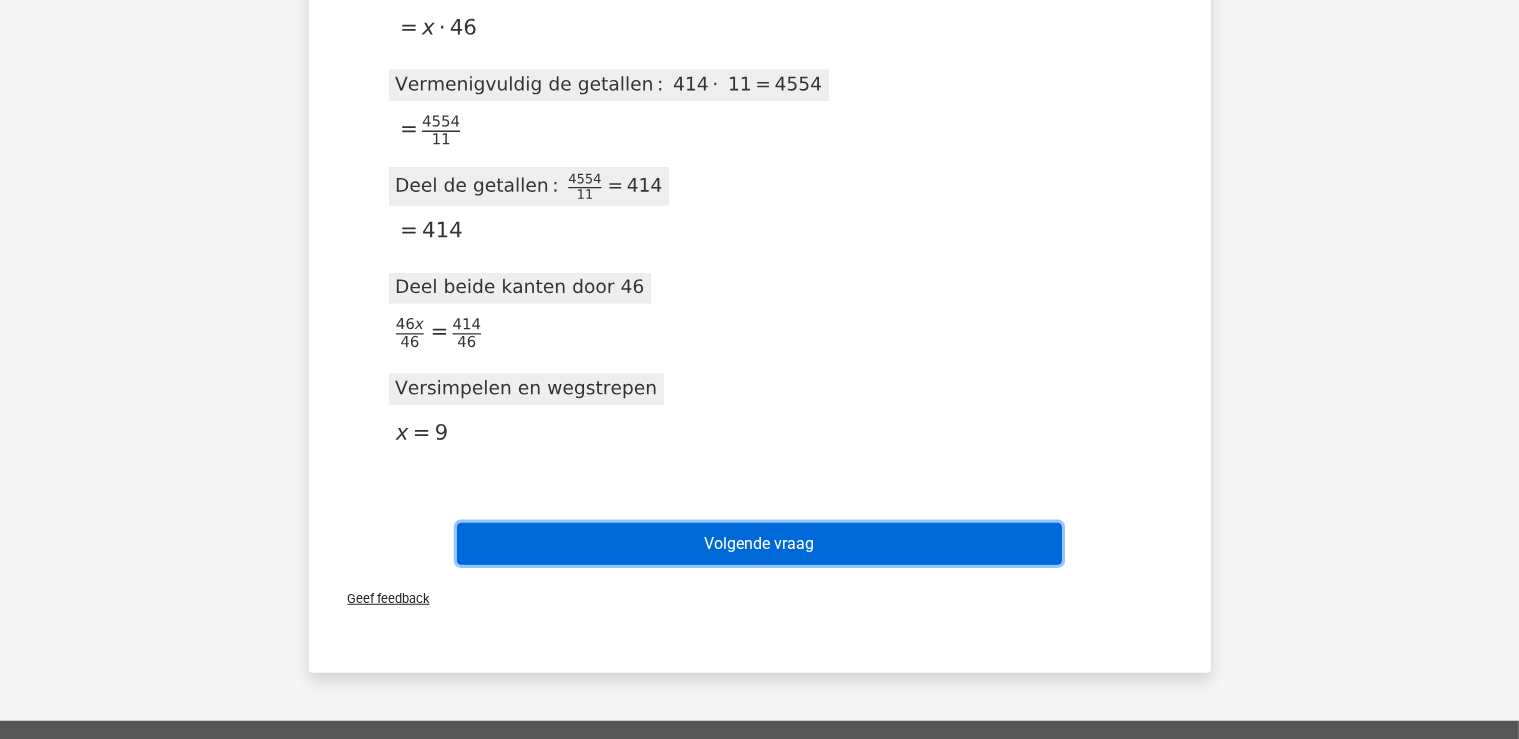 click on "Volgende vraag" at bounding box center [759, 544] 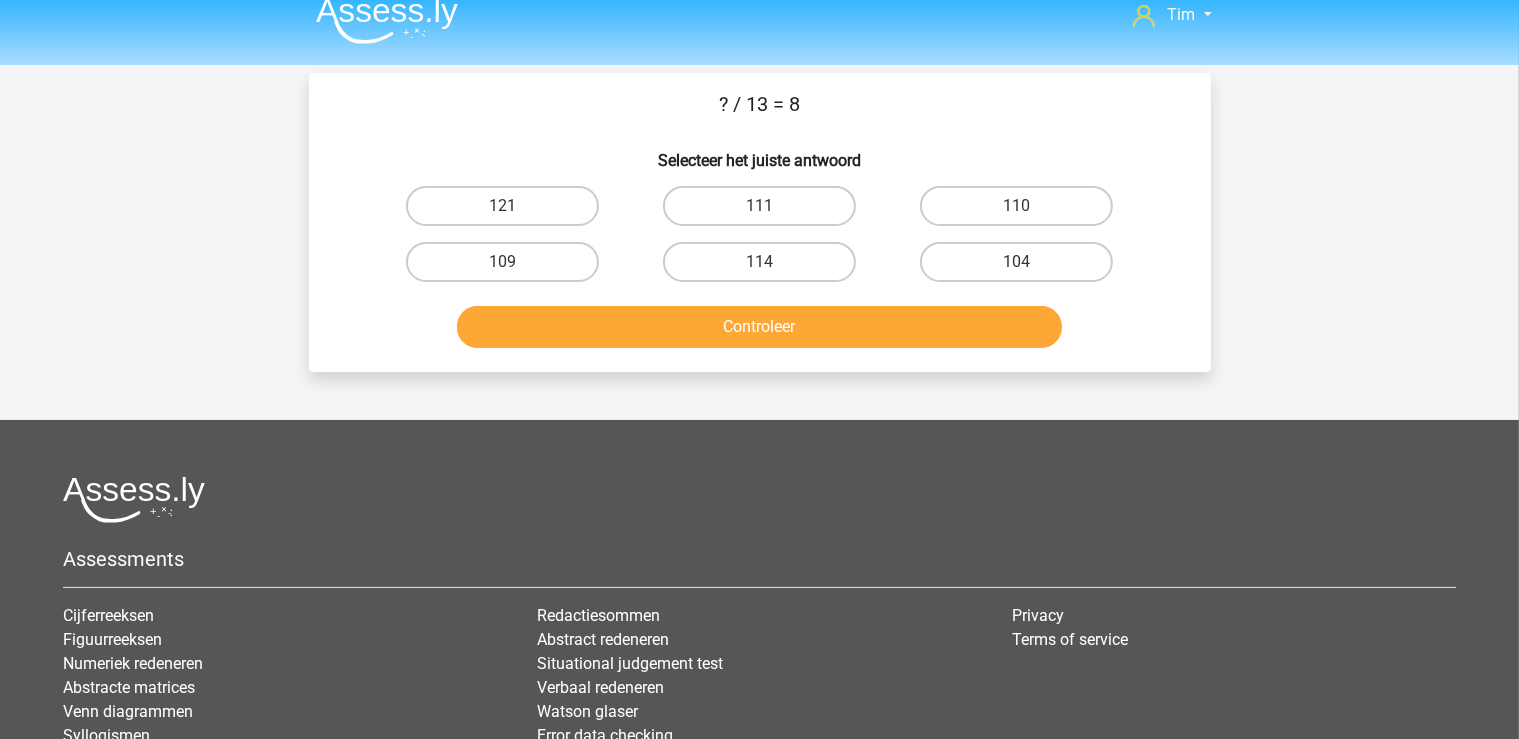 scroll, scrollTop: 0, scrollLeft: 0, axis: both 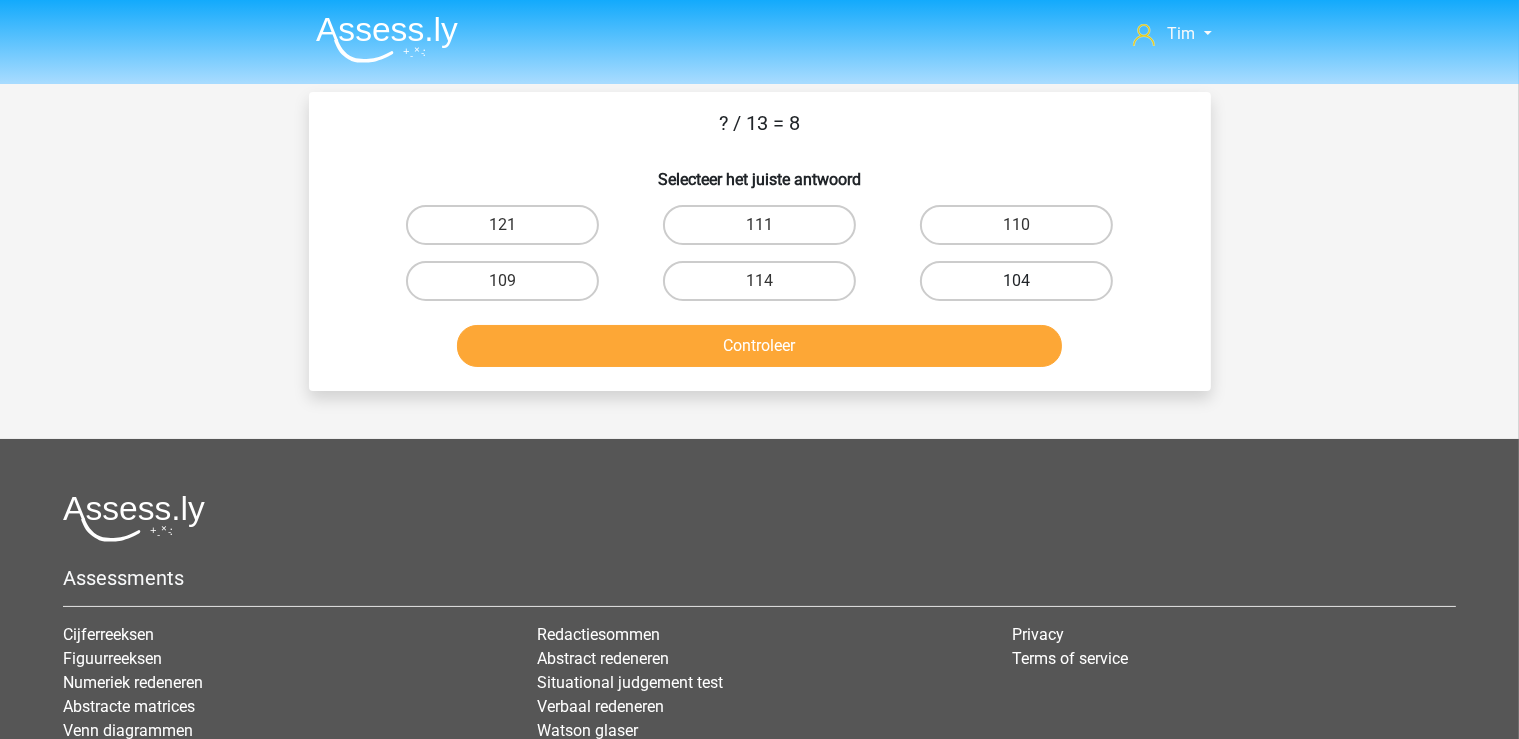 click on "104" at bounding box center [1016, 281] 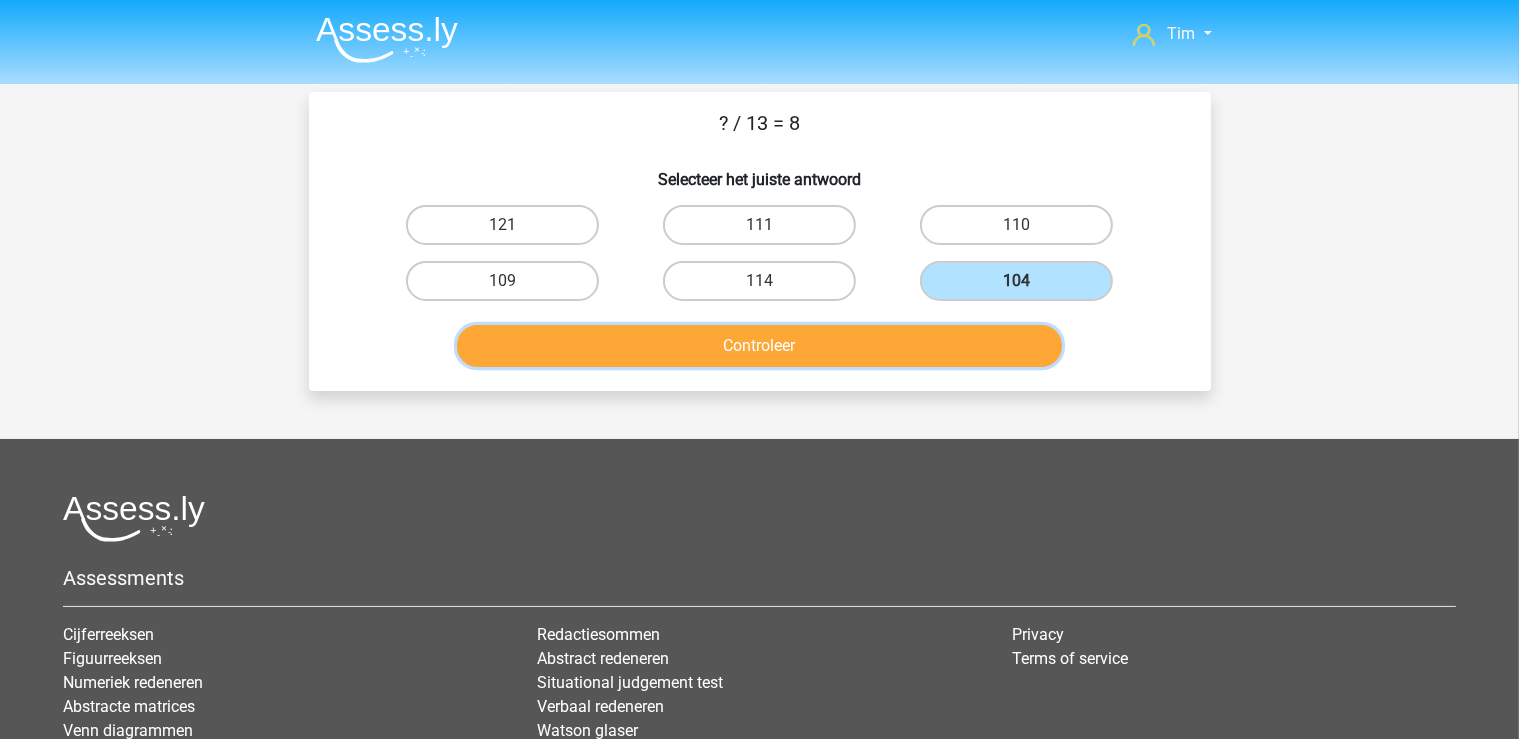 click on "Controleer" at bounding box center [759, 346] 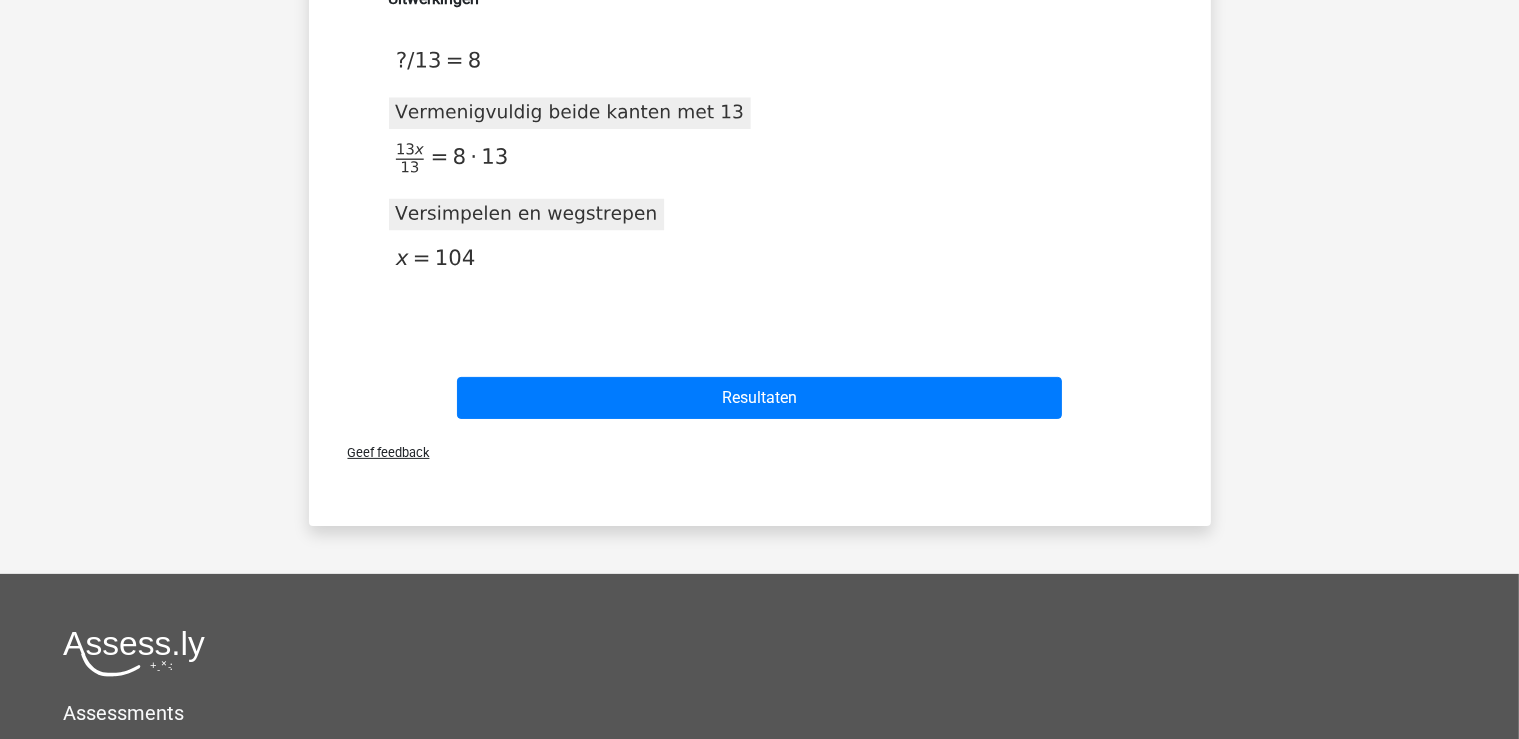 scroll, scrollTop: 633, scrollLeft: 0, axis: vertical 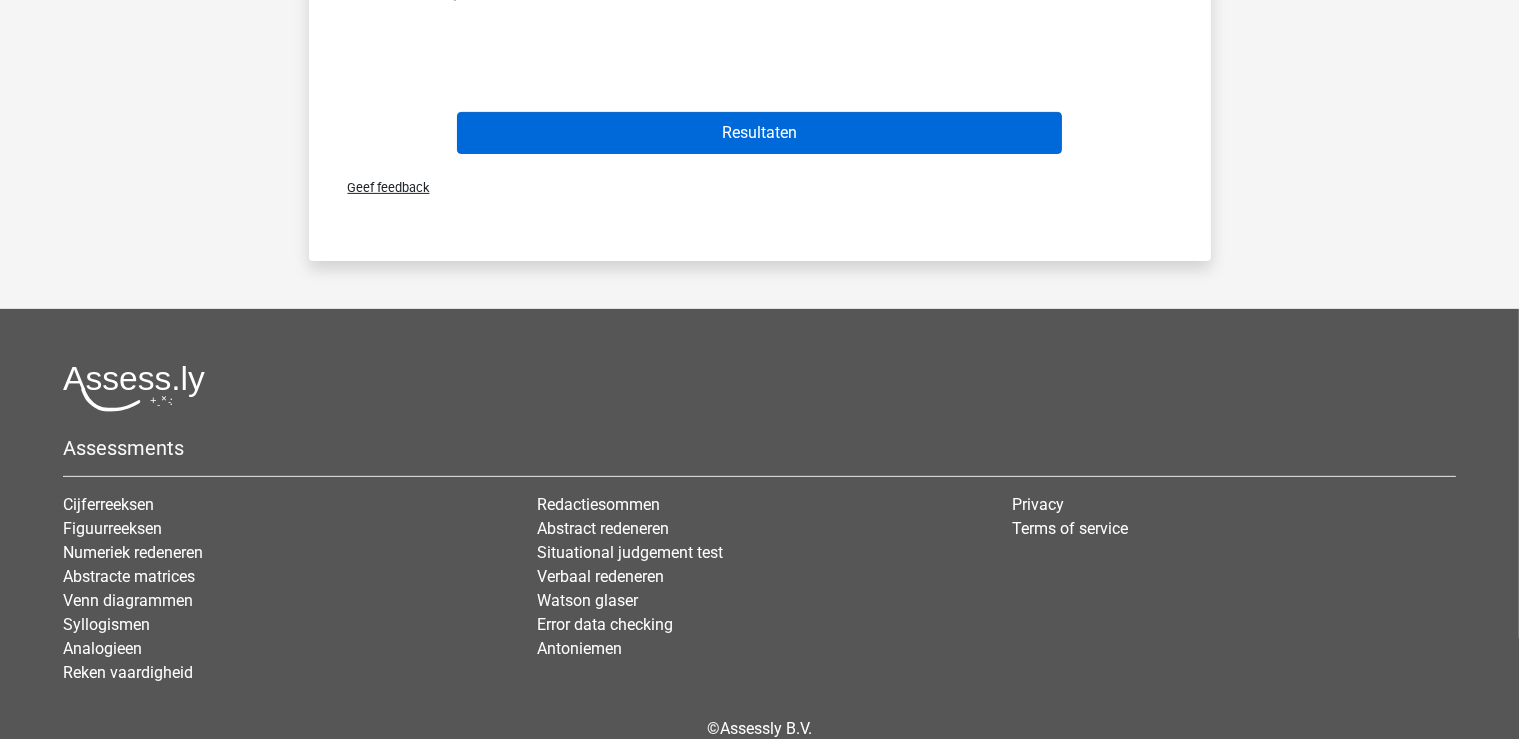 drag, startPoint x: 815, startPoint y: 105, endPoint x: 810, endPoint y: 134, distance: 29.427877 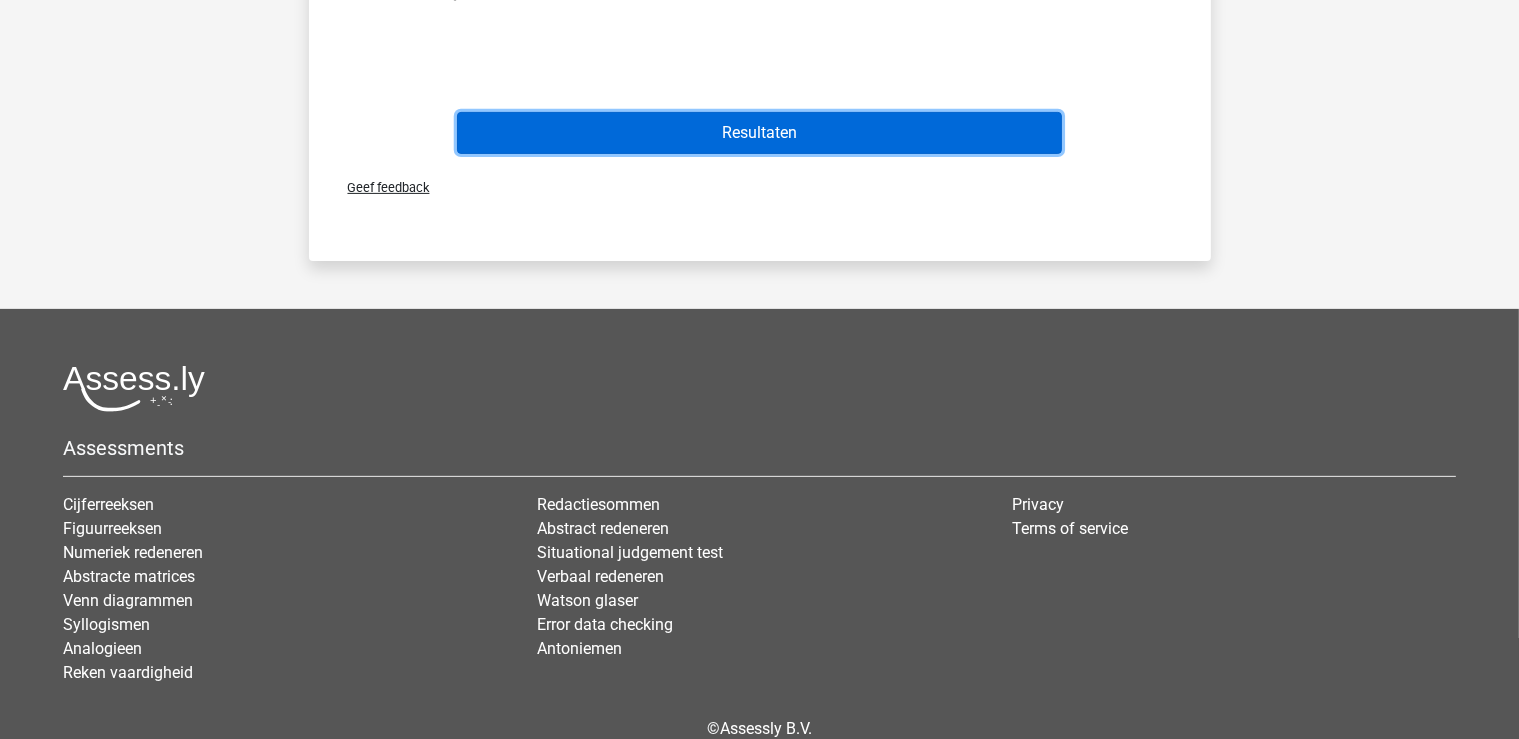 click on "Resultaten" at bounding box center (759, 133) 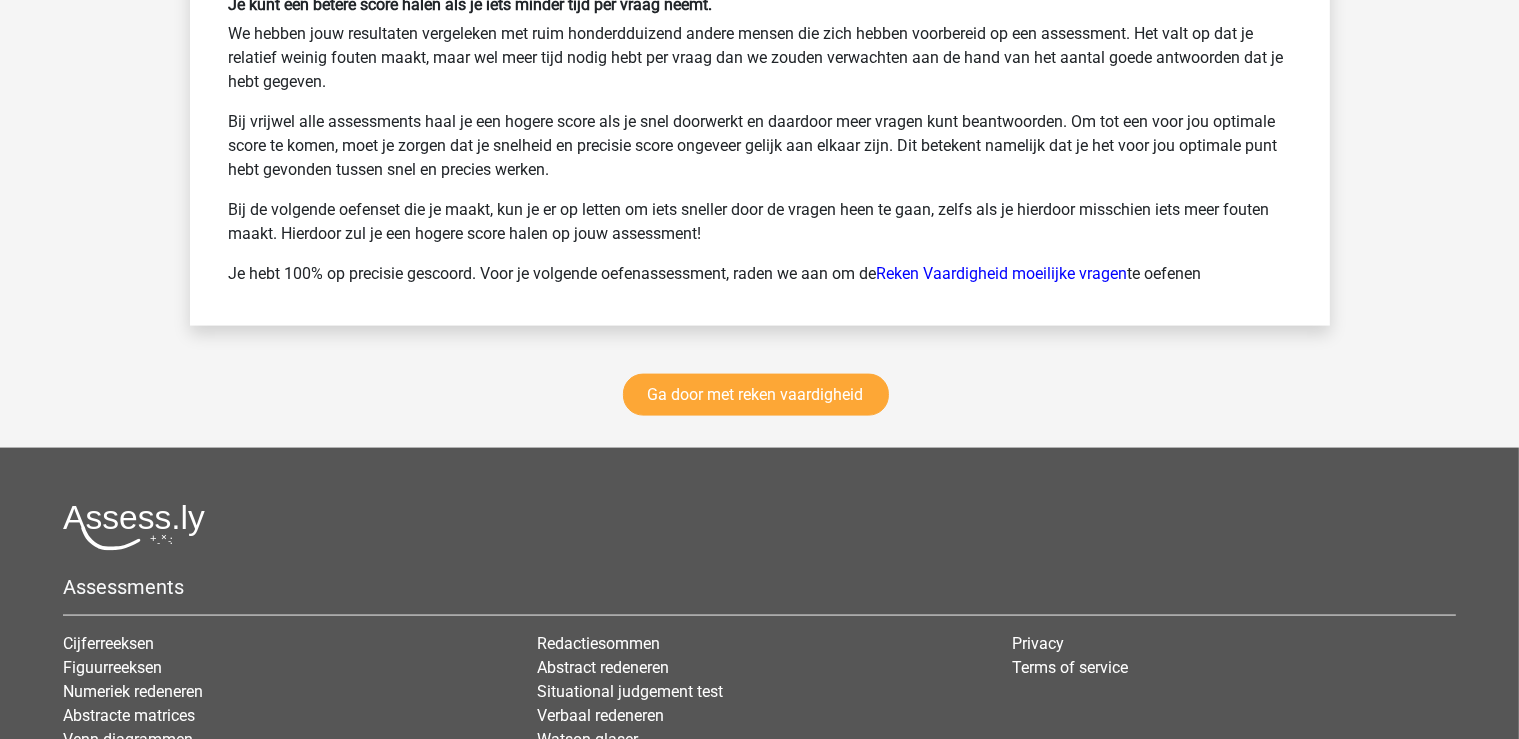 scroll, scrollTop: 2851, scrollLeft: 0, axis: vertical 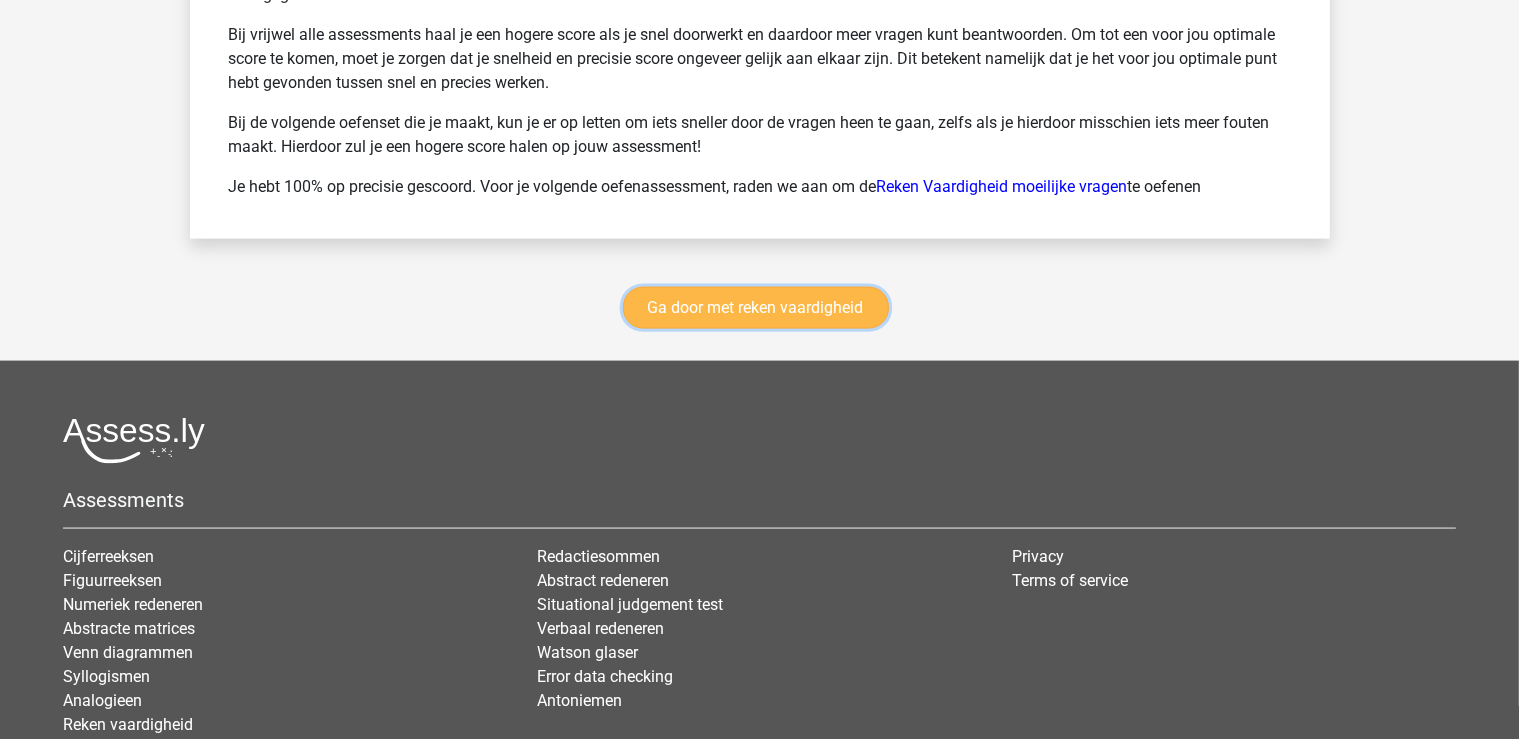 click on "Ga door met reken vaardigheid" at bounding box center (756, 308) 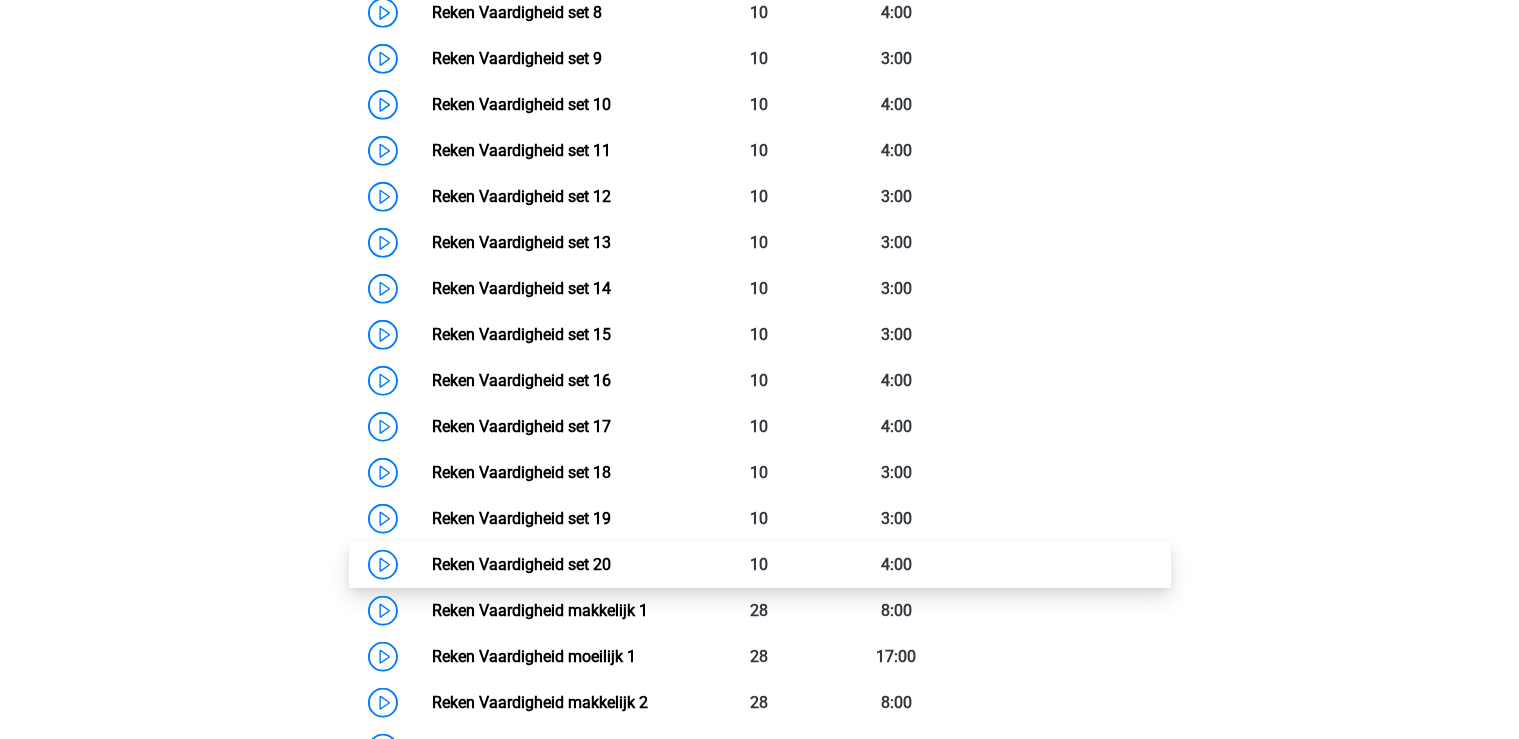scroll, scrollTop: 632, scrollLeft: 0, axis: vertical 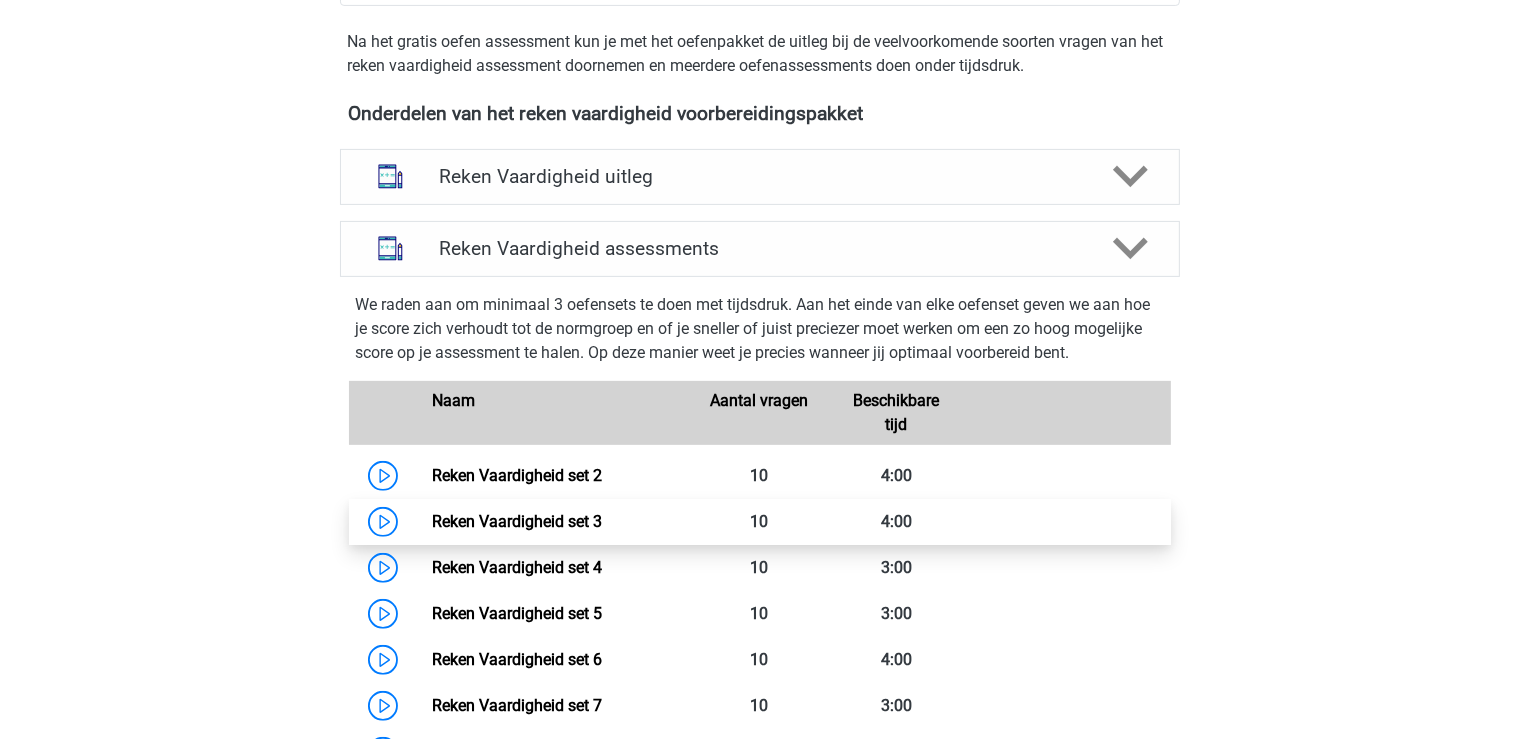 click on "Reken Vaardigheid
set 3" at bounding box center (517, 521) 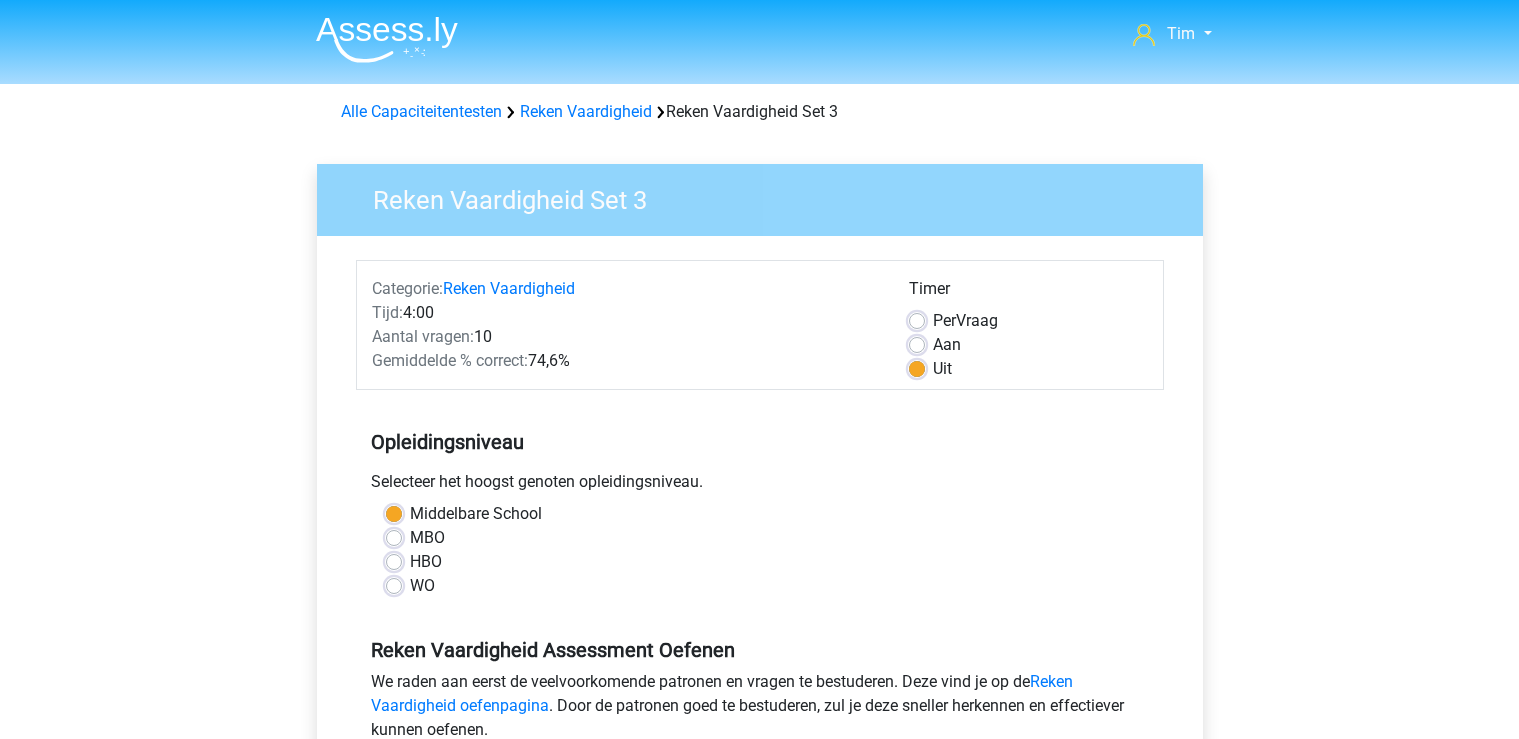 scroll, scrollTop: 0, scrollLeft: 0, axis: both 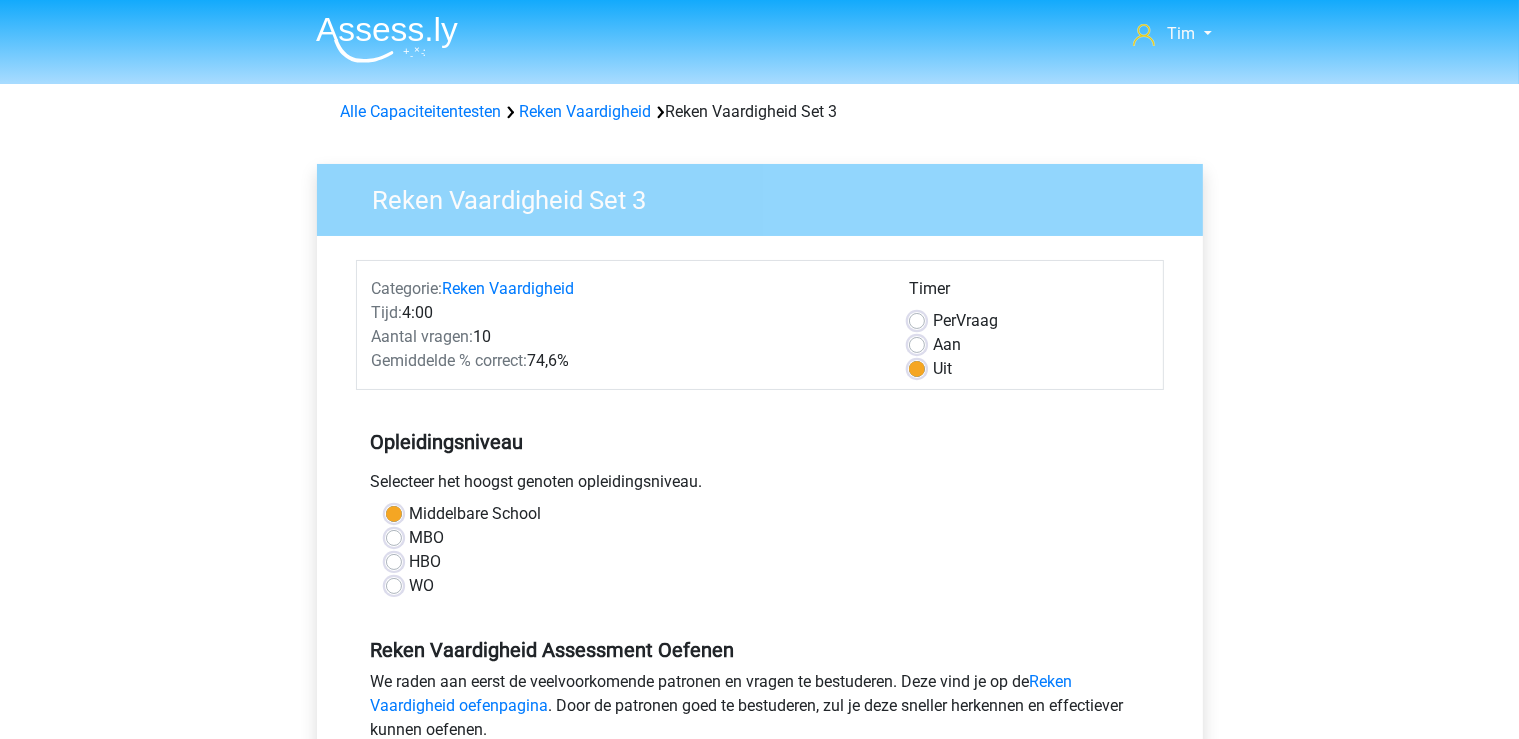click on "Aantal vragen:
10" at bounding box center (625, 337) 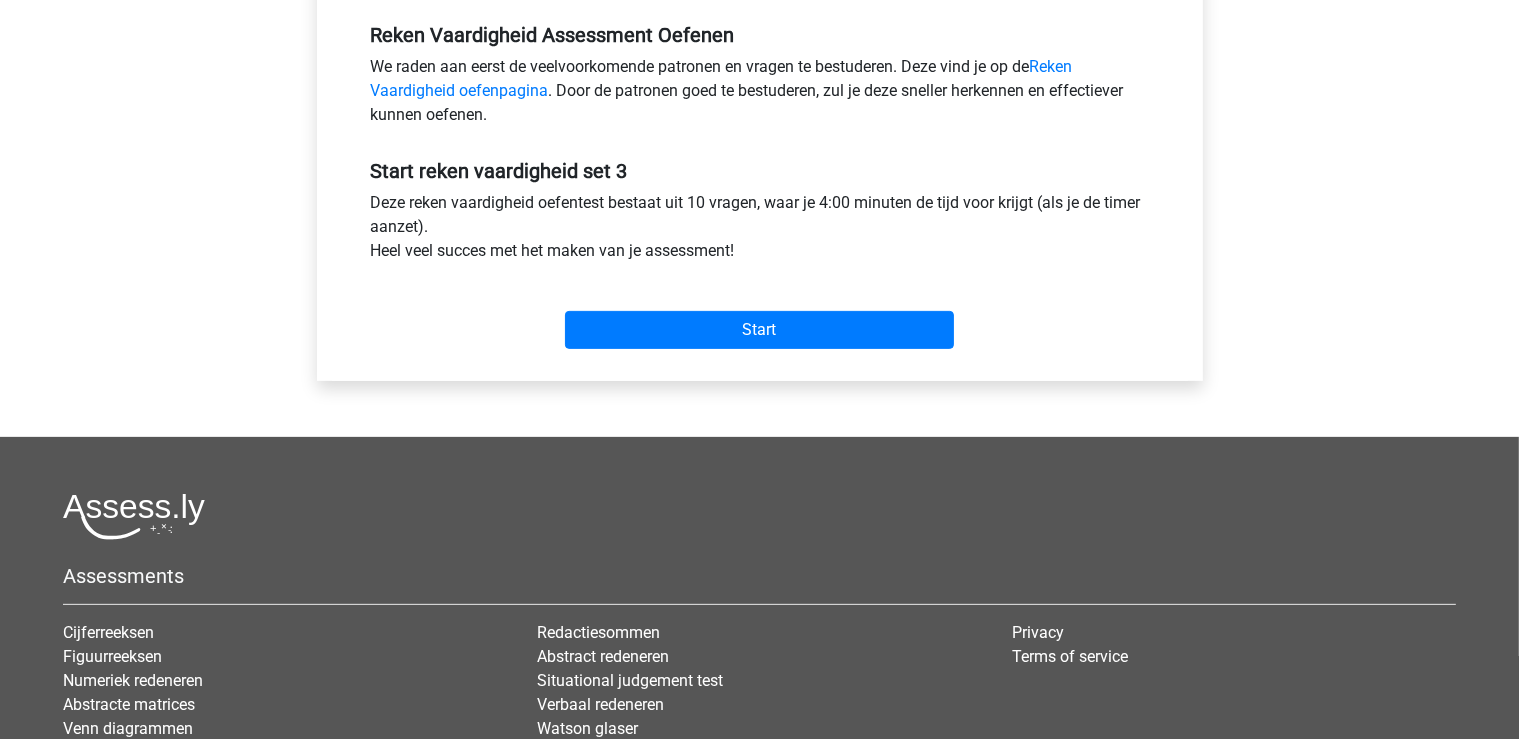 scroll, scrollTop: 704, scrollLeft: 0, axis: vertical 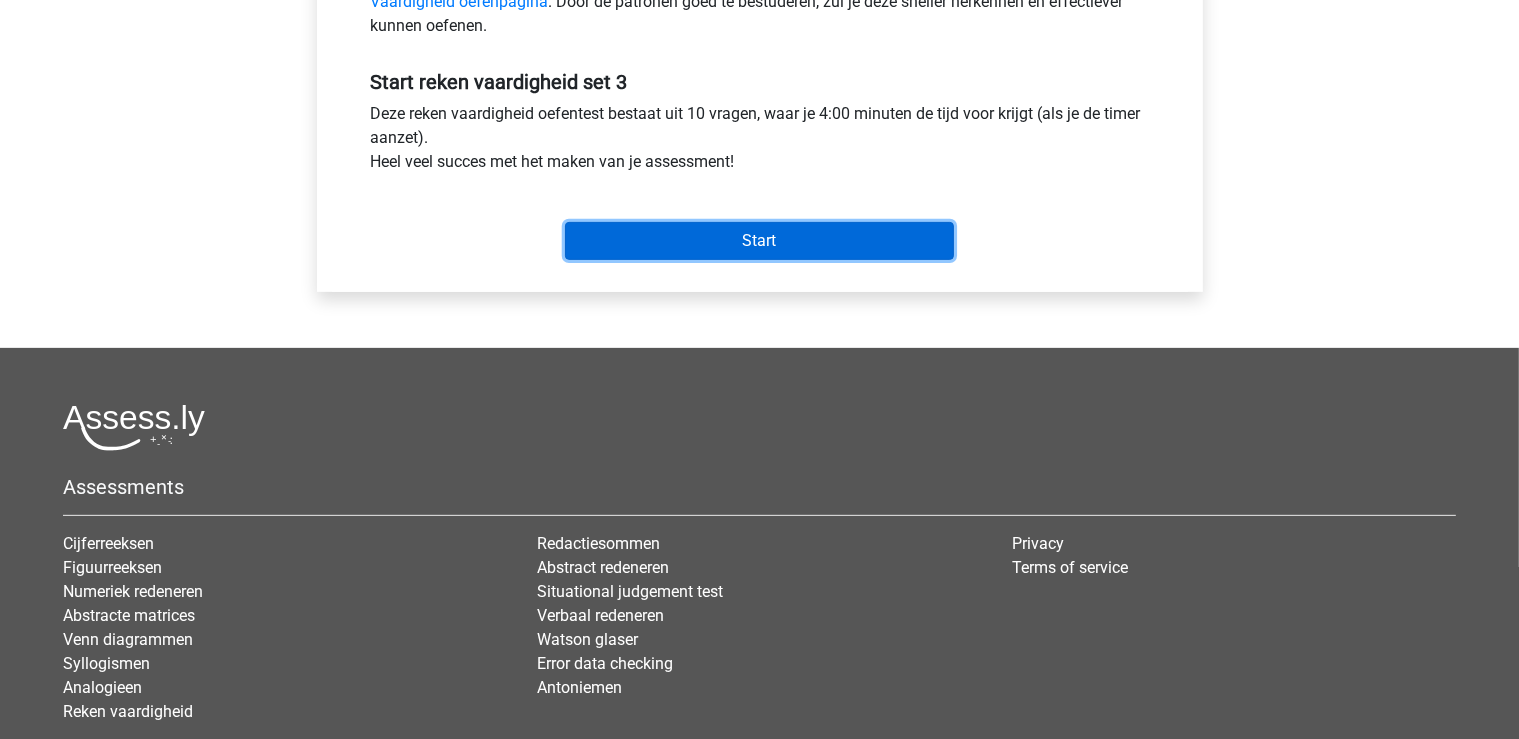 click on "Start" at bounding box center [759, 241] 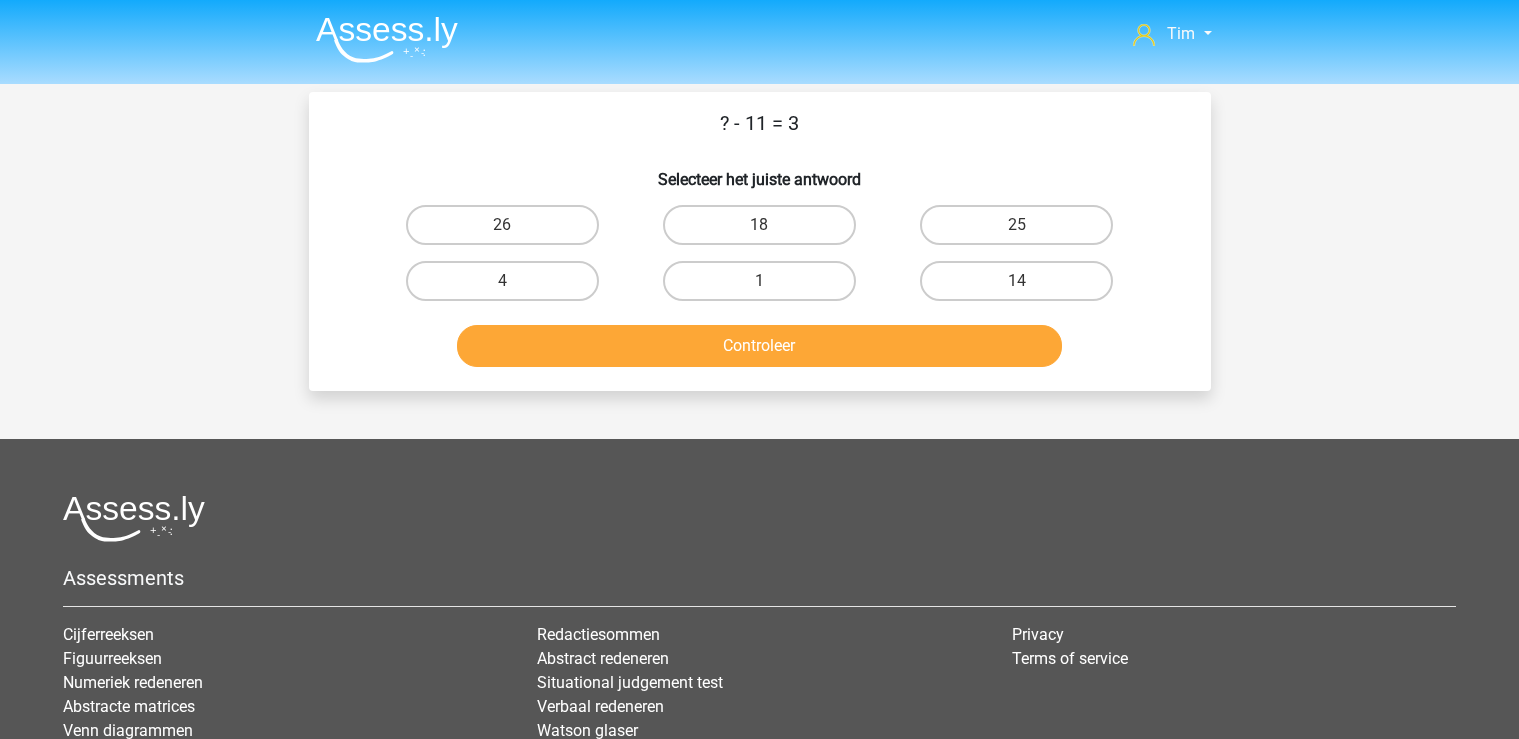 scroll, scrollTop: 0, scrollLeft: 0, axis: both 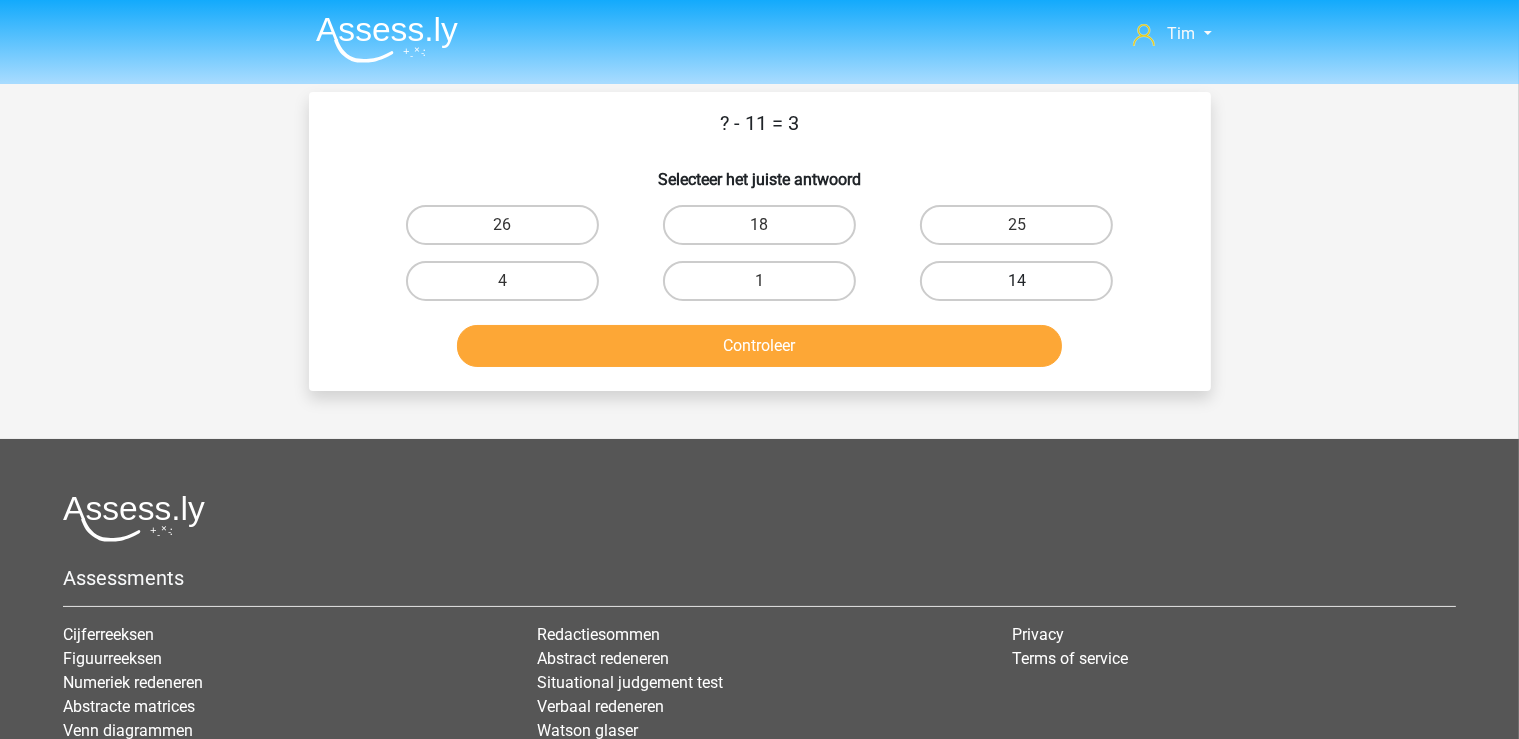 click on "14" at bounding box center (1016, 281) 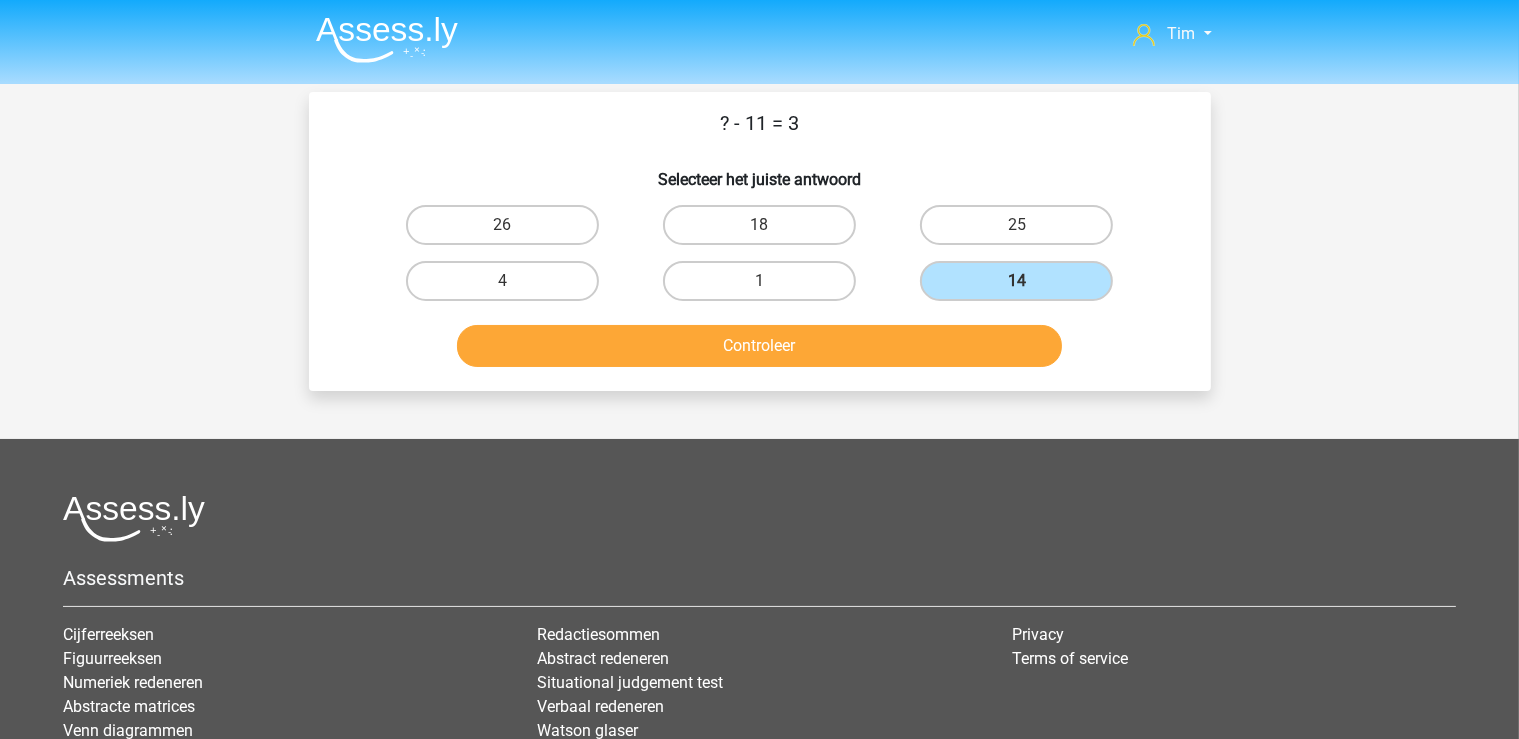 click on "14" at bounding box center (1016, 281) 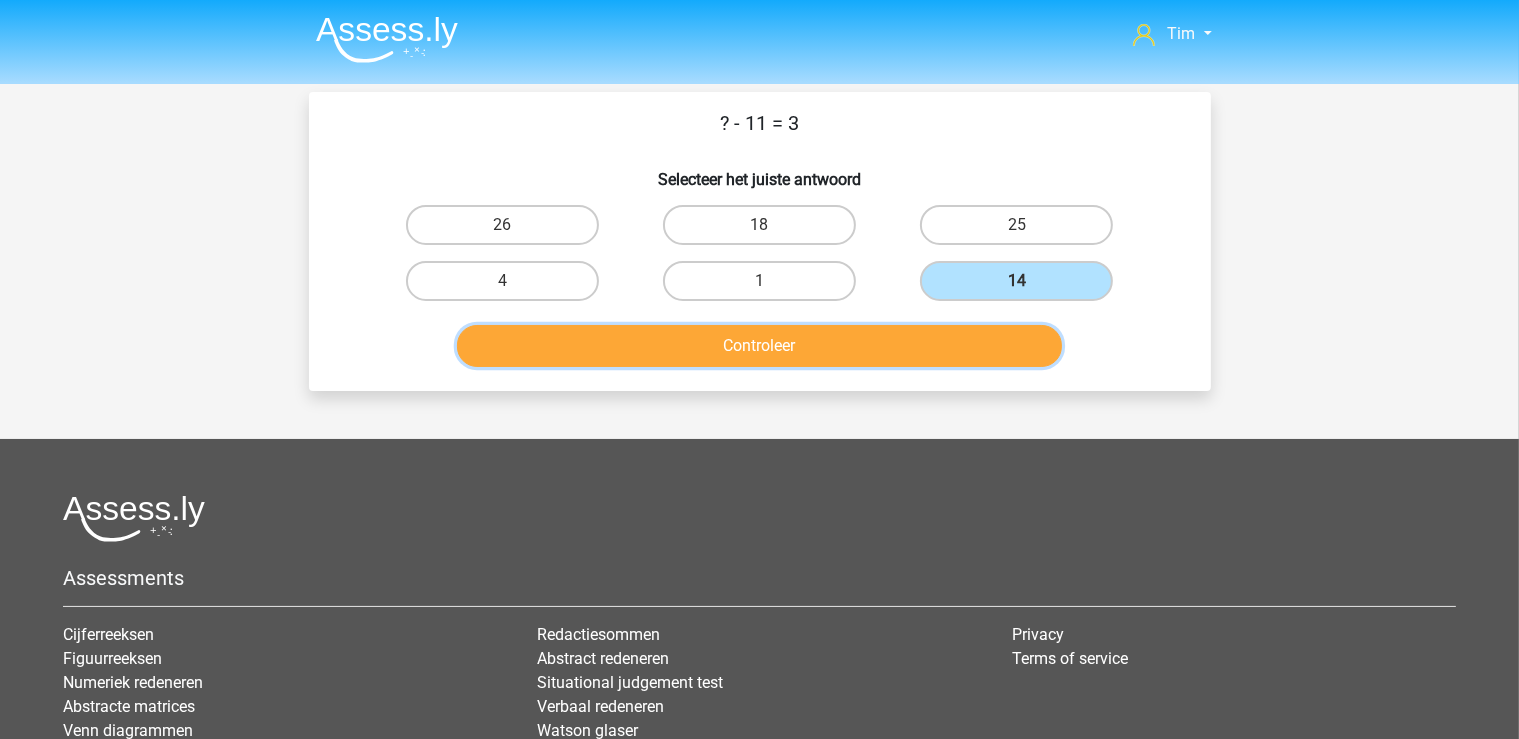 click on "Controleer" at bounding box center [759, 346] 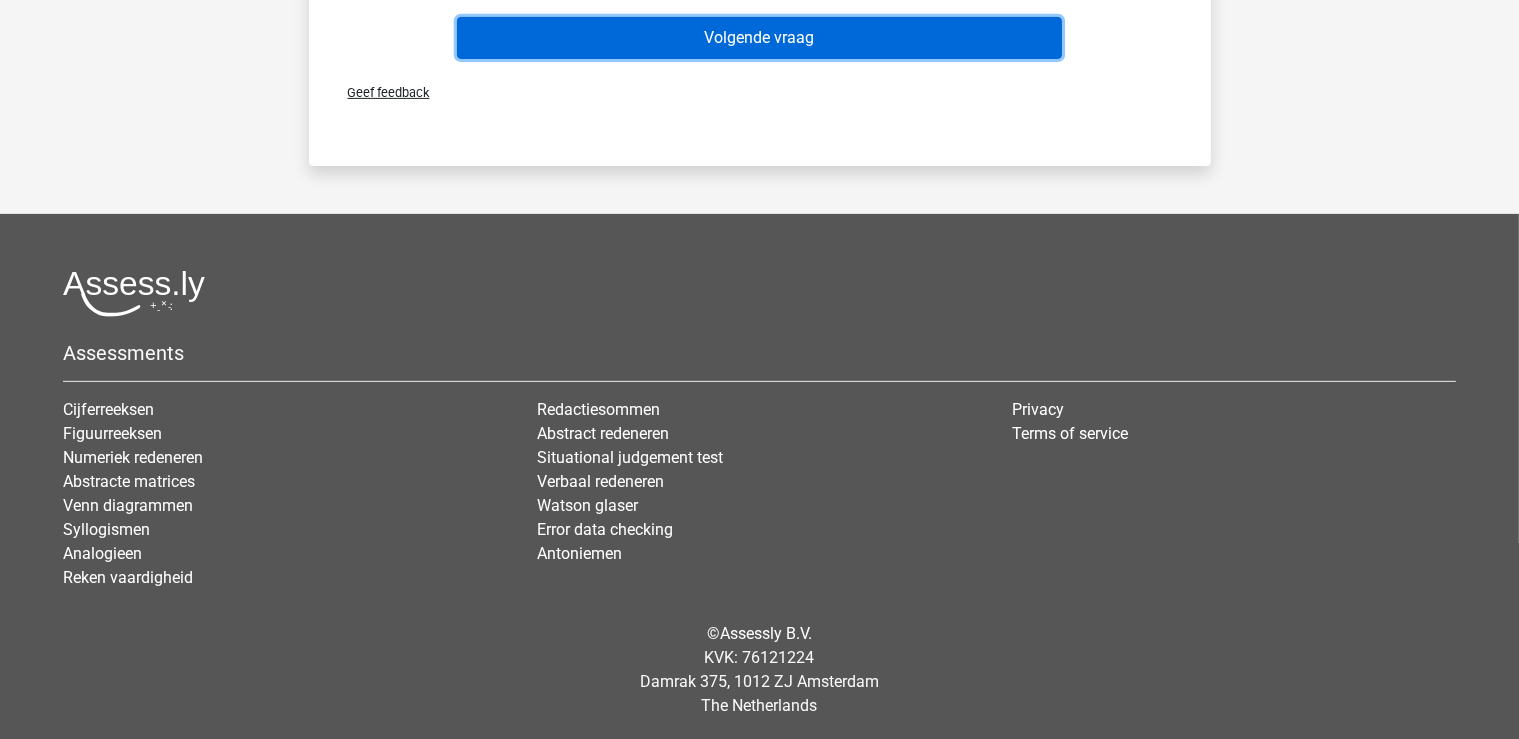 click on "Volgende vraag" at bounding box center [759, 38] 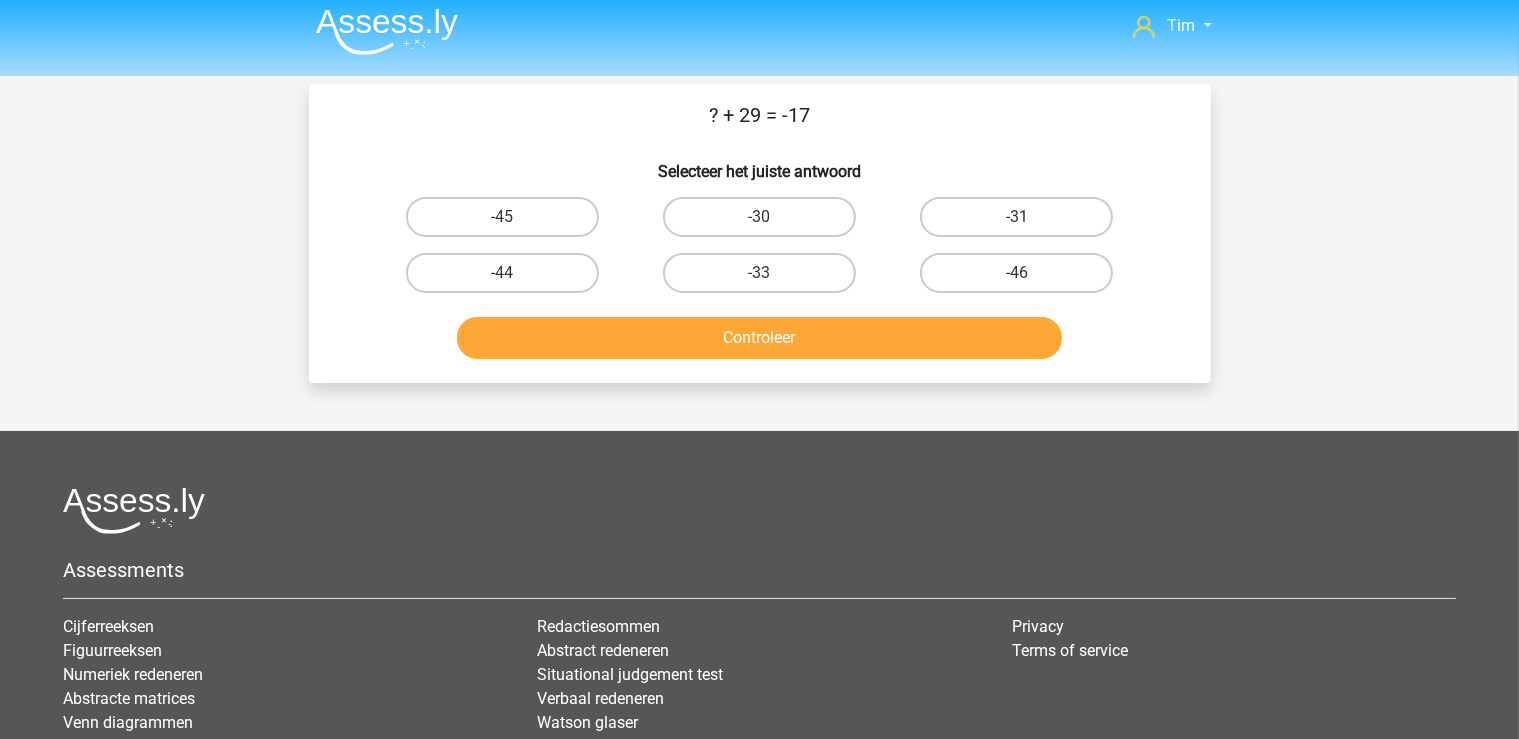 scroll, scrollTop: 0, scrollLeft: 0, axis: both 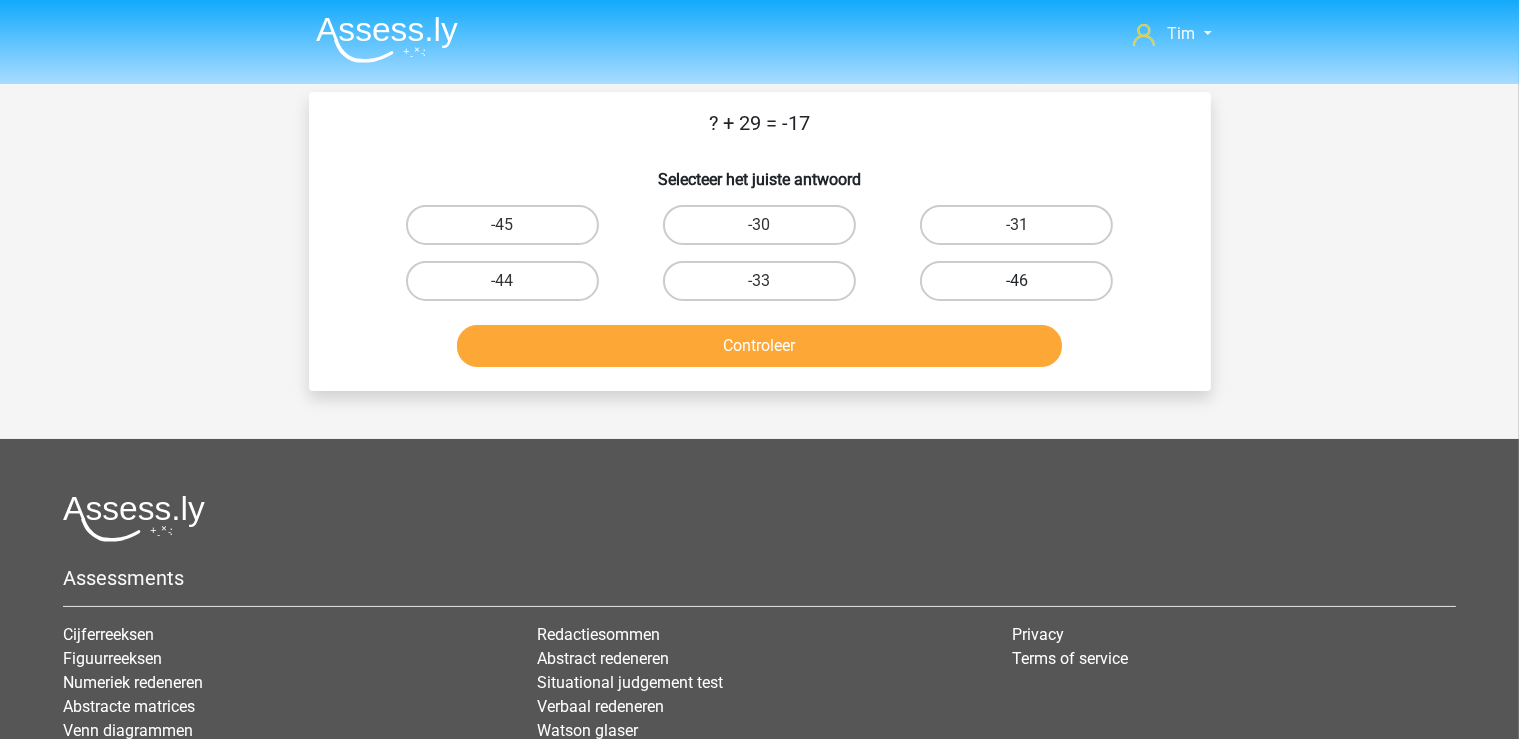 click on "-46" at bounding box center [1016, 281] 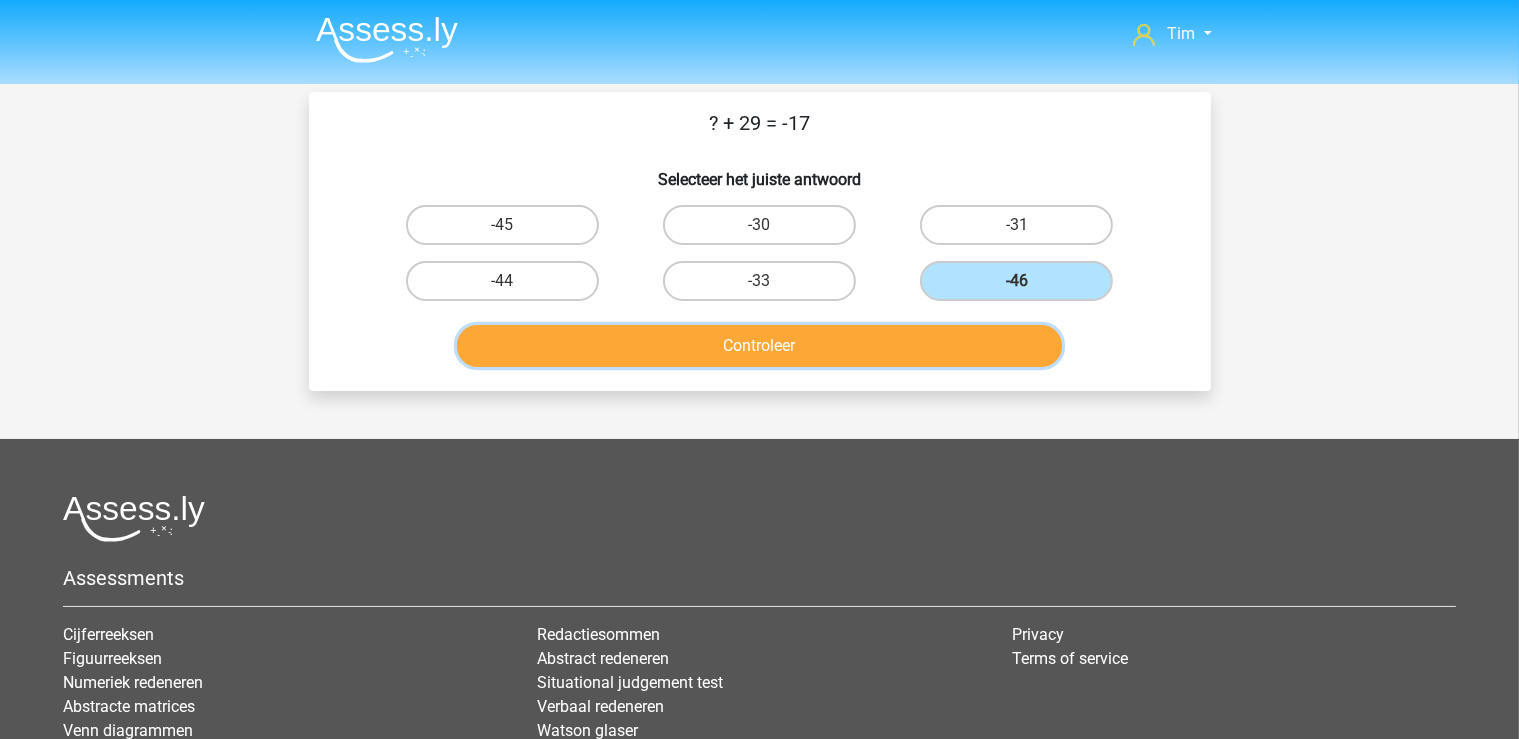 click on "Controleer" at bounding box center (759, 346) 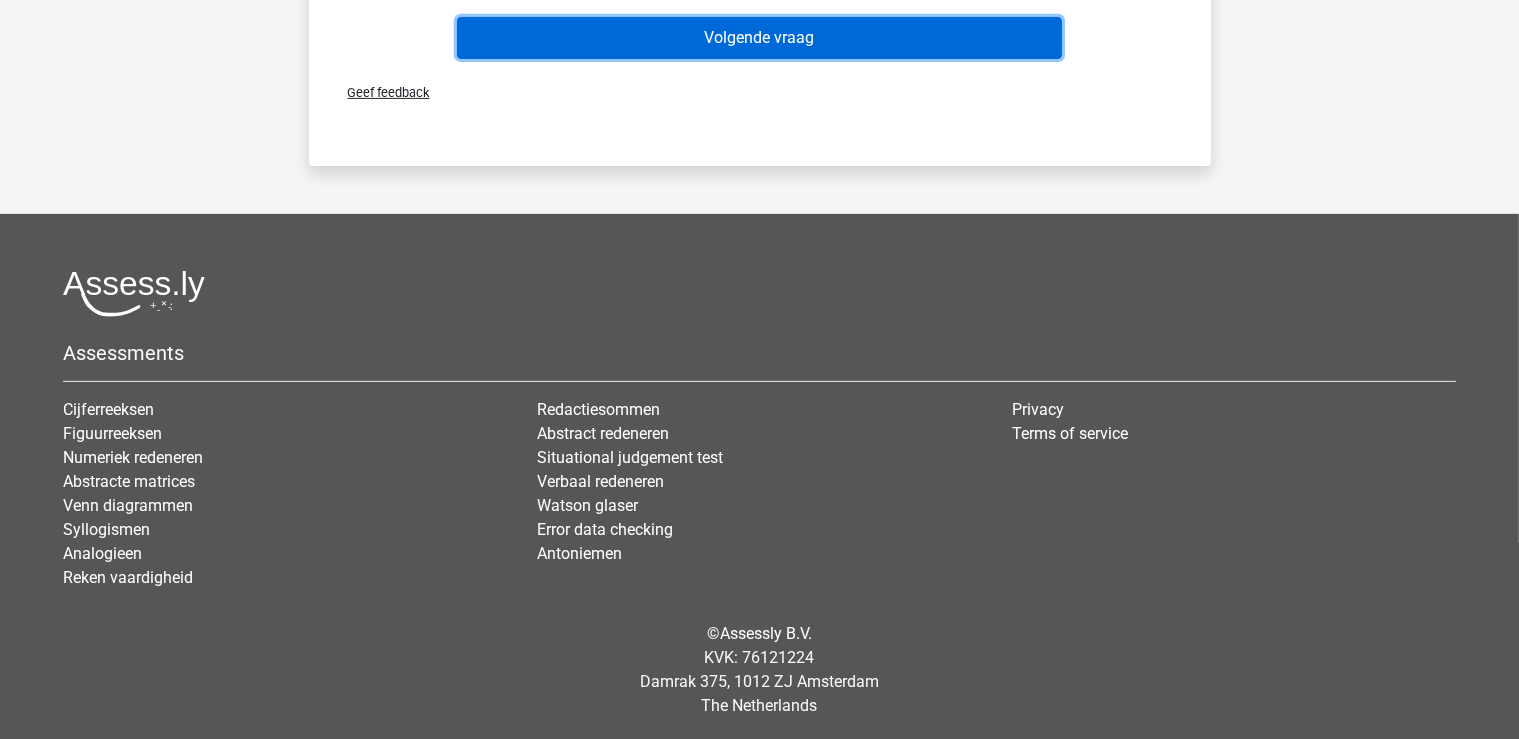click on "Volgende vraag" at bounding box center (759, 38) 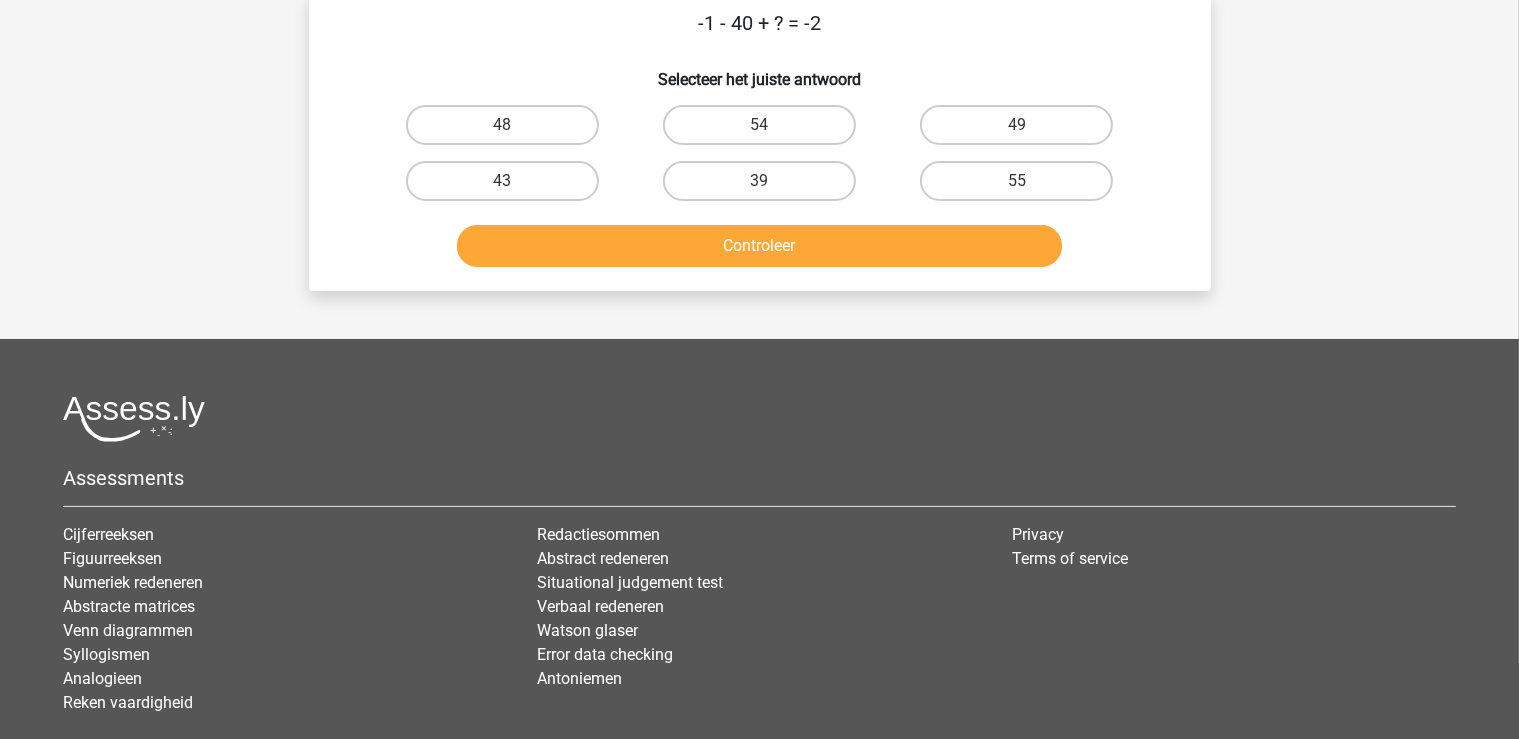 scroll, scrollTop: 0, scrollLeft: 0, axis: both 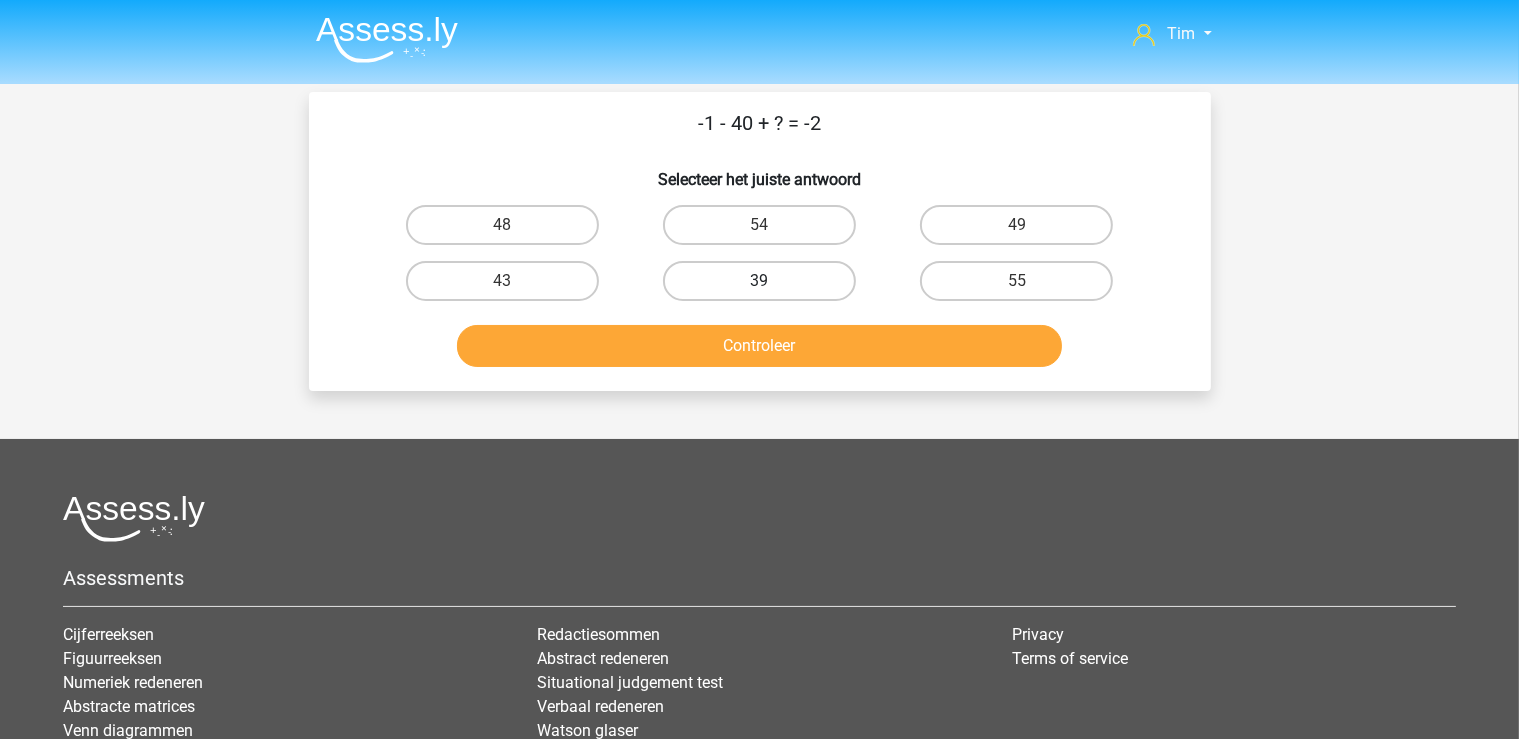 click on "39" at bounding box center (759, 281) 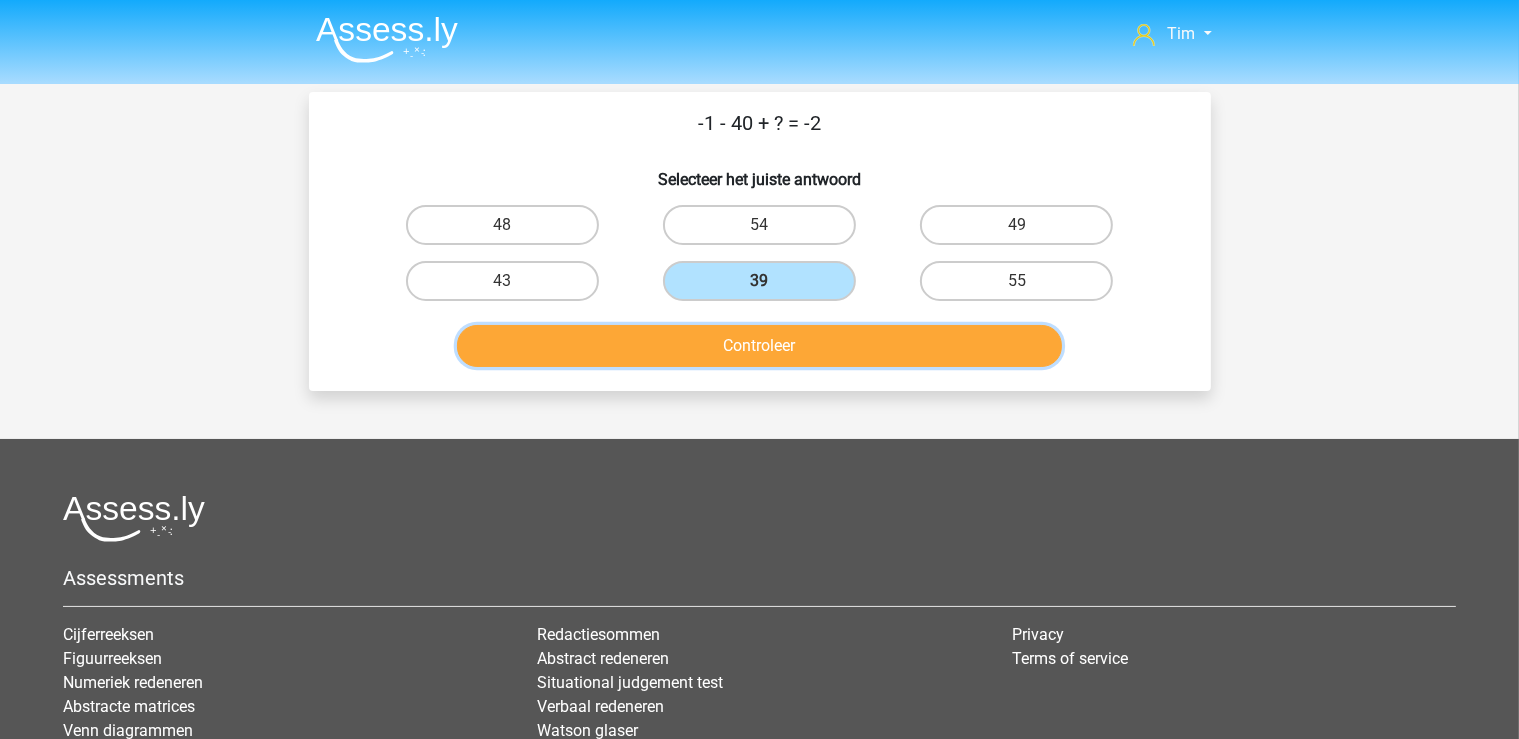 click on "Controleer" at bounding box center [759, 346] 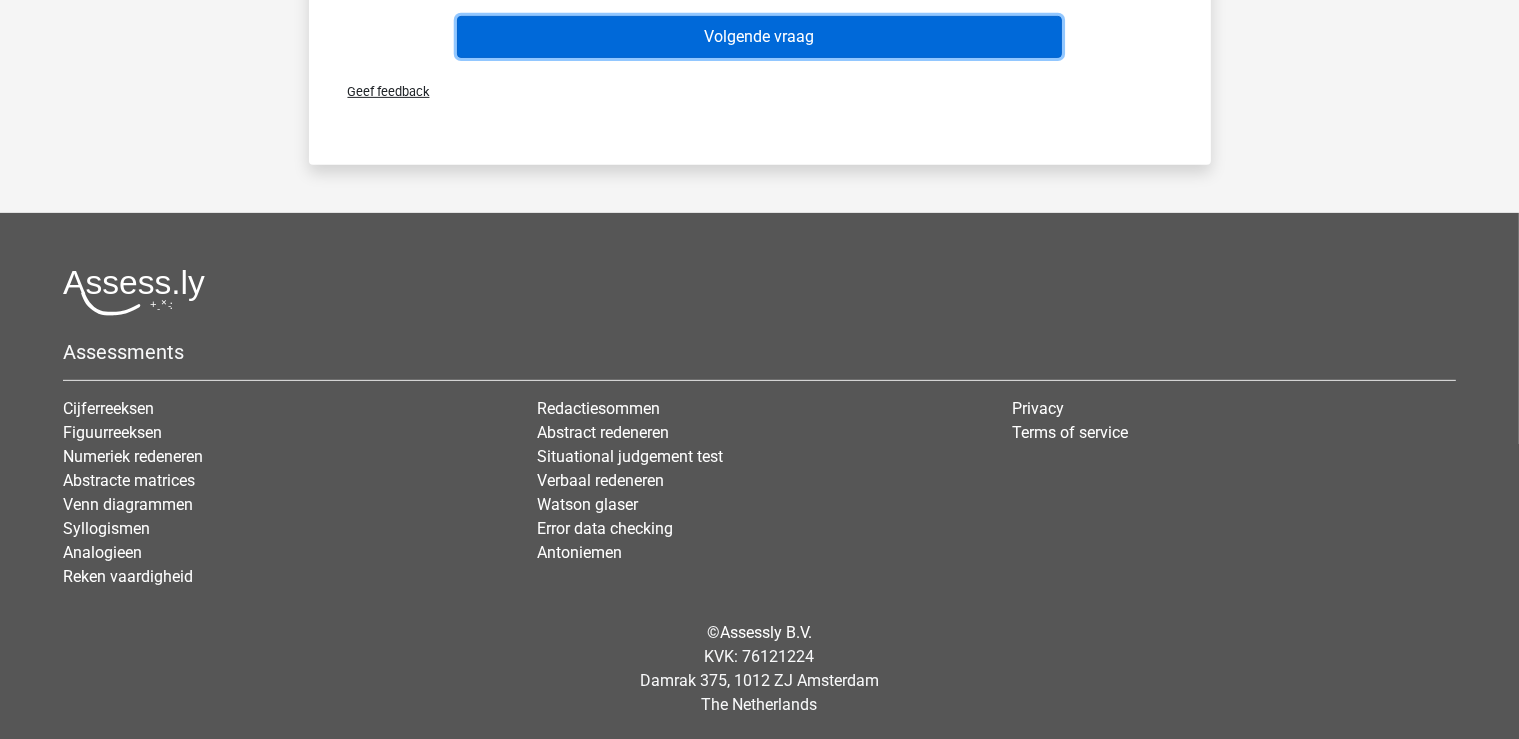 click on "Volgende vraag" at bounding box center [759, 37] 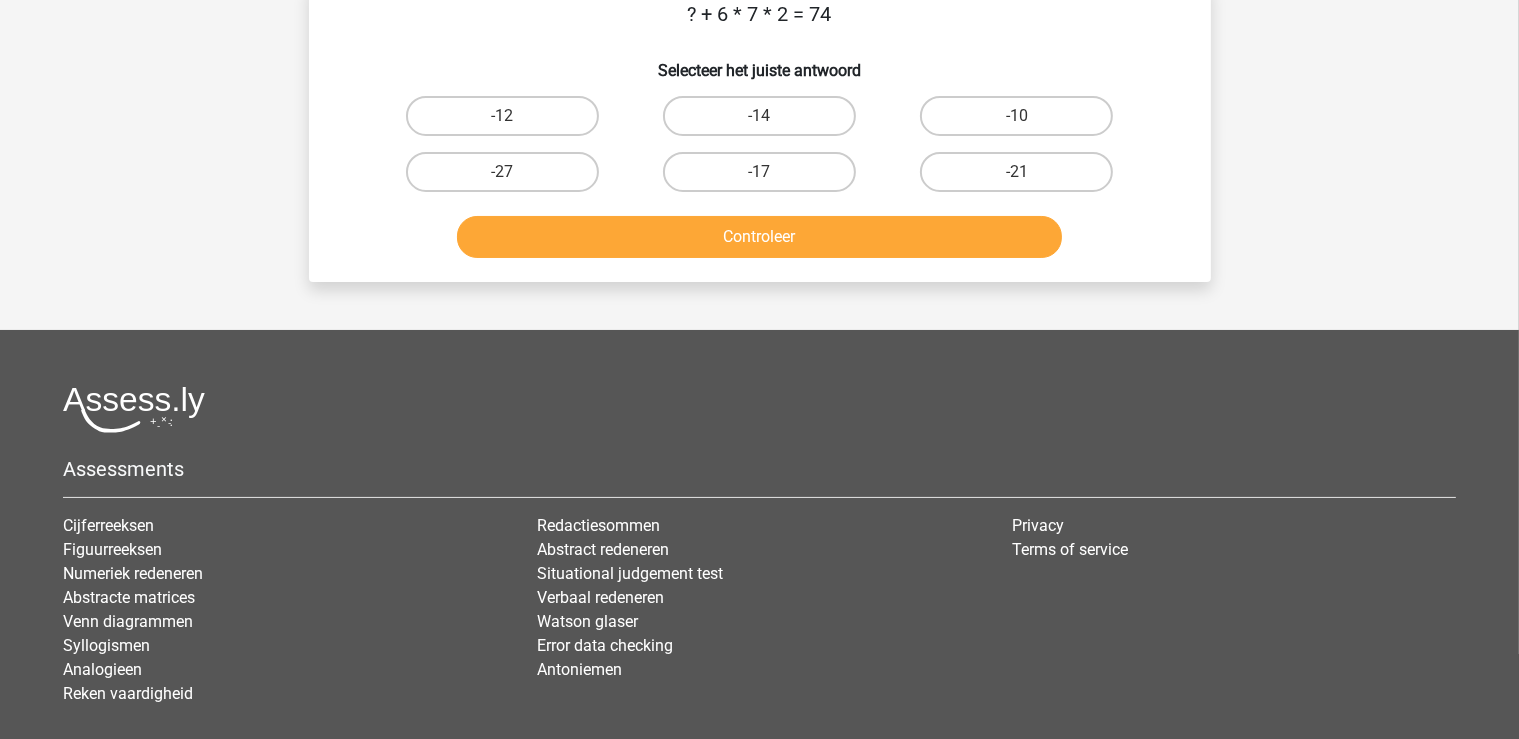 scroll, scrollTop: 0, scrollLeft: 0, axis: both 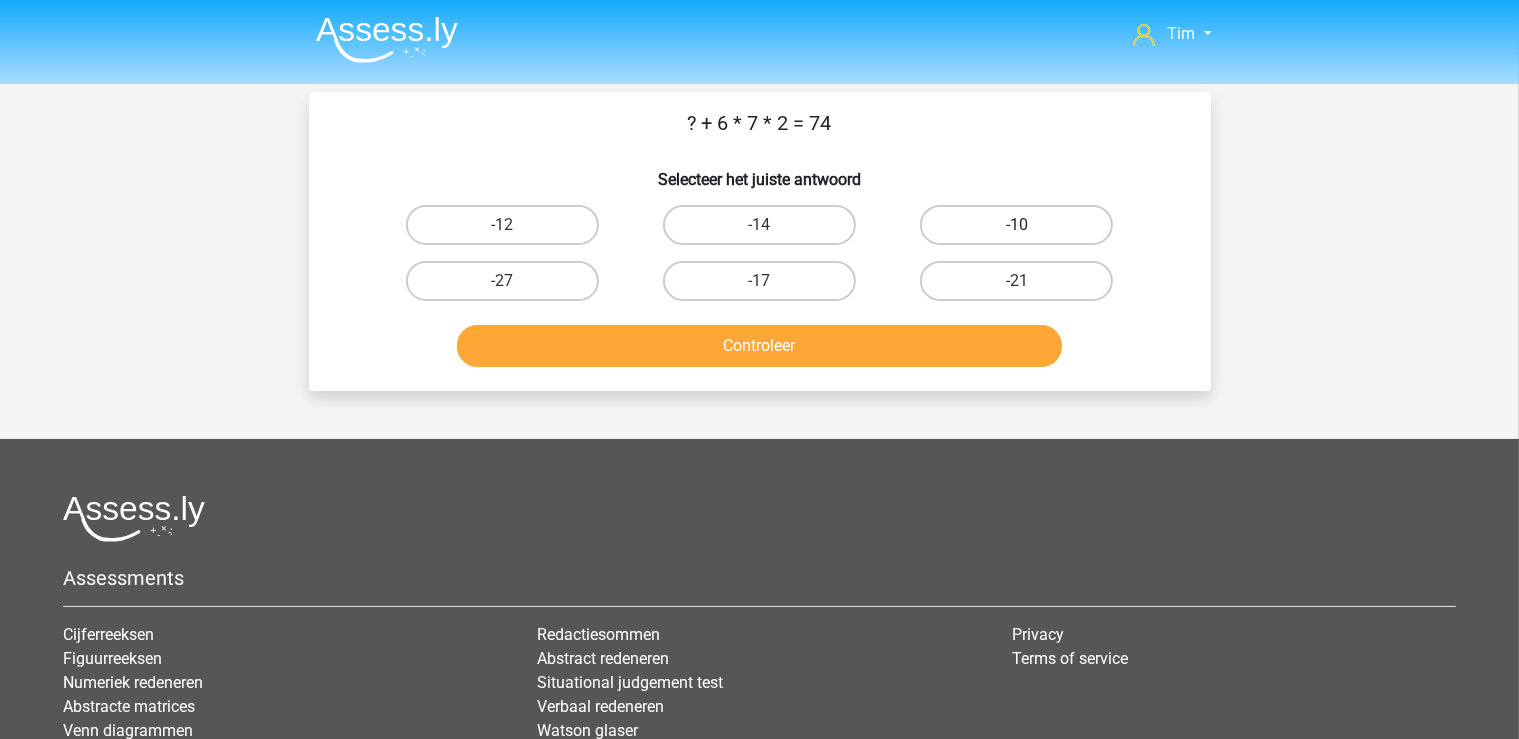 click on "-10" at bounding box center [1016, 225] 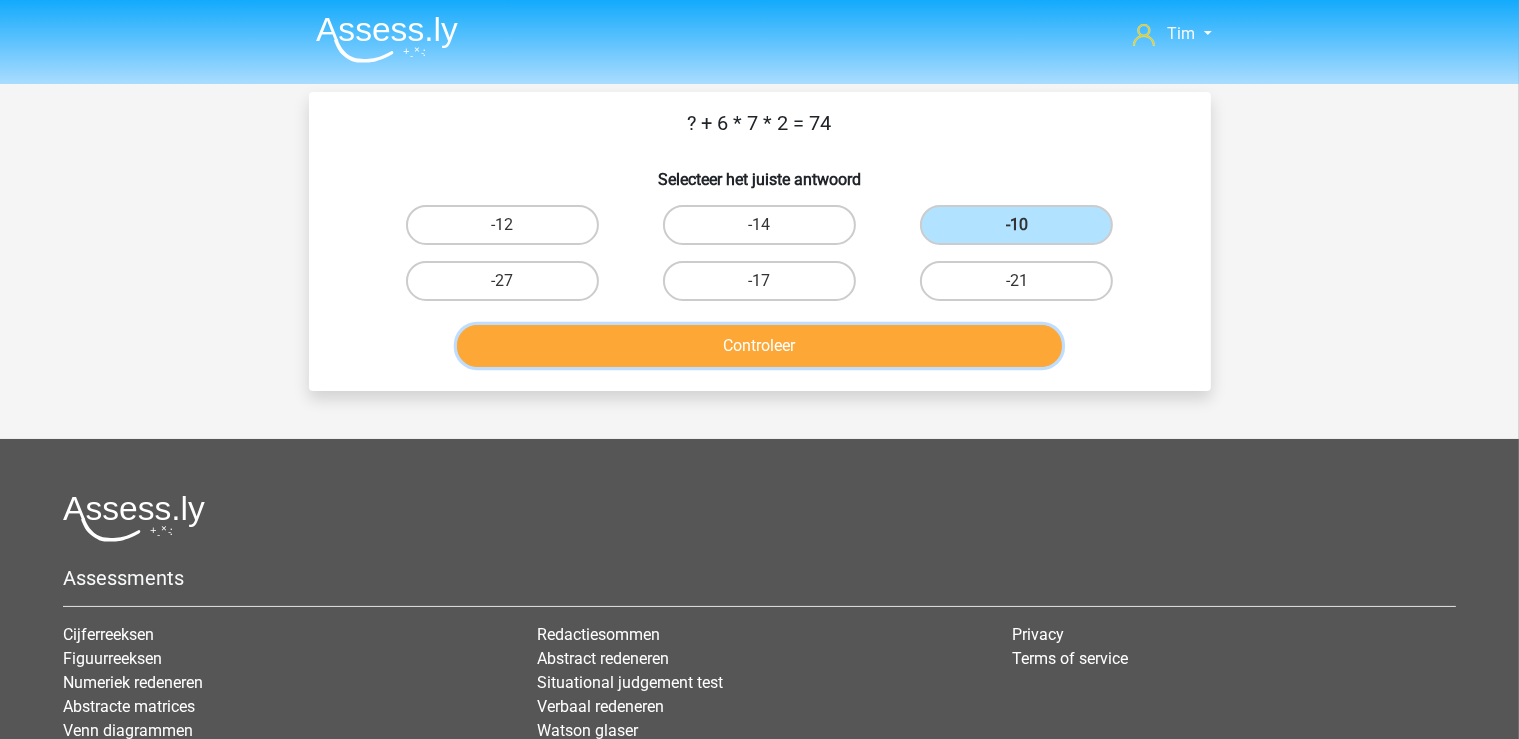 click on "Controleer" at bounding box center (759, 346) 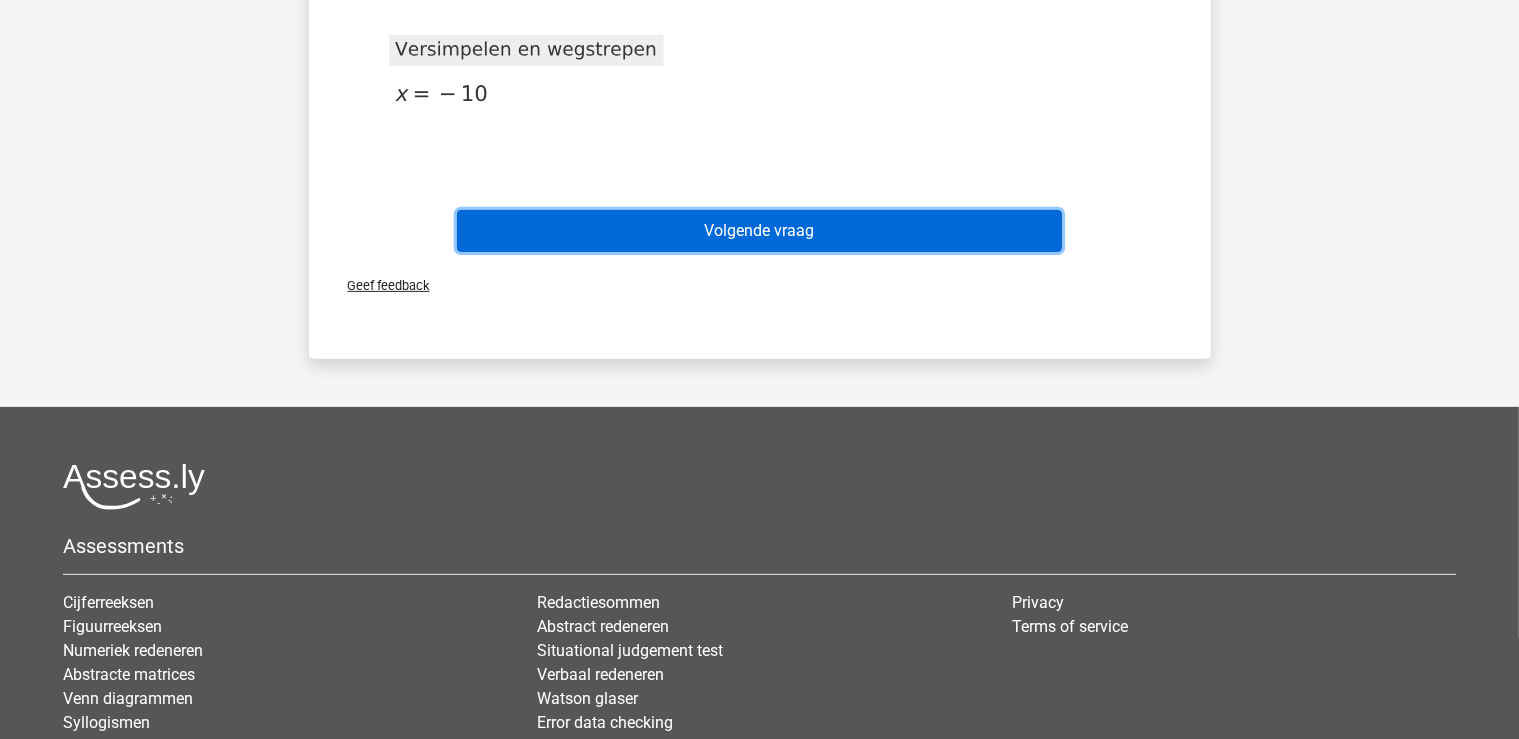 click on "Volgende vraag" at bounding box center (759, 231) 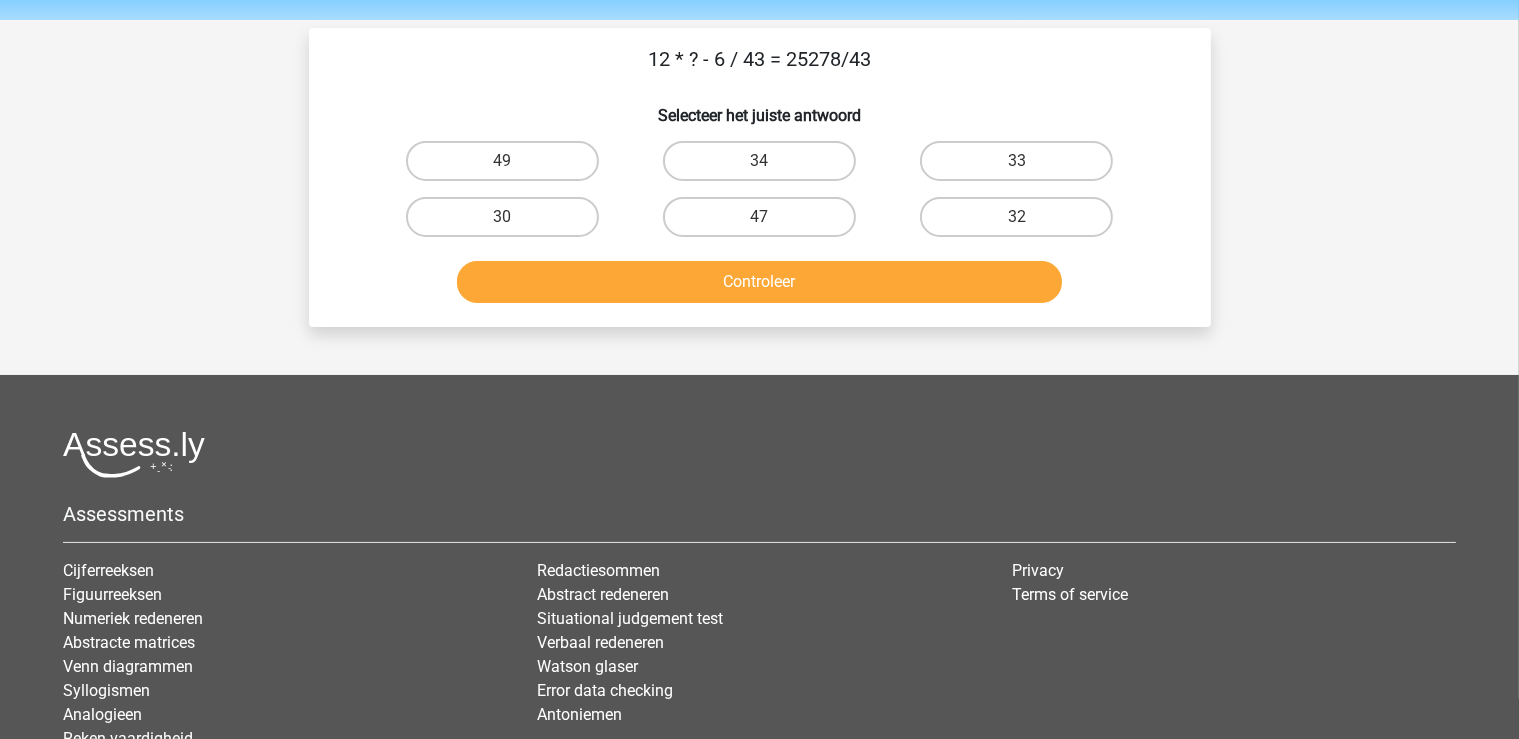 scroll, scrollTop: 0, scrollLeft: 0, axis: both 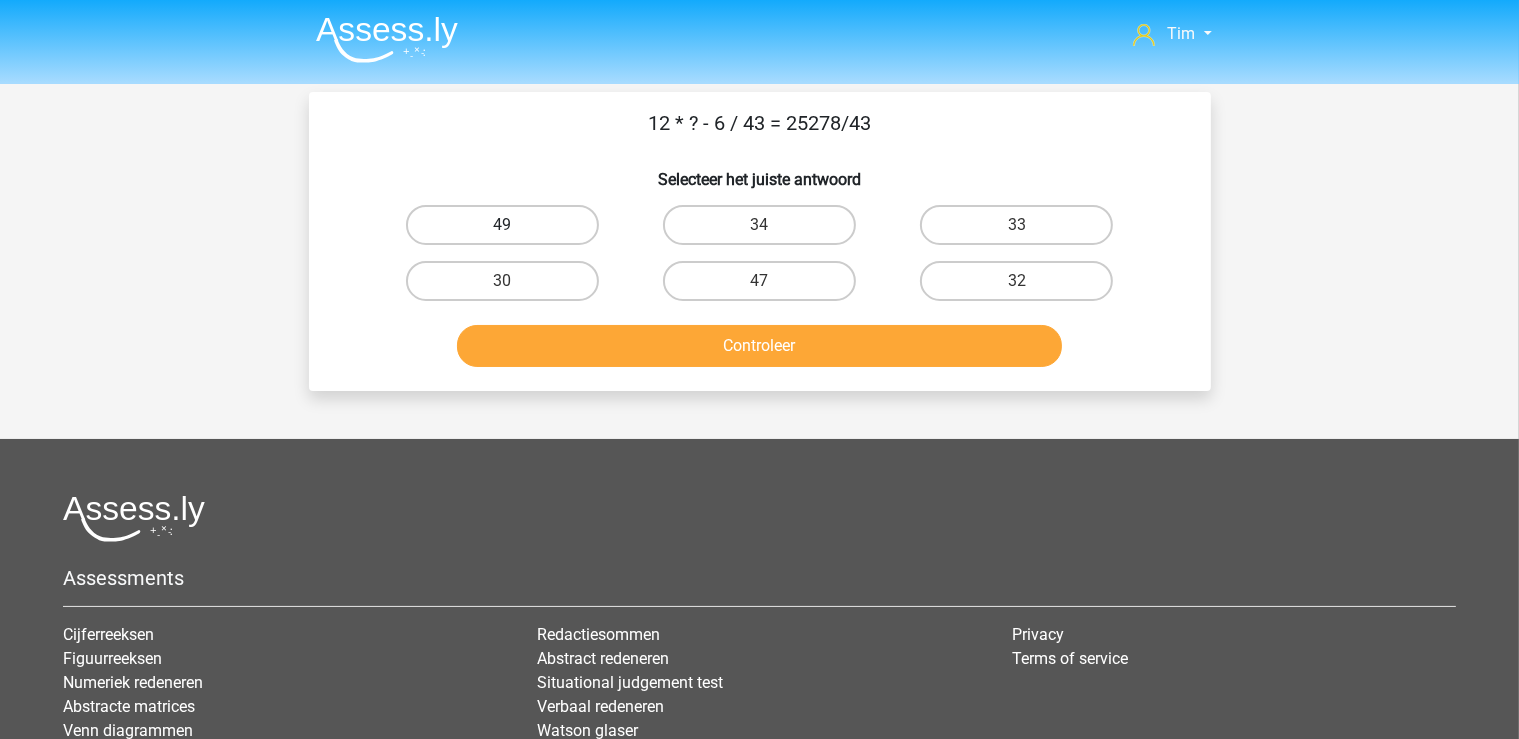 click on "49" at bounding box center [502, 225] 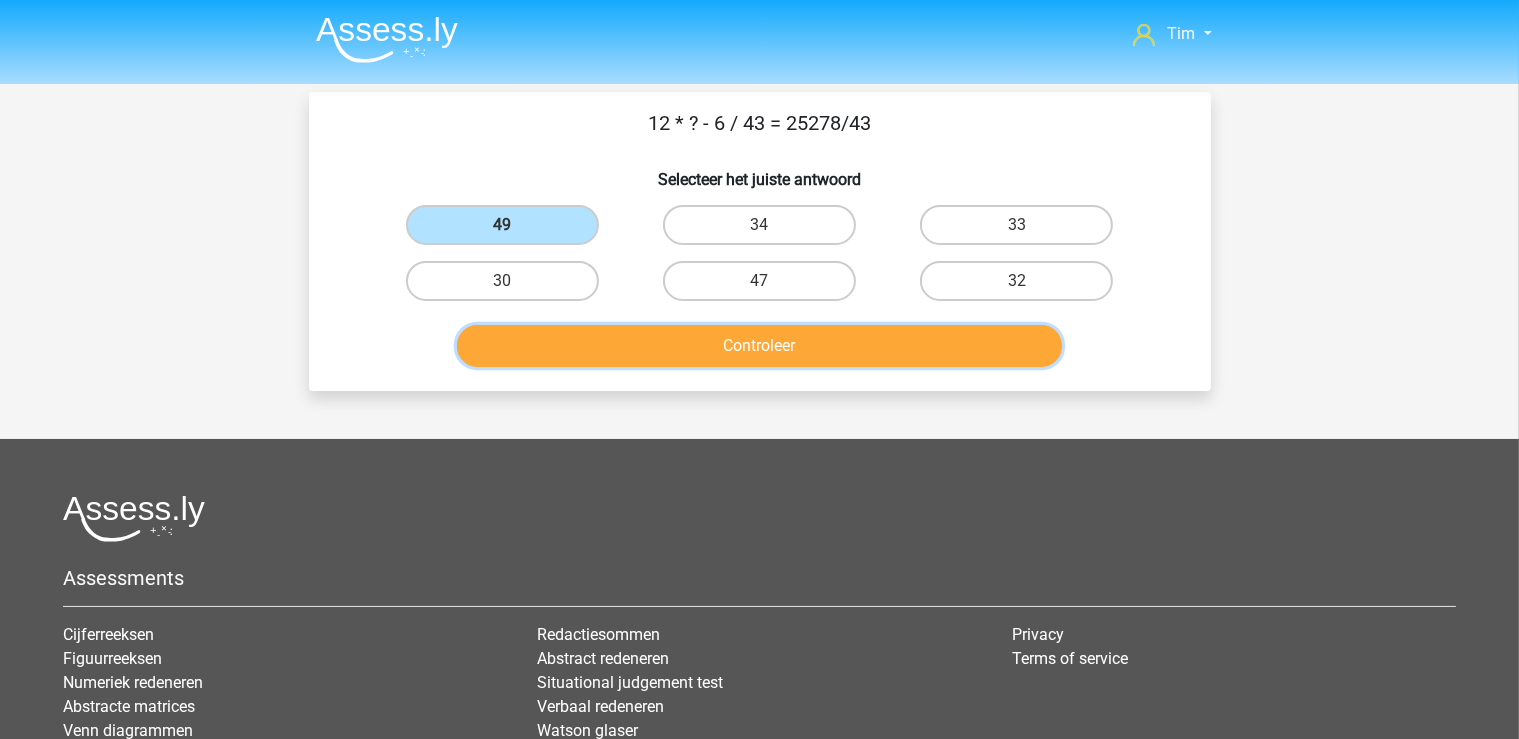 click on "Controleer" at bounding box center [759, 346] 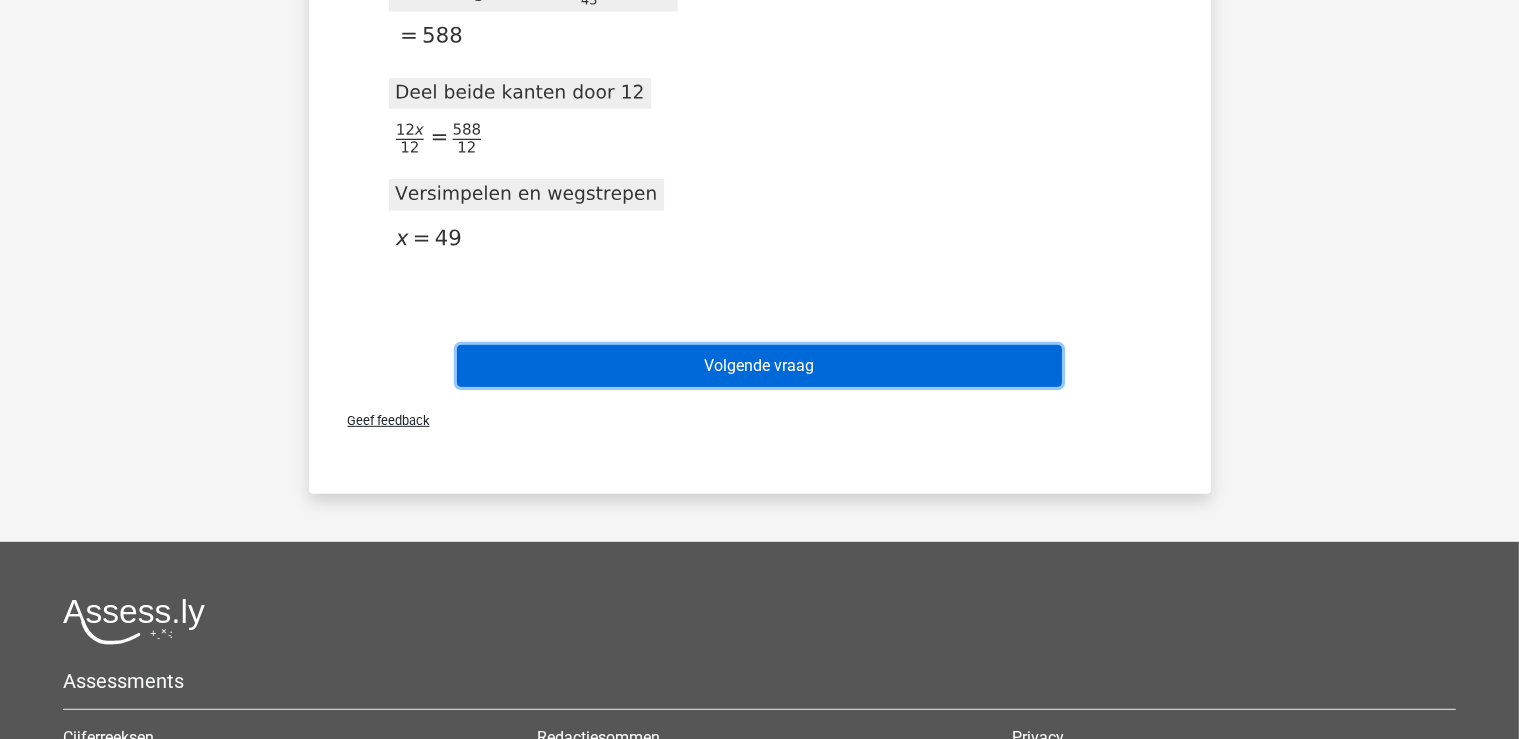 click on "Volgende vraag" at bounding box center [759, 366] 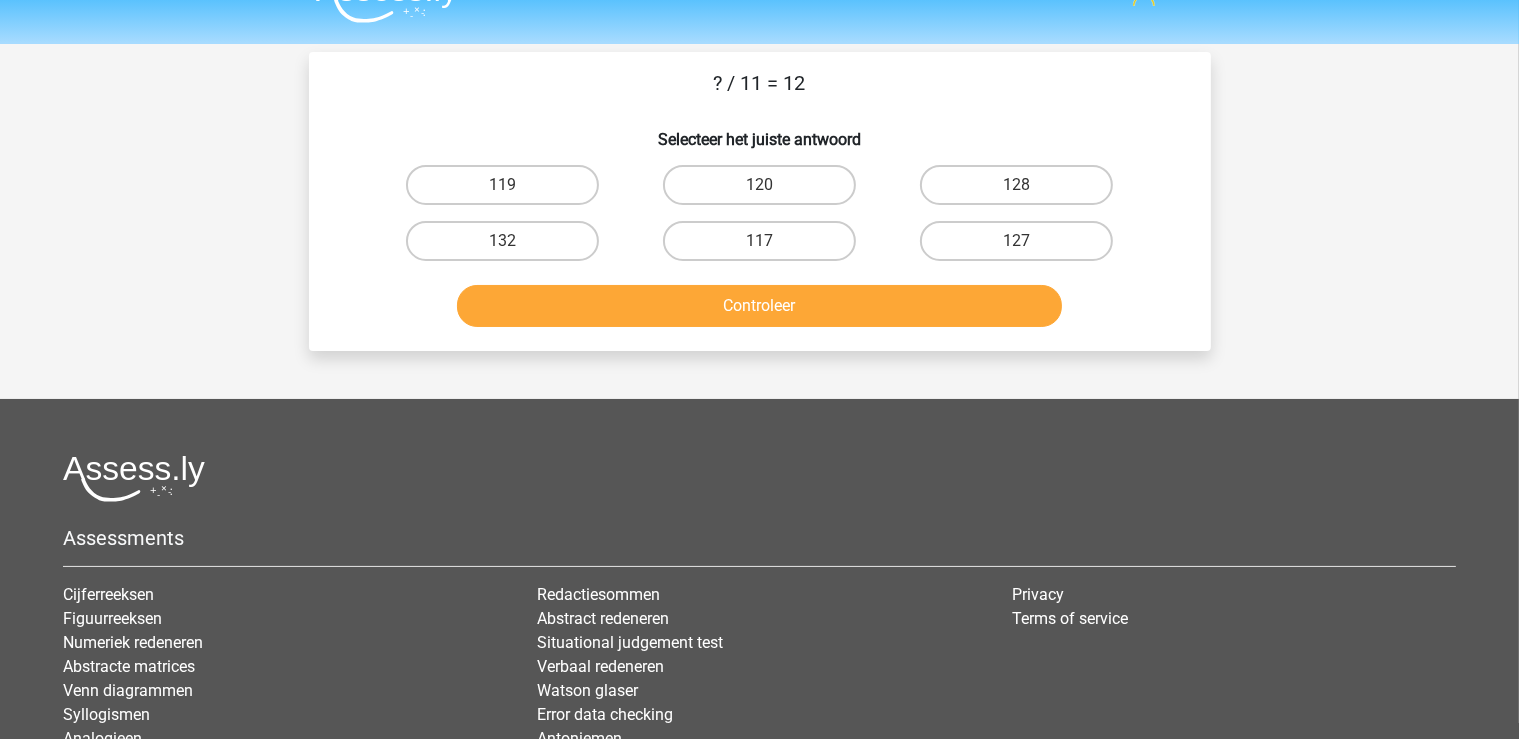 scroll, scrollTop: 0, scrollLeft: 0, axis: both 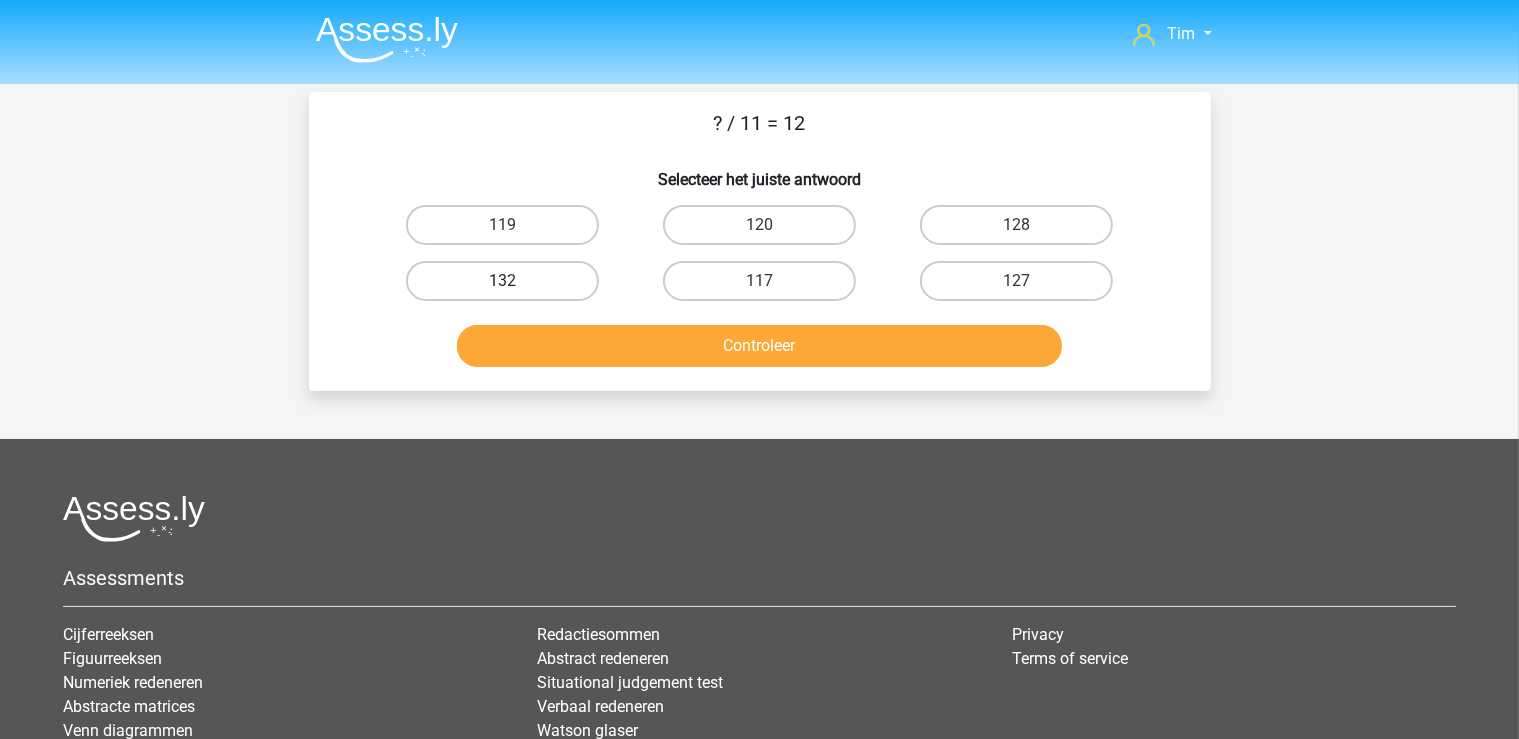 click on "132" at bounding box center (502, 281) 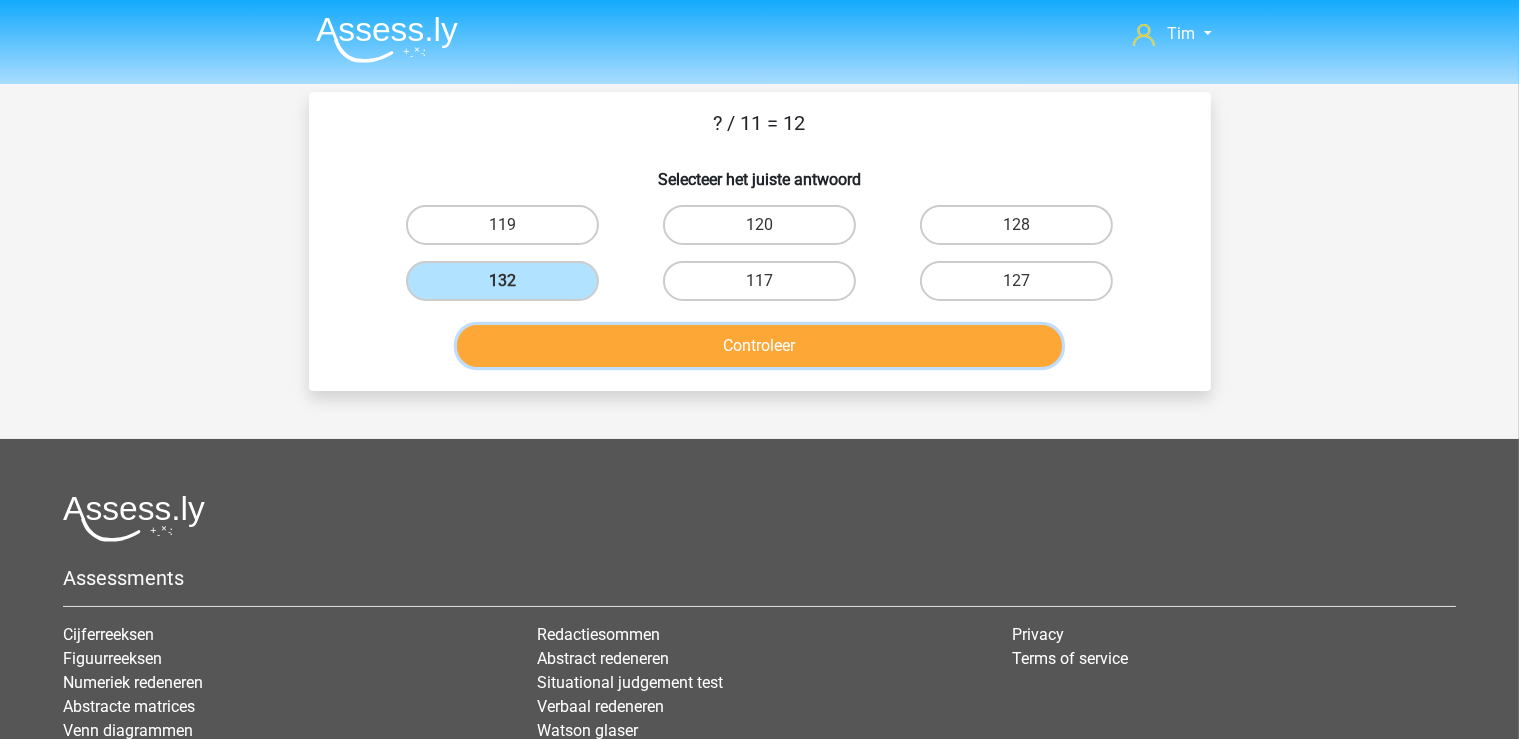click on "Controleer" at bounding box center (759, 346) 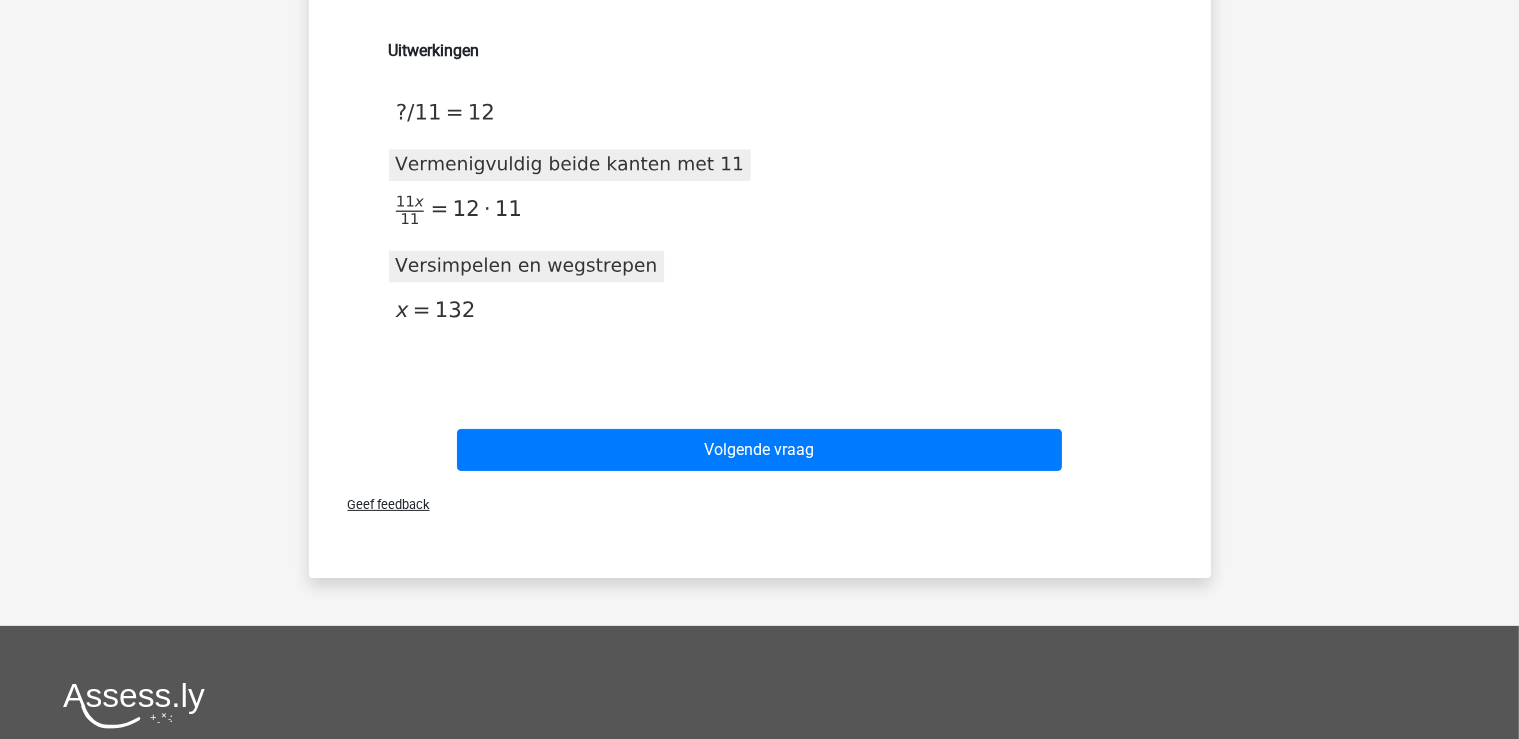 click on "Volgende vraag" at bounding box center [760, 454] 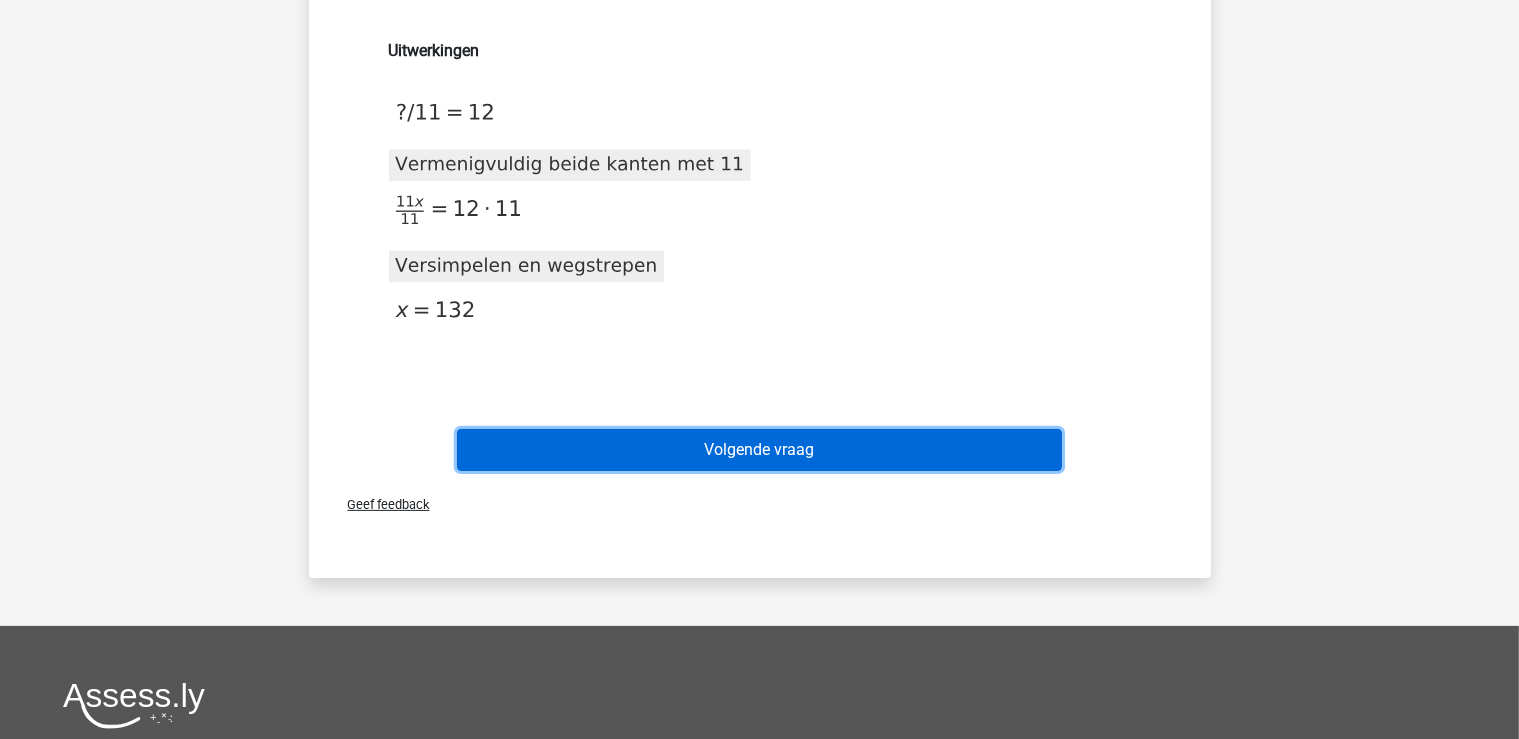 click on "Volgende vraag" at bounding box center (759, 450) 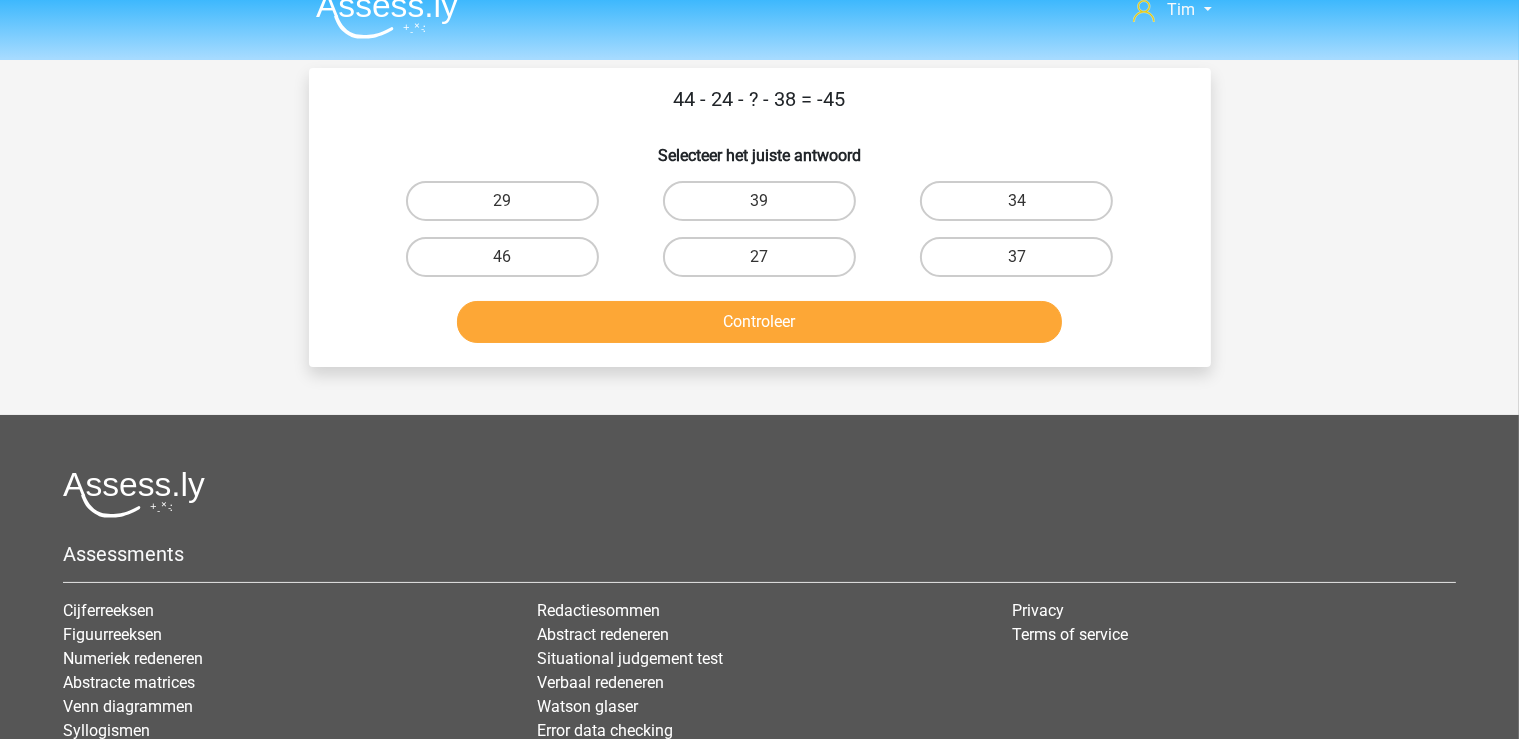 scroll, scrollTop: 0, scrollLeft: 0, axis: both 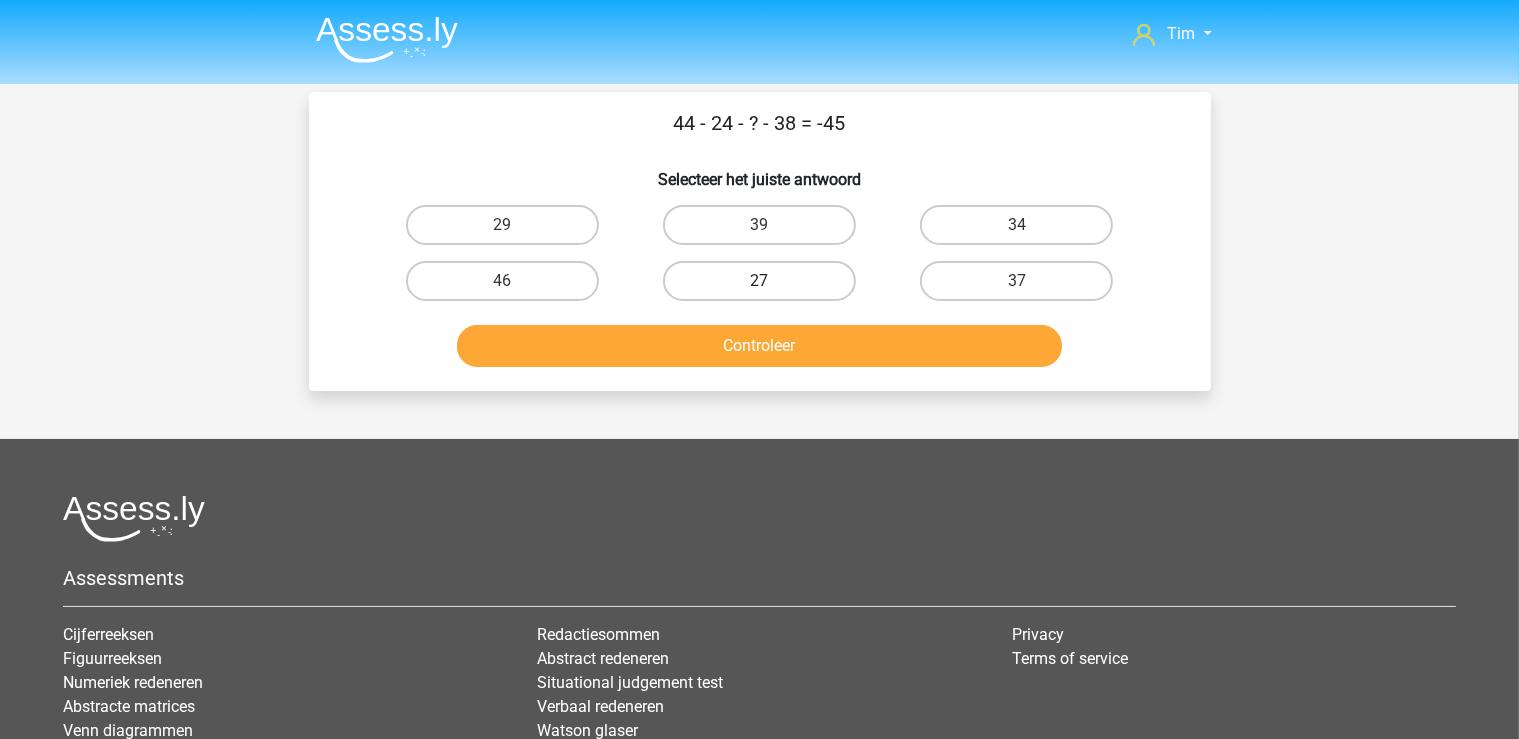 click on "27" at bounding box center [759, 281] 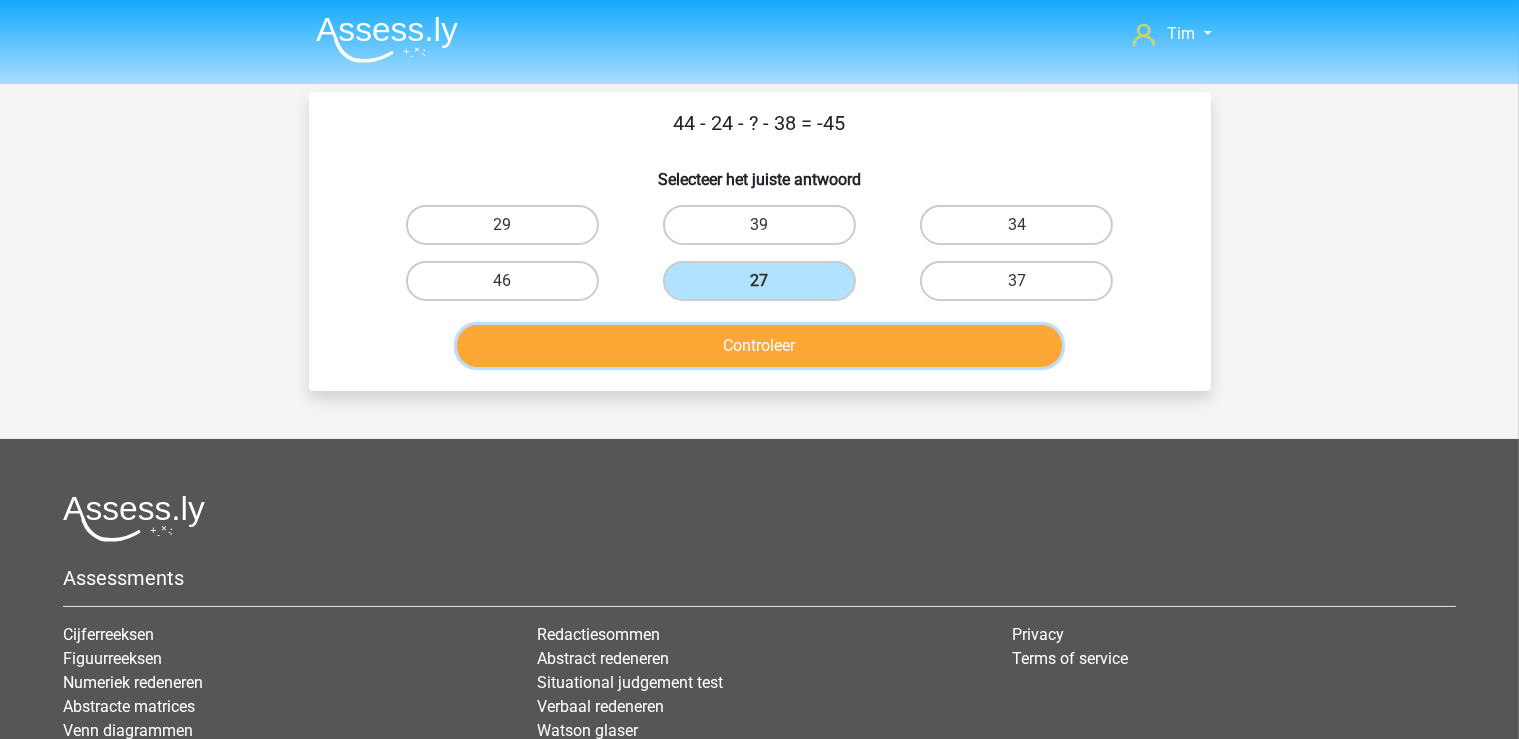 click on "Controleer" at bounding box center (759, 346) 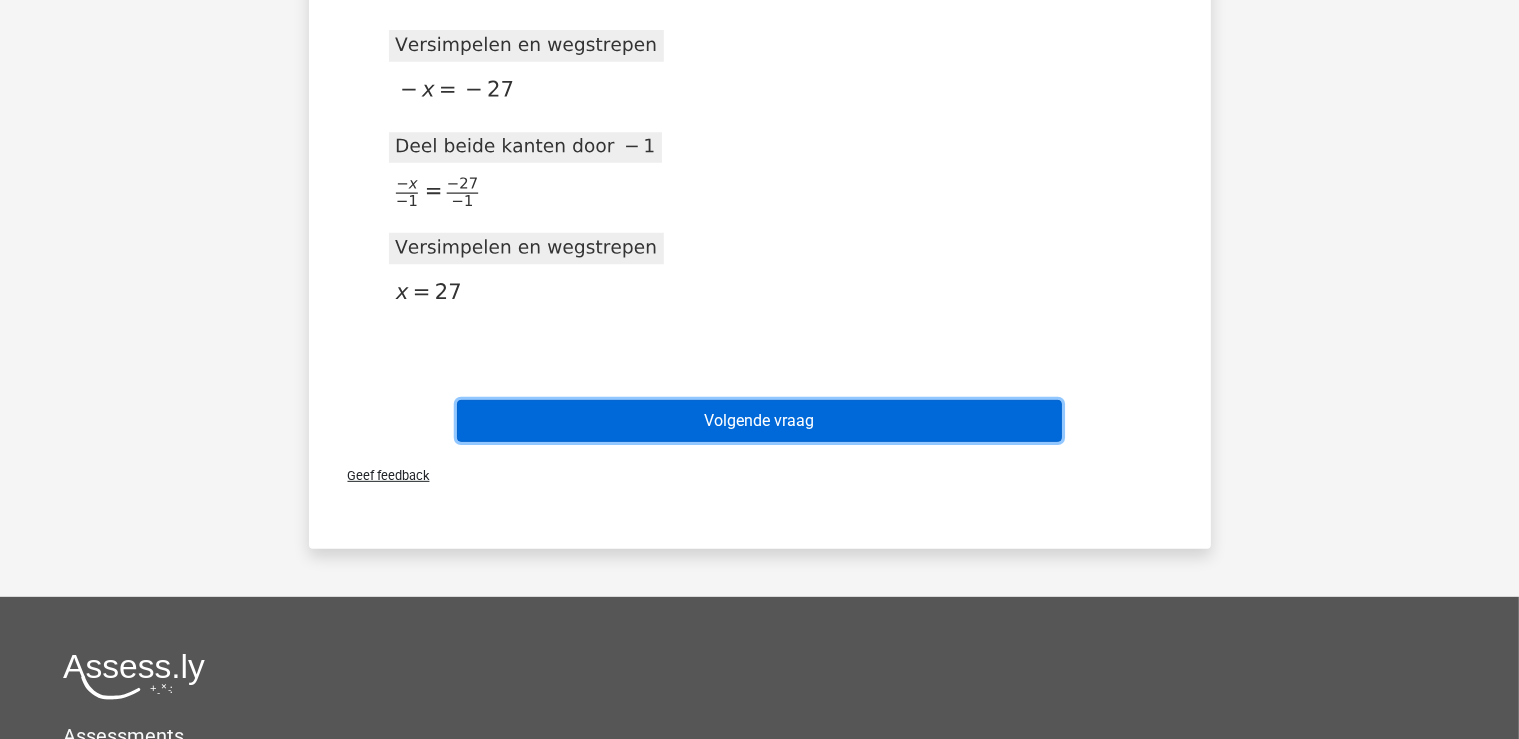 click on "Volgende vraag" at bounding box center [759, 421] 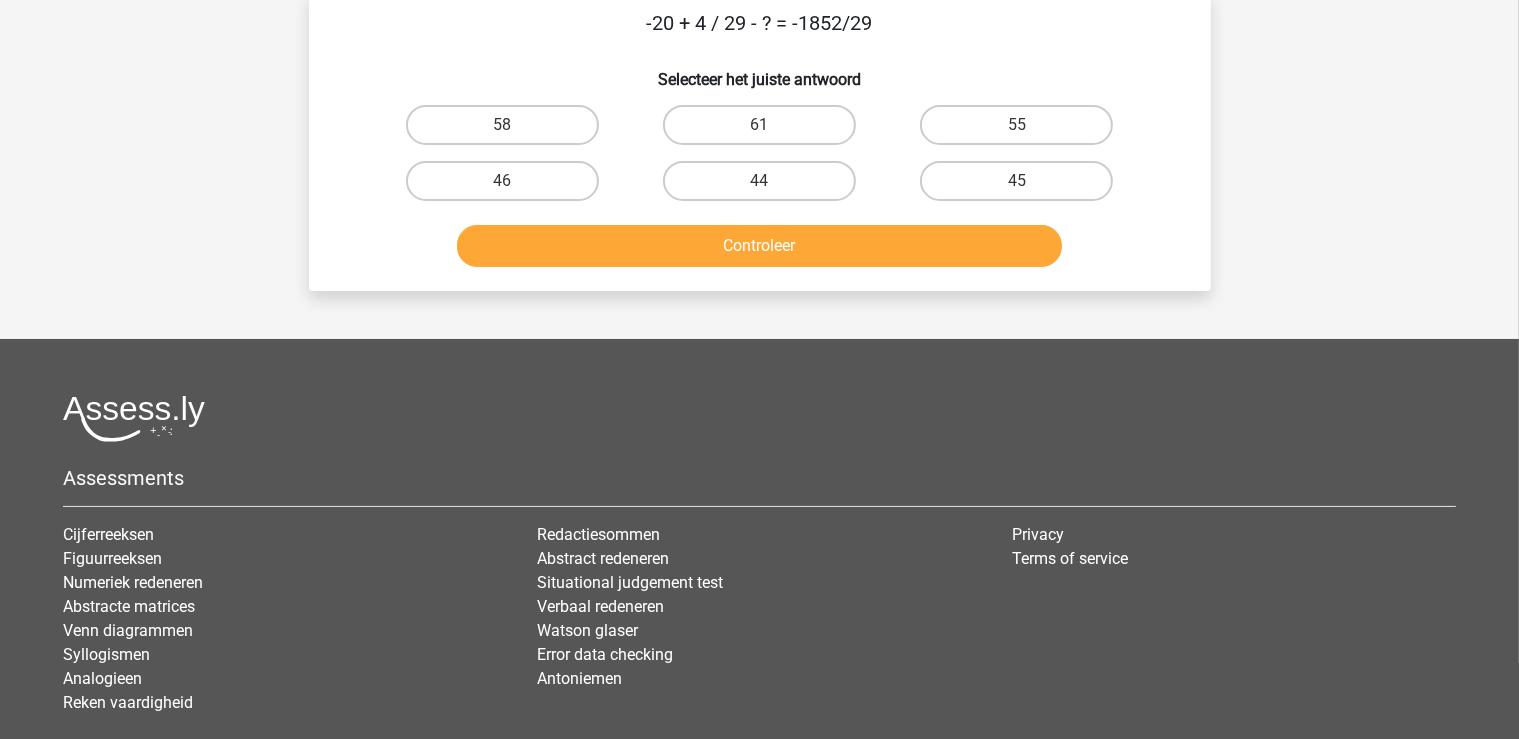 scroll, scrollTop: 0, scrollLeft: 0, axis: both 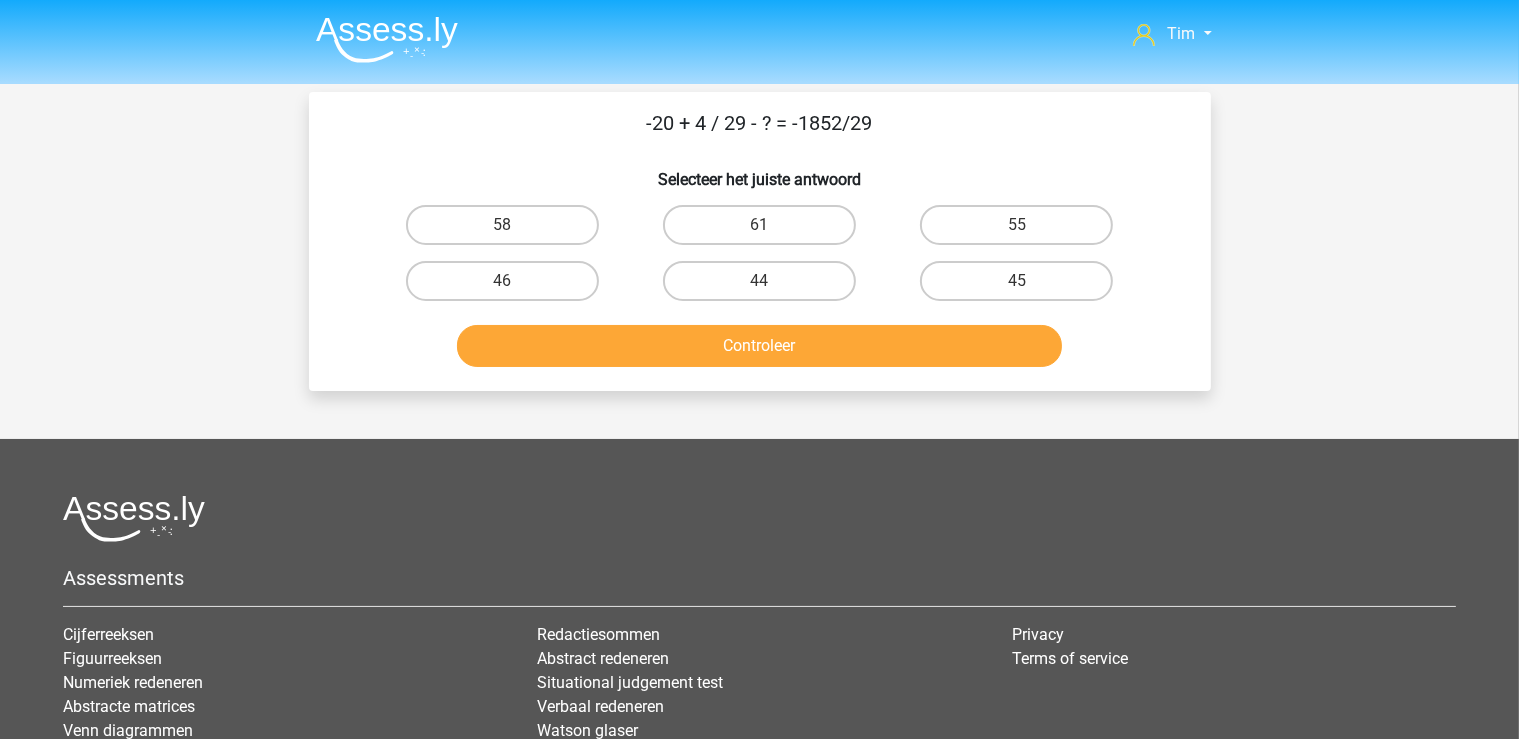 click on "46" at bounding box center (508, 287) 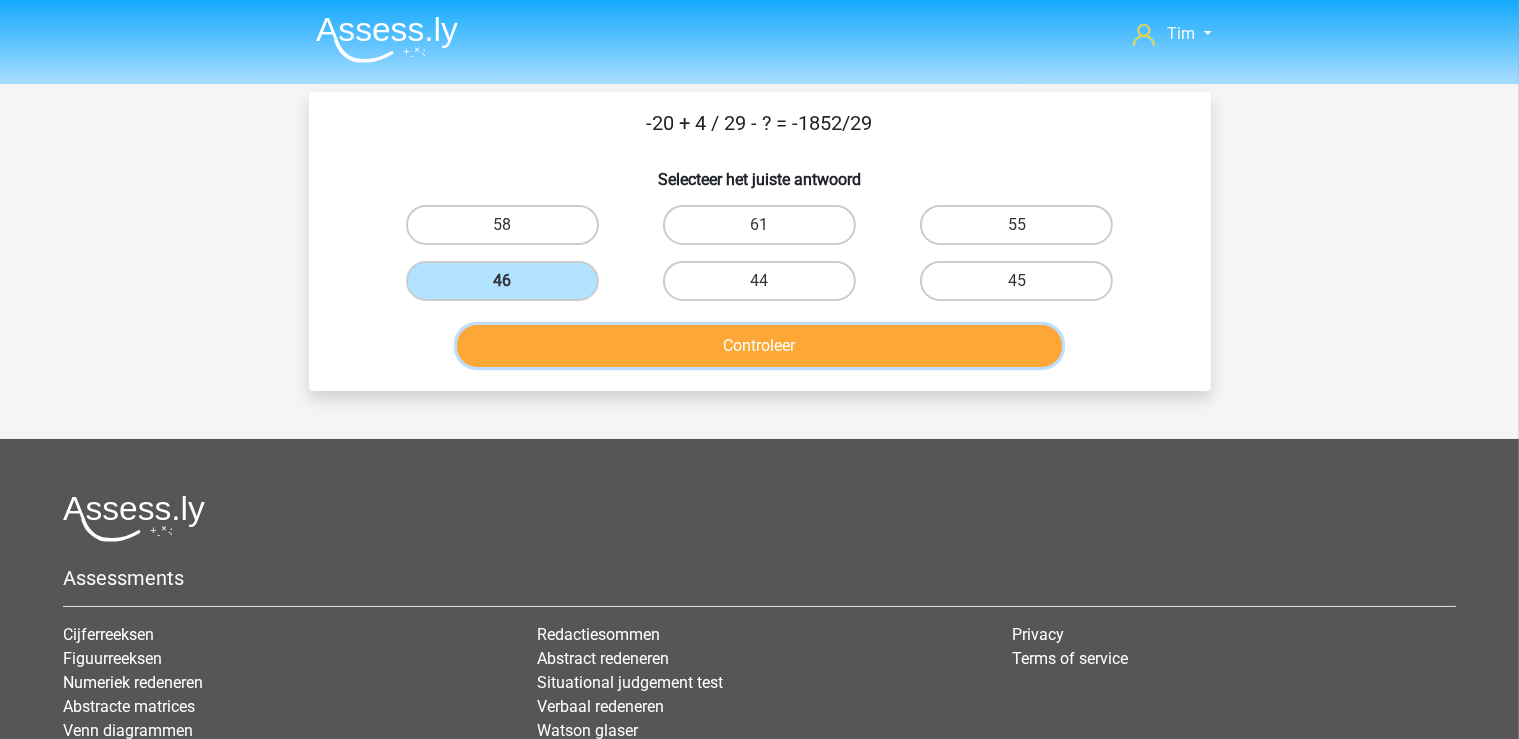 click on "Controleer" at bounding box center (759, 346) 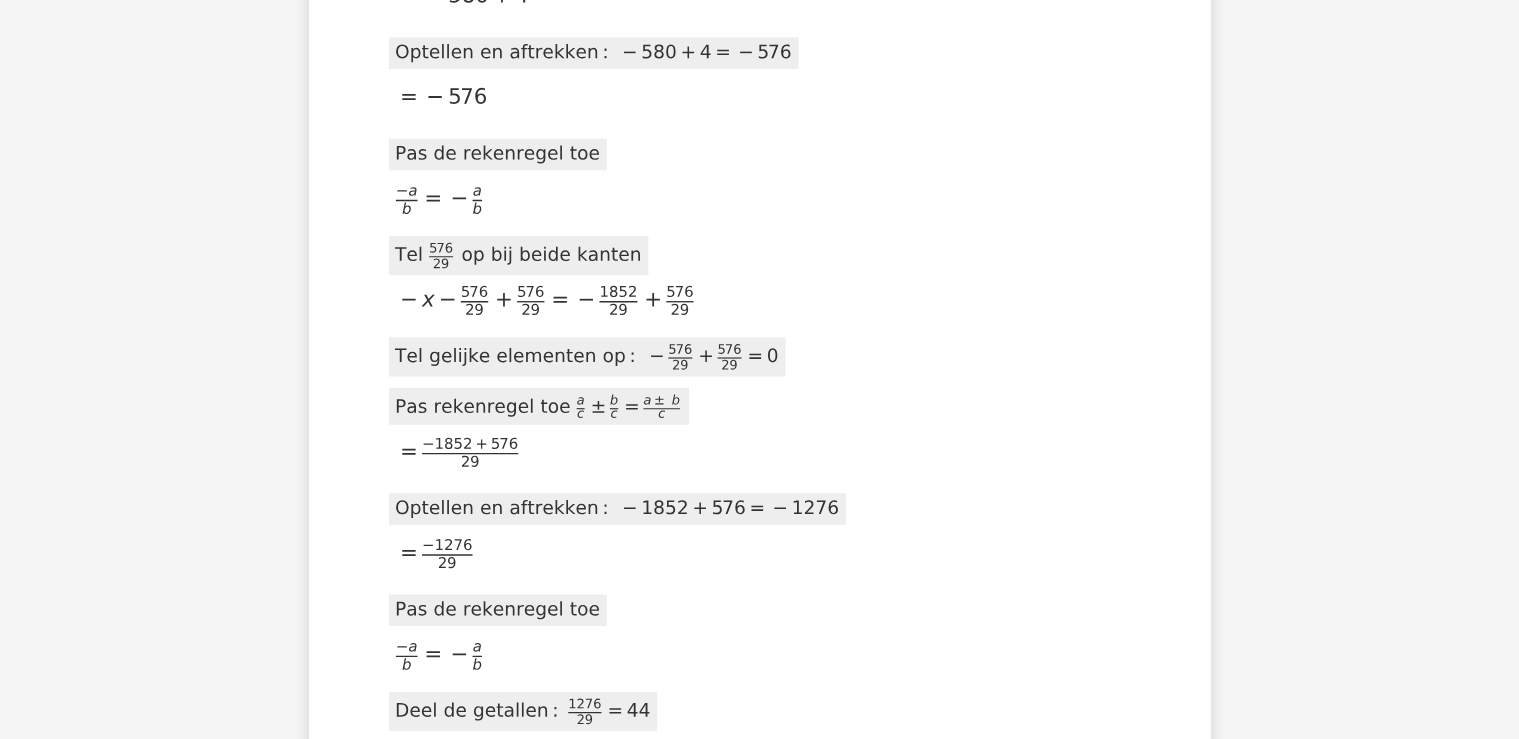 scroll, scrollTop: 1372, scrollLeft: 0, axis: vertical 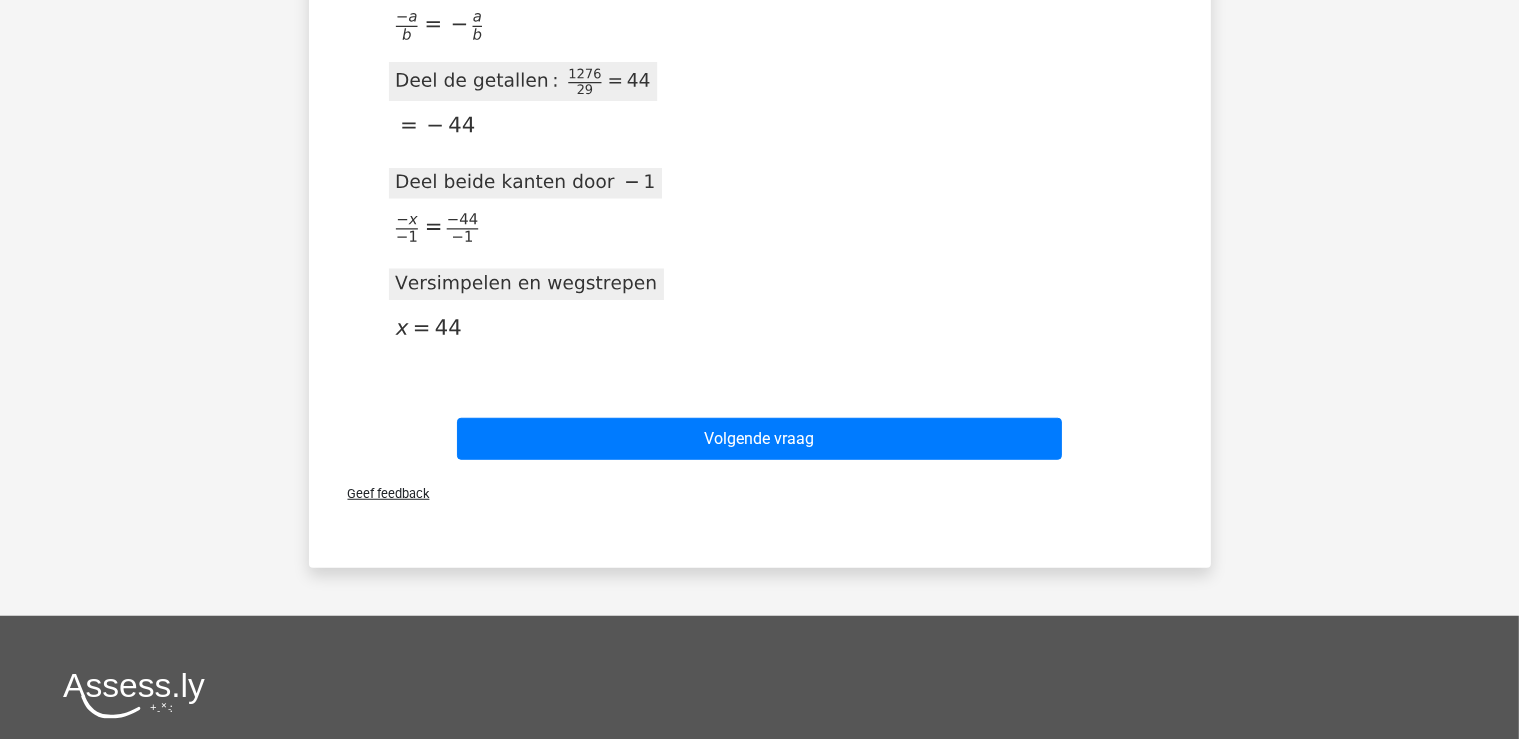 click on "Geef feedback" at bounding box center (760, 493) 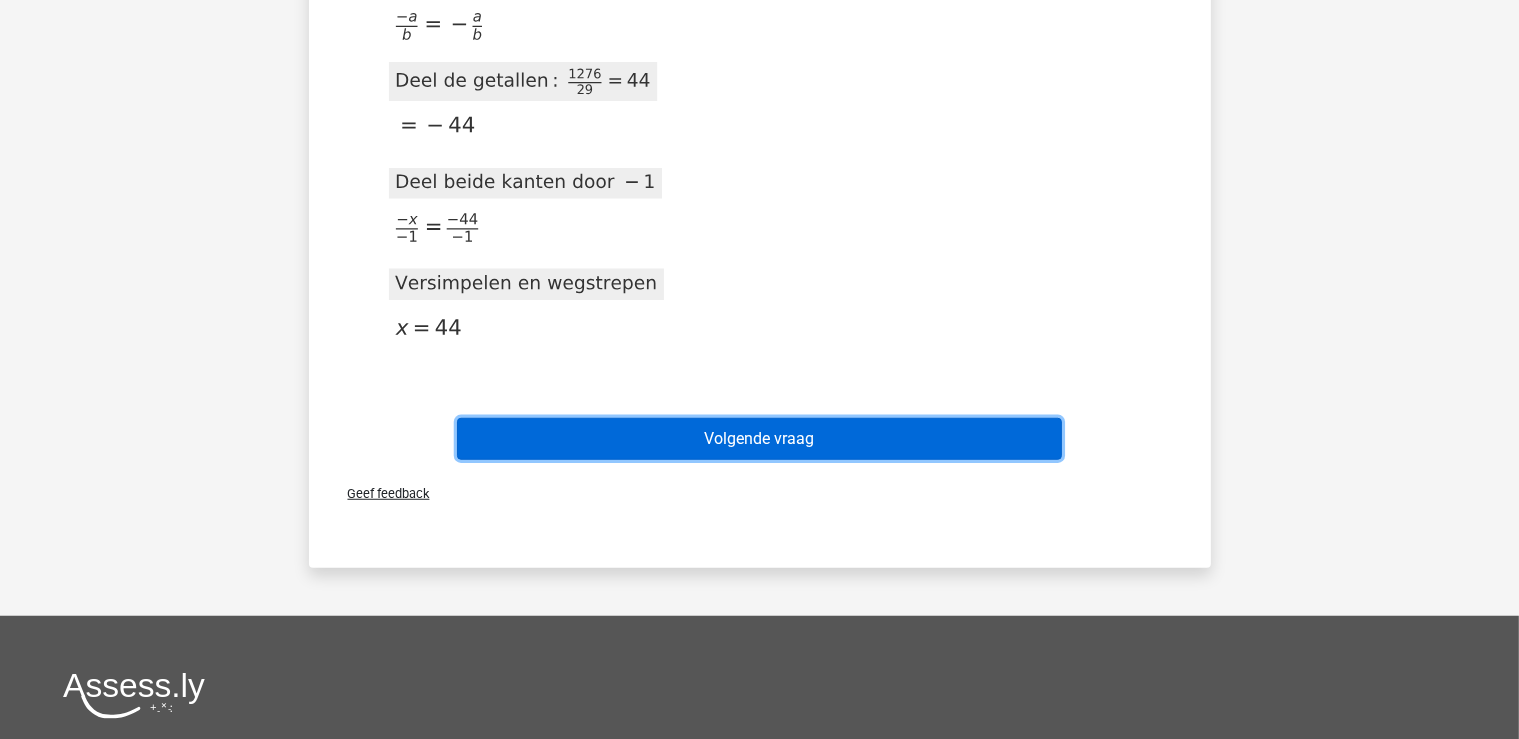 click on "Volgende vraag" at bounding box center [759, 439] 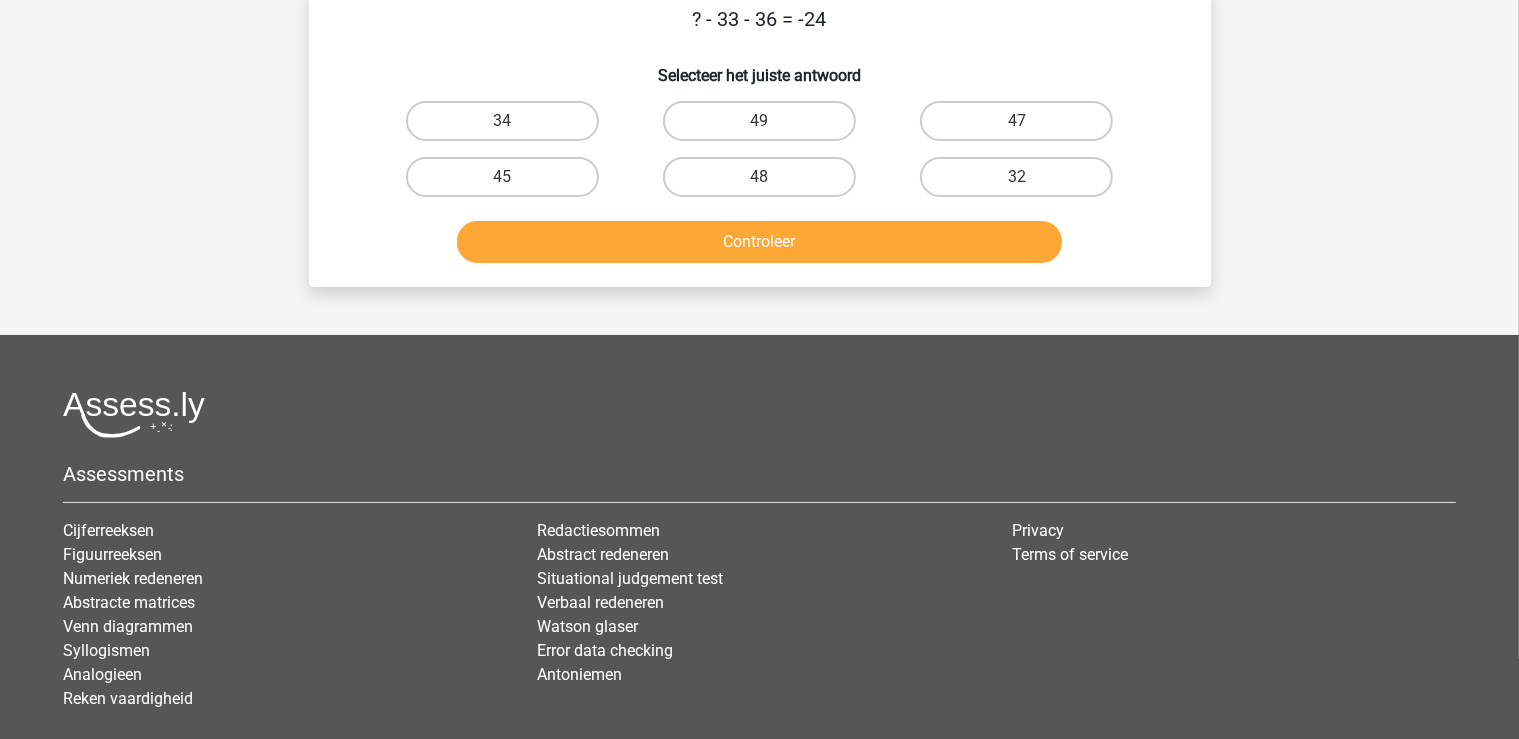 scroll, scrollTop: 0, scrollLeft: 0, axis: both 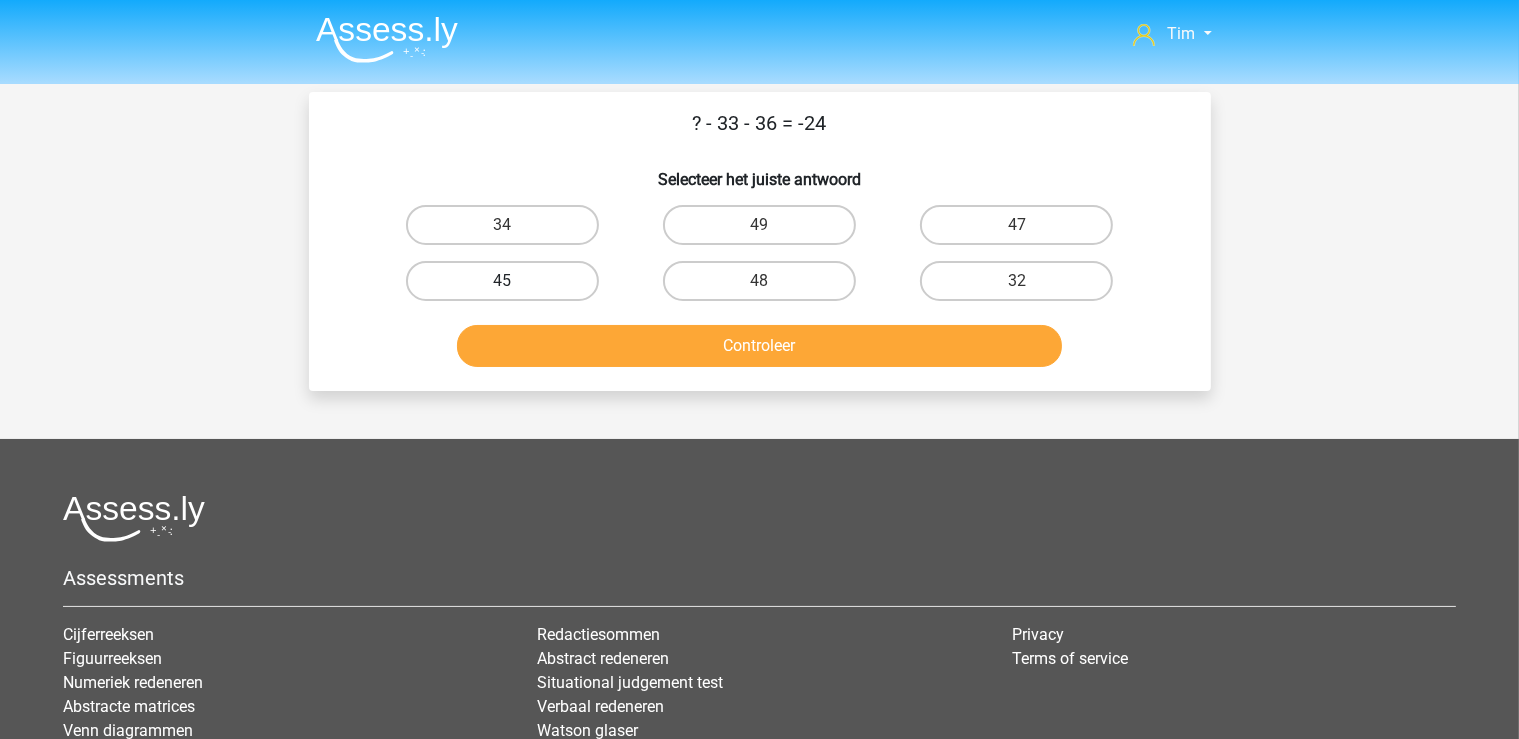 click on "45" at bounding box center [502, 281] 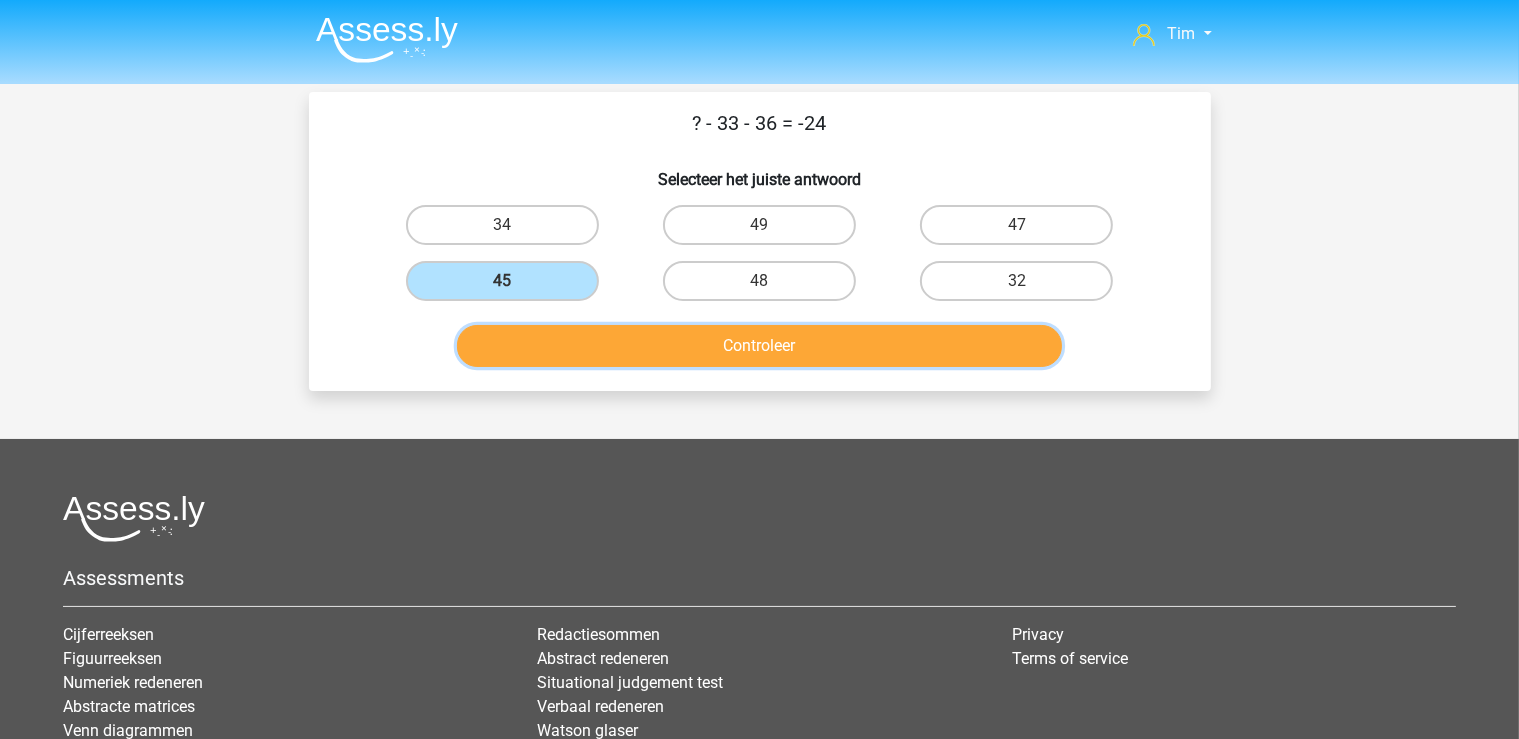 click on "Controleer" at bounding box center (759, 346) 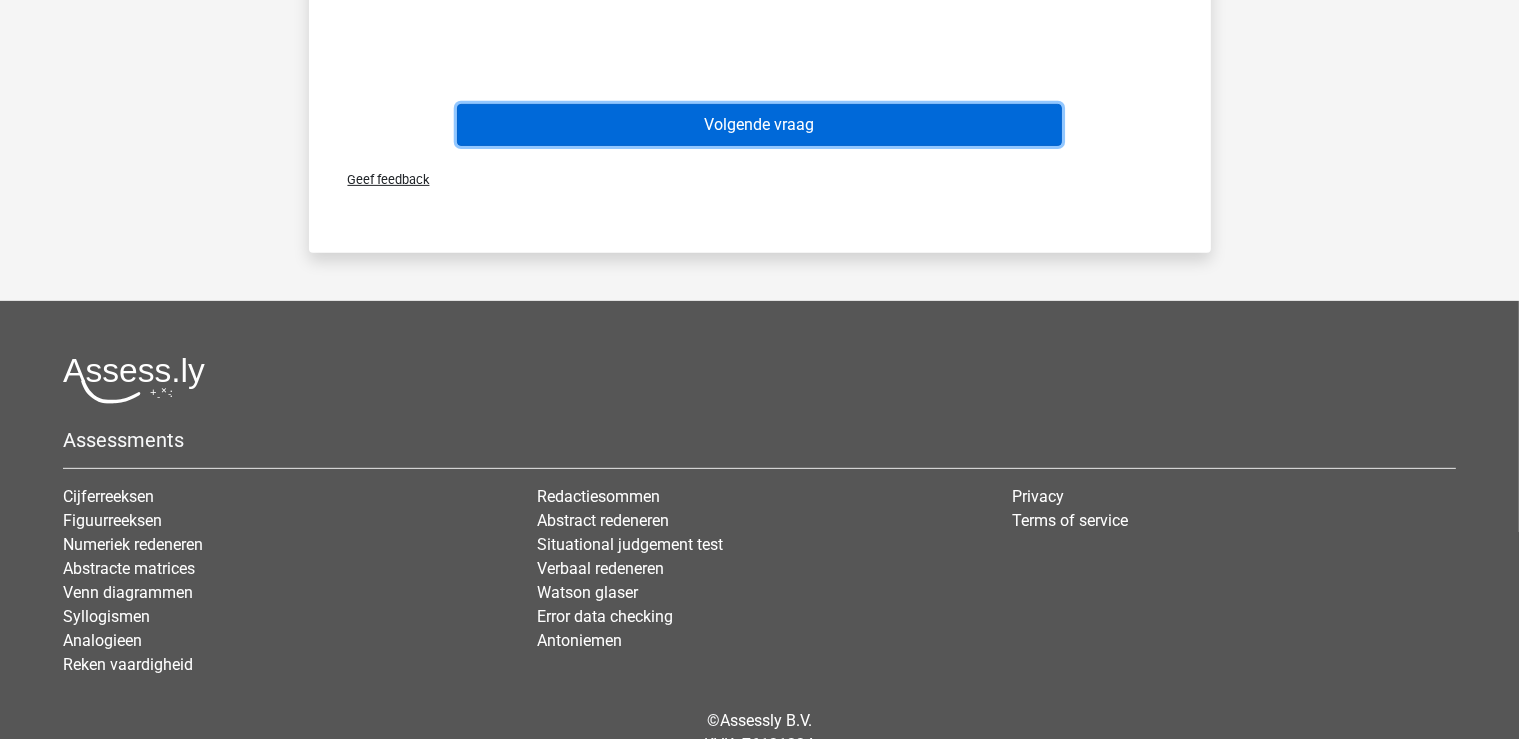 click on "Volgende vraag" at bounding box center (759, 125) 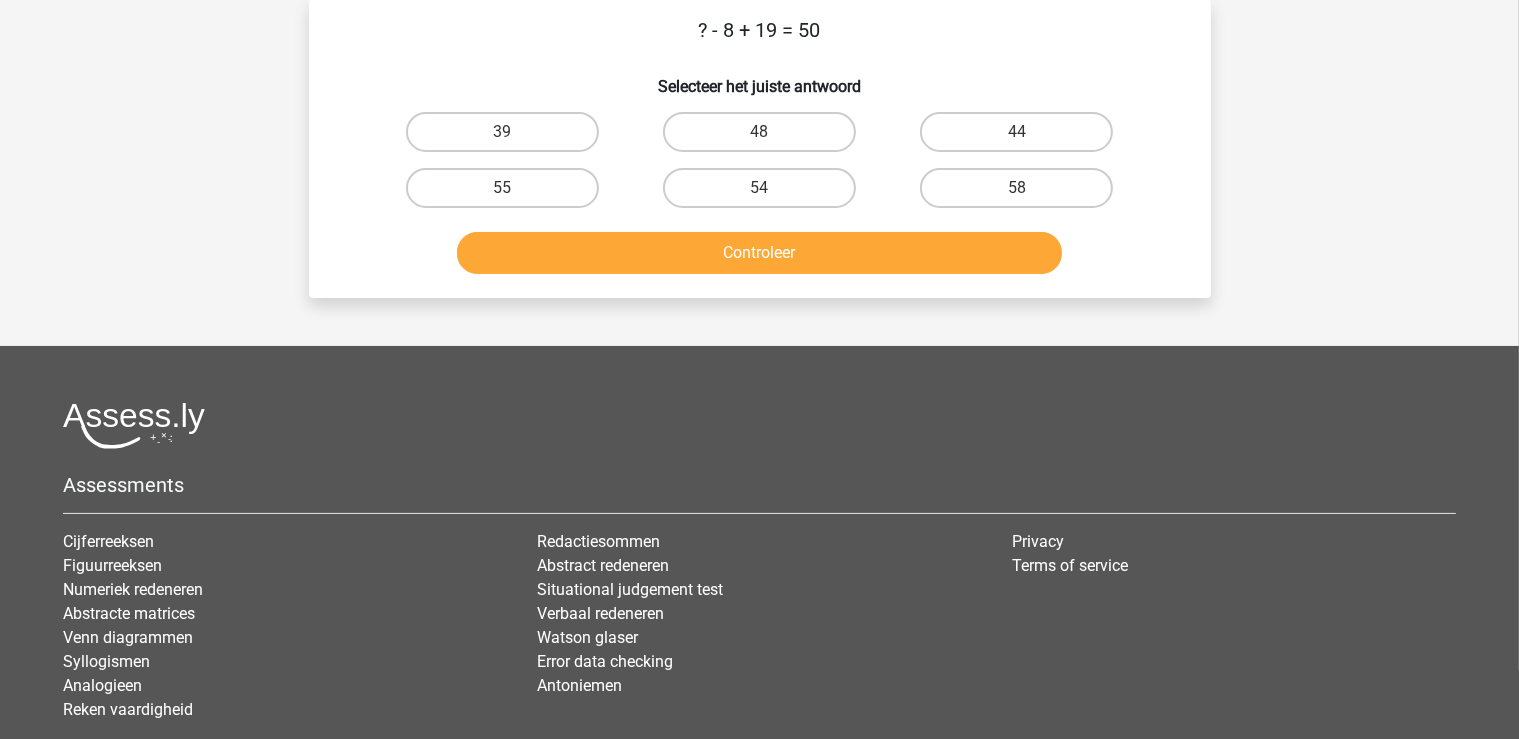 scroll, scrollTop: 0, scrollLeft: 0, axis: both 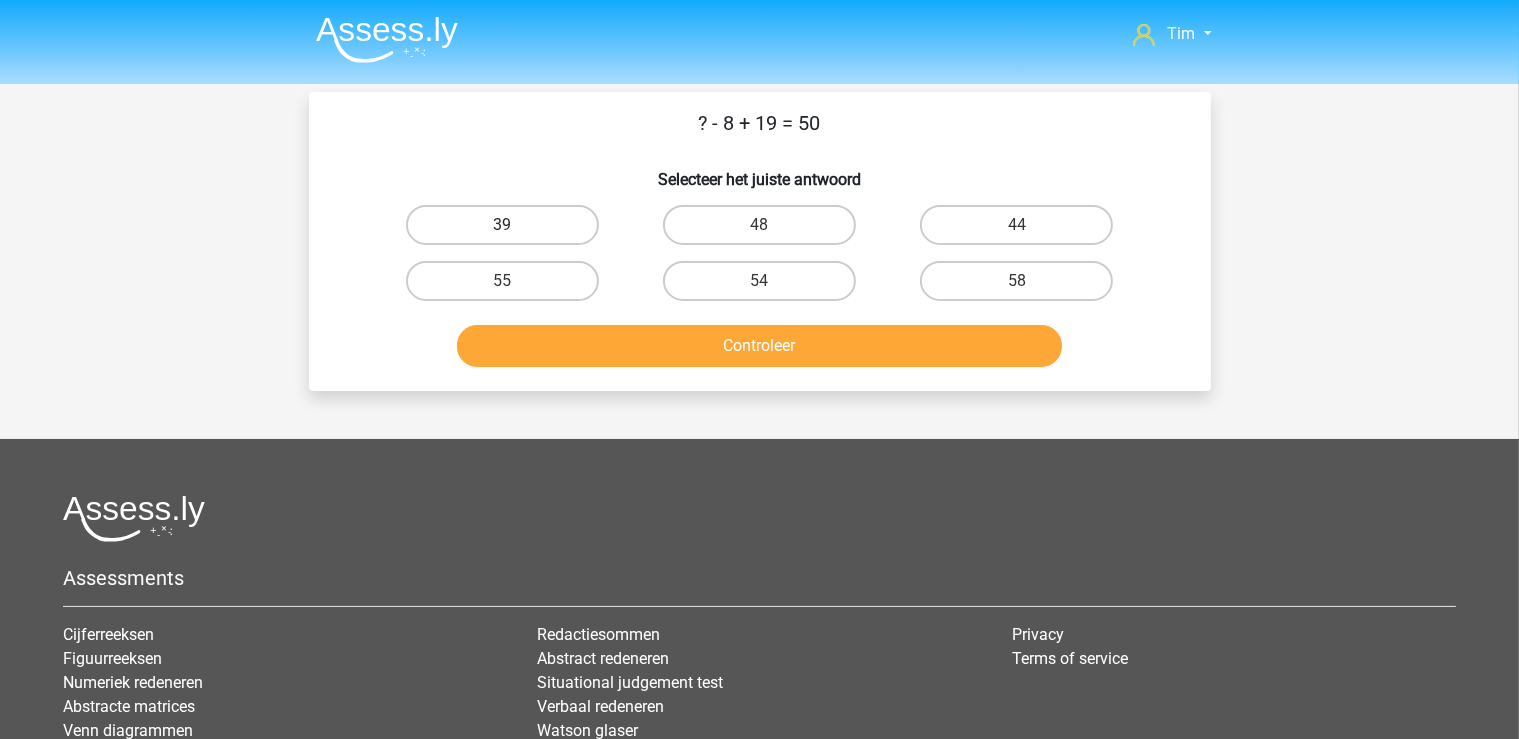 click on "39" at bounding box center [502, 225] 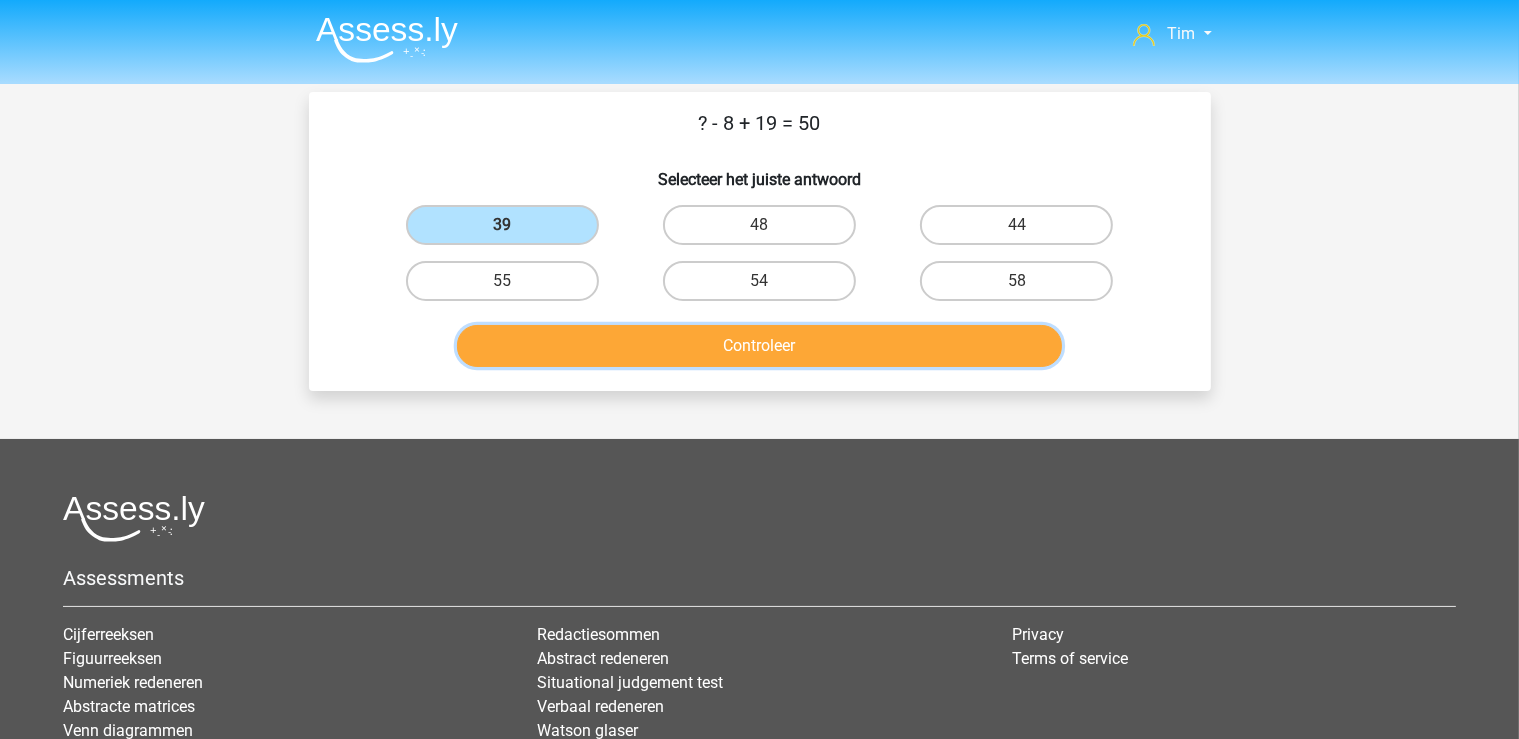 click on "Controleer" at bounding box center [759, 346] 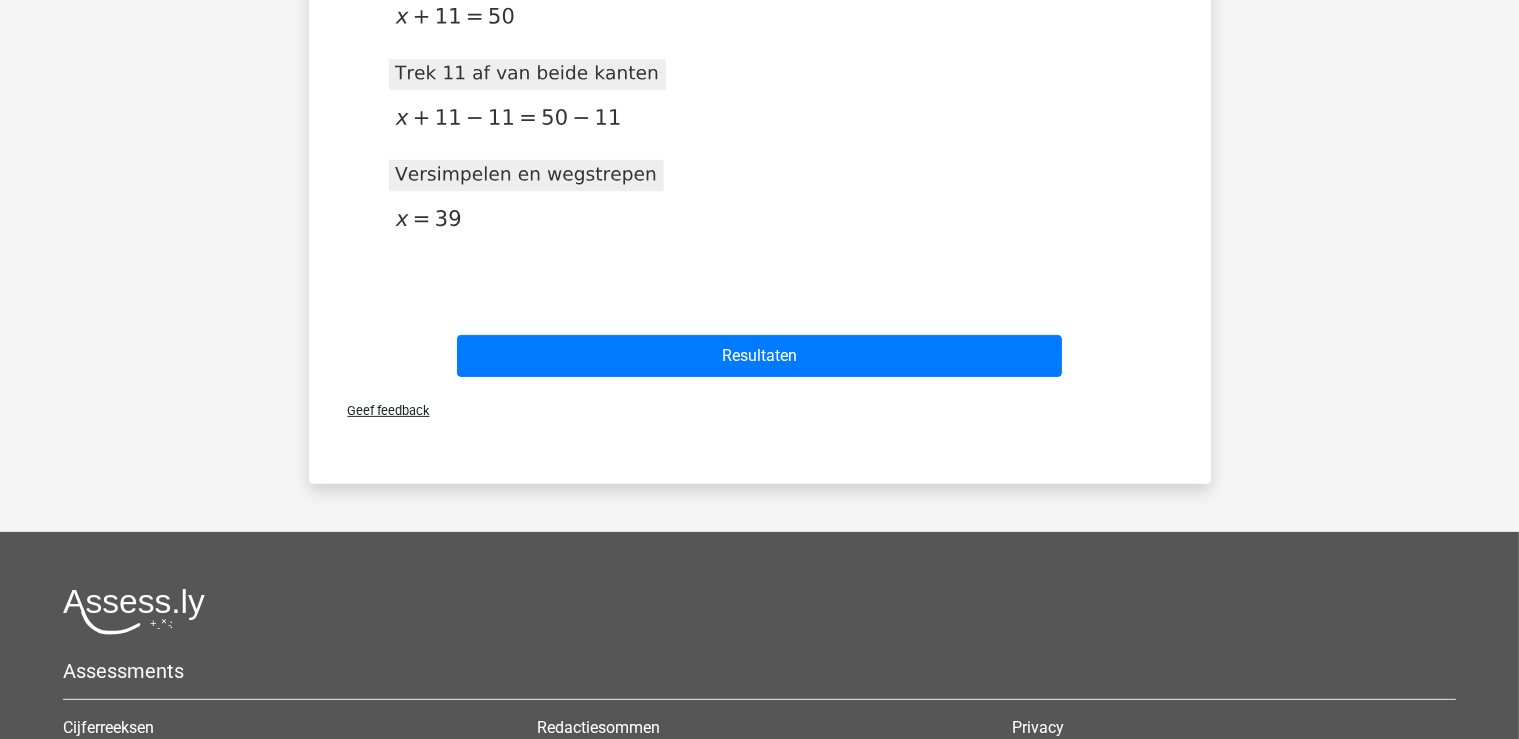 scroll, scrollTop: 633, scrollLeft: 0, axis: vertical 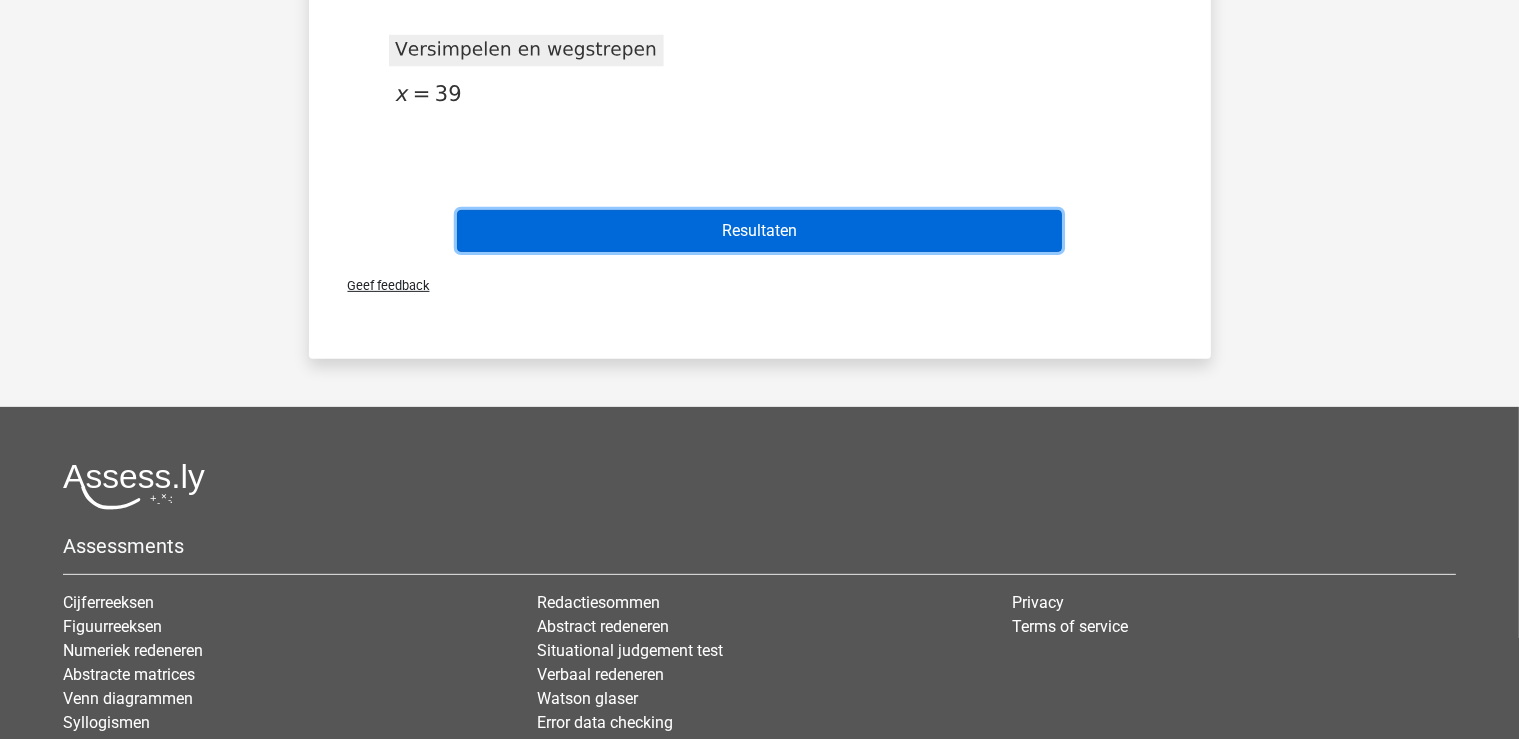click on "Resultaten" at bounding box center [759, 231] 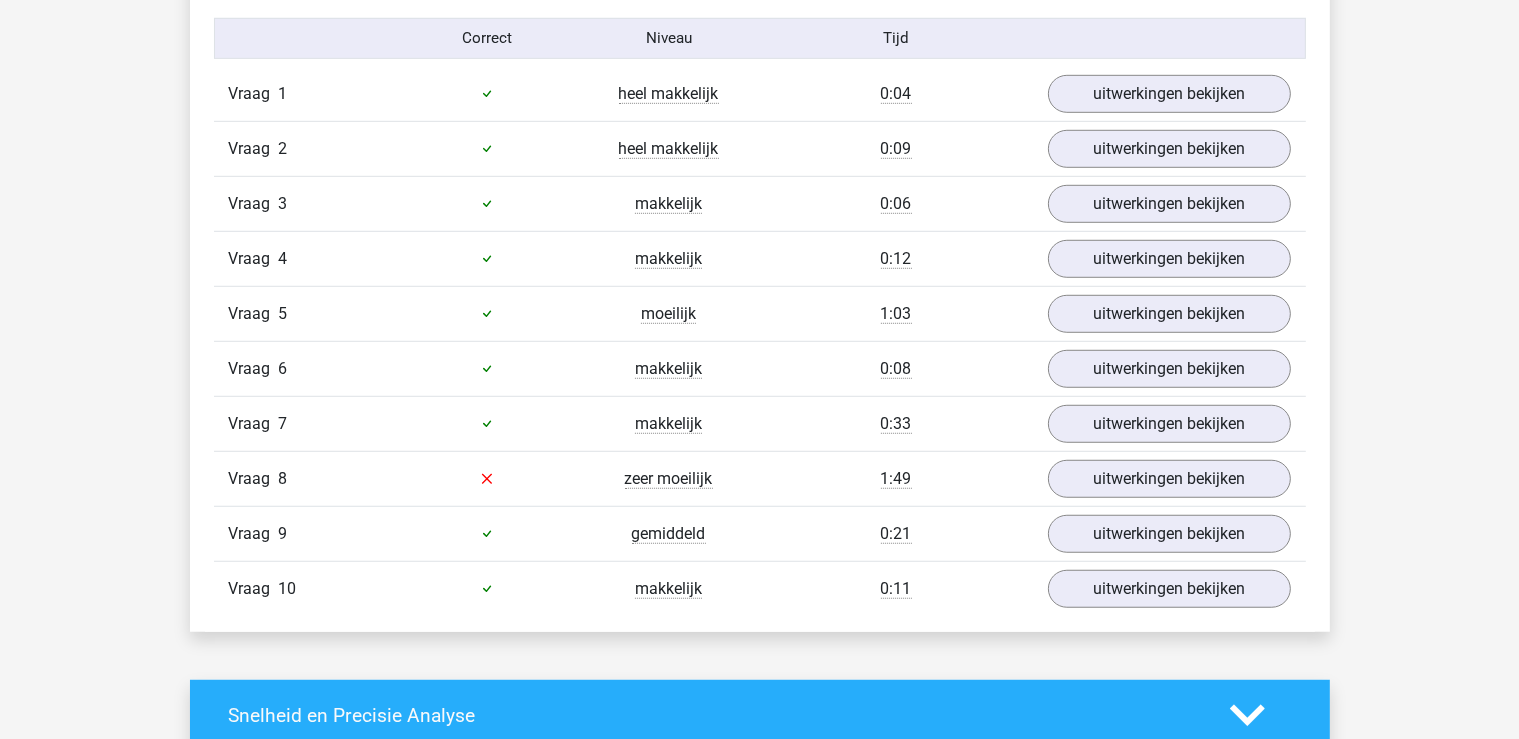 scroll, scrollTop: 1267, scrollLeft: 0, axis: vertical 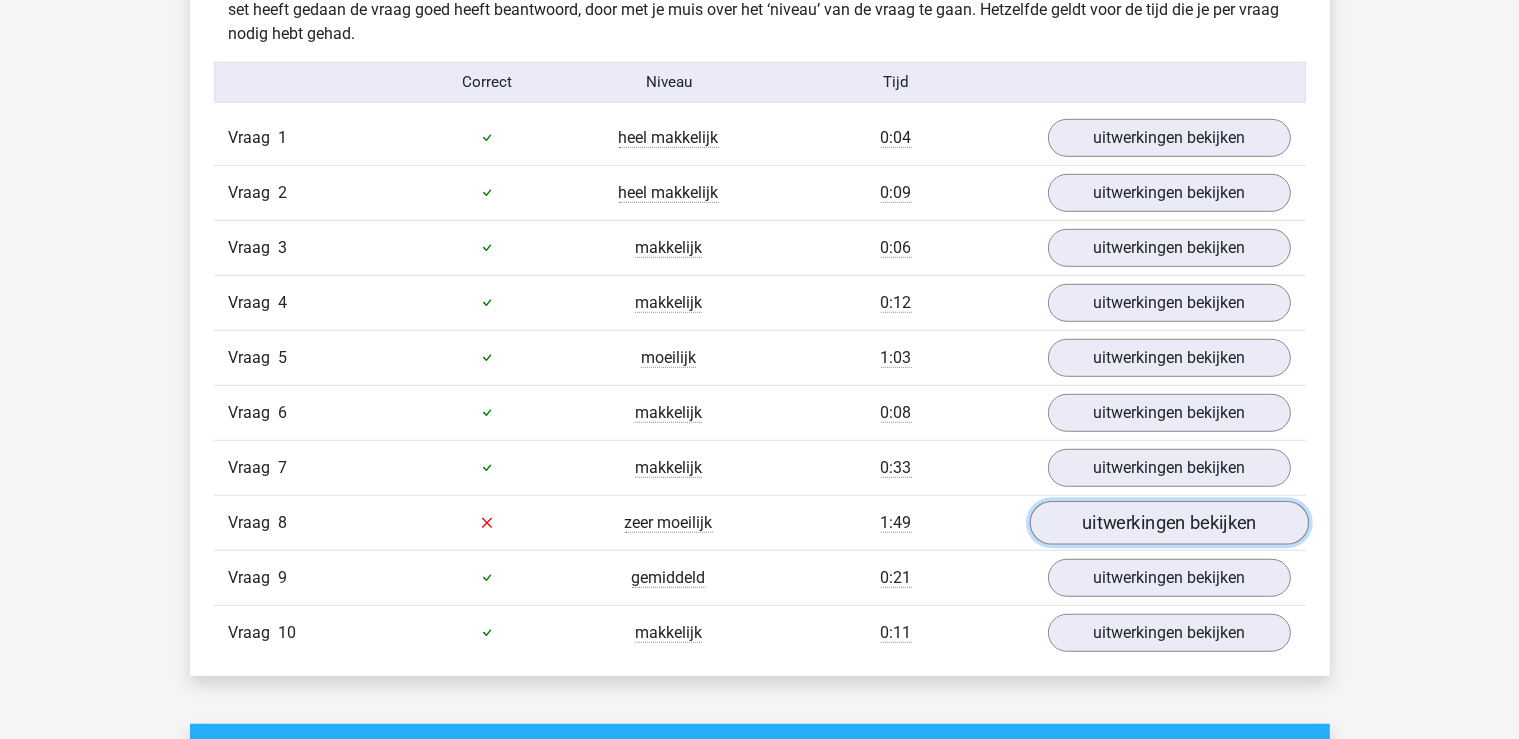 click on "uitwerkingen bekijken" at bounding box center [1168, 523] 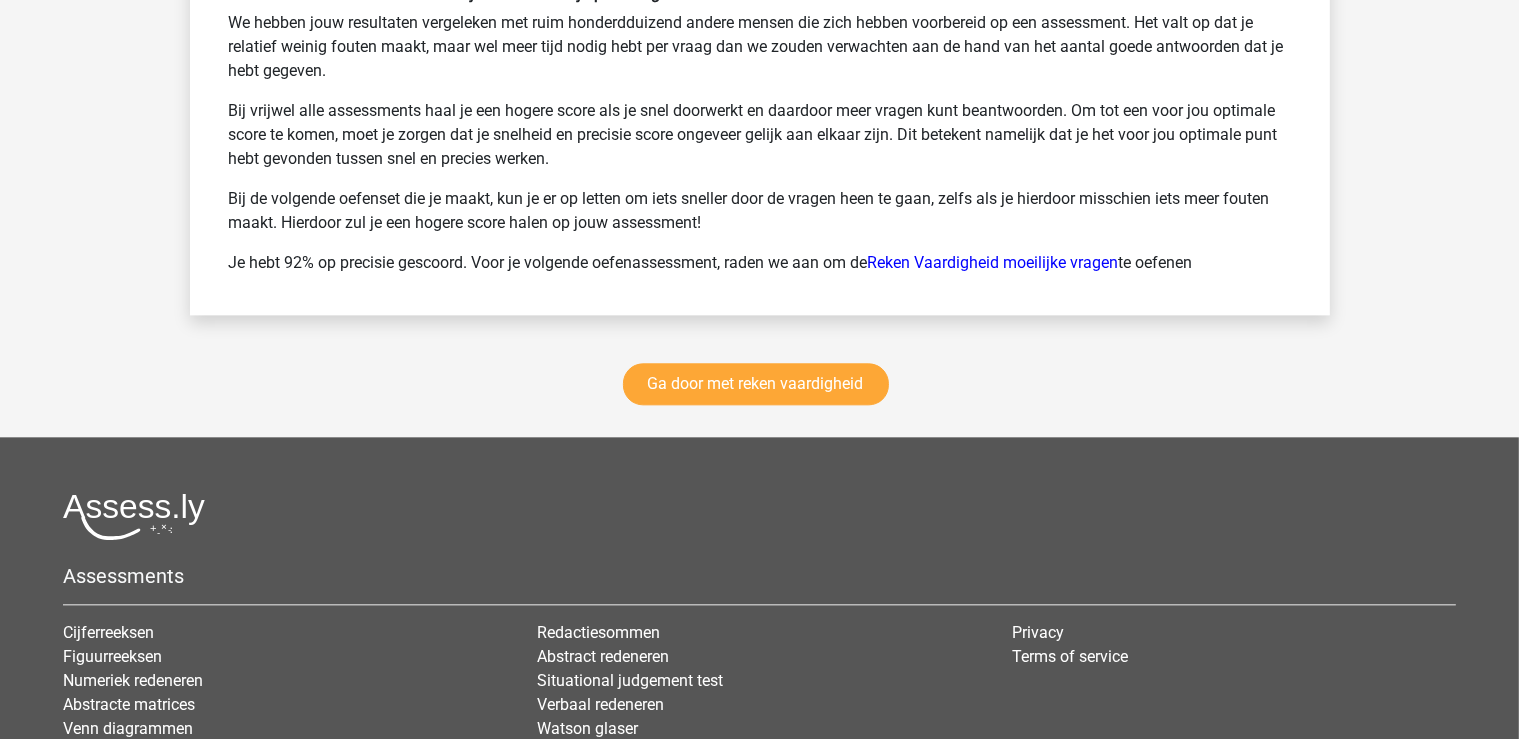 scroll, scrollTop: 4646, scrollLeft: 0, axis: vertical 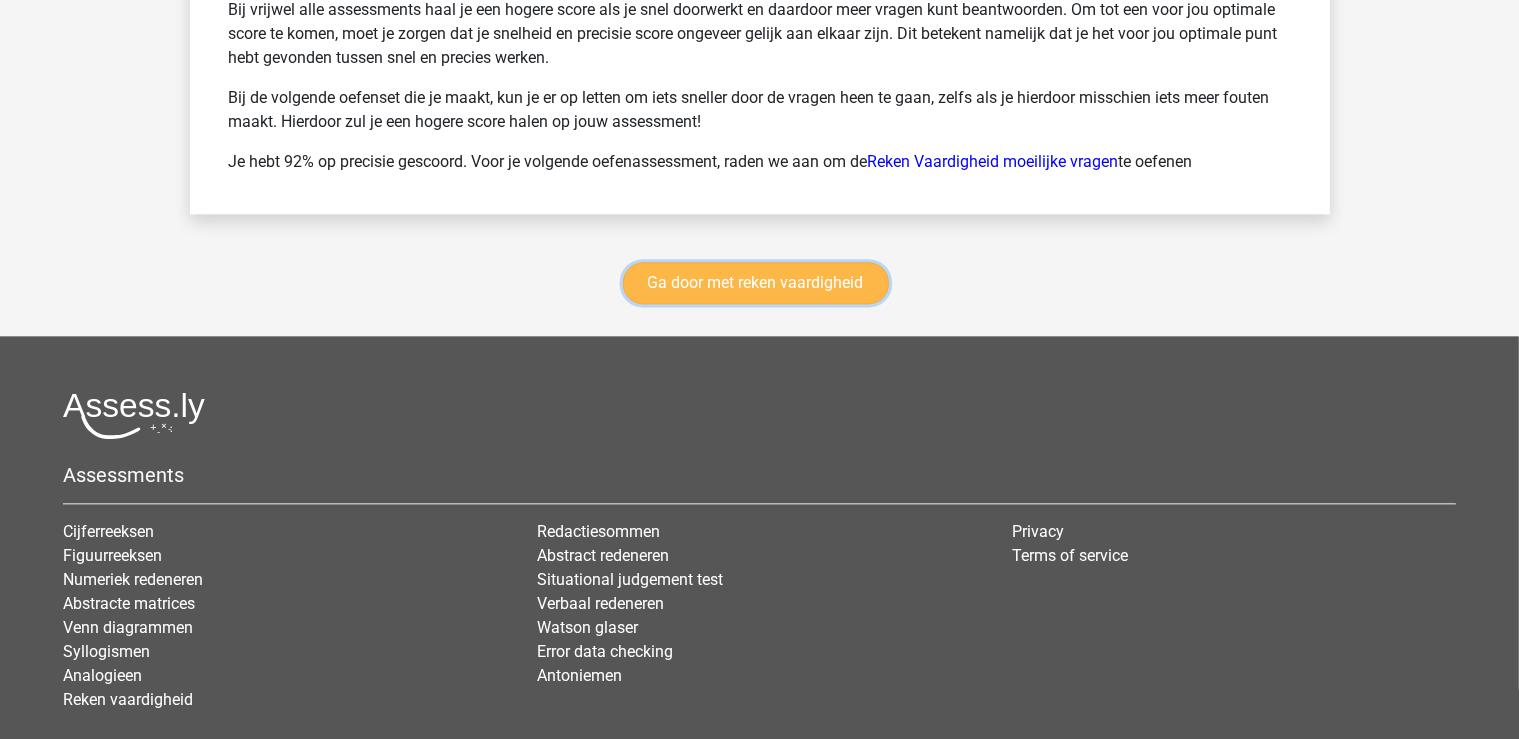 click on "Ga door met reken vaardigheid" at bounding box center [756, 283] 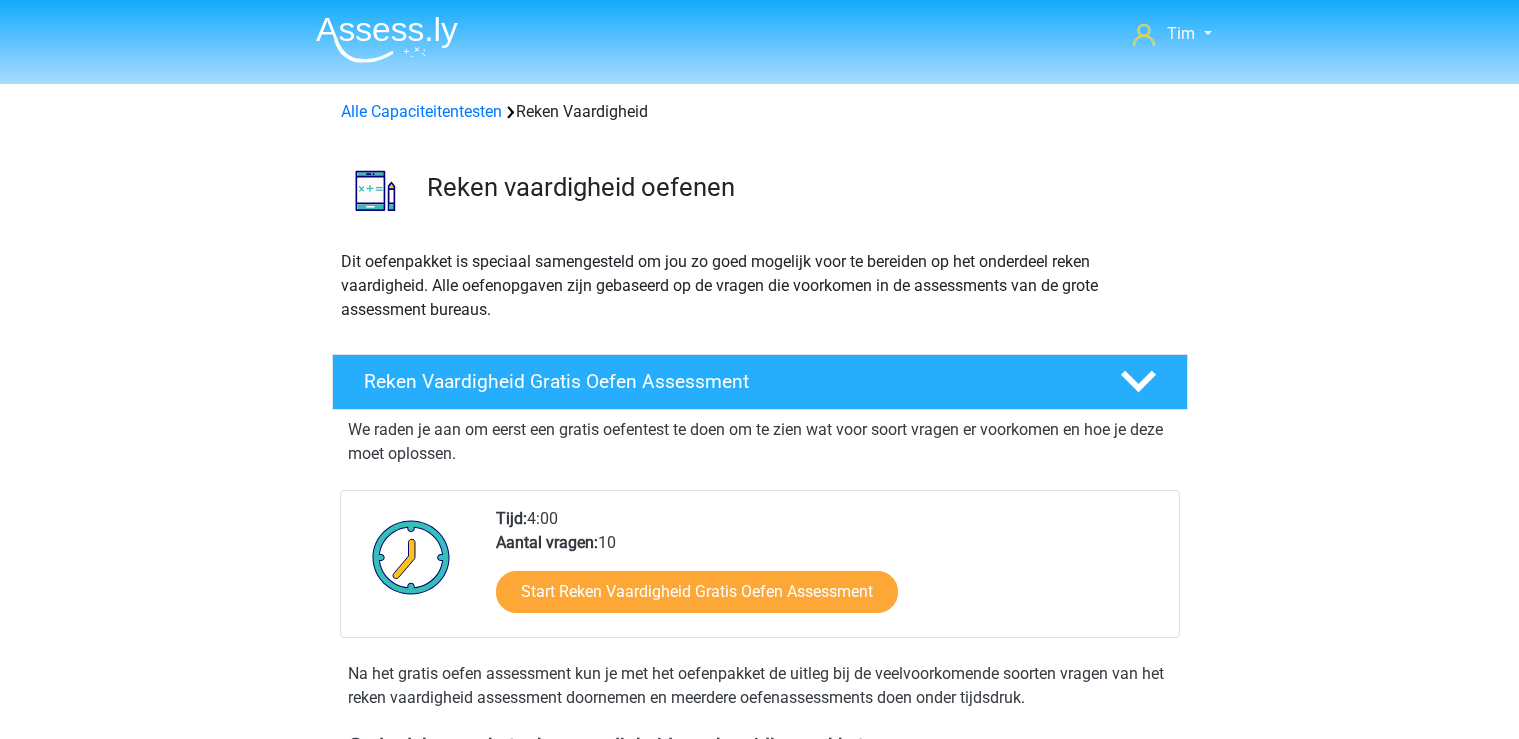 scroll, scrollTop: 843, scrollLeft: 0, axis: vertical 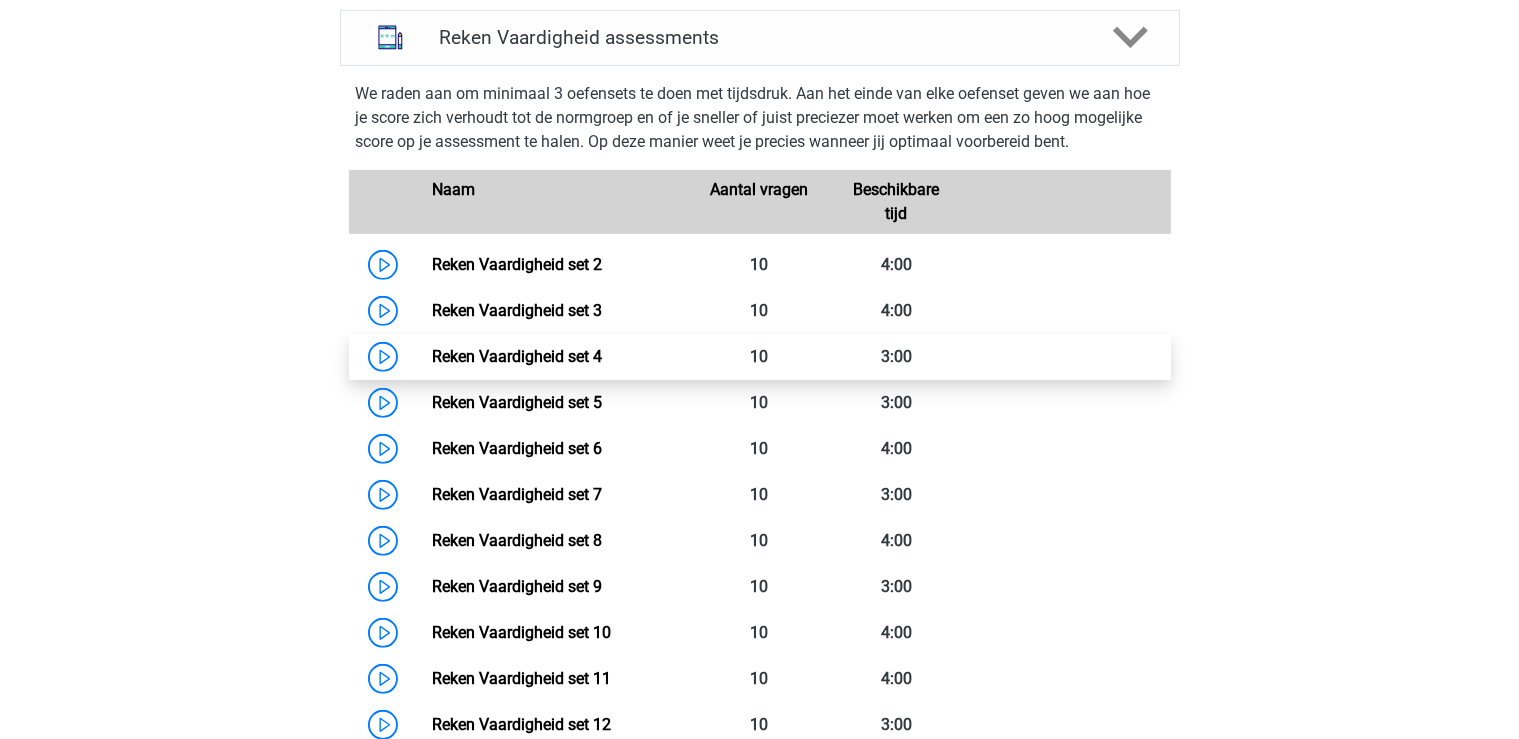 click on "Reken Vaardigheid
set 4" at bounding box center [517, 356] 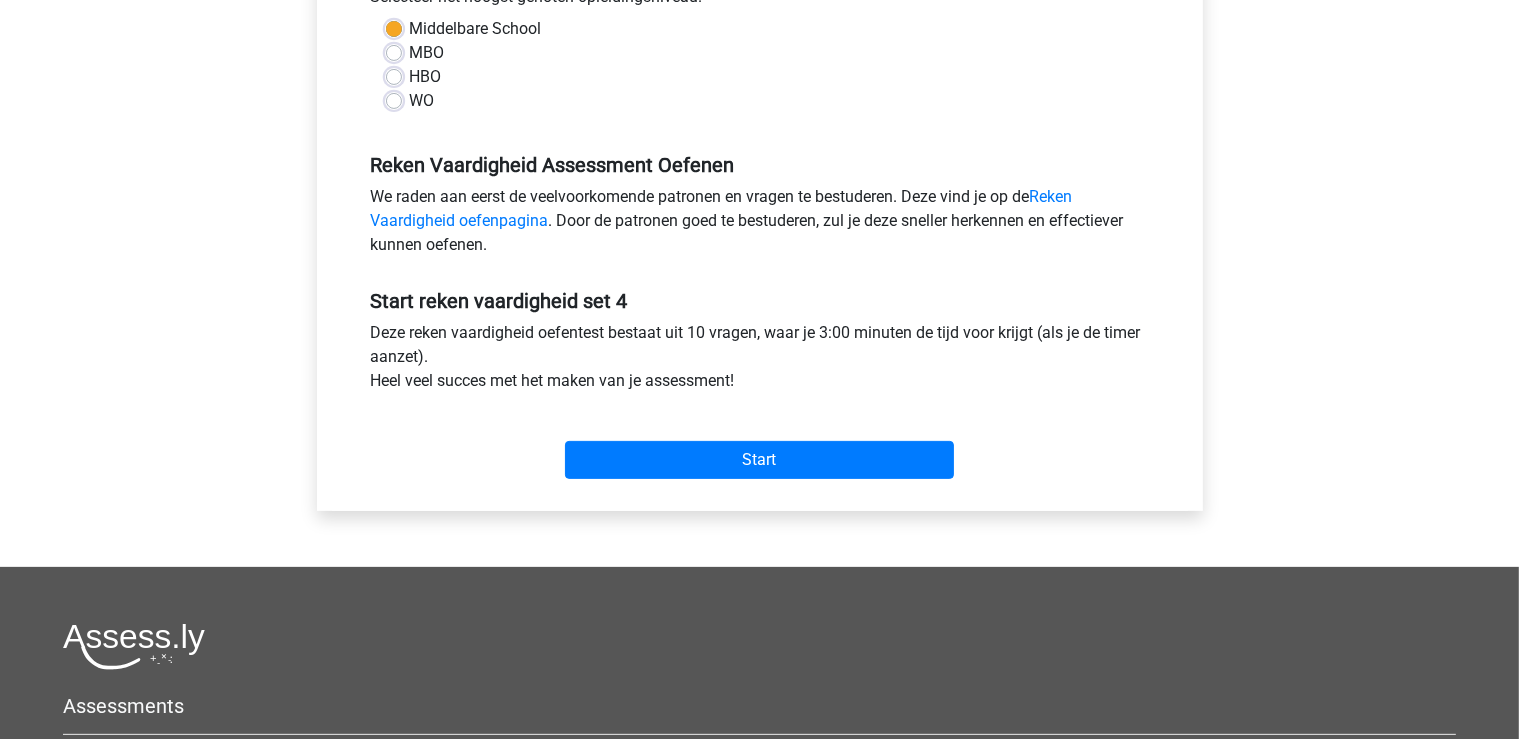 scroll, scrollTop: 528, scrollLeft: 0, axis: vertical 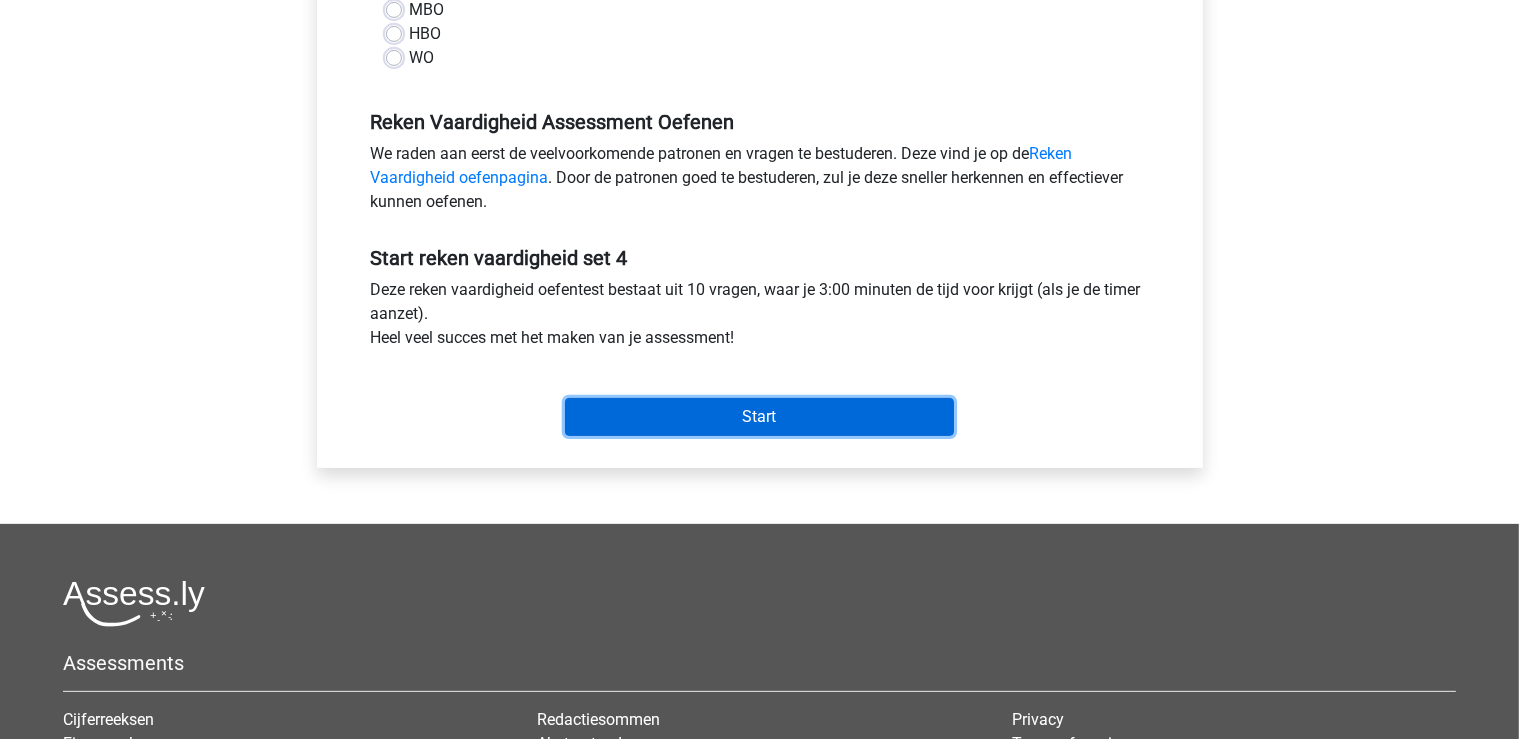 click on "Start" at bounding box center (759, 417) 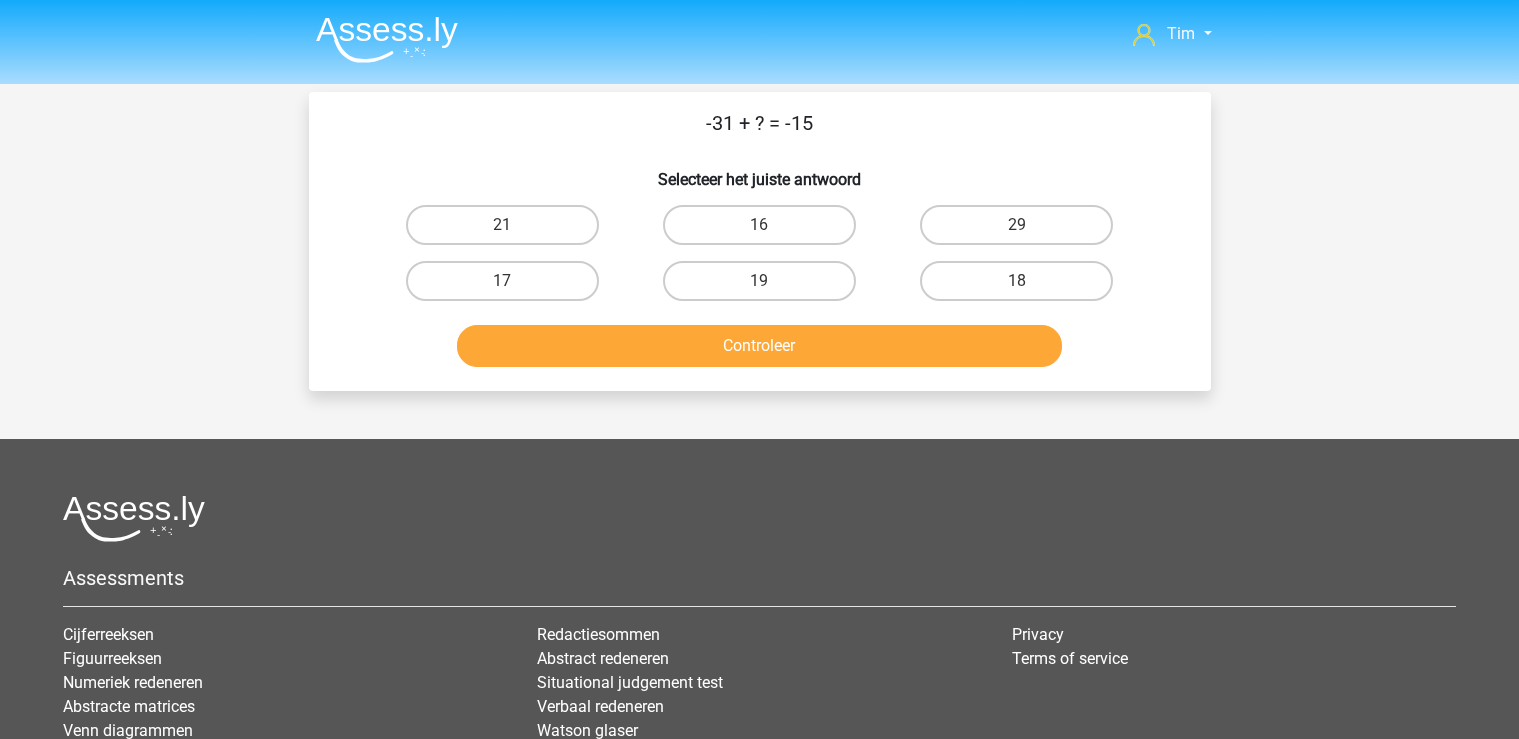 scroll, scrollTop: 0, scrollLeft: 0, axis: both 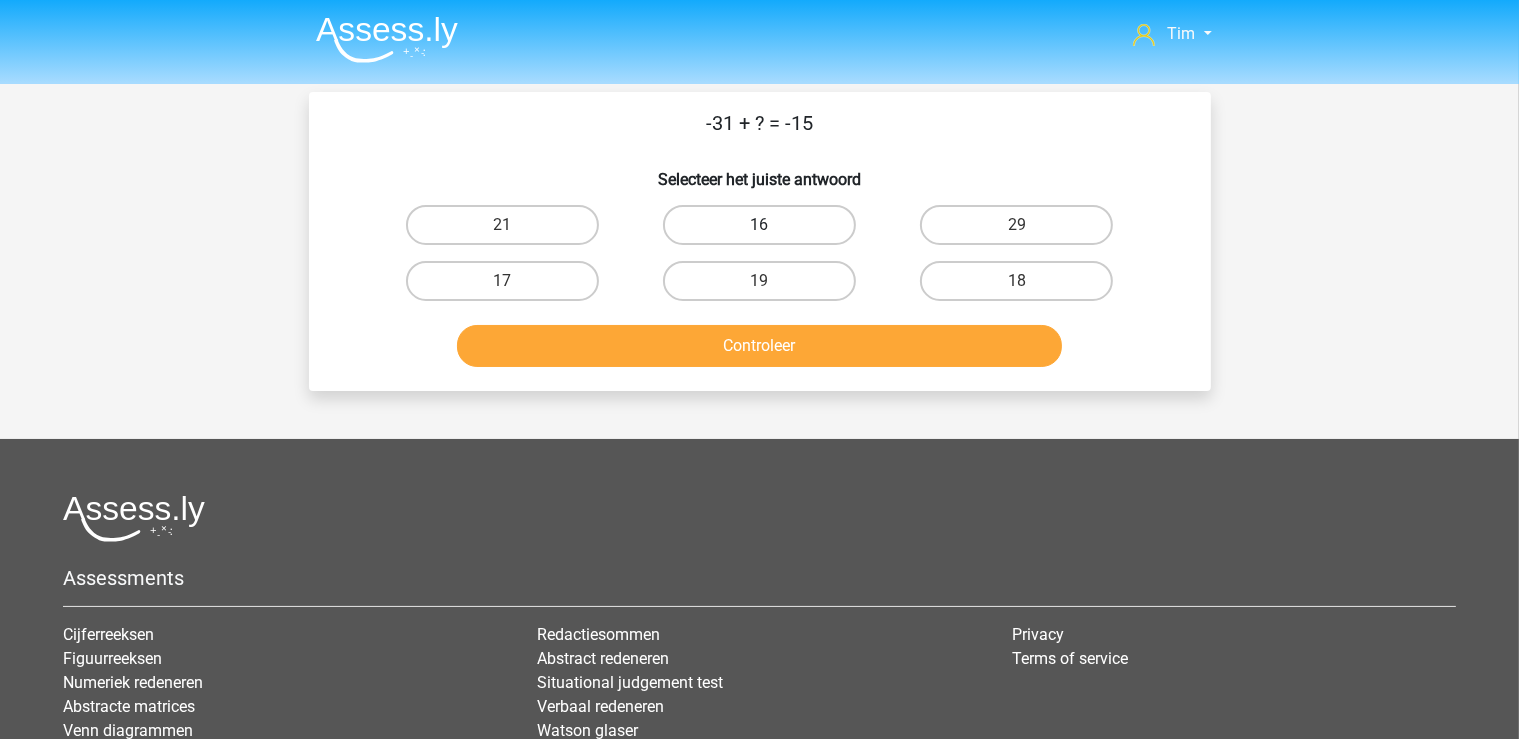 click on "16" at bounding box center (759, 225) 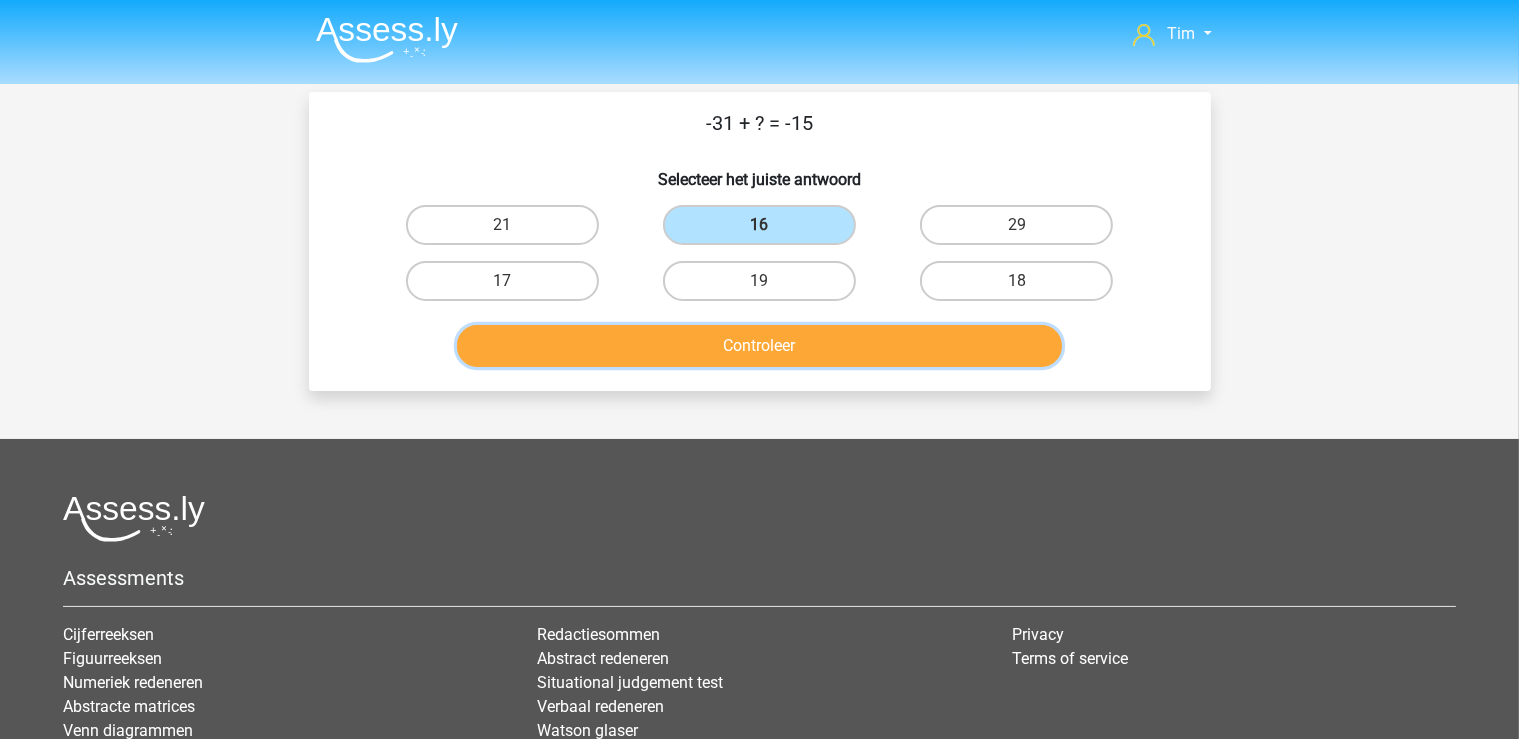 click on "Controleer" at bounding box center [759, 346] 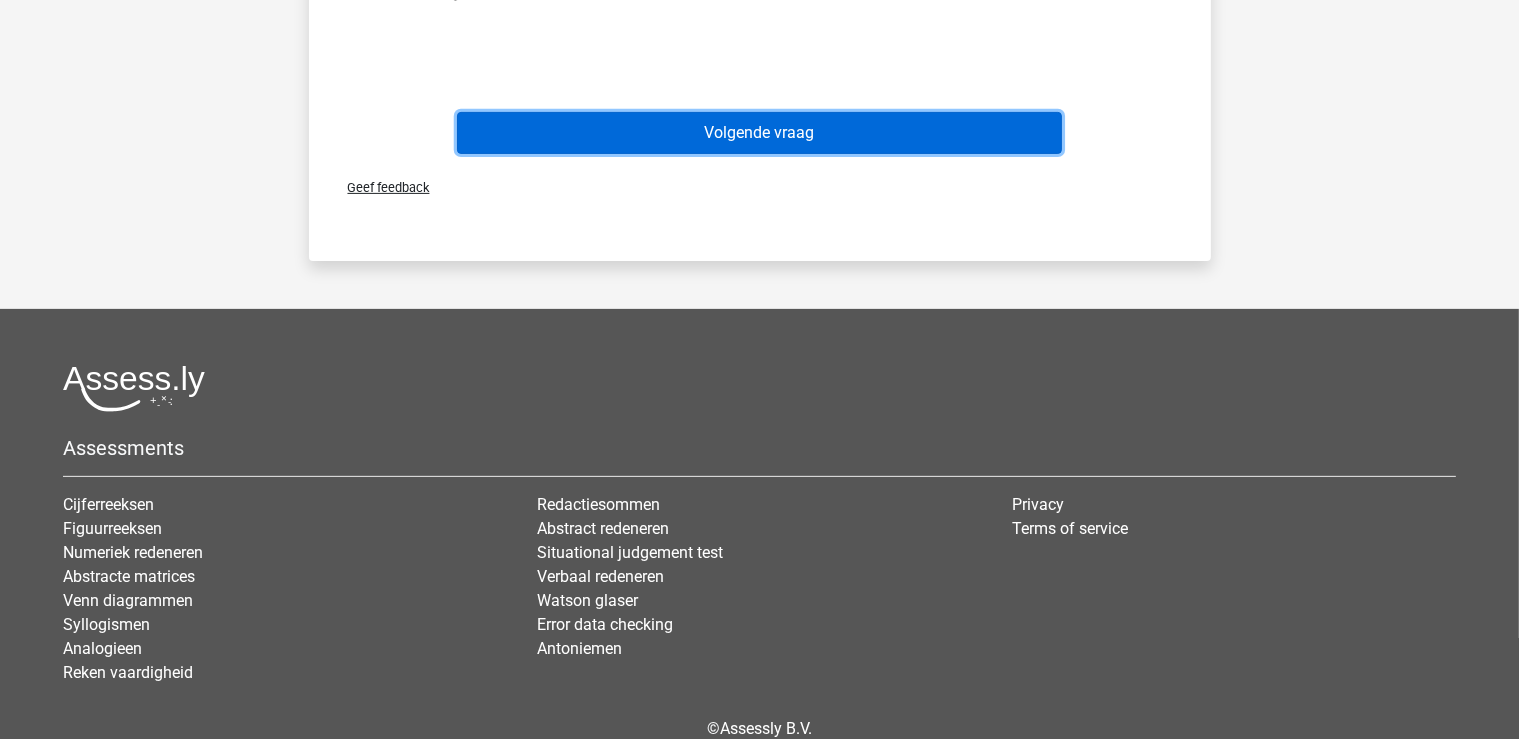 click on "Volgende vraag" at bounding box center (759, 133) 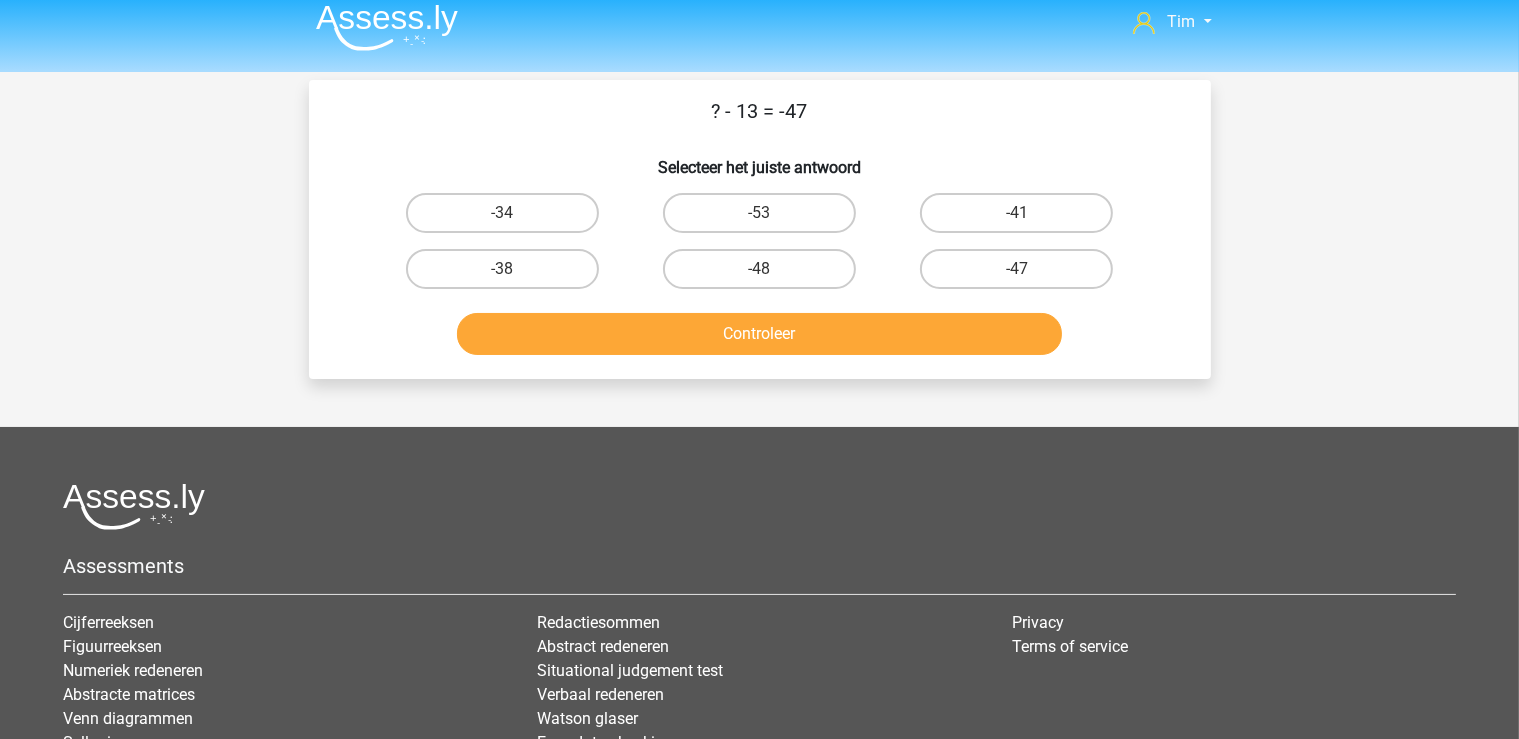 scroll, scrollTop: 0, scrollLeft: 0, axis: both 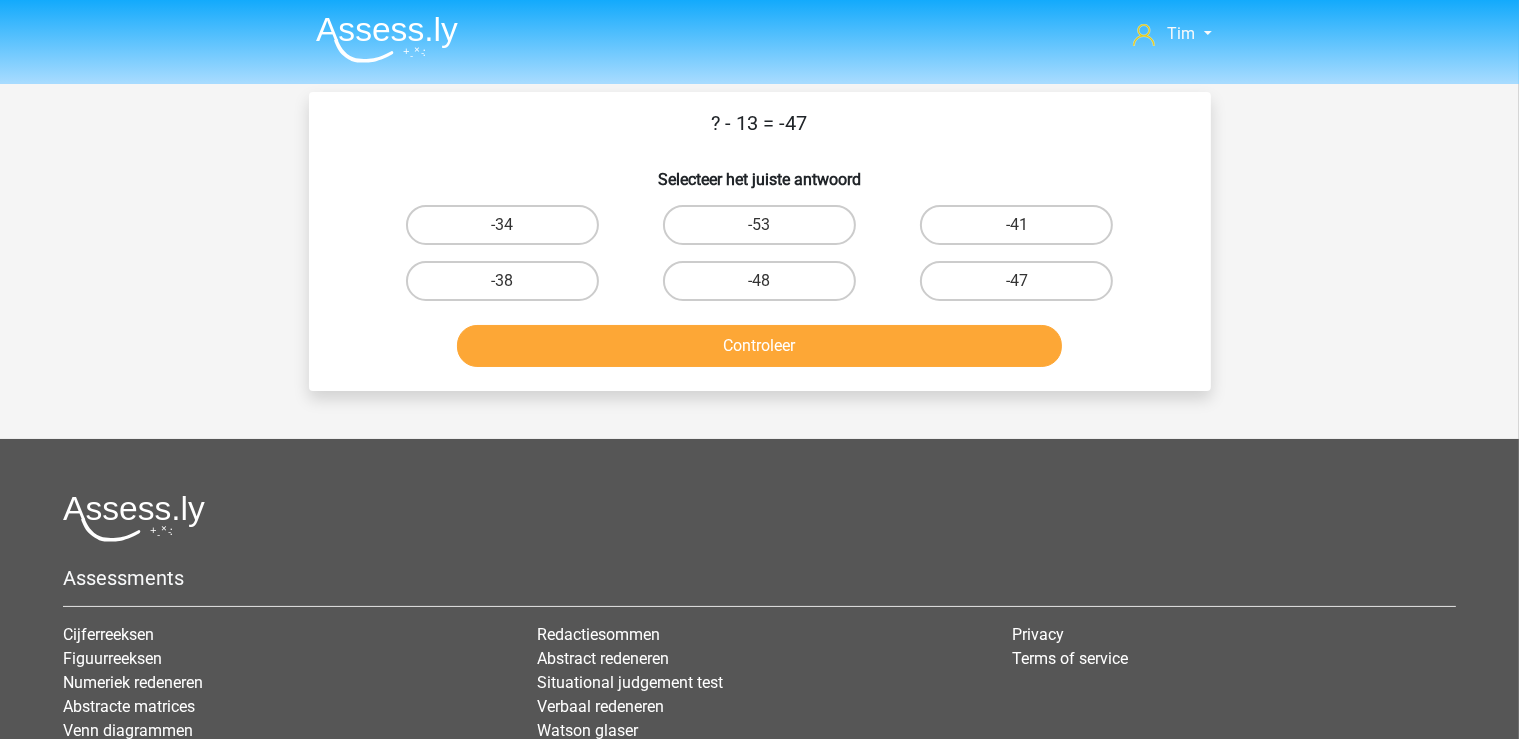 click on "-34" at bounding box center (508, 231) 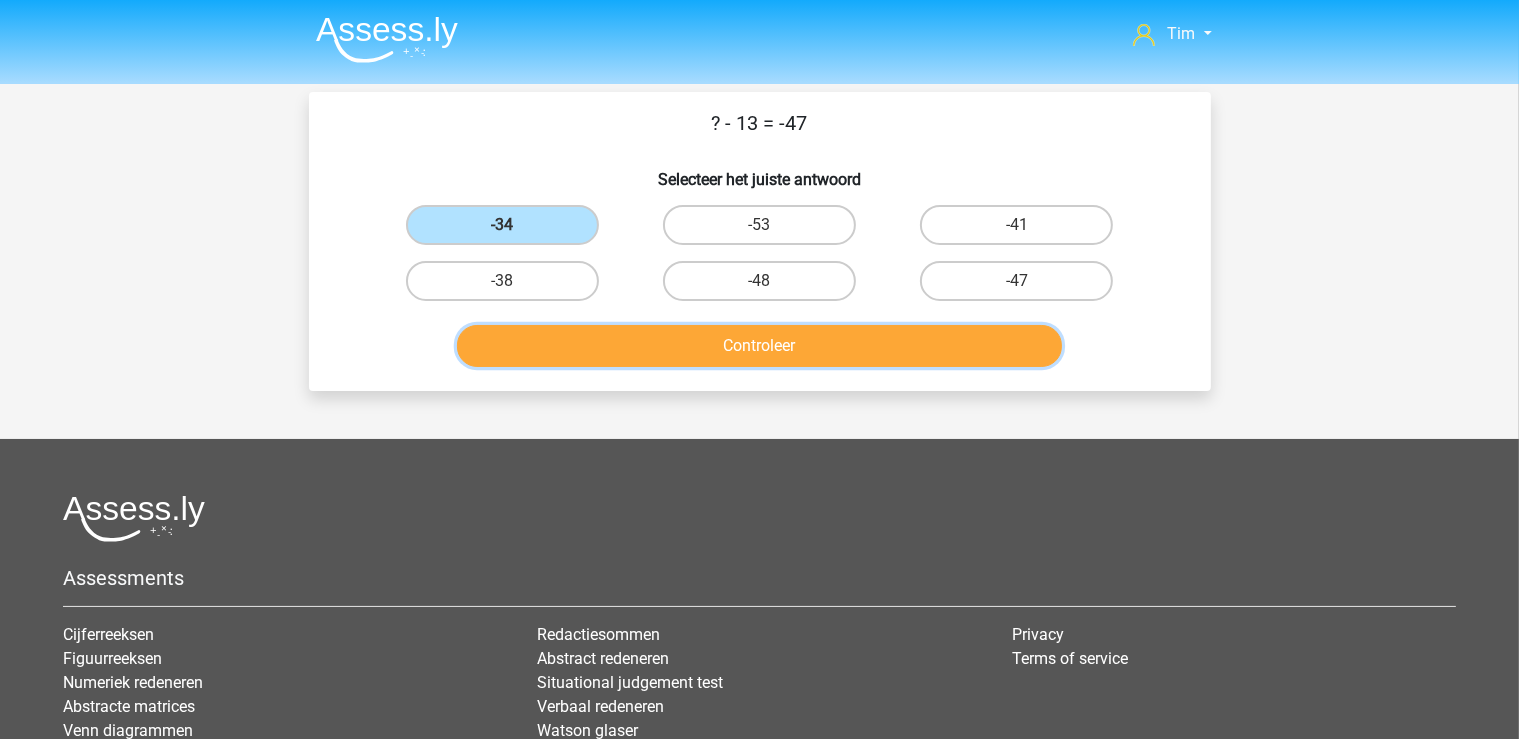 click on "Controleer" at bounding box center [759, 346] 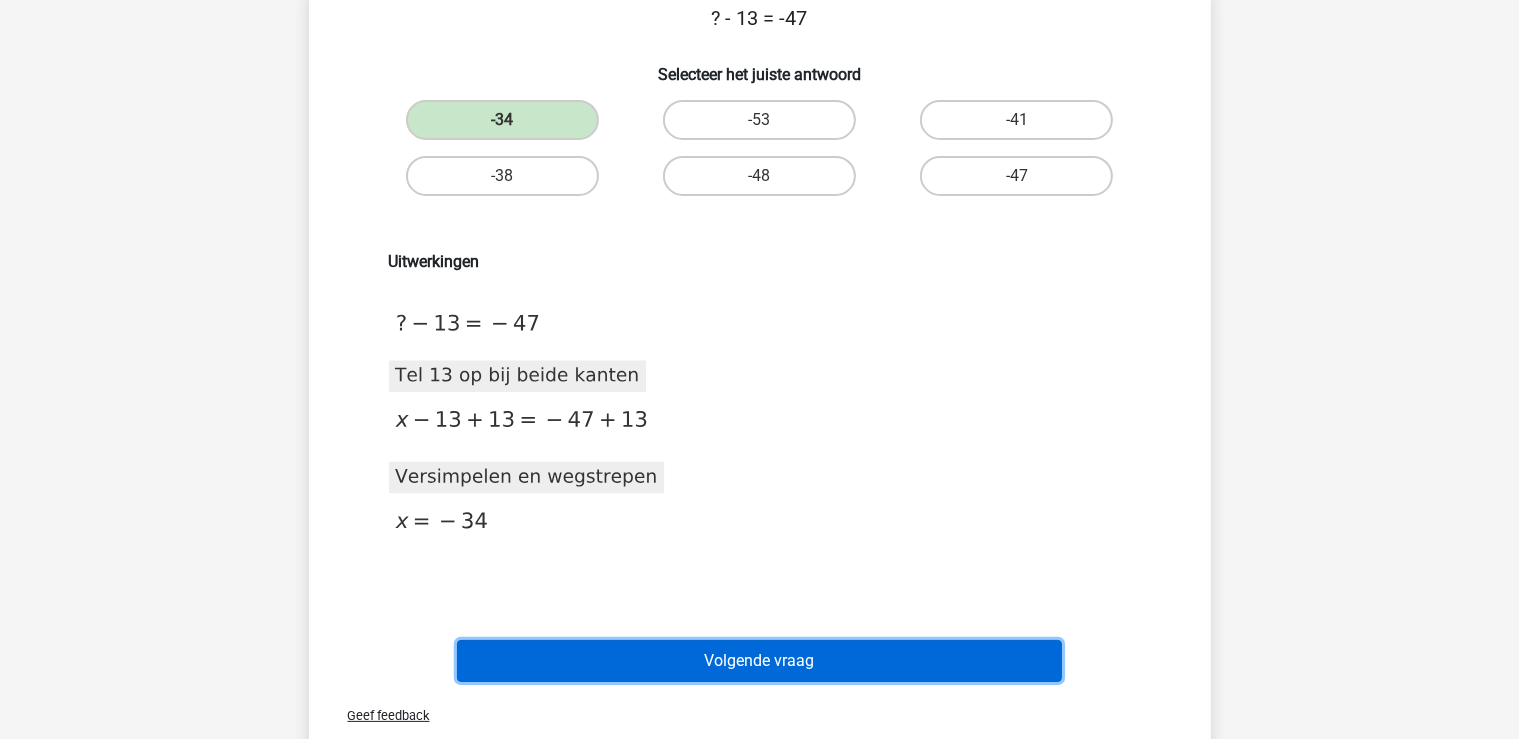 click on "Volgende vraag" at bounding box center (759, 661) 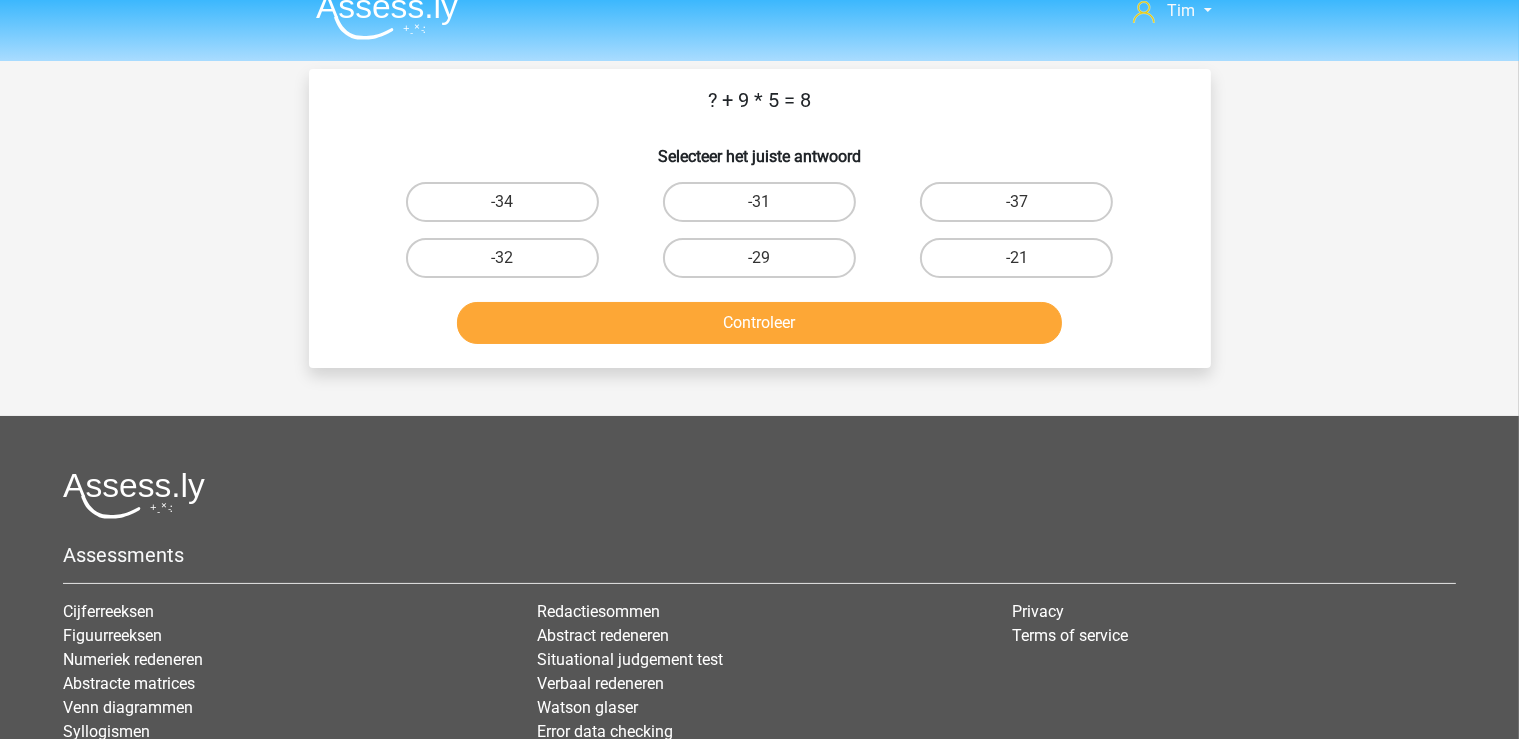 scroll, scrollTop: 0, scrollLeft: 0, axis: both 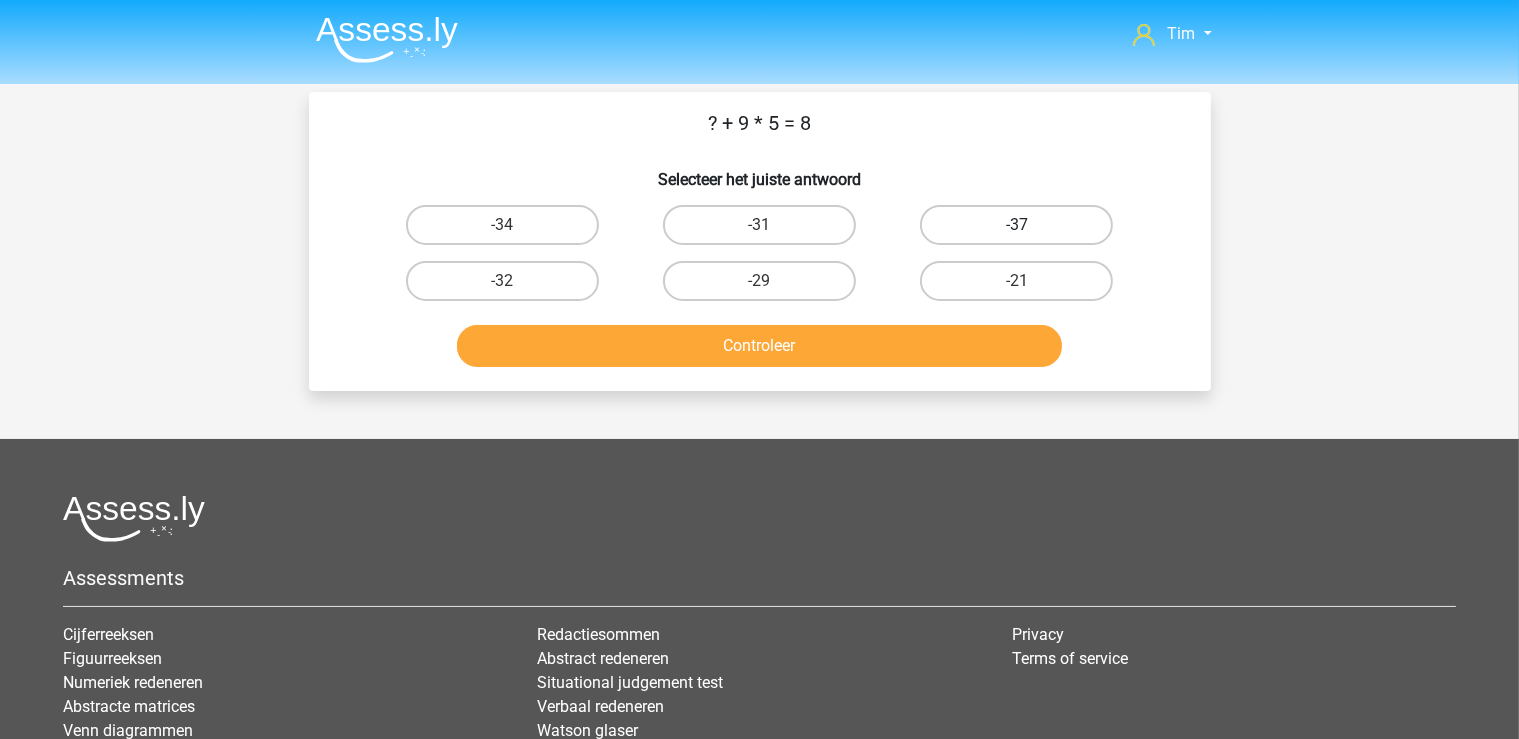 click on "-37" at bounding box center (1016, 225) 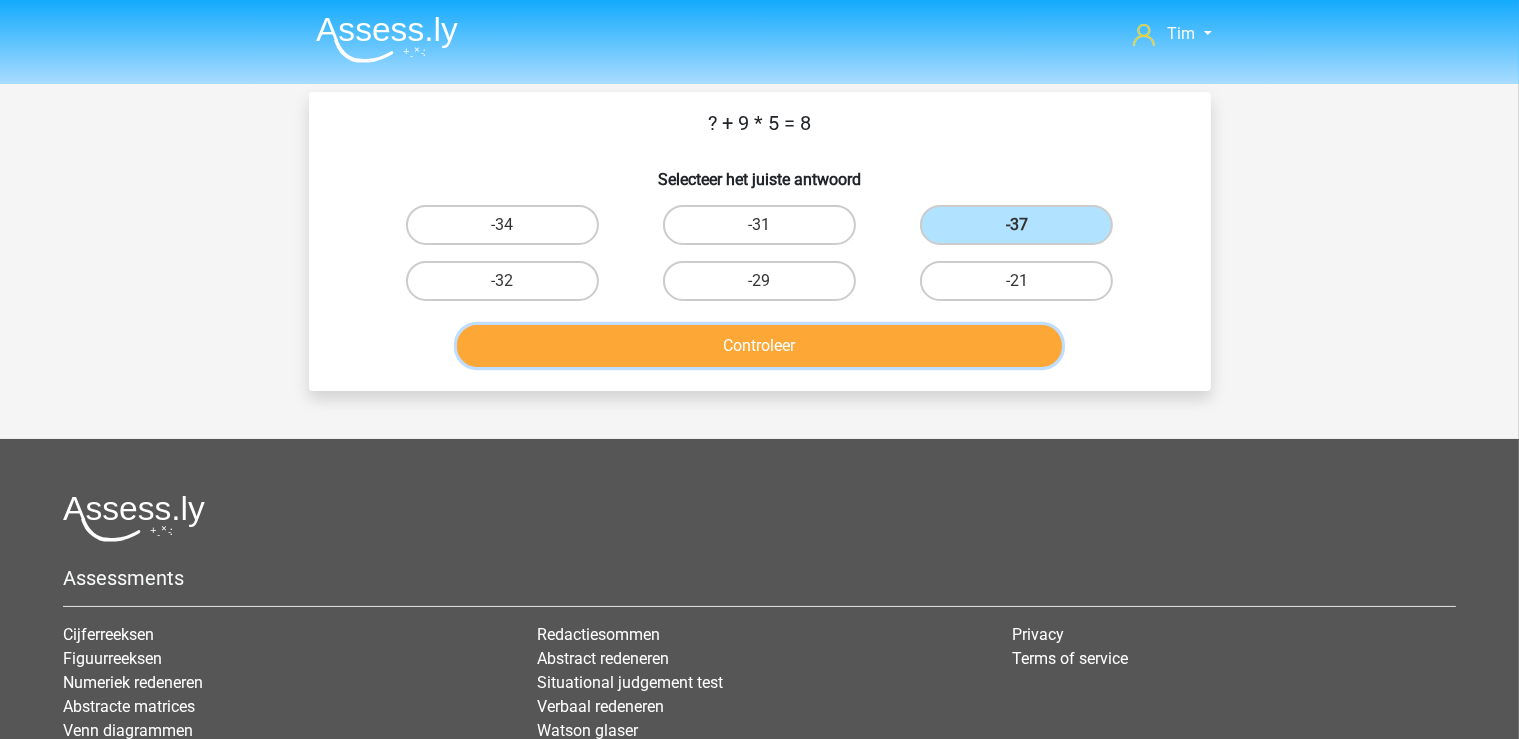 click on "Controleer" at bounding box center (759, 346) 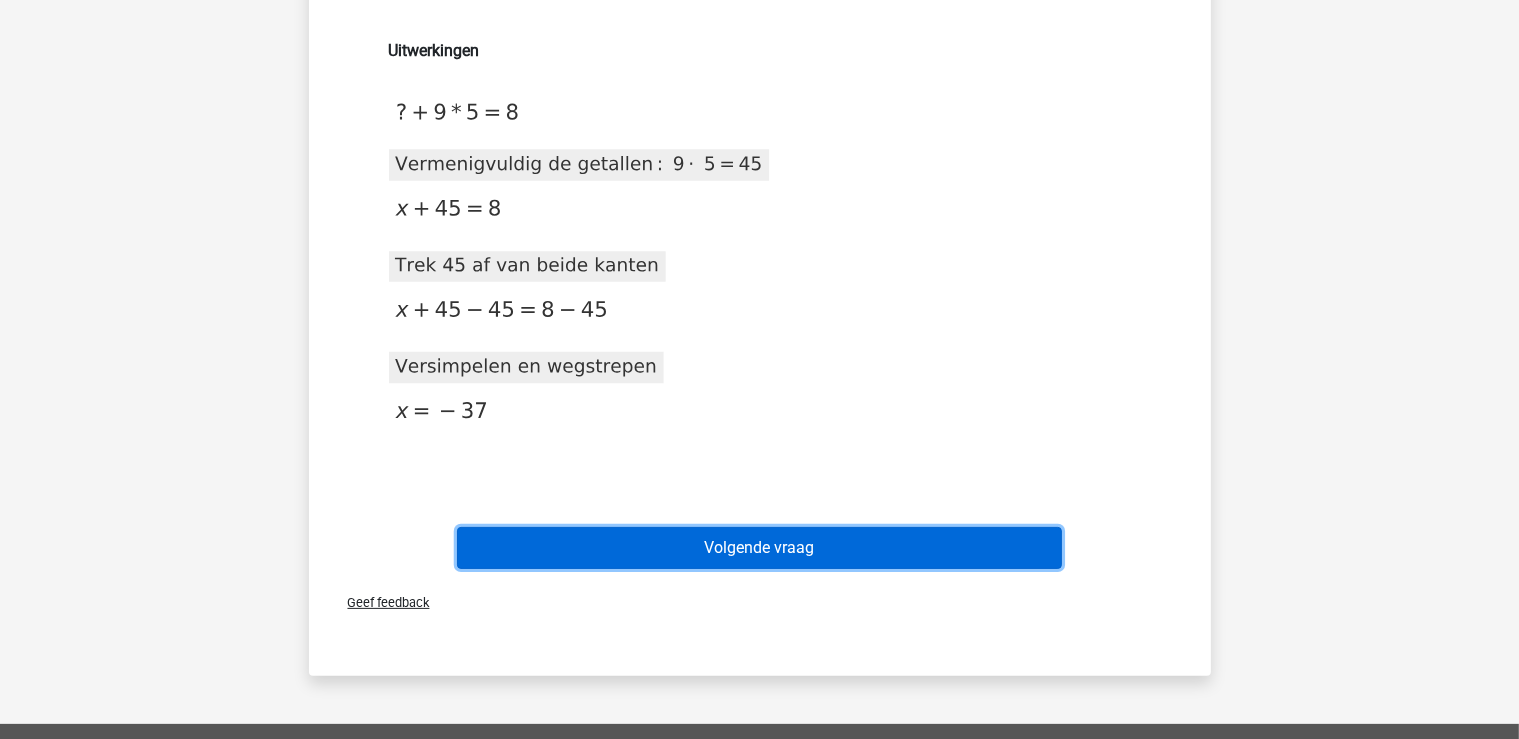 click on "Volgende vraag" at bounding box center [759, 548] 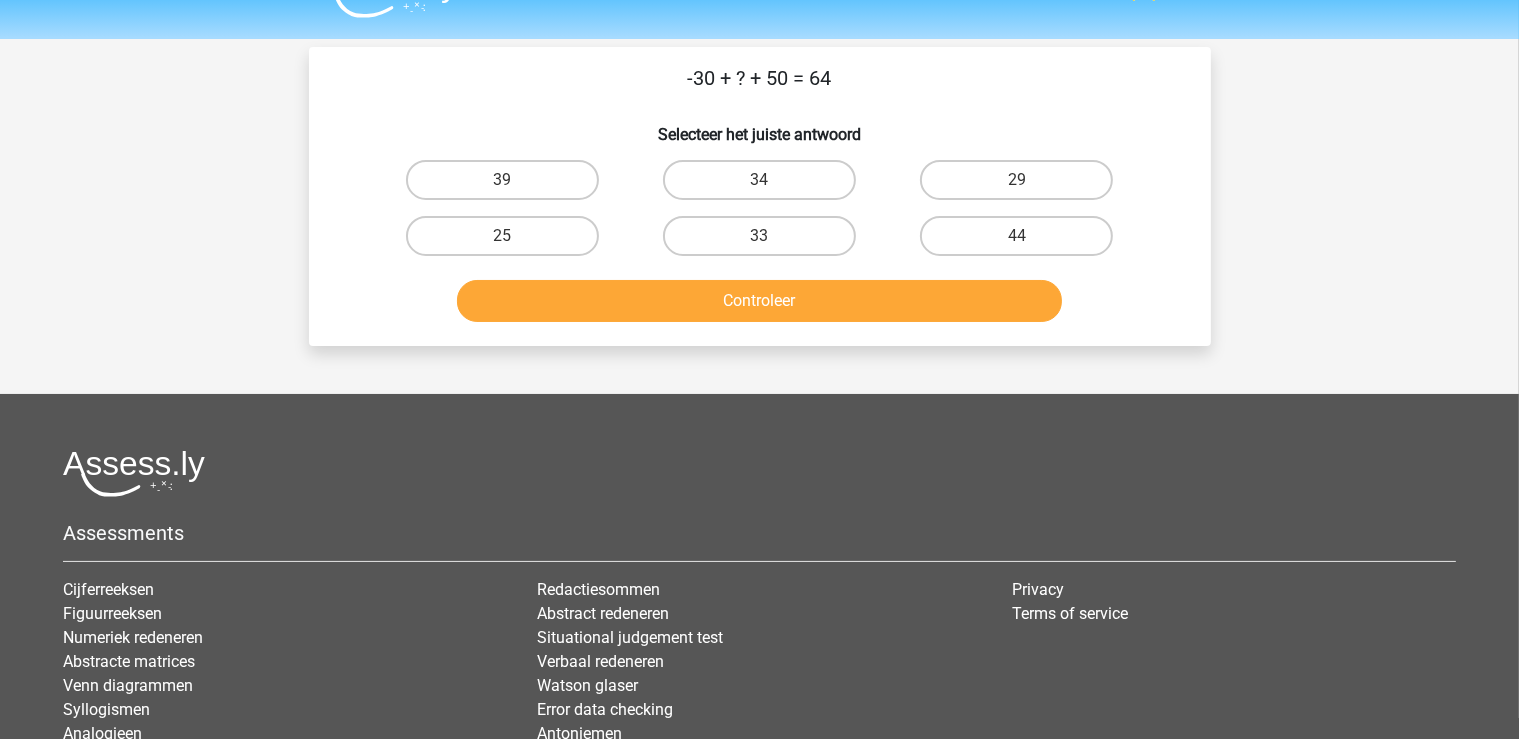 scroll, scrollTop: 0, scrollLeft: 0, axis: both 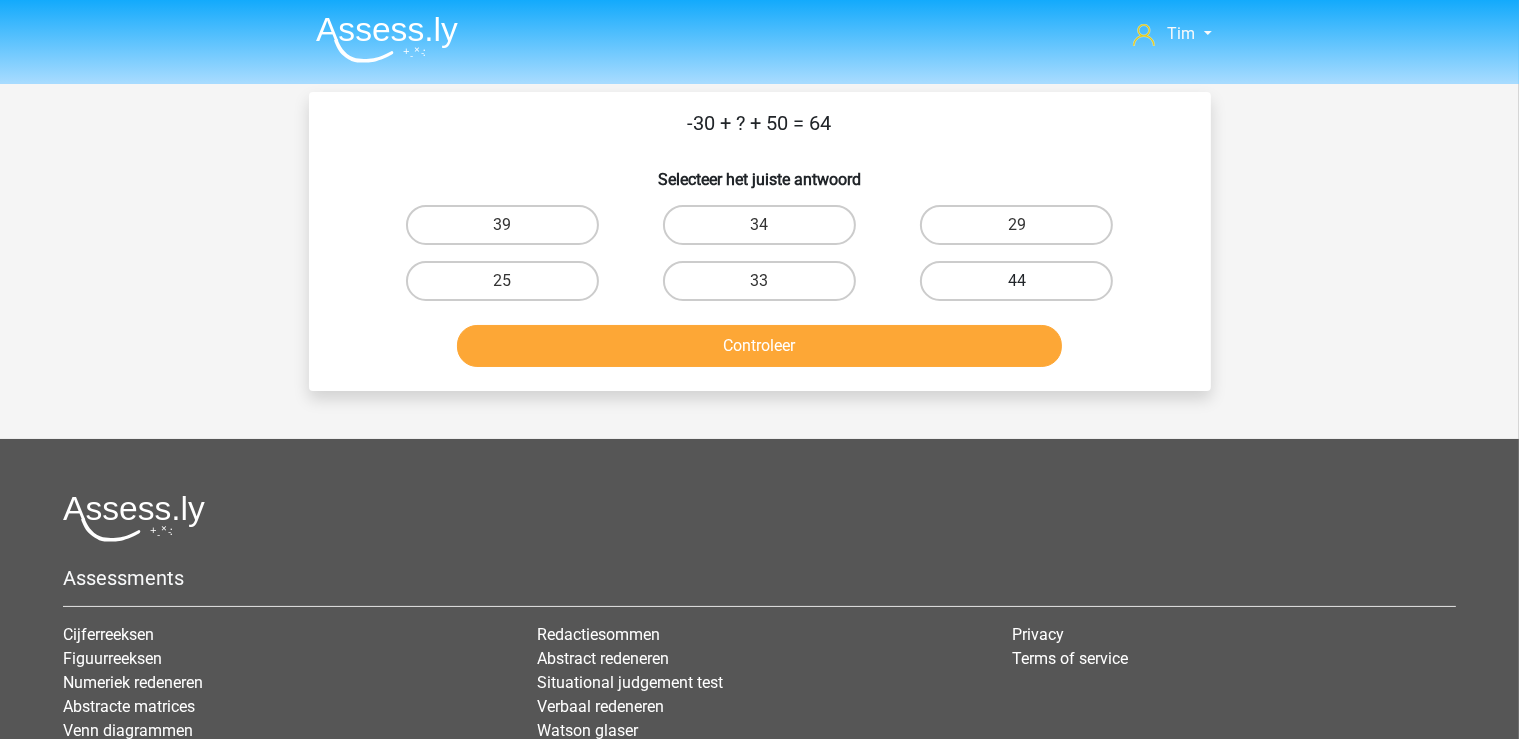 click on "44" at bounding box center [1016, 281] 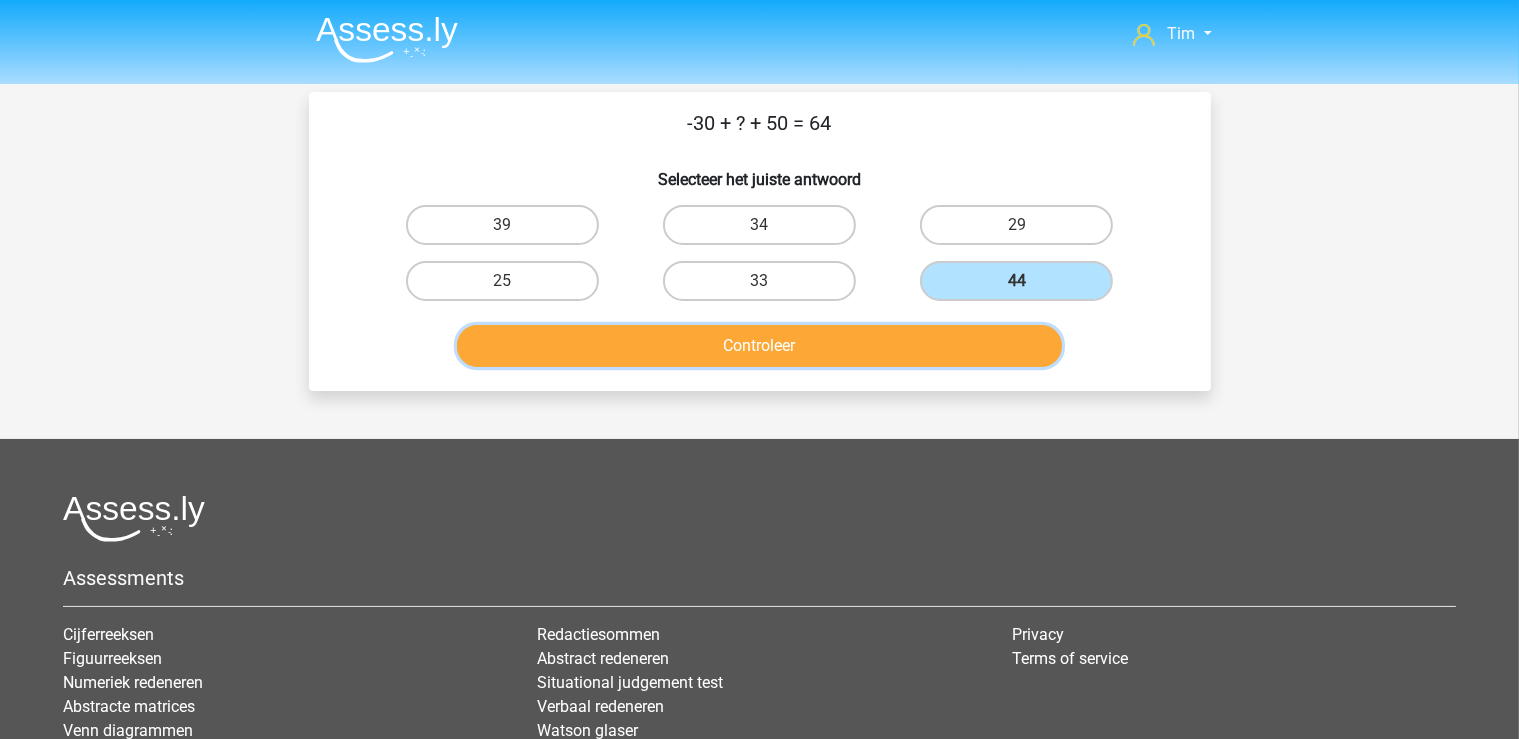 click on "Controleer" at bounding box center [759, 346] 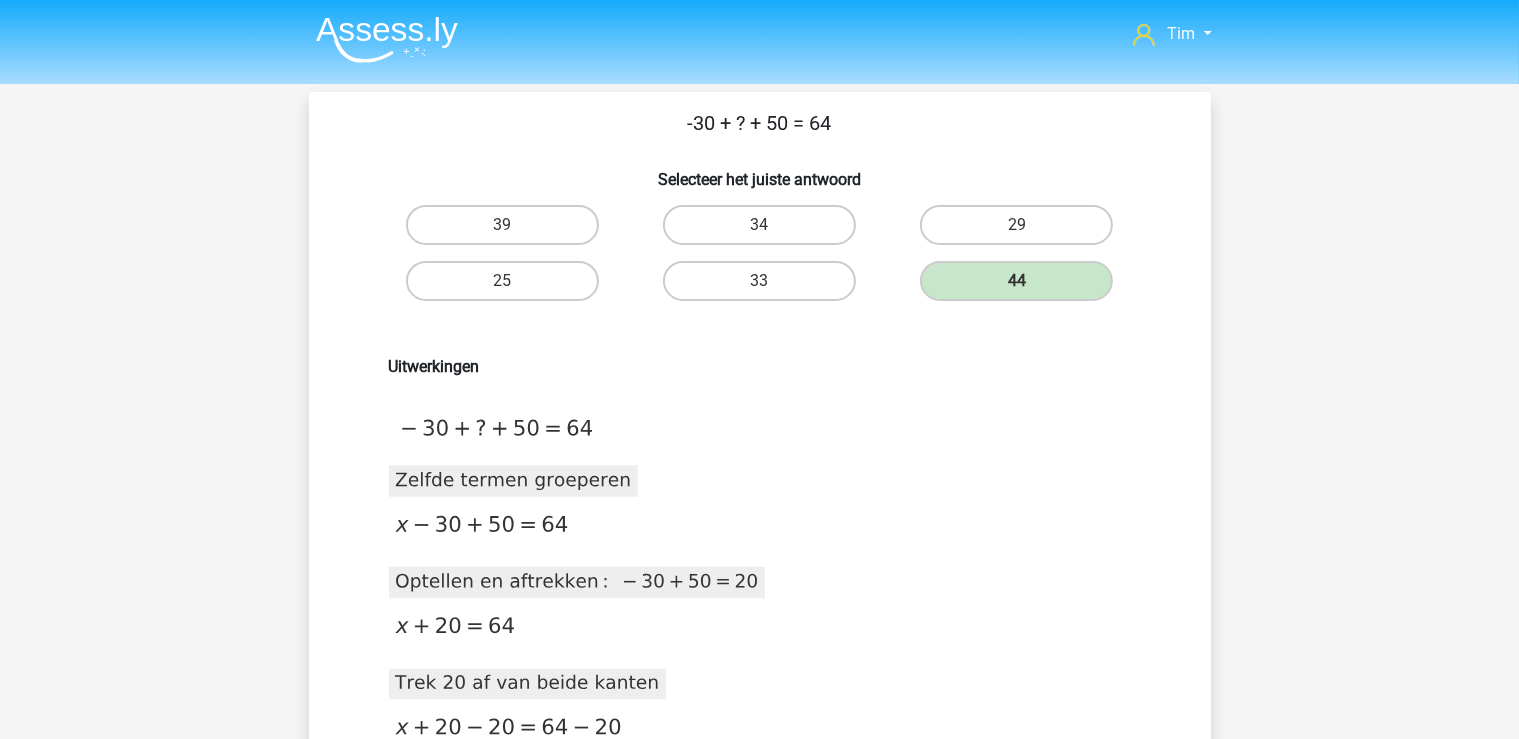 scroll, scrollTop: 316, scrollLeft: 0, axis: vertical 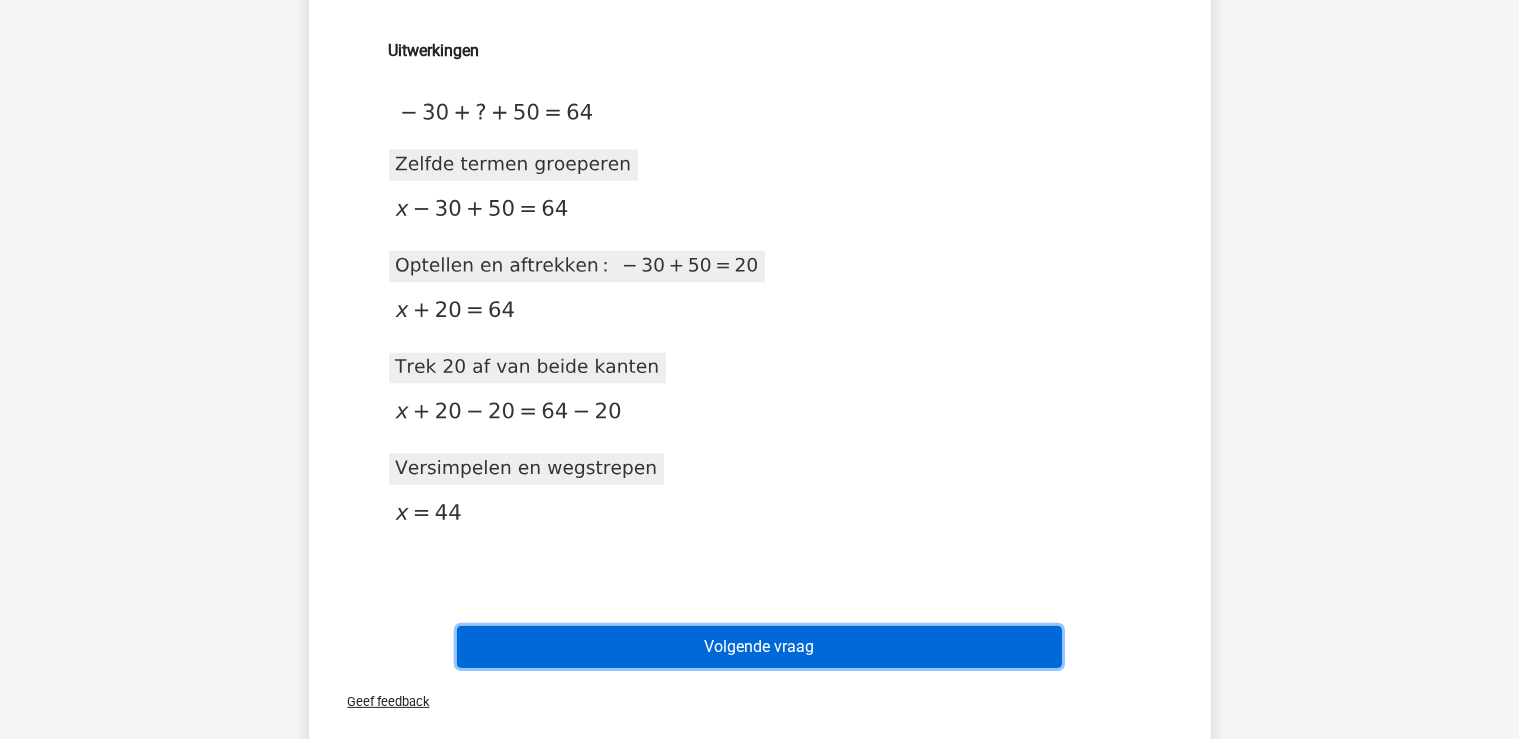 click on "Volgende vraag" at bounding box center [759, 647] 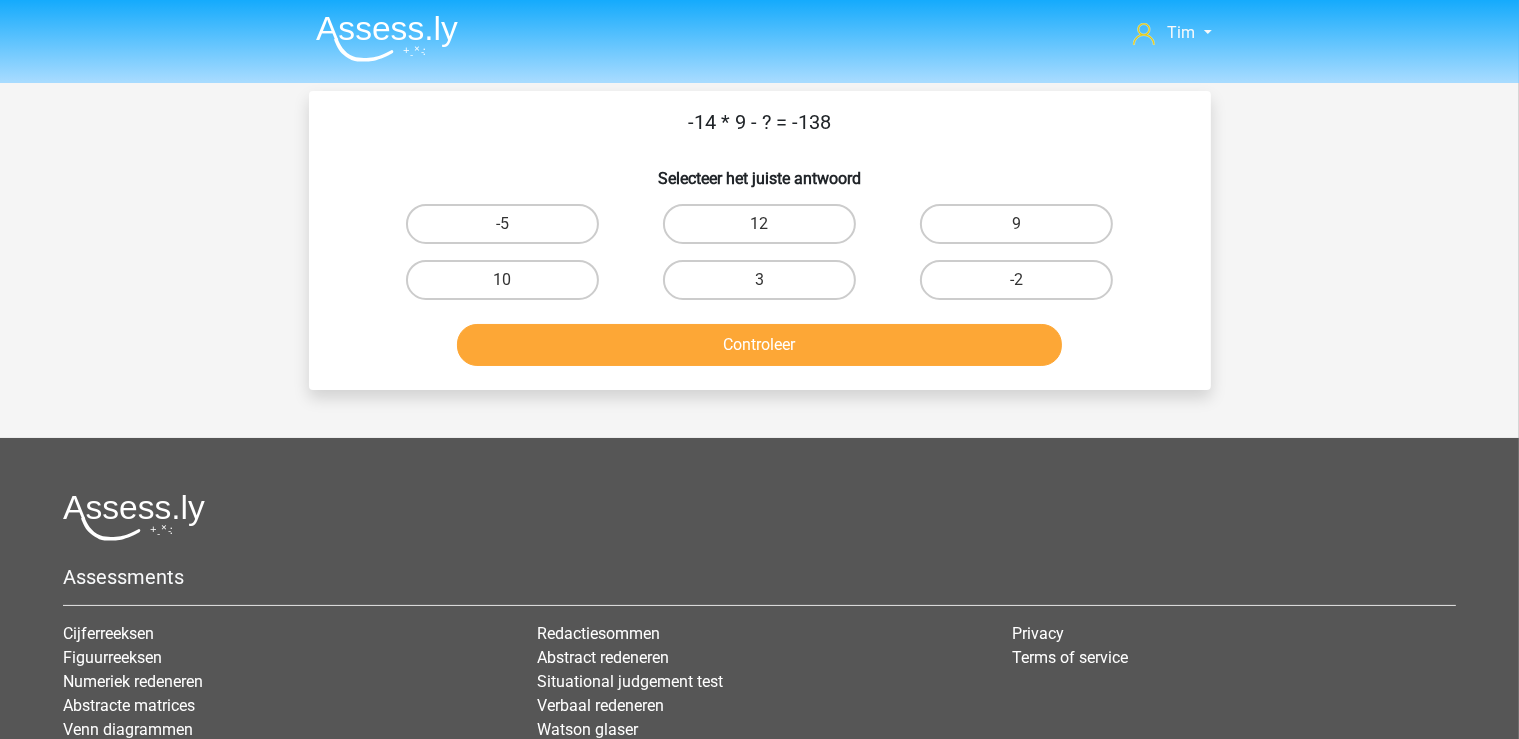 scroll, scrollTop: 0, scrollLeft: 0, axis: both 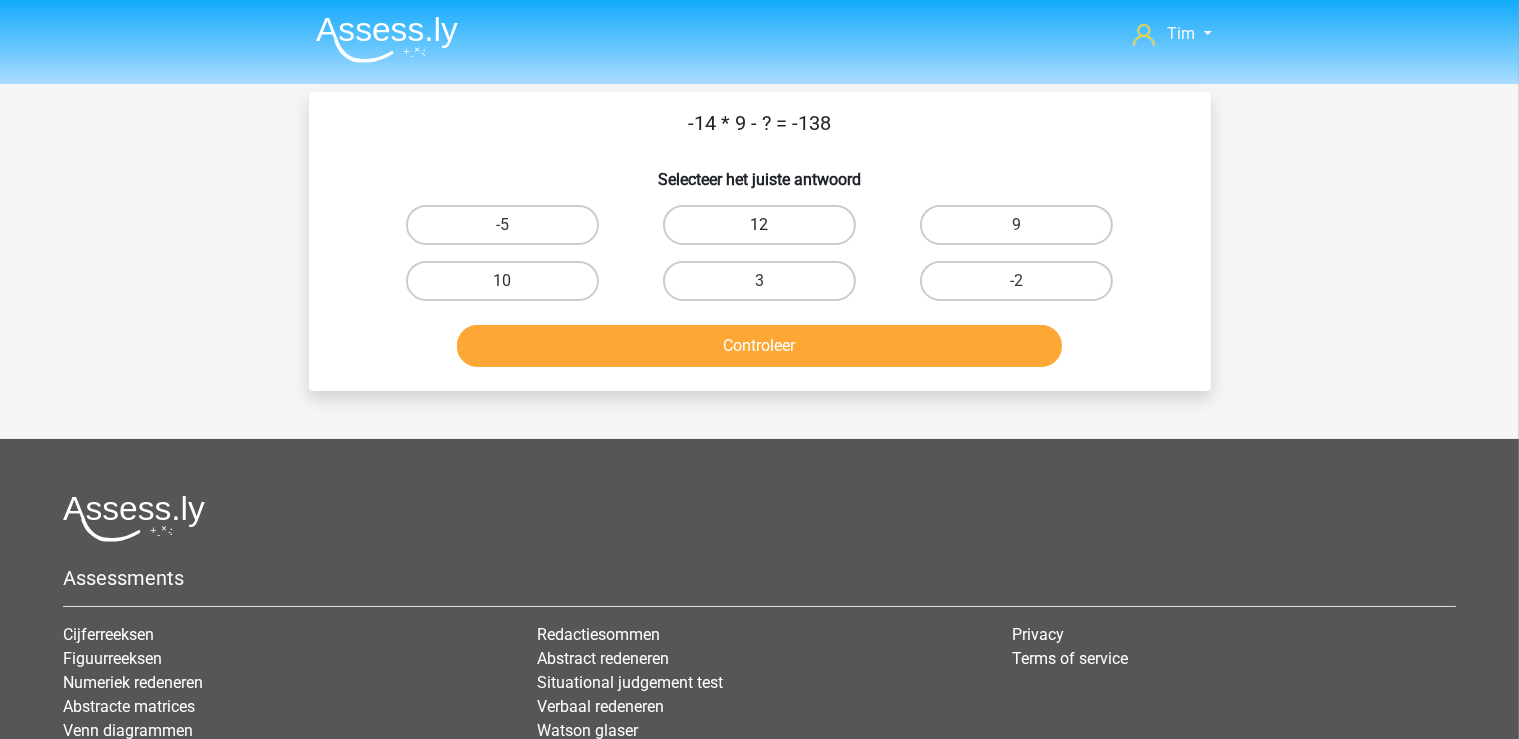 click on "12" at bounding box center [759, 225] 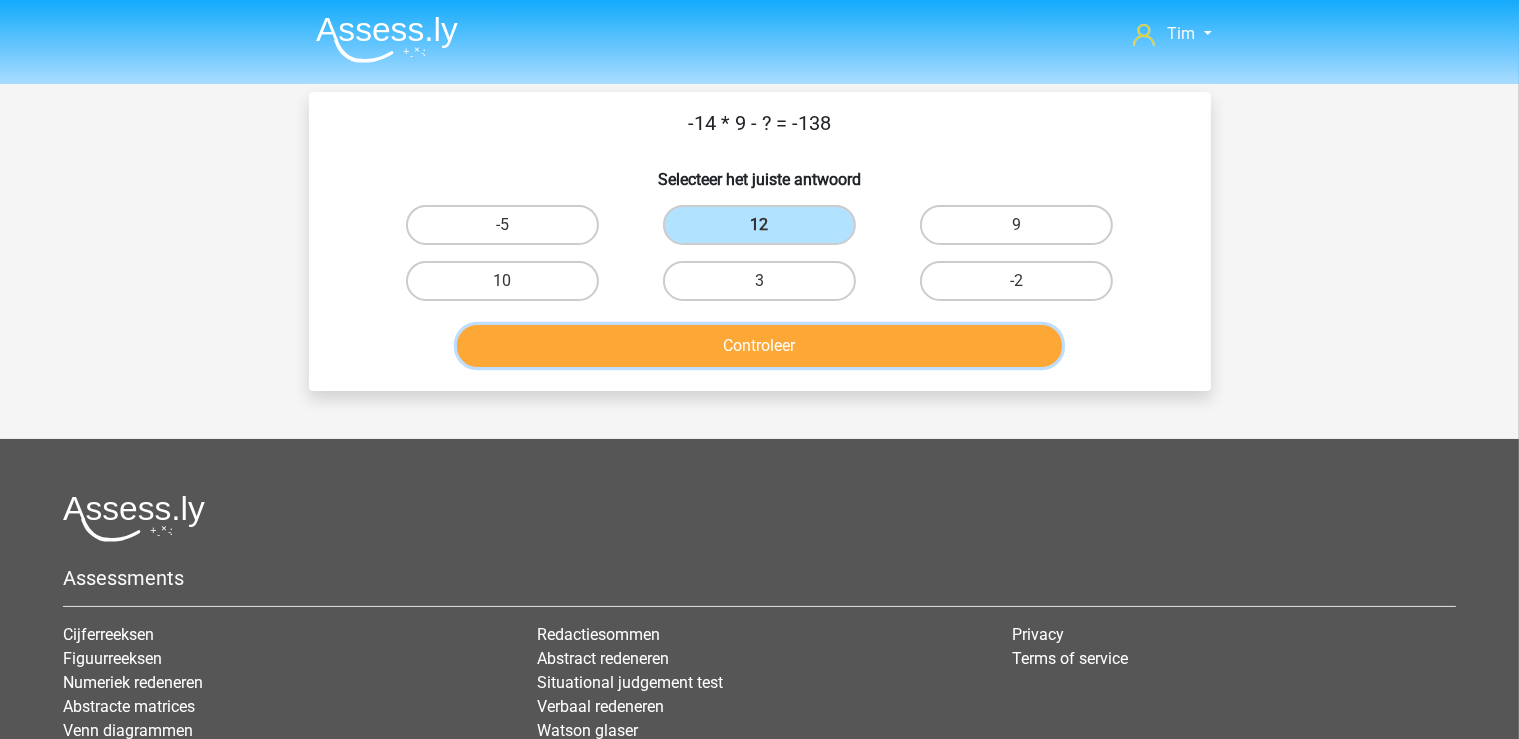 click on "Controleer" at bounding box center (759, 346) 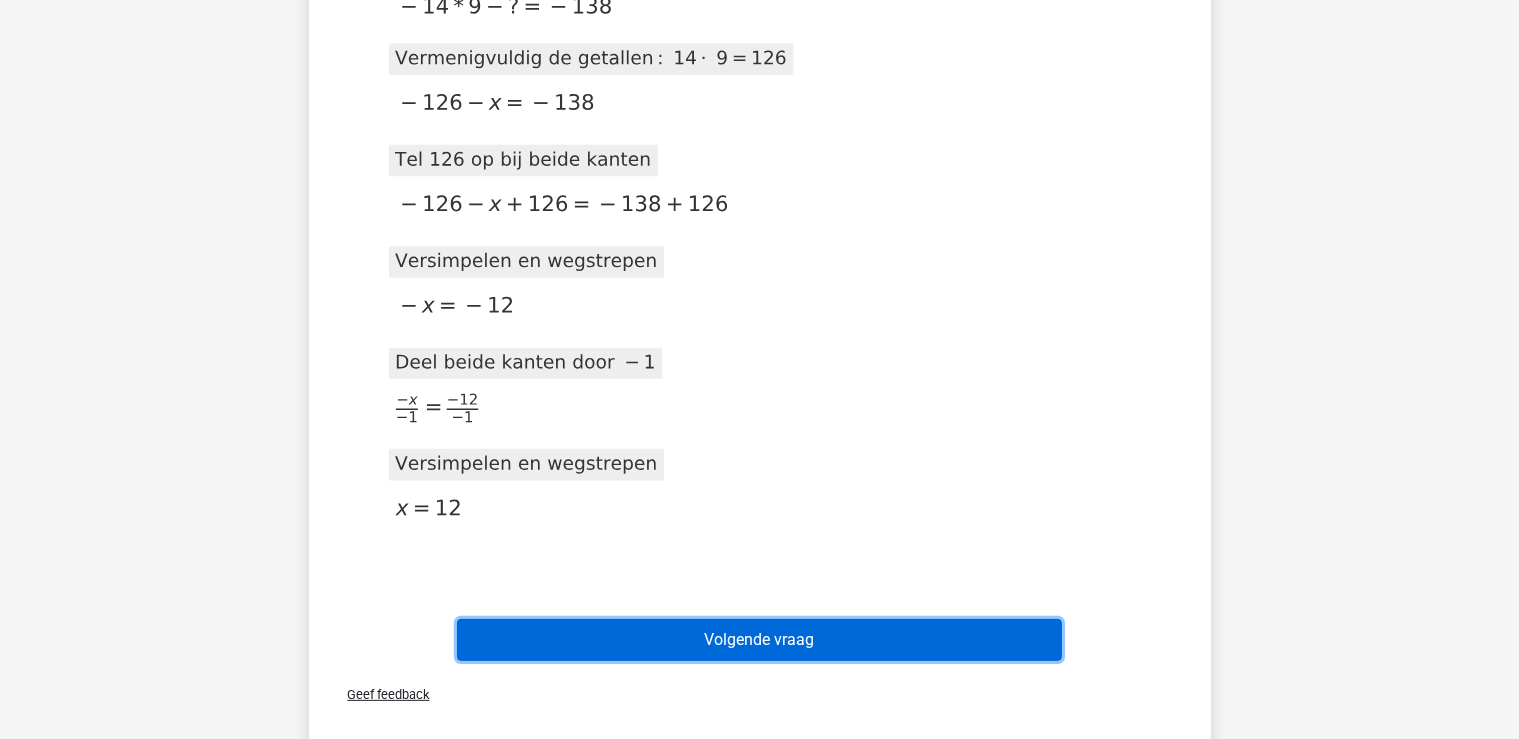 click on "Volgende vraag" at bounding box center [759, 640] 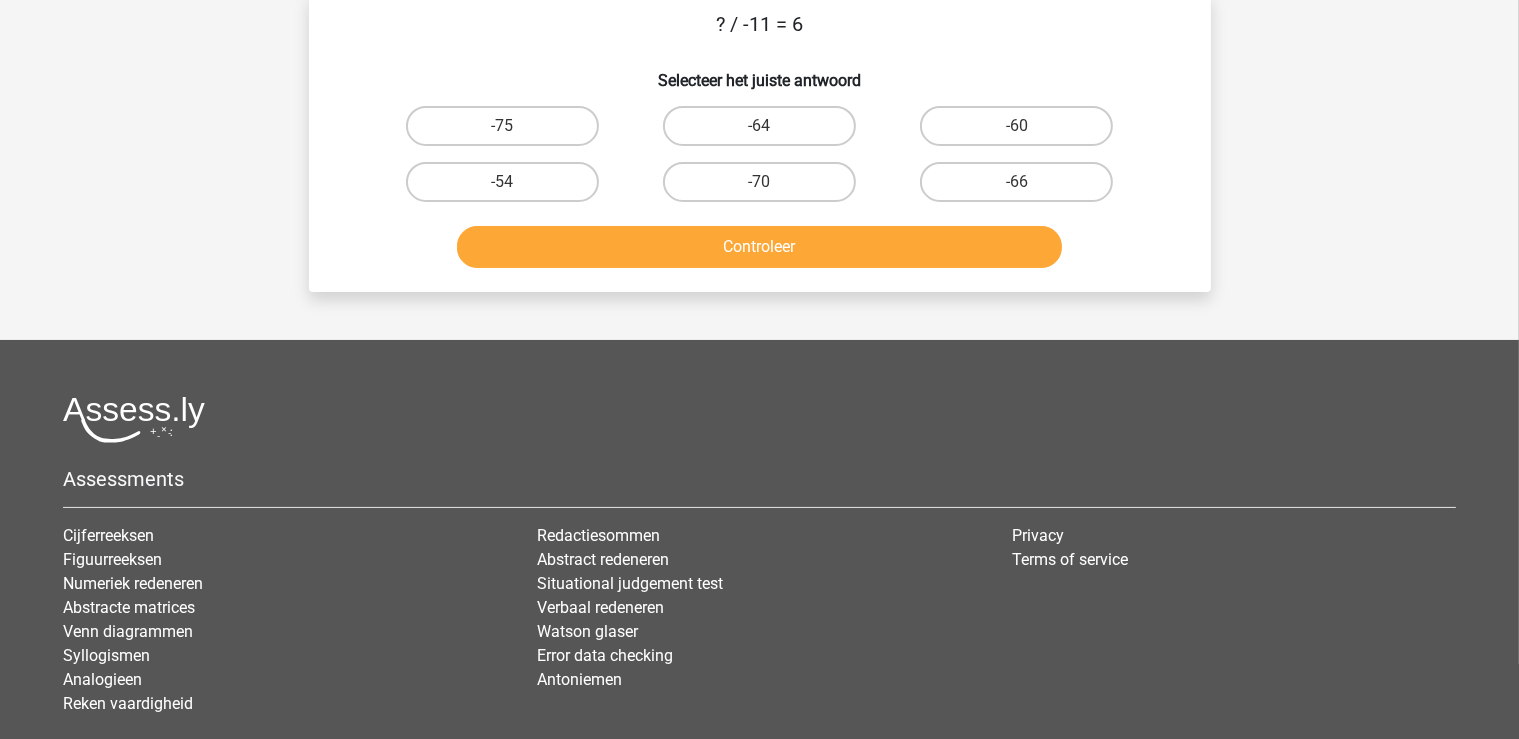scroll, scrollTop: 0, scrollLeft: 0, axis: both 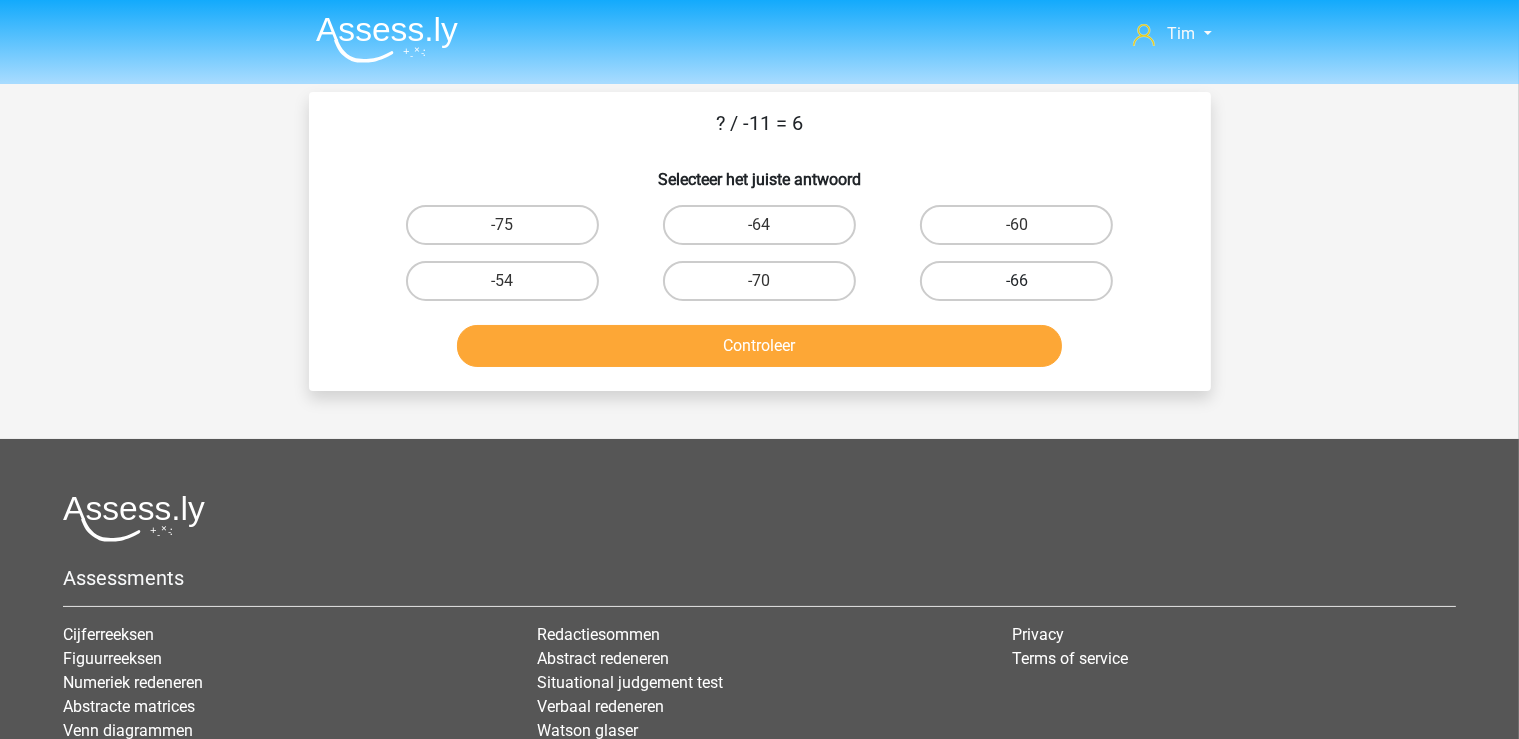 click on "-66" at bounding box center [1016, 281] 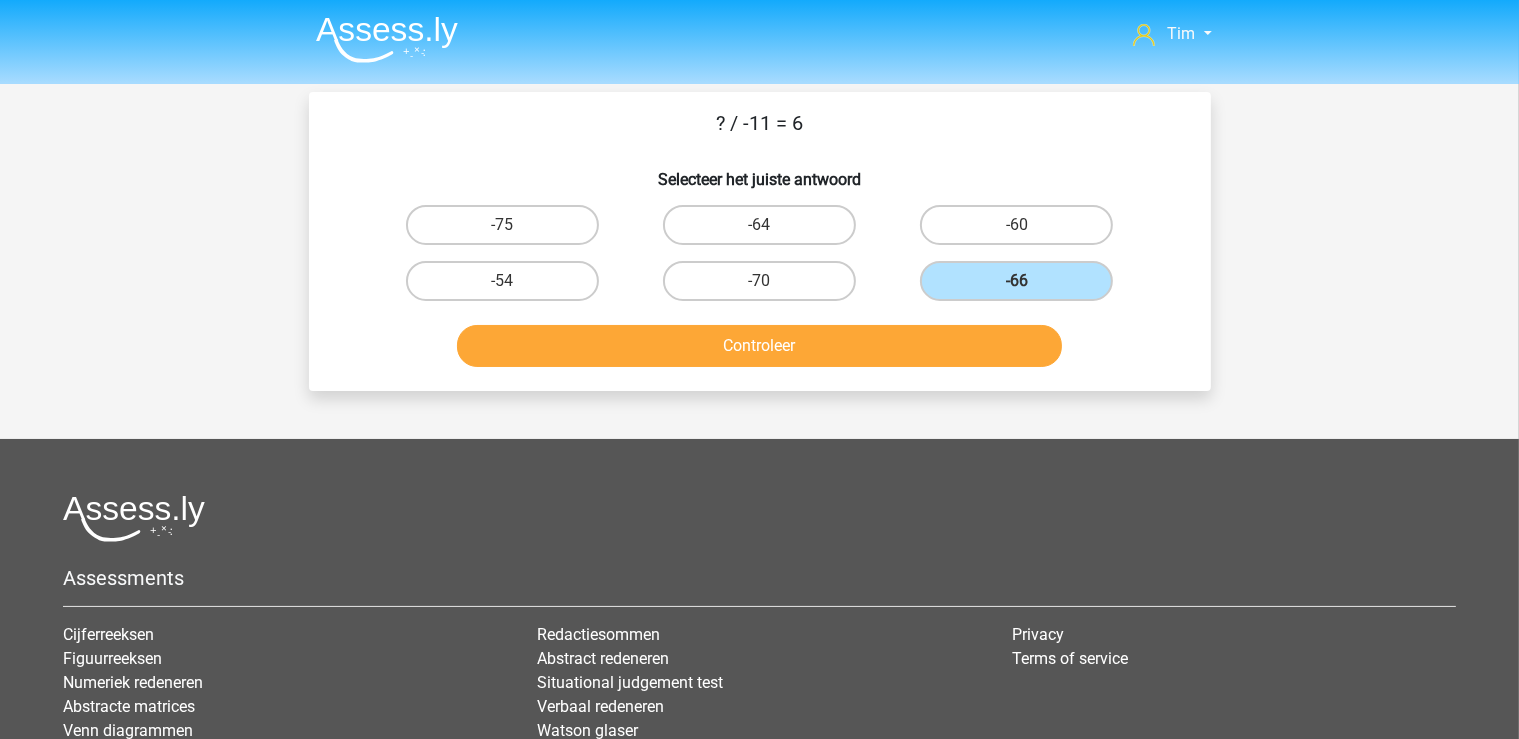 click on "? / -11 = 6
Selecteer het juiste antwoord
-75
-64
-60
-54" at bounding box center (760, 241) 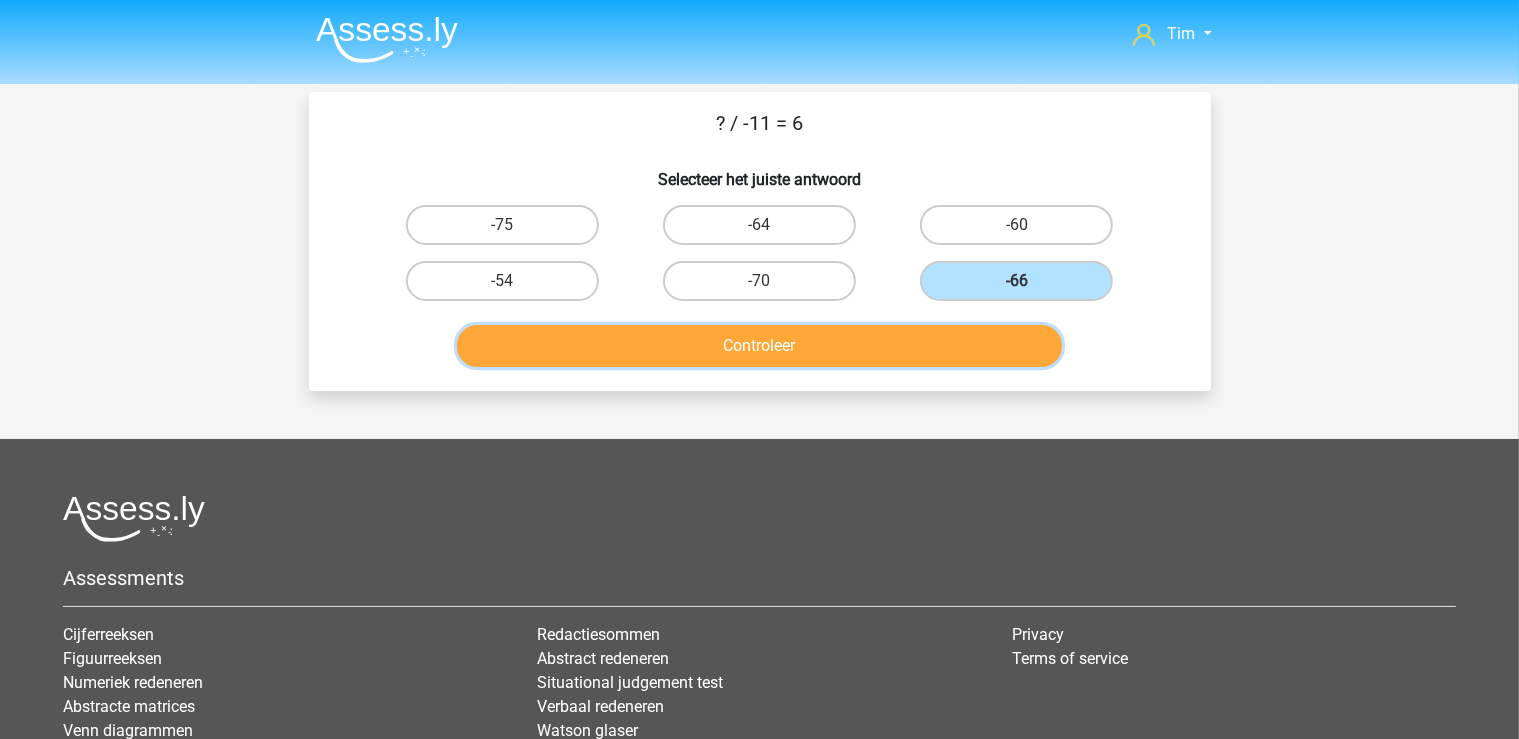 click on "Controleer" at bounding box center (759, 346) 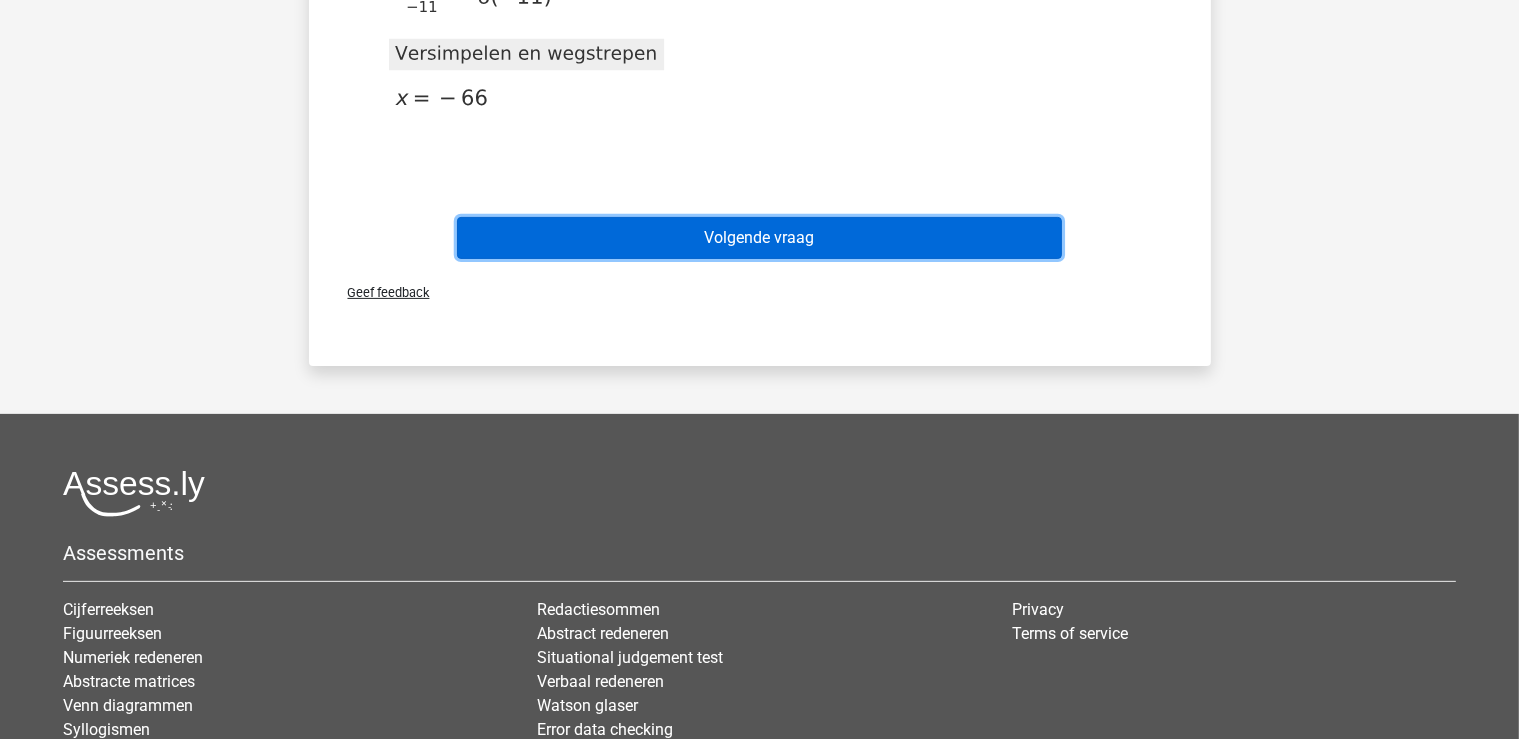 click on "Volgende vraag" at bounding box center (759, 238) 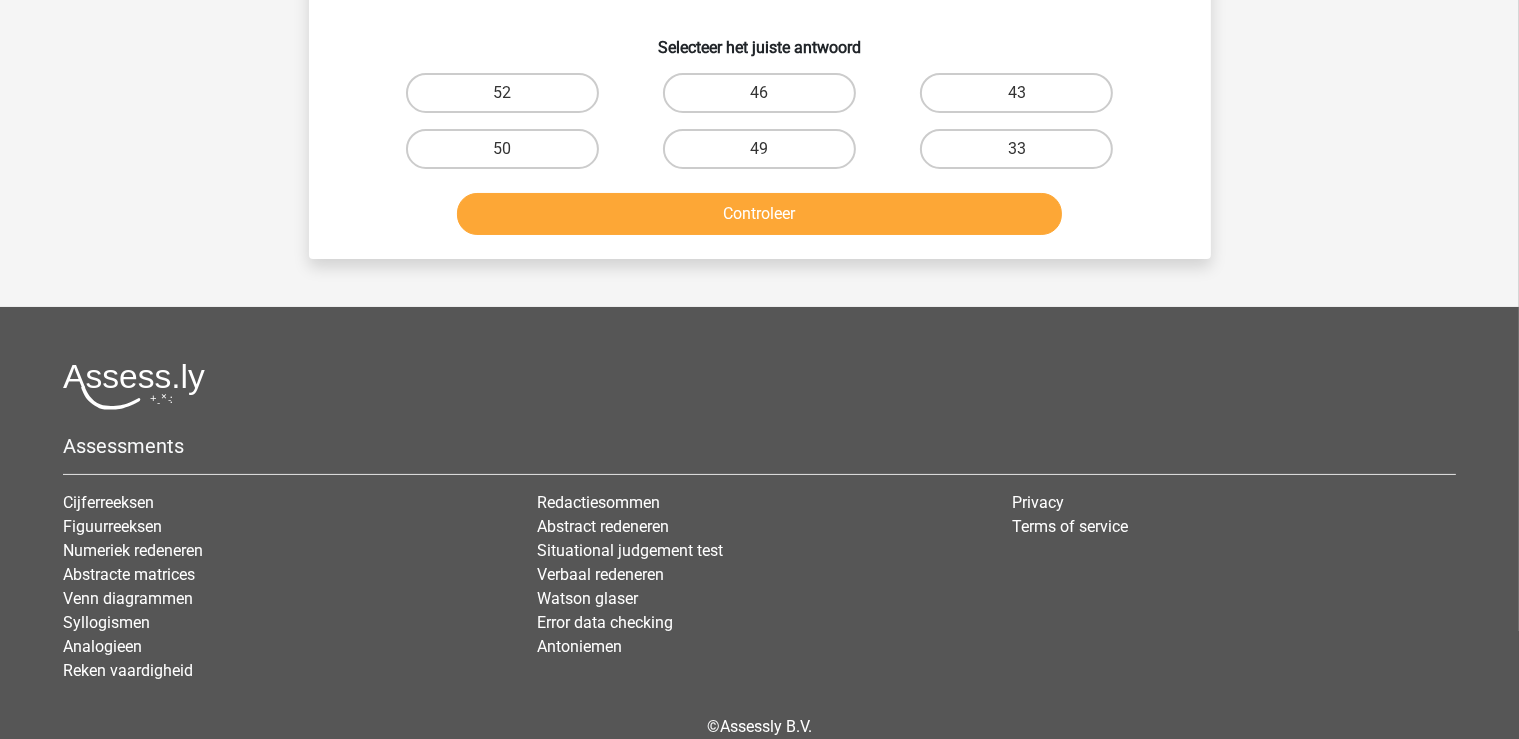 scroll, scrollTop: 0, scrollLeft: 0, axis: both 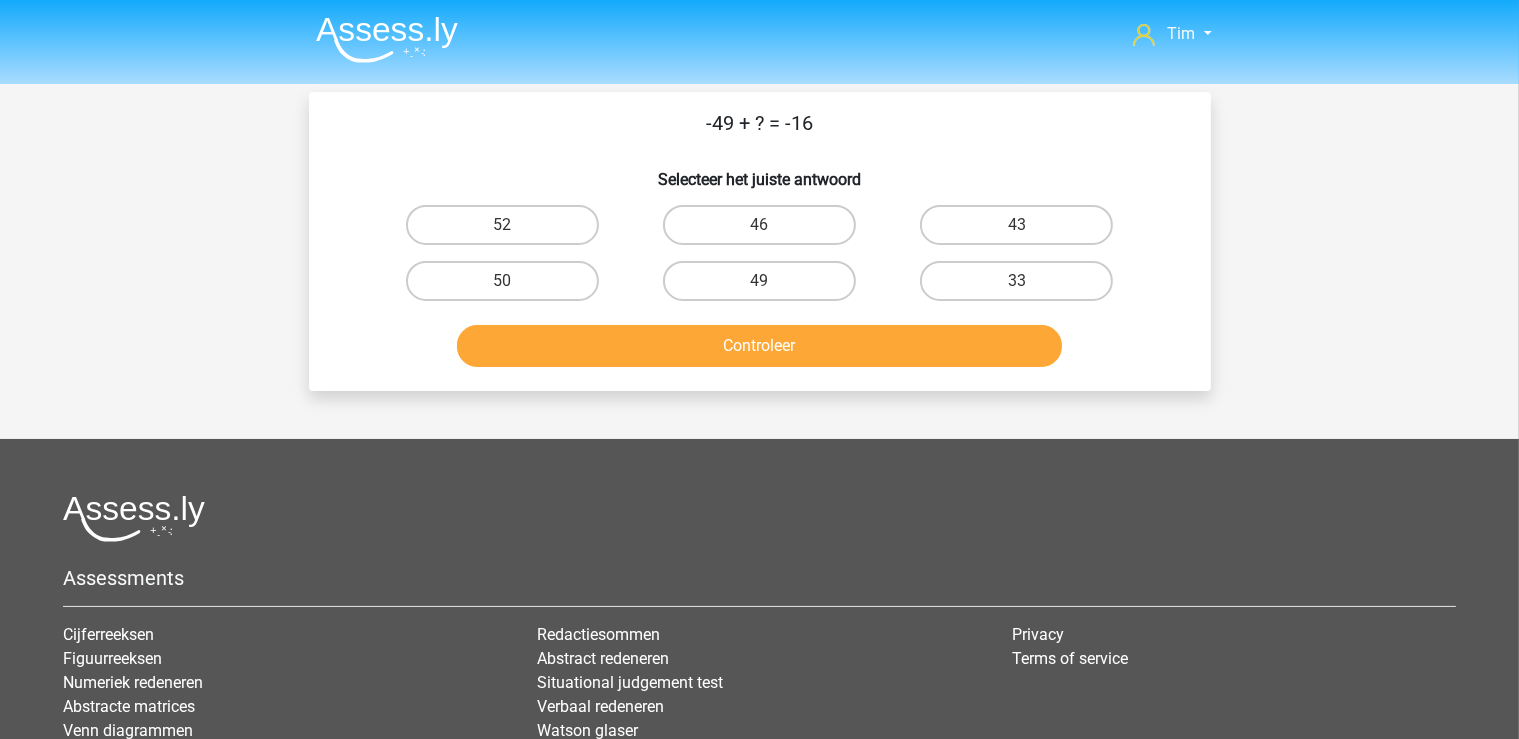 click on "Controleer" at bounding box center [760, 342] 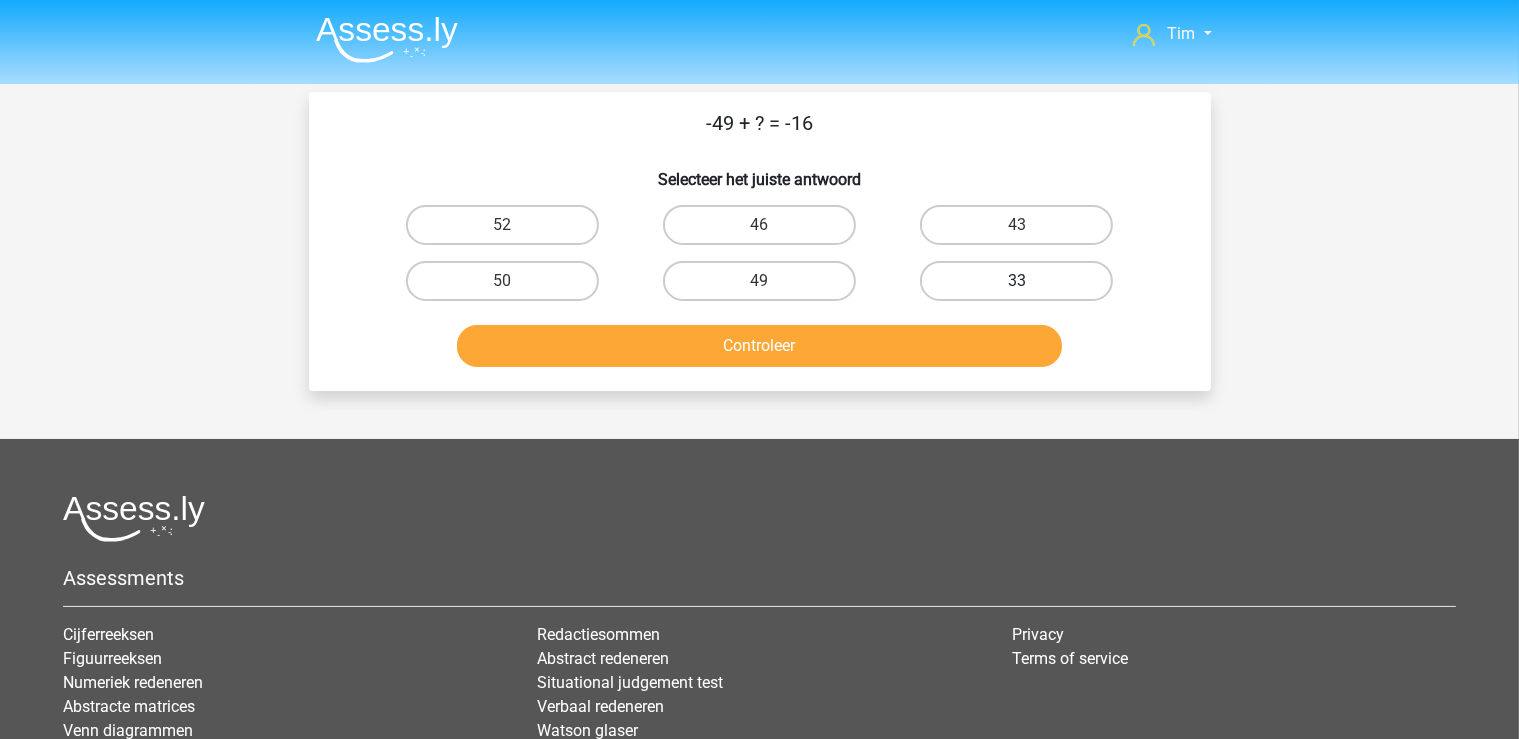 click on "33" at bounding box center [1016, 281] 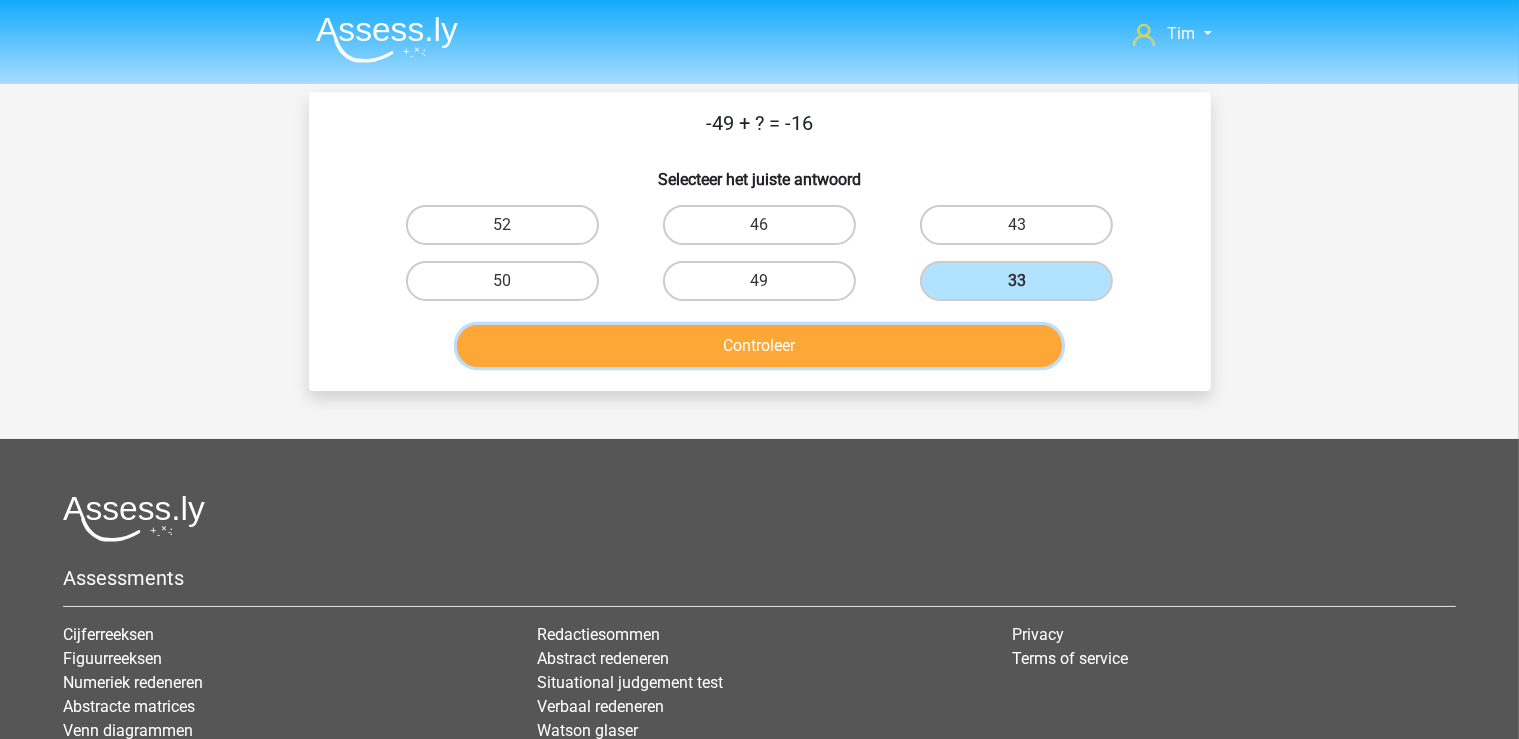 click on "Controleer" at bounding box center [759, 346] 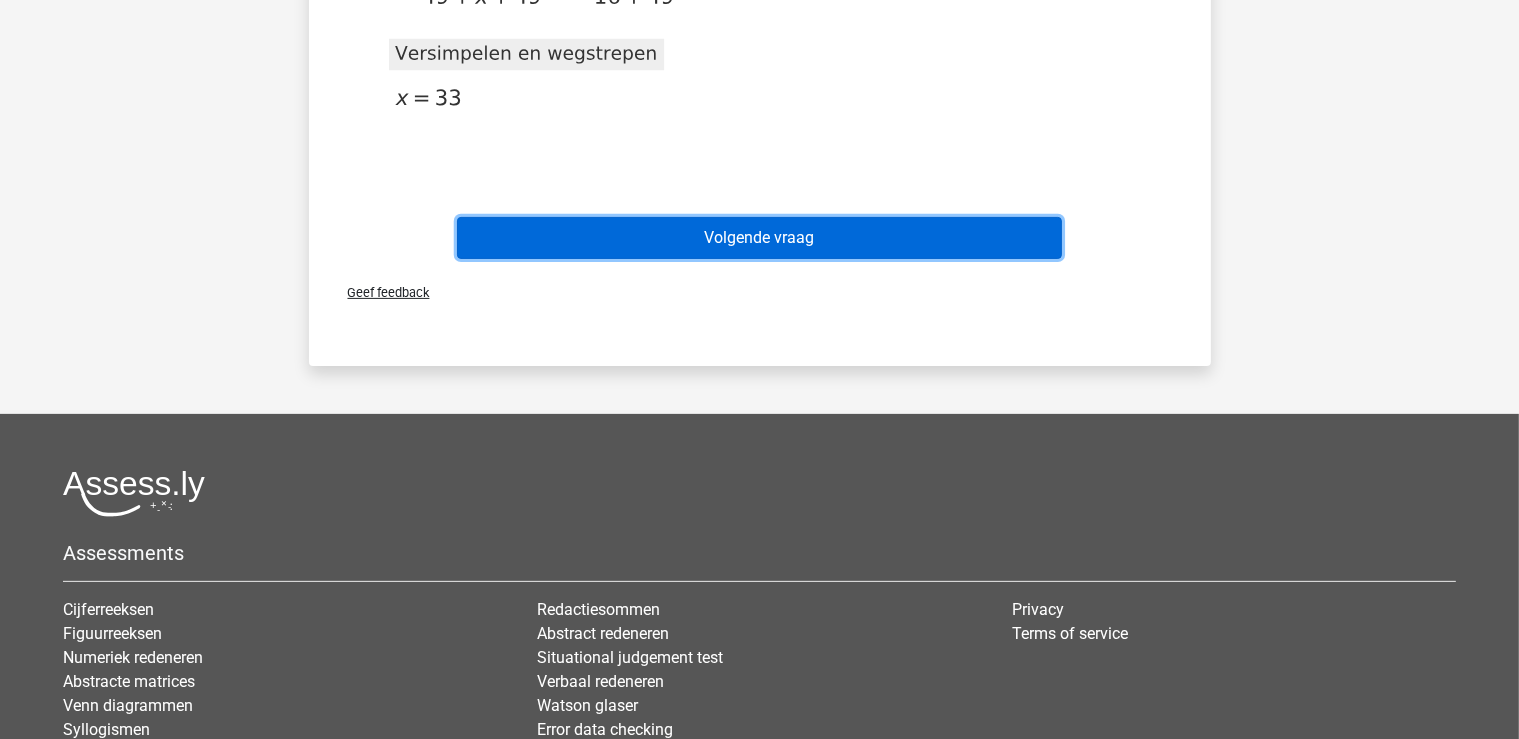 click on "Volgende vraag" at bounding box center [759, 238] 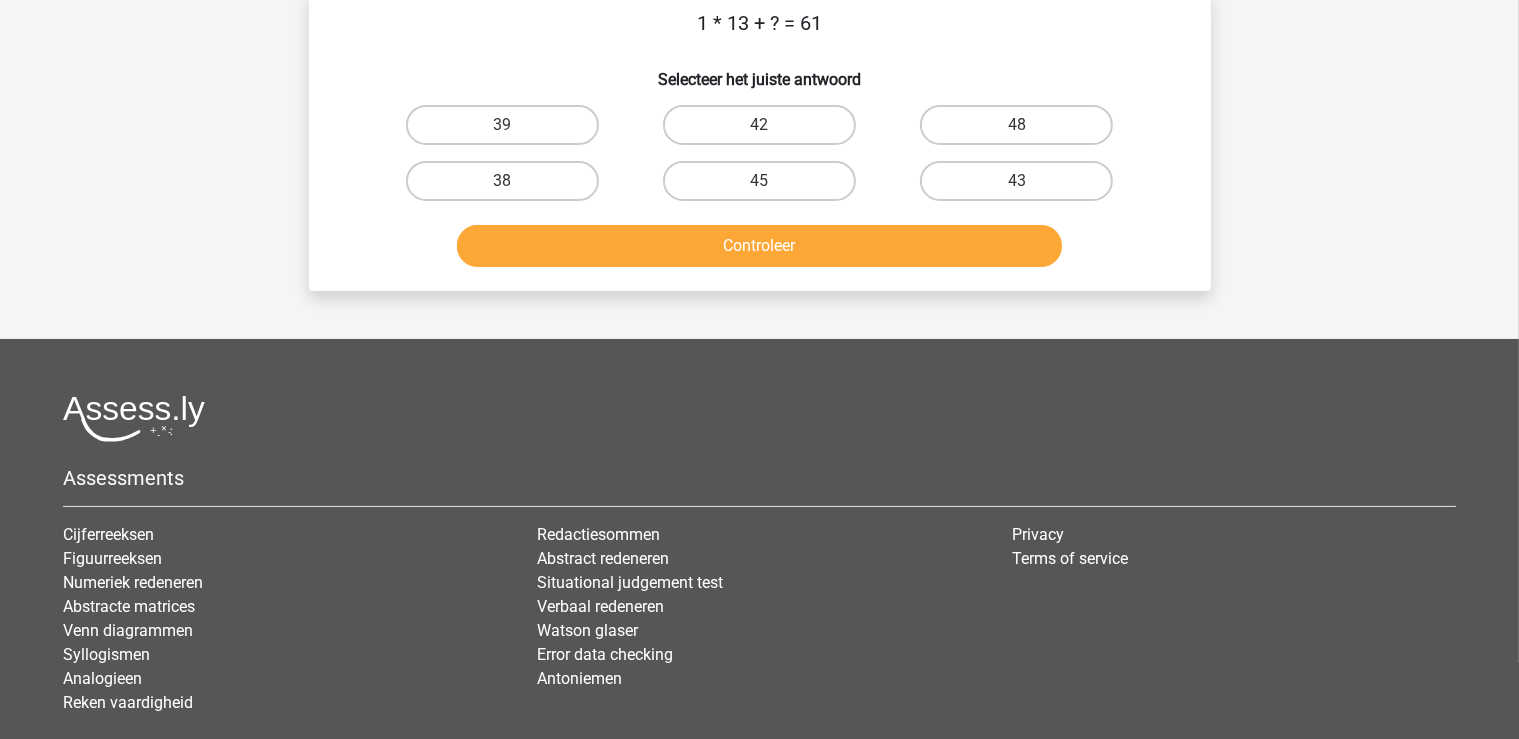scroll, scrollTop: 0, scrollLeft: 0, axis: both 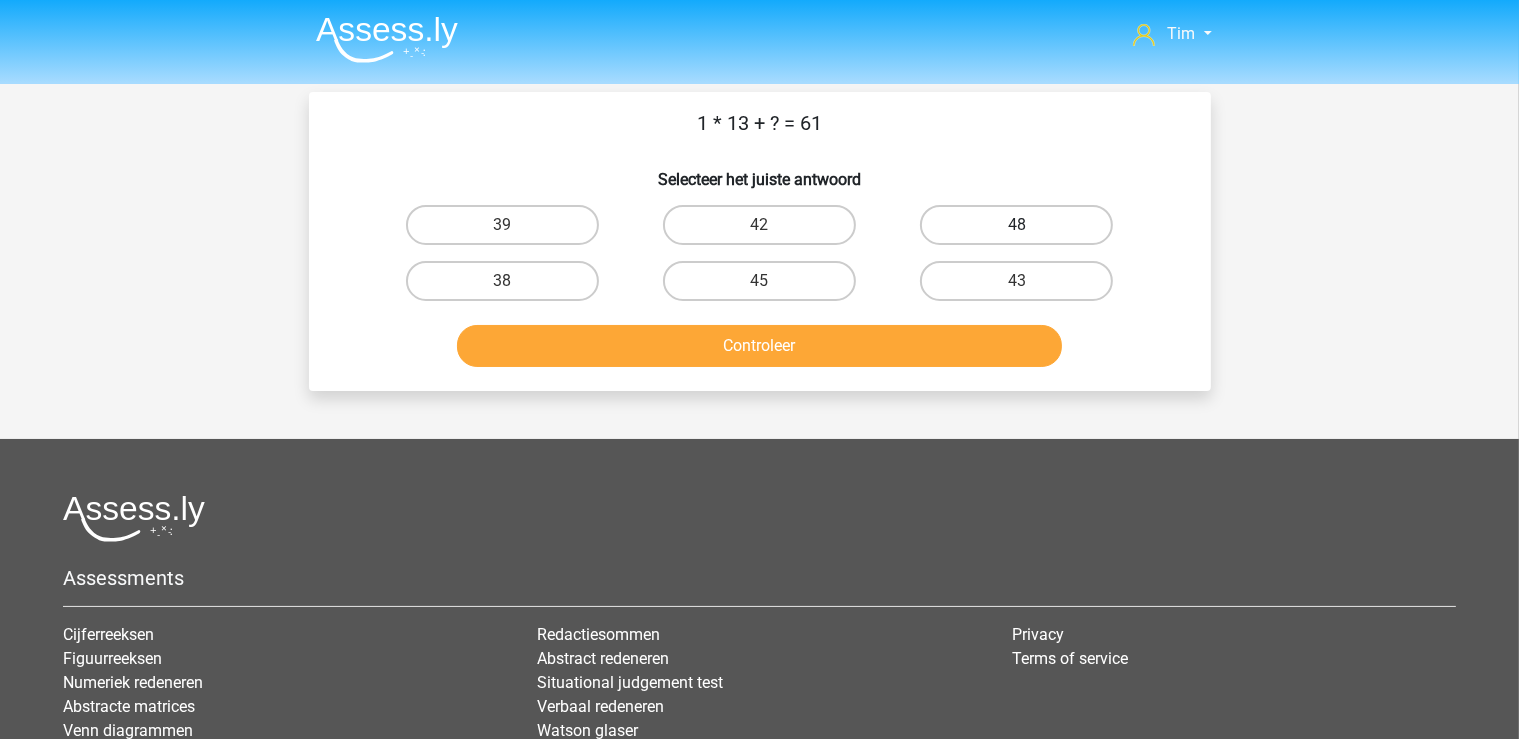 click on "48" at bounding box center [1016, 225] 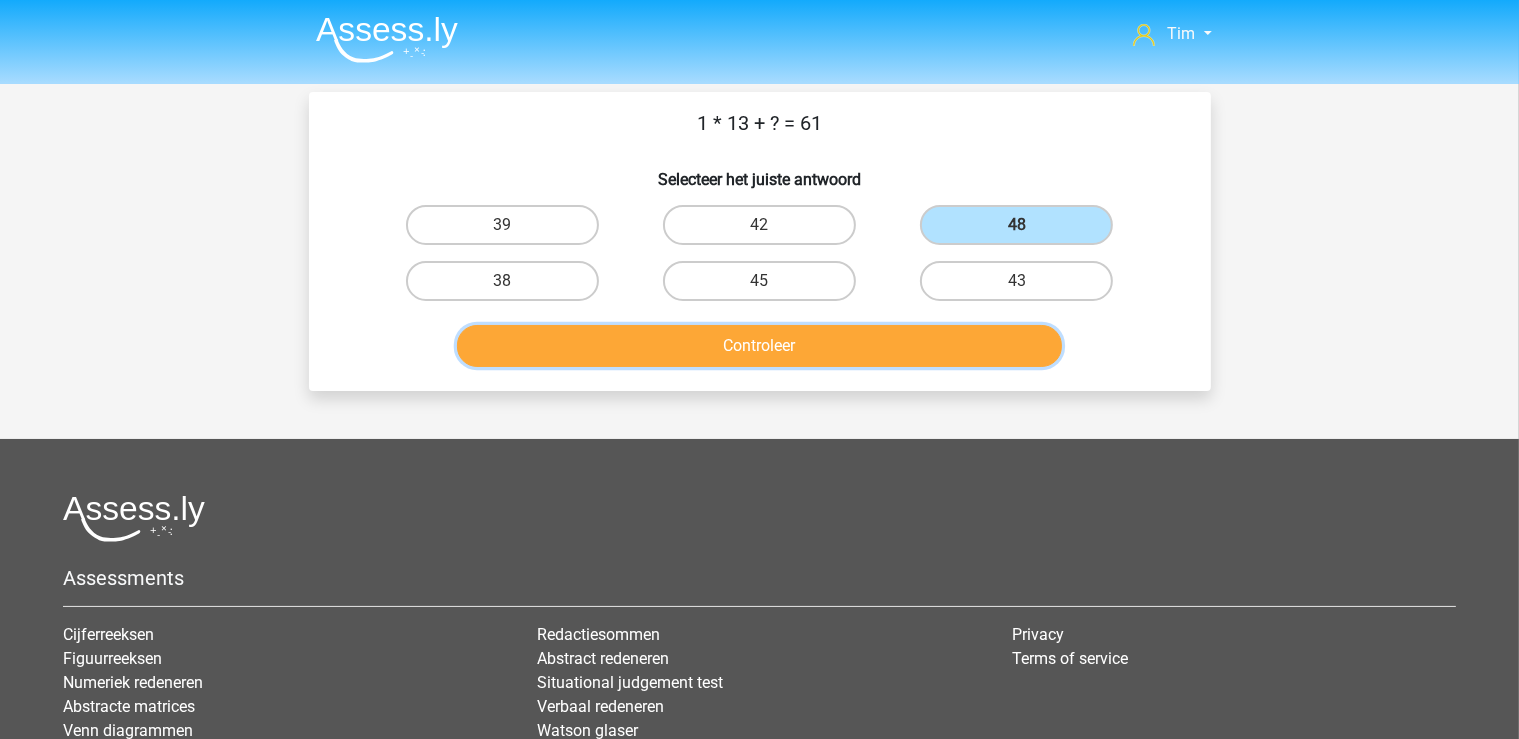 click on "Controleer" at bounding box center [759, 346] 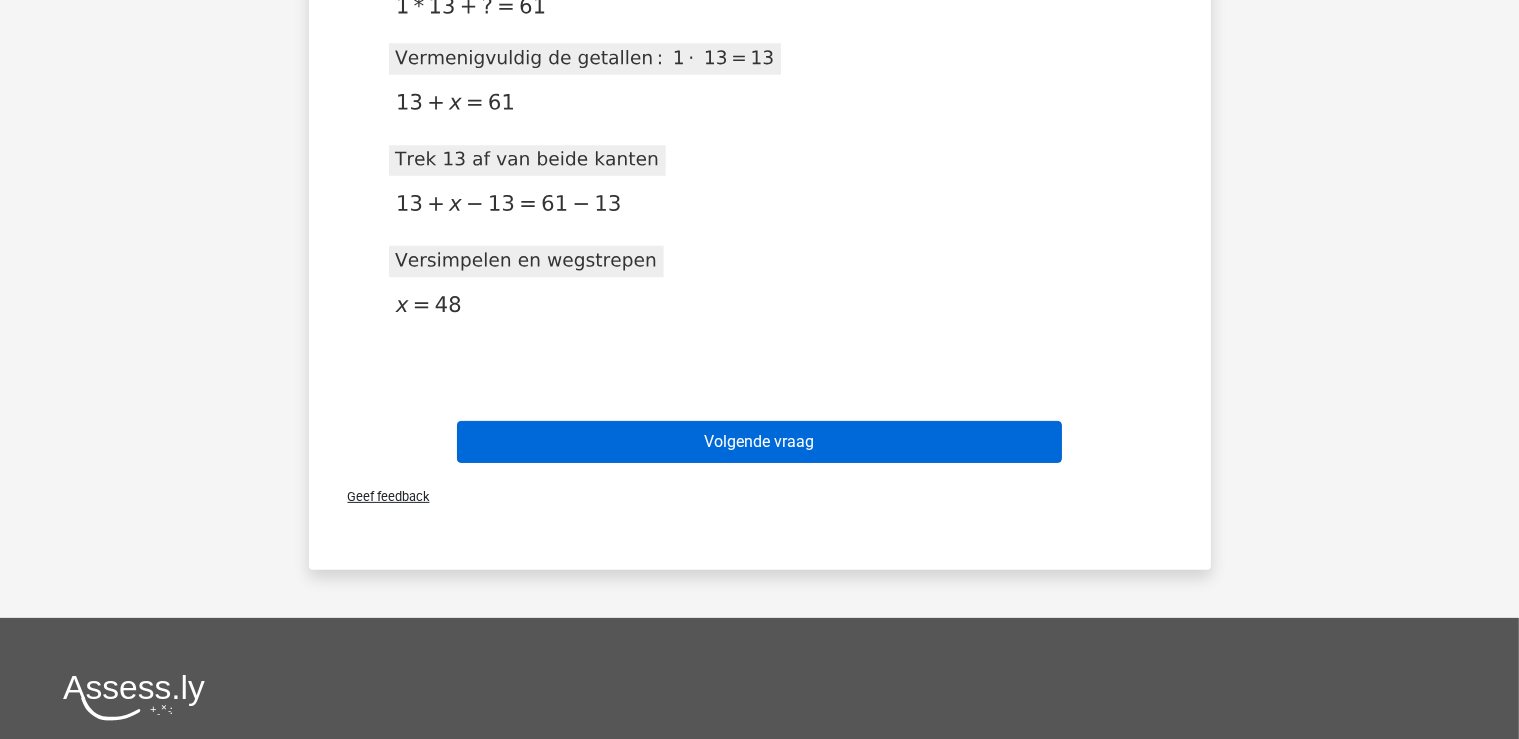 click on "Volgende vraag" at bounding box center [760, 438] 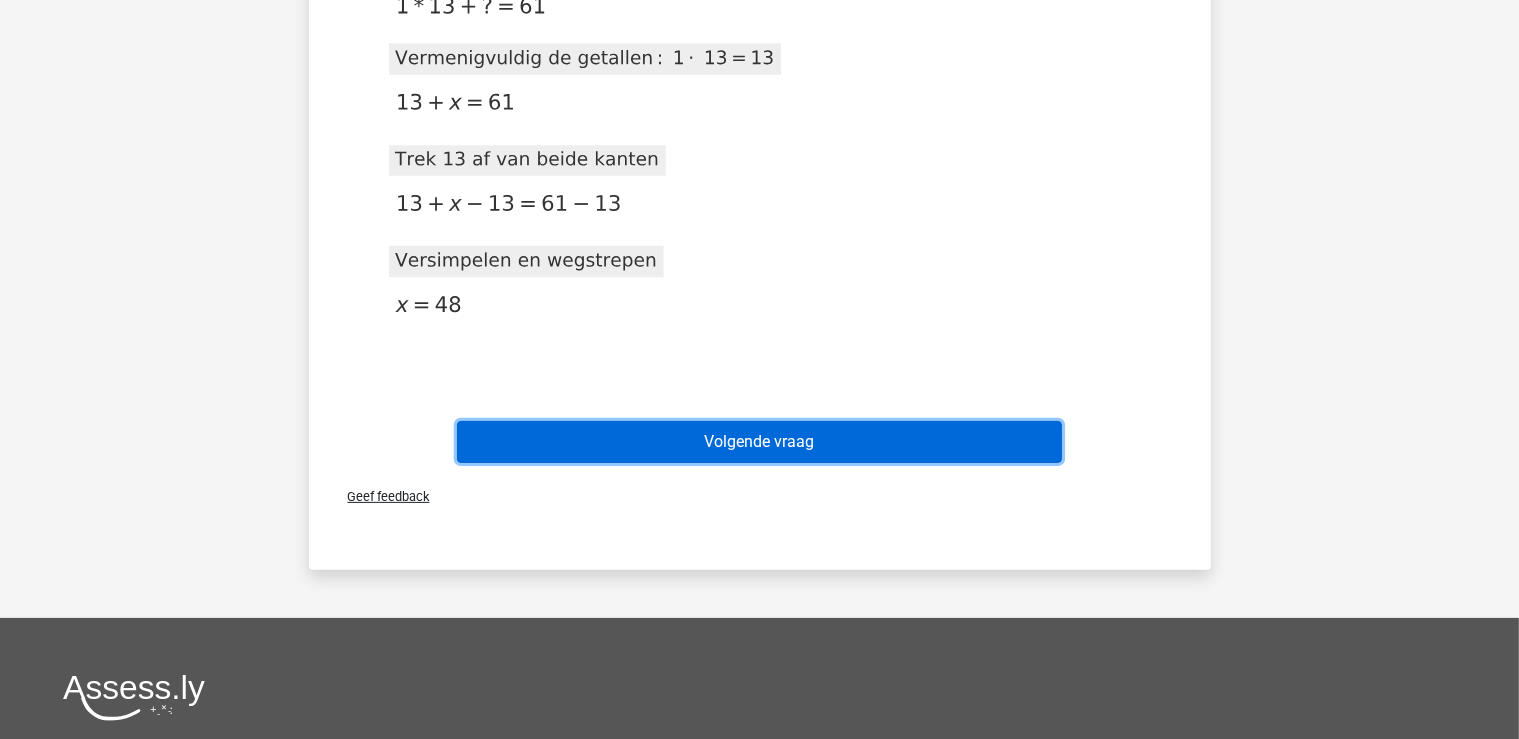 drag, startPoint x: 814, startPoint y: 432, endPoint x: 862, endPoint y: 396, distance: 60 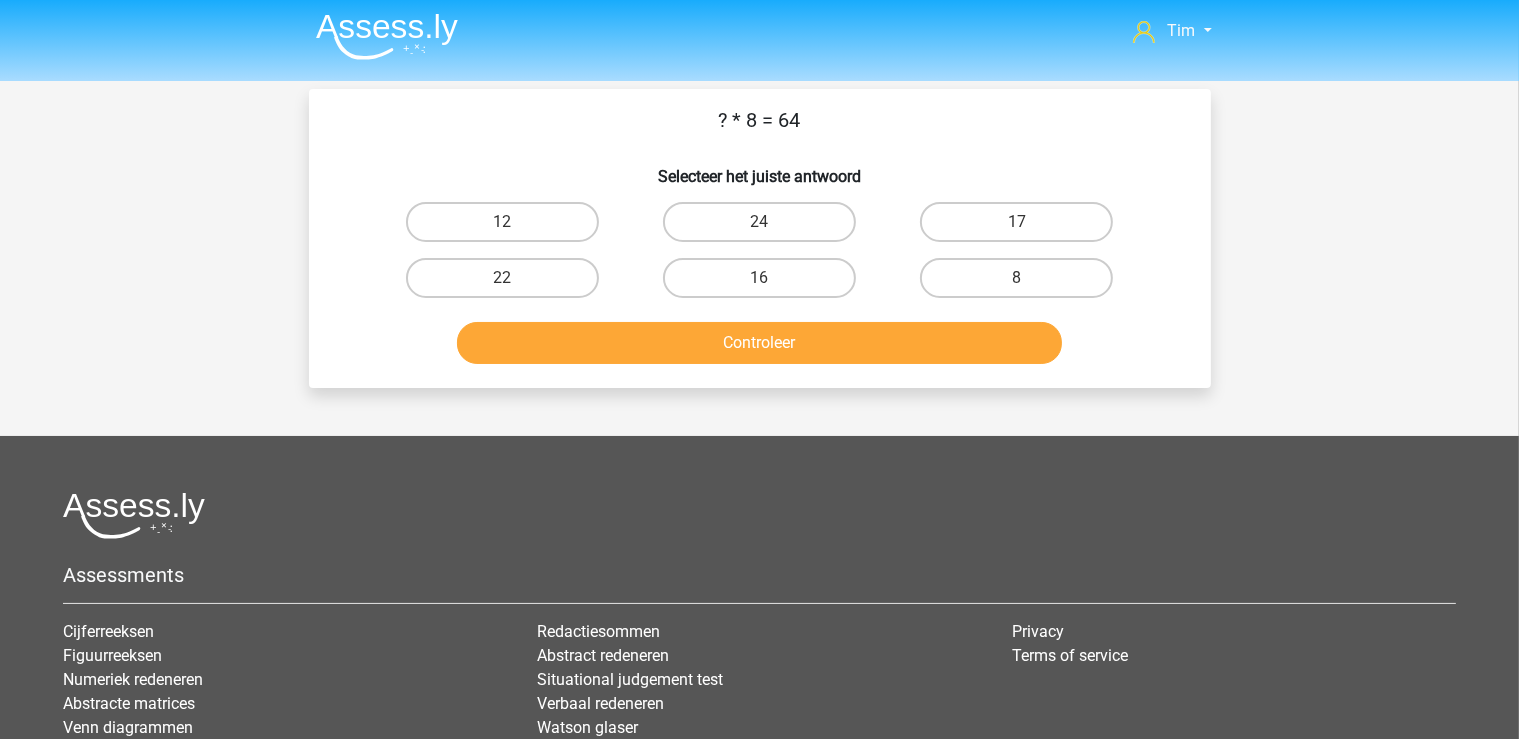scroll, scrollTop: 0, scrollLeft: 0, axis: both 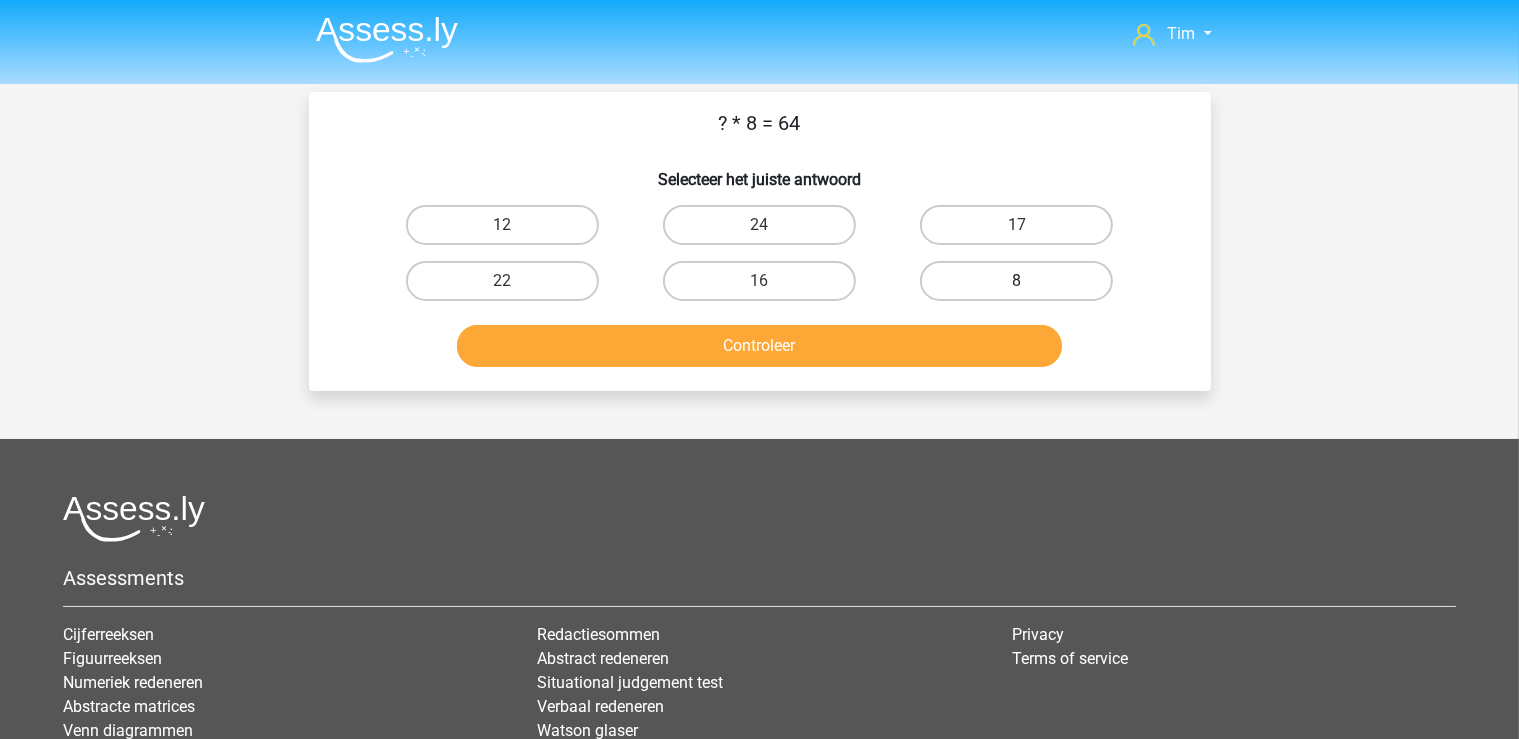 click on "8" at bounding box center [1016, 281] 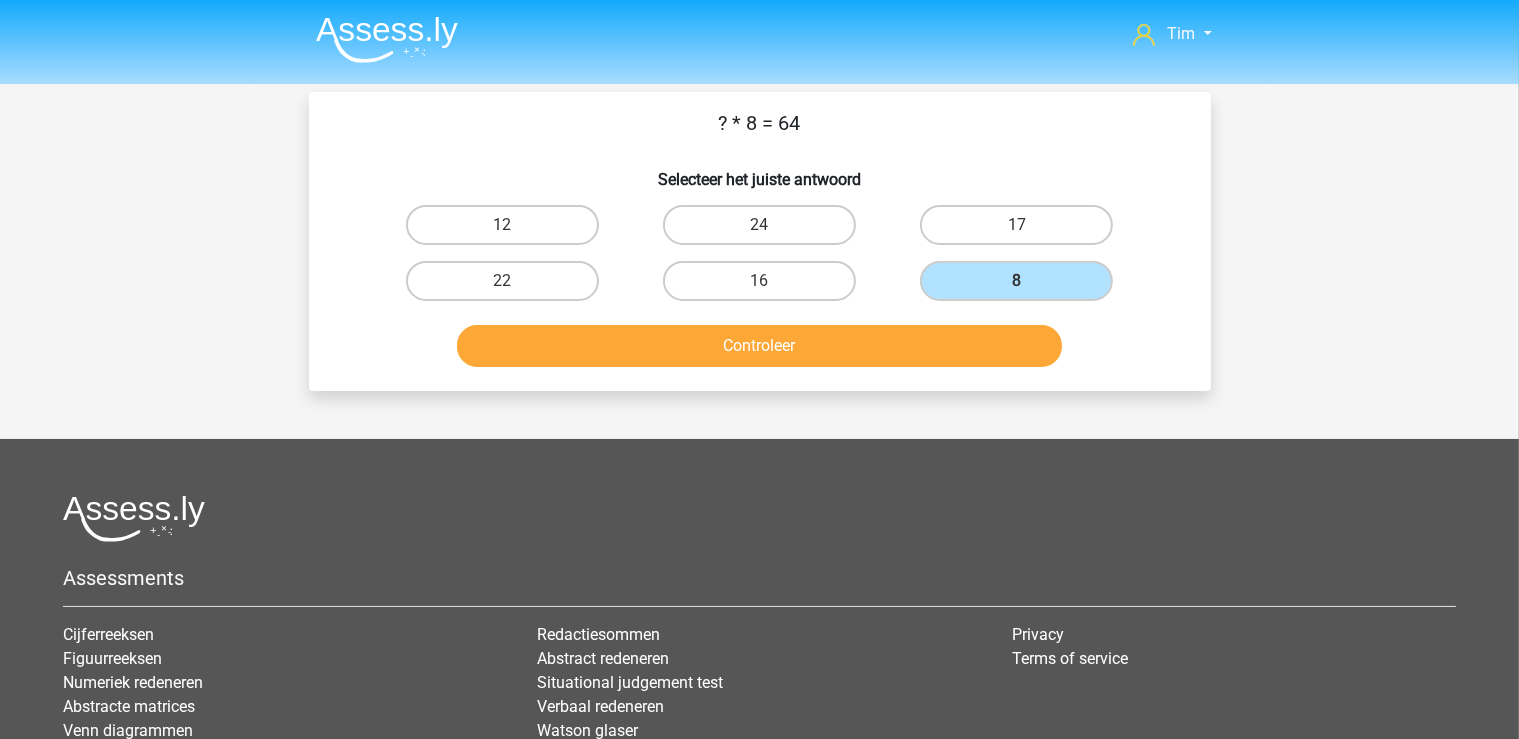click on "8" at bounding box center [1016, 281] 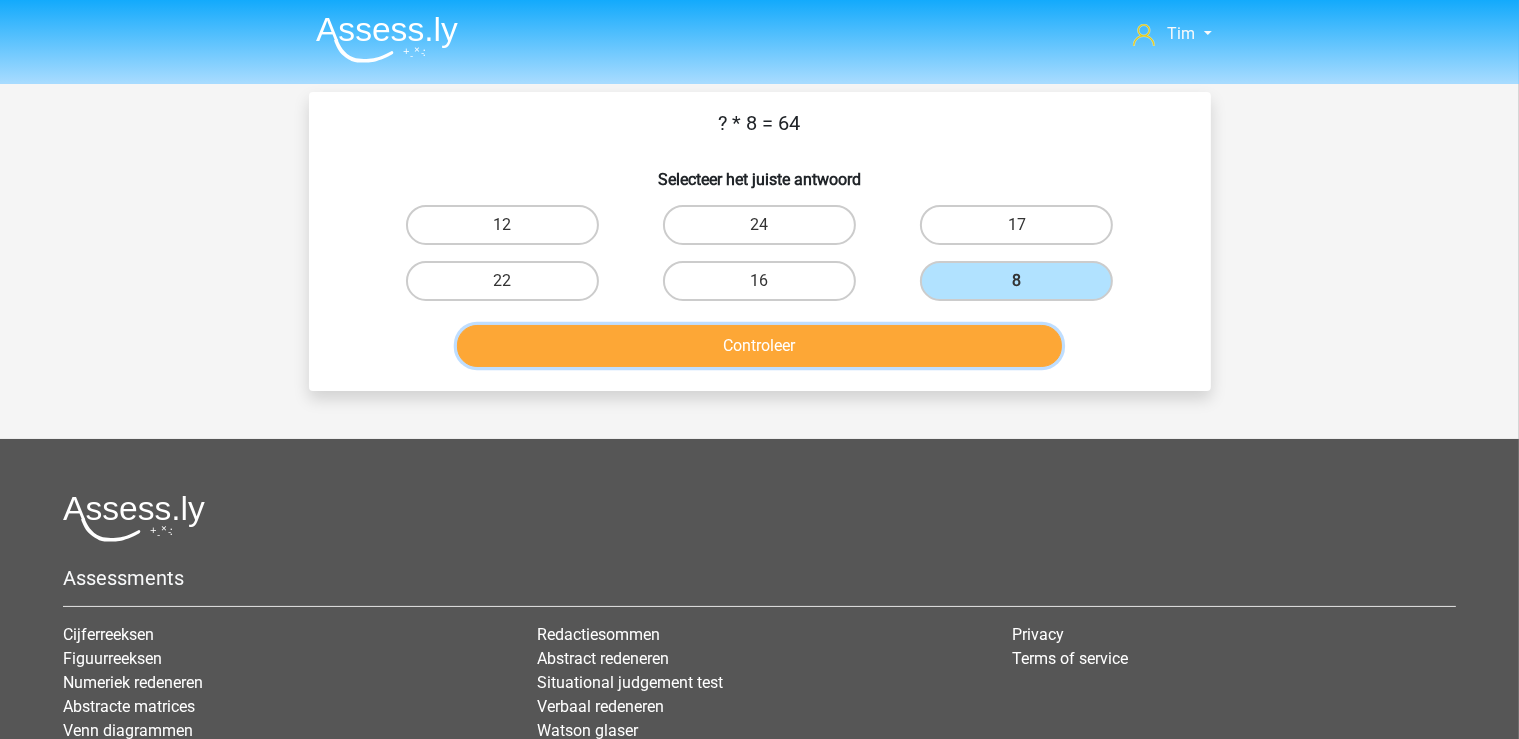 click on "Controleer" at bounding box center (759, 346) 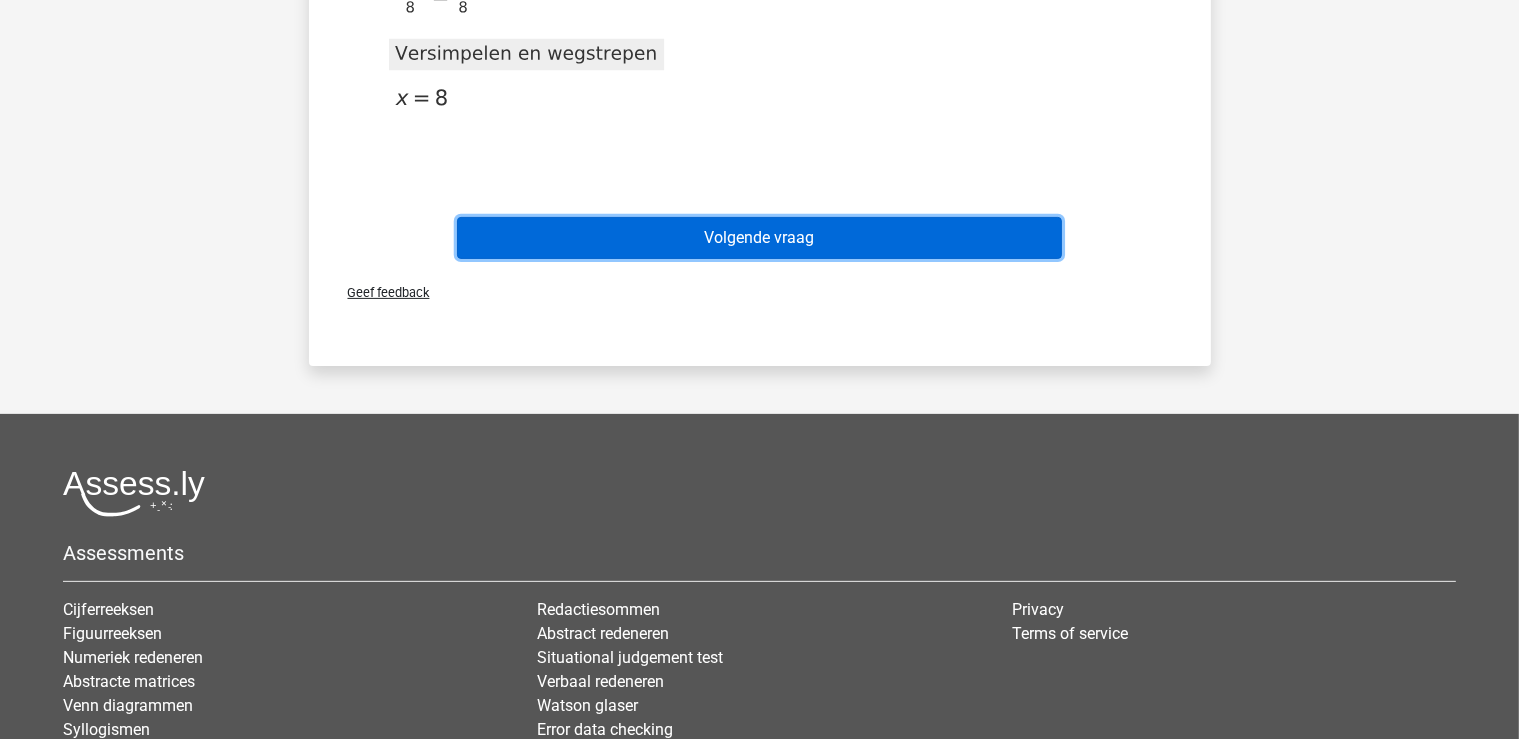 click on "Volgende vraag" at bounding box center (759, 238) 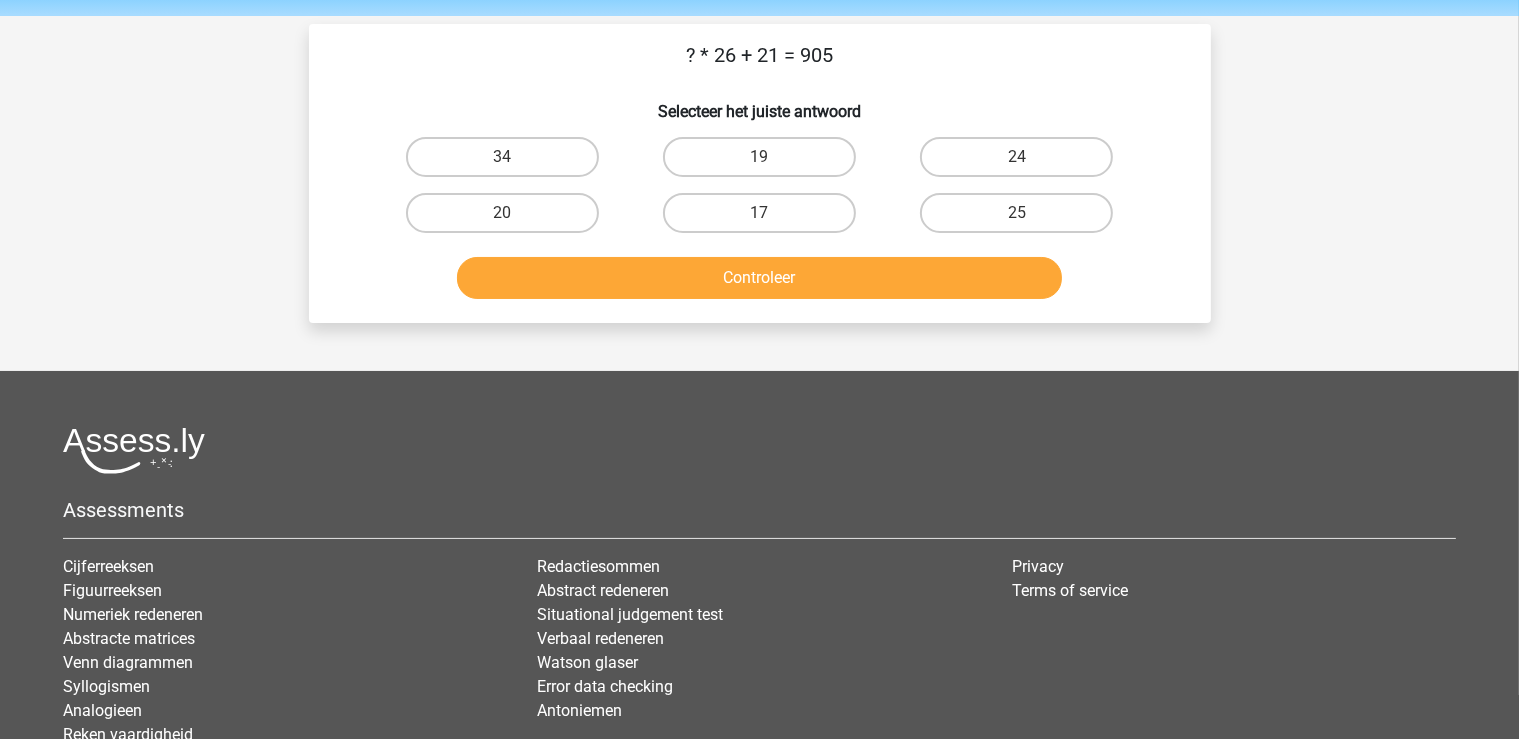 scroll, scrollTop: 0, scrollLeft: 0, axis: both 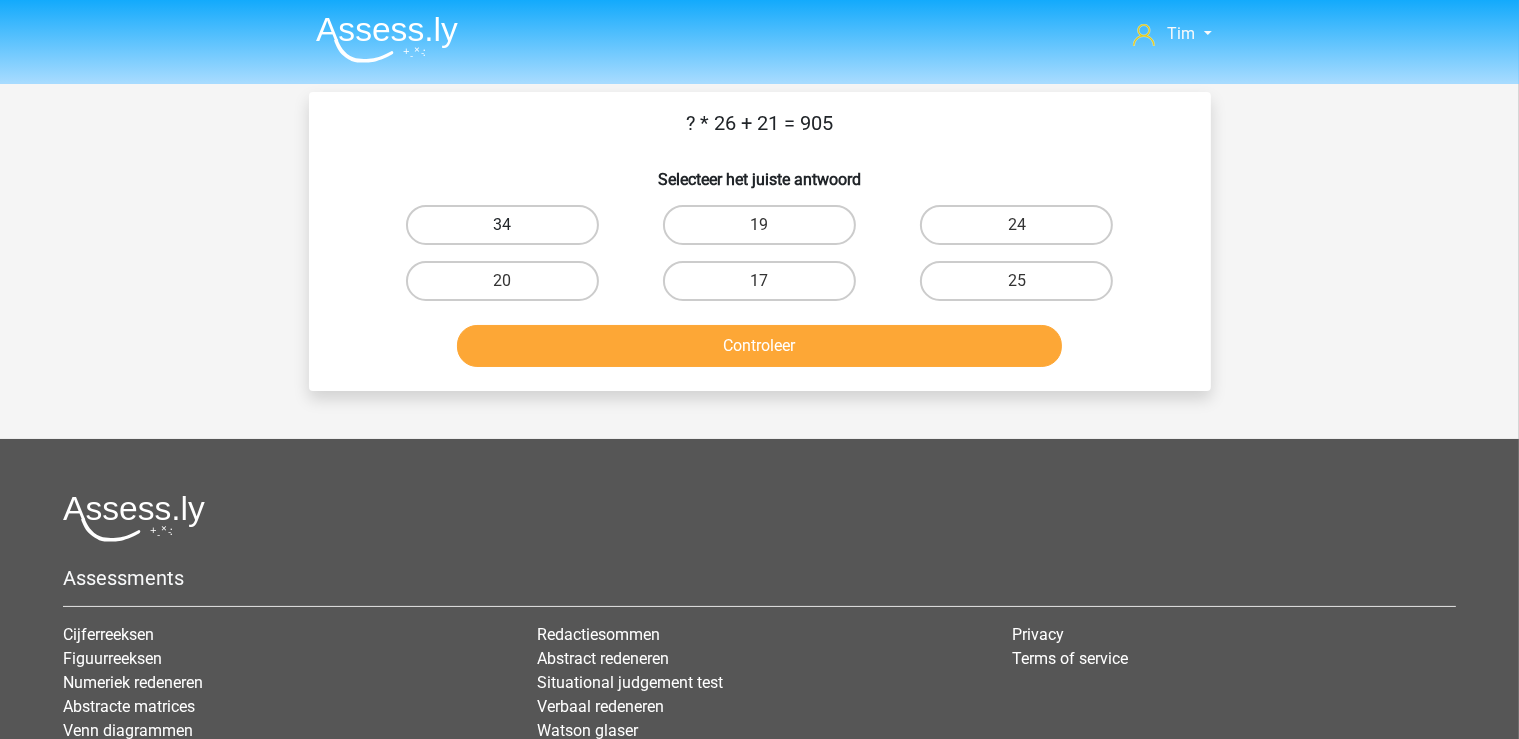 click on "34" at bounding box center (502, 225) 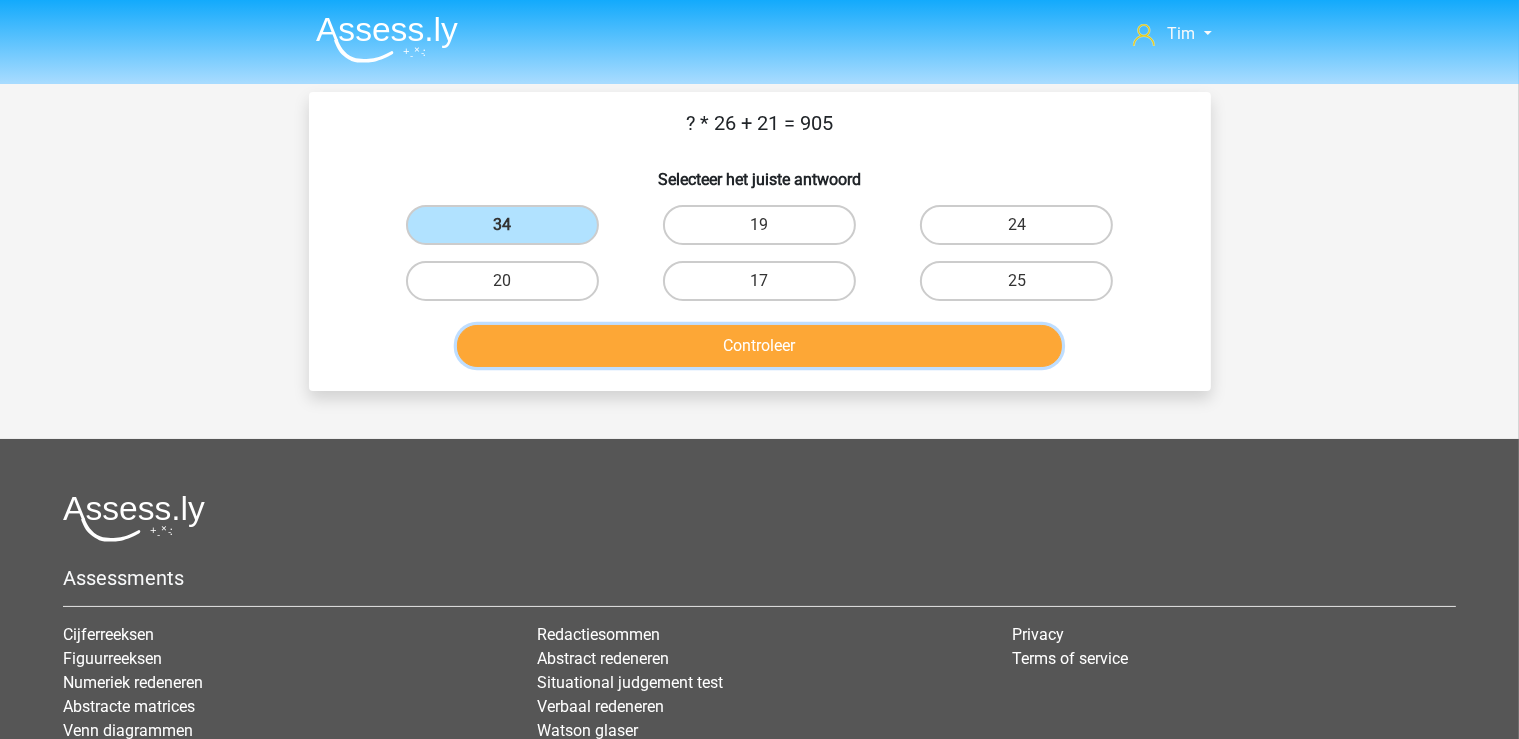 click on "Controleer" at bounding box center (759, 346) 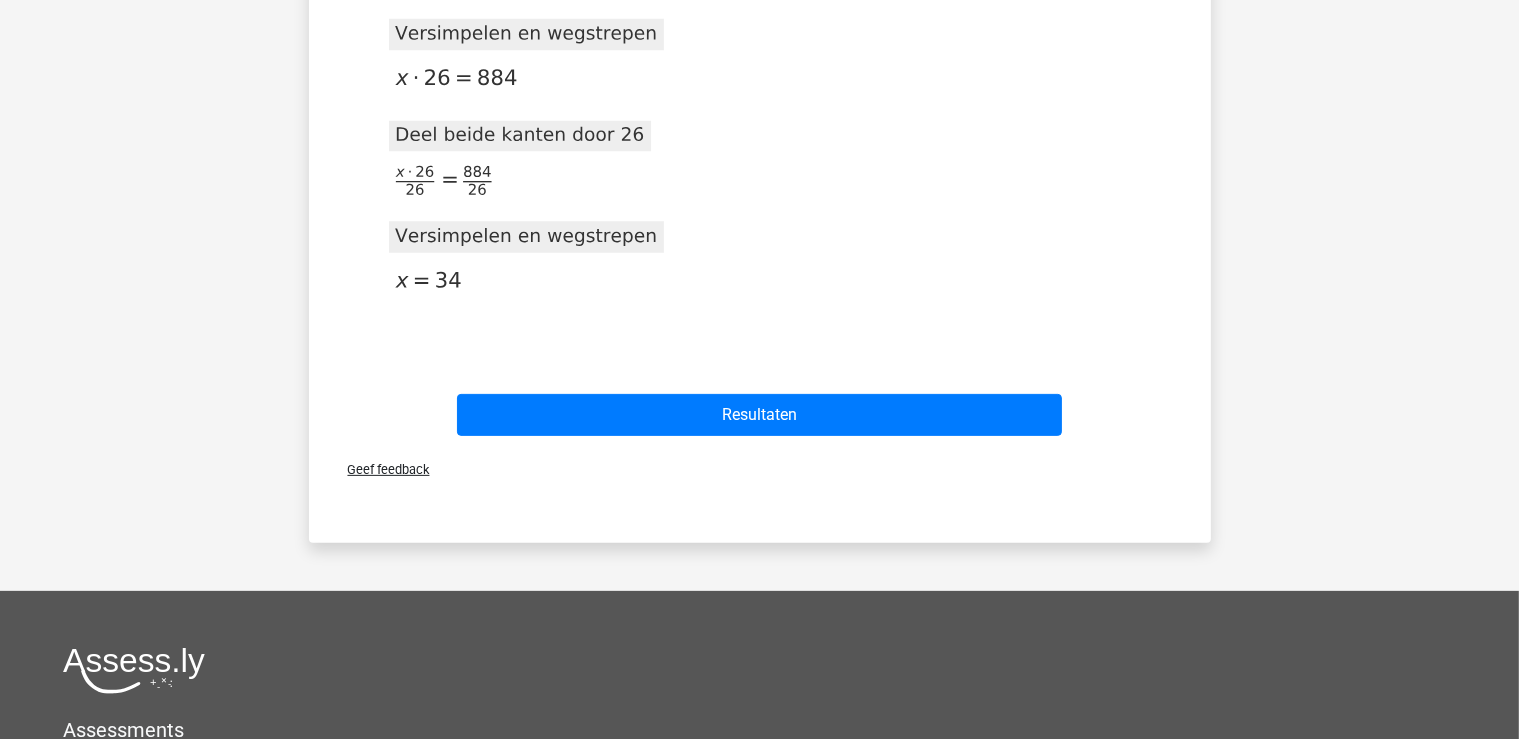 scroll, scrollTop: 633, scrollLeft: 0, axis: vertical 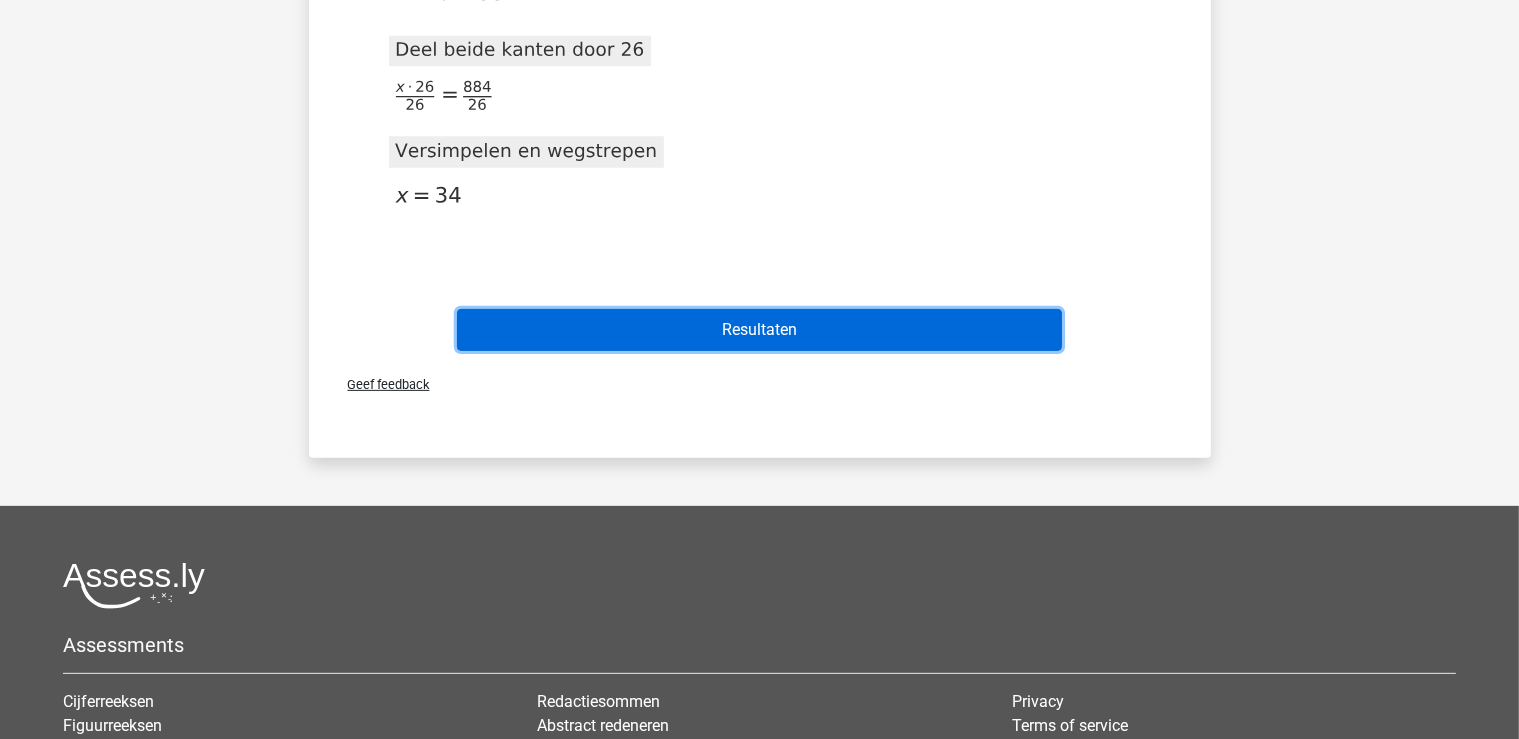 click on "Resultaten" at bounding box center [759, 330] 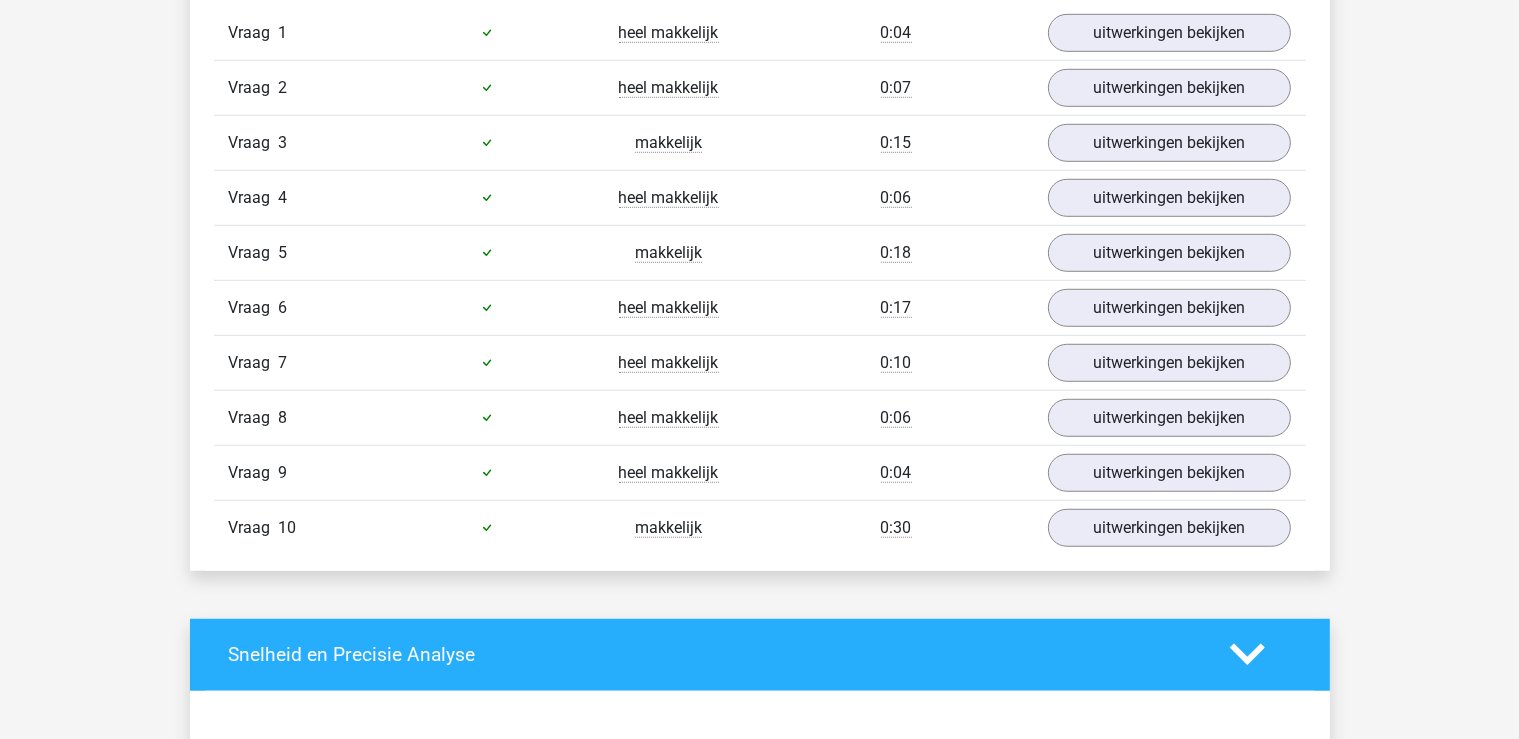 scroll, scrollTop: 1267, scrollLeft: 0, axis: vertical 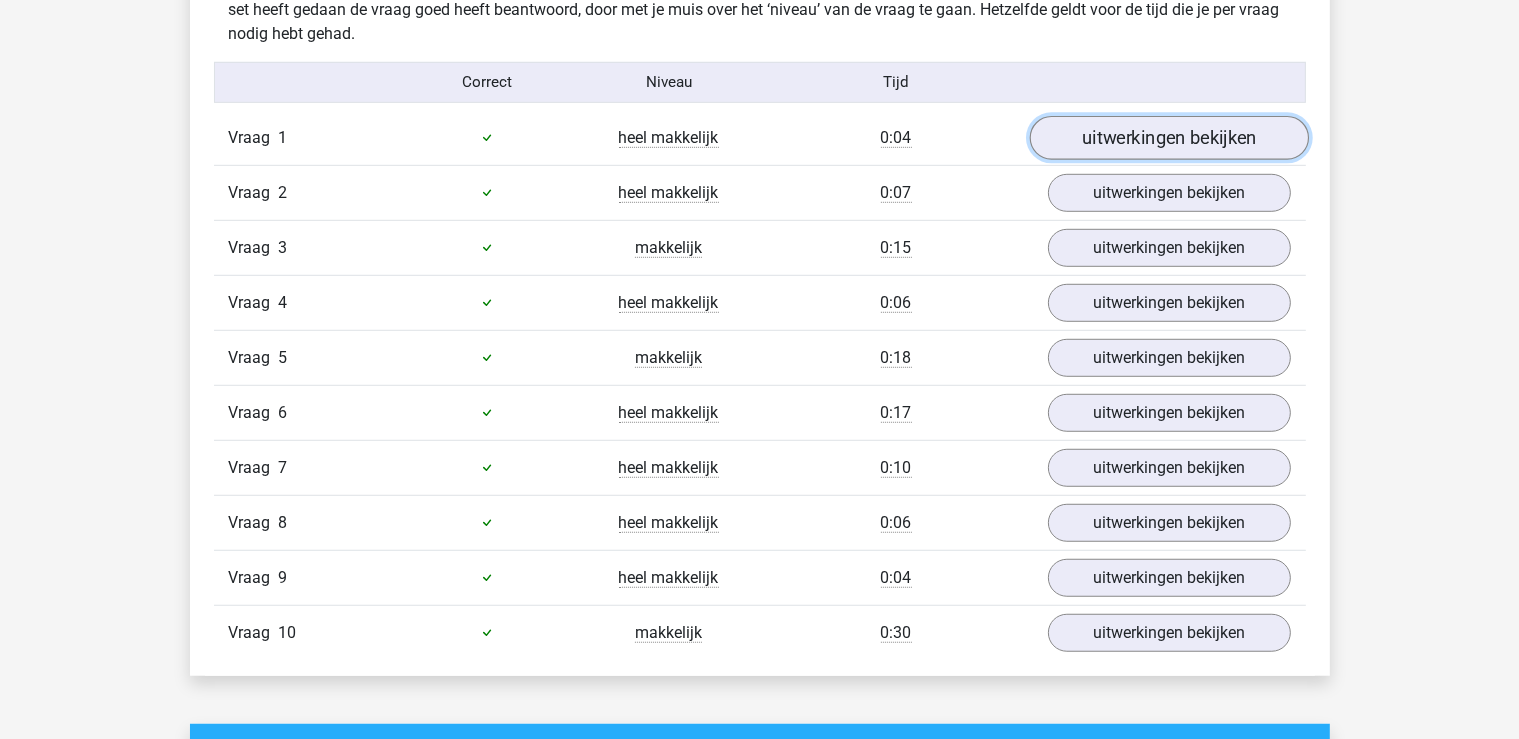 click on "uitwerkingen bekijken" at bounding box center (1168, 138) 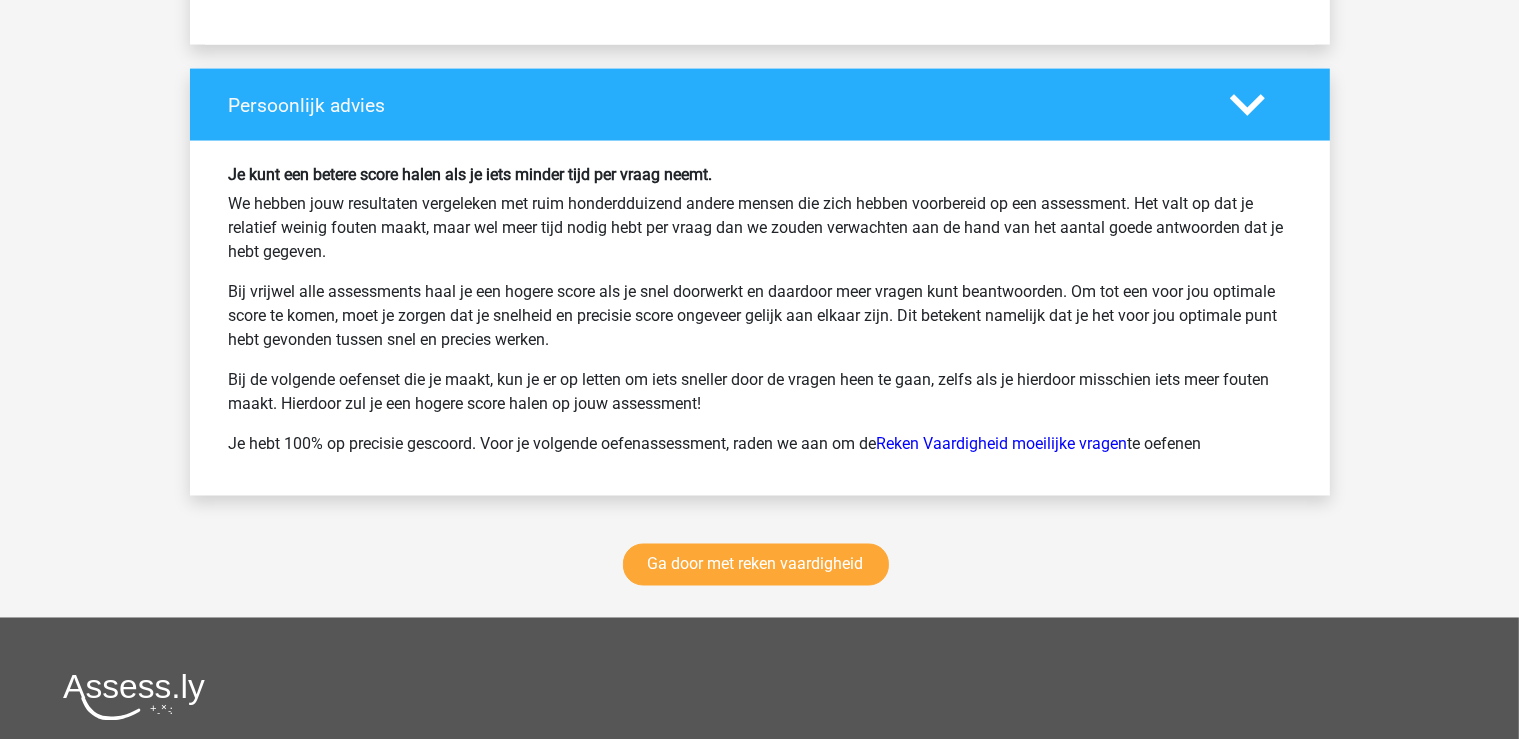 scroll, scrollTop: 3484, scrollLeft: 0, axis: vertical 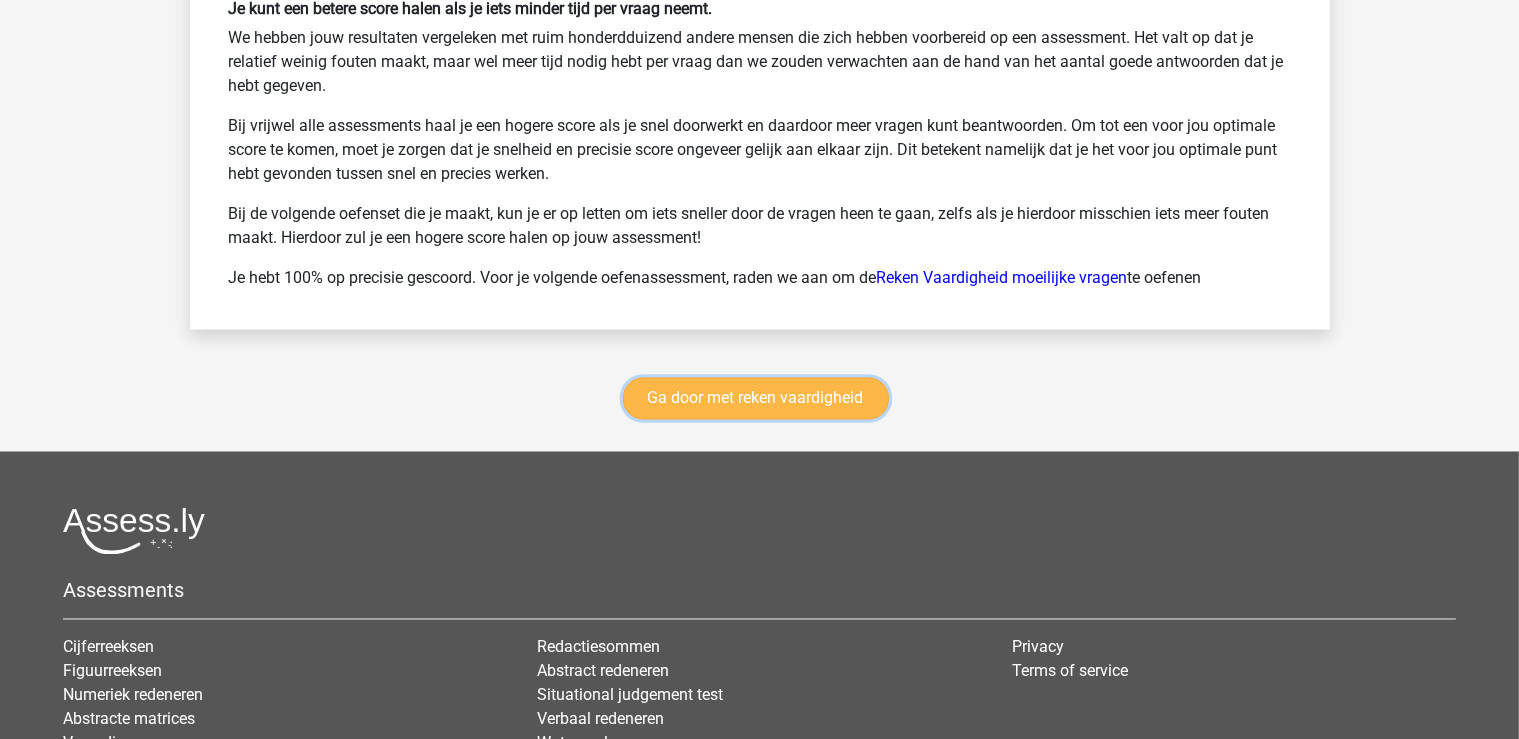 click on "Ga door met reken vaardigheid" at bounding box center (756, 399) 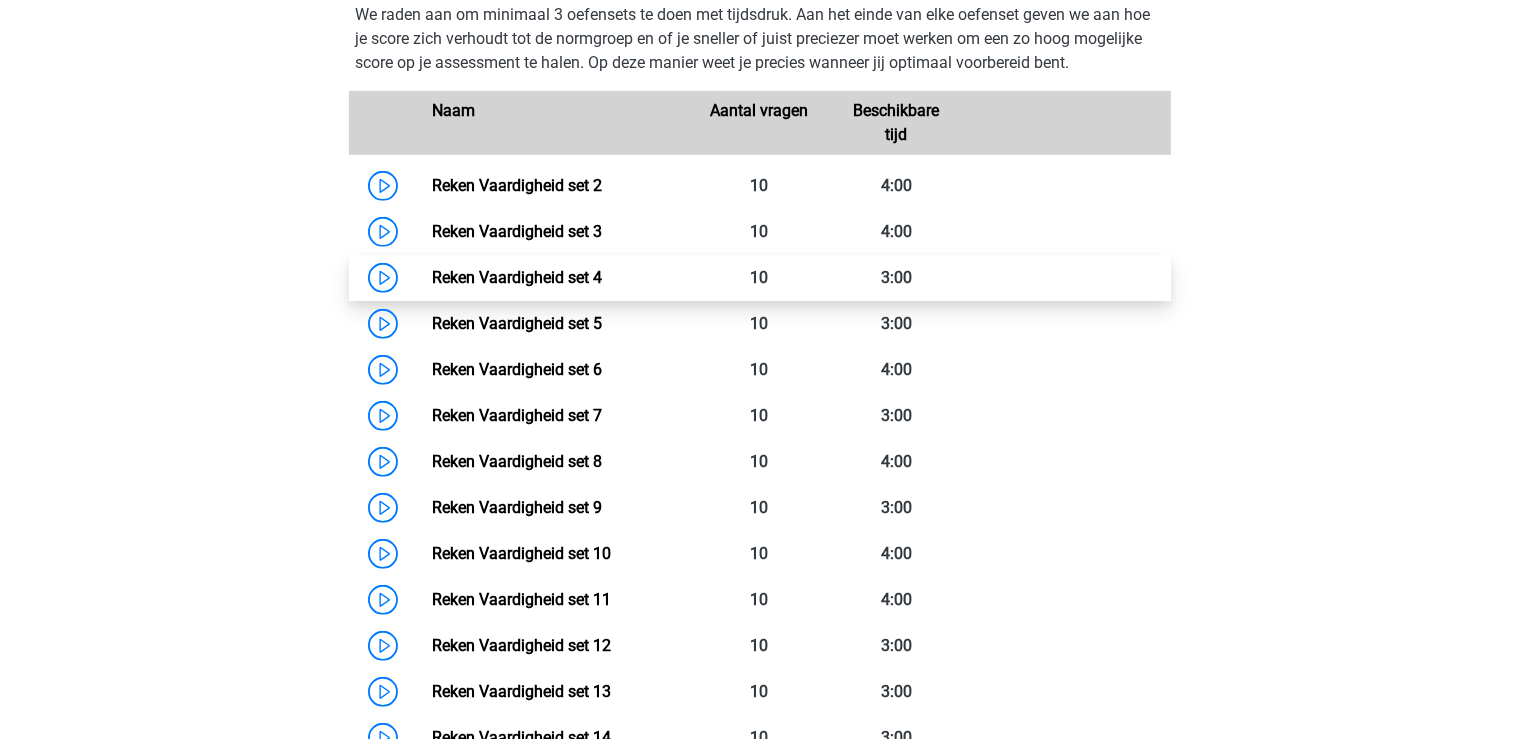 scroll, scrollTop: 843, scrollLeft: 0, axis: vertical 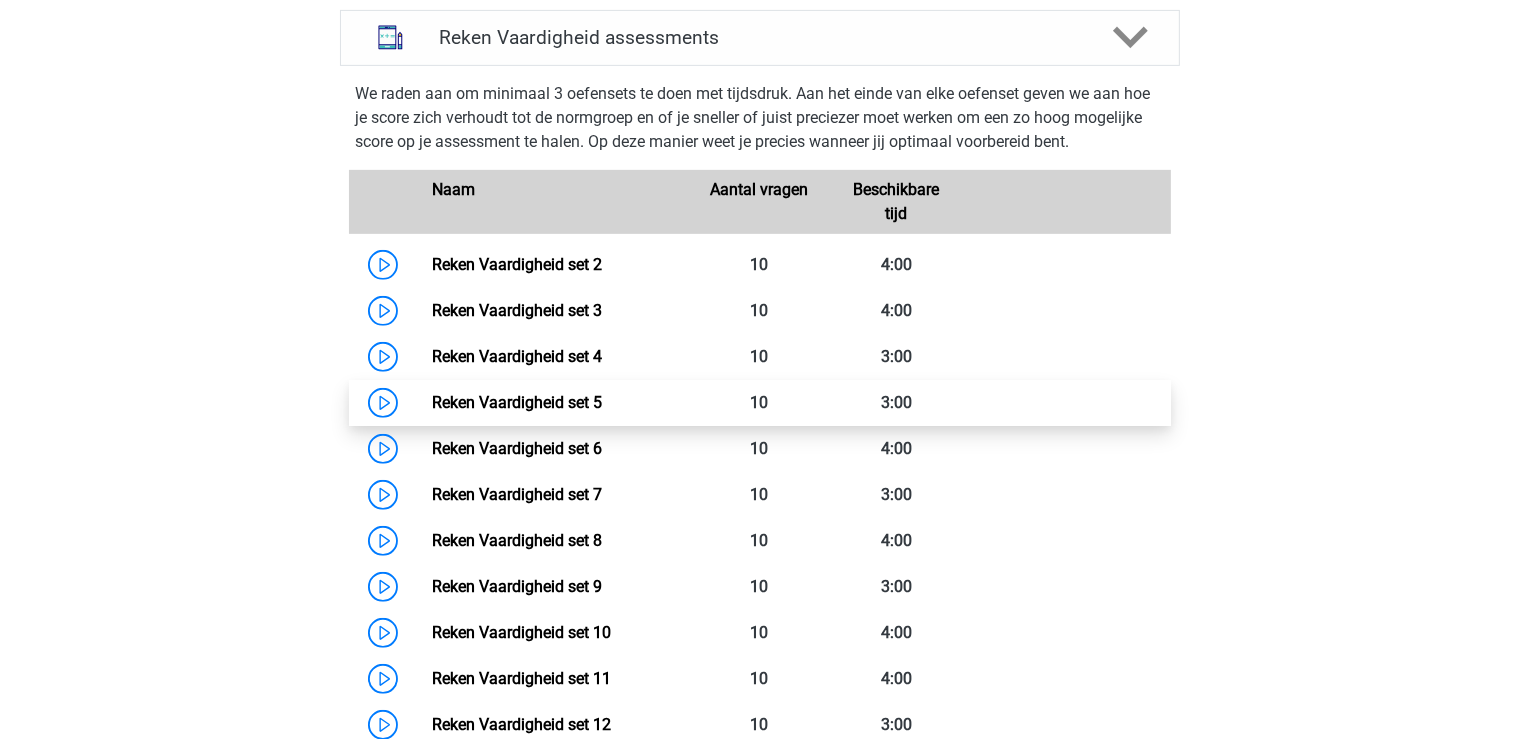click on "Reken Vaardigheid
set 5" at bounding box center [517, 402] 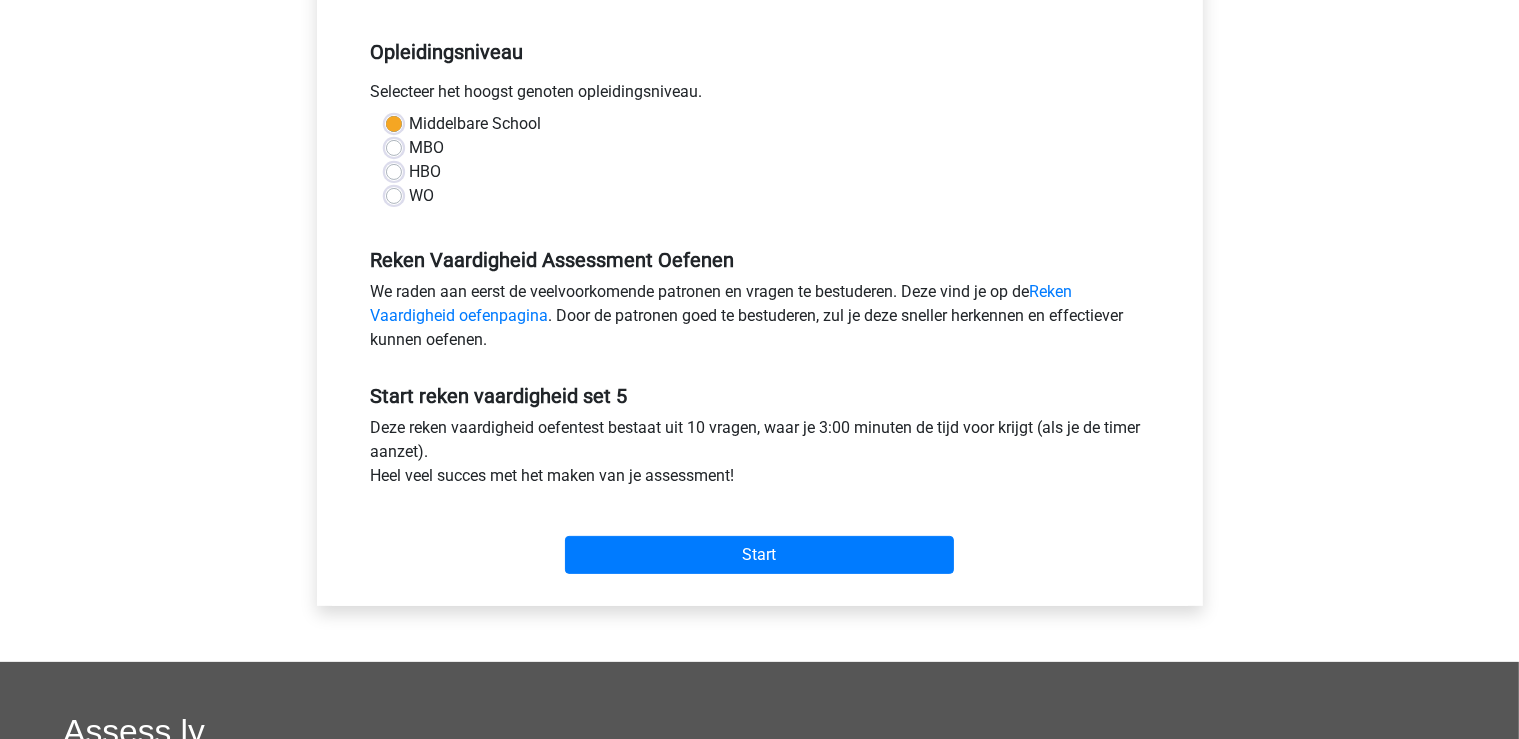 scroll, scrollTop: 312, scrollLeft: 0, axis: vertical 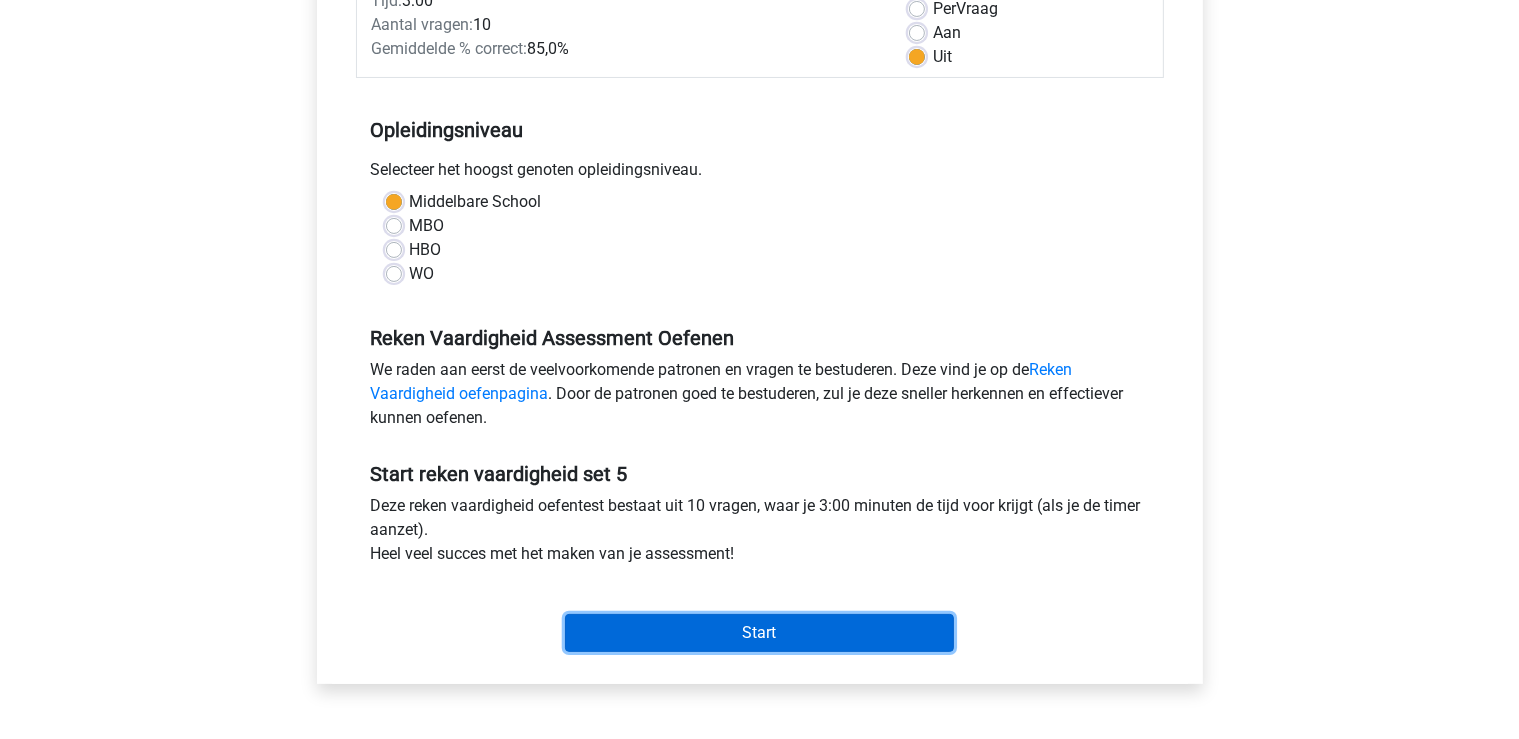 click on "Start" at bounding box center (759, 633) 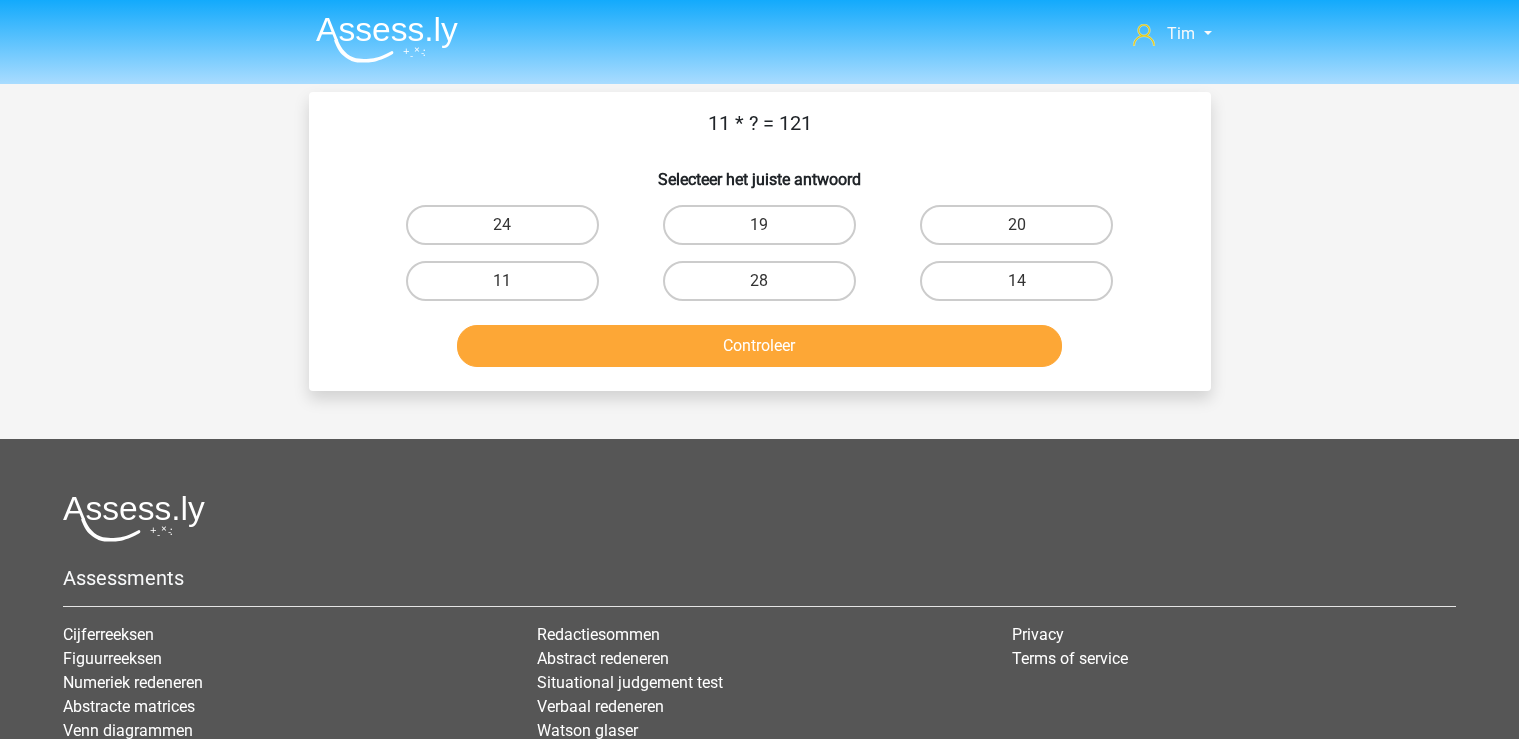 scroll, scrollTop: 0, scrollLeft: 0, axis: both 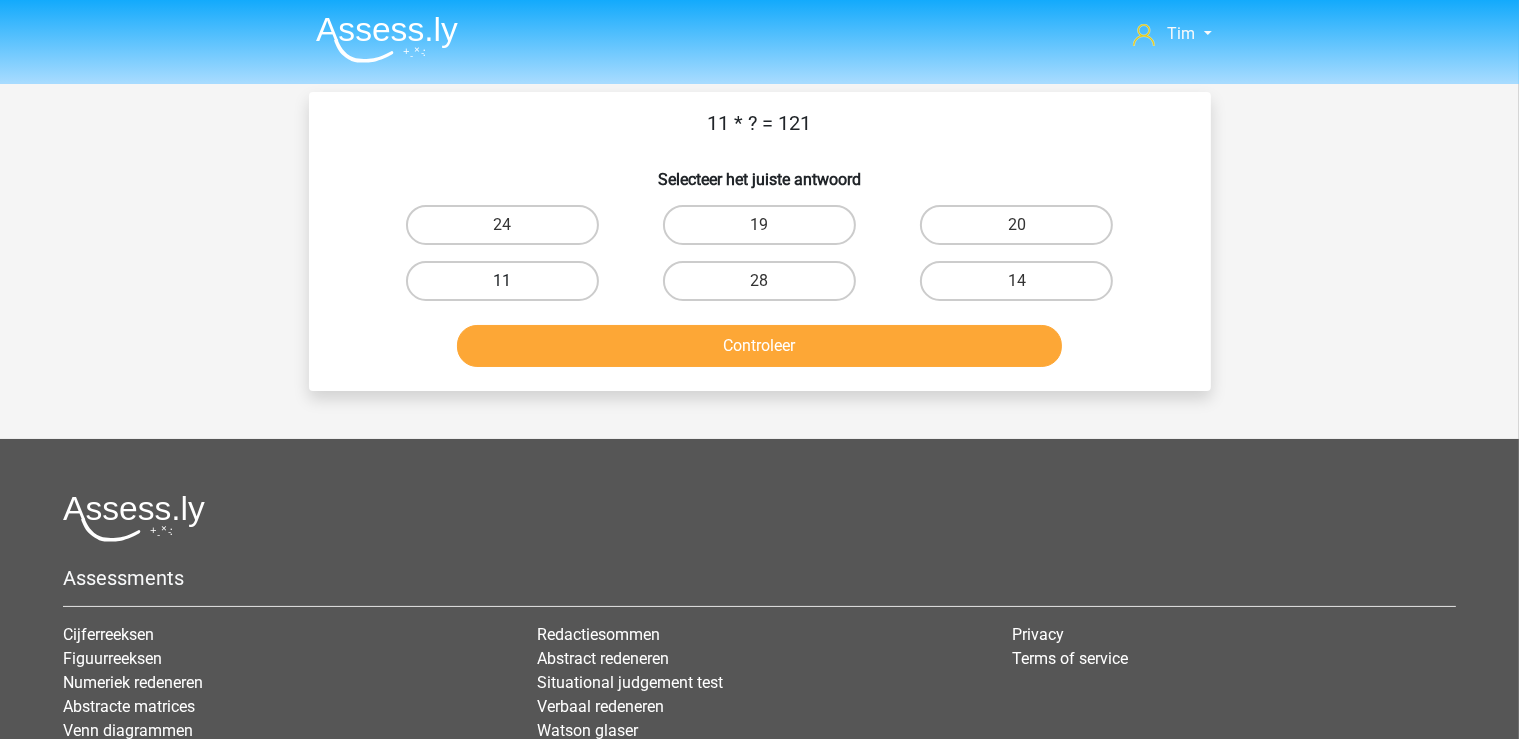 click on "11" at bounding box center [502, 281] 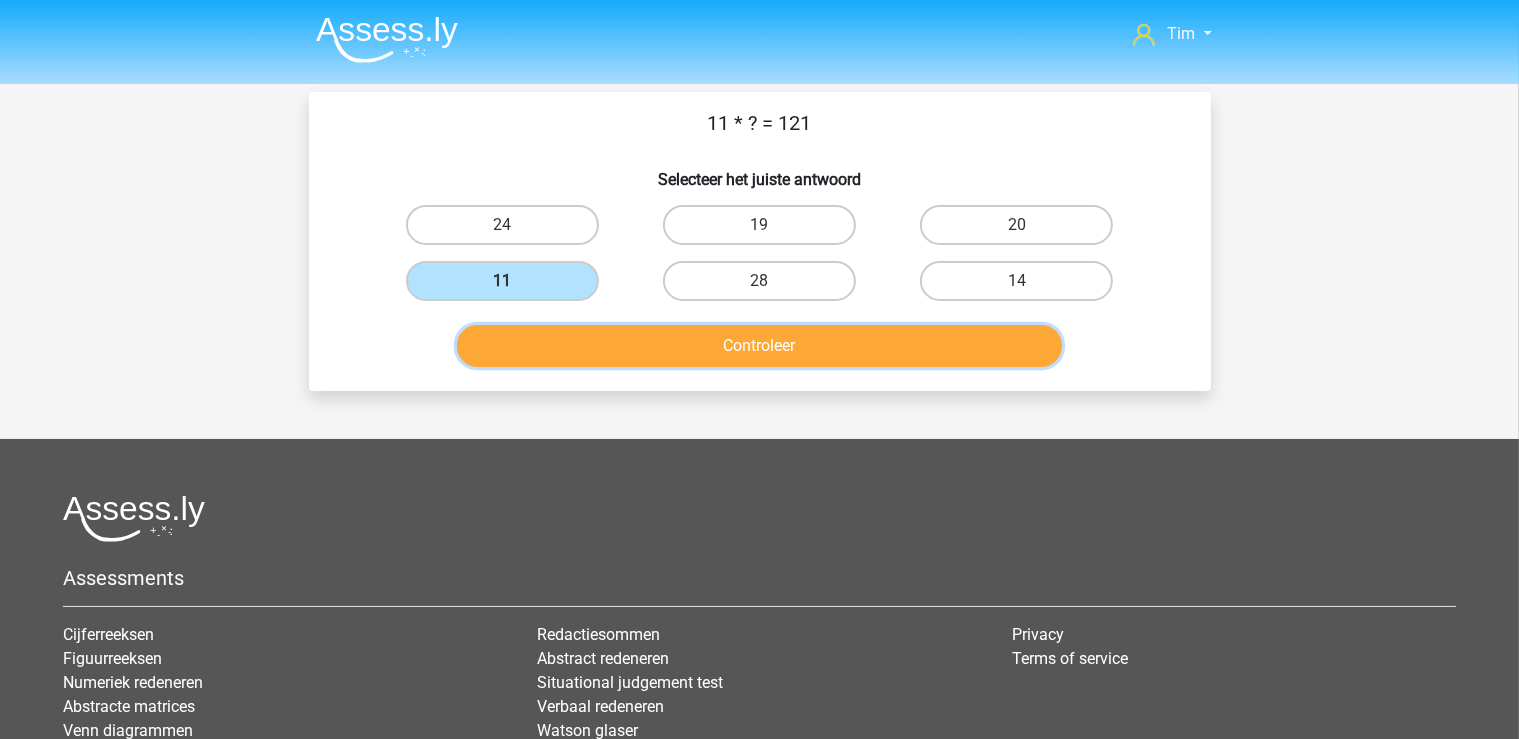click on "Controleer" at bounding box center (759, 346) 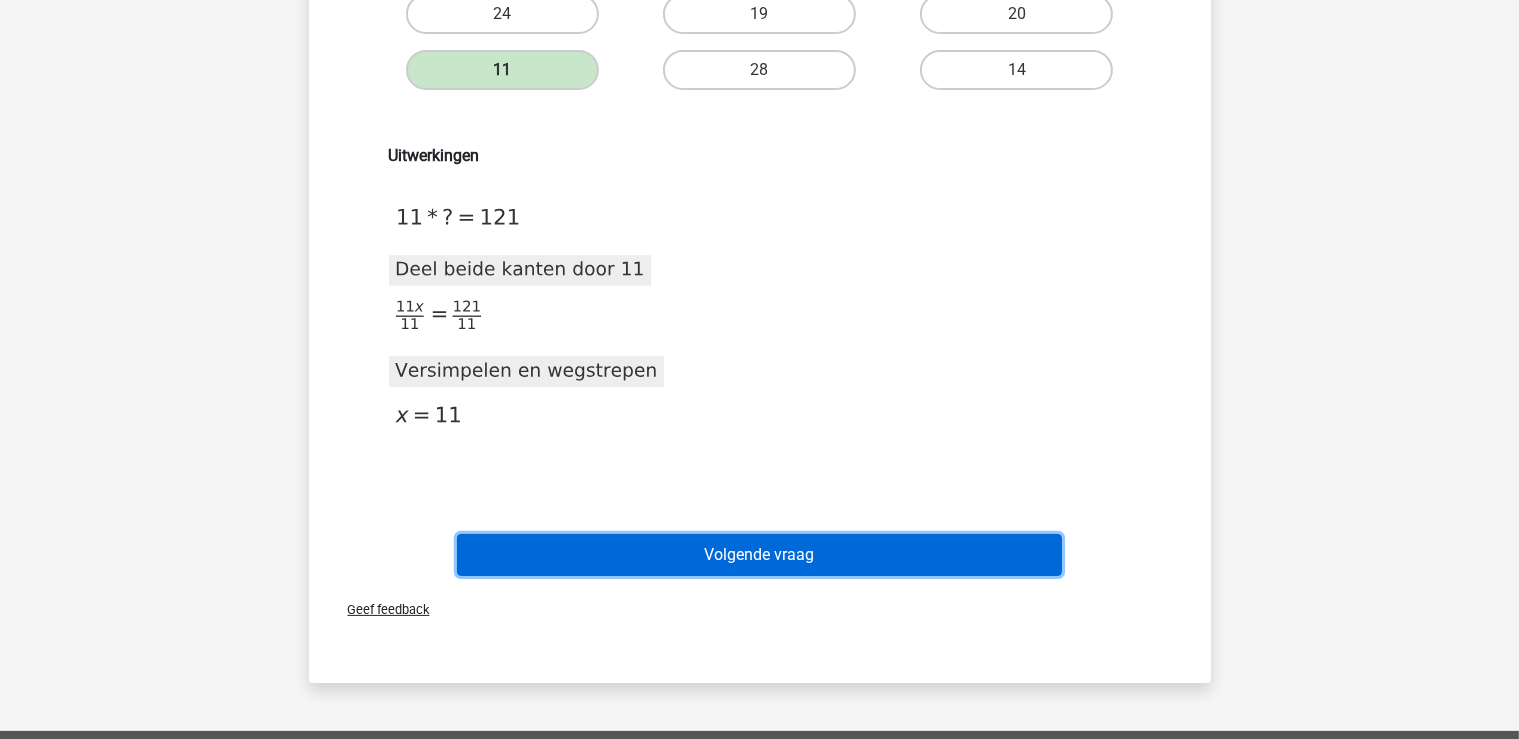 click on "Volgende vraag" at bounding box center (759, 555) 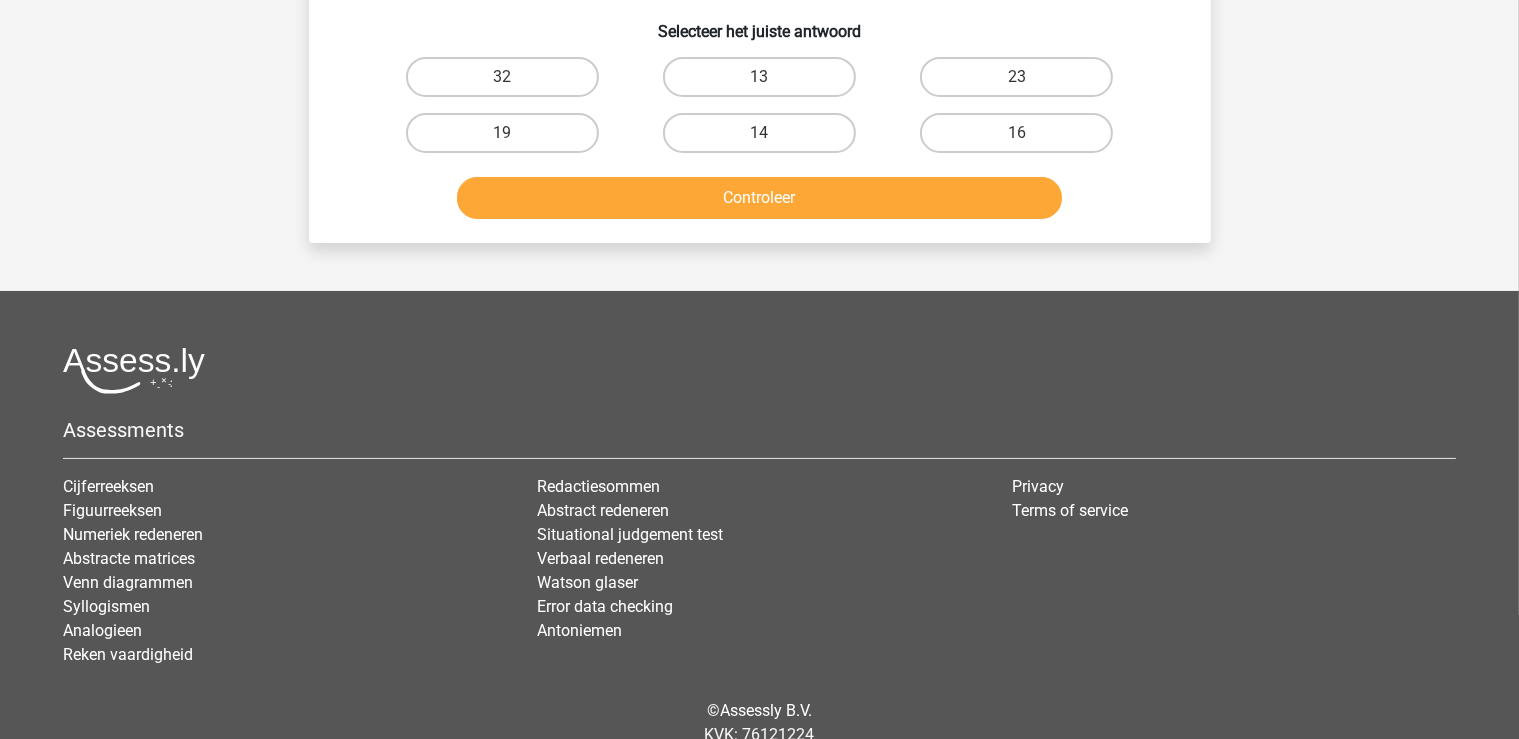 scroll, scrollTop: 0, scrollLeft: 0, axis: both 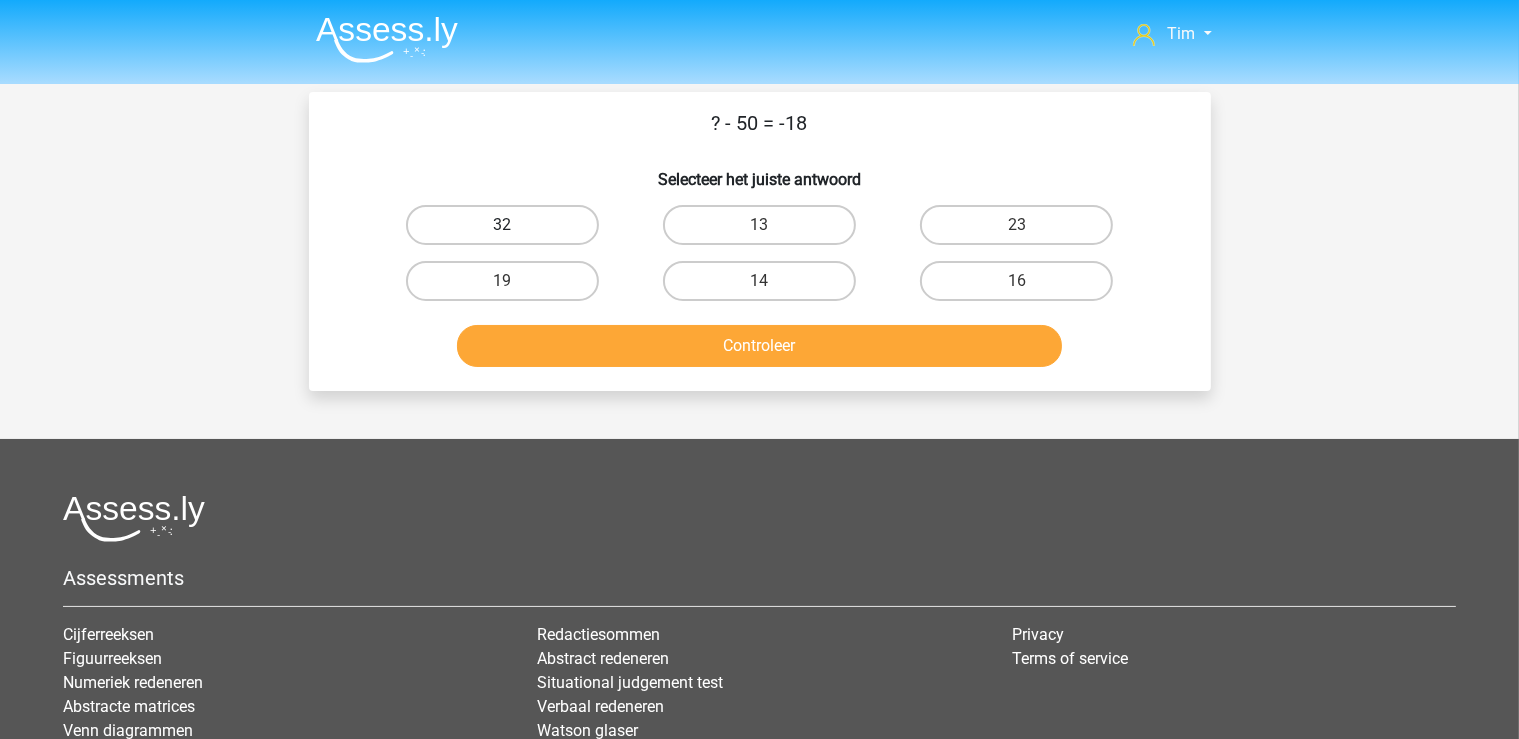 click on "32" at bounding box center [502, 225] 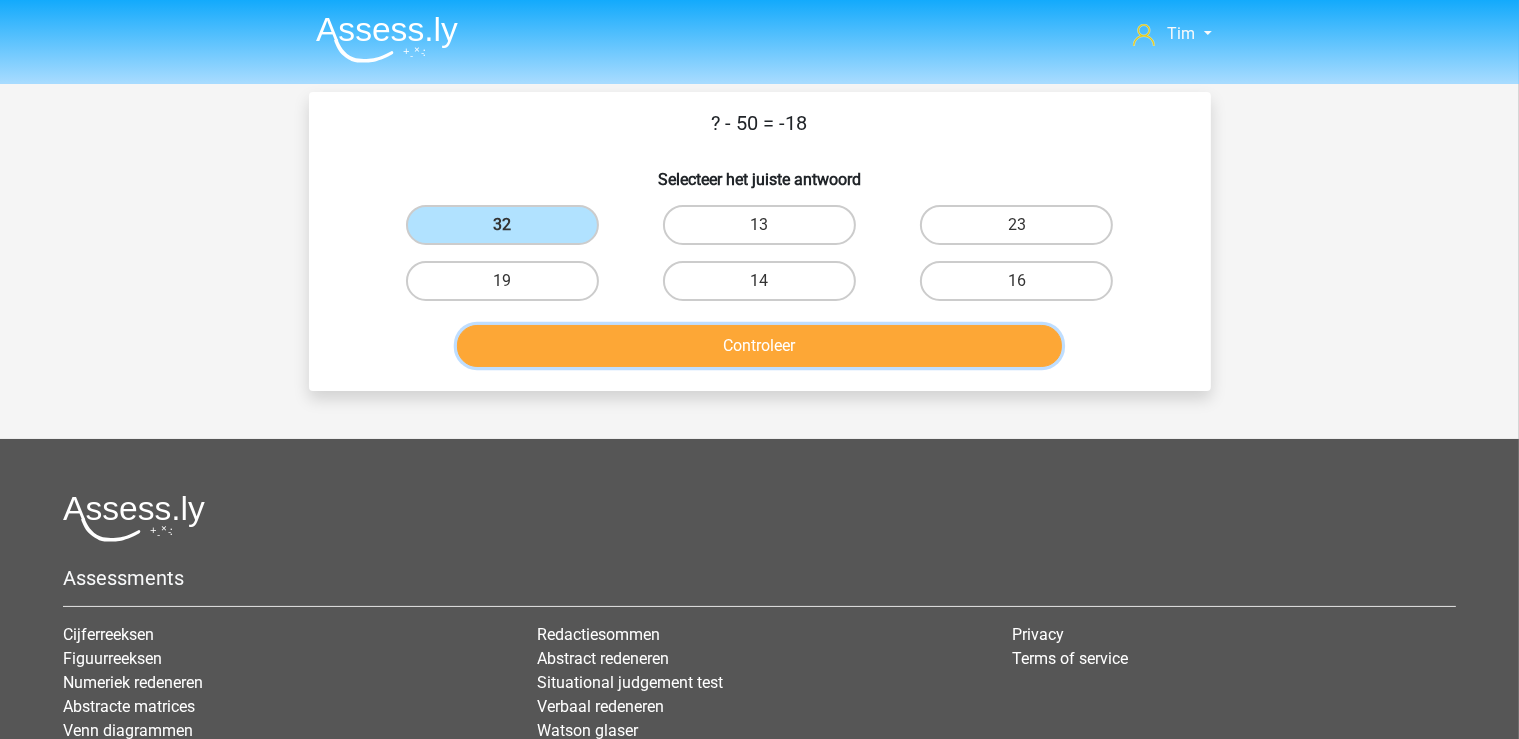click on "Controleer" at bounding box center [759, 346] 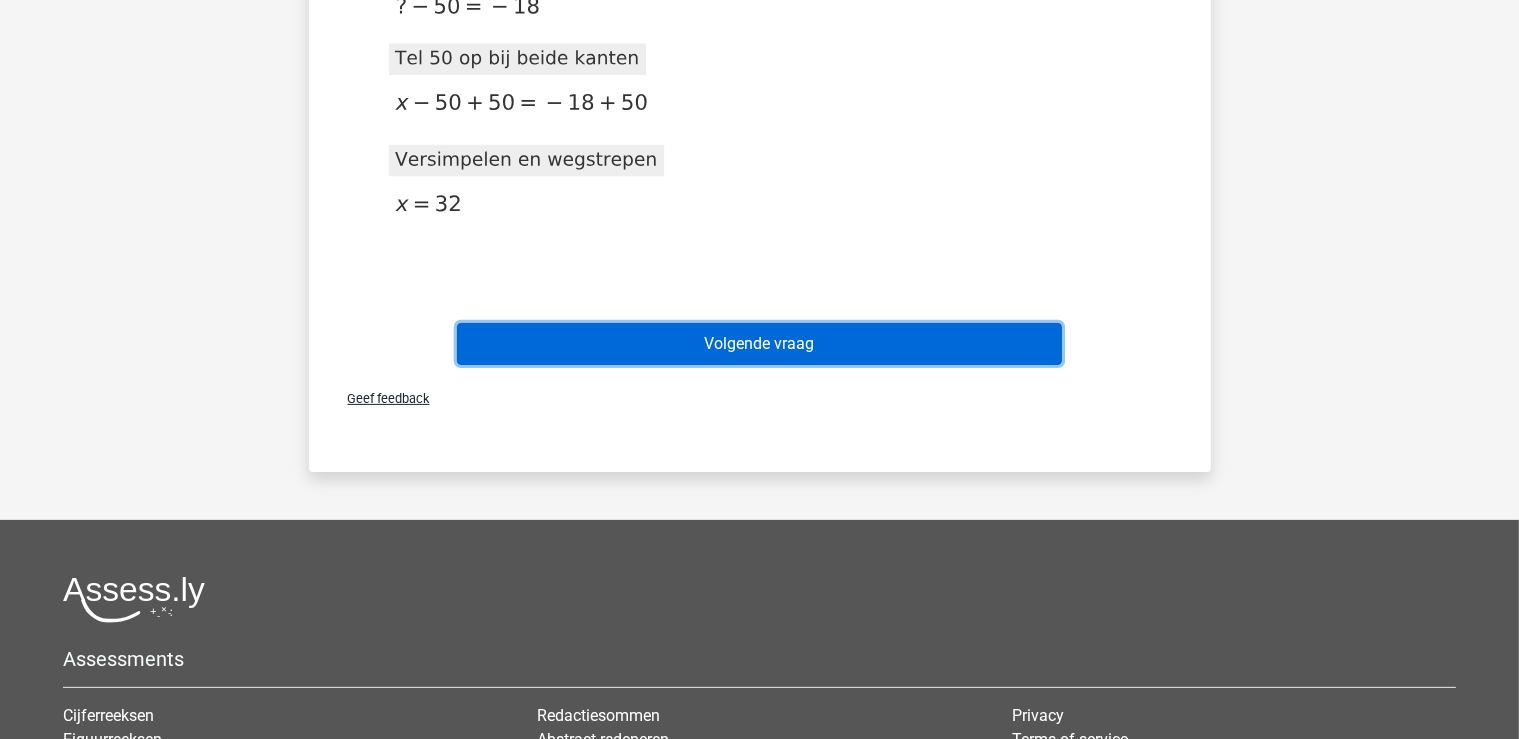 click on "Volgende vraag" at bounding box center [759, 344] 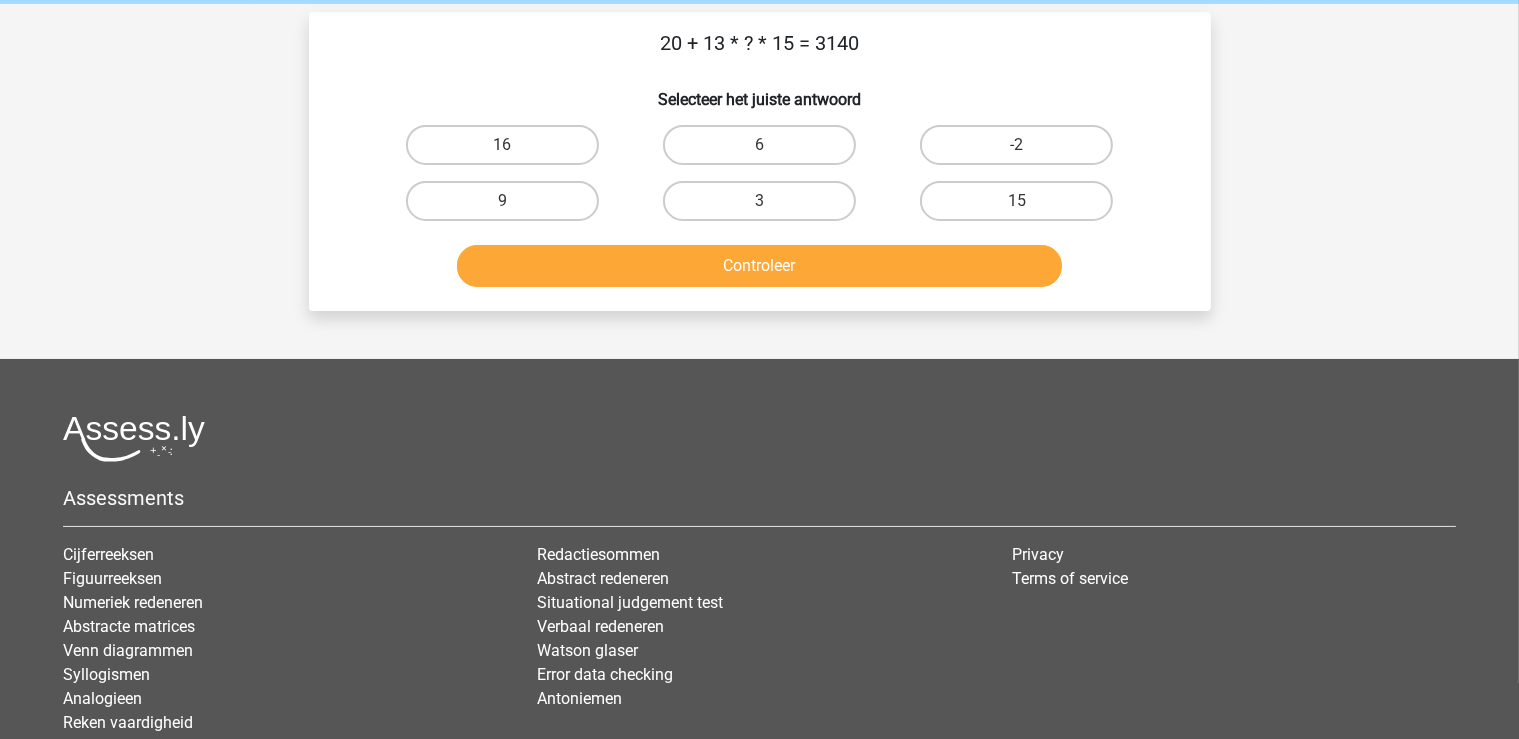 scroll, scrollTop: 0, scrollLeft: 0, axis: both 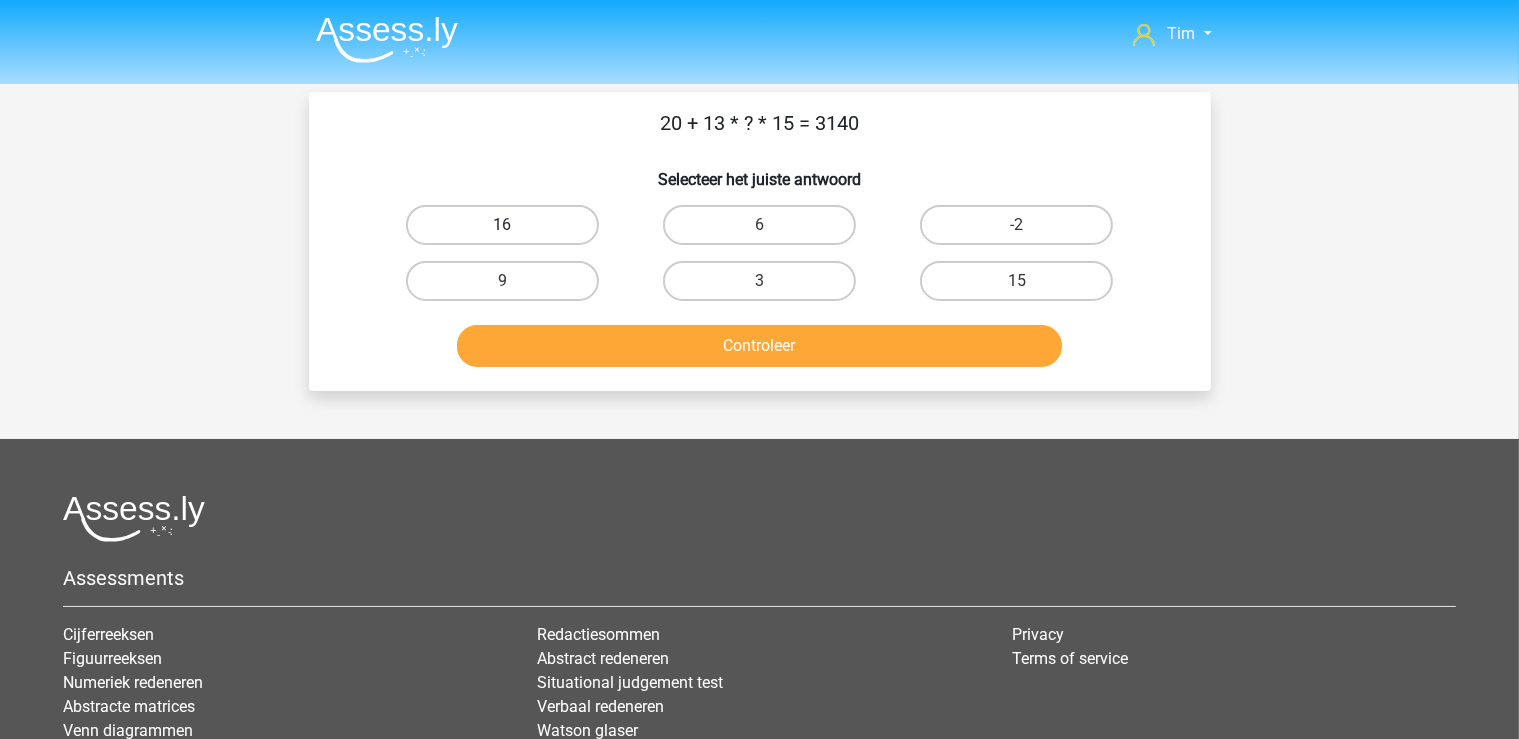 click on "16" at bounding box center (502, 225) 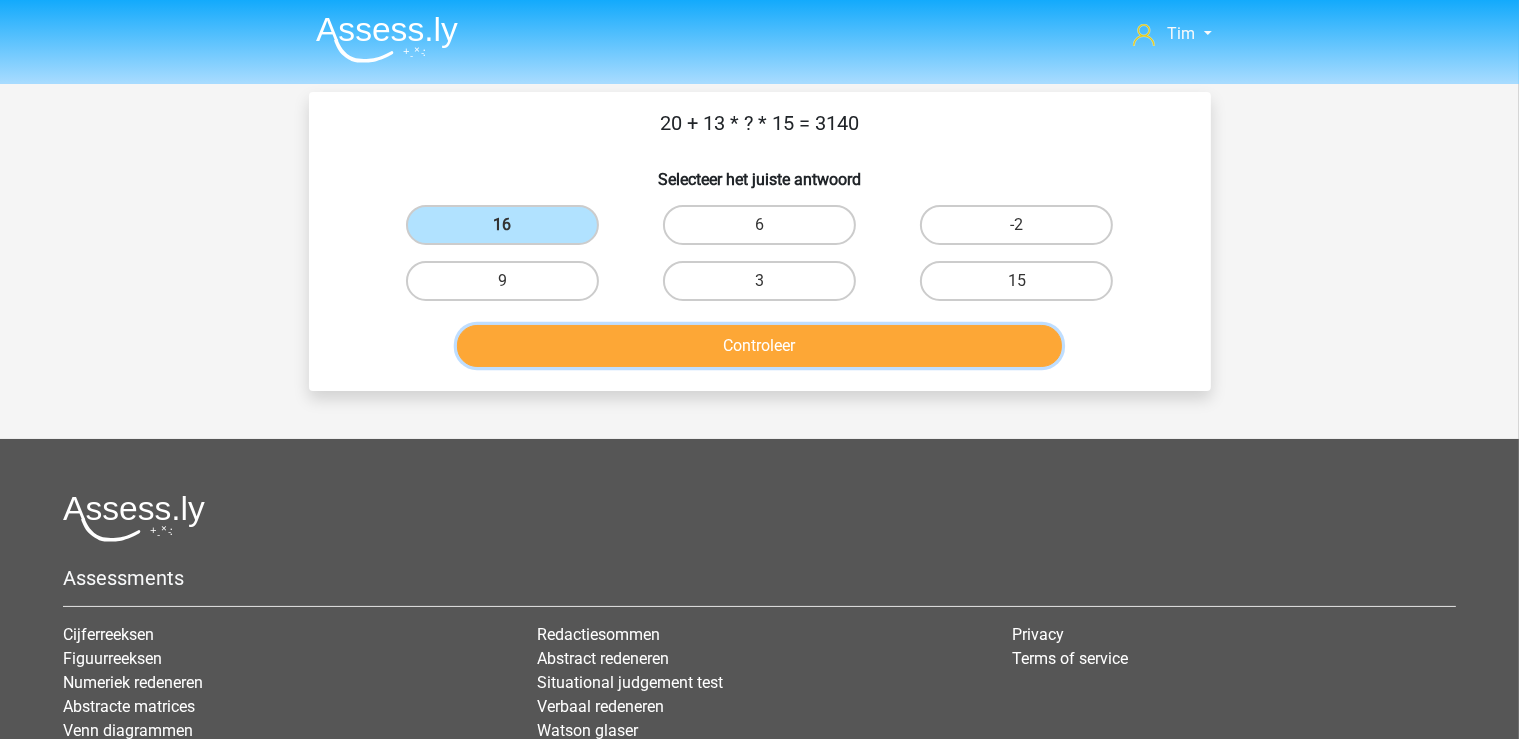 click on "Controleer" at bounding box center [759, 346] 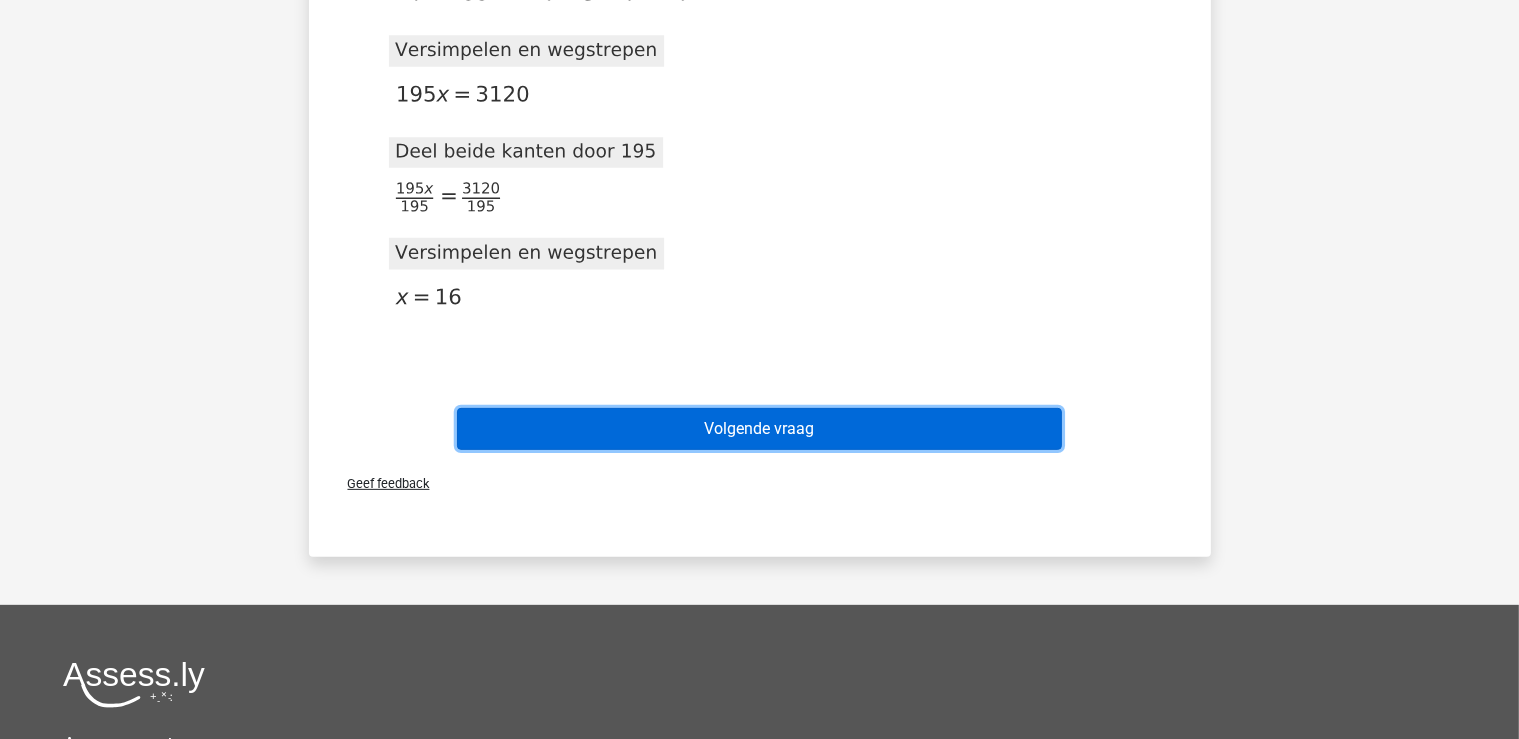 click on "Volgende vraag" at bounding box center [759, 429] 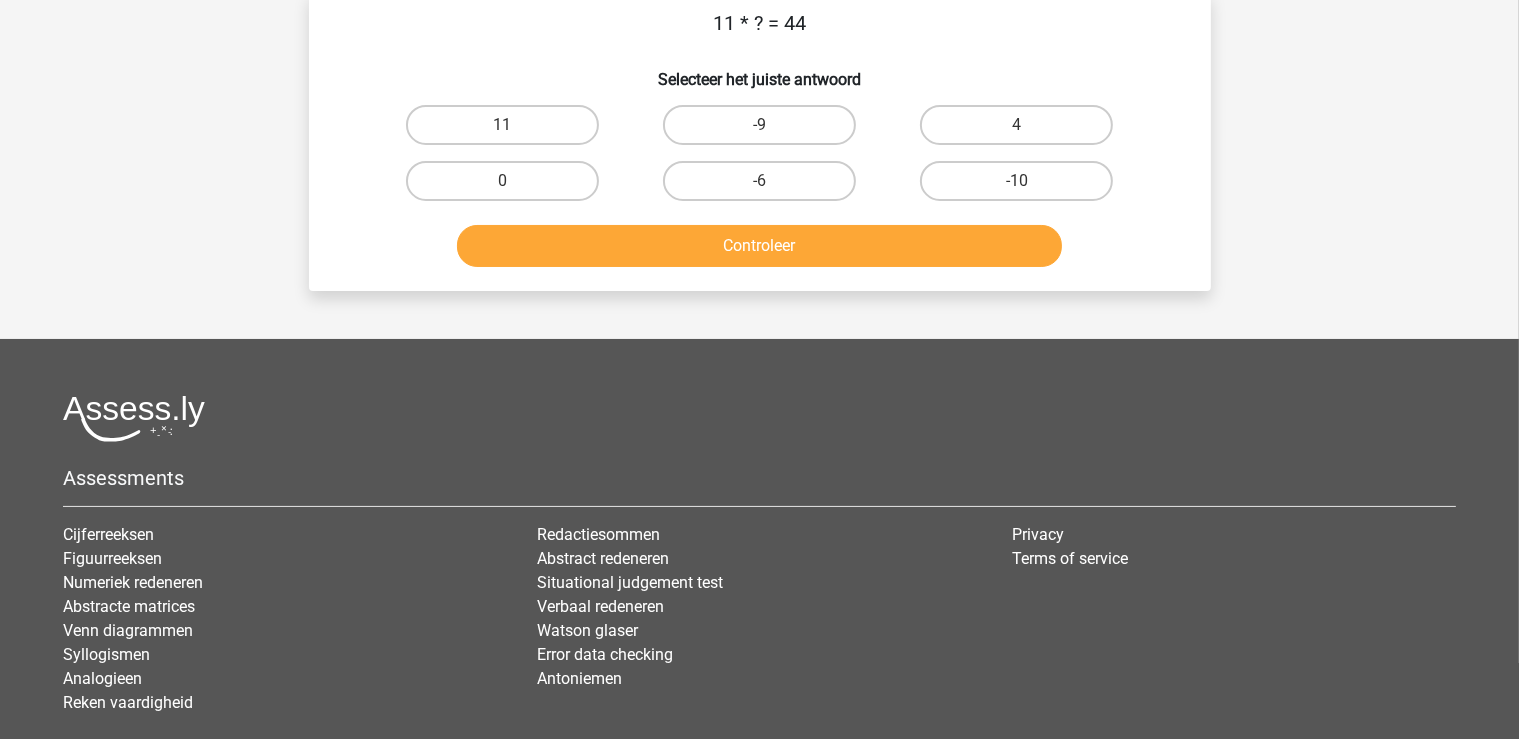 scroll, scrollTop: 0, scrollLeft: 0, axis: both 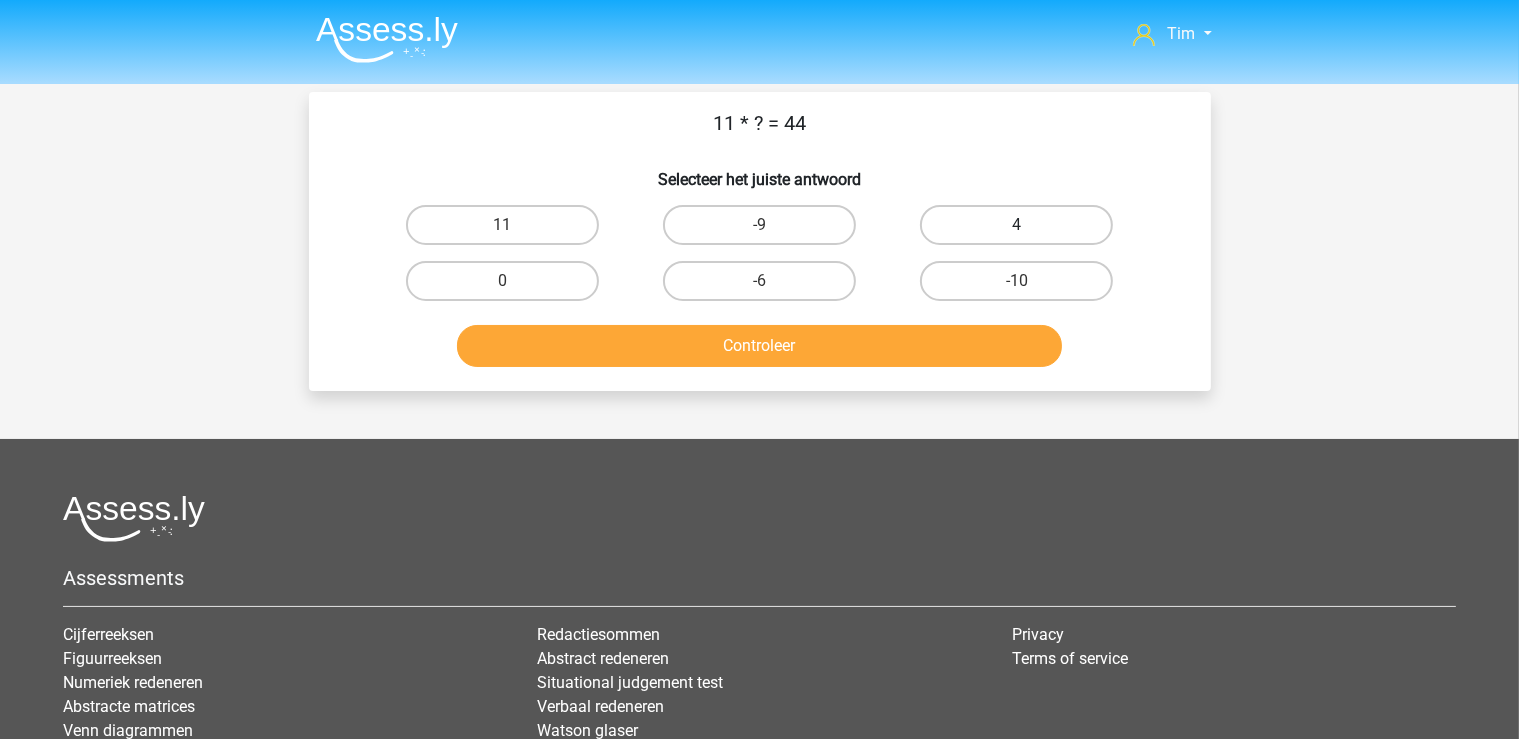 click on "4" at bounding box center (1016, 225) 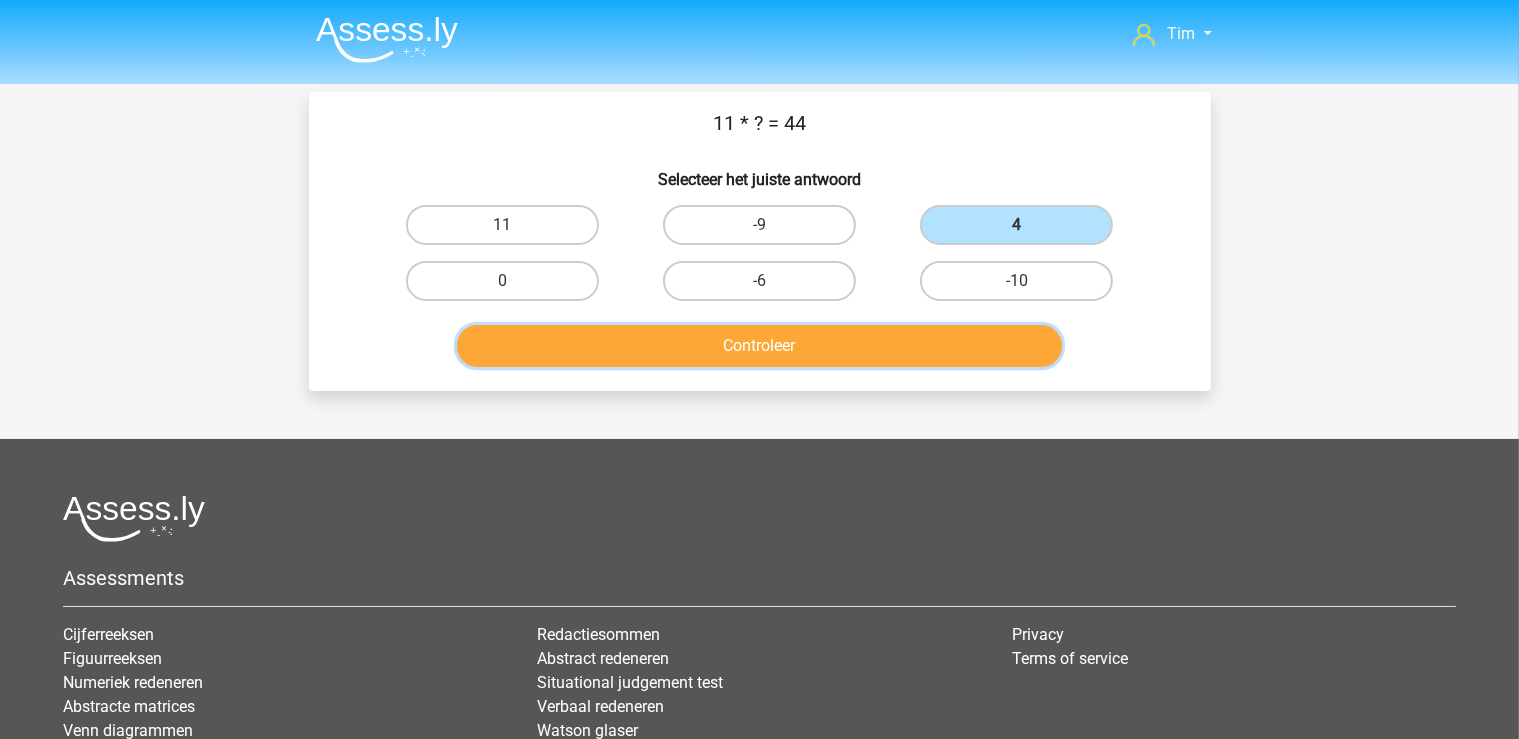 click on "Controleer" at bounding box center [759, 346] 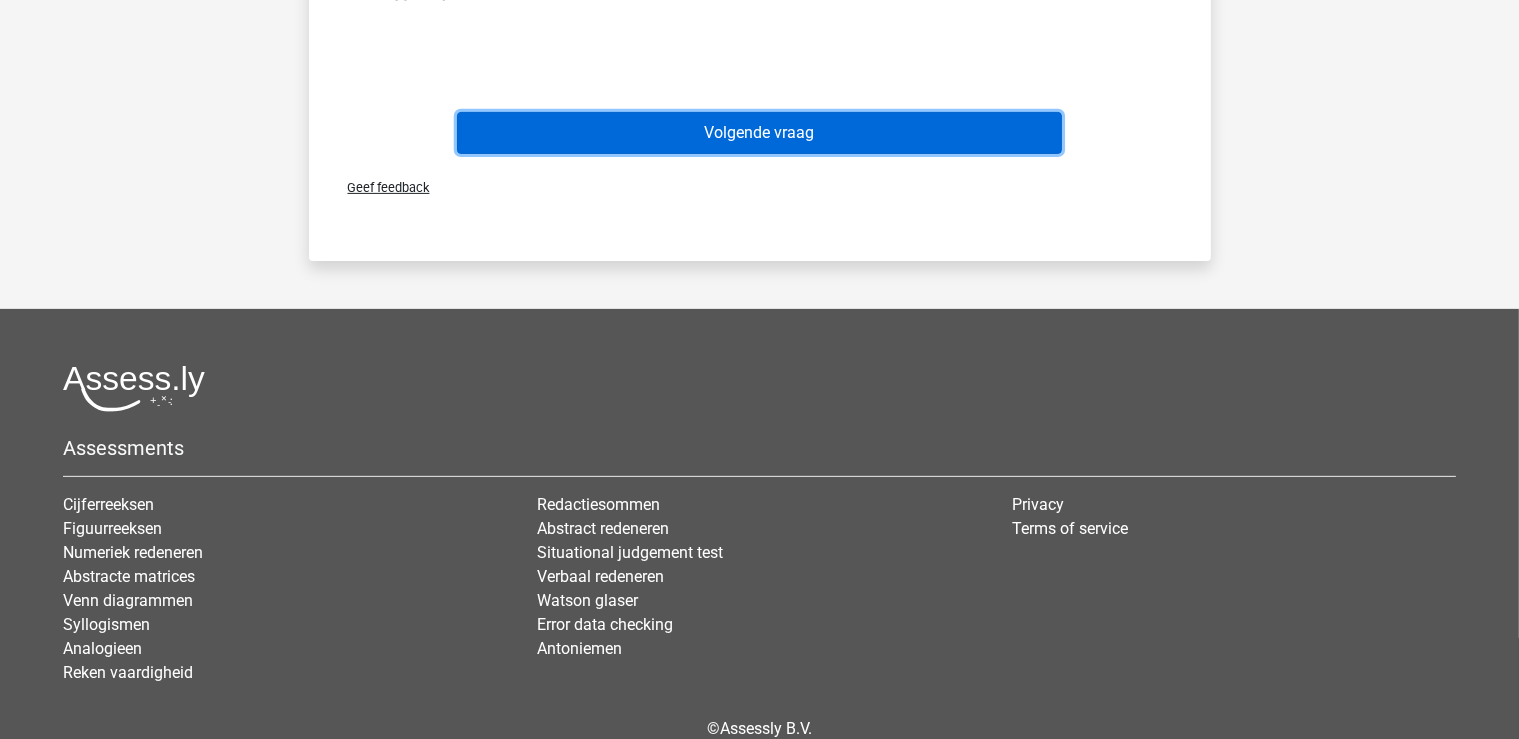 click on "Volgende vraag" at bounding box center [759, 133] 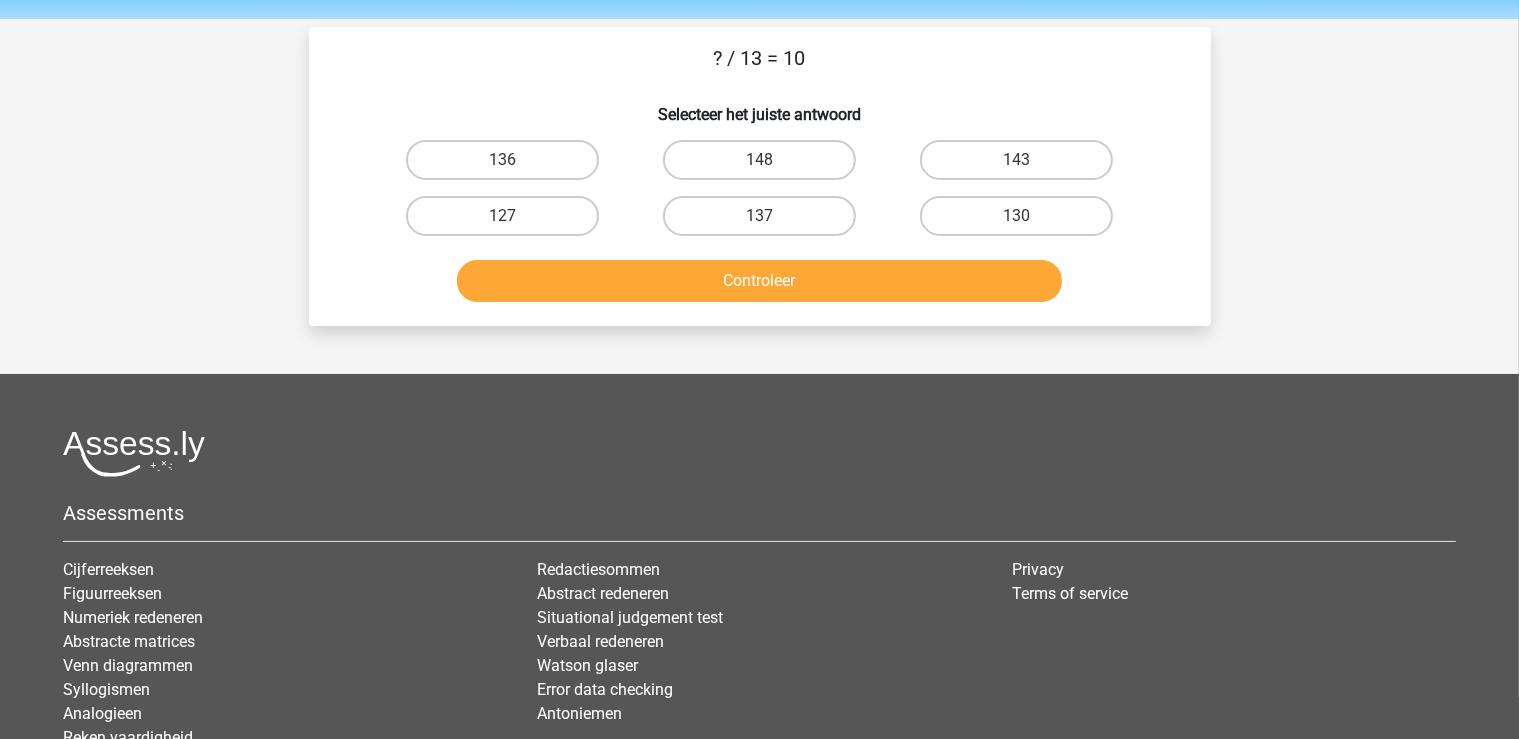 scroll, scrollTop: 0, scrollLeft: 0, axis: both 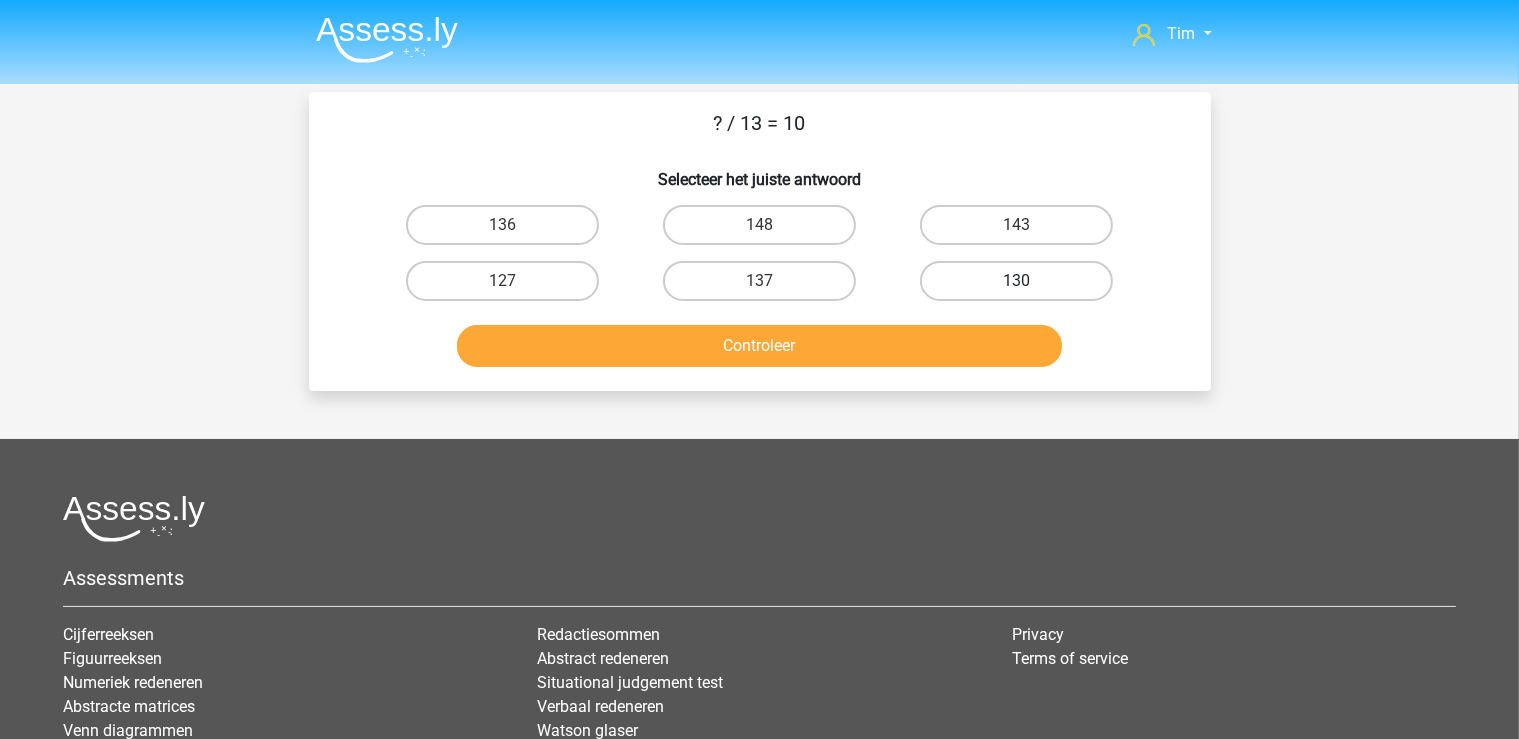 click on "130" at bounding box center (1016, 281) 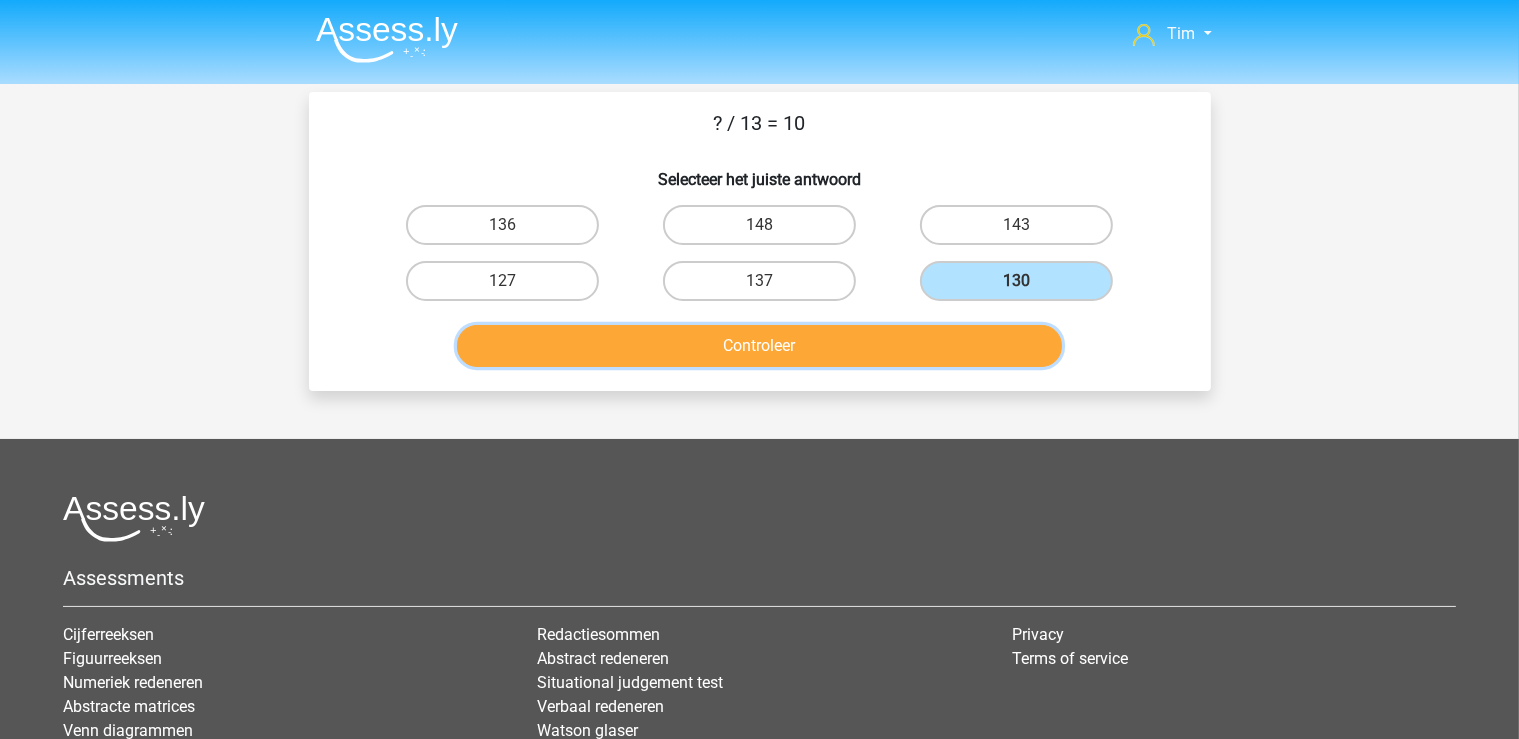click on "Controleer" at bounding box center (759, 346) 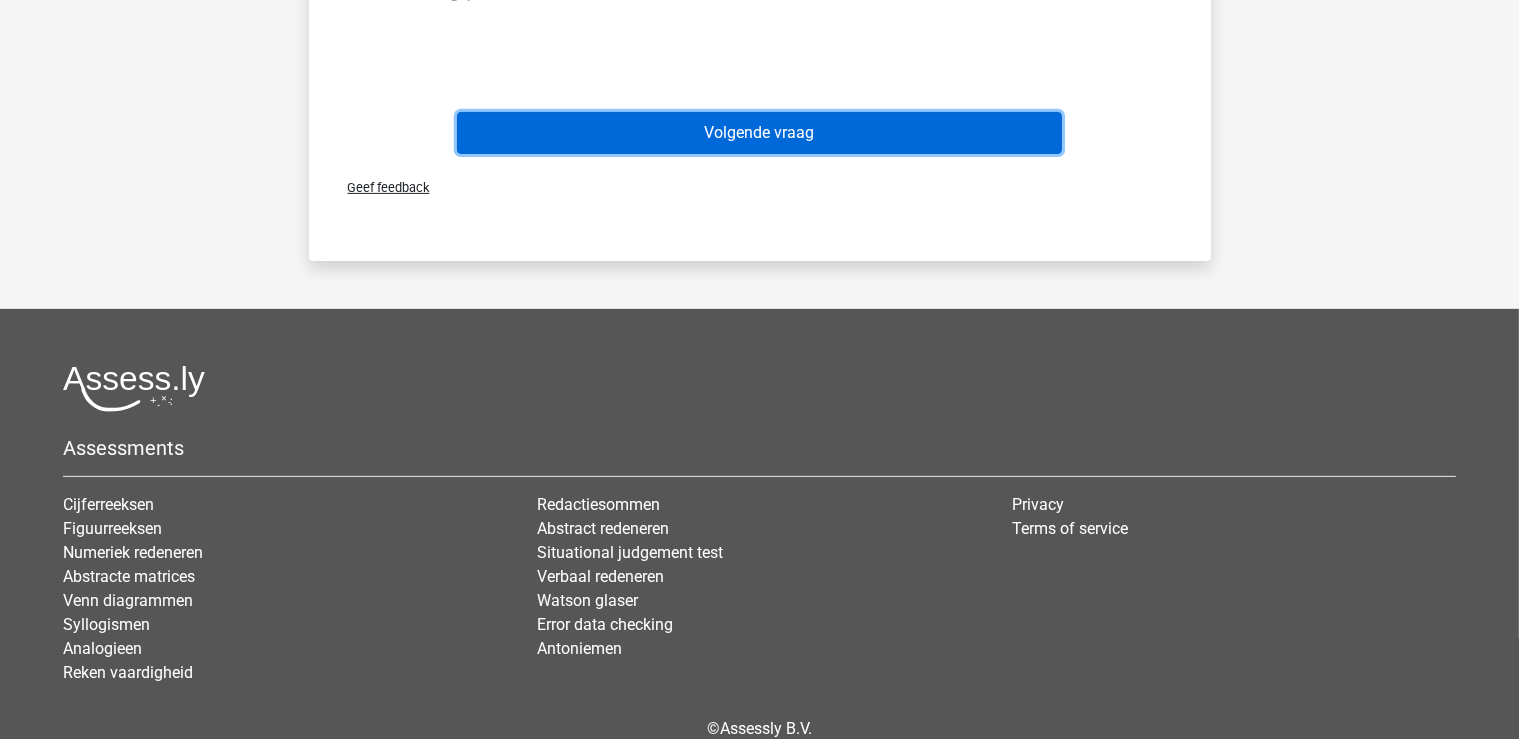 click on "Volgende vraag" at bounding box center (759, 133) 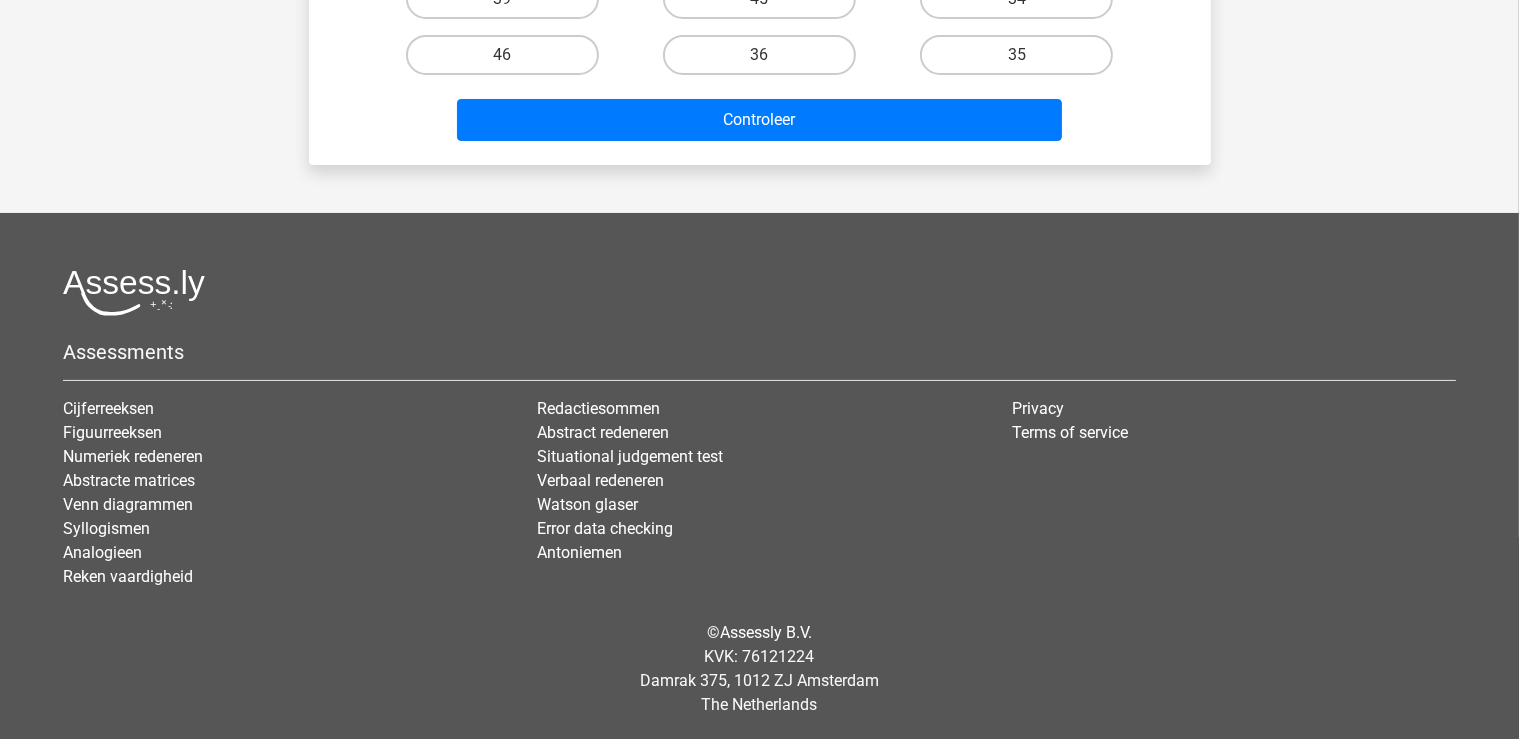scroll, scrollTop: 0, scrollLeft: 0, axis: both 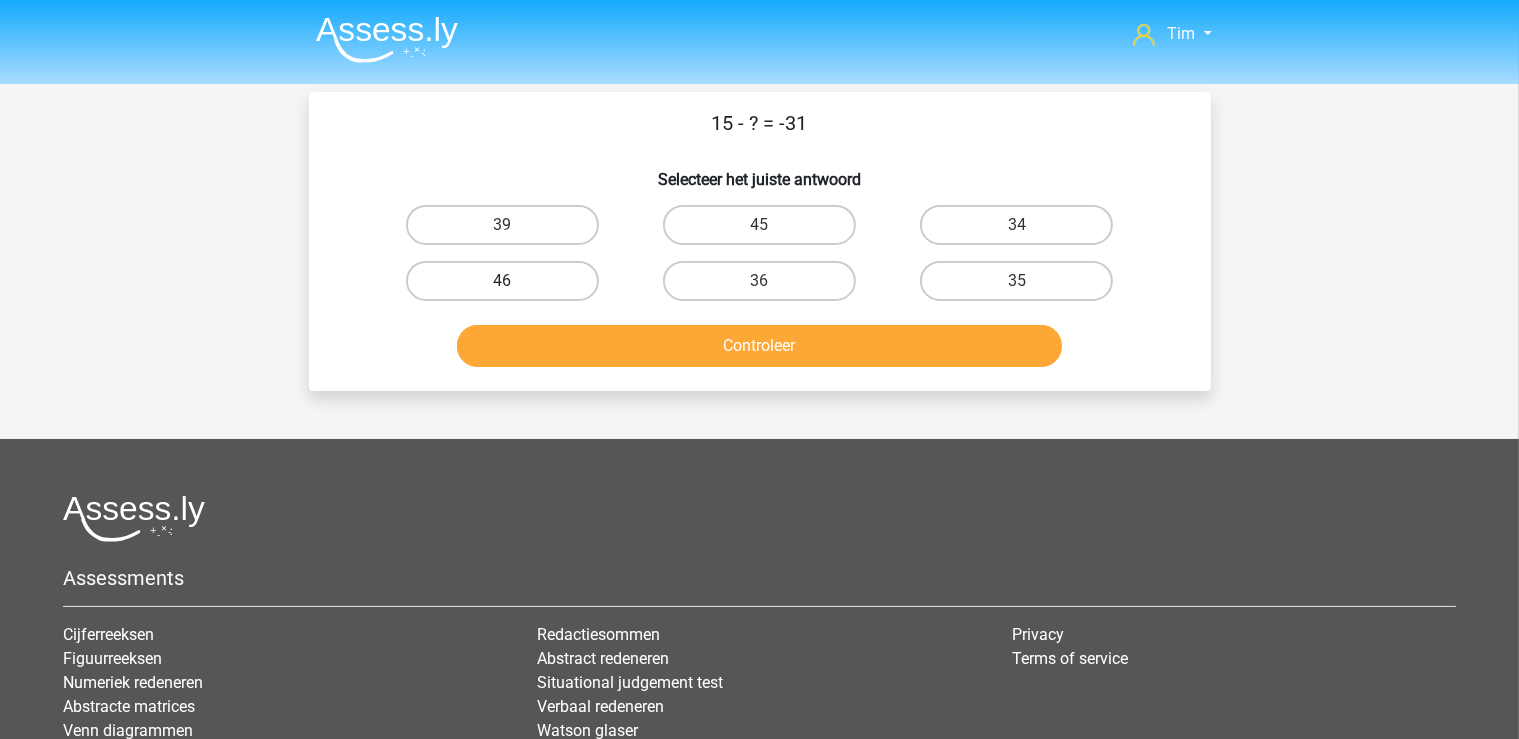 click on "46" at bounding box center [502, 281] 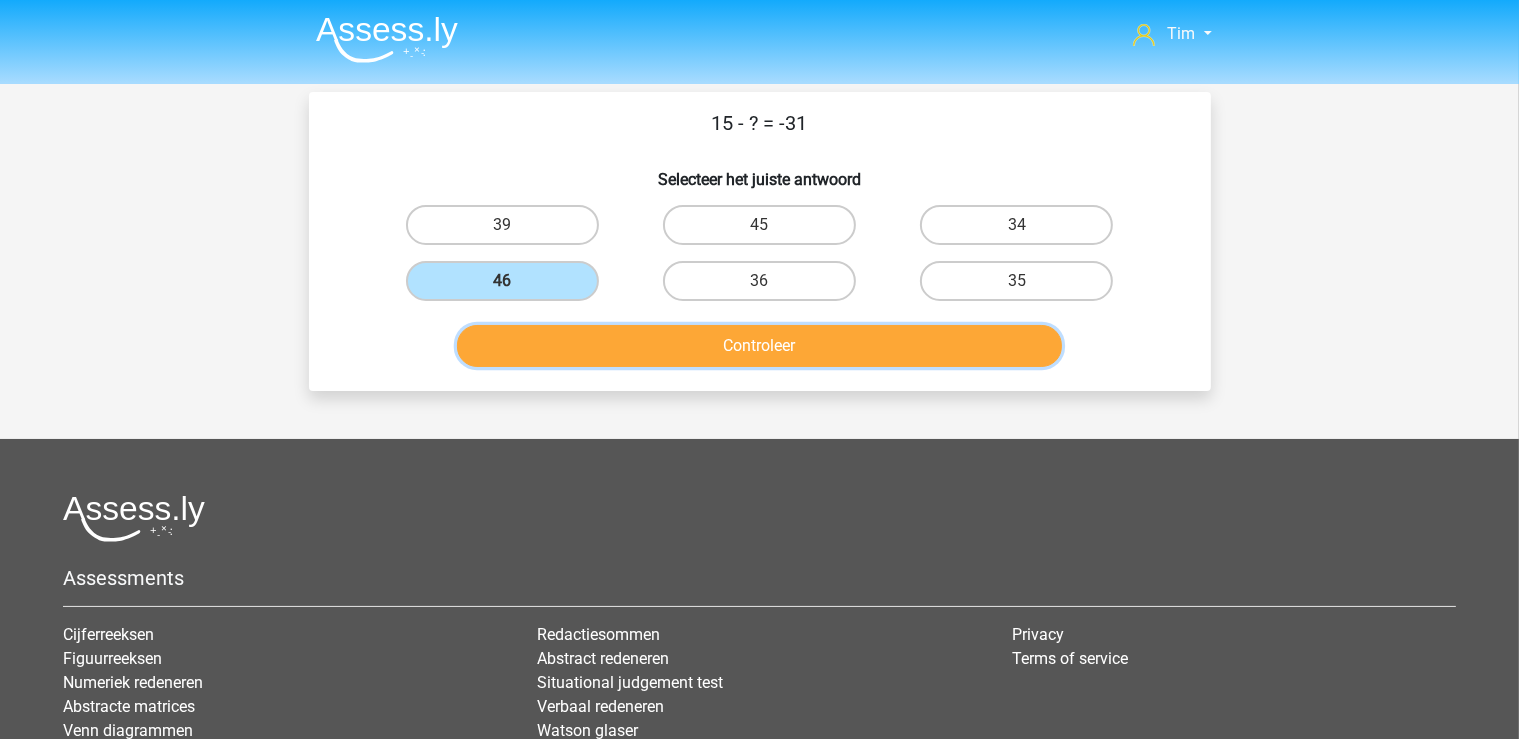 click on "Controleer" at bounding box center (759, 346) 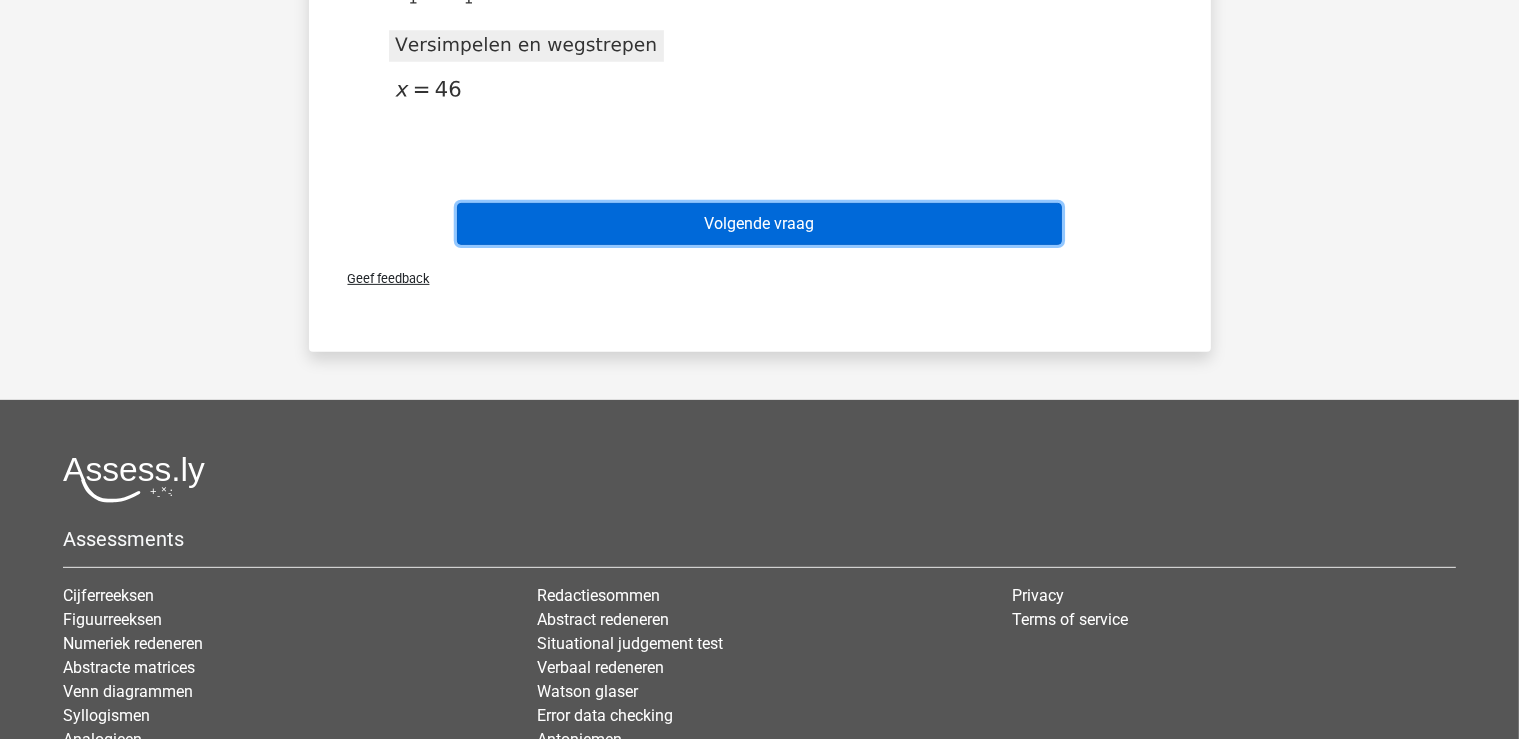 click on "Volgende vraag" at bounding box center [759, 224] 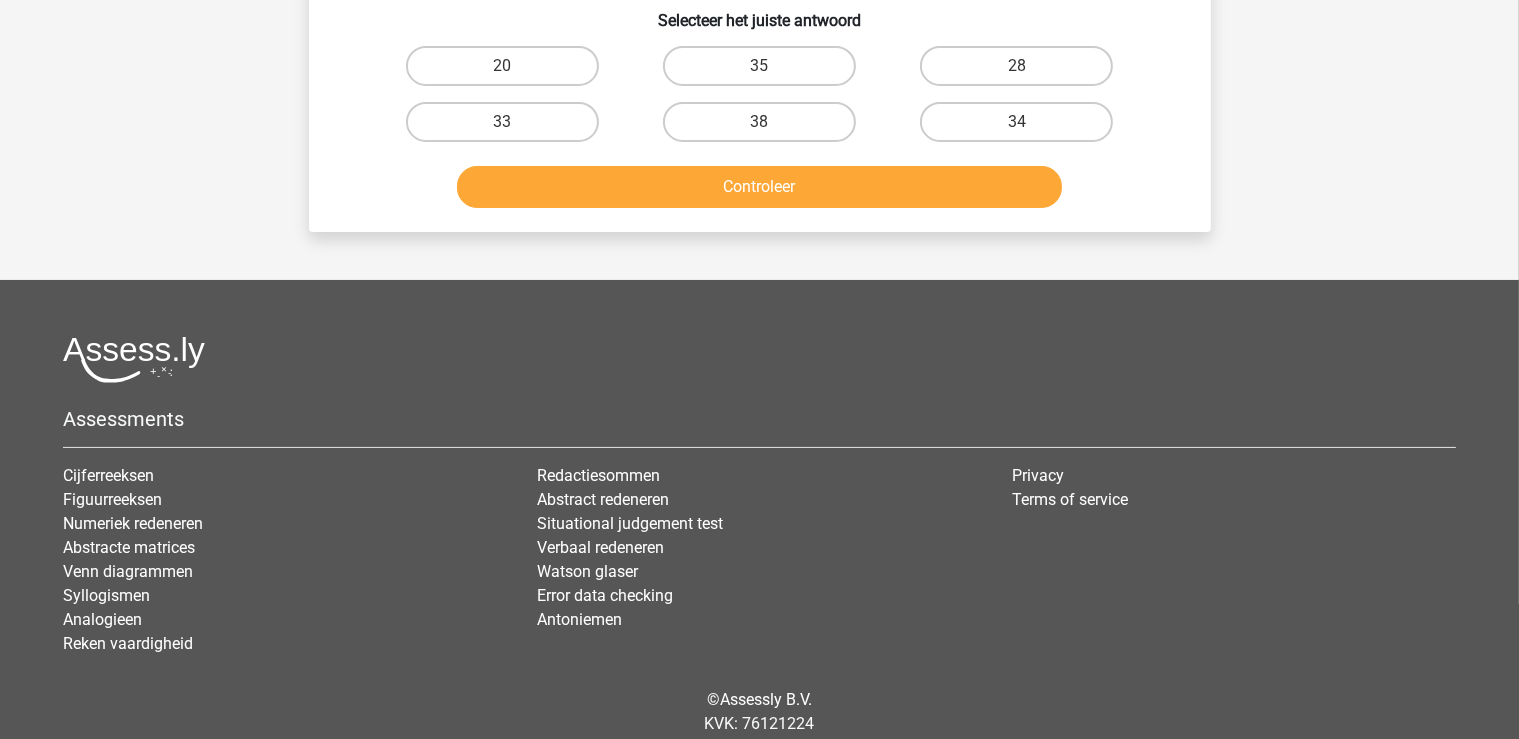 scroll, scrollTop: 0, scrollLeft: 0, axis: both 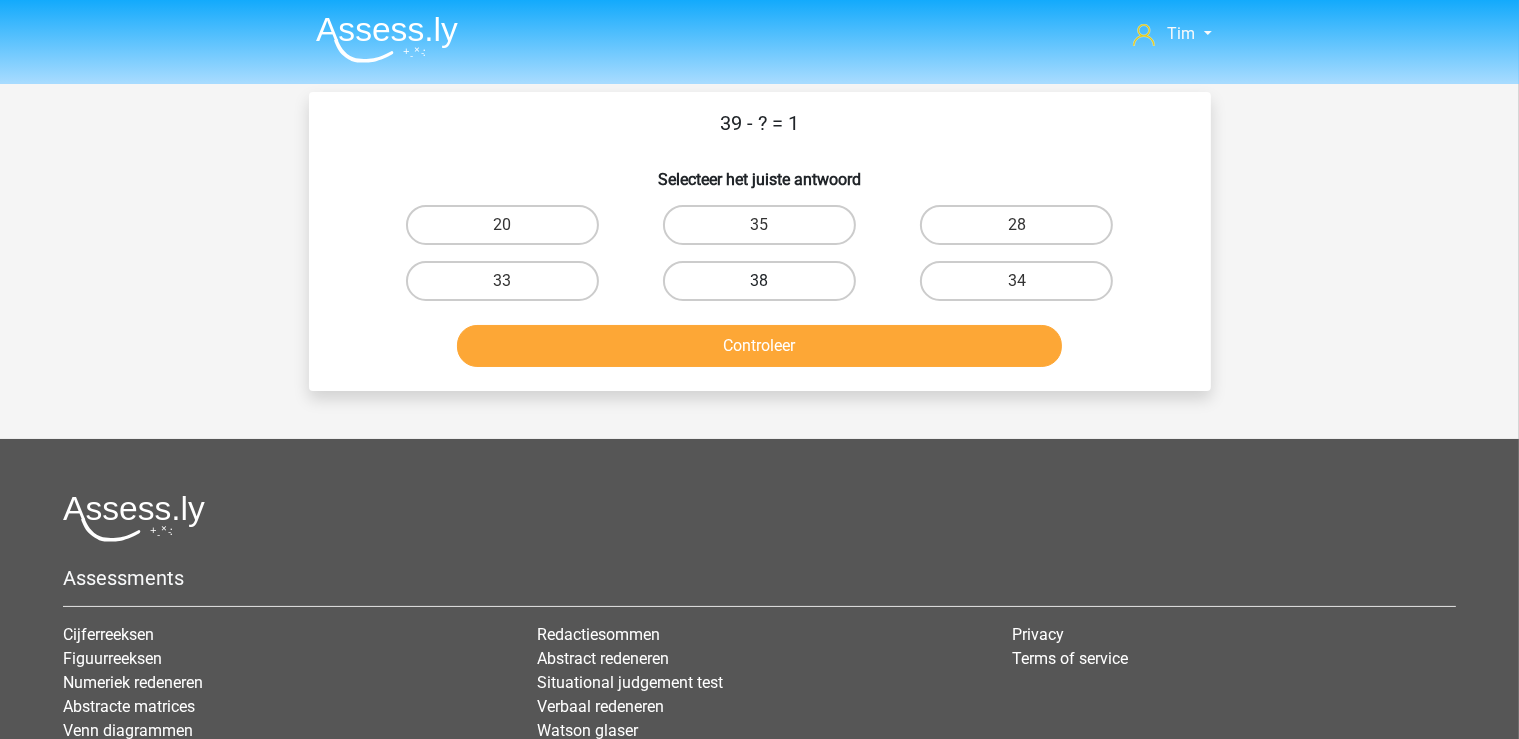 click on "38" at bounding box center [759, 281] 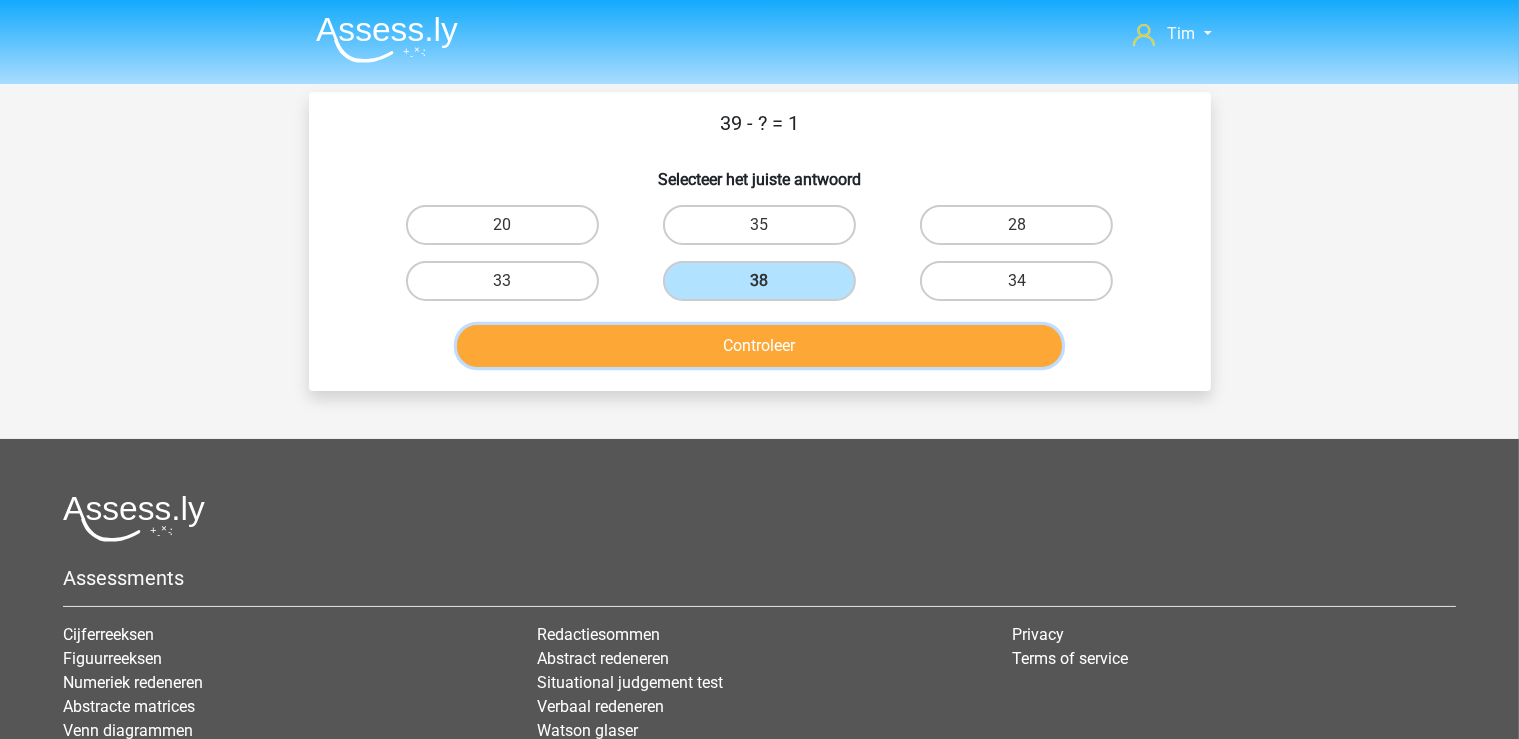 click on "Controleer" at bounding box center [759, 346] 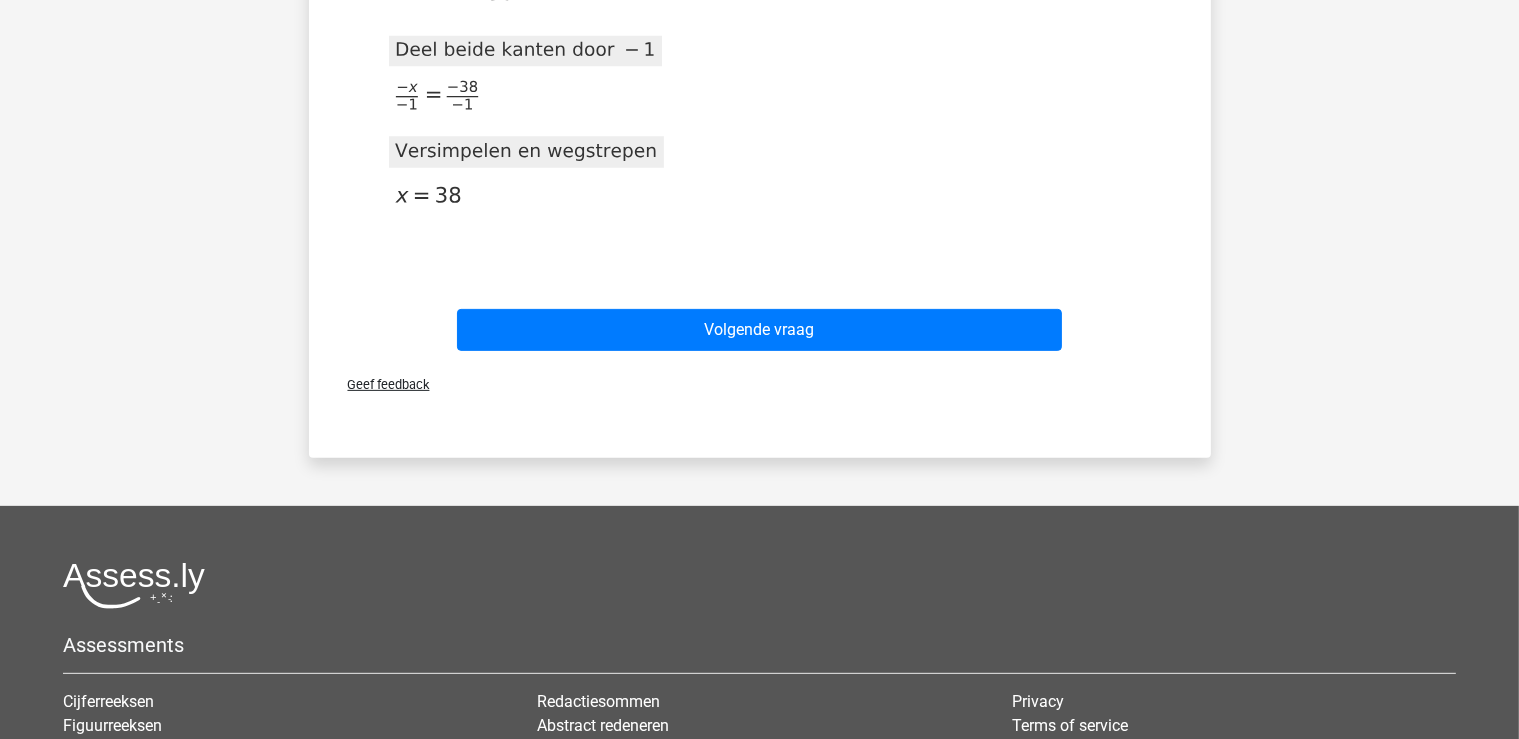 click on "Volgende vraag" at bounding box center (760, 326) 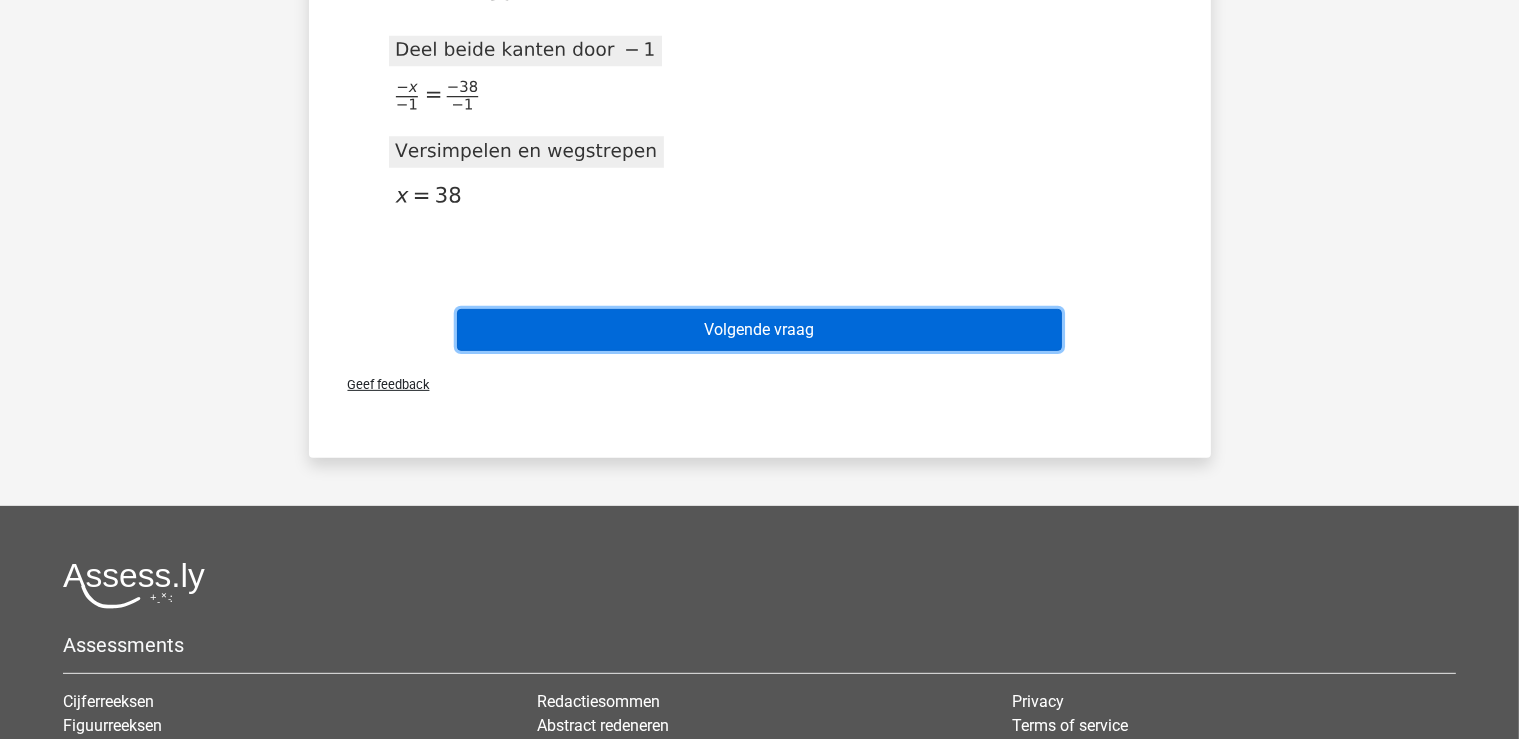 click on "Volgende vraag" at bounding box center (759, 330) 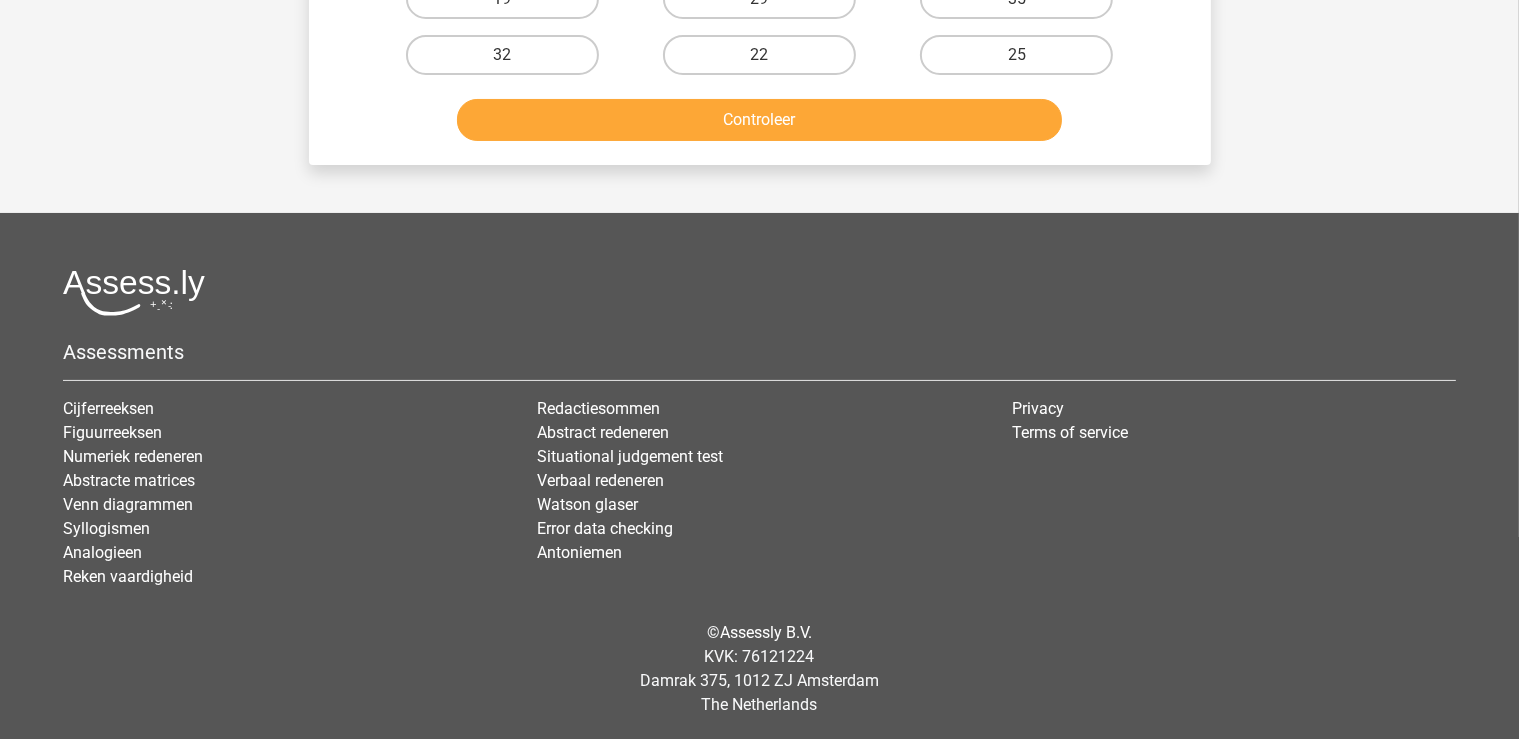 scroll, scrollTop: 0, scrollLeft: 0, axis: both 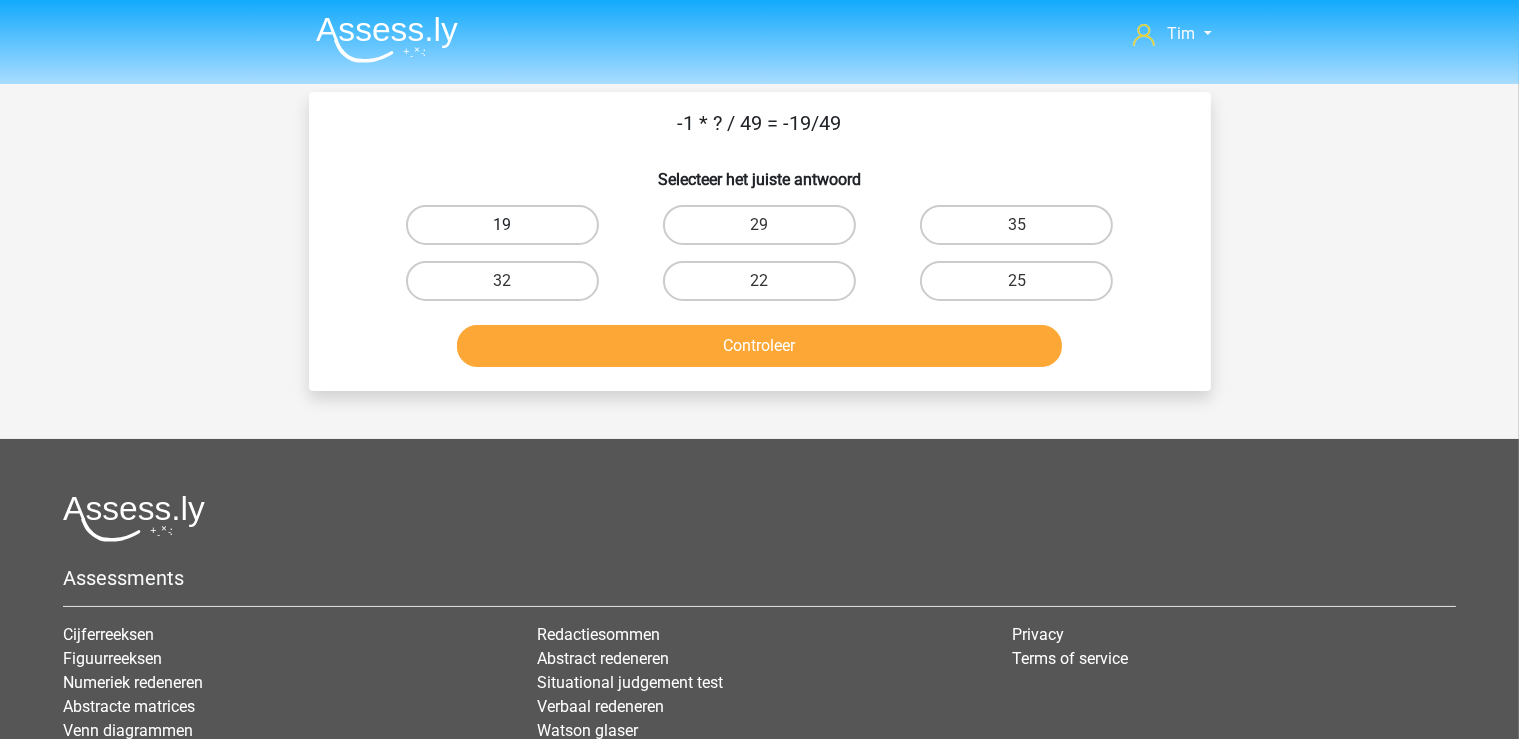 click on "19" at bounding box center [502, 225] 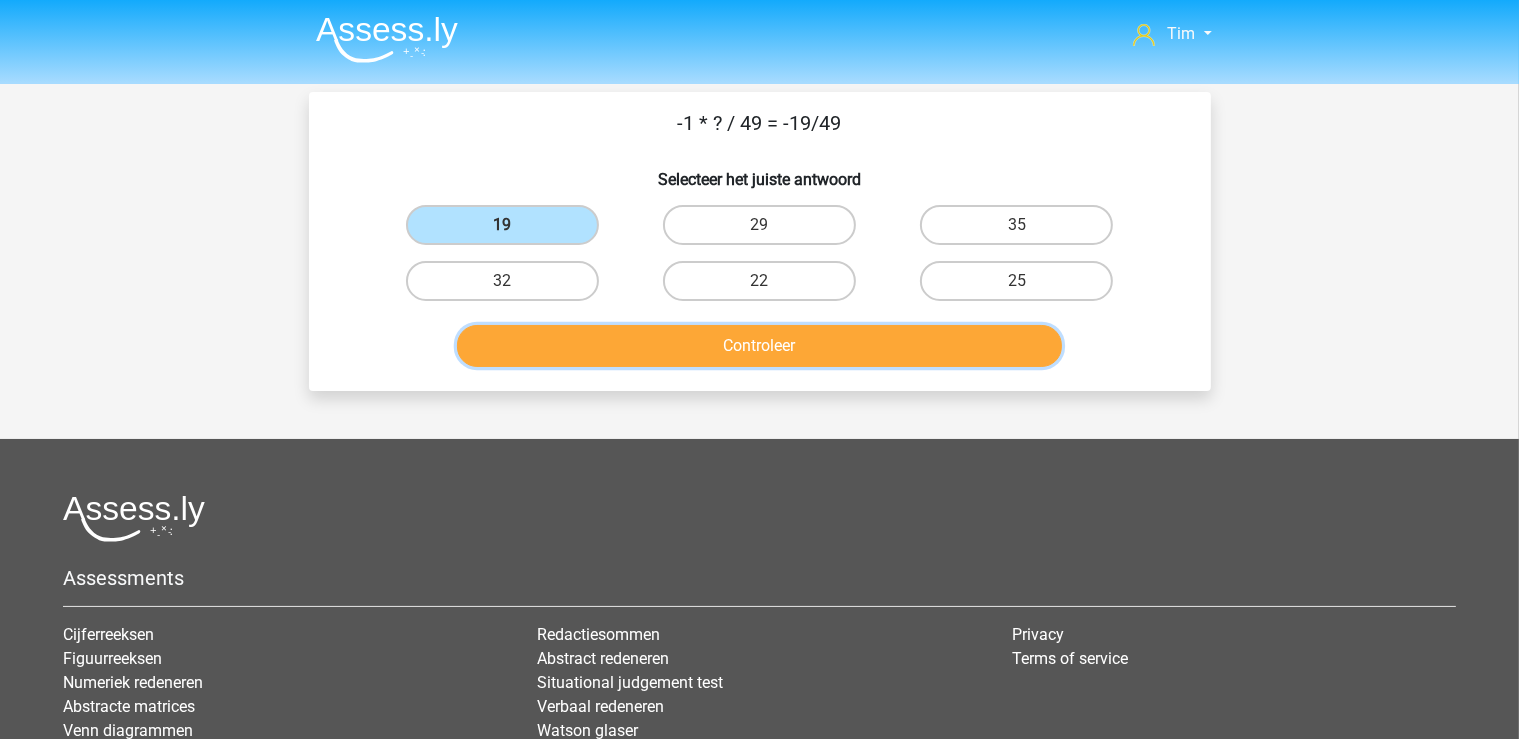 click on "Controleer" at bounding box center [759, 346] 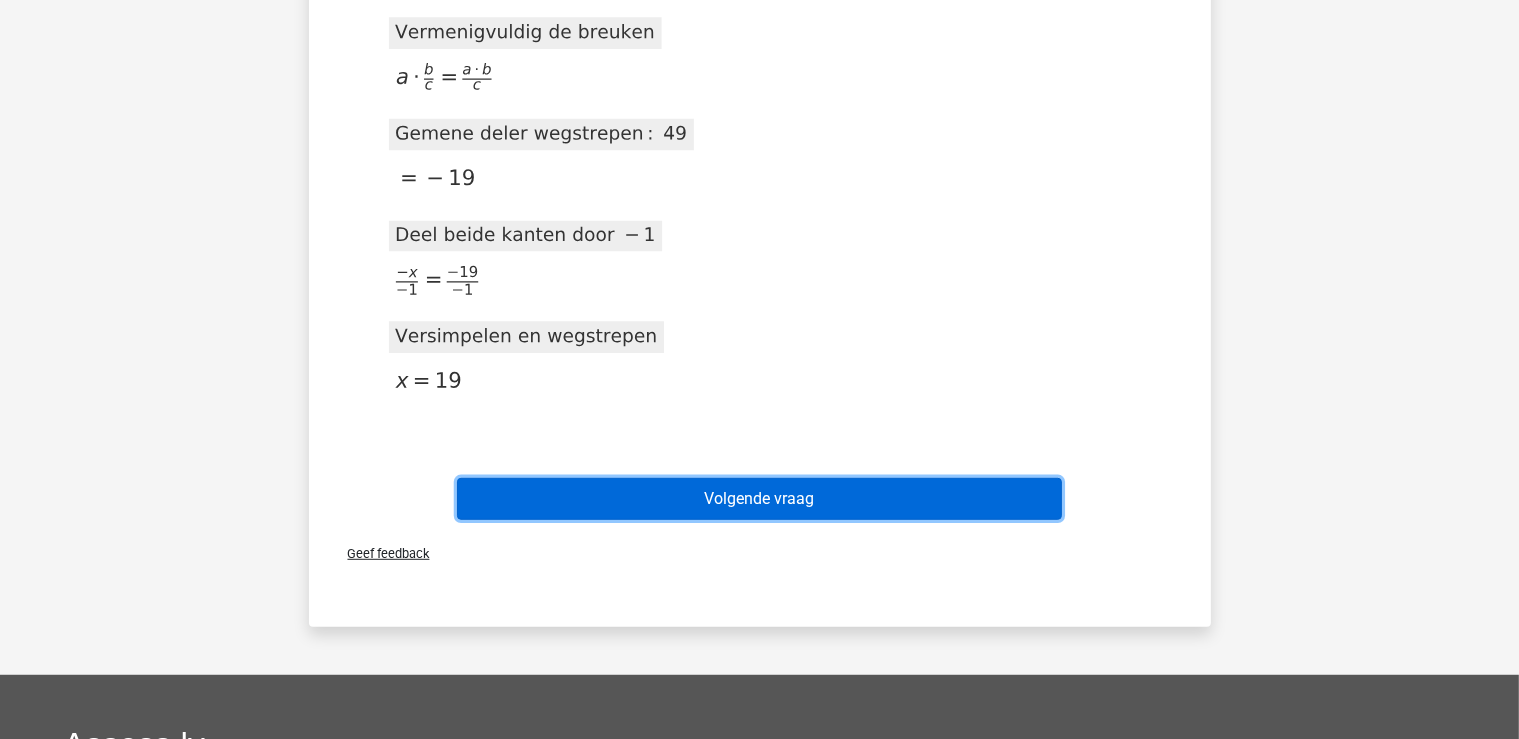 click on "Volgende vraag" at bounding box center [759, 499] 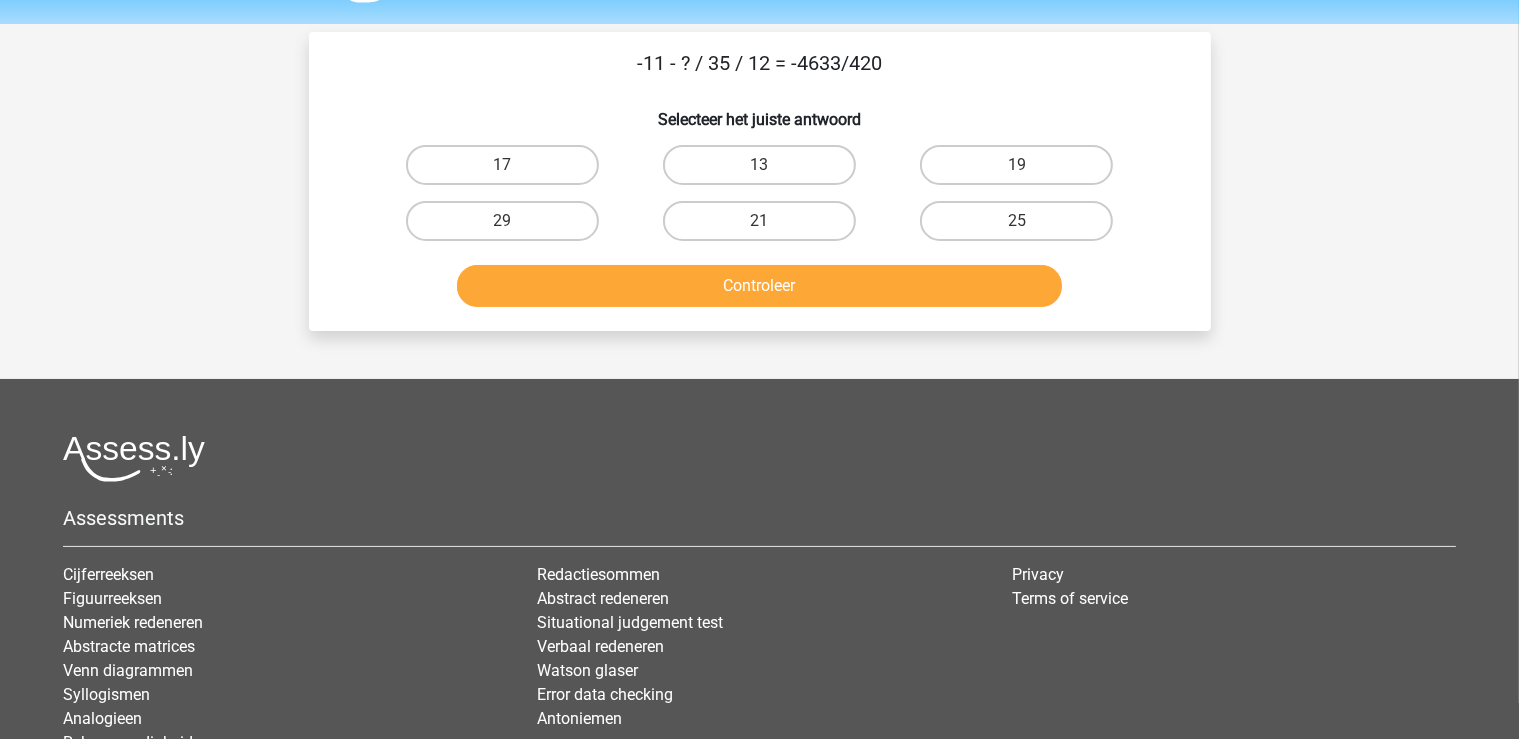 scroll, scrollTop: 0, scrollLeft: 0, axis: both 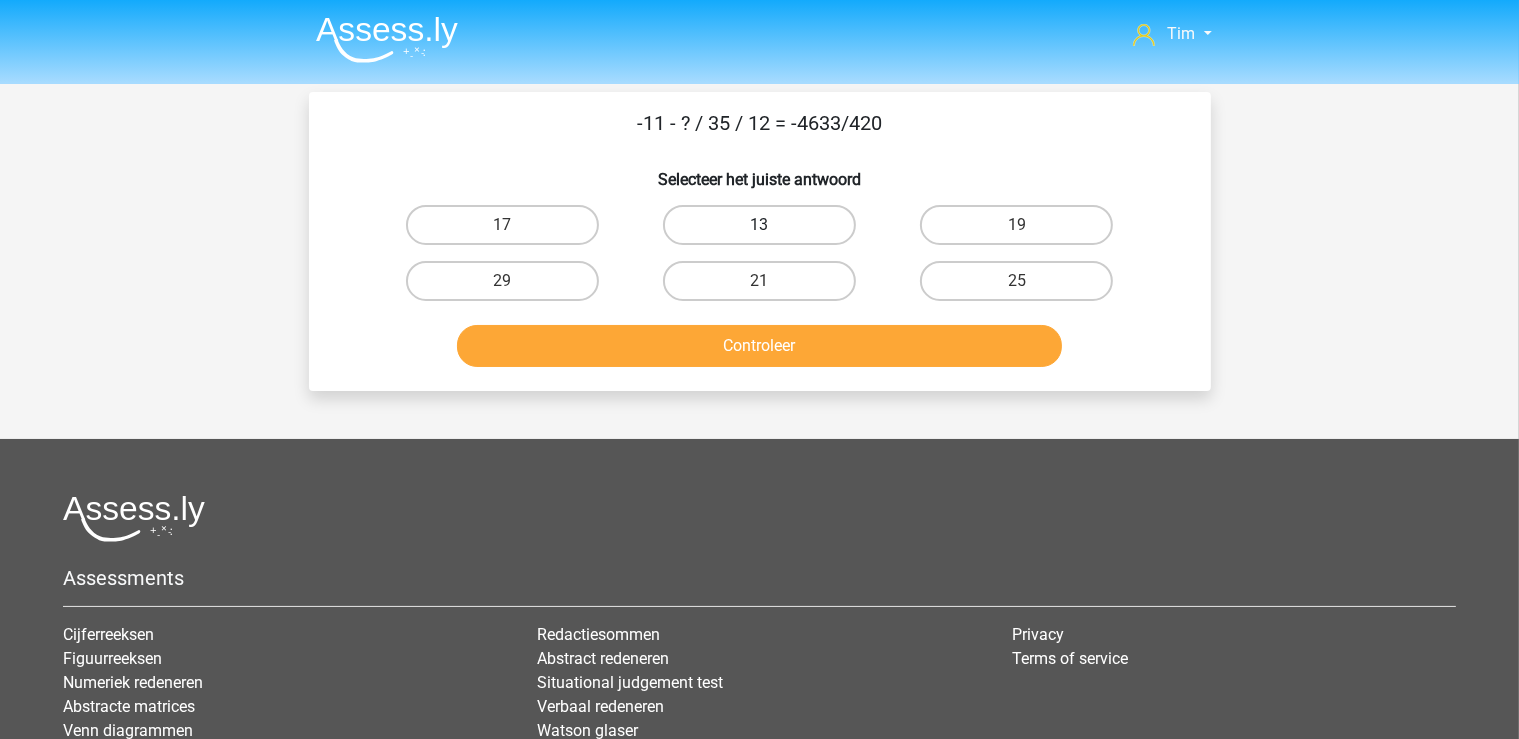 click on "13" at bounding box center [759, 225] 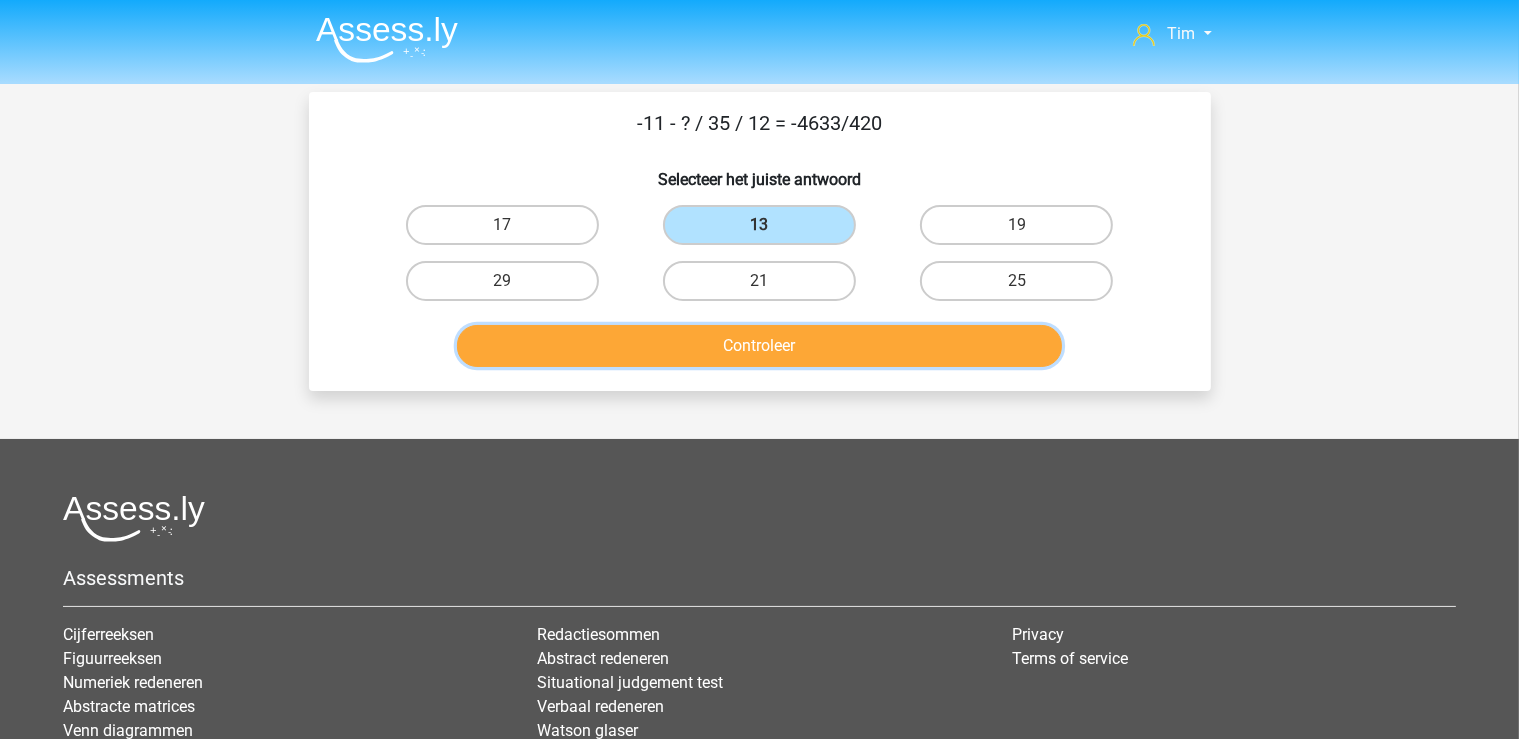 click on "Controleer" at bounding box center (759, 346) 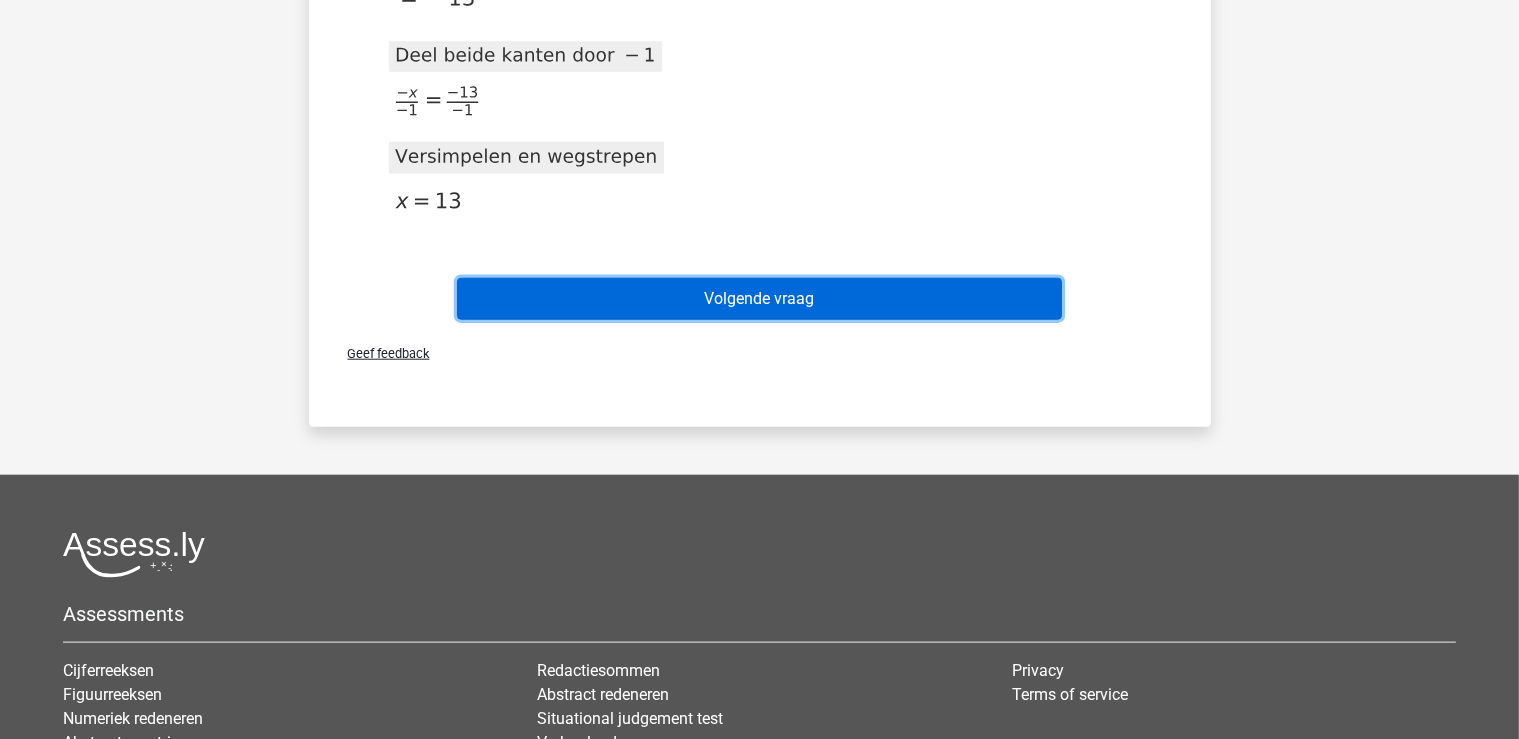 click on "Volgende vraag" at bounding box center [759, 299] 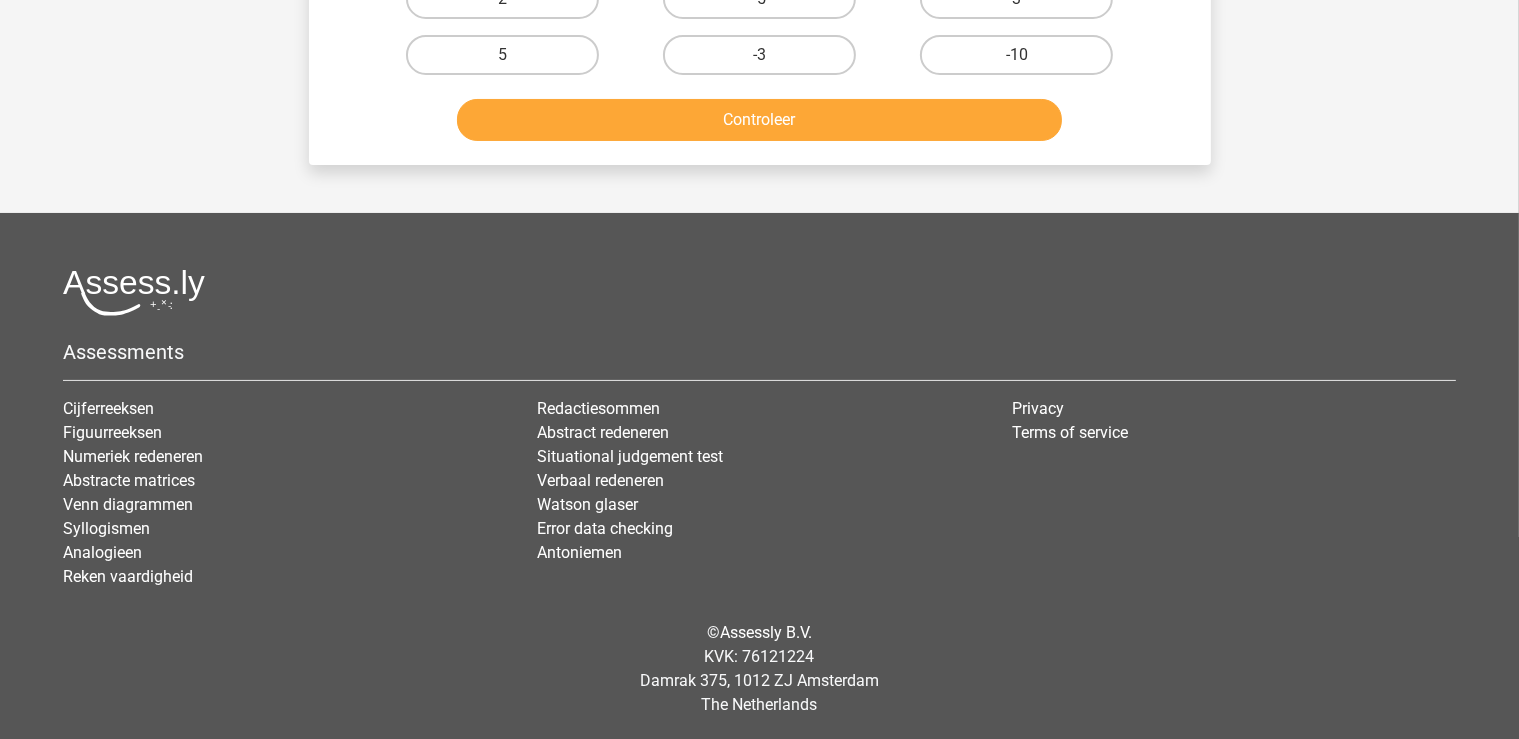 scroll, scrollTop: 0, scrollLeft: 0, axis: both 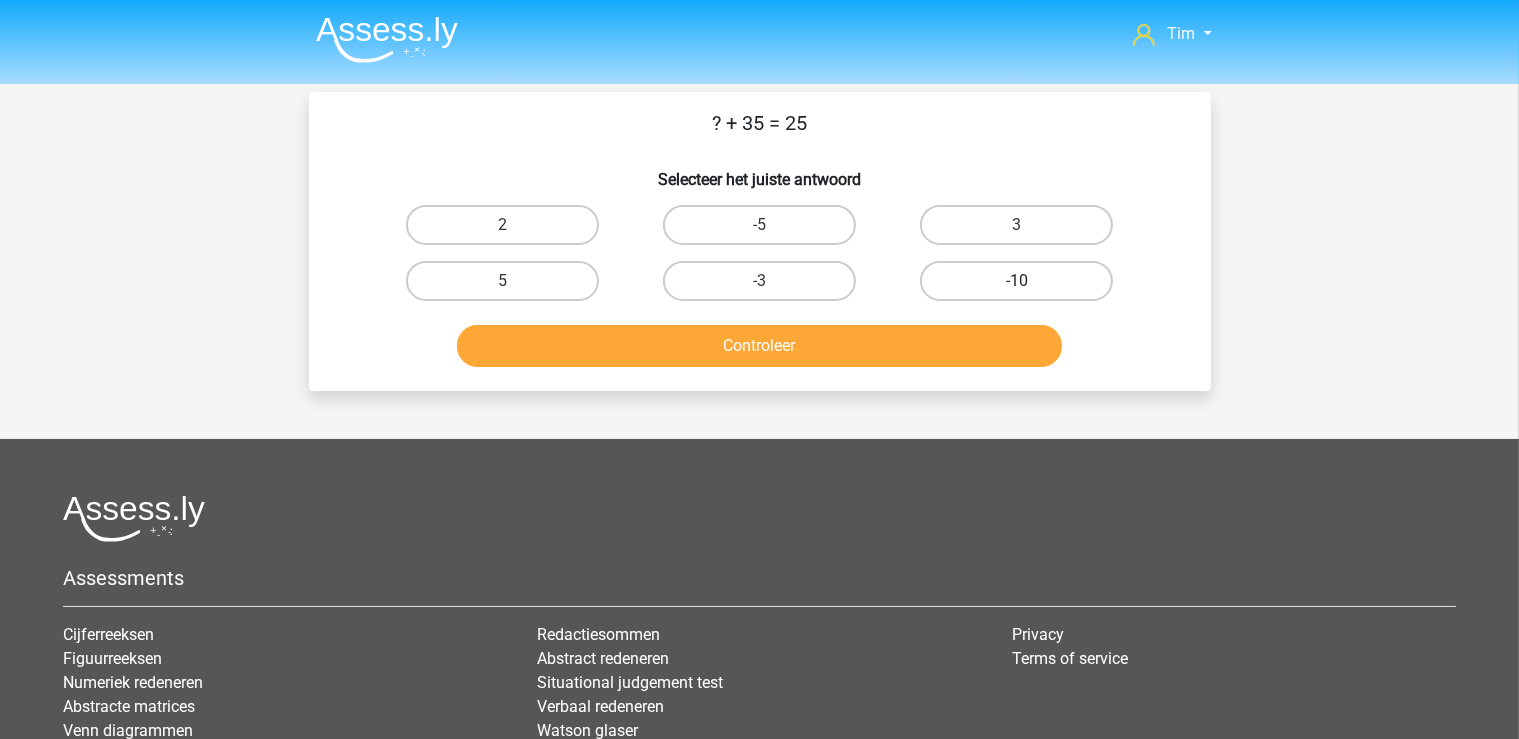 click on "-10" at bounding box center (1016, 281) 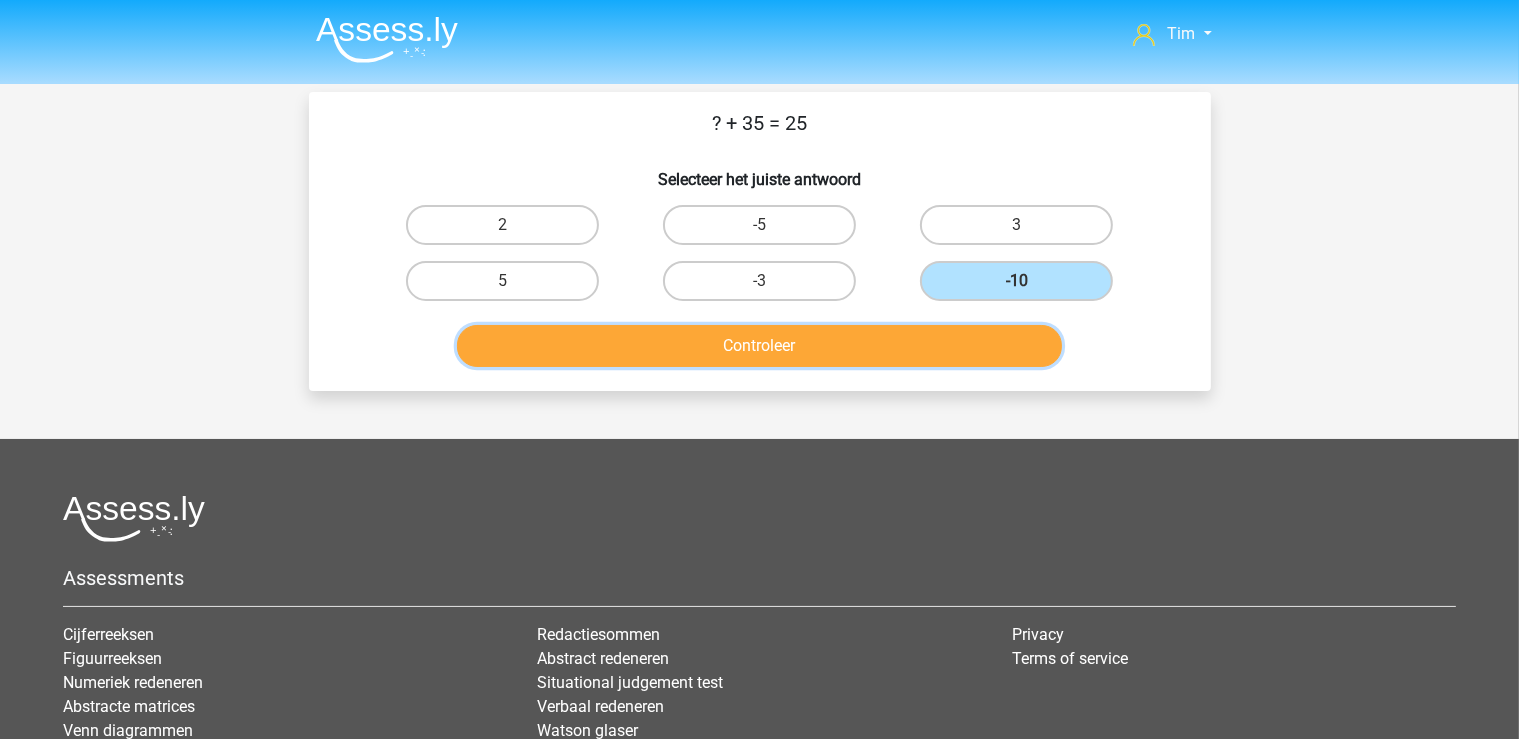 click on "Controleer" at bounding box center [759, 346] 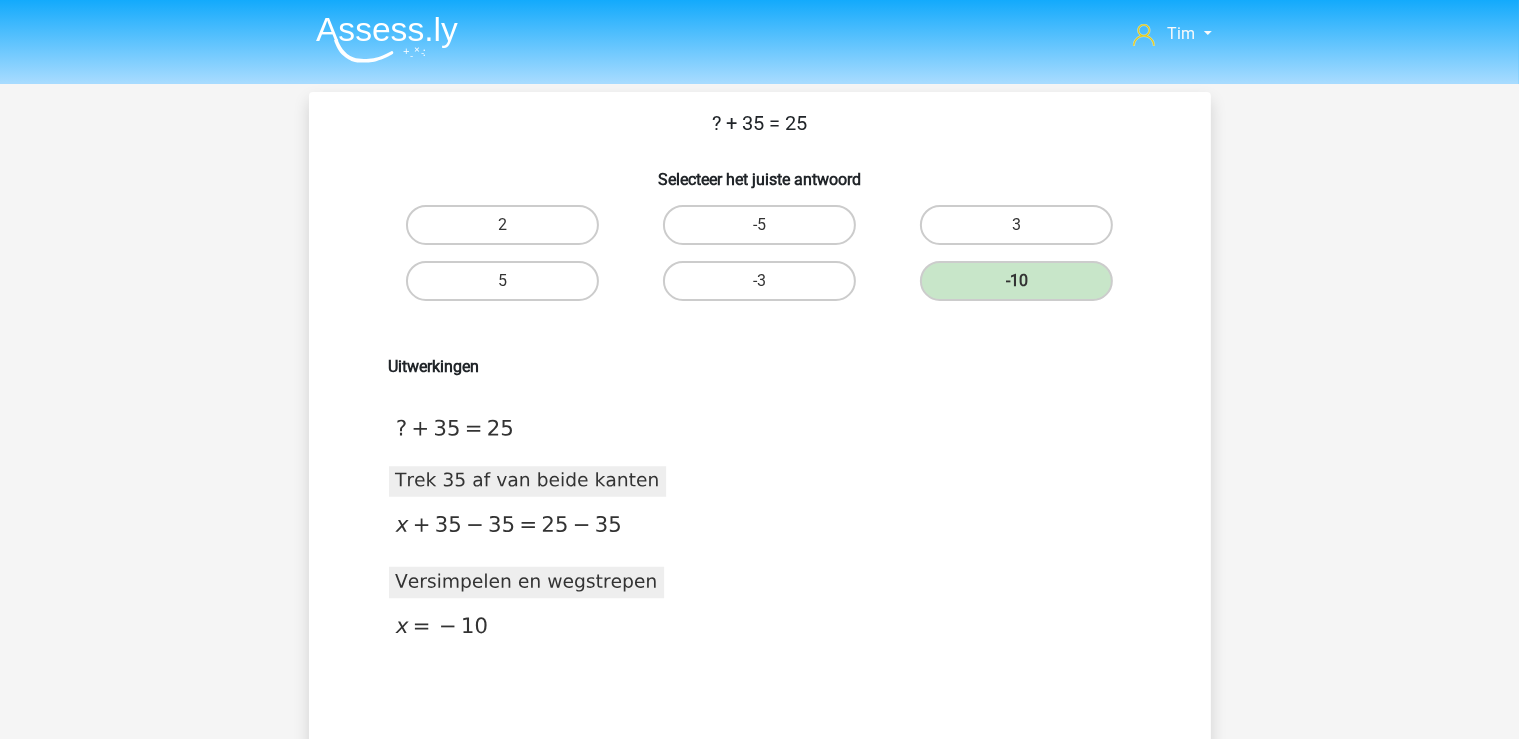scroll, scrollTop: 728, scrollLeft: 0, axis: vertical 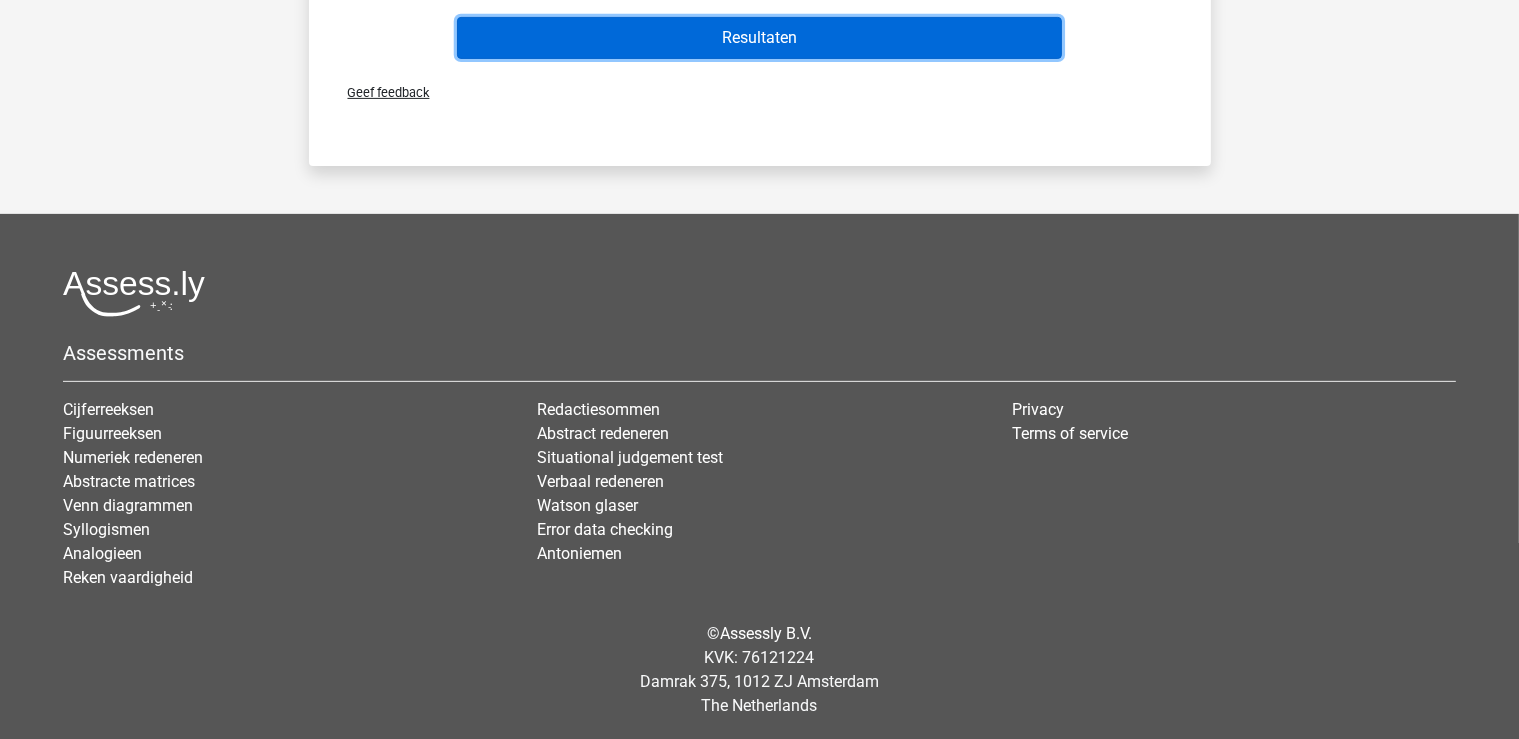 click on "Resultaten" at bounding box center [759, 38] 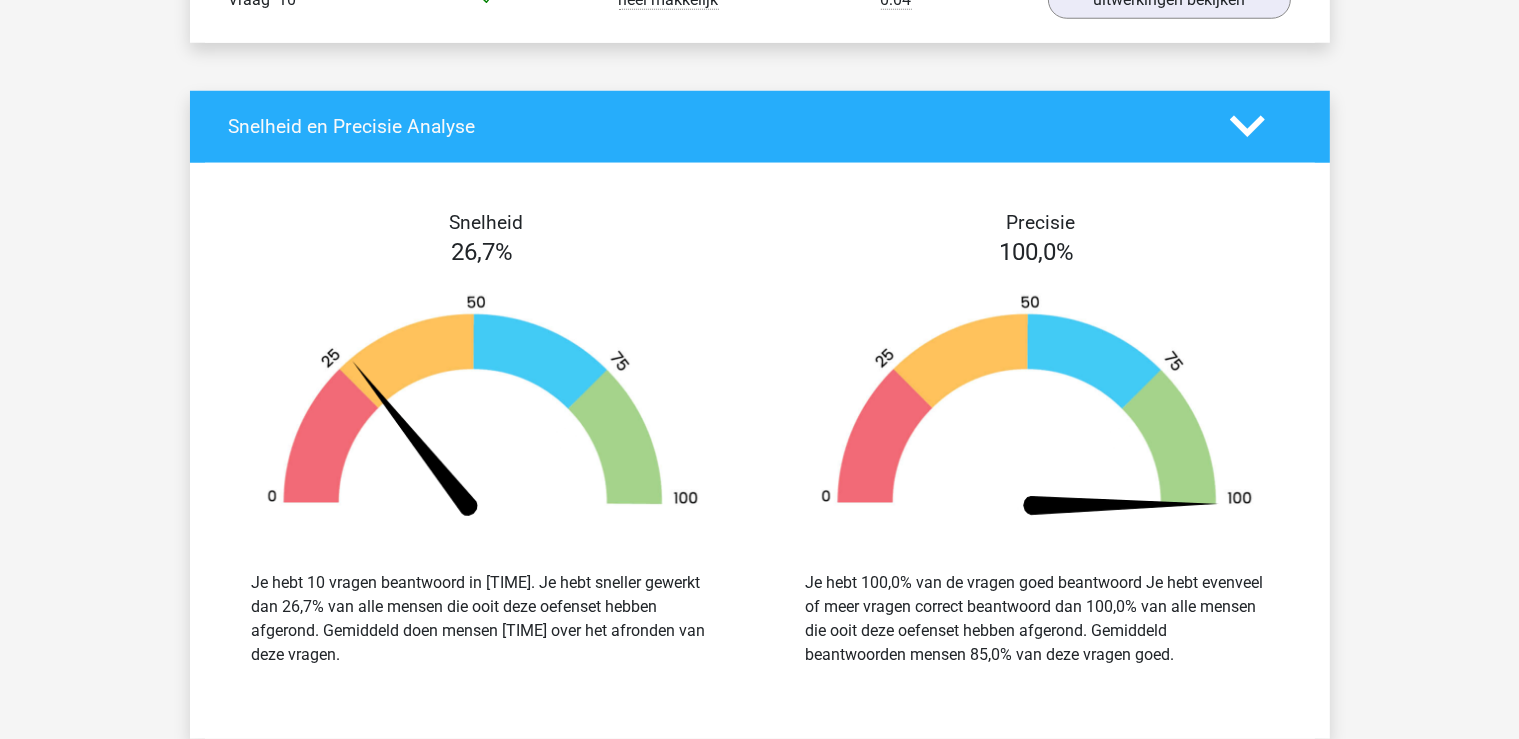scroll, scrollTop: 1372, scrollLeft: 0, axis: vertical 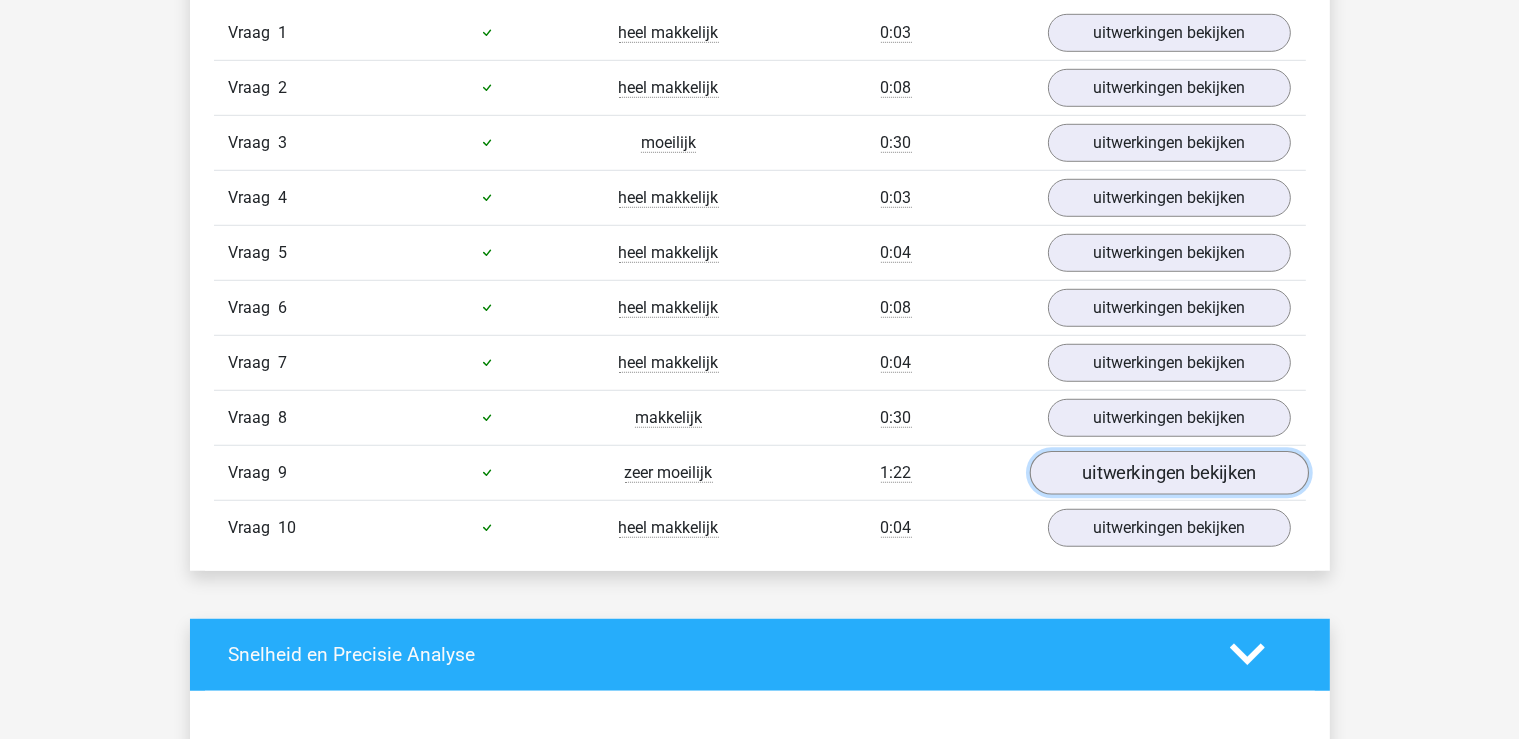 click on "uitwerkingen bekijken" at bounding box center [1168, 473] 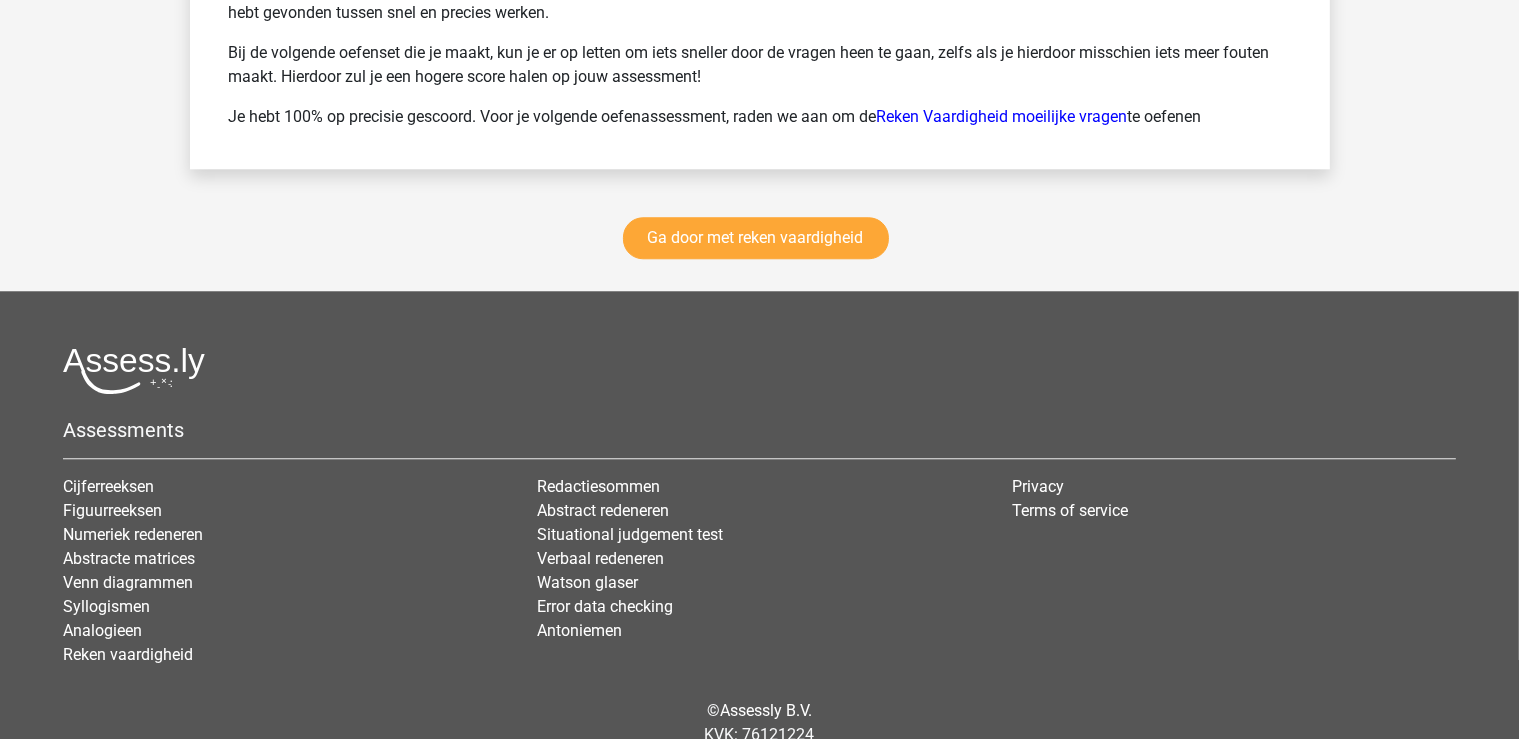 scroll, scrollTop: 5256, scrollLeft: 0, axis: vertical 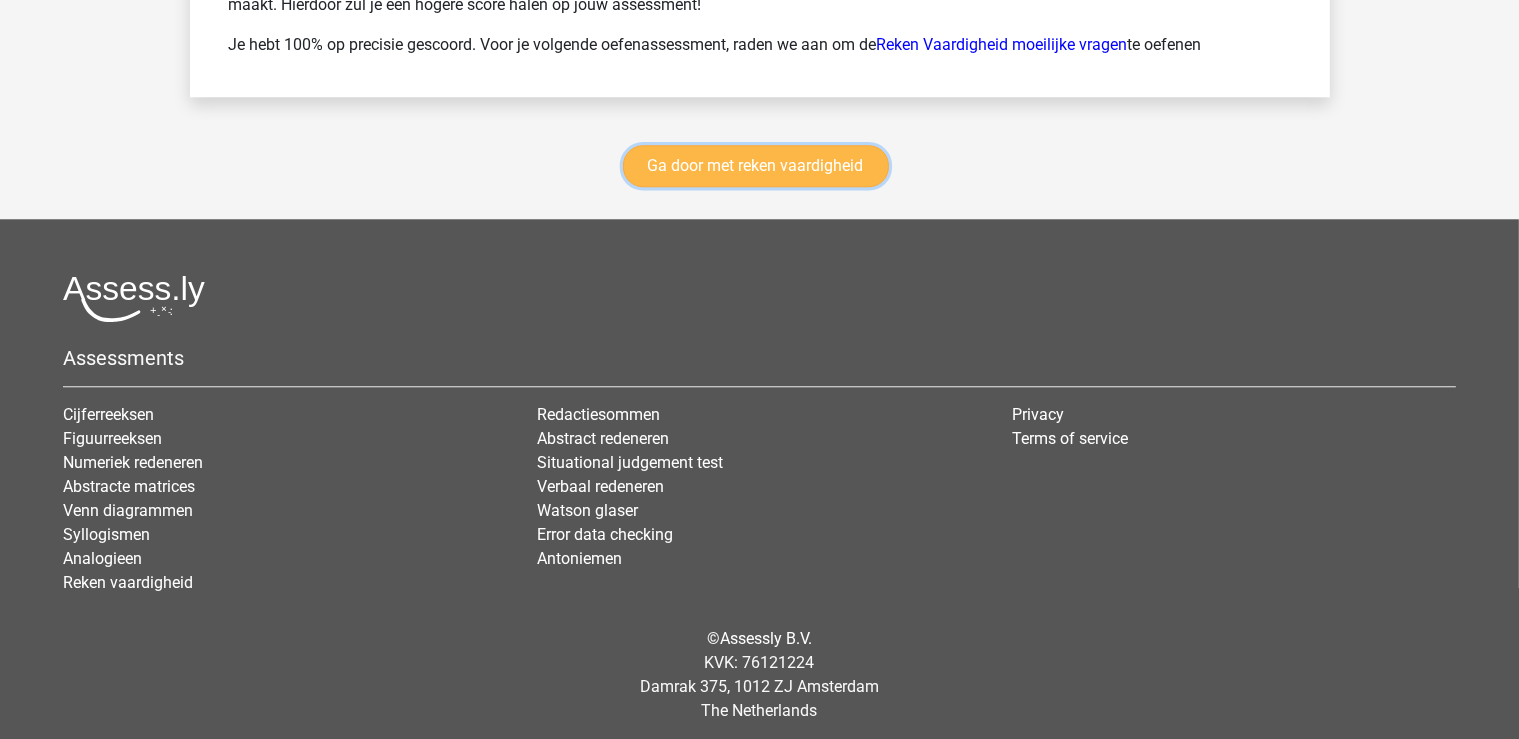 click on "Ga door met reken vaardigheid" at bounding box center (756, 166) 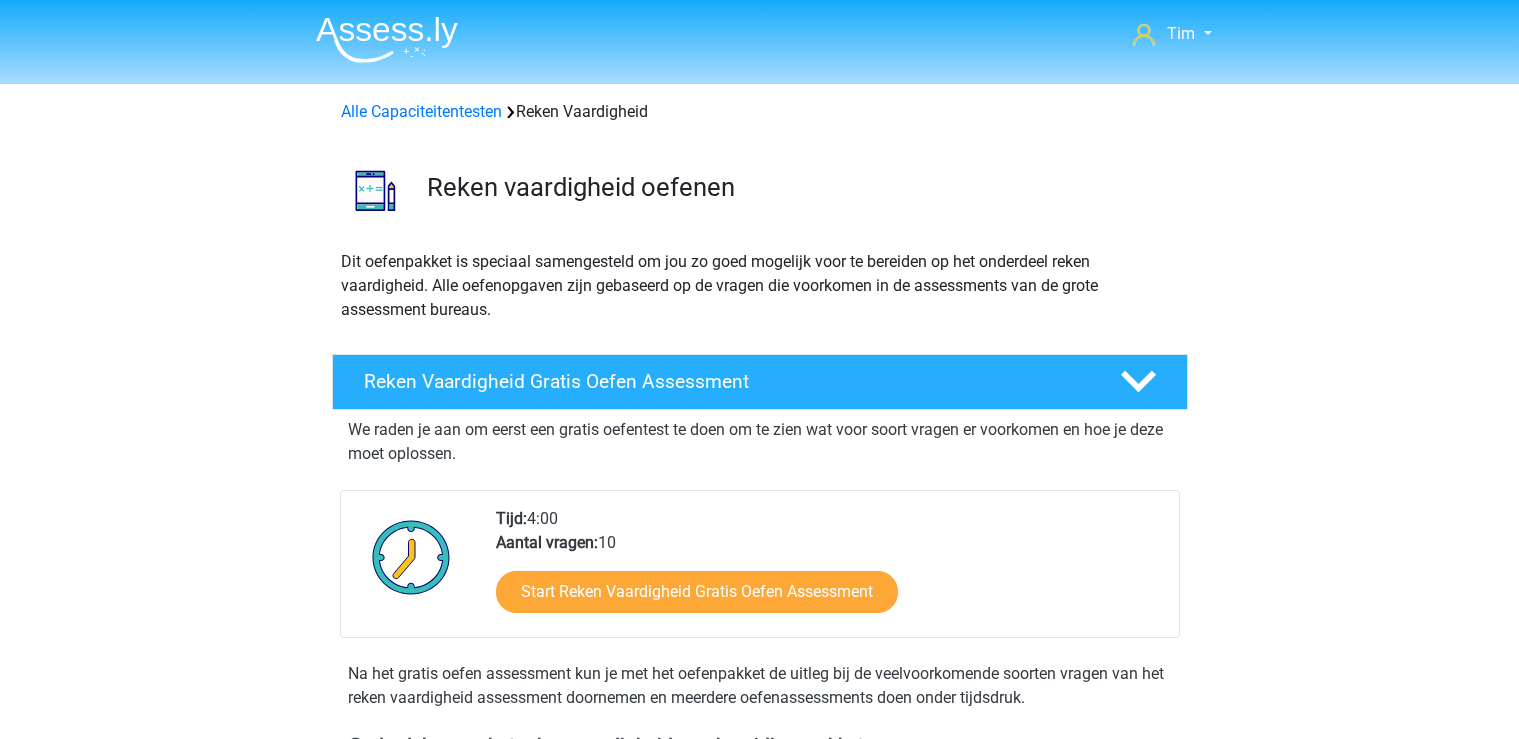 scroll, scrollTop: 843, scrollLeft: 0, axis: vertical 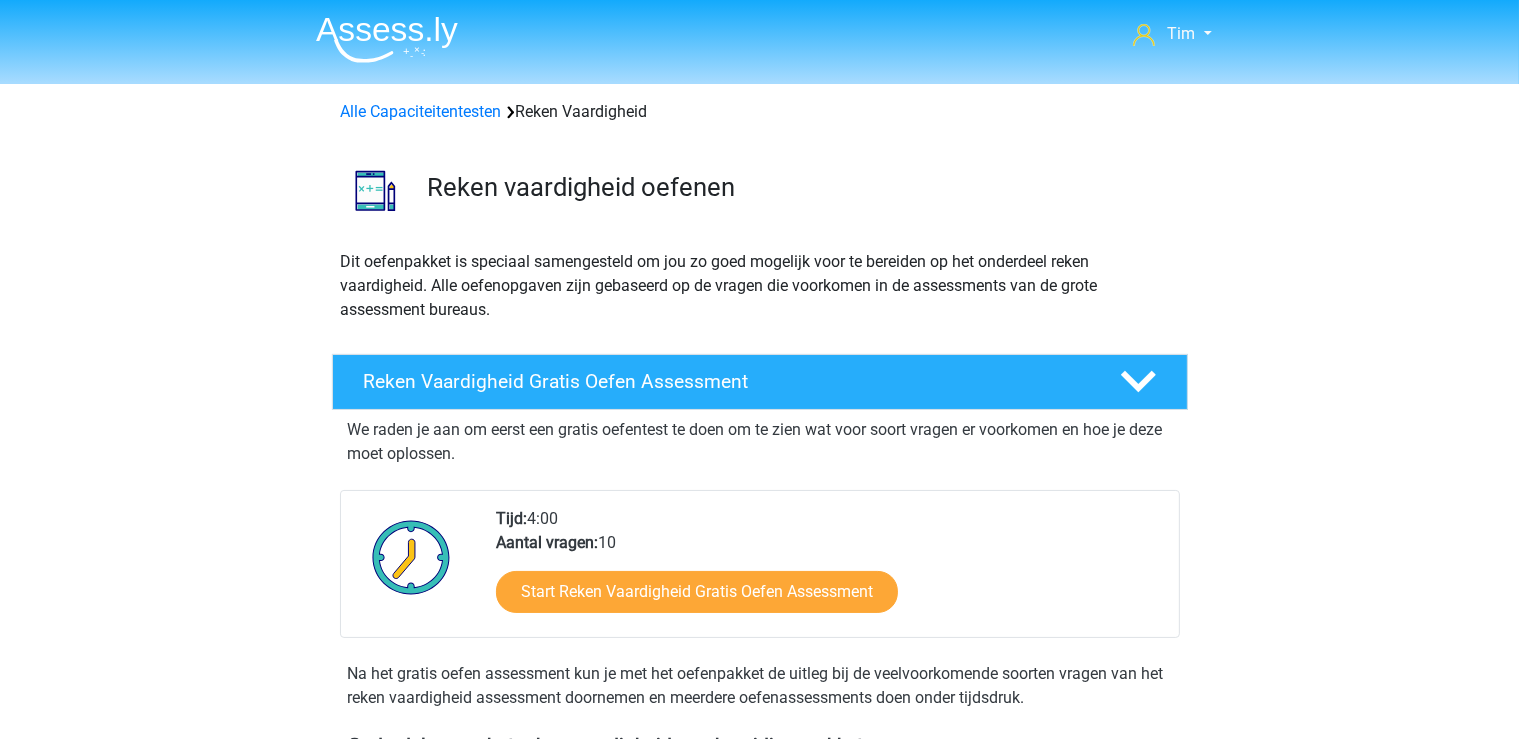 click on "Alle Capaciteitentesten Reken Vaardigheid" at bounding box center (760, 112) 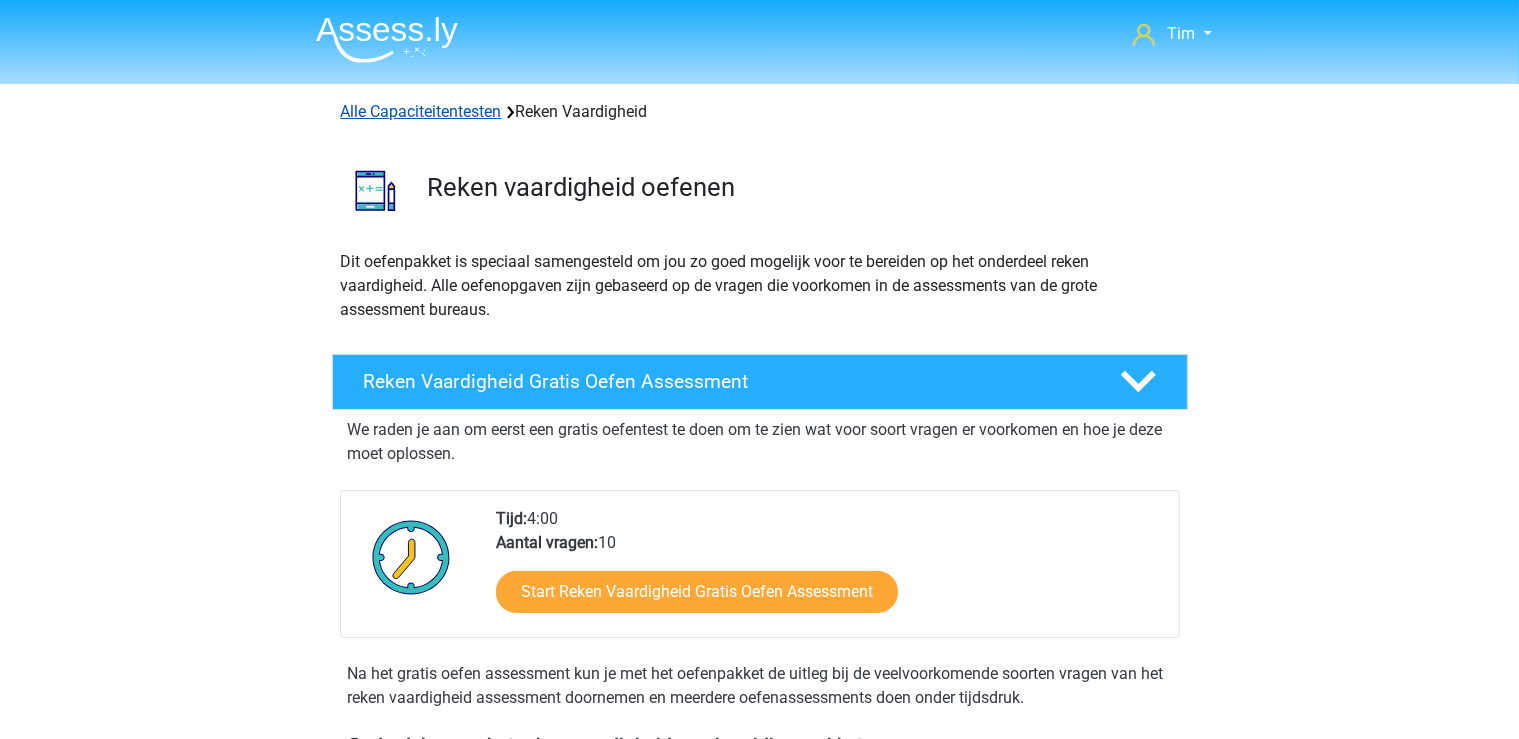 click on "Alle Capaciteitentesten" at bounding box center [421, 111] 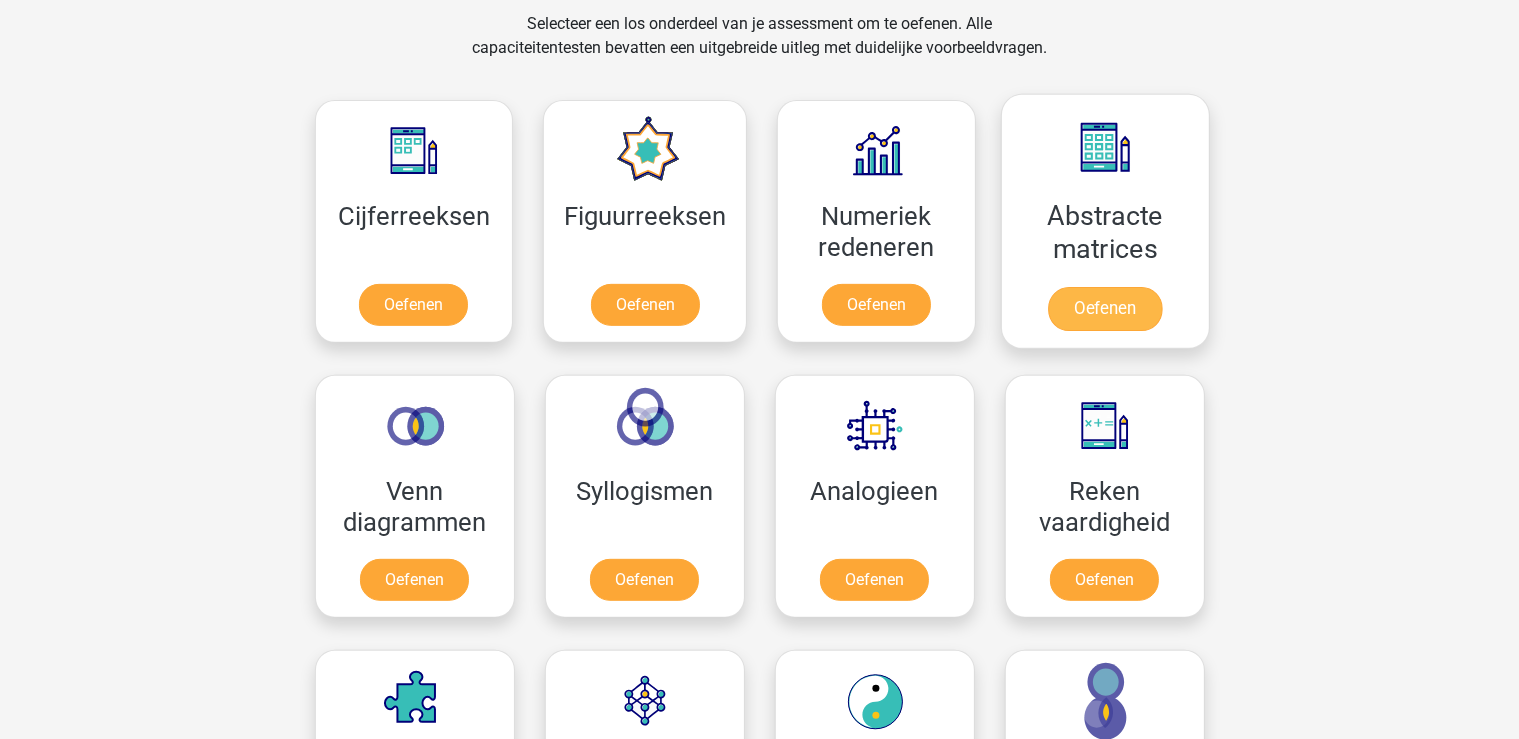 scroll, scrollTop: 848, scrollLeft: 0, axis: vertical 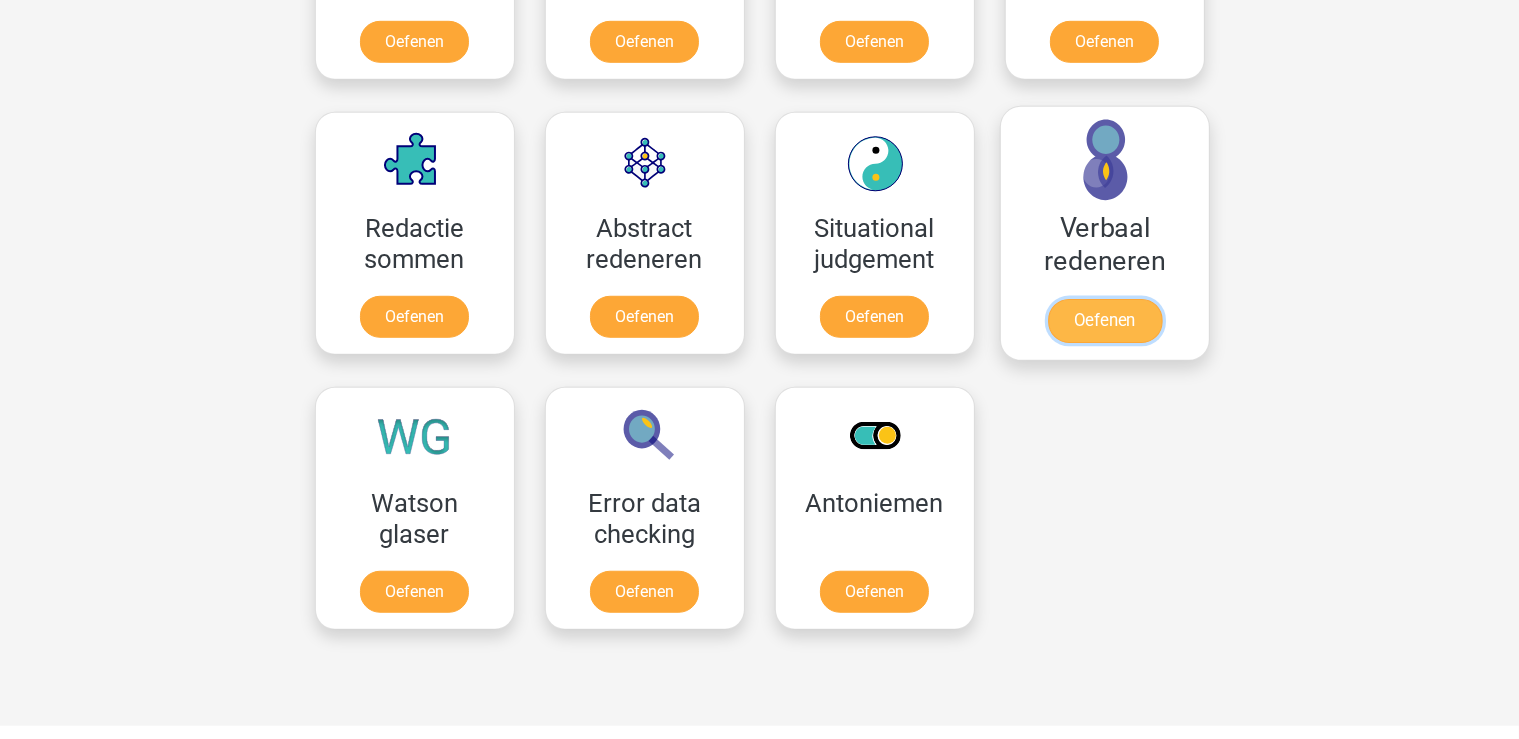 click on "Oefenen" at bounding box center [1104, 321] 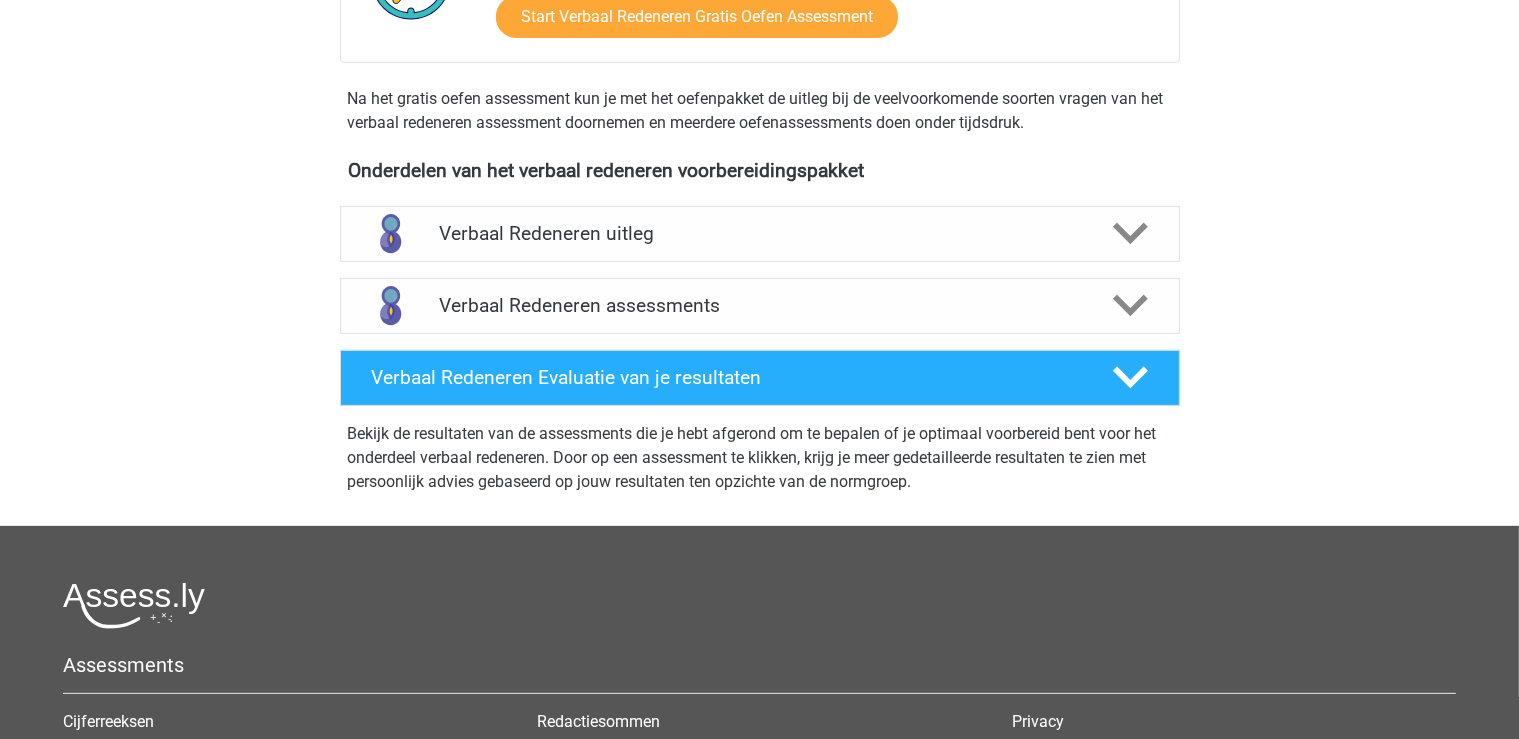 scroll, scrollTop: 422, scrollLeft: 0, axis: vertical 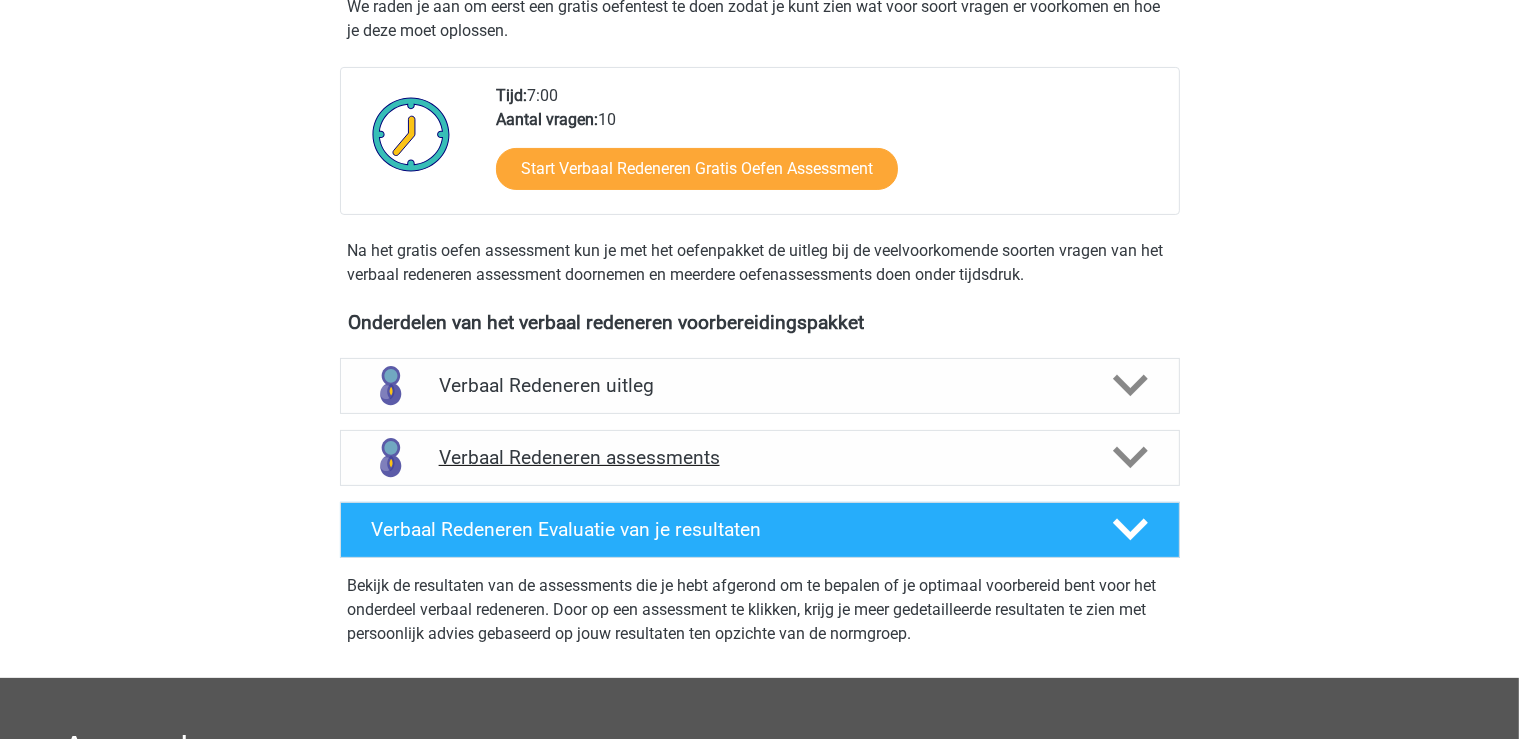 click on "Verbaal Redeneren assessments" at bounding box center [760, 457] 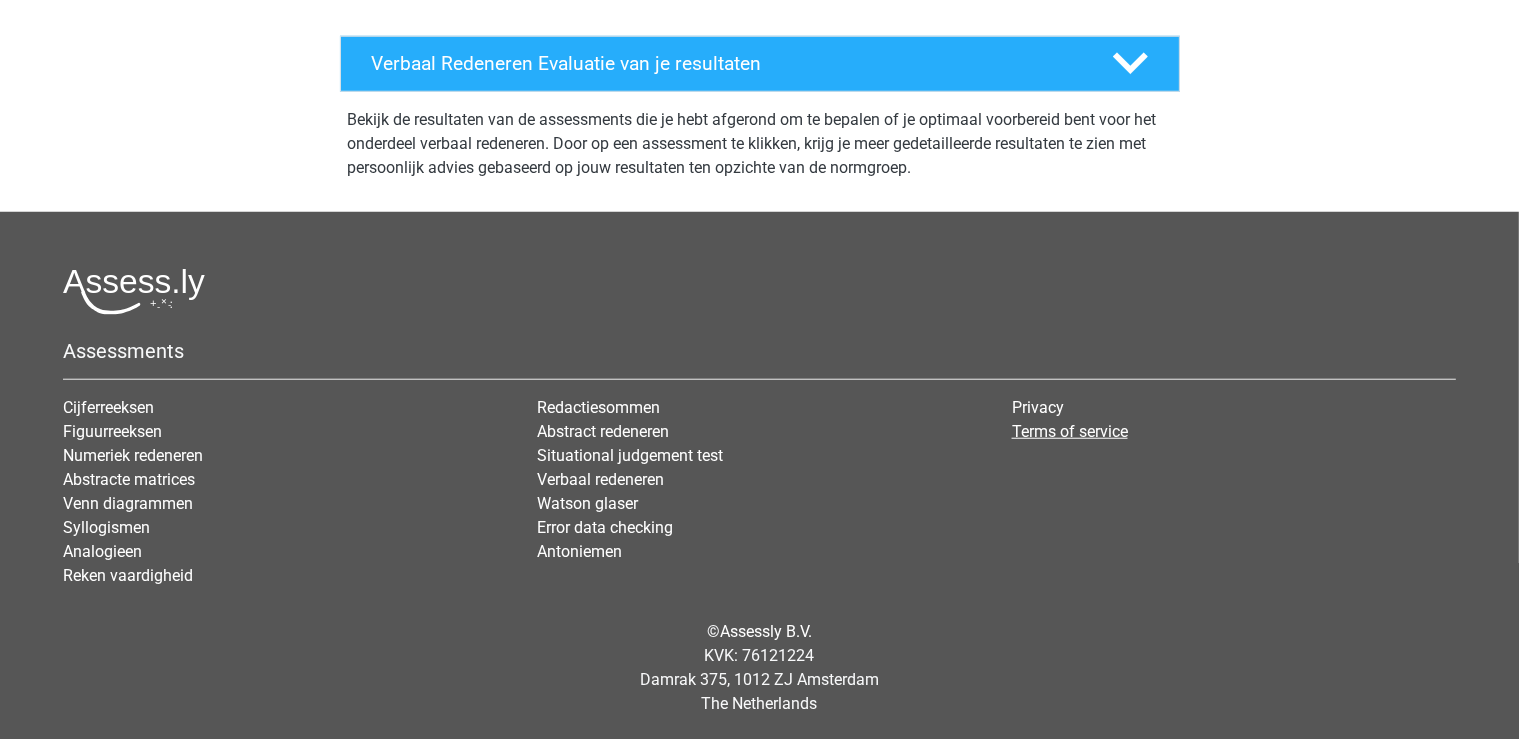 scroll, scrollTop: 1301, scrollLeft: 0, axis: vertical 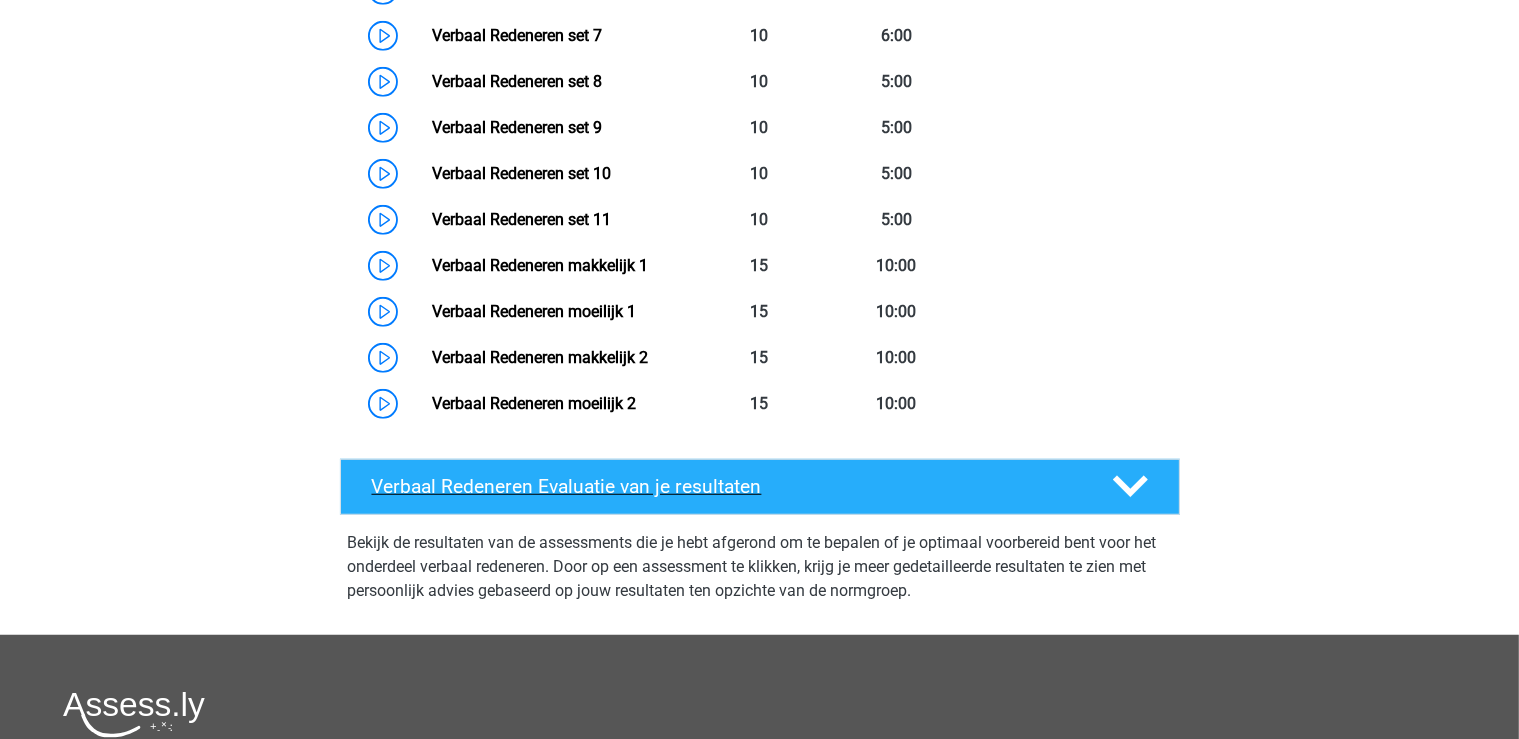 click on "Verbaal Redeneren
Evaluatie van je resultaten" at bounding box center (726, 486) 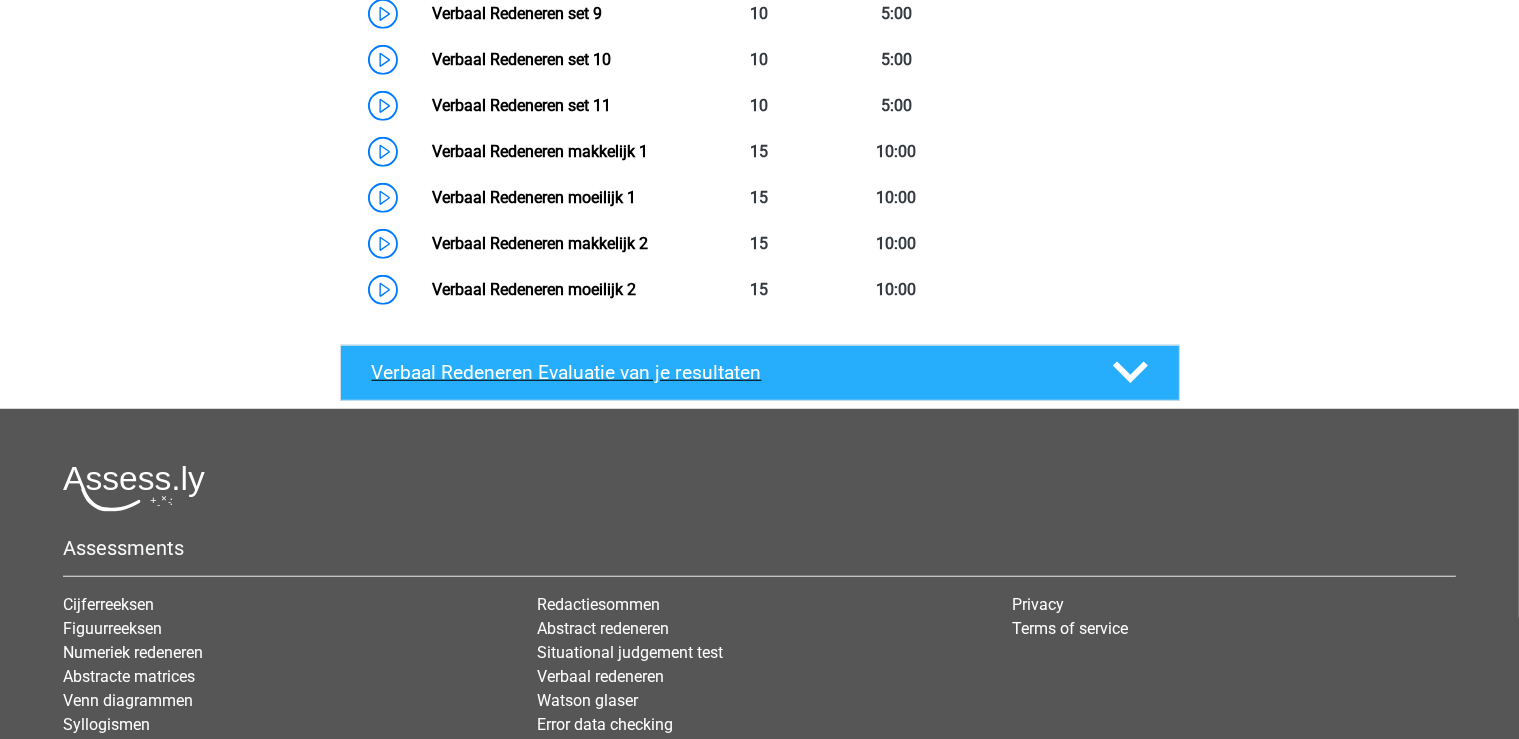 scroll, scrollTop: 1612, scrollLeft: 0, axis: vertical 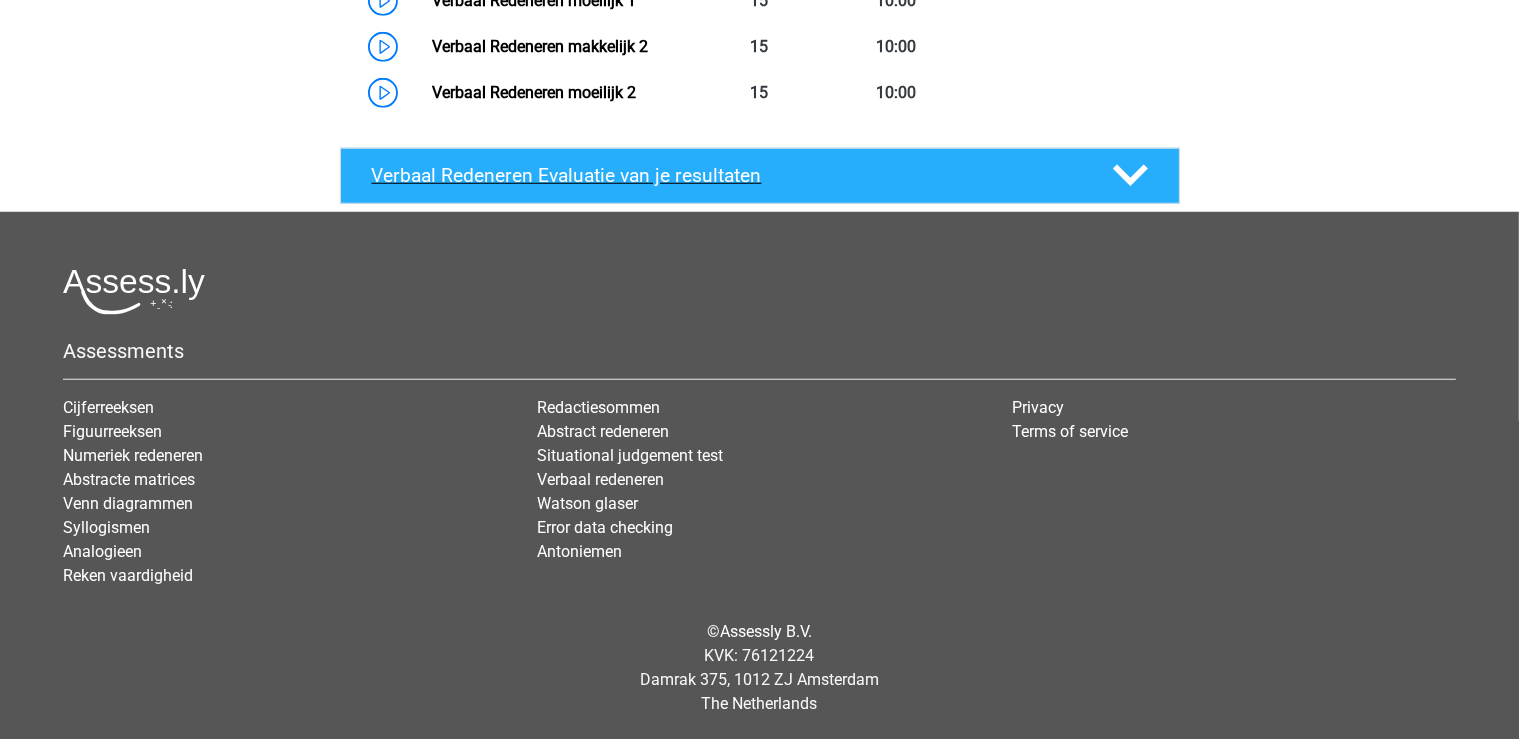click on "Verbaal Redeneren
Evaluatie van je resultaten" at bounding box center [726, 175] 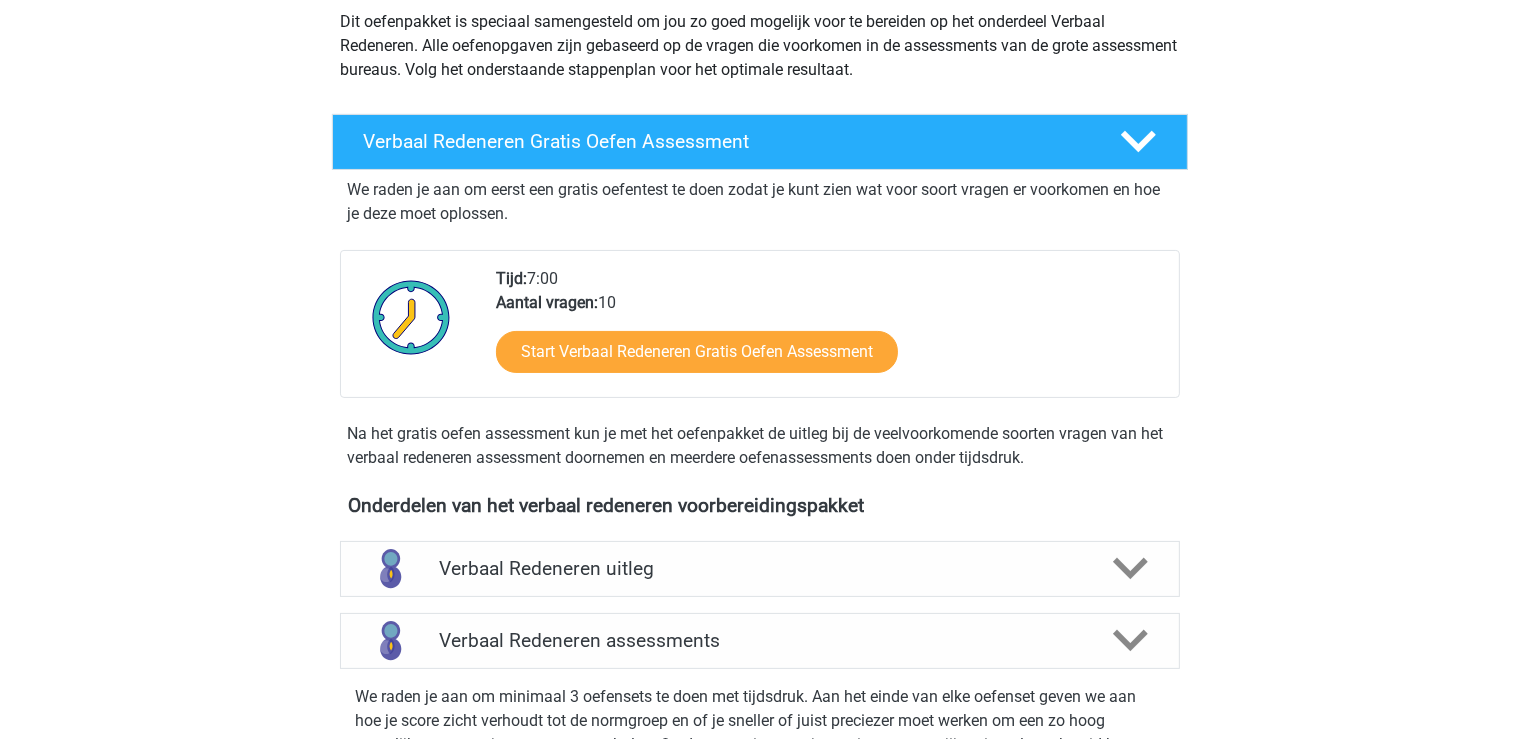 scroll, scrollTop: 0, scrollLeft: 0, axis: both 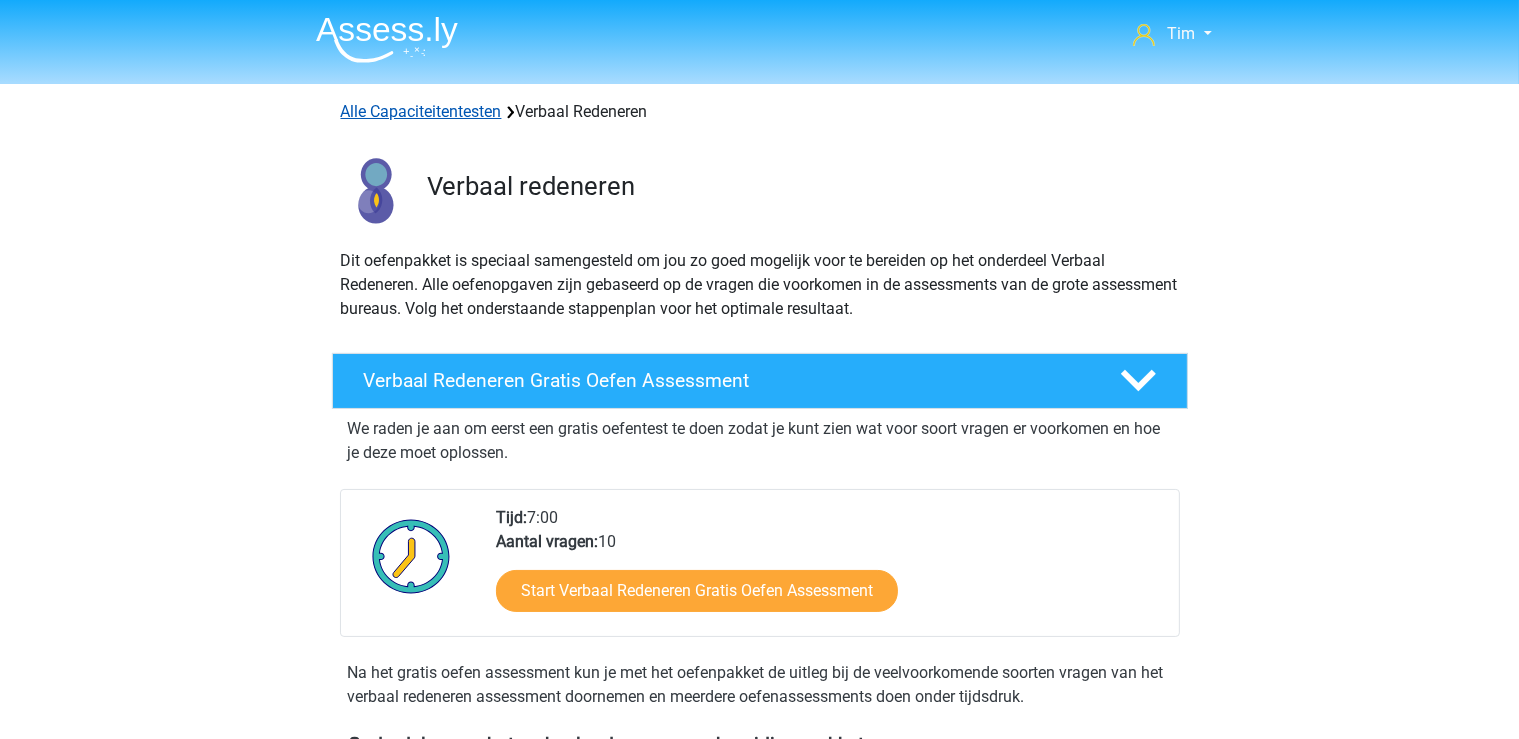 click on "Alle Capaciteitentesten" at bounding box center [421, 111] 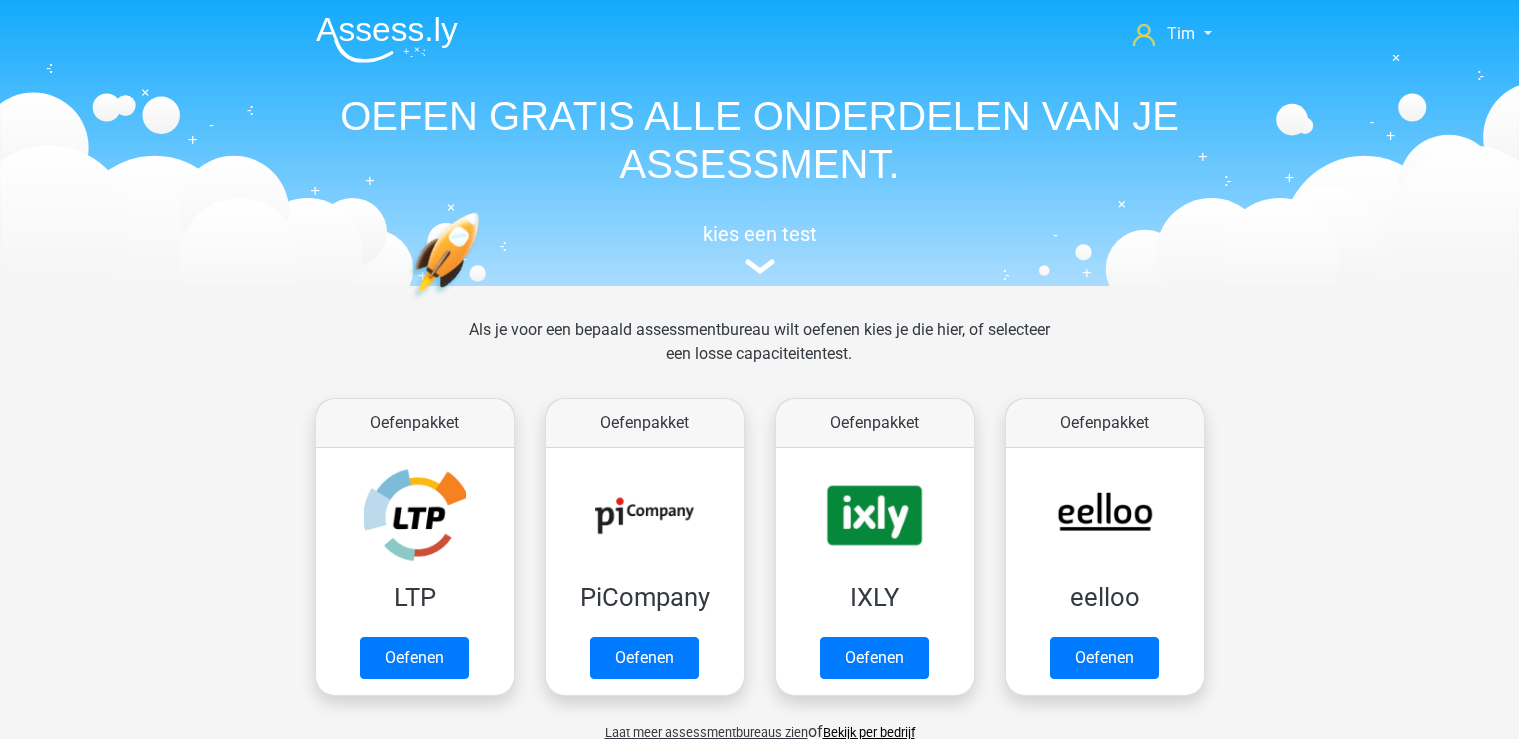 scroll, scrollTop: 848, scrollLeft: 0, axis: vertical 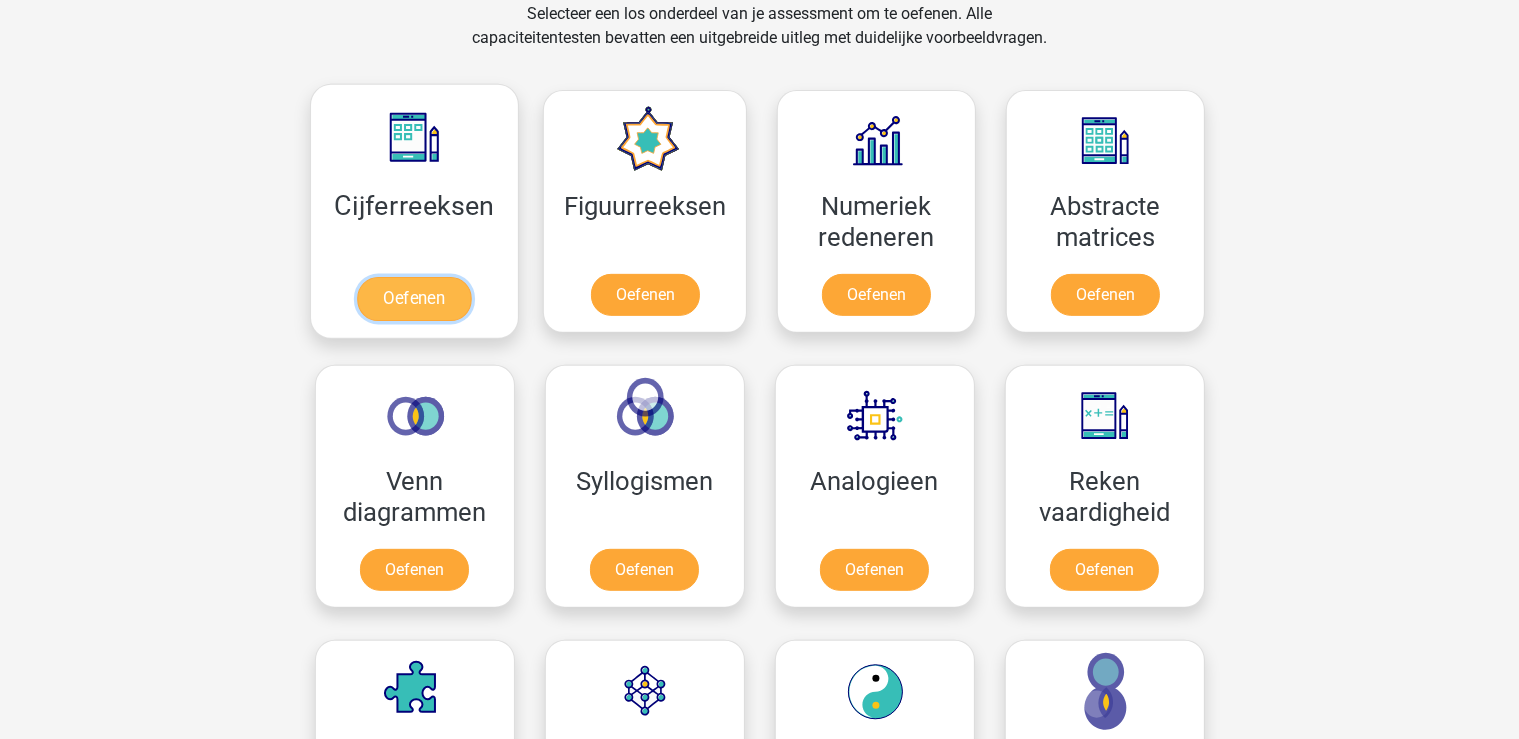 click on "Oefenen" at bounding box center [414, 299] 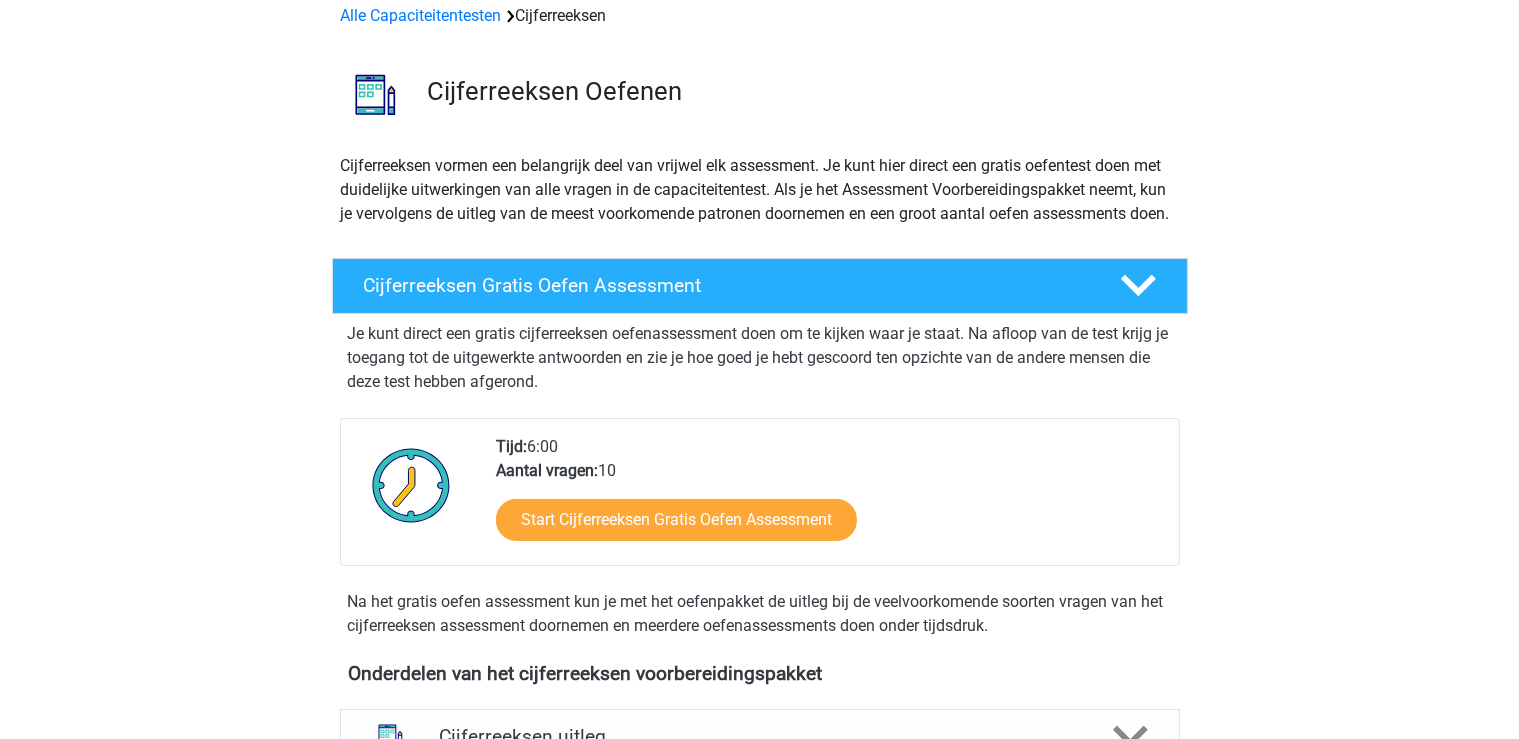 scroll, scrollTop: 0, scrollLeft: 0, axis: both 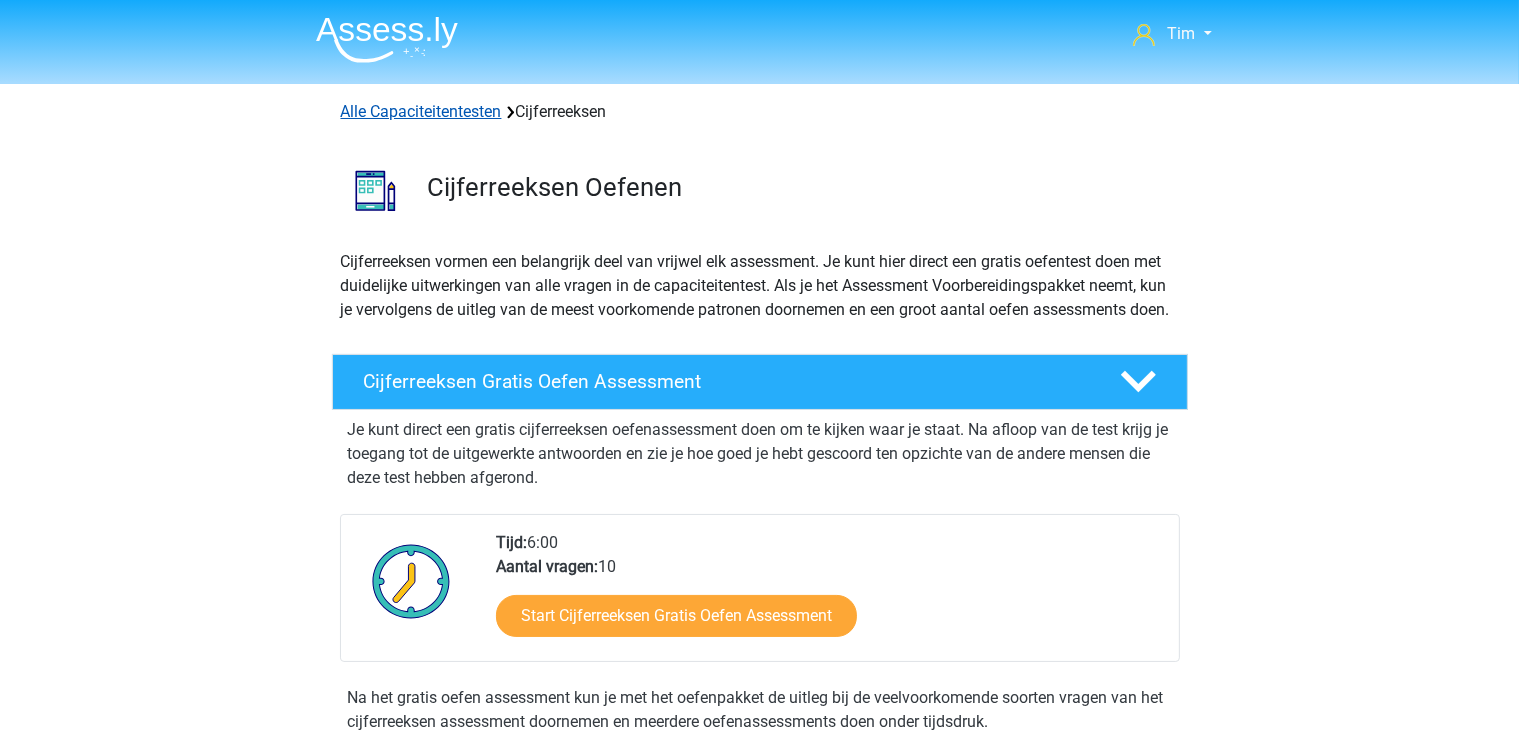 click on "Alle Capaciteitentesten" at bounding box center [421, 111] 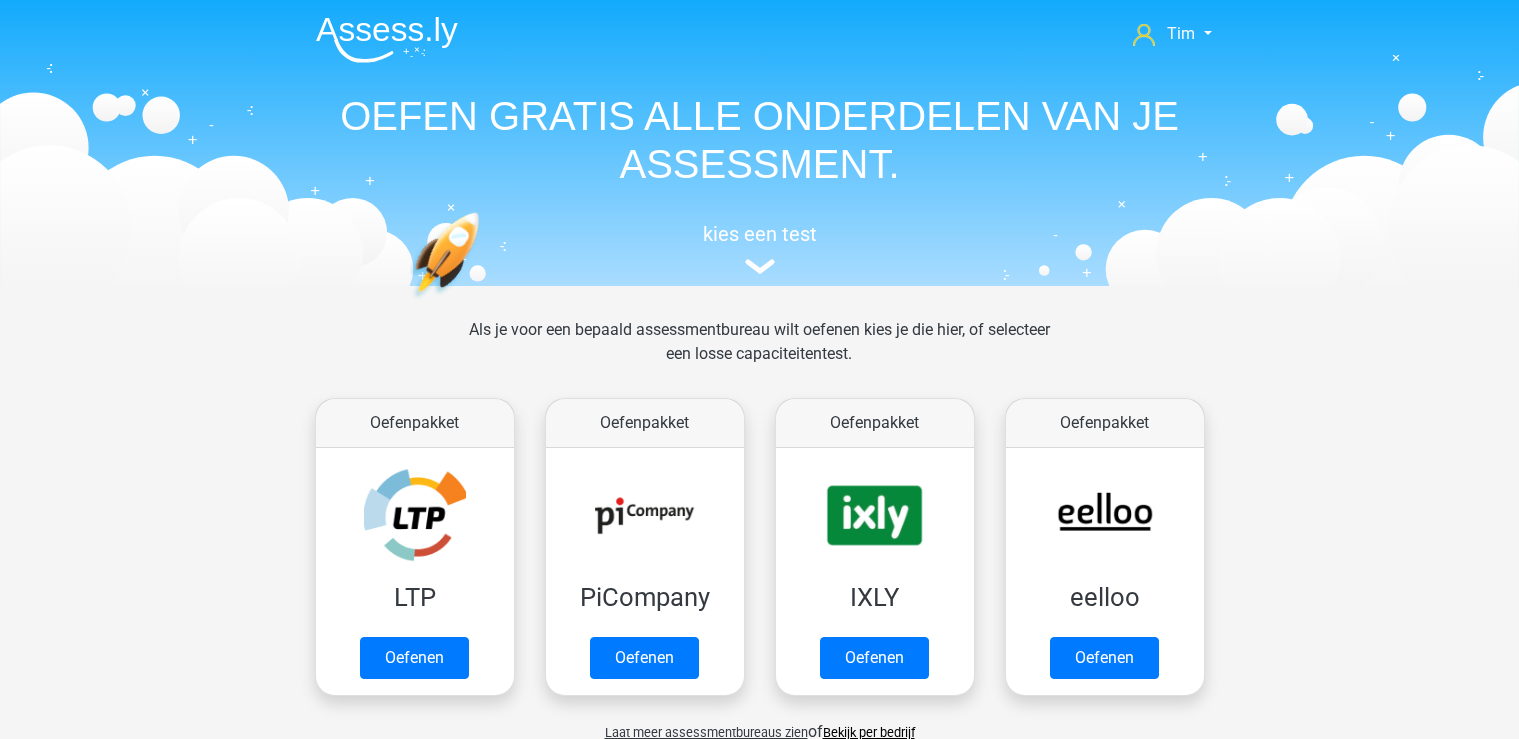 scroll, scrollTop: 848, scrollLeft: 0, axis: vertical 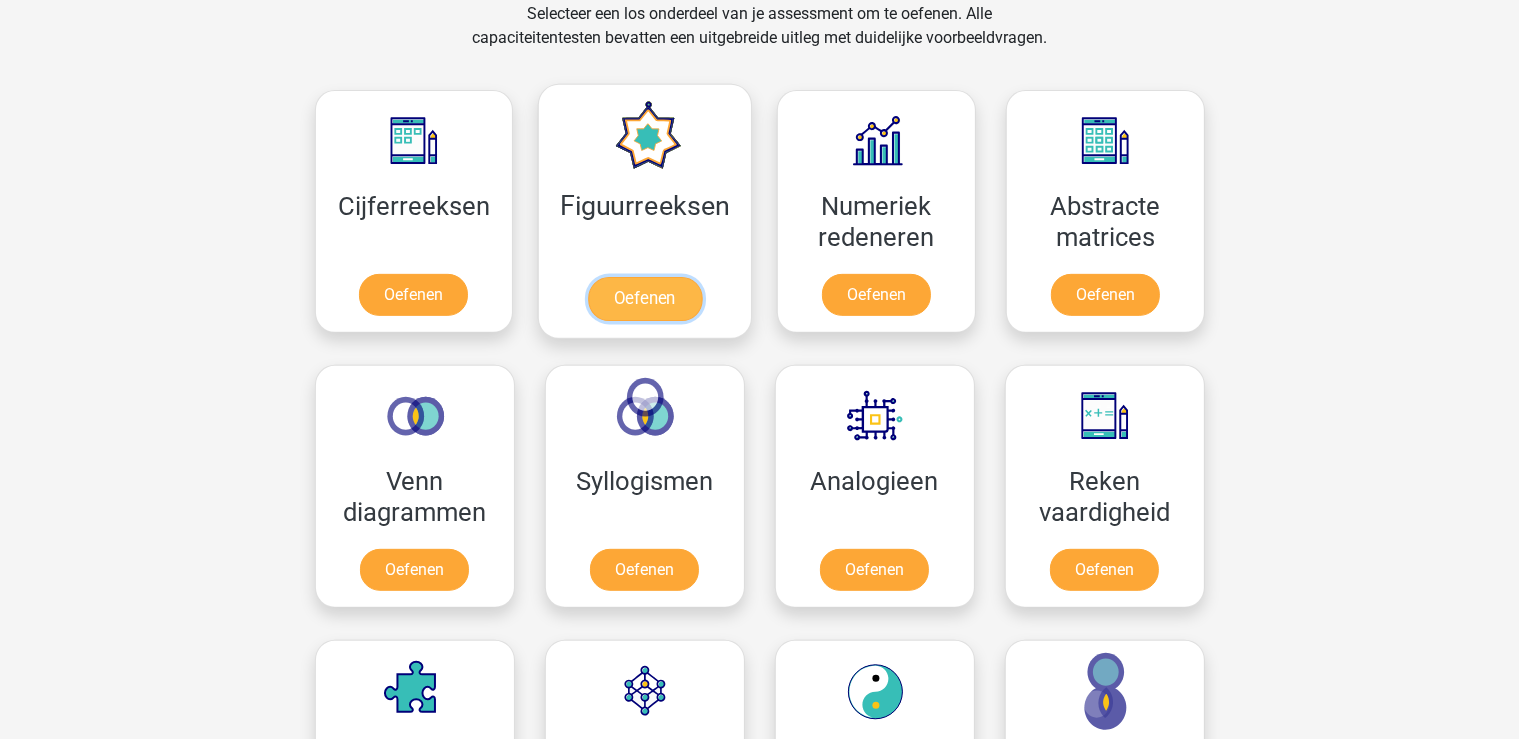 click on "Oefenen" at bounding box center [645, 299] 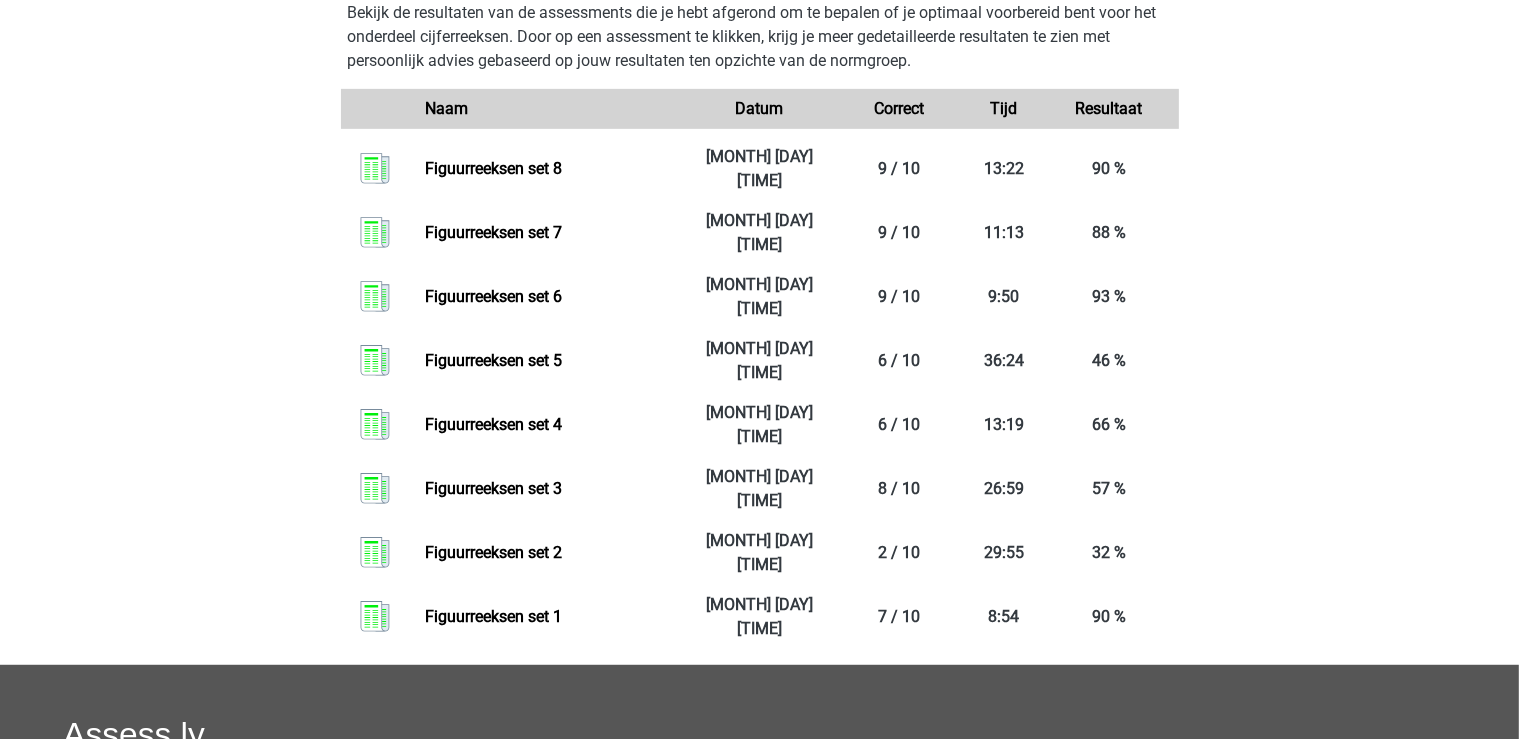 scroll, scrollTop: 808, scrollLeft: 0, axis: vertical 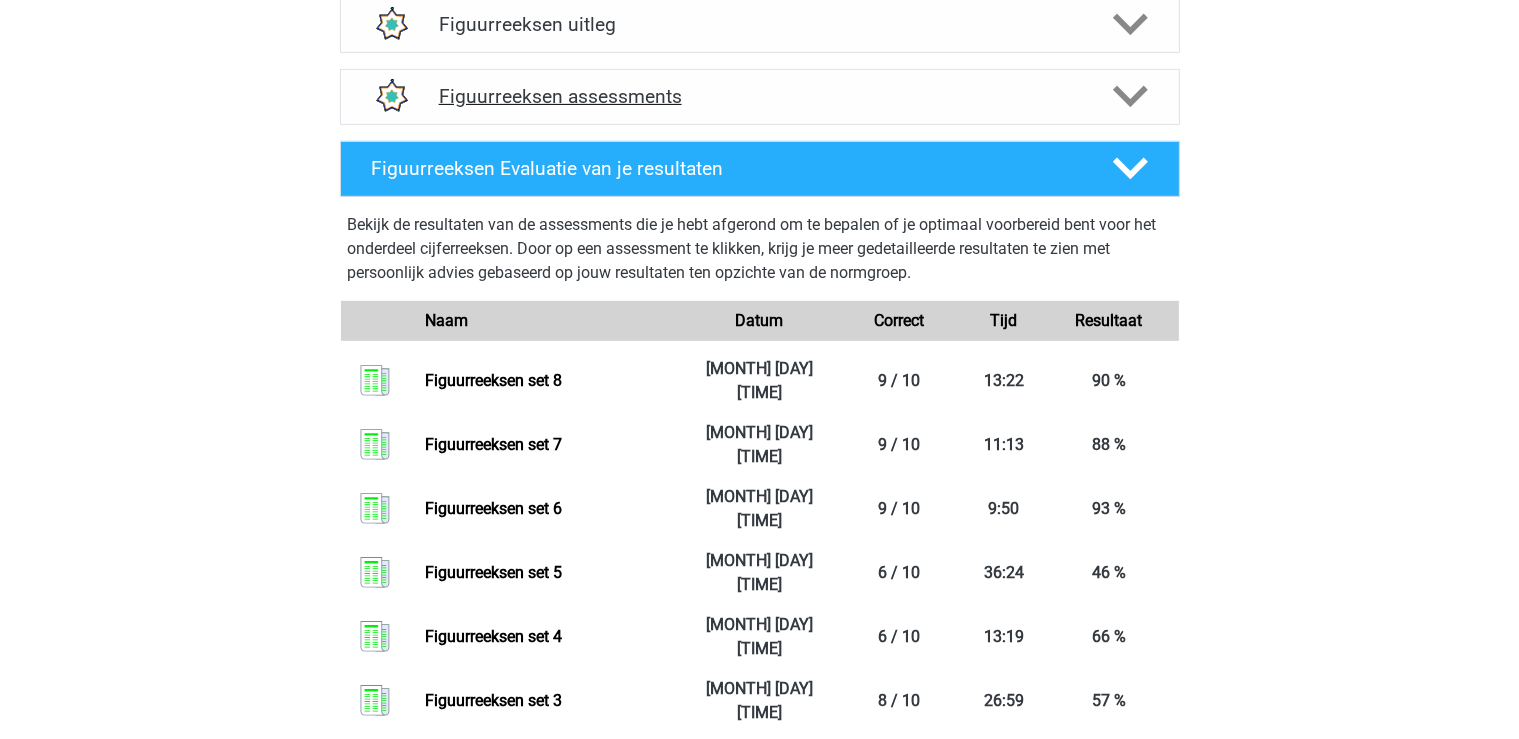 click on "Figuurreeksen assessments" at bounding box center (760, 97) 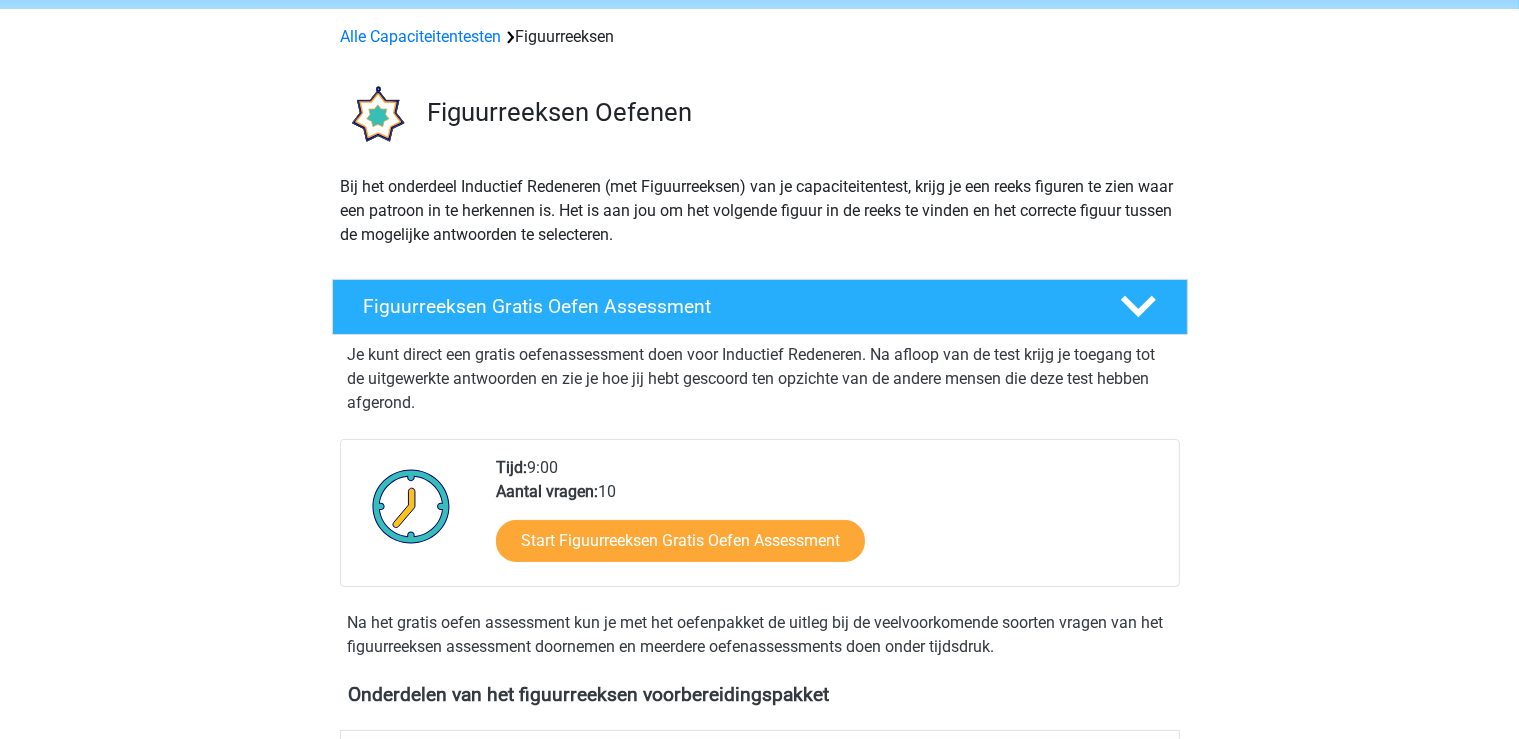 scroll, scrollTop: 0, scrollLeft: 0, axis: both 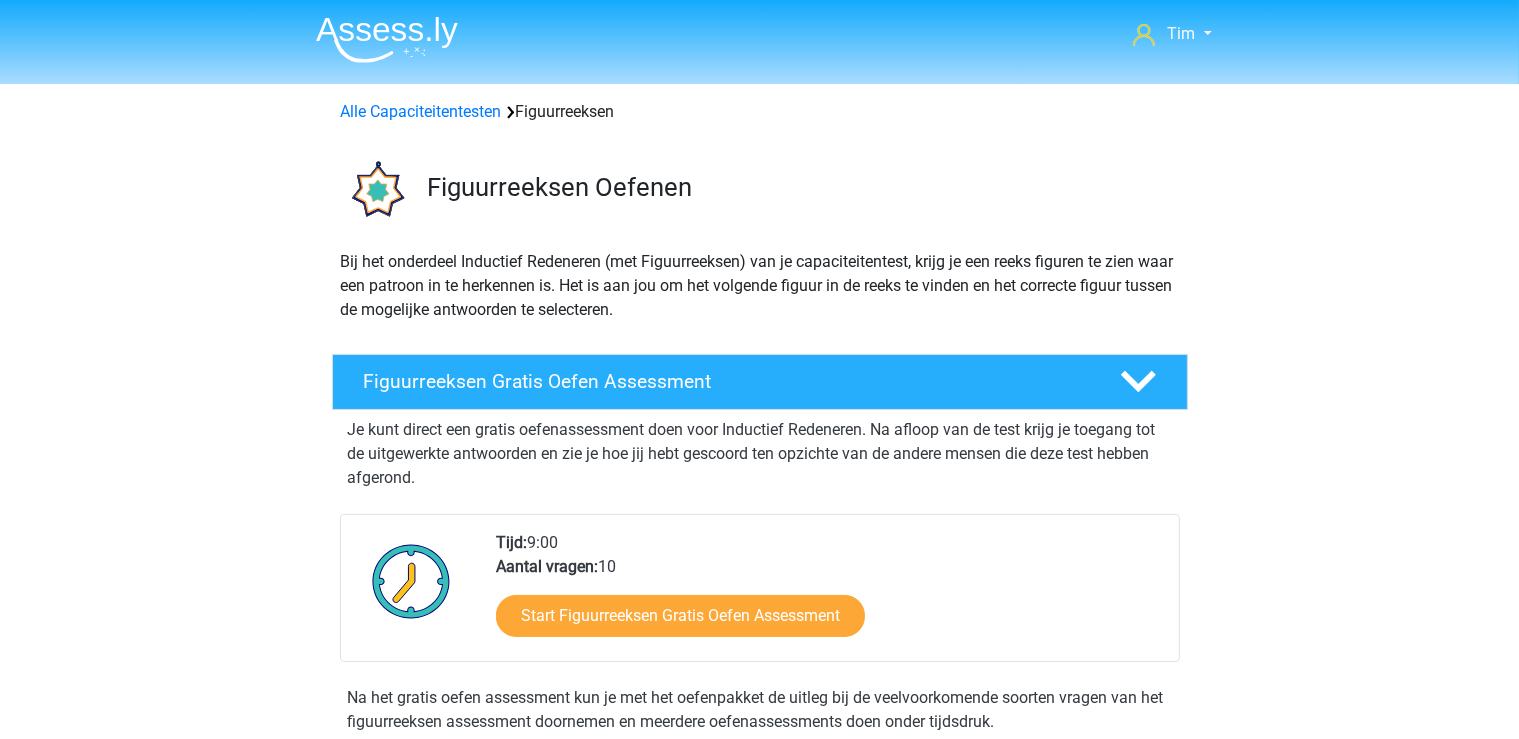 click on "Alle Capaciteitentesten
Figuurreeksen" at bounding box center [760, 112] 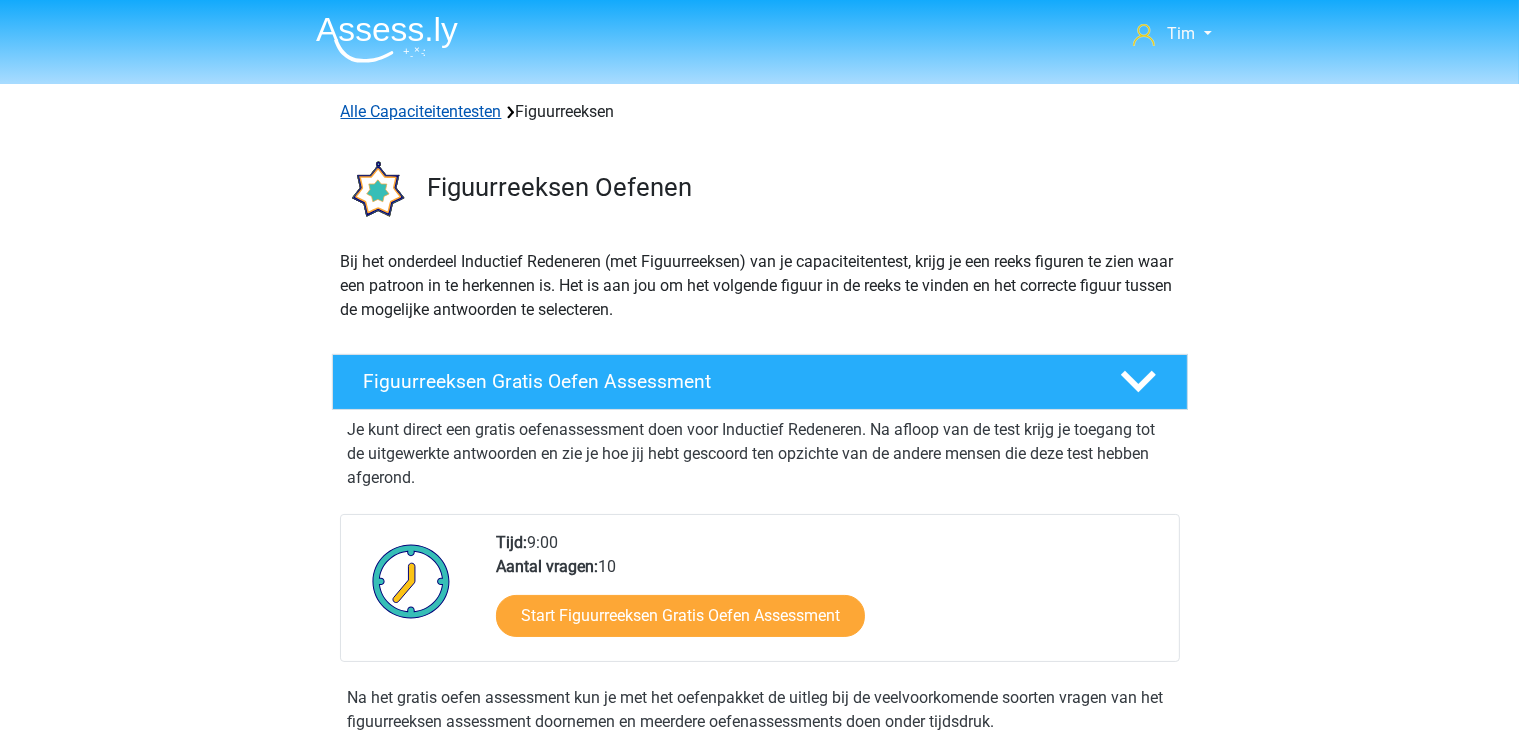click on "Alle Capaciteitentesten" at bounding box center [421, 111] 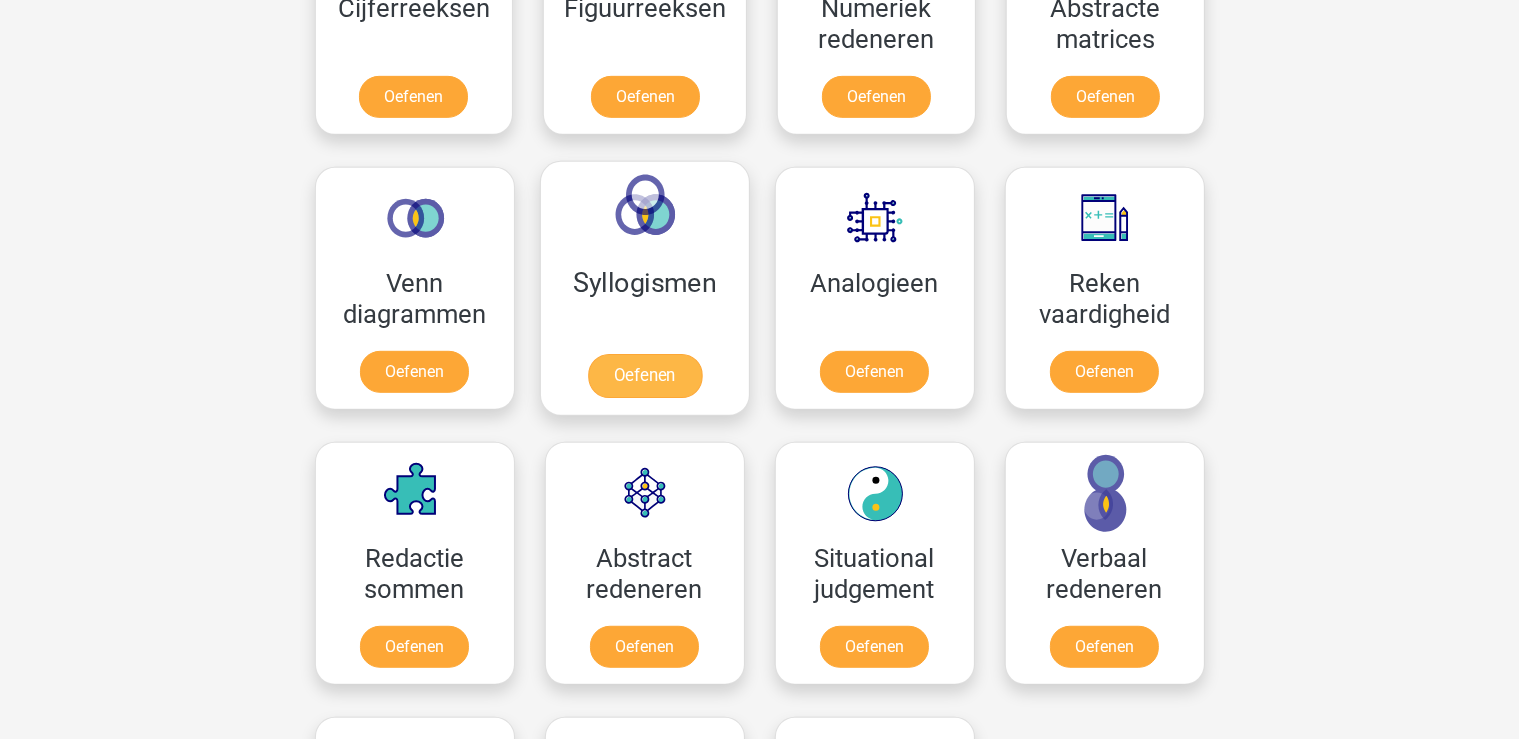 scroll, scrollTop: 1060, scrollLeft: 0, axis: vertical 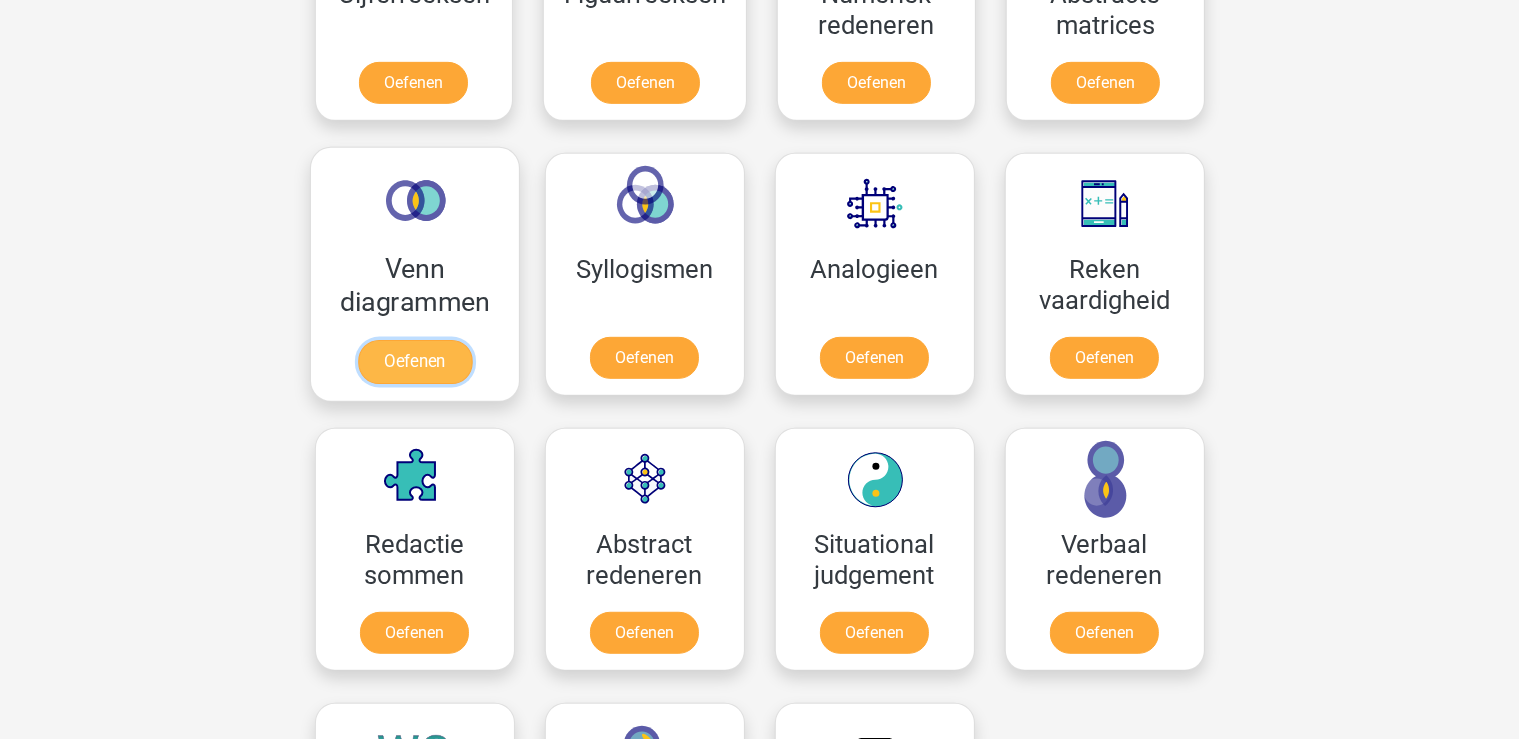 click on "Oefenen" at bounding box center [414, 362] 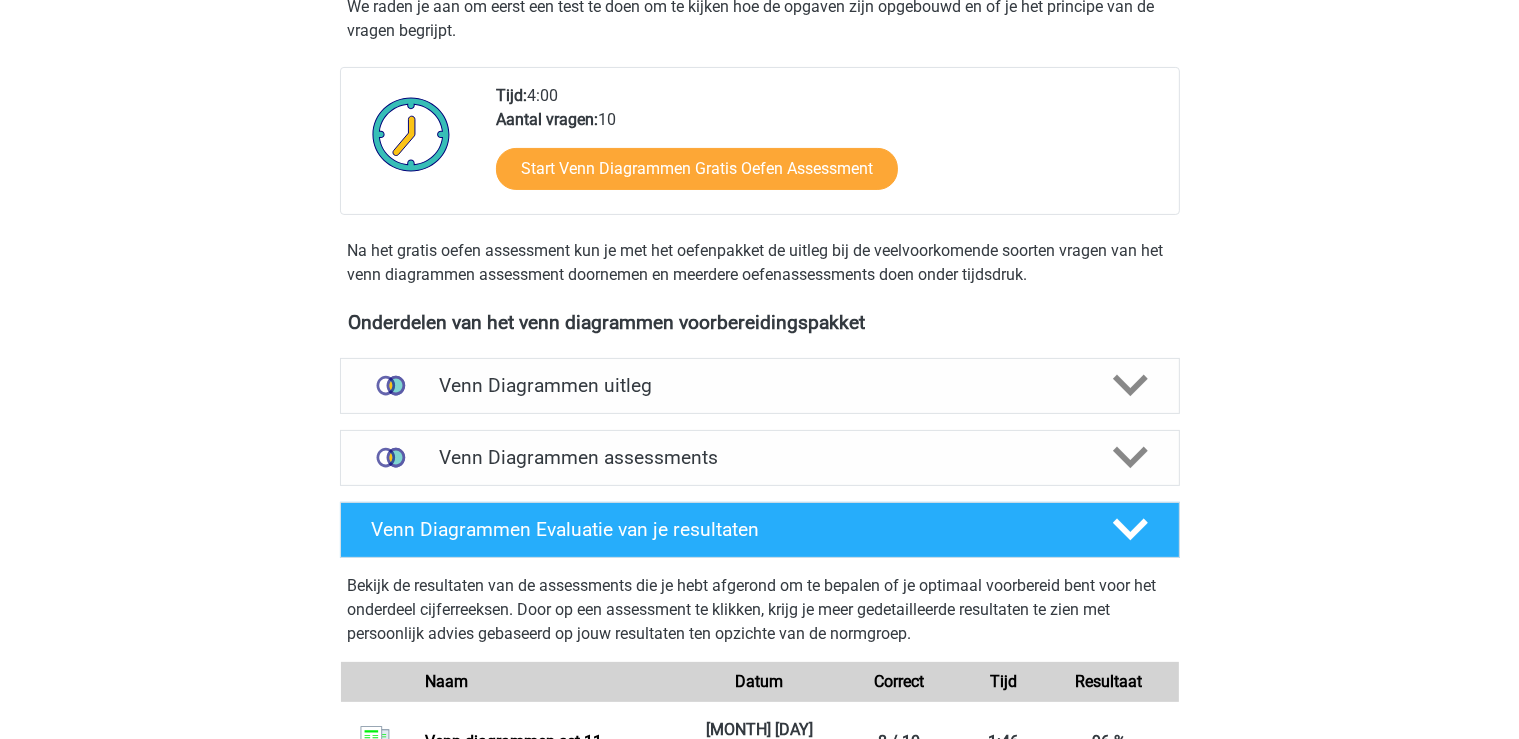 scroll, scrollTop: 0, scrollLeft: 0, axis: both 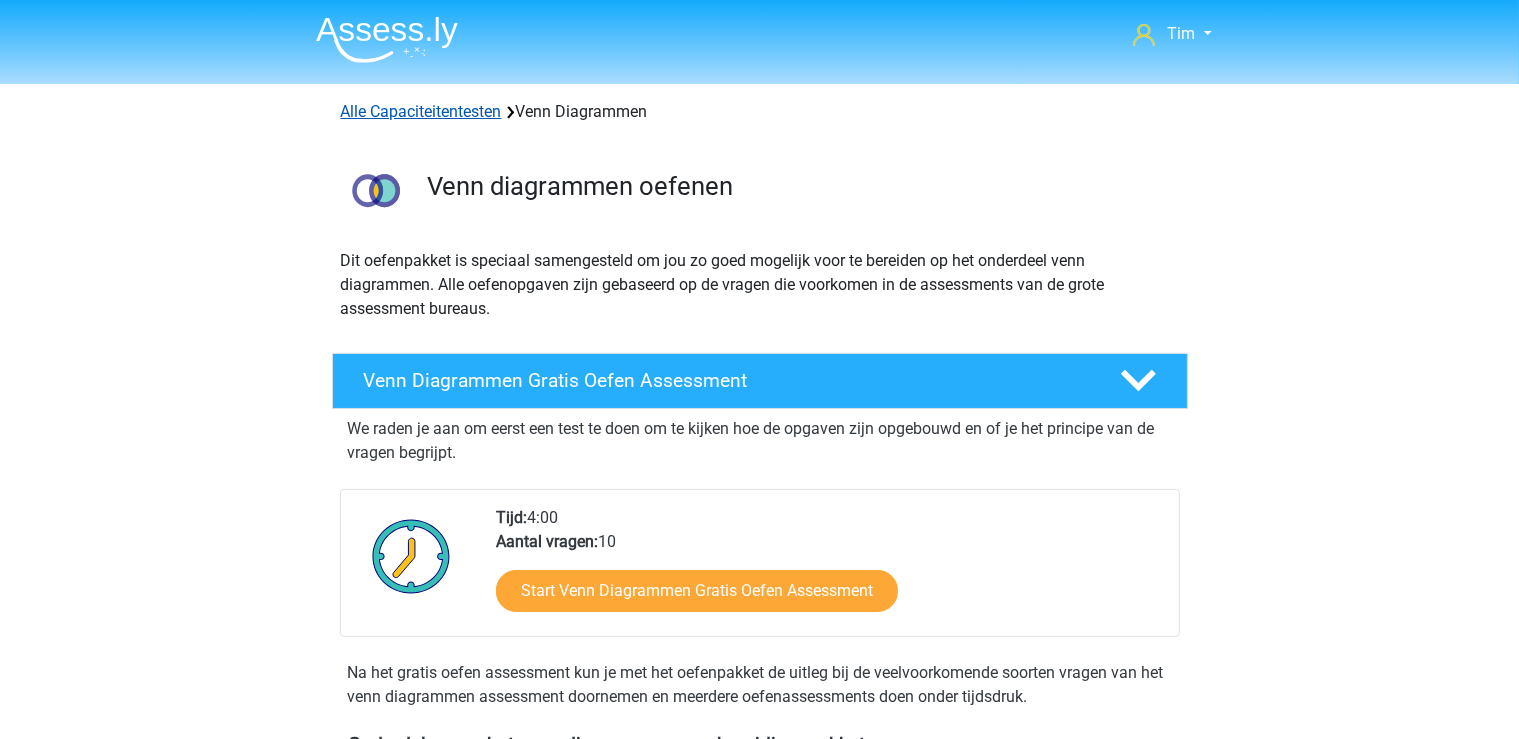 click on "Alle Capaciteitentesten" at bounding box center (421, 111) 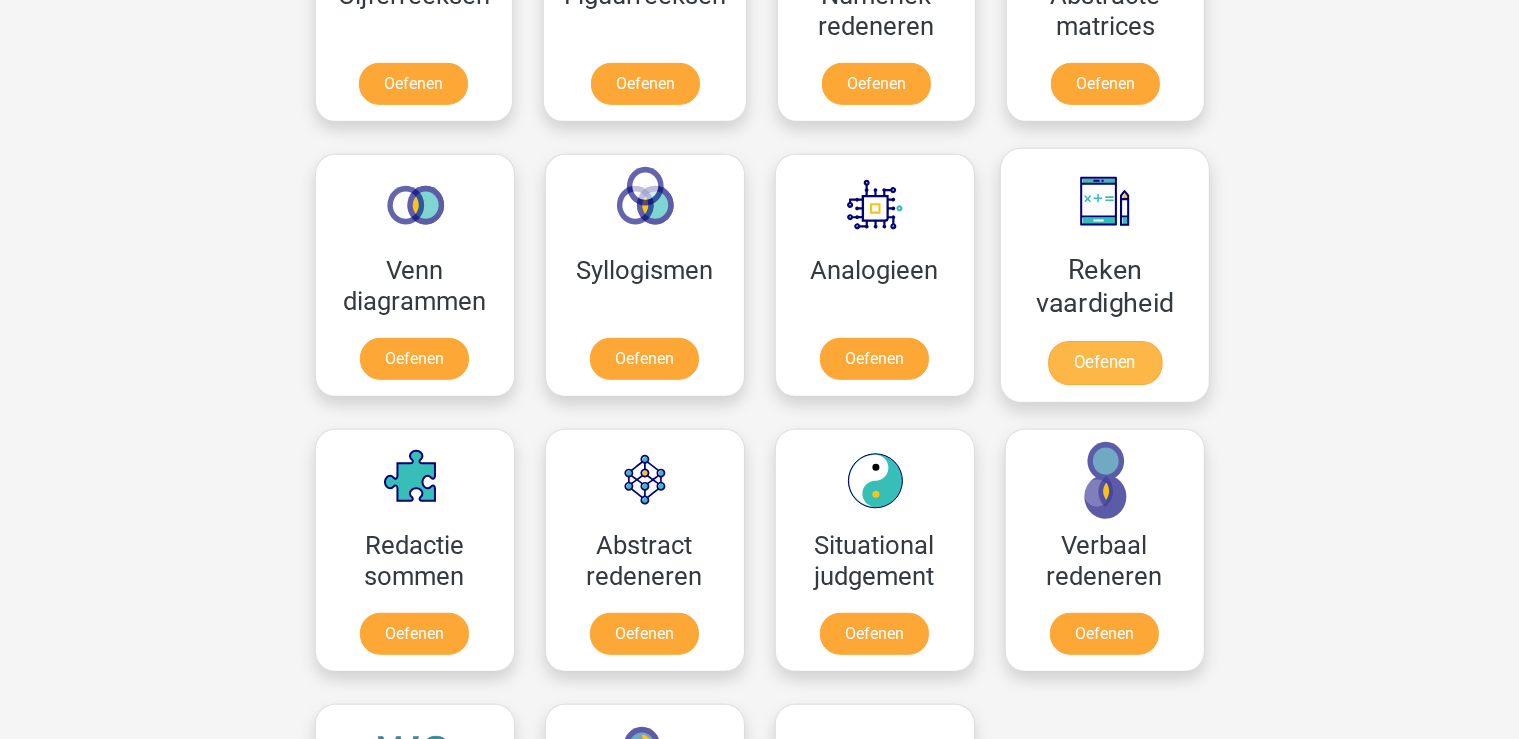 scroll, scrollTop: 1060, scrollLeft: 0, axis: vertical 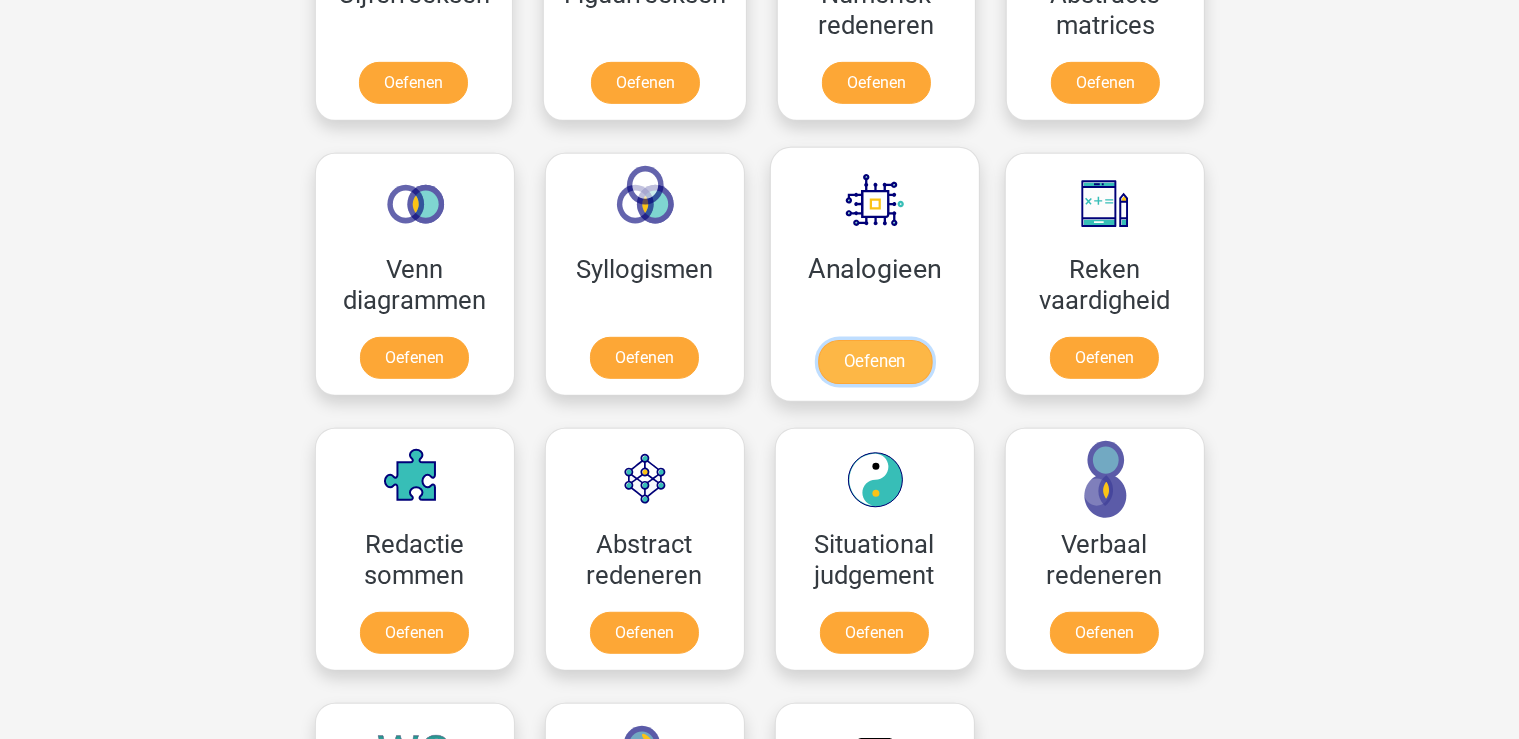 click on "Oefenen" at bounding box center [874, 362] 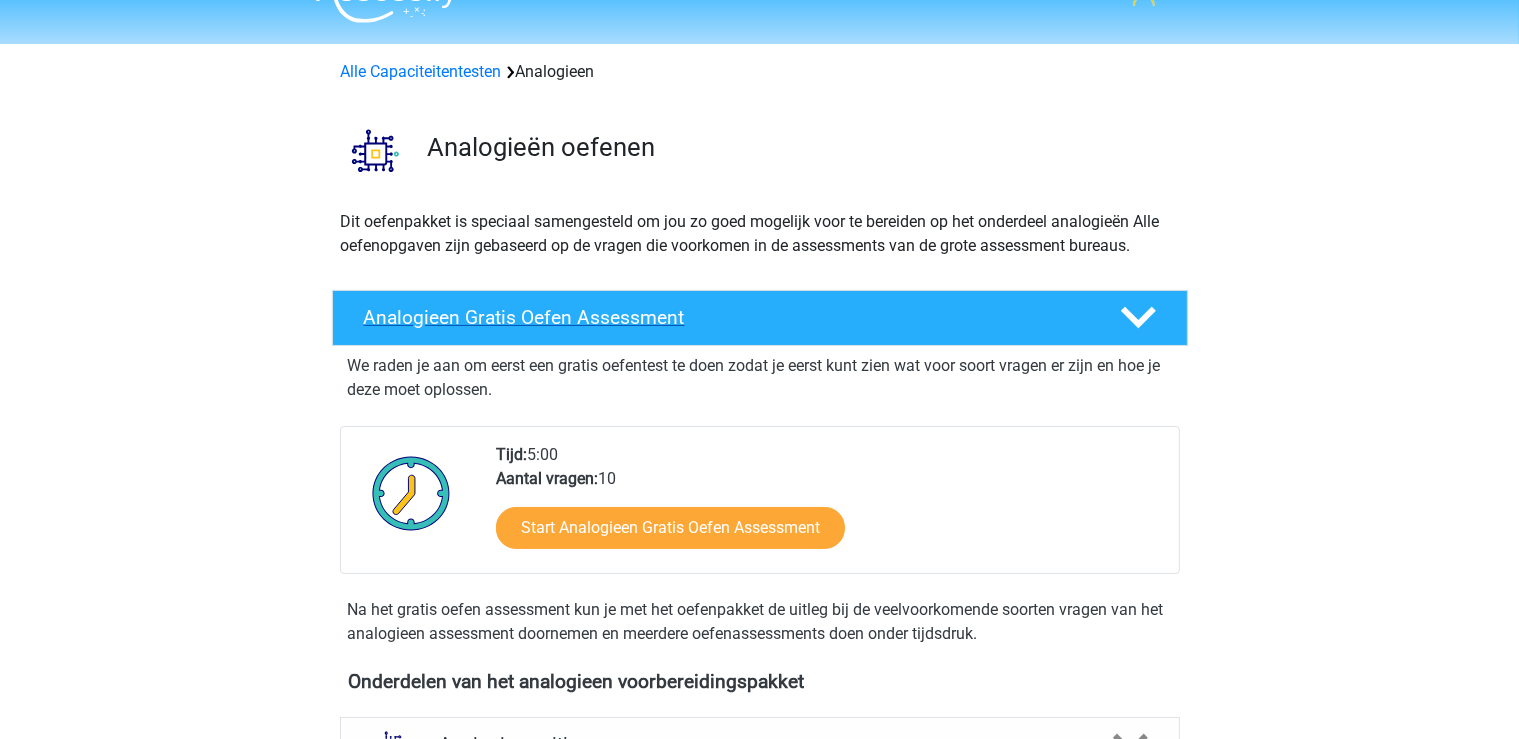 scroll, scrollTop: 0, scrollLeft: 0, axis: both 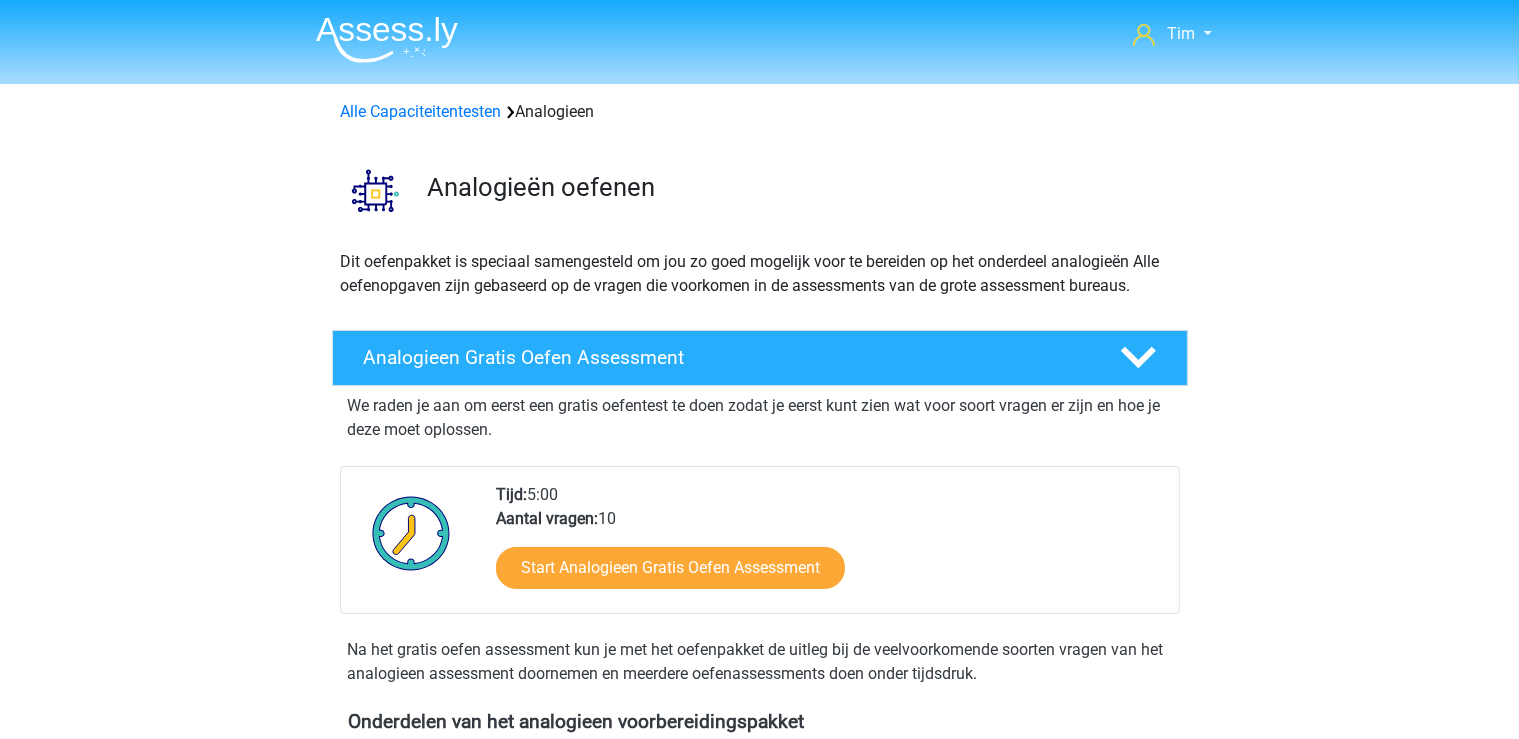 click on "Alle Capaciteitentesten
Analogieen" at bounding box center (760, 112) 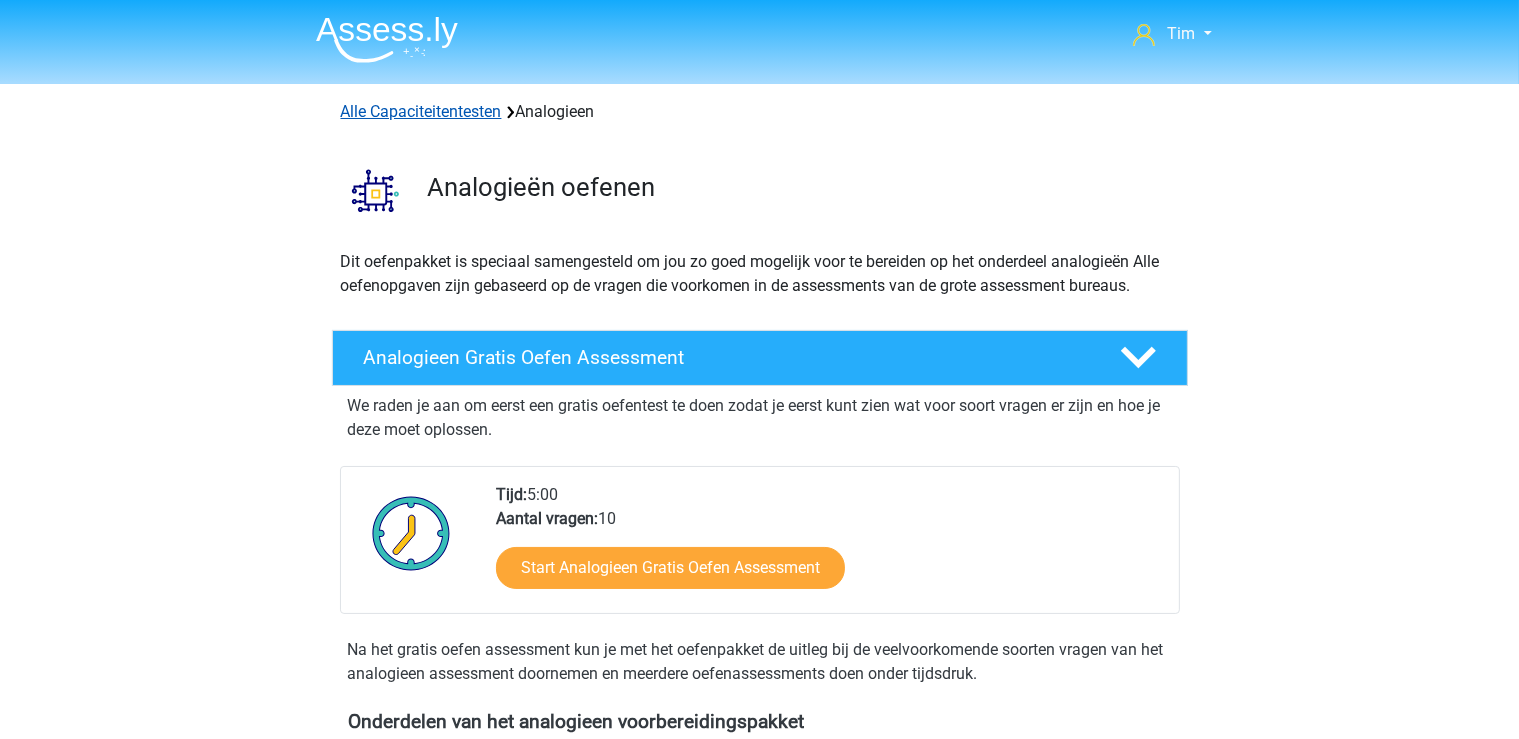 click on "Alle Capaciteitentesten" at bounding box center [421, 111] 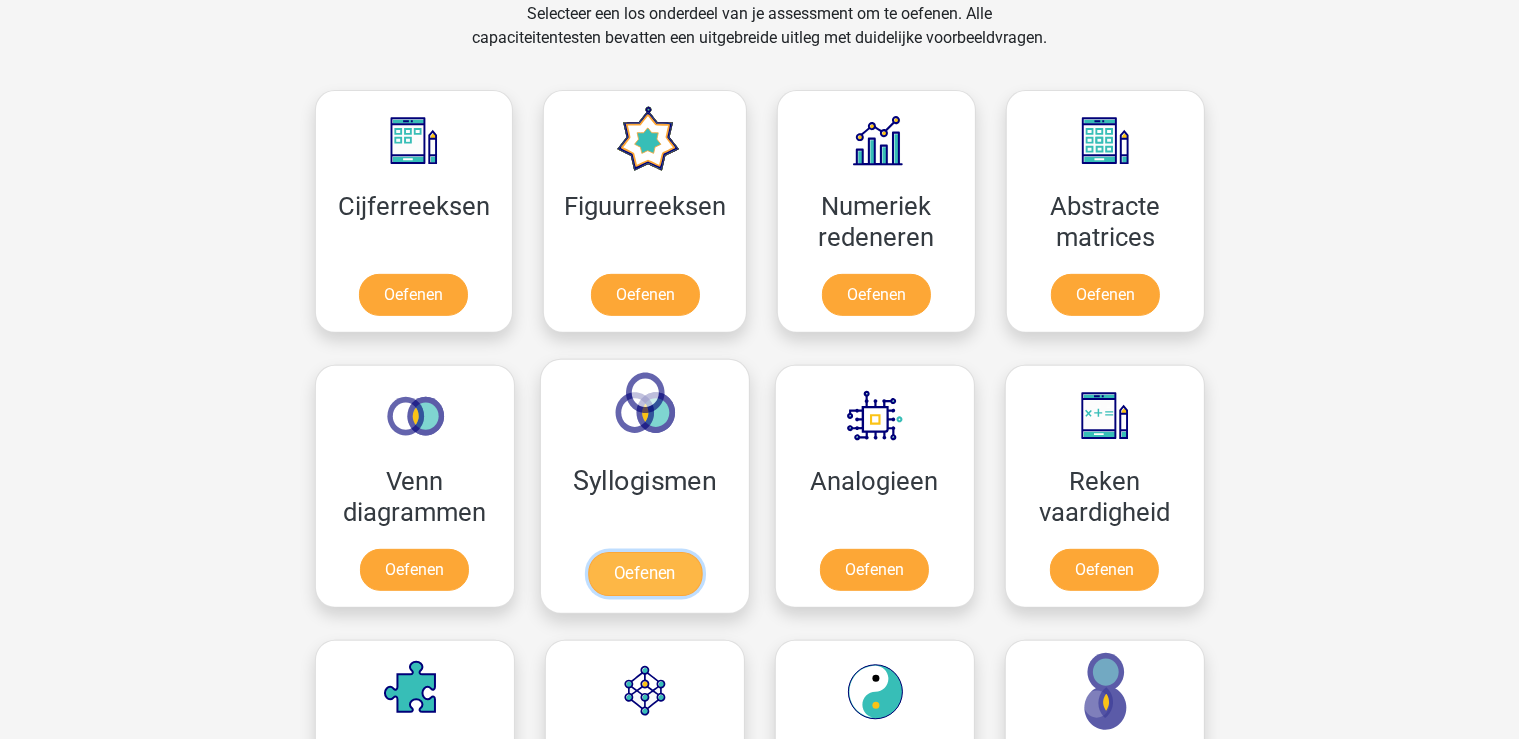 scroll, scrollTop: 848, scrollLeft: 0, axis: vertical 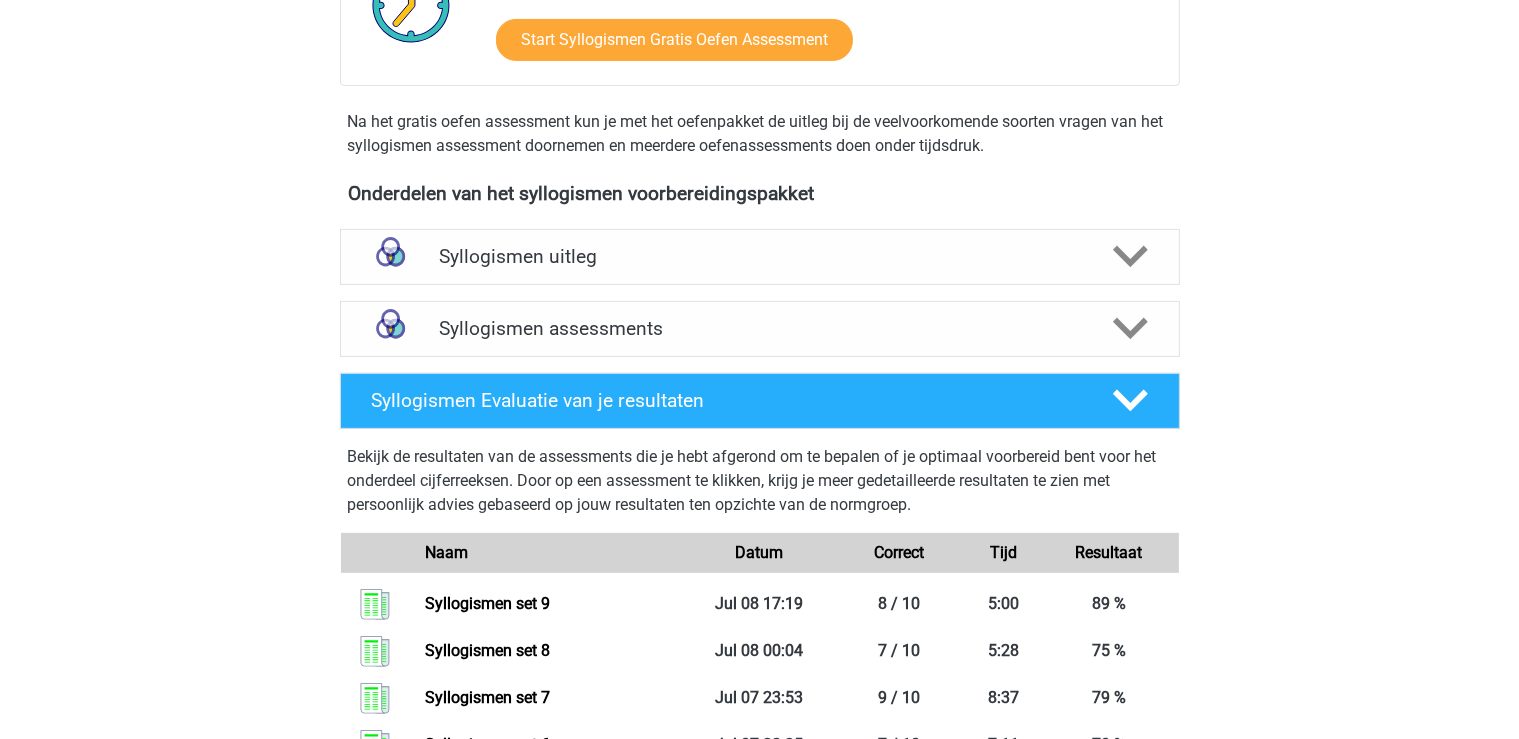click on "Syllogismen assessments
We raden aan om minimaal 3 oefensets te doen met tijdsdruk. Aan het einde van elke oefenset geven we aan hoe je score zich verhoudt tot de normgroep en of je sneller of juist preciezer moet werken om een zo hoog mogelijke score op je assessment te halen. Op deze manier weet je precies wanneer jij optimaal voorbereid bent." at bounding box center (760, 329) 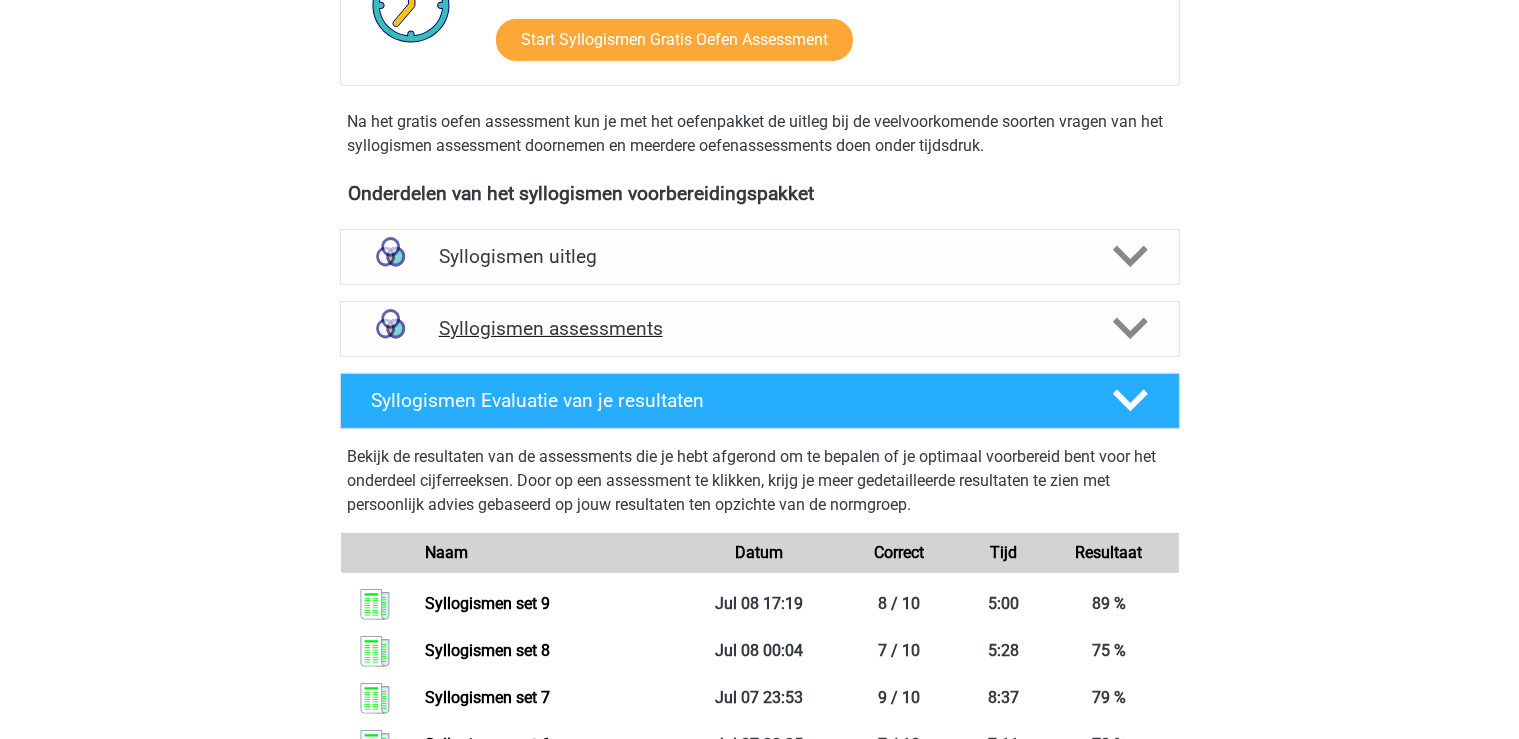 click on "Syllogismen assessments" at bounding box center [760, 329] 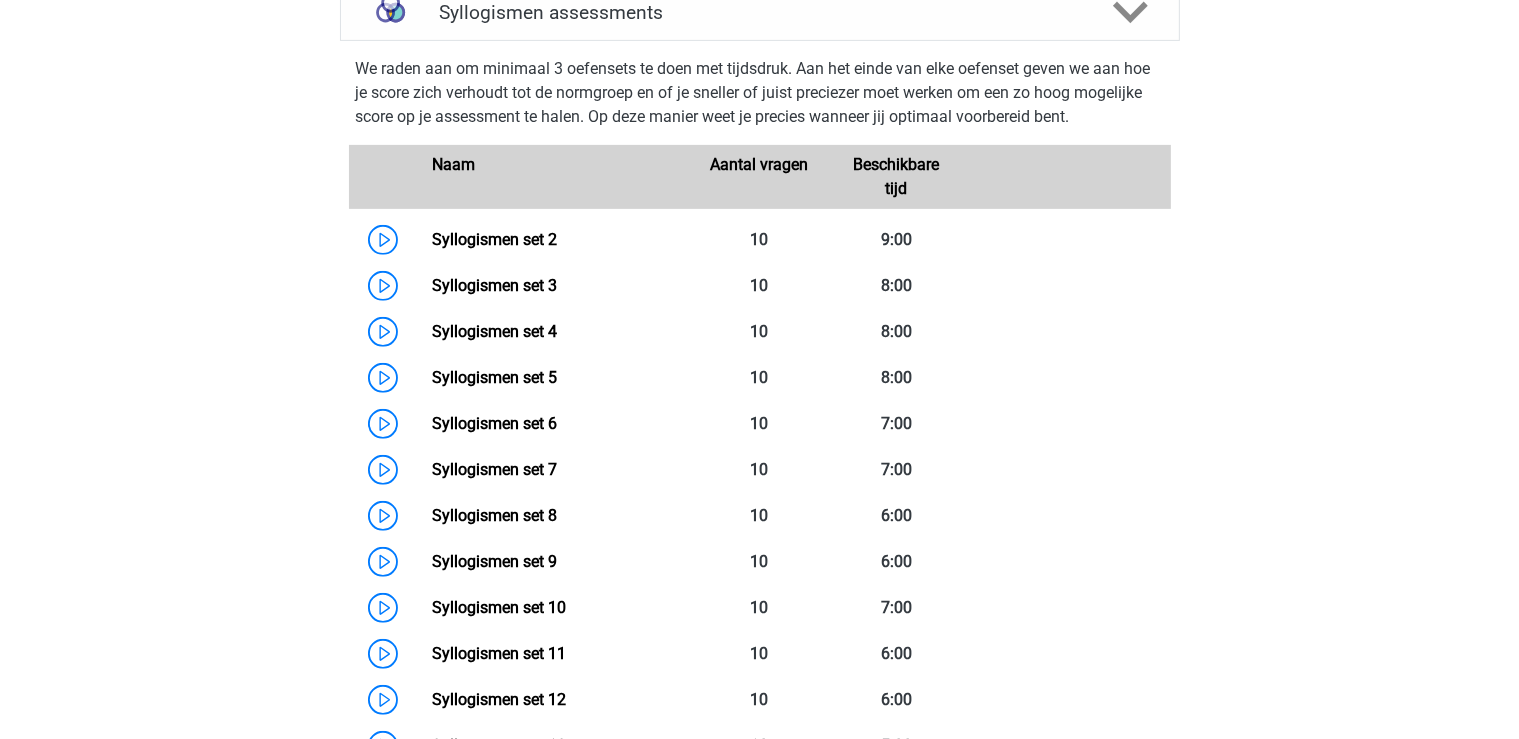 scroll, scrollTop: 422, scrollLeft: 0, axis: vertical 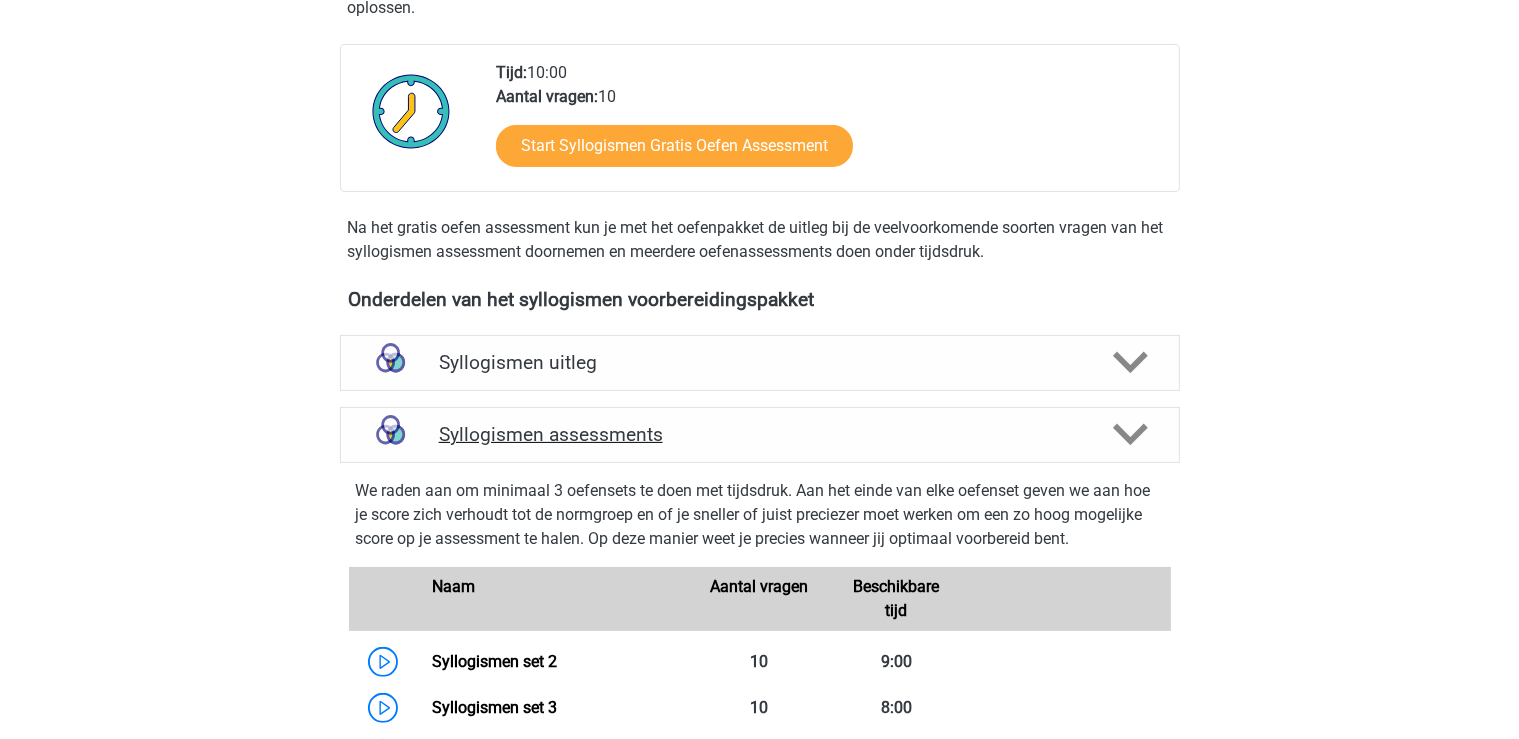 click on "Syllogismen assessments" at bounding box center [760, 434] 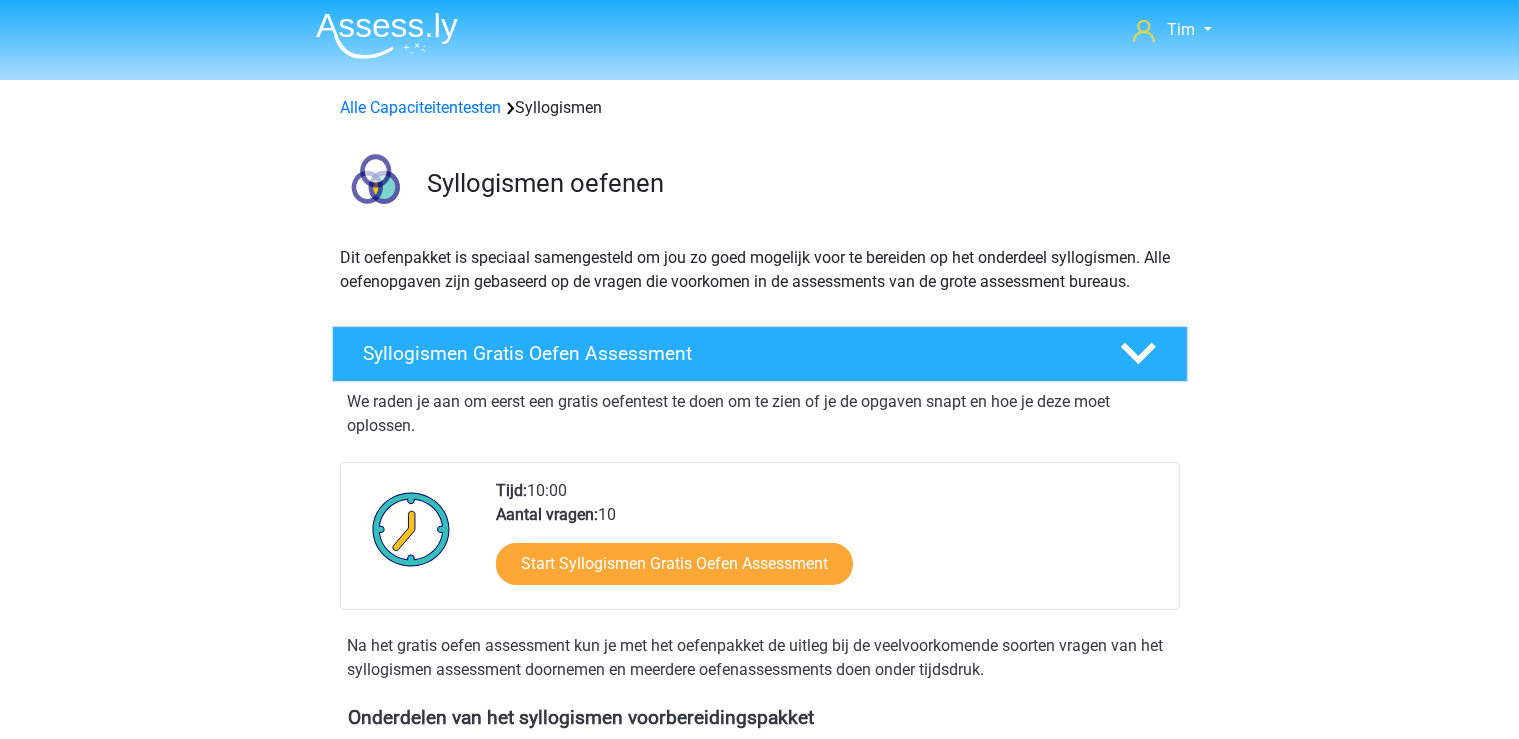 scroll, scrollTop: 0, scrollLeft: 0, axis: both 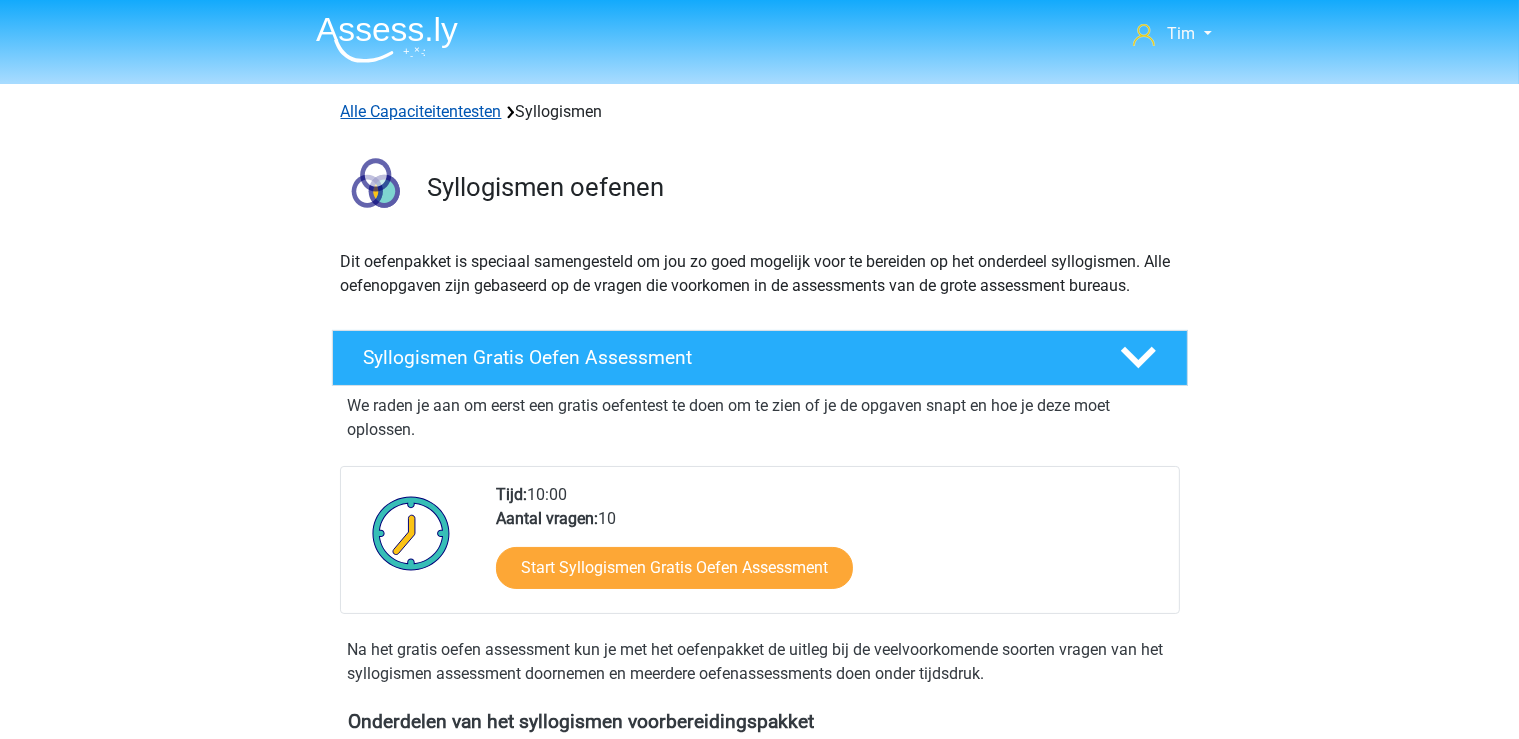 click on "Alle Capaciteitentesten" at bounding box center [421, 111] 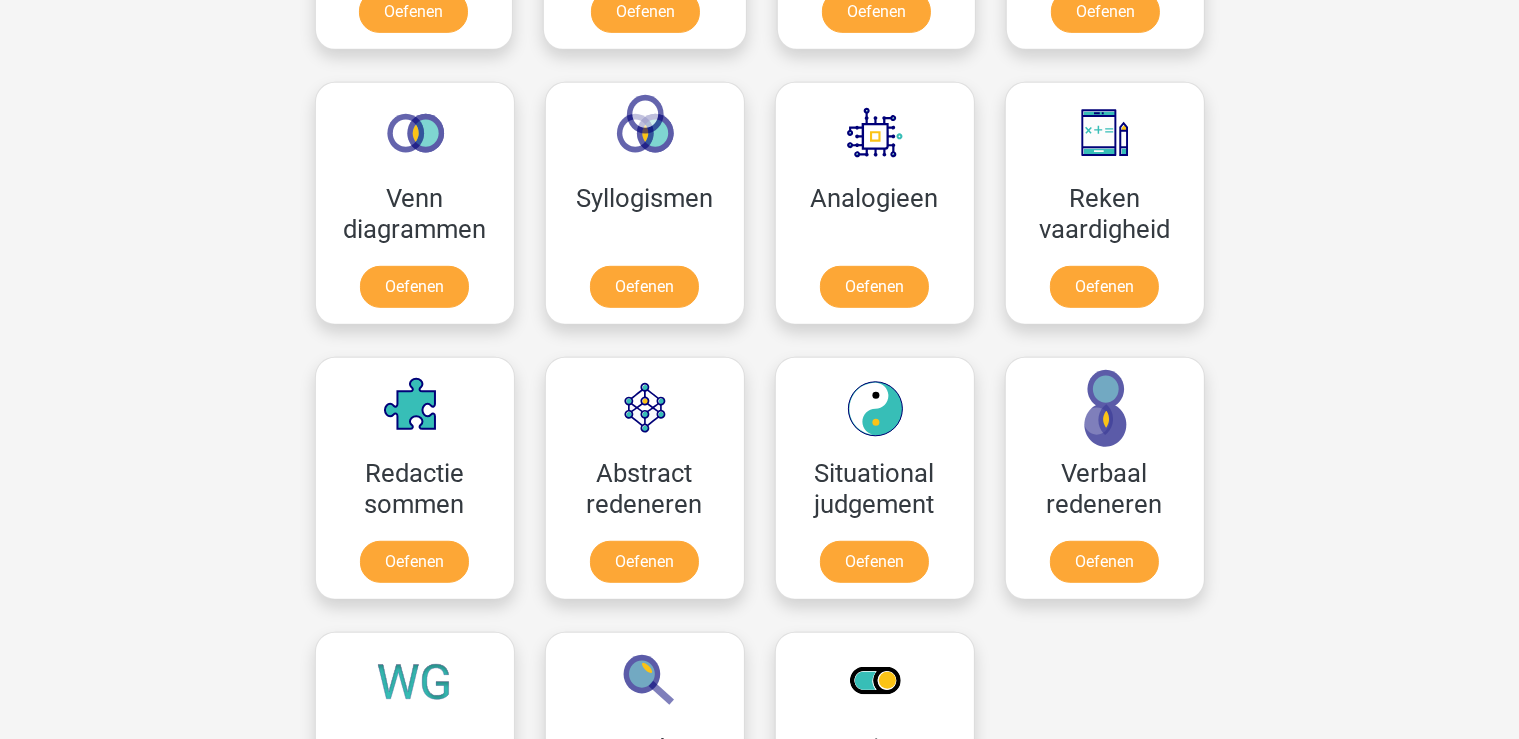 scroll, scrollTop: 1271, scrollLeft: 0, axis: vertical 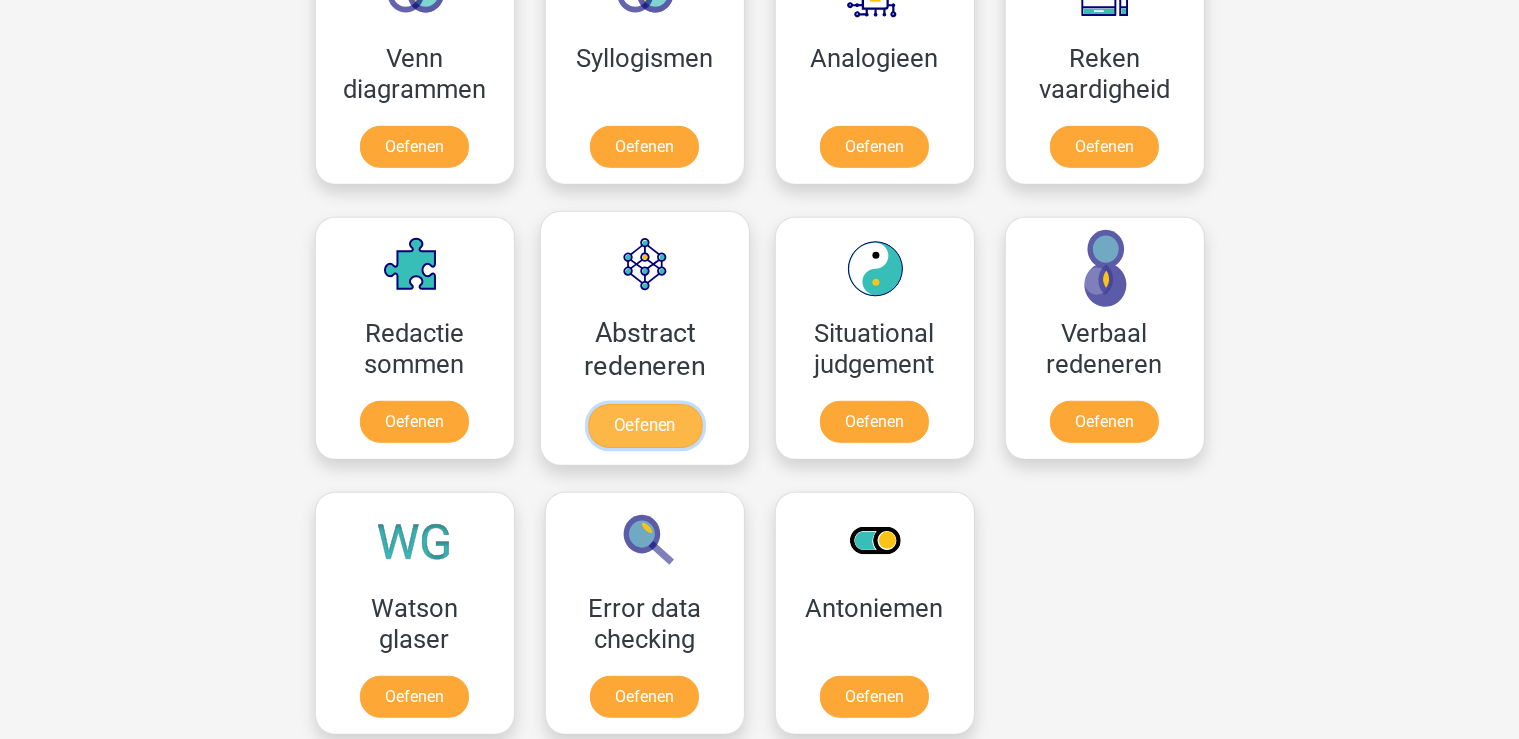 click on "Oefenen" at bounding box center [644, 426] 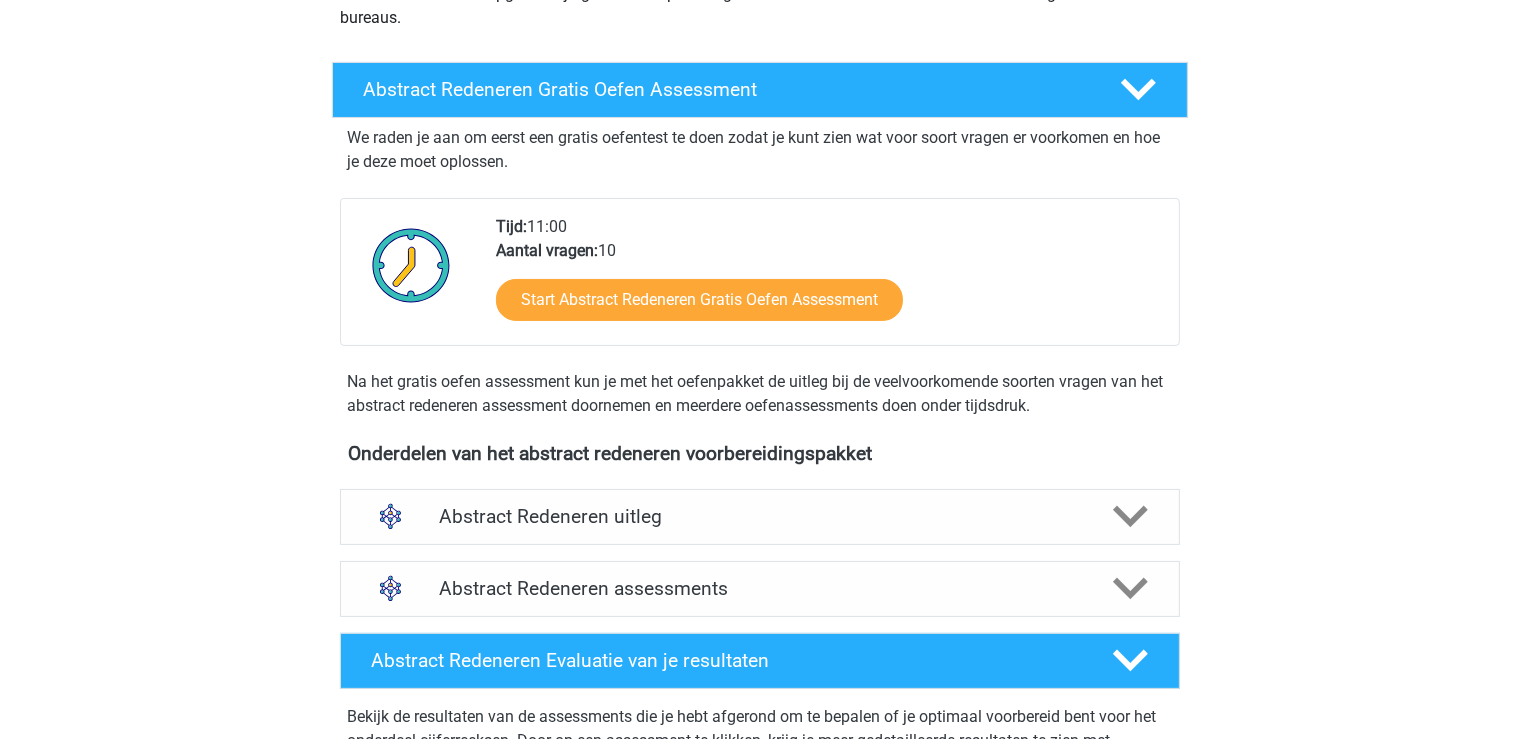 scroll, scrollTop: 739, scrollLeft: 0, axis: vertical 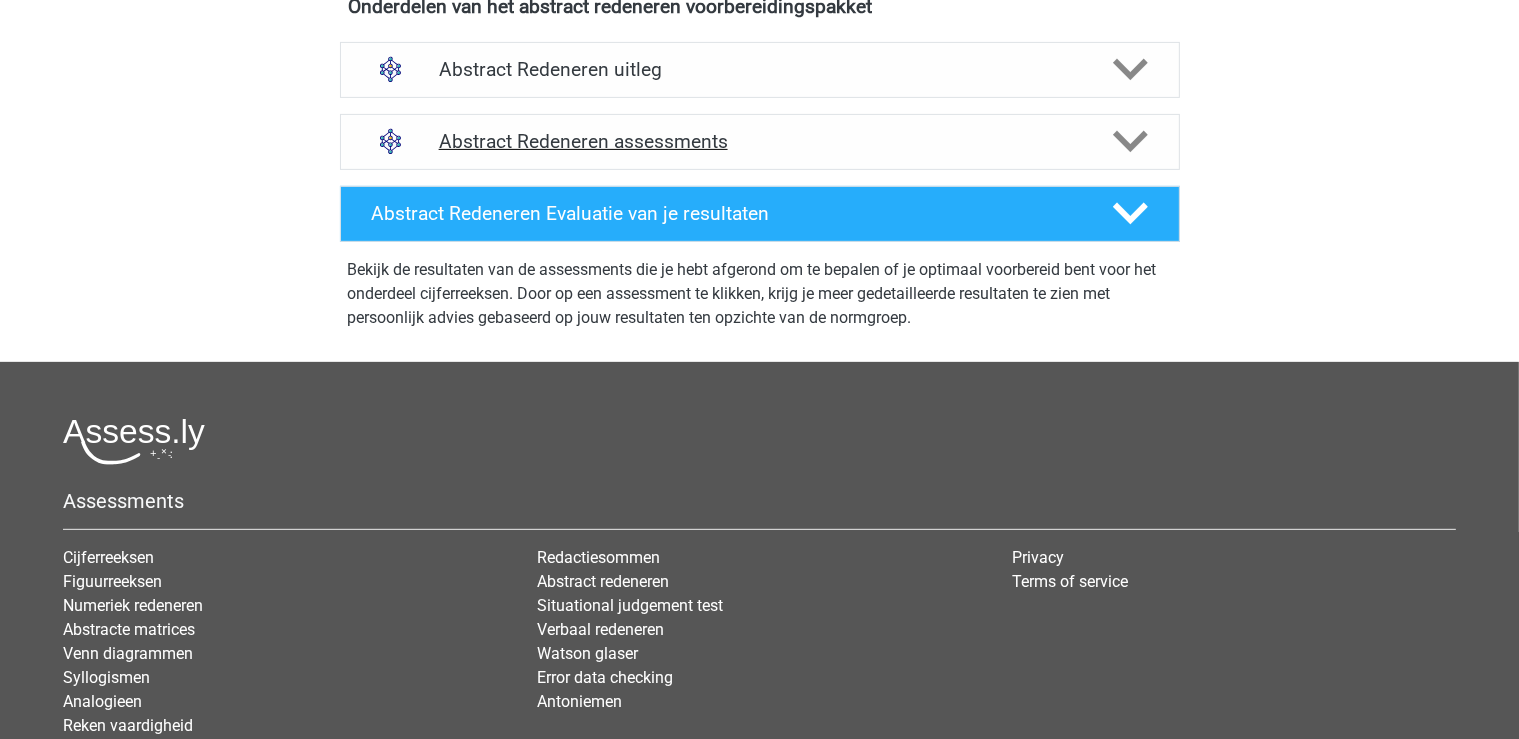 click on "Abstract Redeneren assessments" at bounding box center (760, 142) 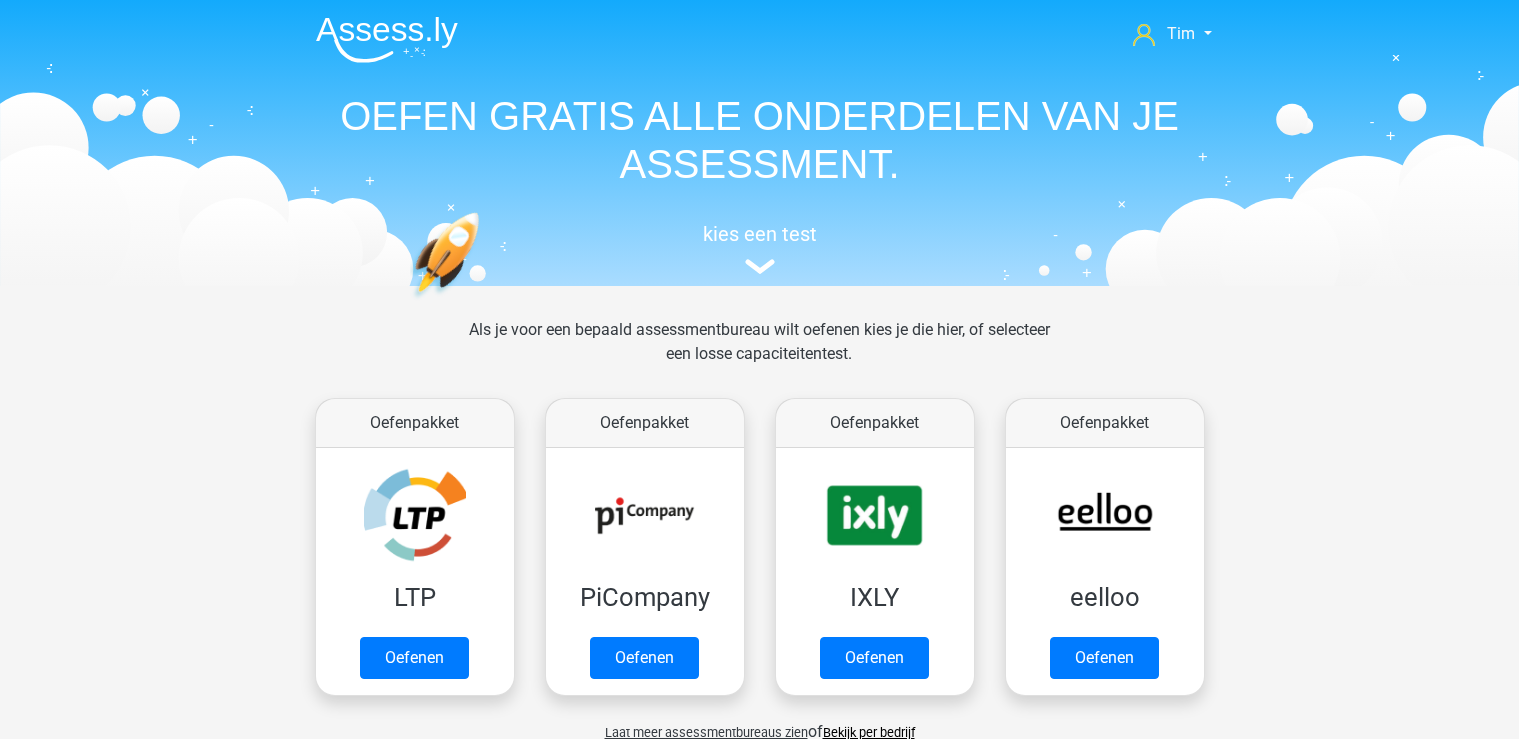 scroll, scrollTop: 848, scrollLeft: 0, axis: vertical 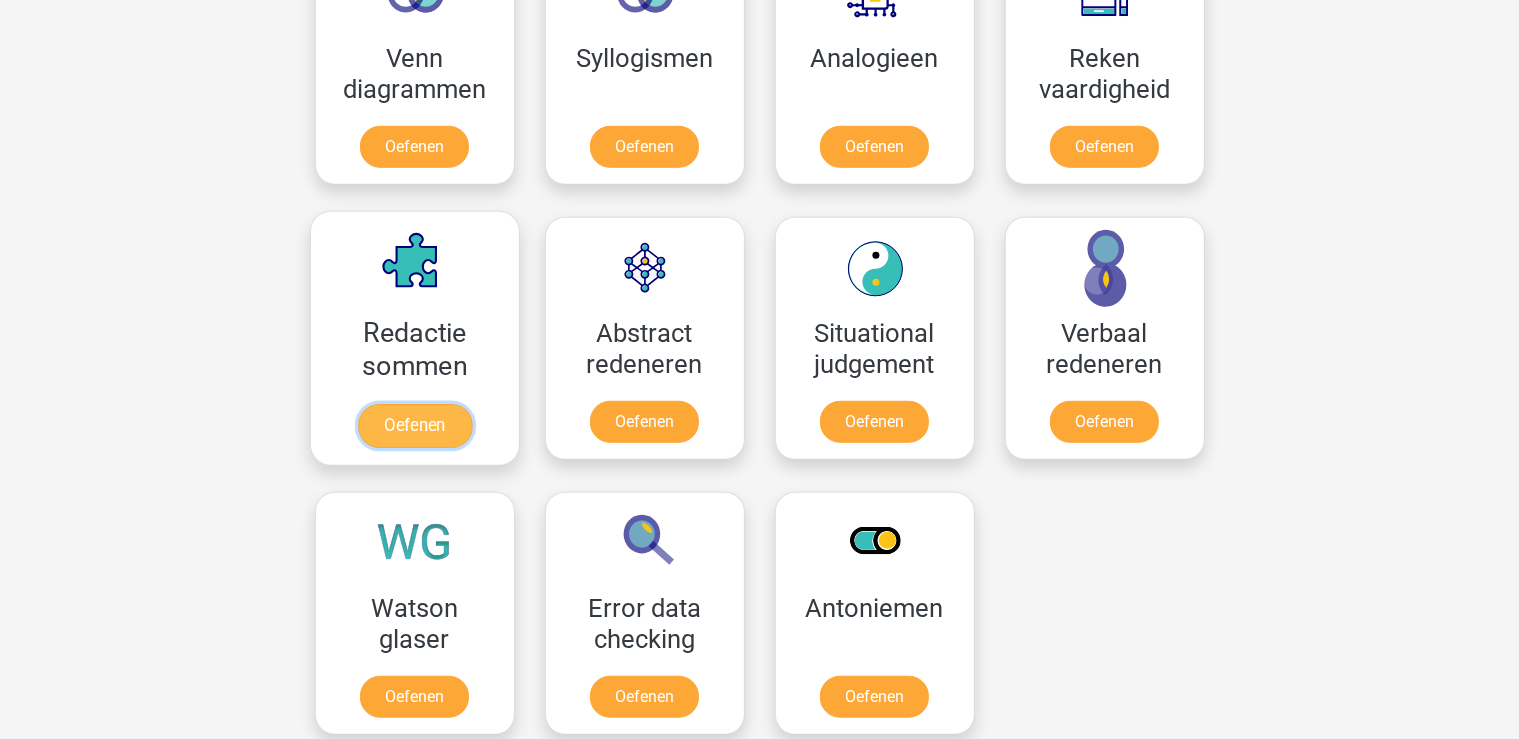 click on "Oefenen" at bounding box center (414, 426) 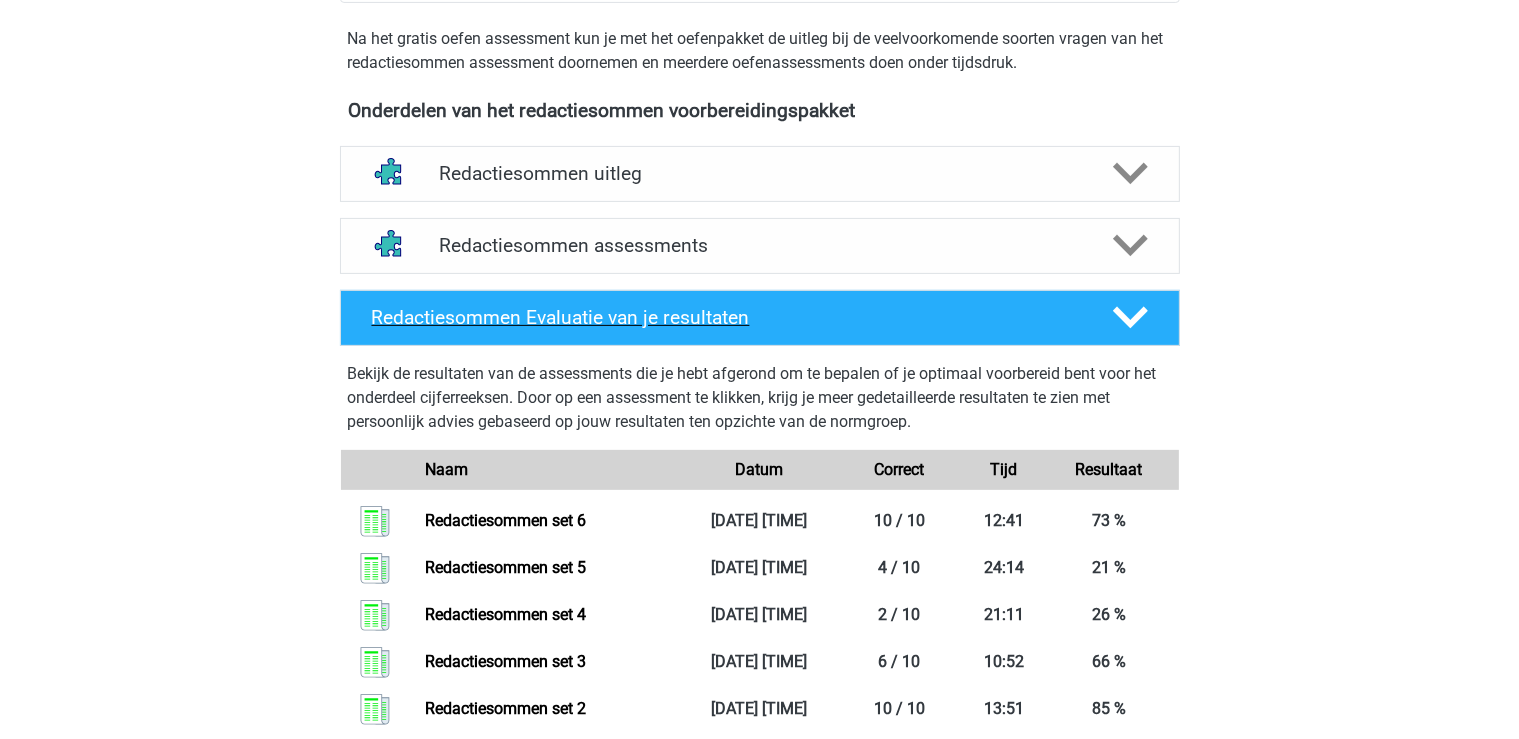 scroll, scrollTop: 528, scrollLeft: 0, axis: vertical 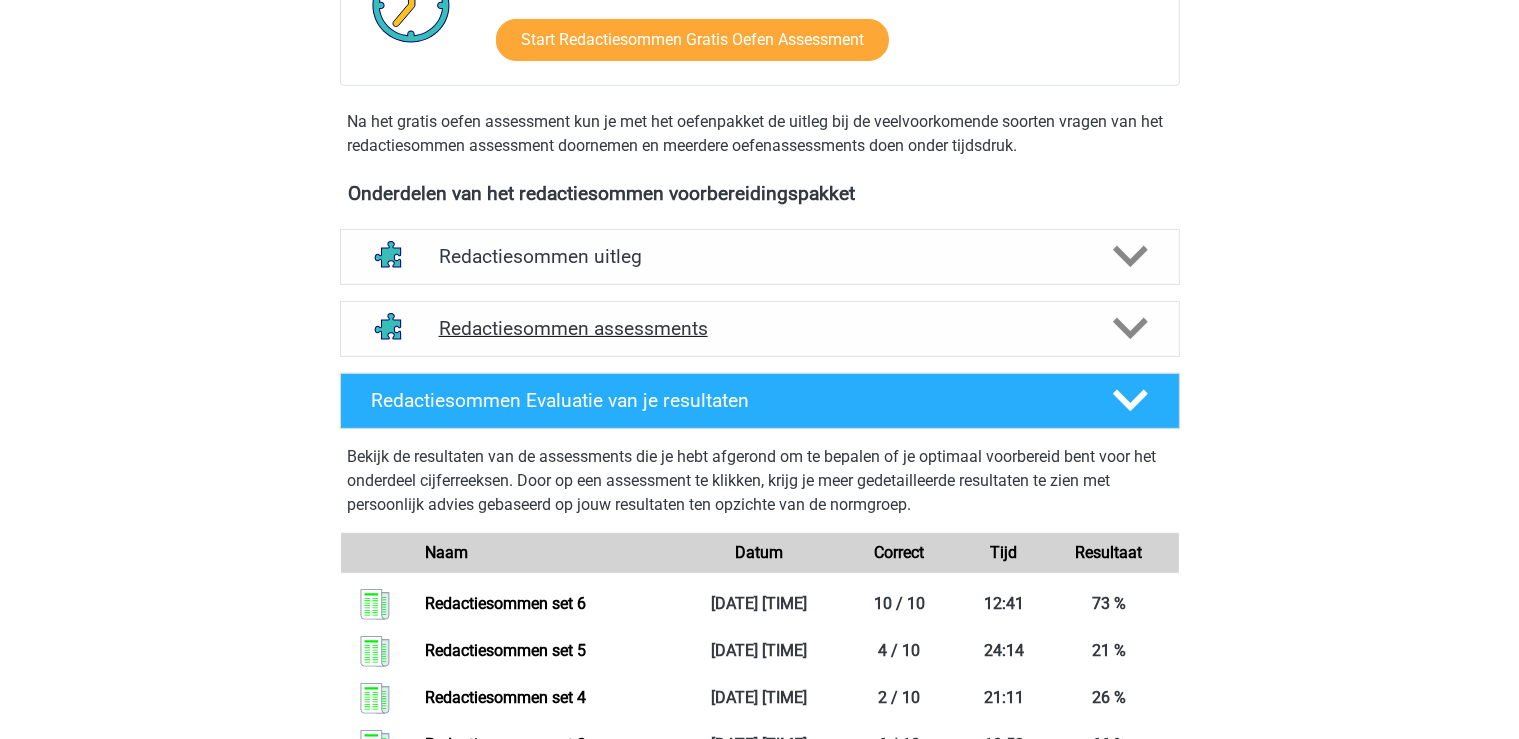click on "Redactiesommen assessments" at bounding box center (760, 328) 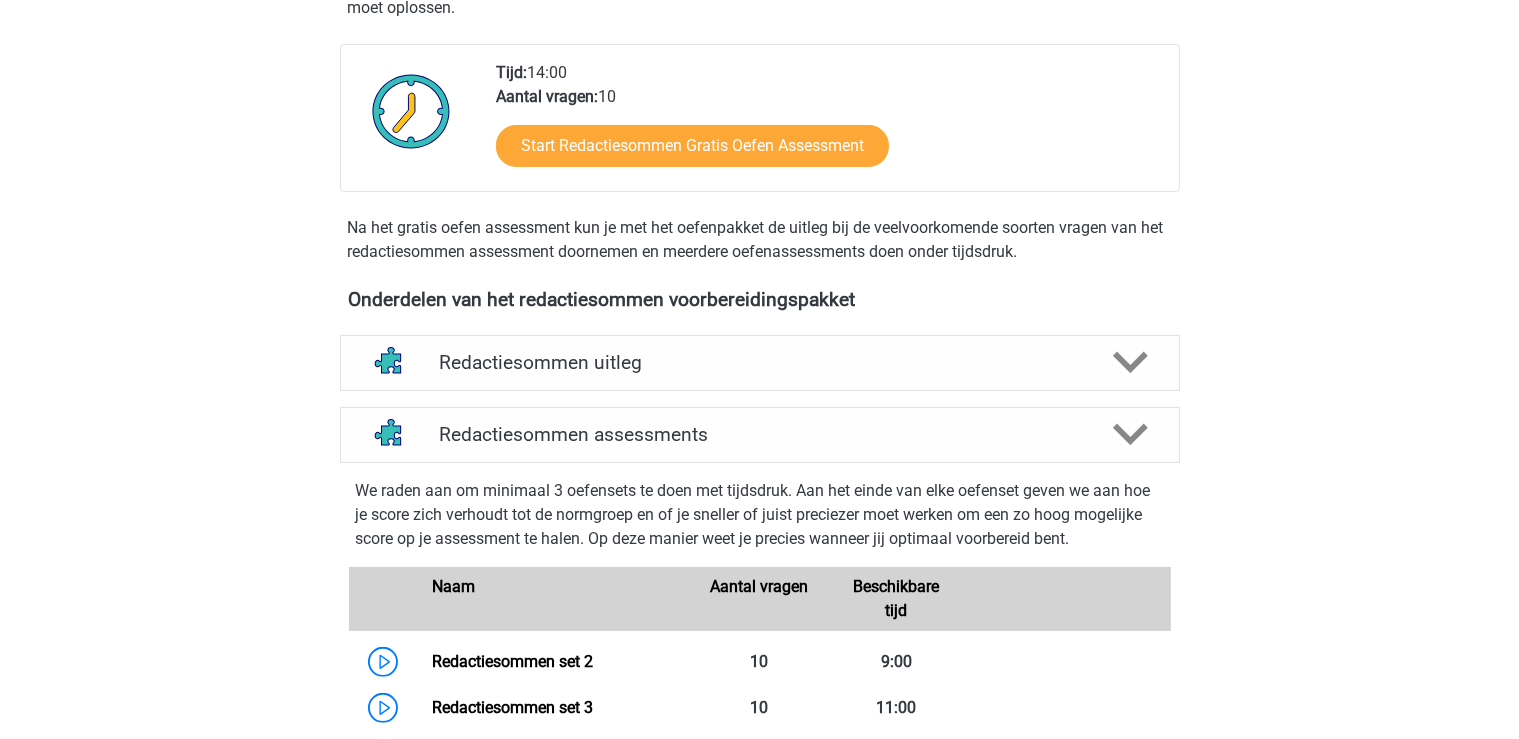 scroll, scrollTop: 0, scrollLeft: 0, axis: both 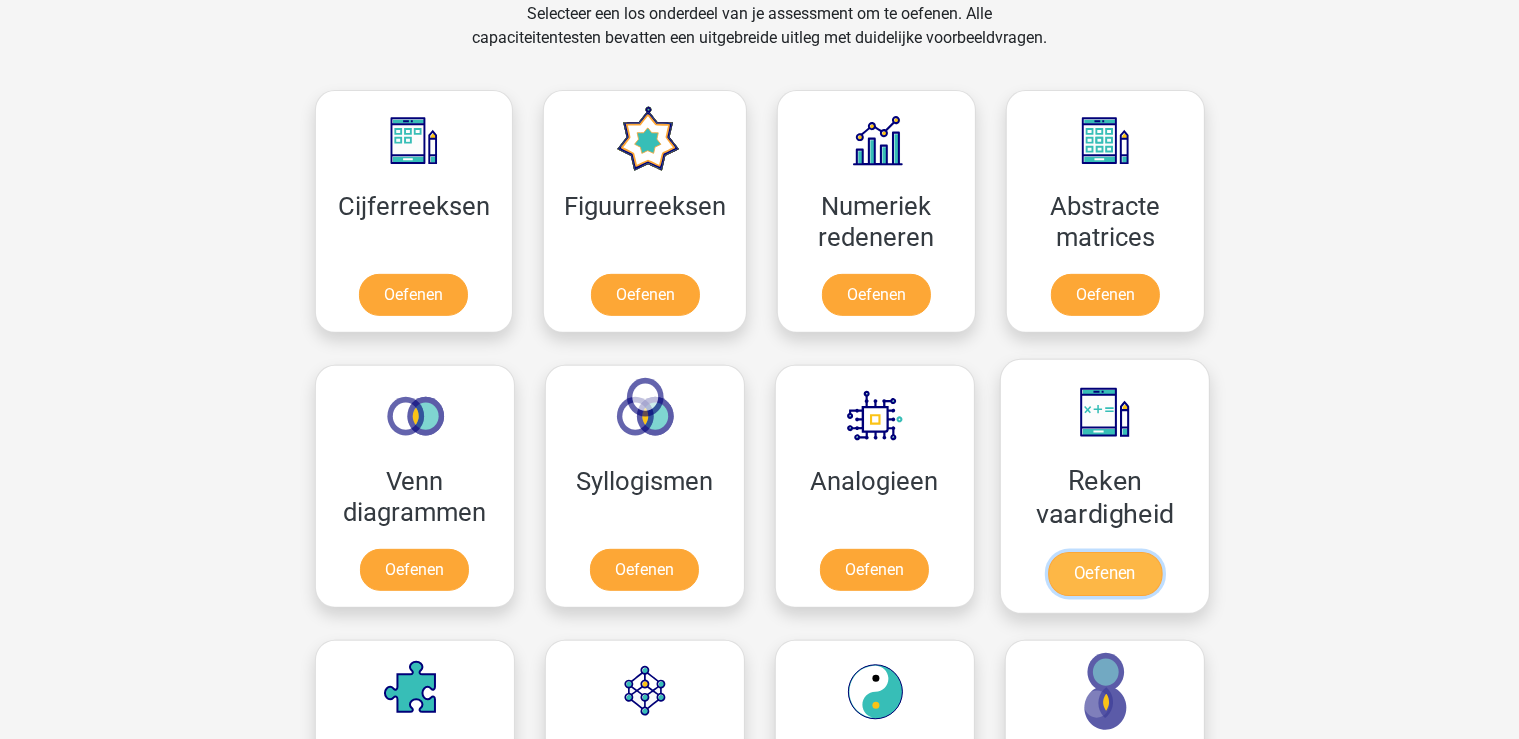 click on "Oefenen" at bounding box center [1104, 574] 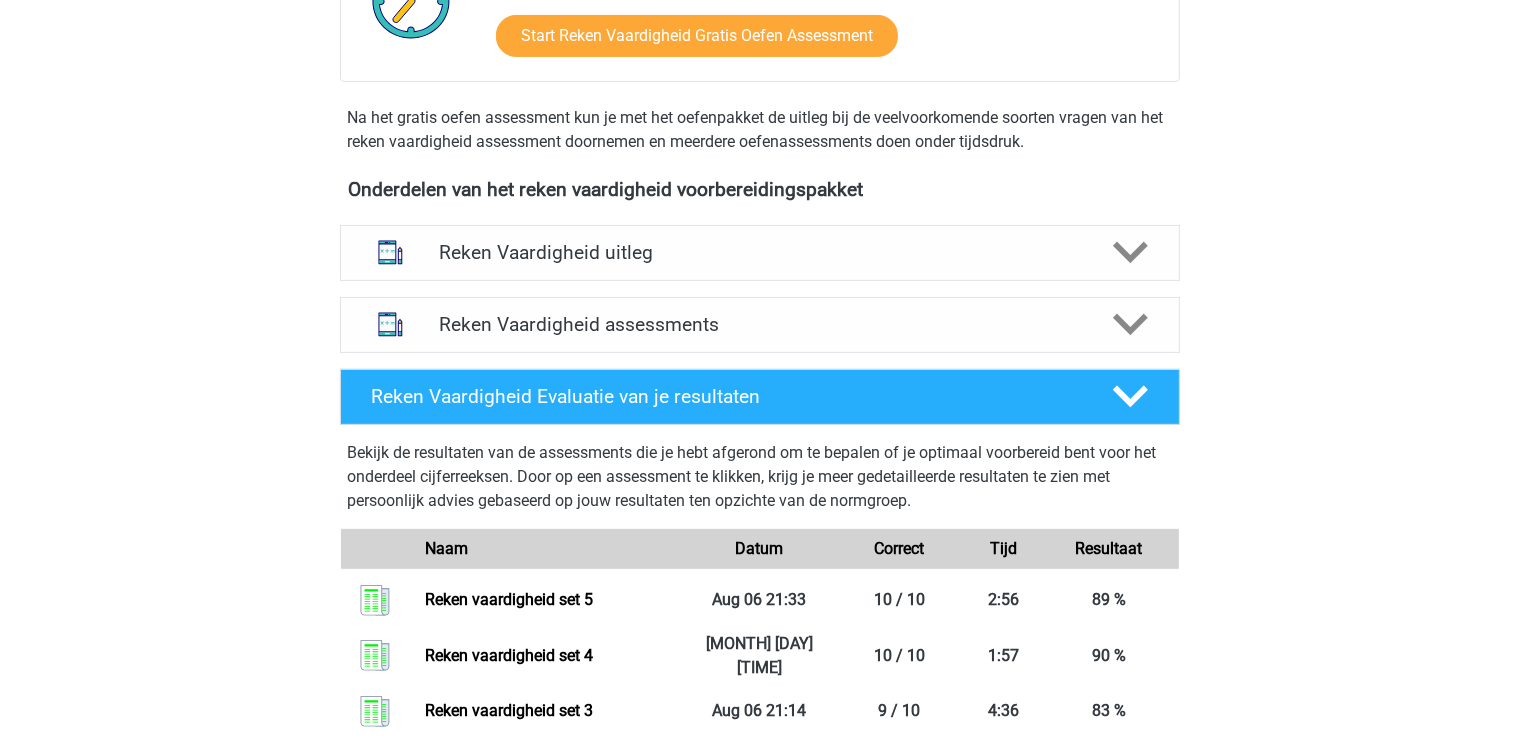 scroll, scrollTop: 491, scrollLeft: 0, axis: vertical 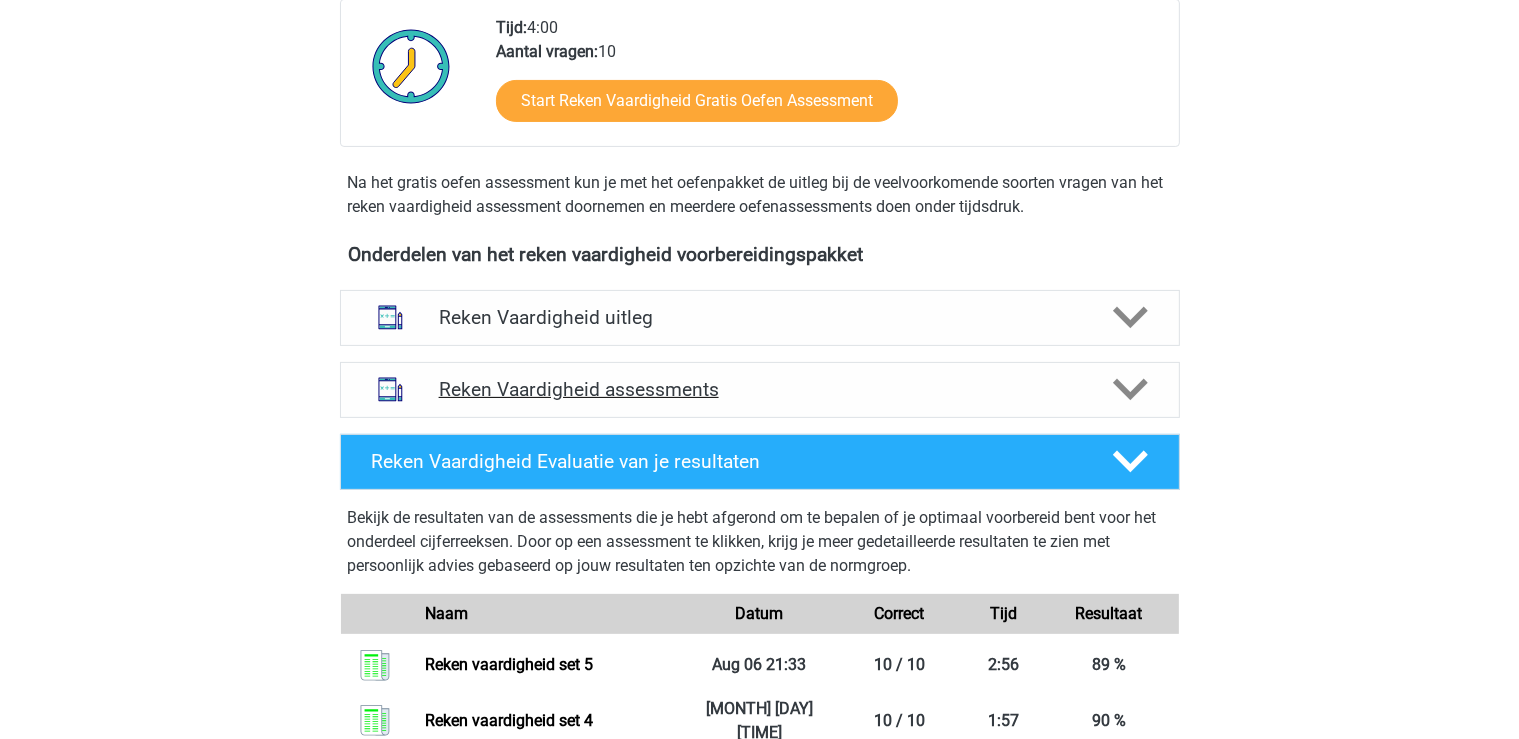 click on "Reken Vaardigheid assessments" at bounding box center [760, 389] 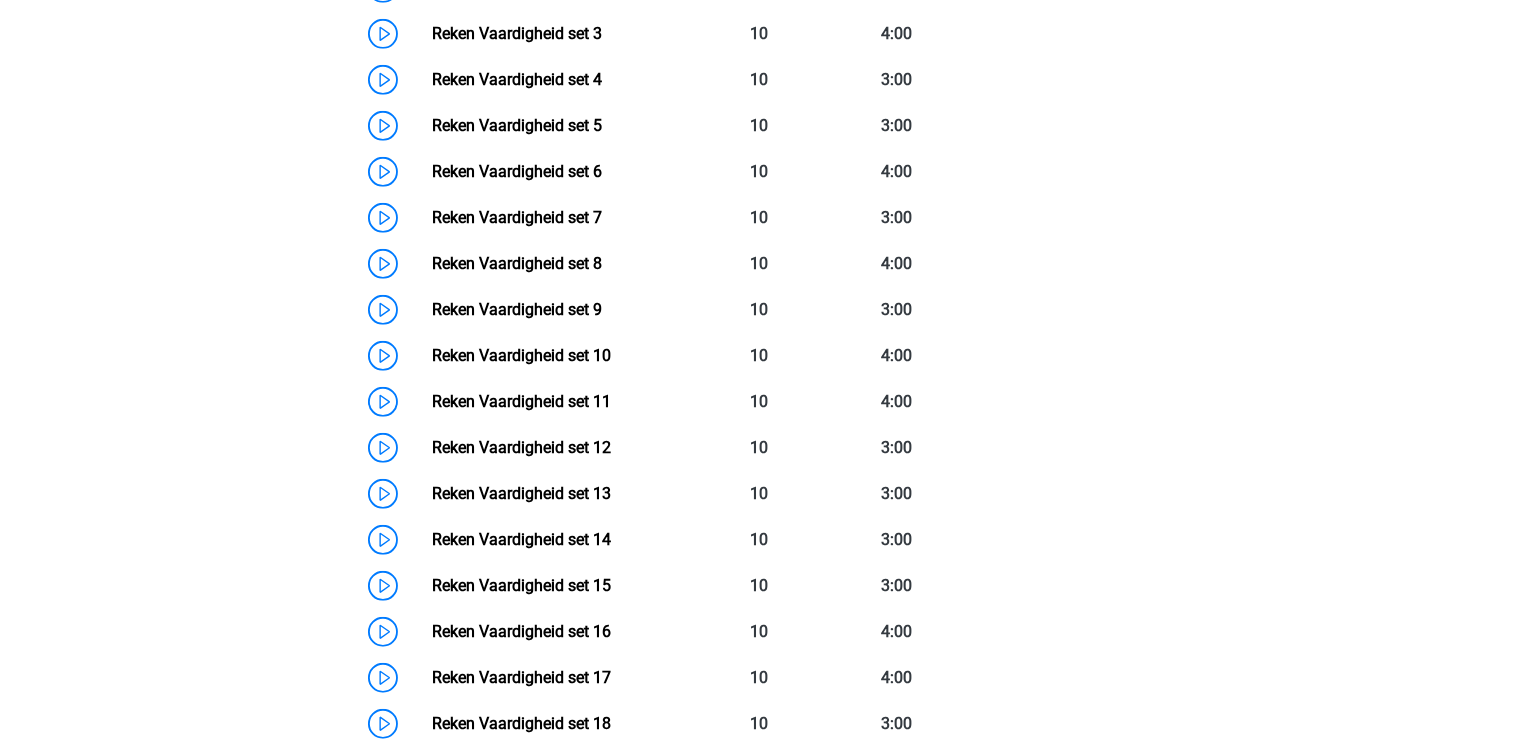 scroll, scrollTop: 1124, scrollLeft: 0, axis: vertical 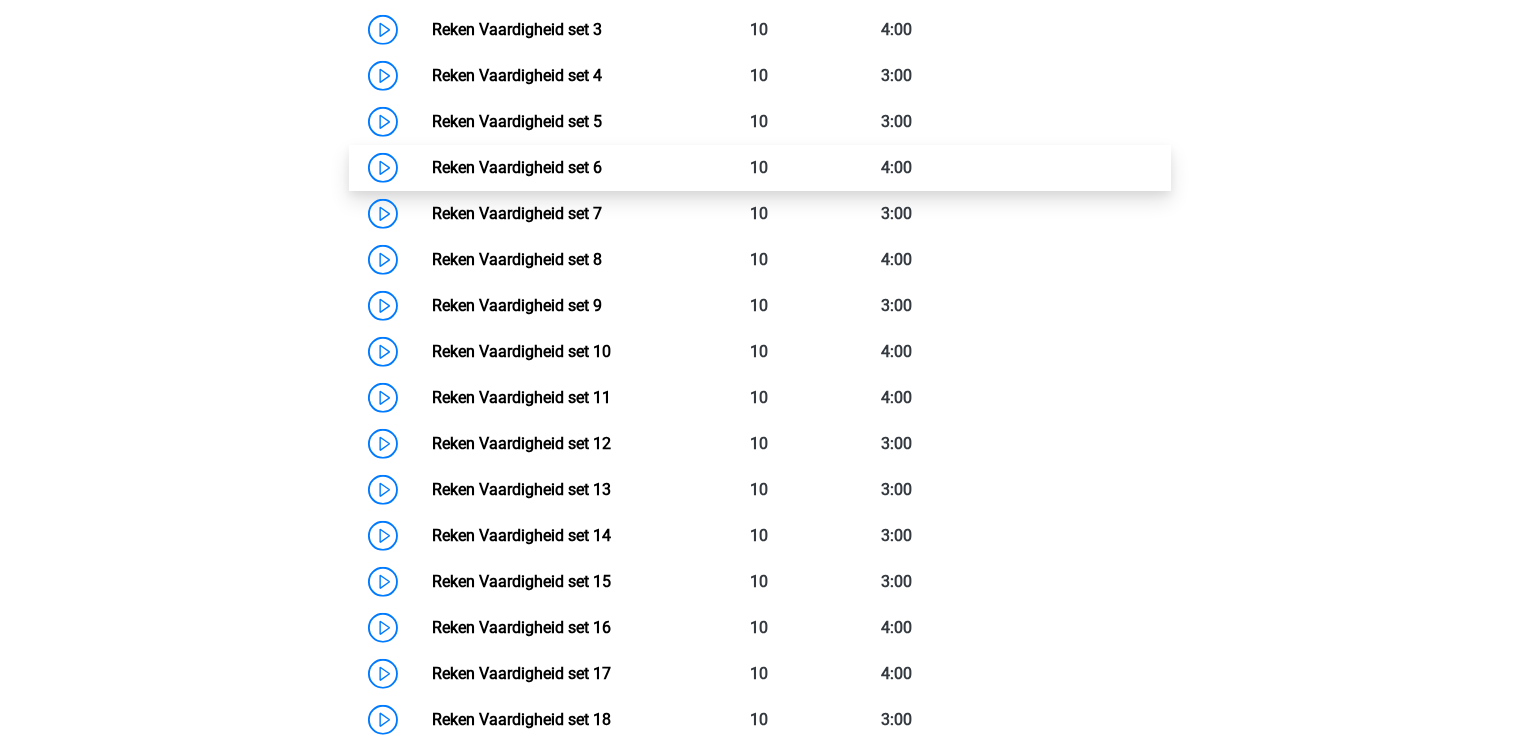 click on "Reken Vaardigheid
set 6" at bounding box center (517, 167) 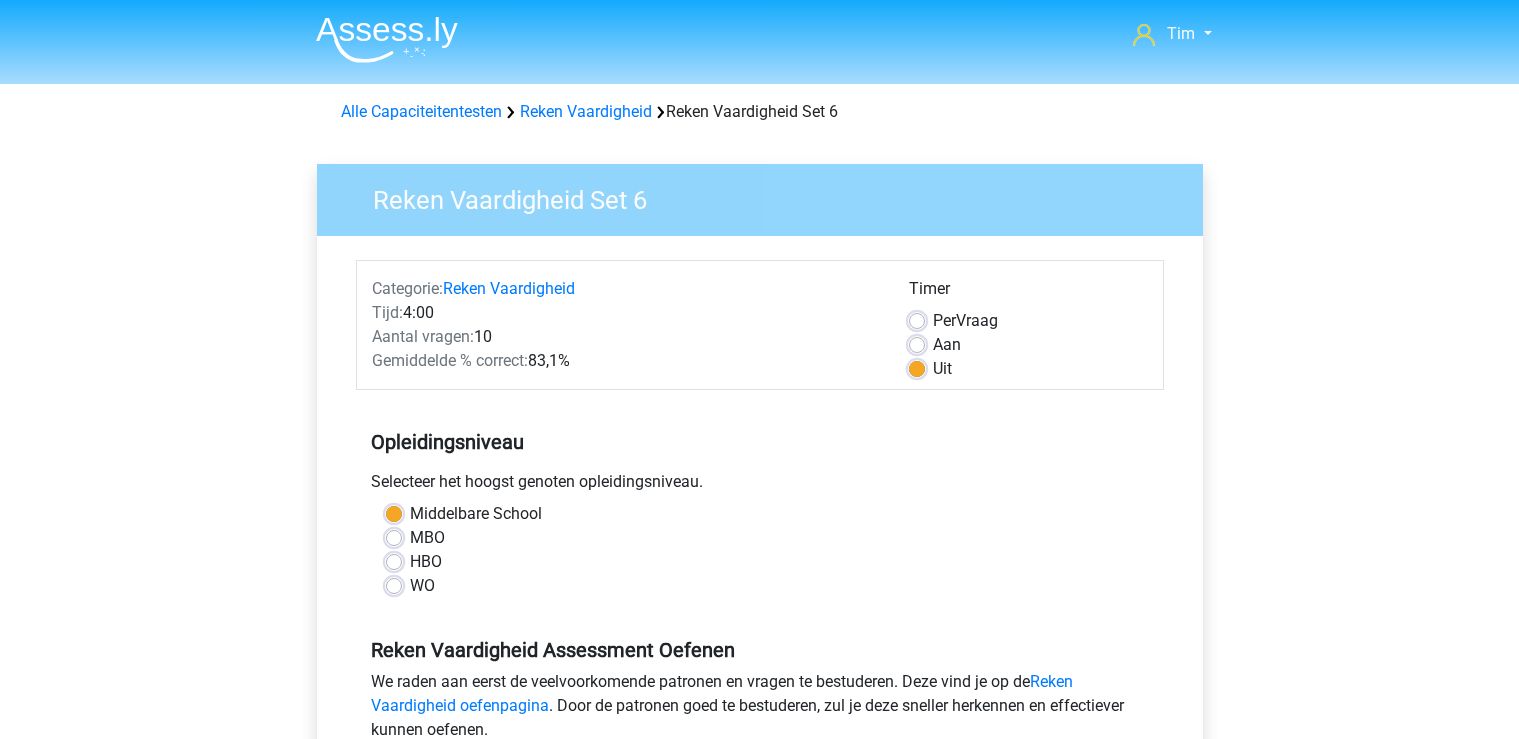 scroll, scrollTop: 422, scrollLeft: 0, axis: vertical 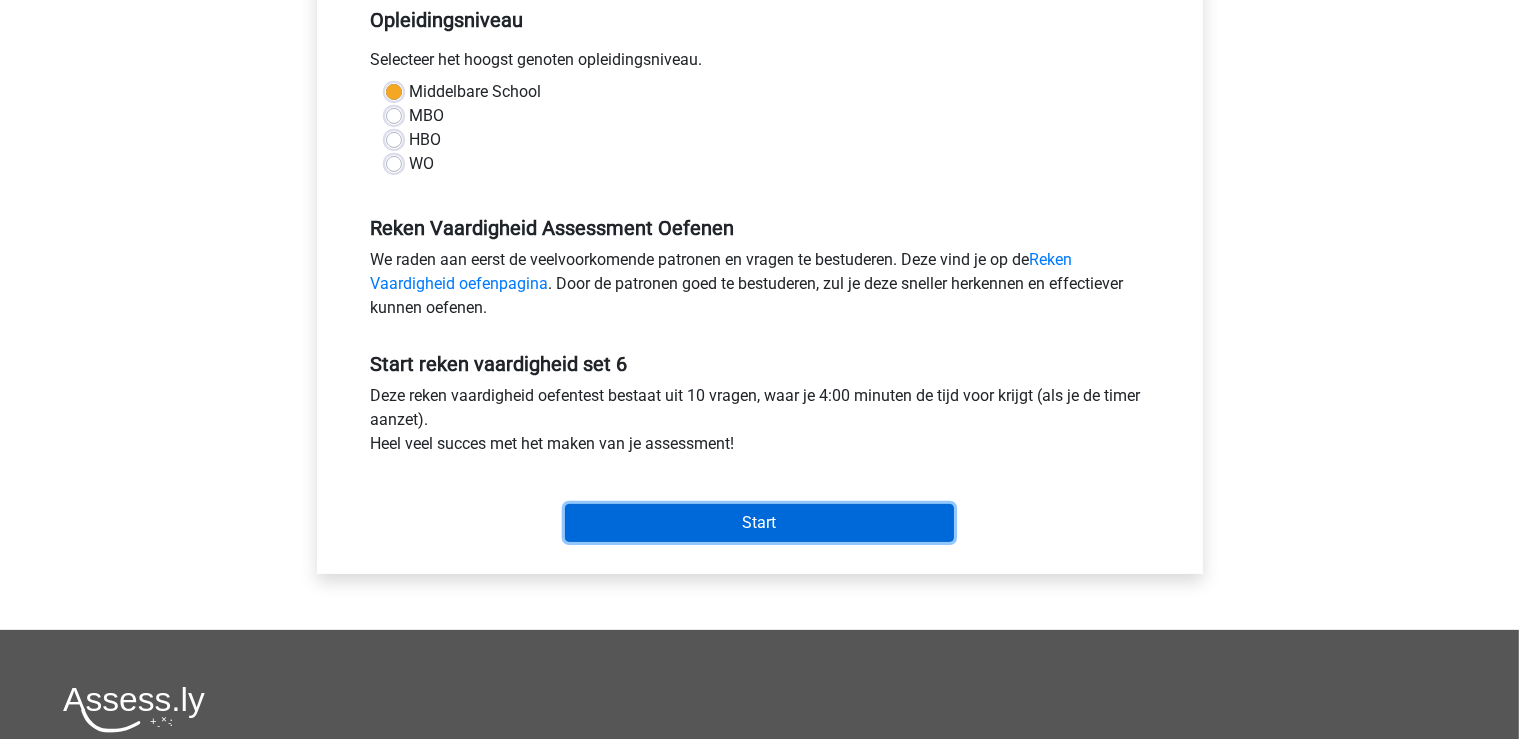 click on "Start" at bounding box center (759, 523) 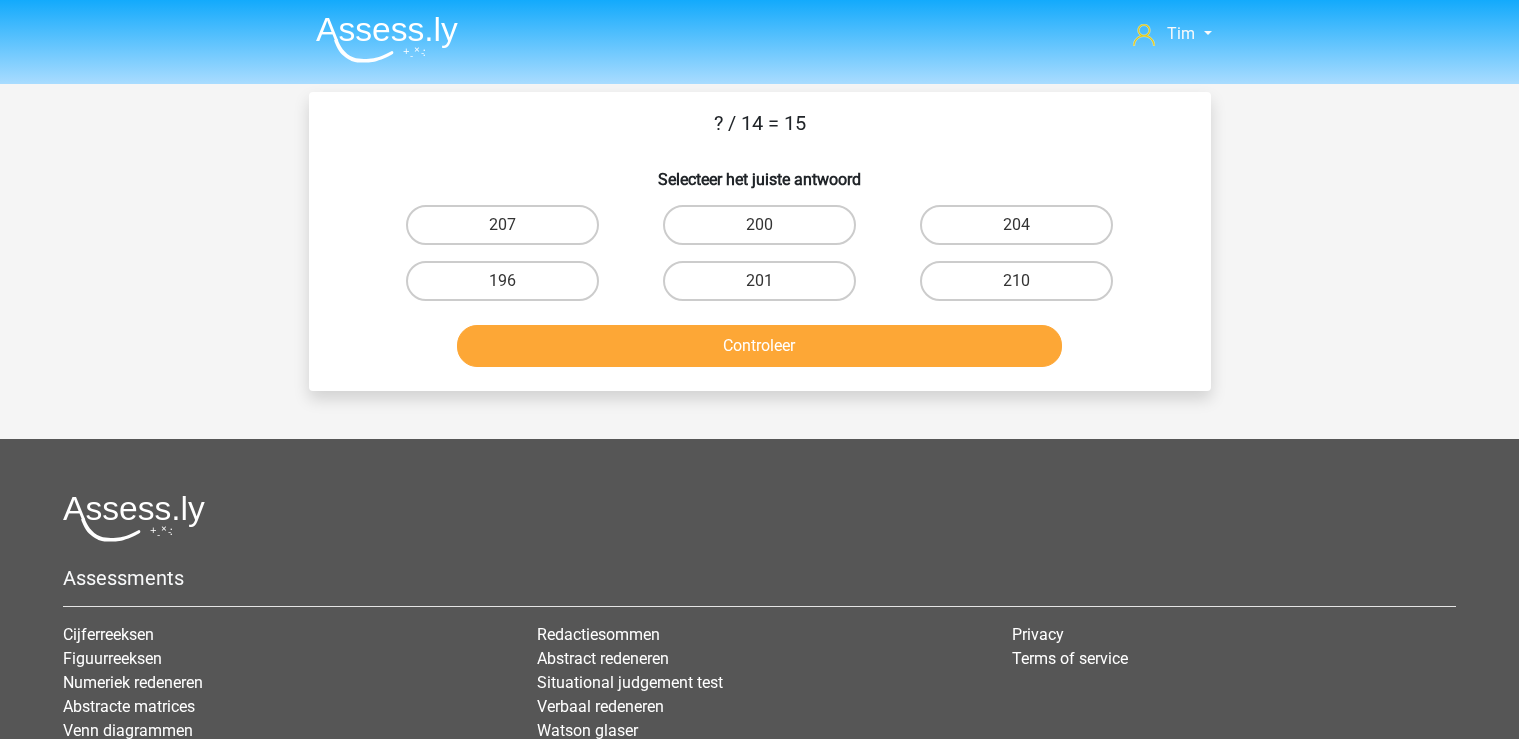 scroll, scrollTop: 0, scrollLeft: 0, axis: both 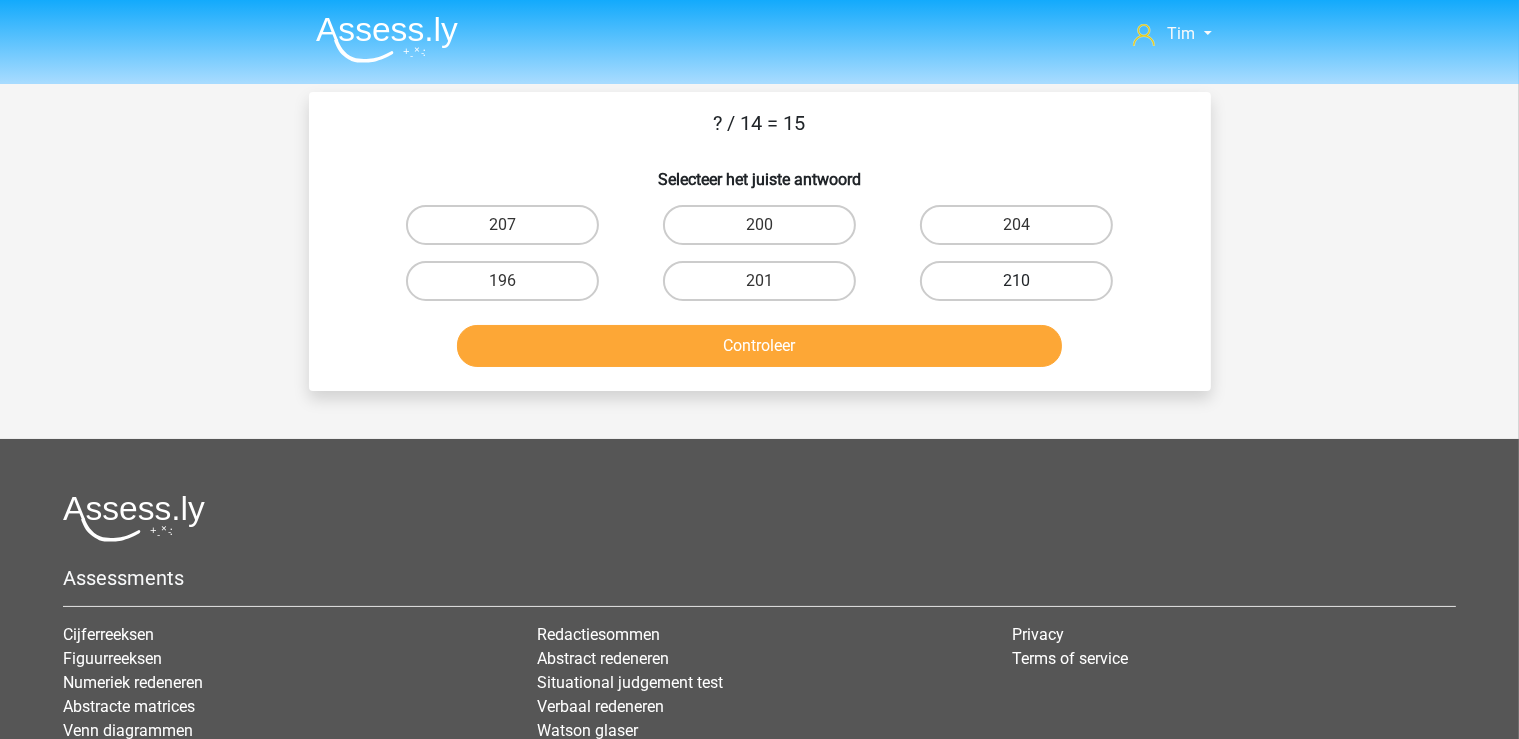click on "210" at bounding box center (1016, 281) 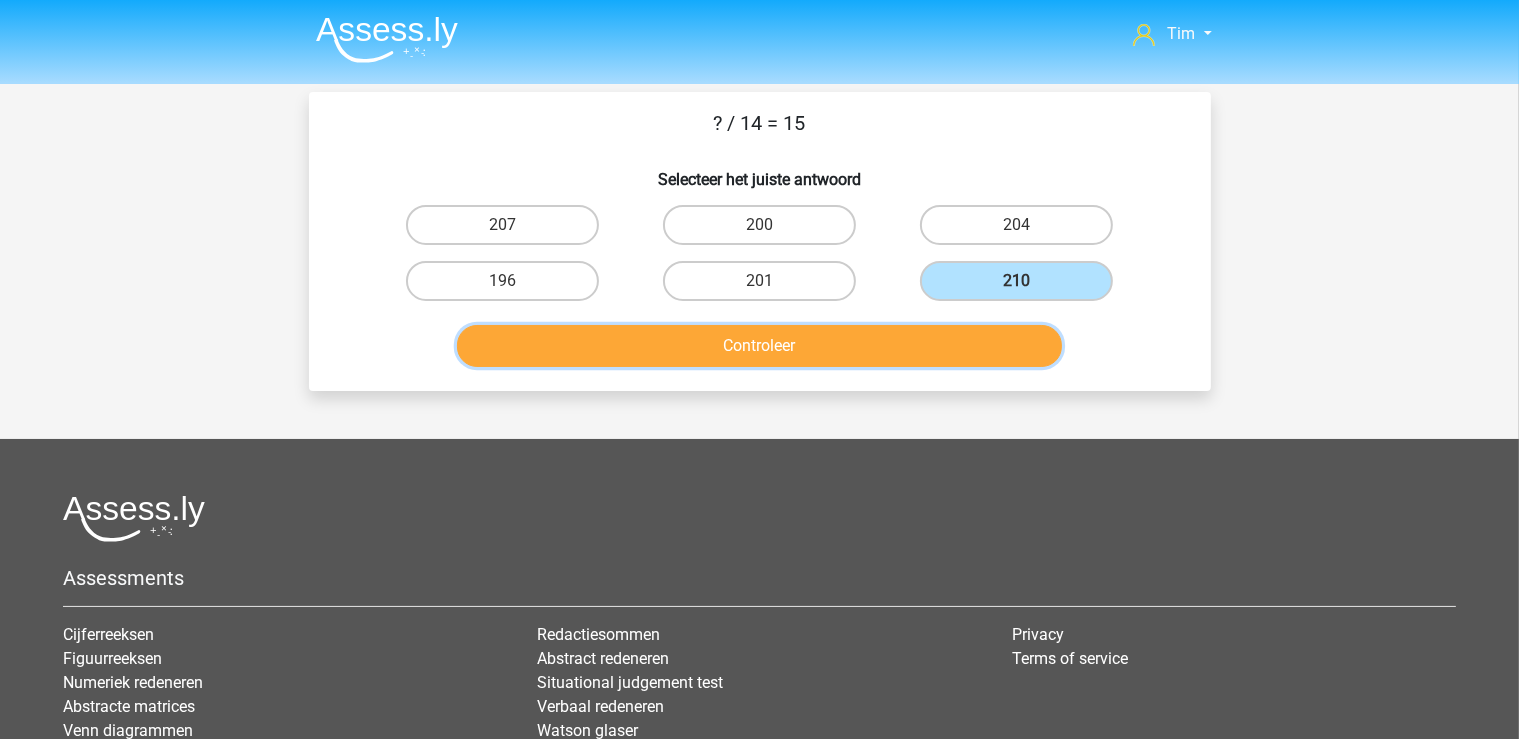 click on "Controleer" at bounding box center [759, 346] 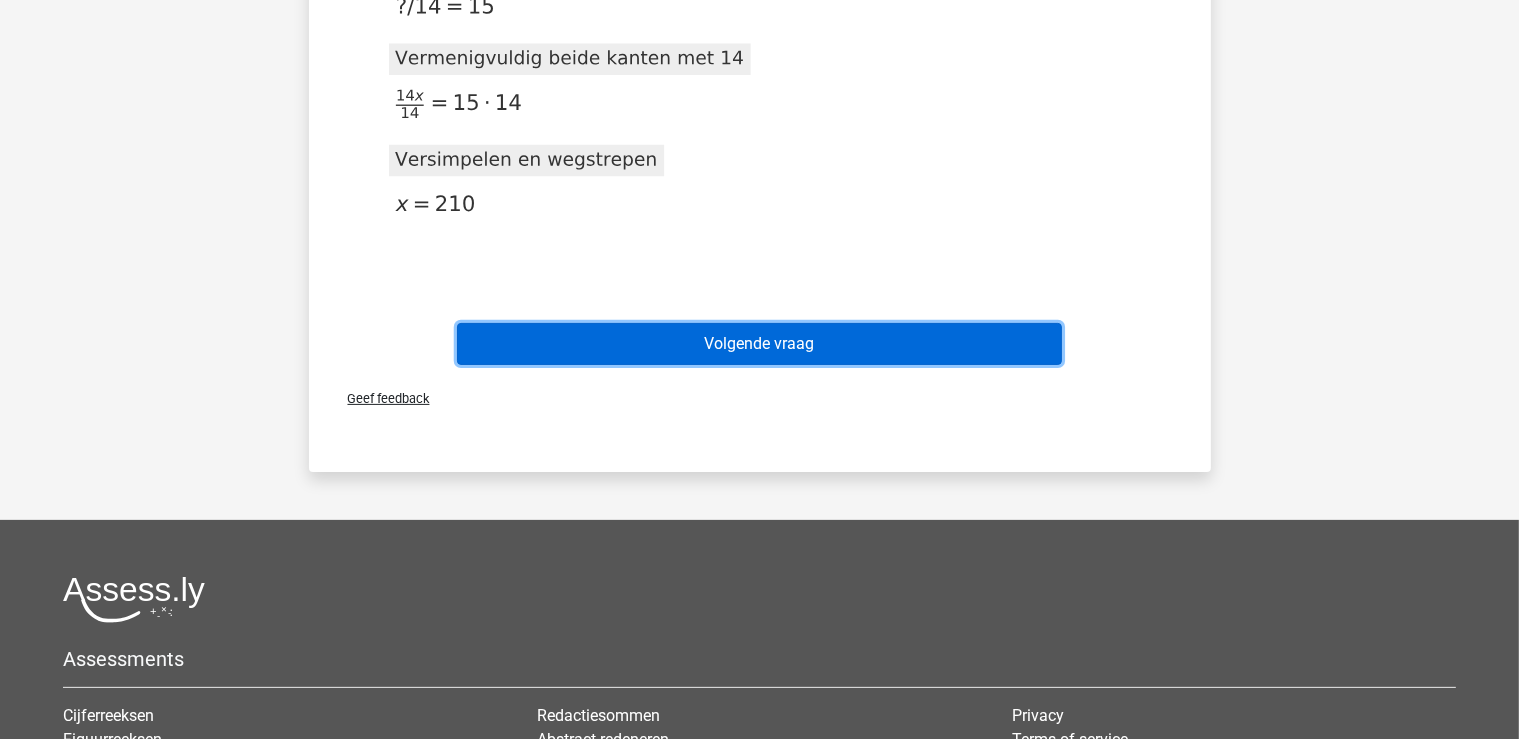 click on "Volgende vraag" at bounding box center (759, 344) 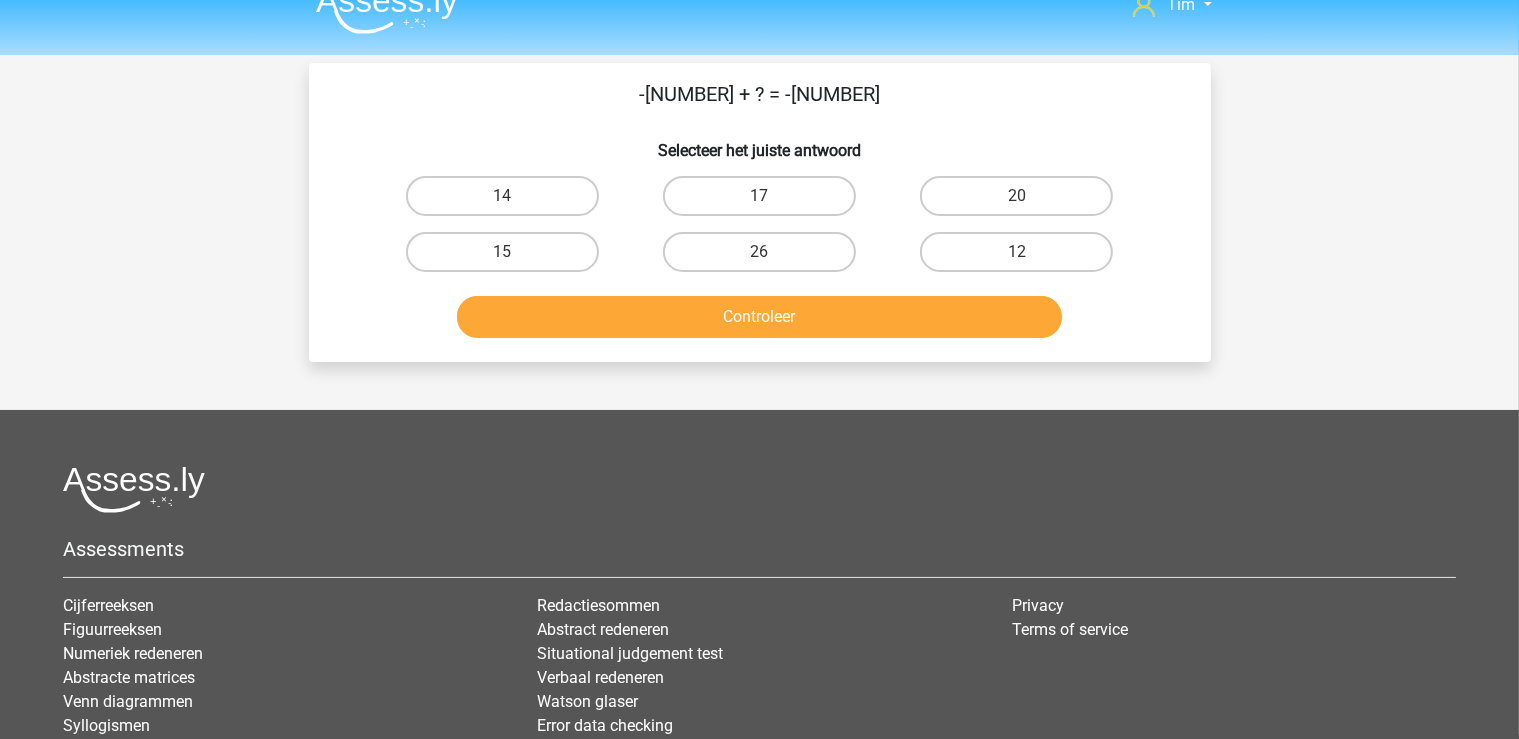 scroll, scrollTop: 0, scrollLeft: 0, axis: both 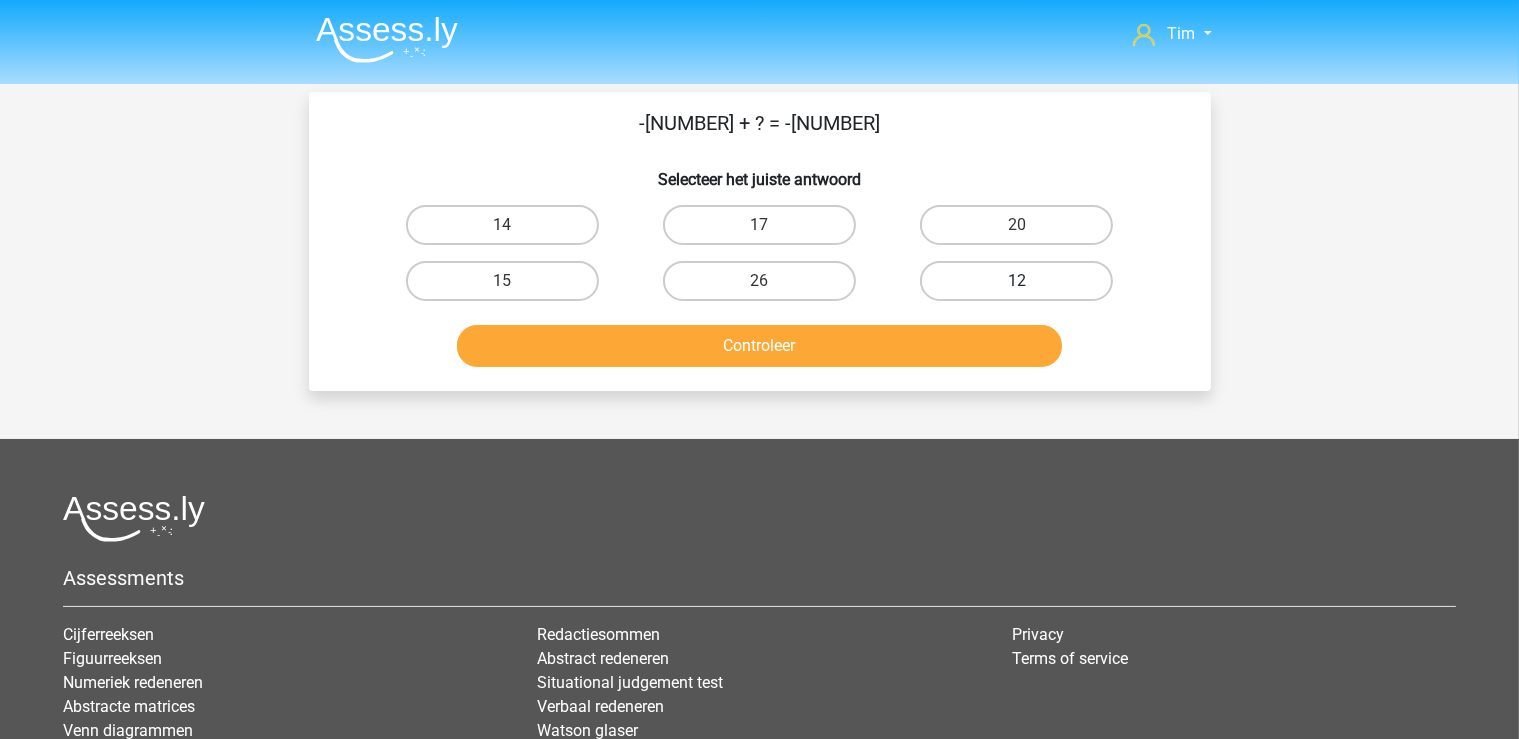 click on "12" at bounding box center [1016, 281] 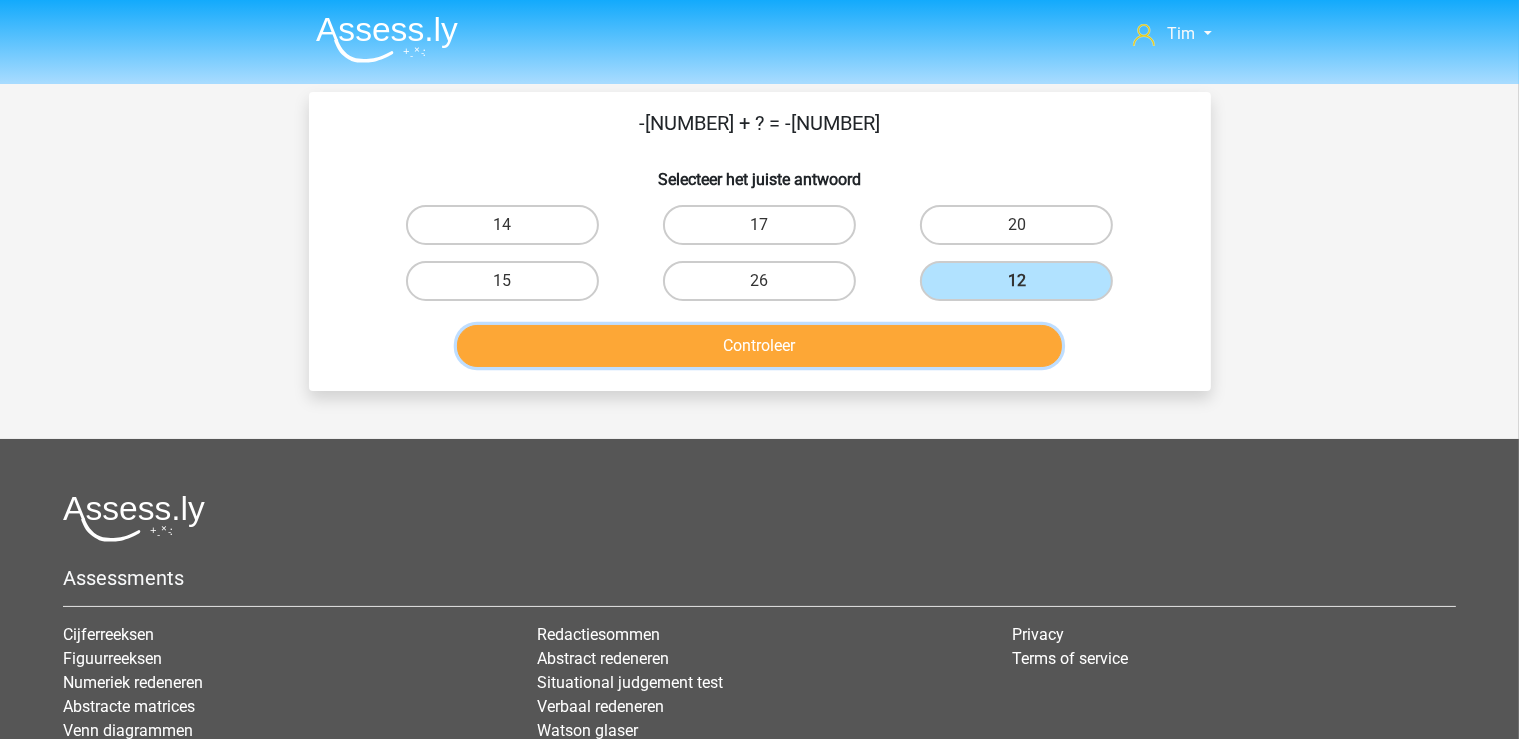 click on "Controleer" at bounding box center [759, 346] 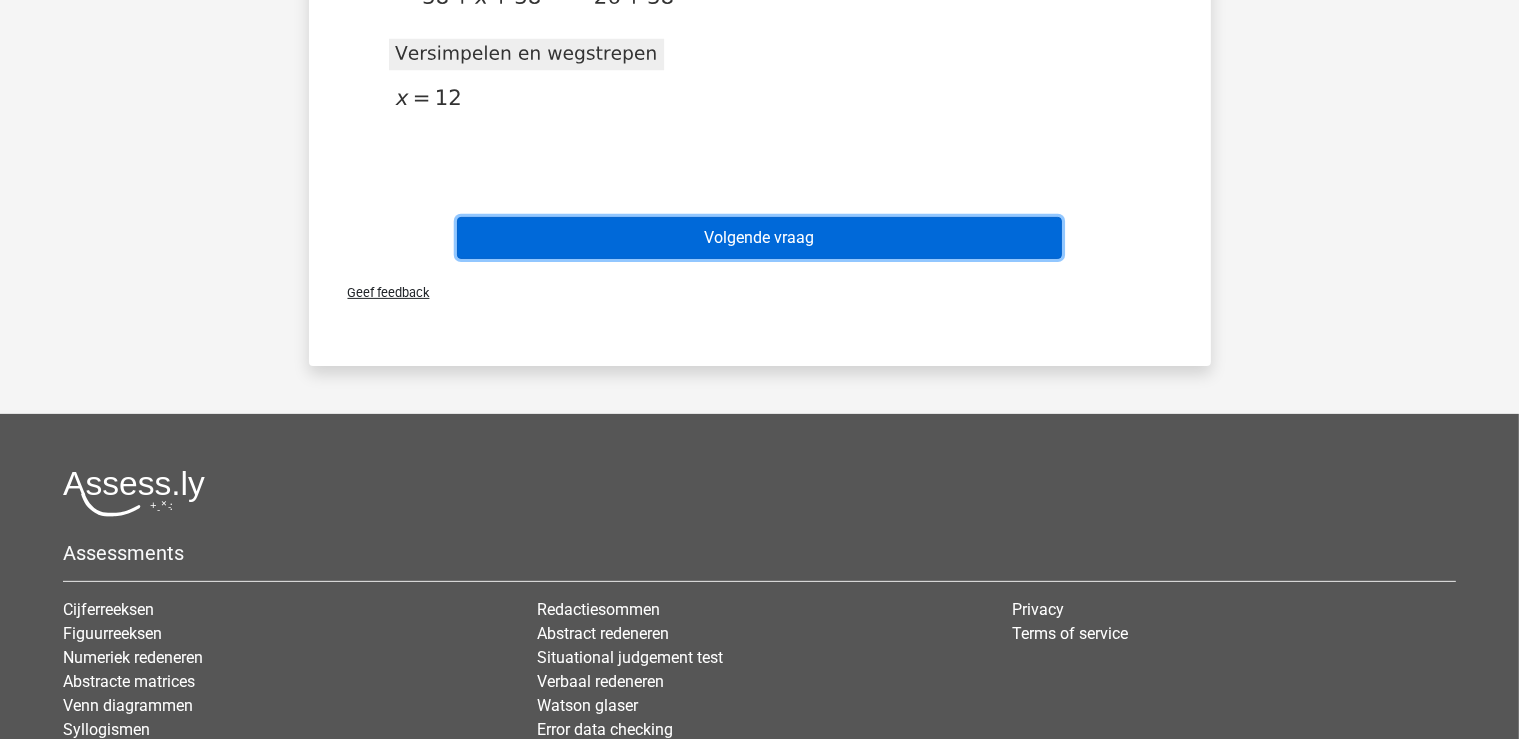 click on "Volgende vraag" at bounding box center (759, 238) 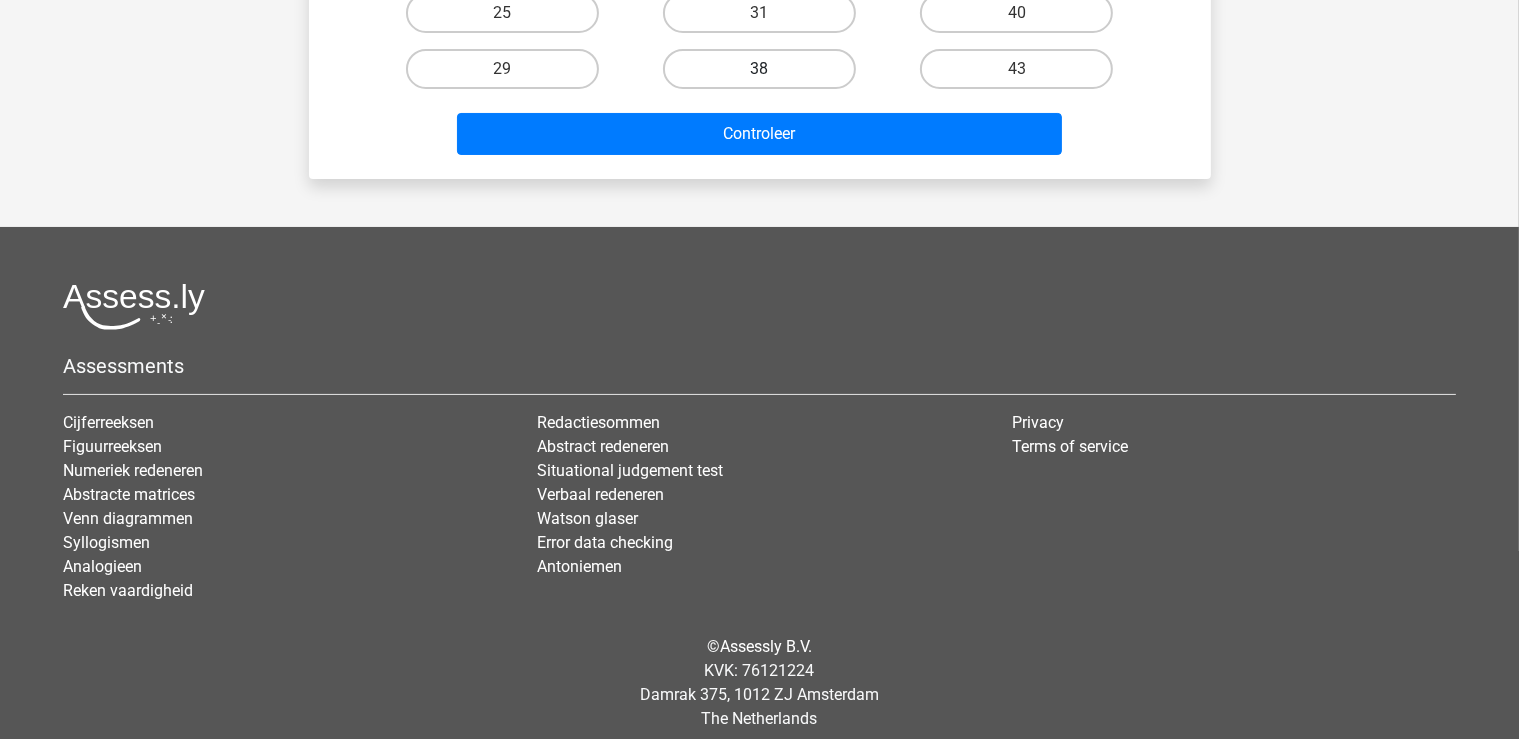 scroll, scrollTop: 0, scrollLeft: 0, axis: both 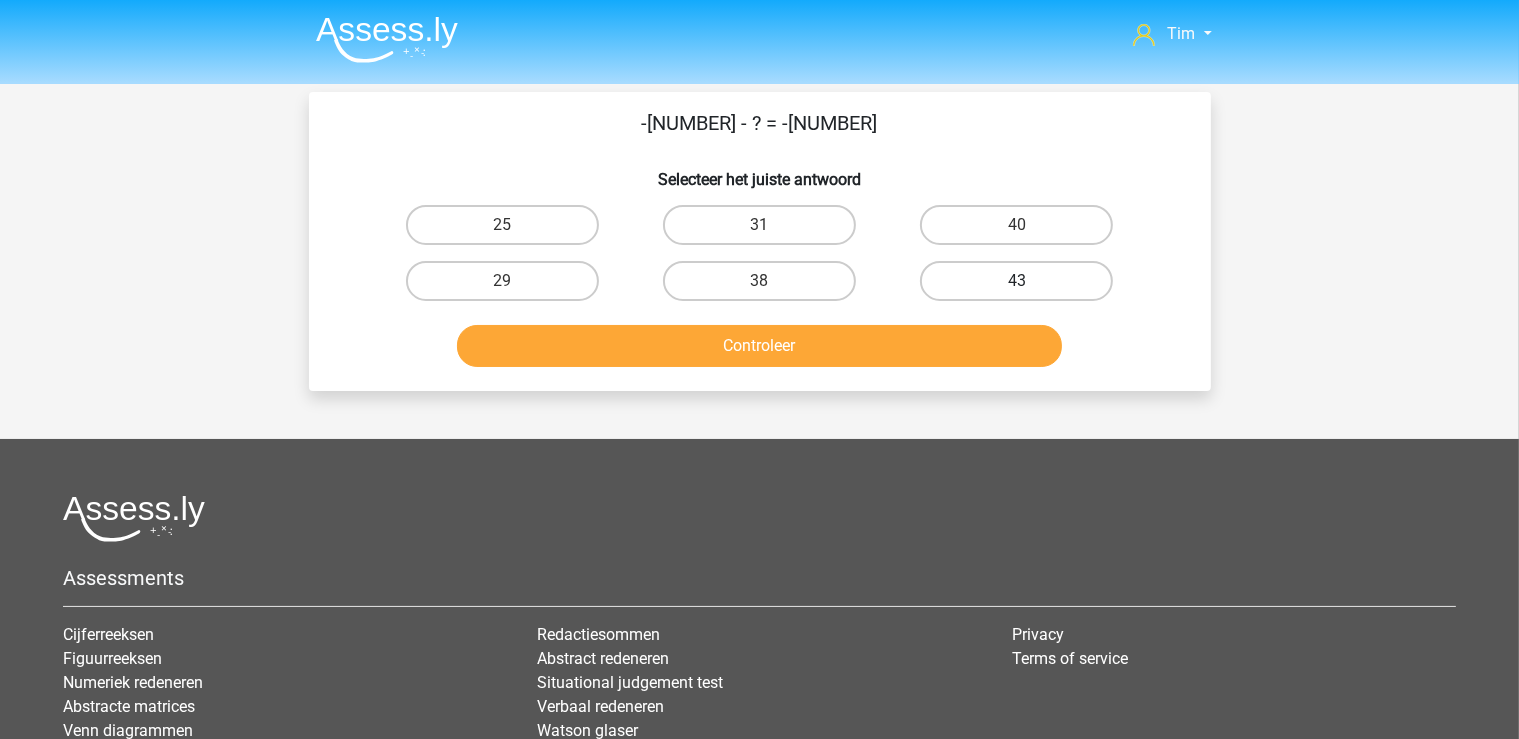 click on "43" at bounding box center (1016, 281) 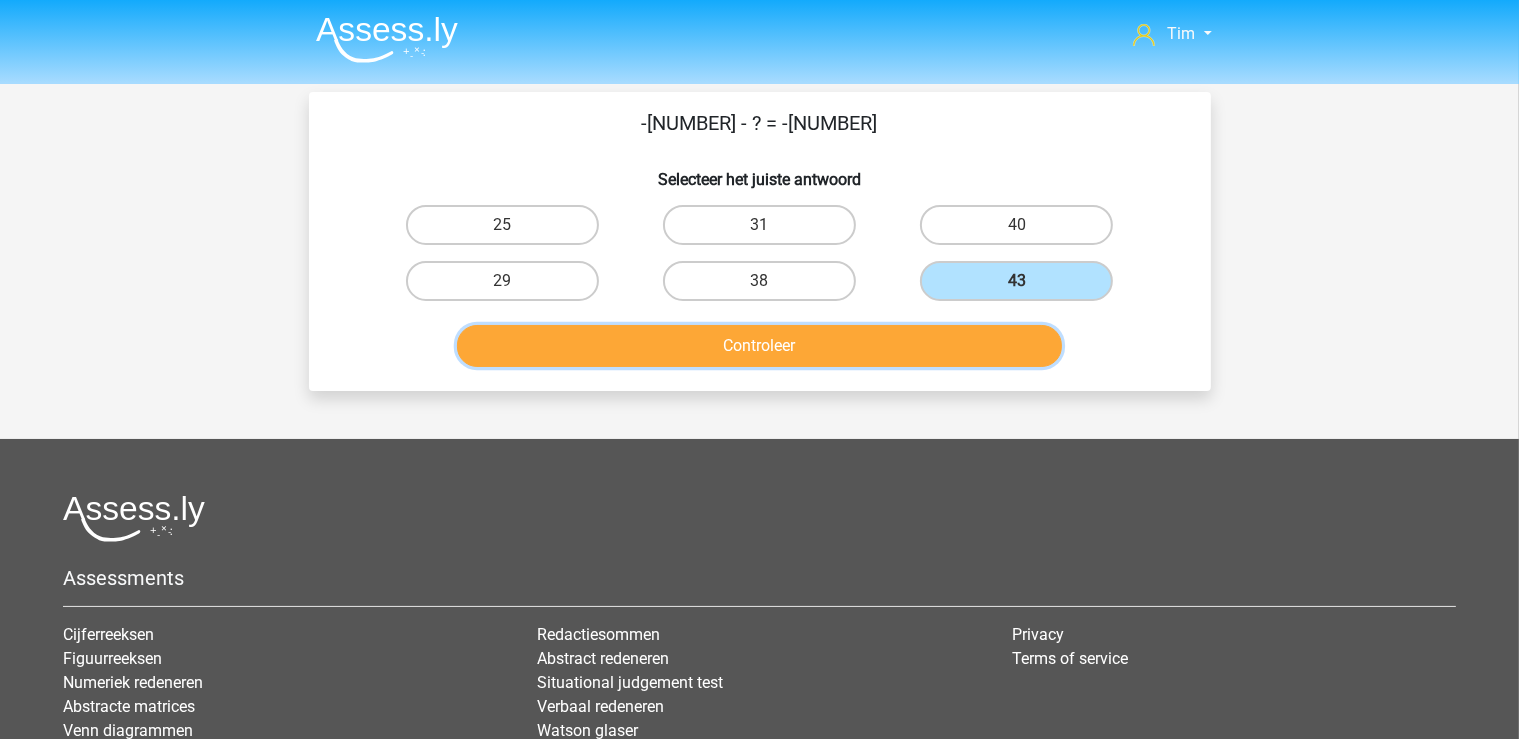 click on "Controleer" at bounding box center (759, 346) 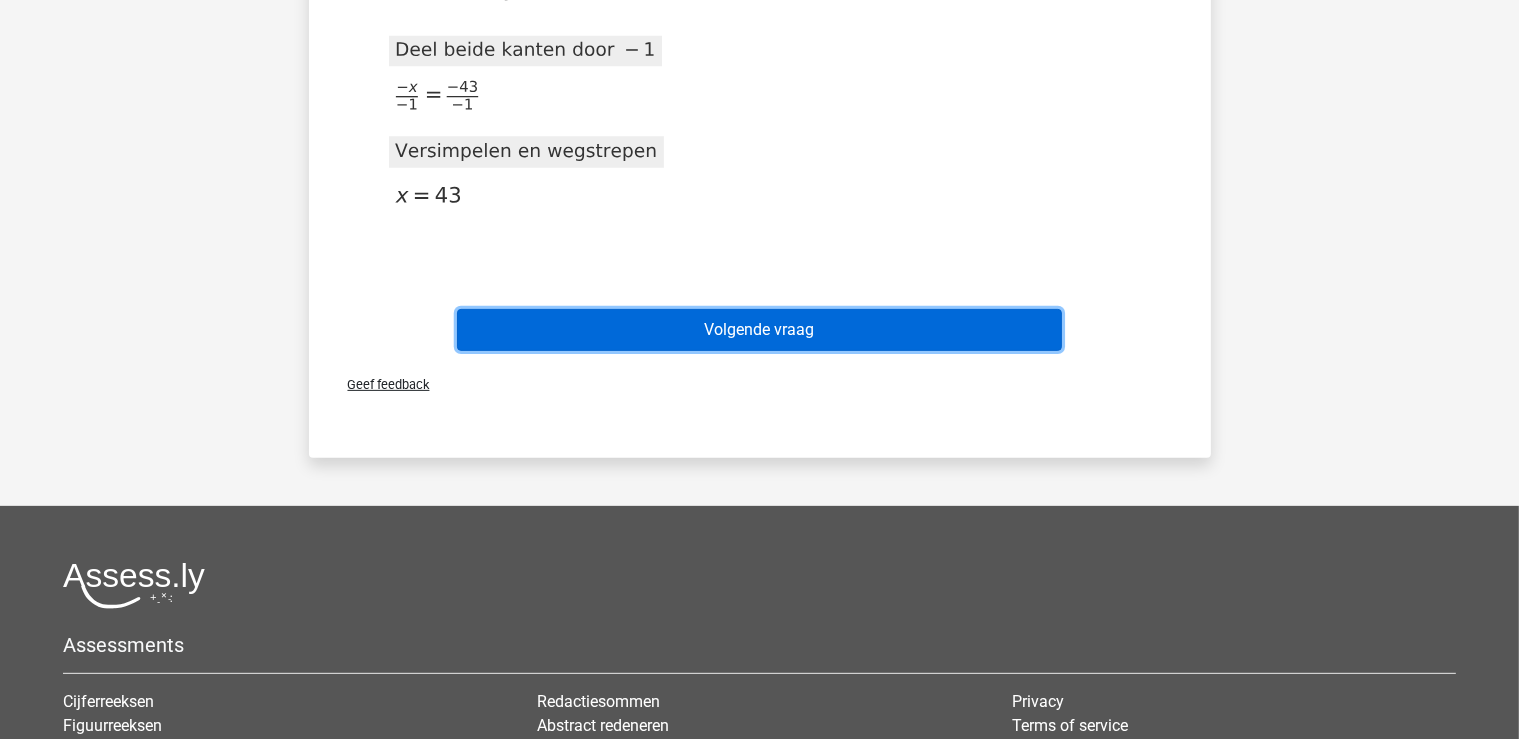 click on "Volgende vraag" at bounding box center (759, 330) 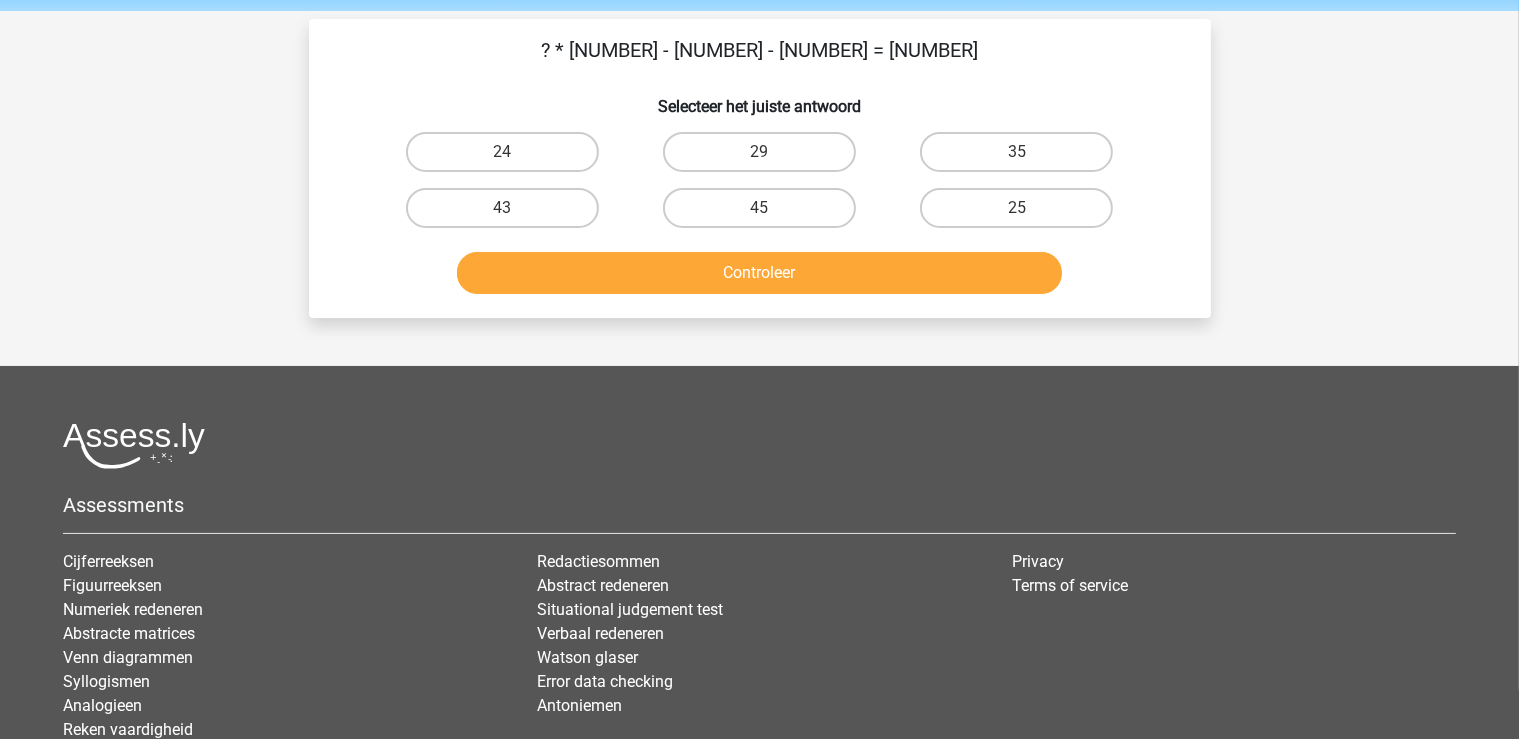 scroll, scrollTop: 0, scrollLeft: 0, axis: both 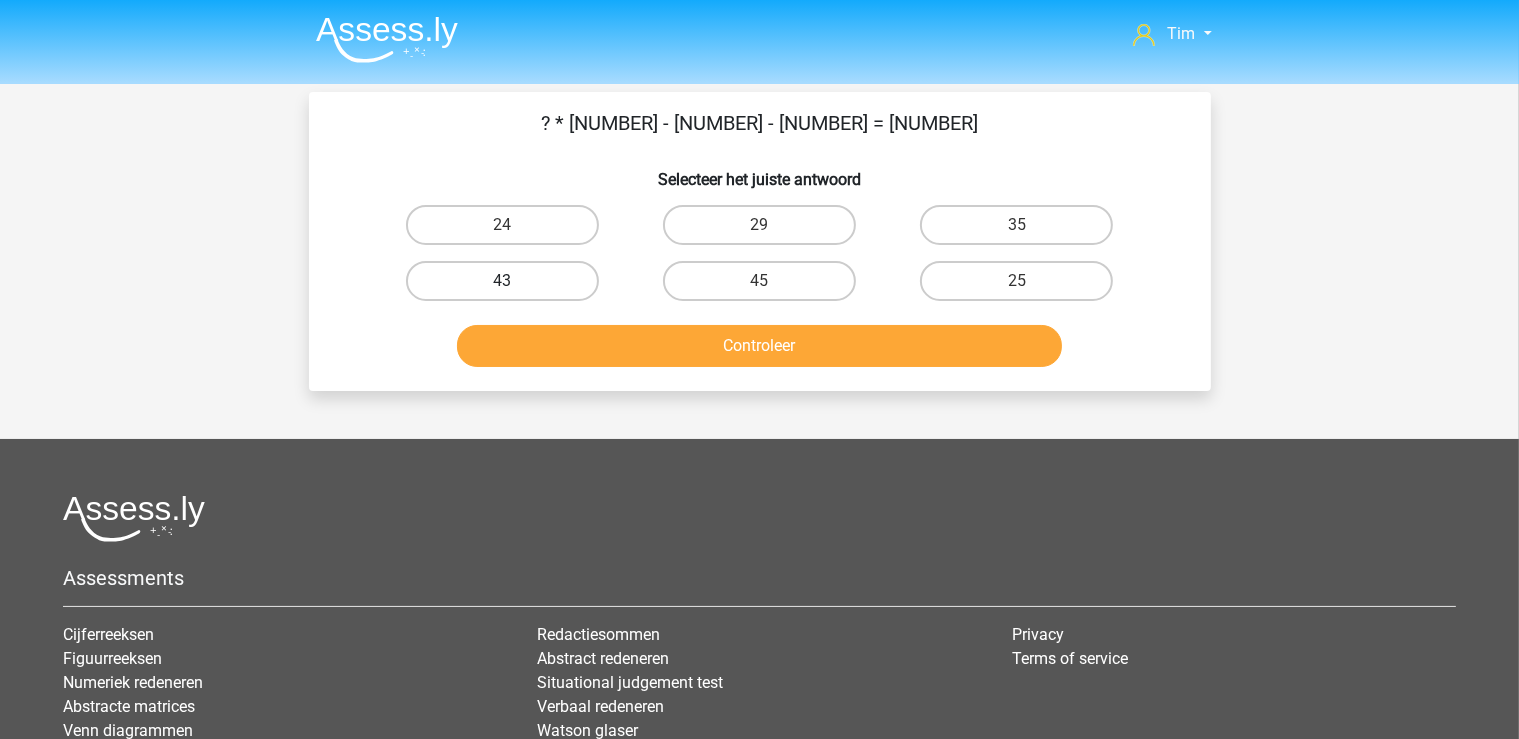 click on "43" at bounding box center [502, 281] 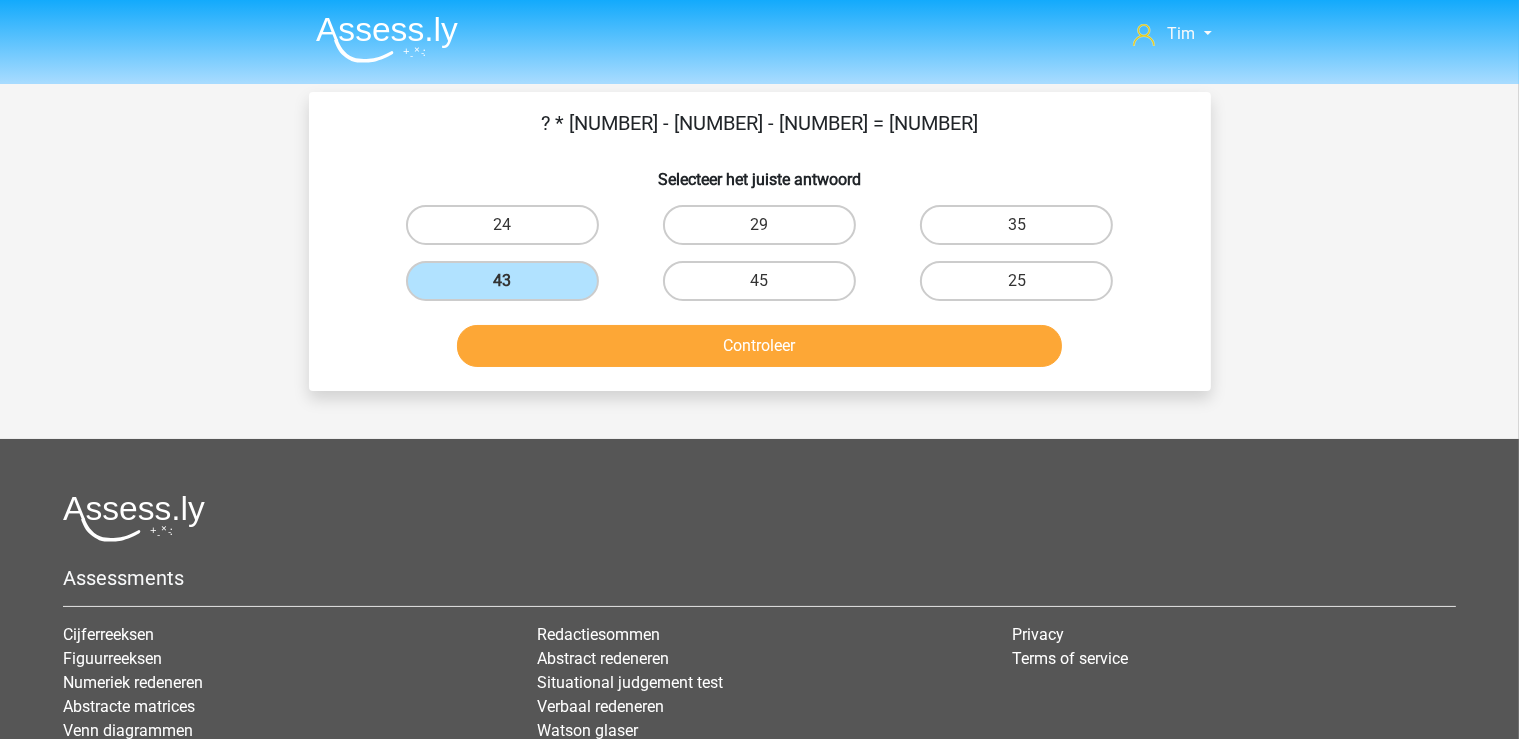 click on "Controleer" at bounding box center [760, 350] 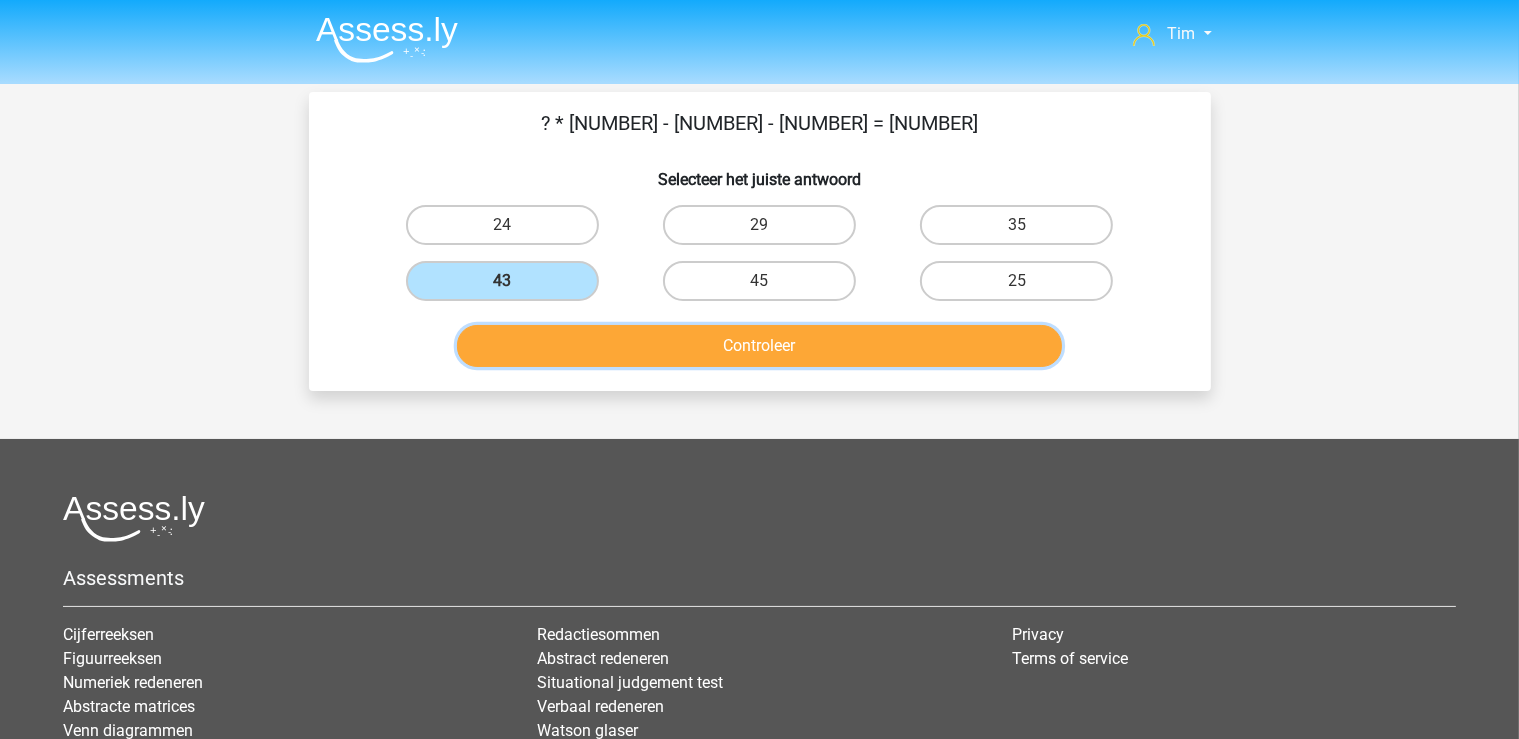 click on "Controleer" at bounding box center [759, 346] 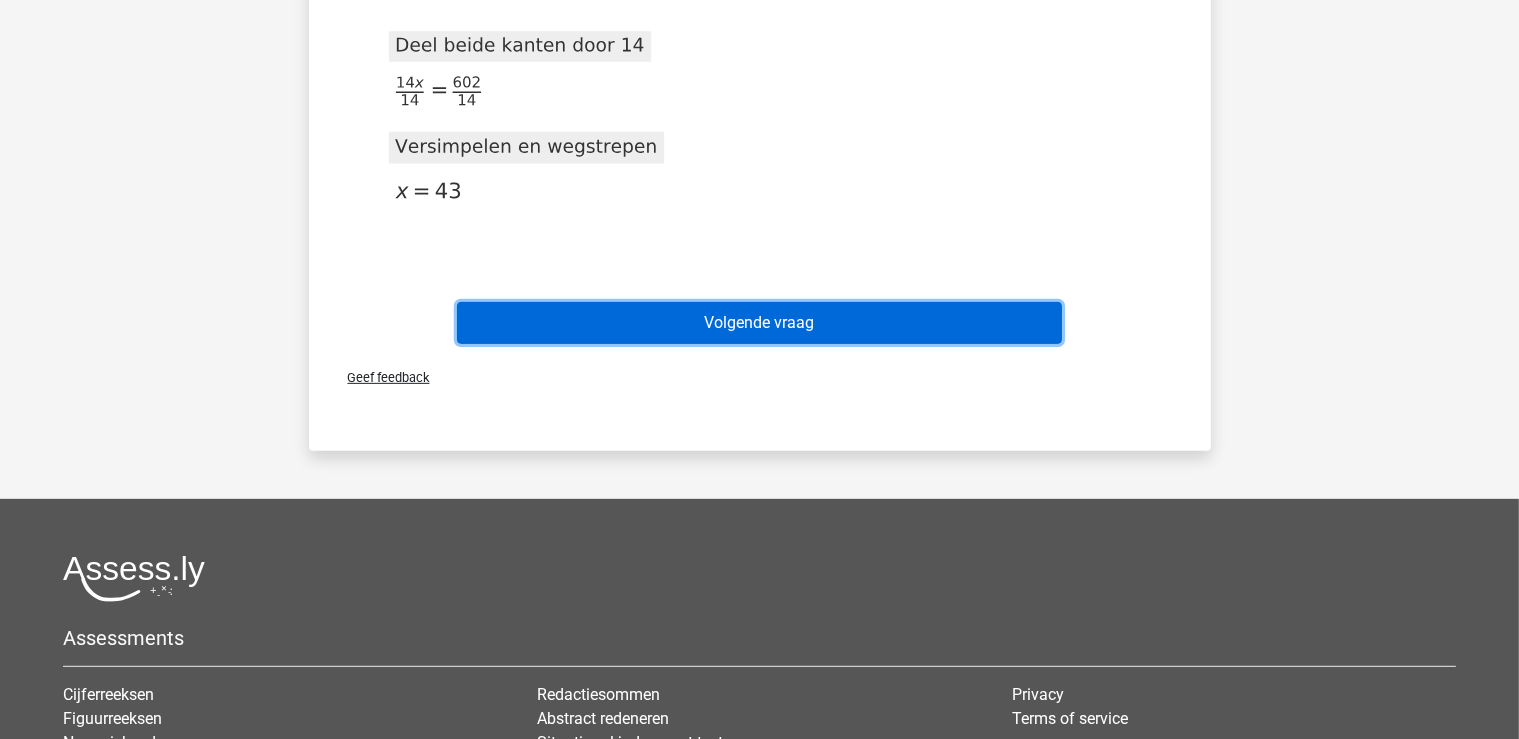 click on "Volgende vraag" at bounding box center (759, 323) 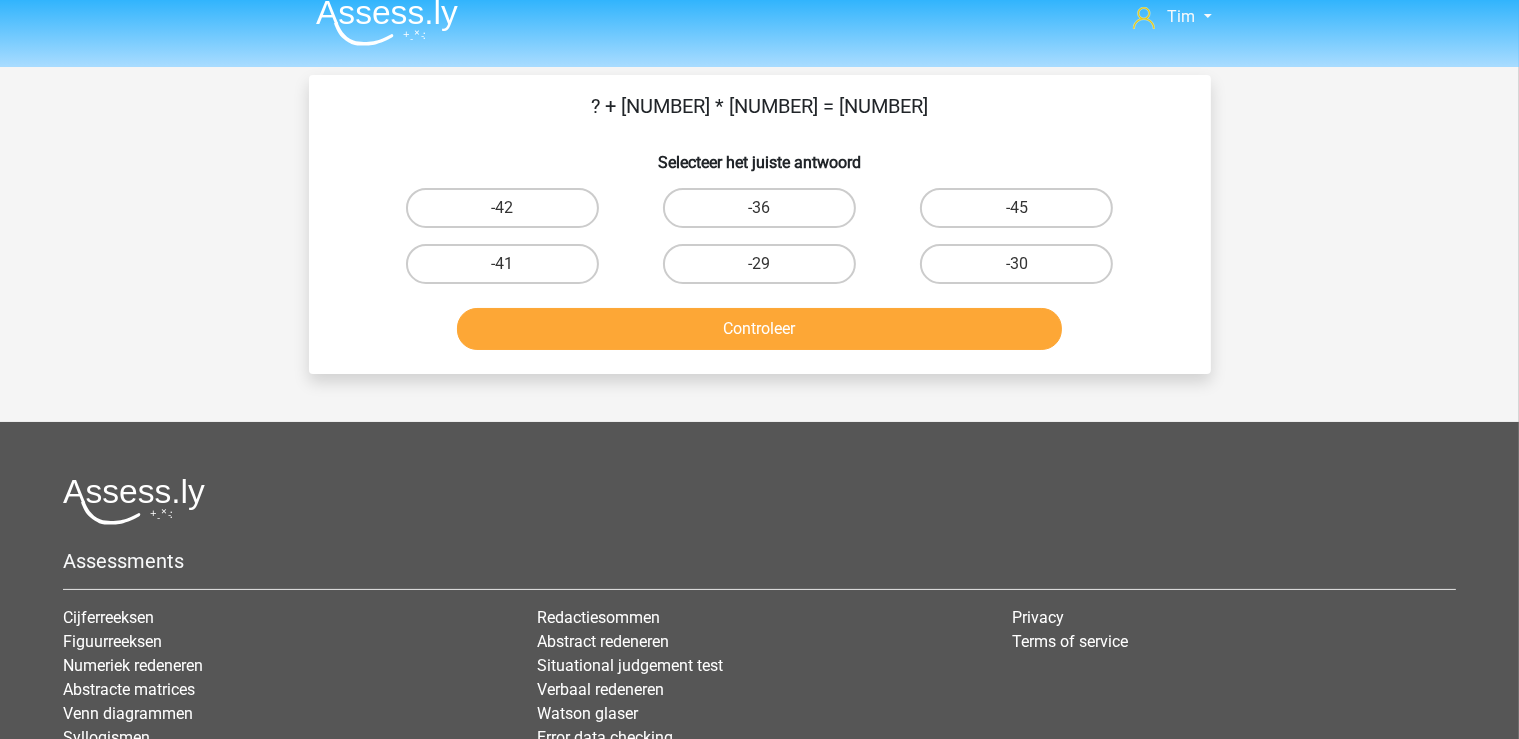 scroll, scrollTop: 0, scrollLeft: 0, axis: both 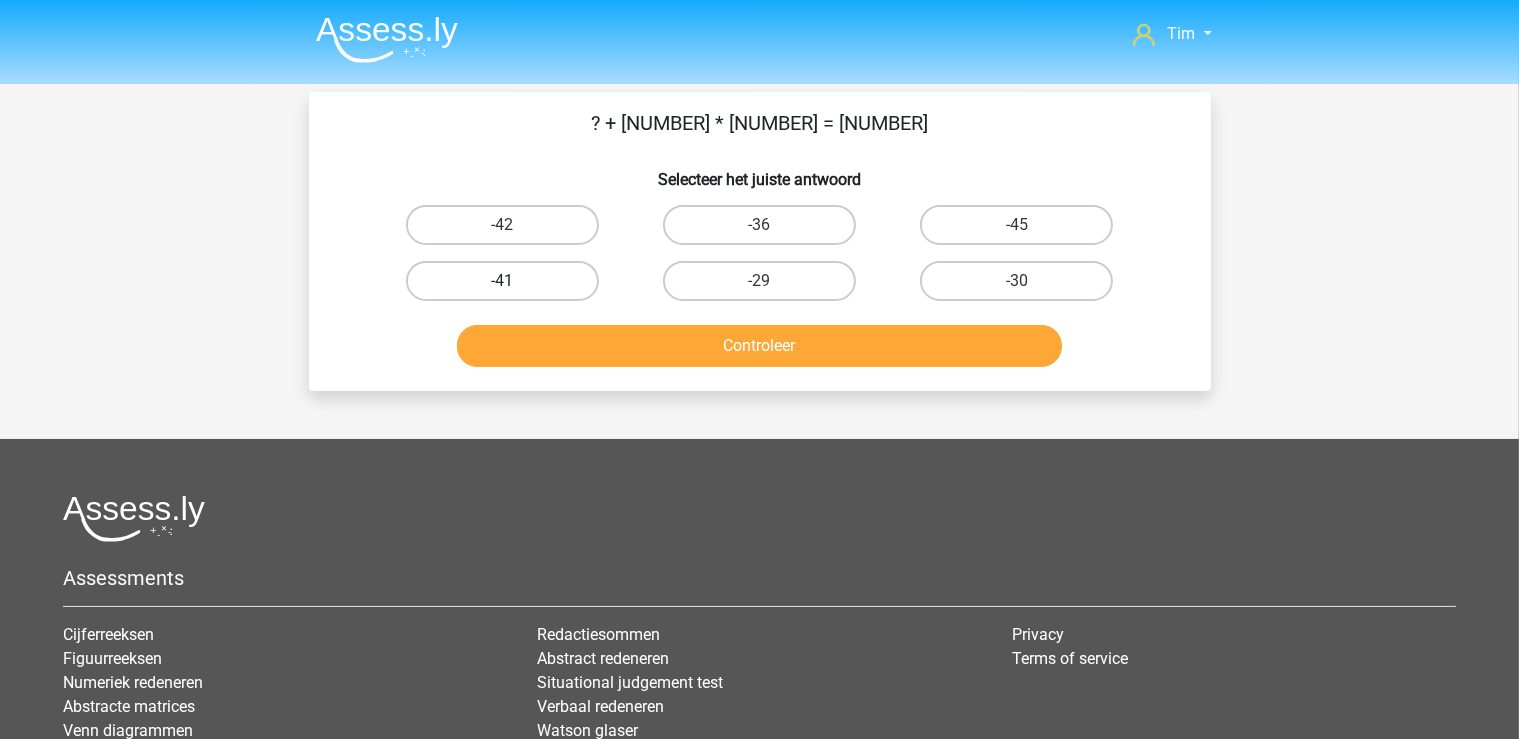click on "-41" at bounding box center [502, 281] 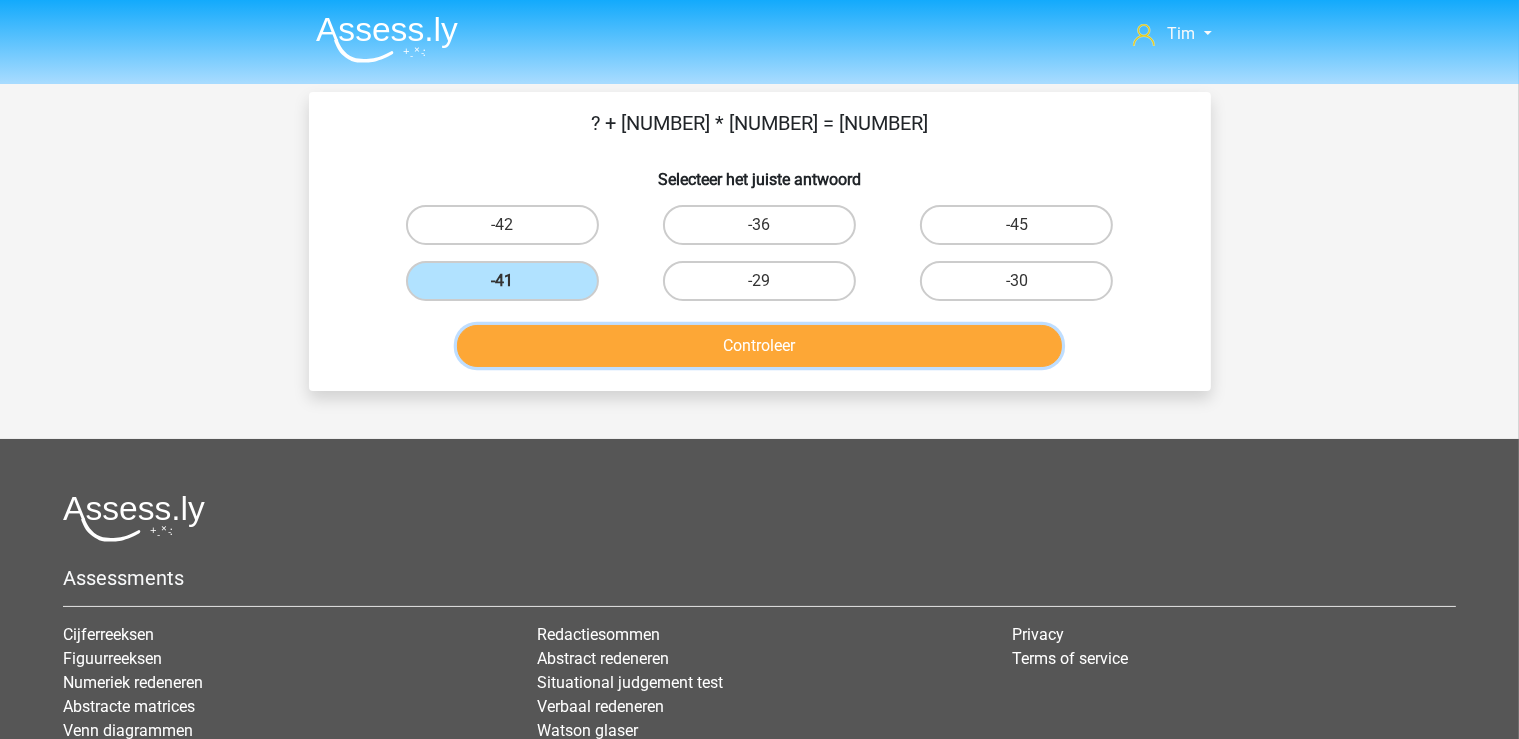 click on "Controleer" at bounding box center (759, 346) 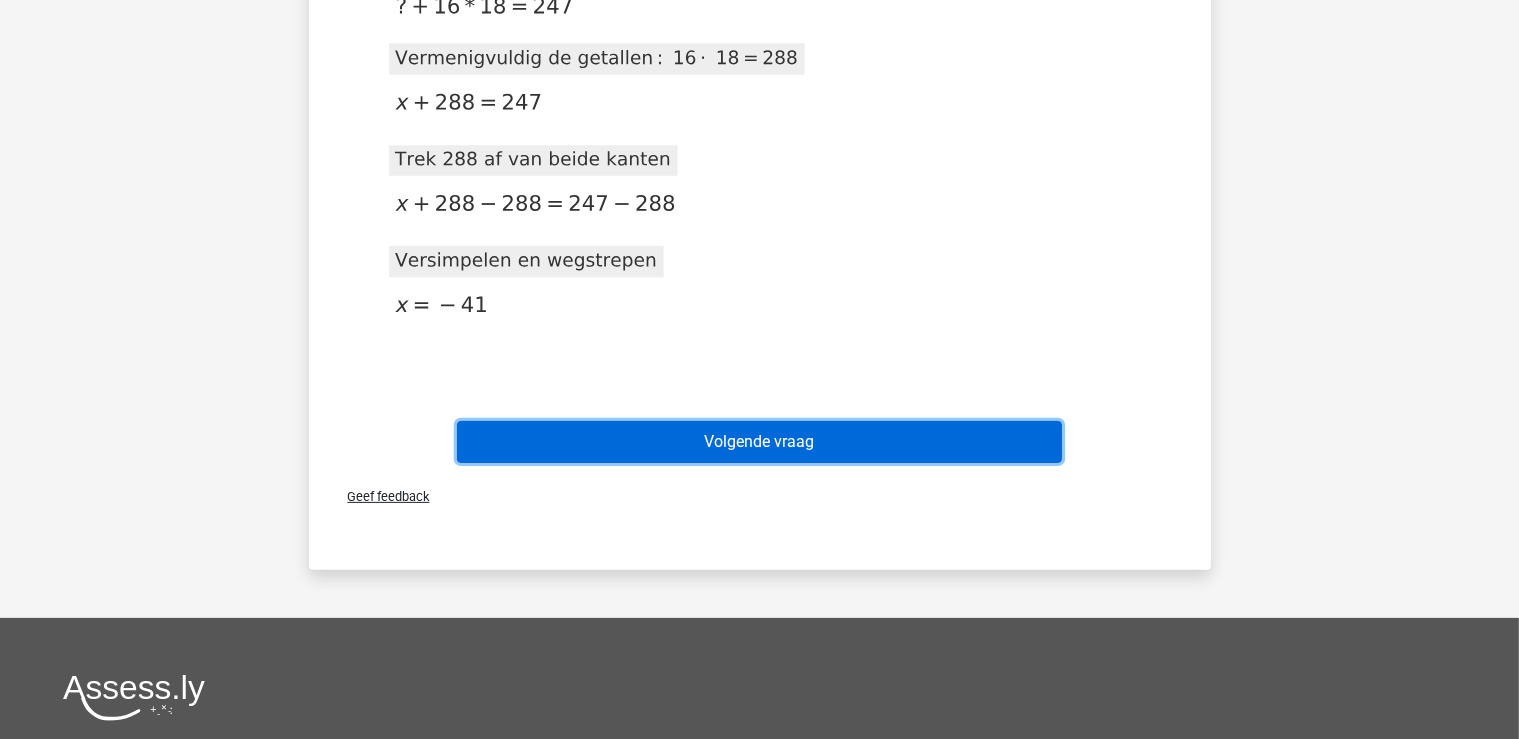 click on "Volgende vraag" at bounding box center (759, 442) 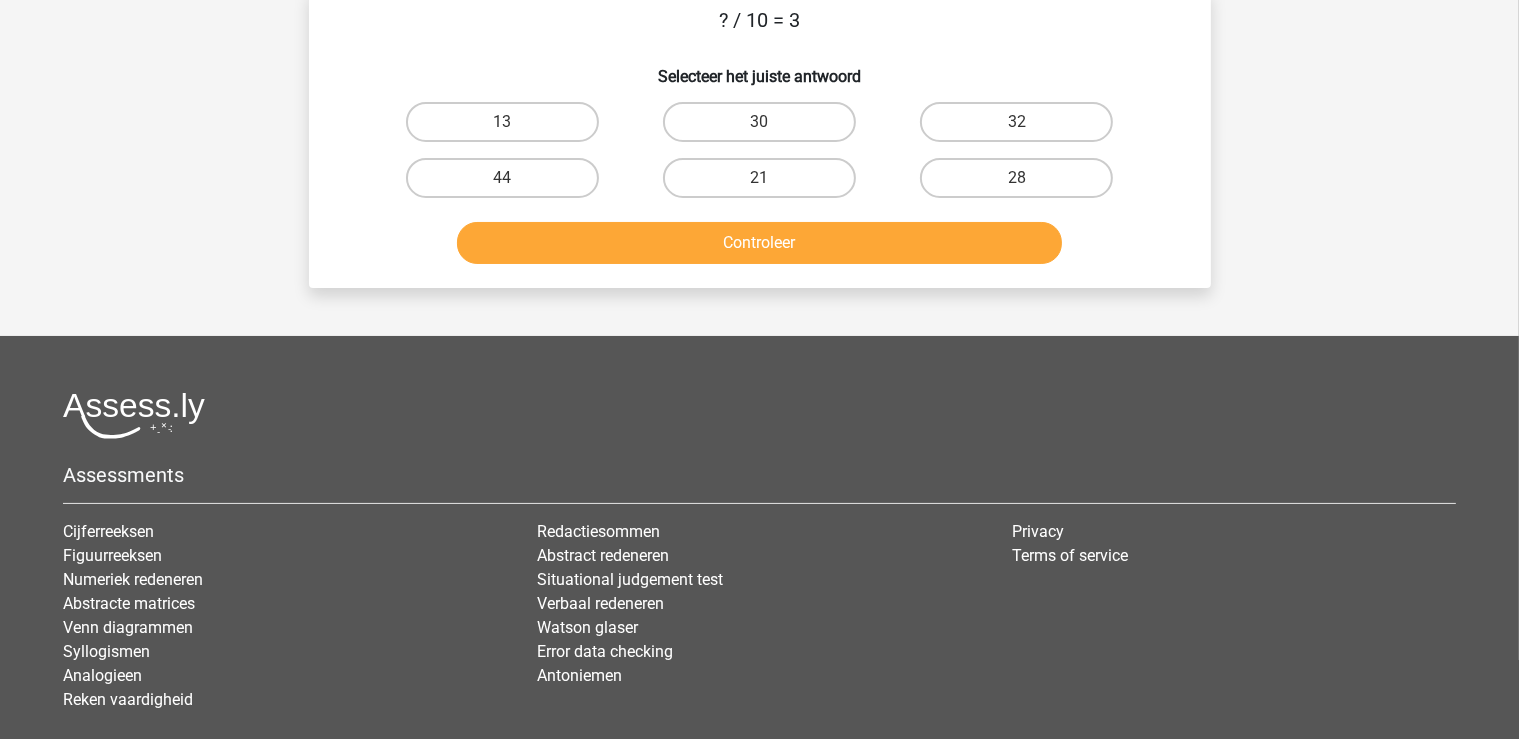 scroll, scrollTop: 0, scrollLeft: 0, axis: both 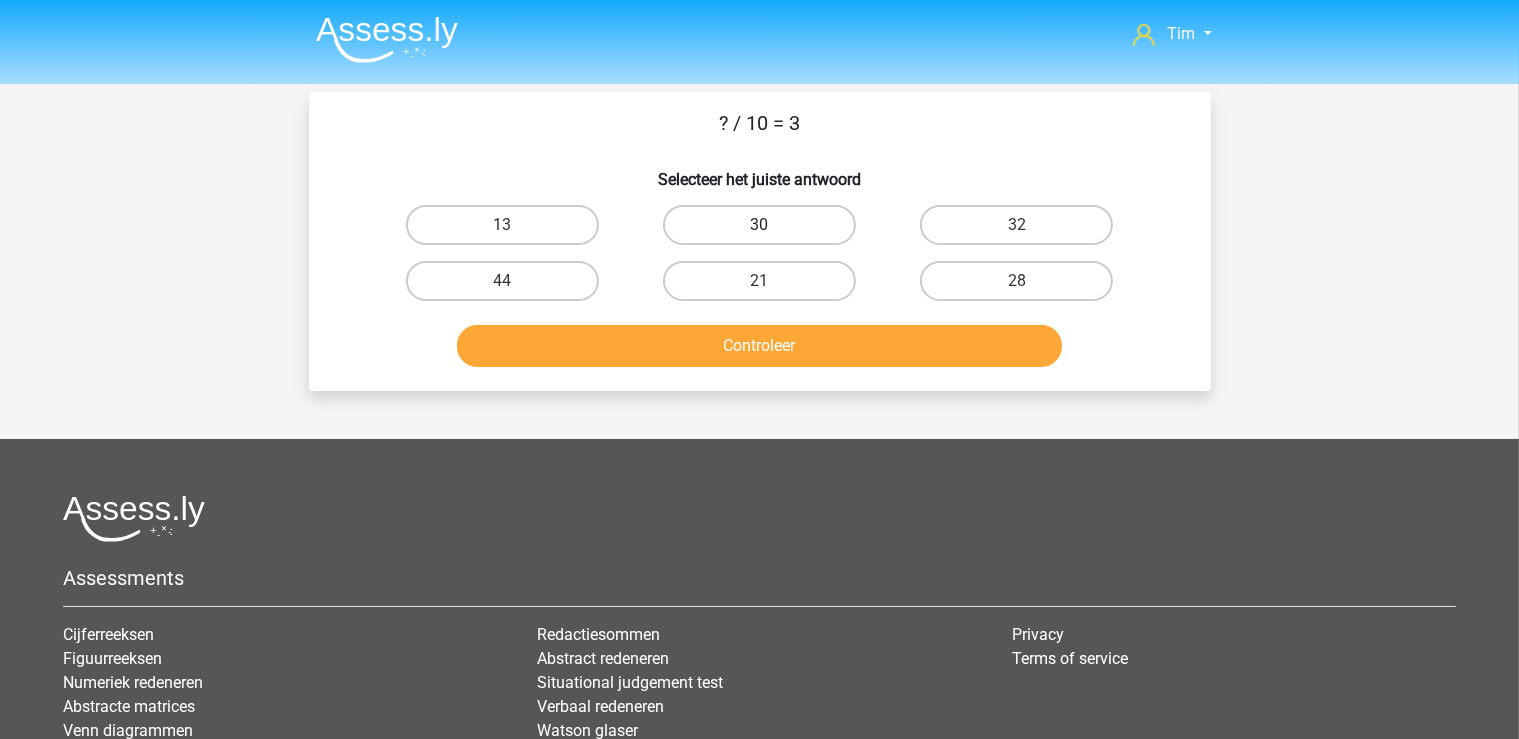 click on "30" at bounding box center [759, 225] 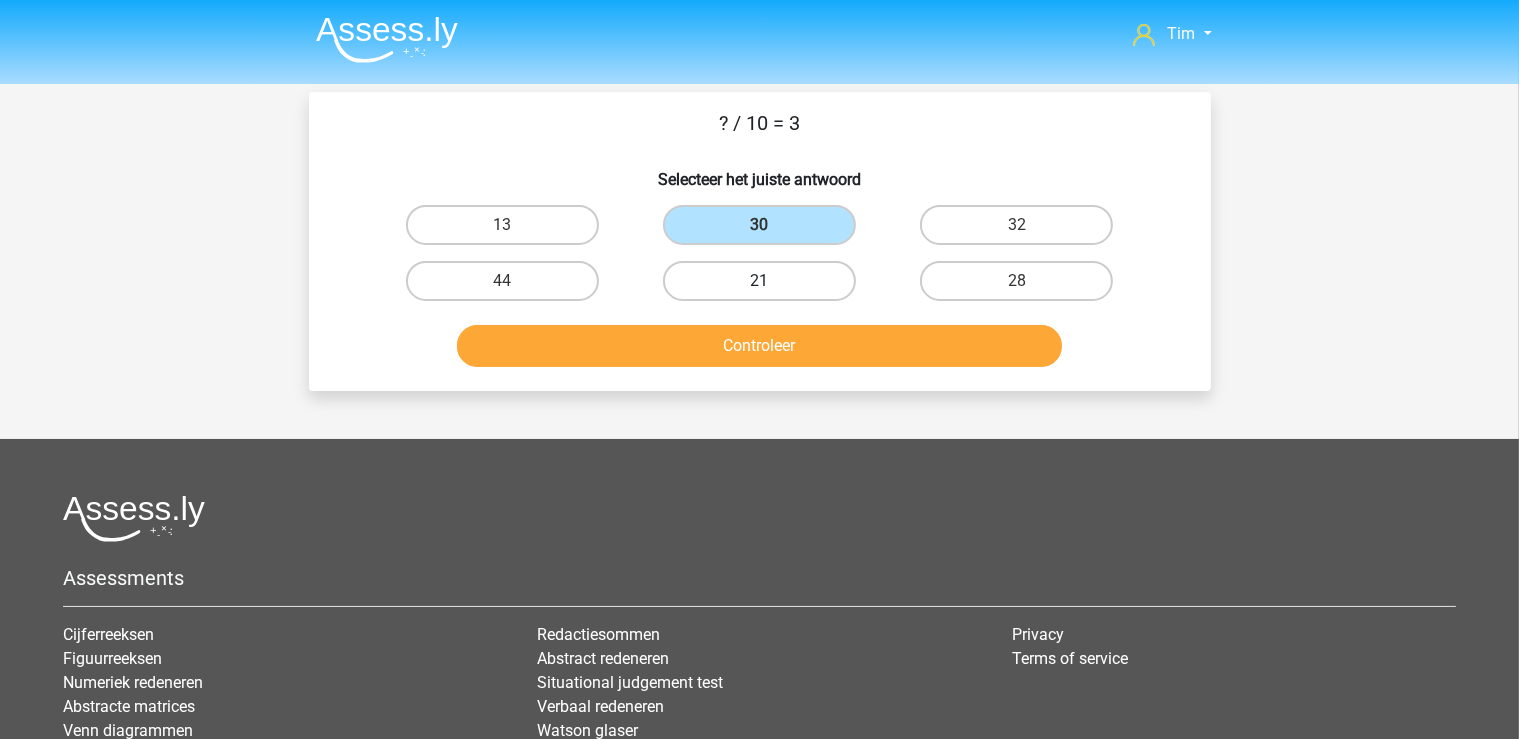 click on "21" at bounding box center [759, 281] 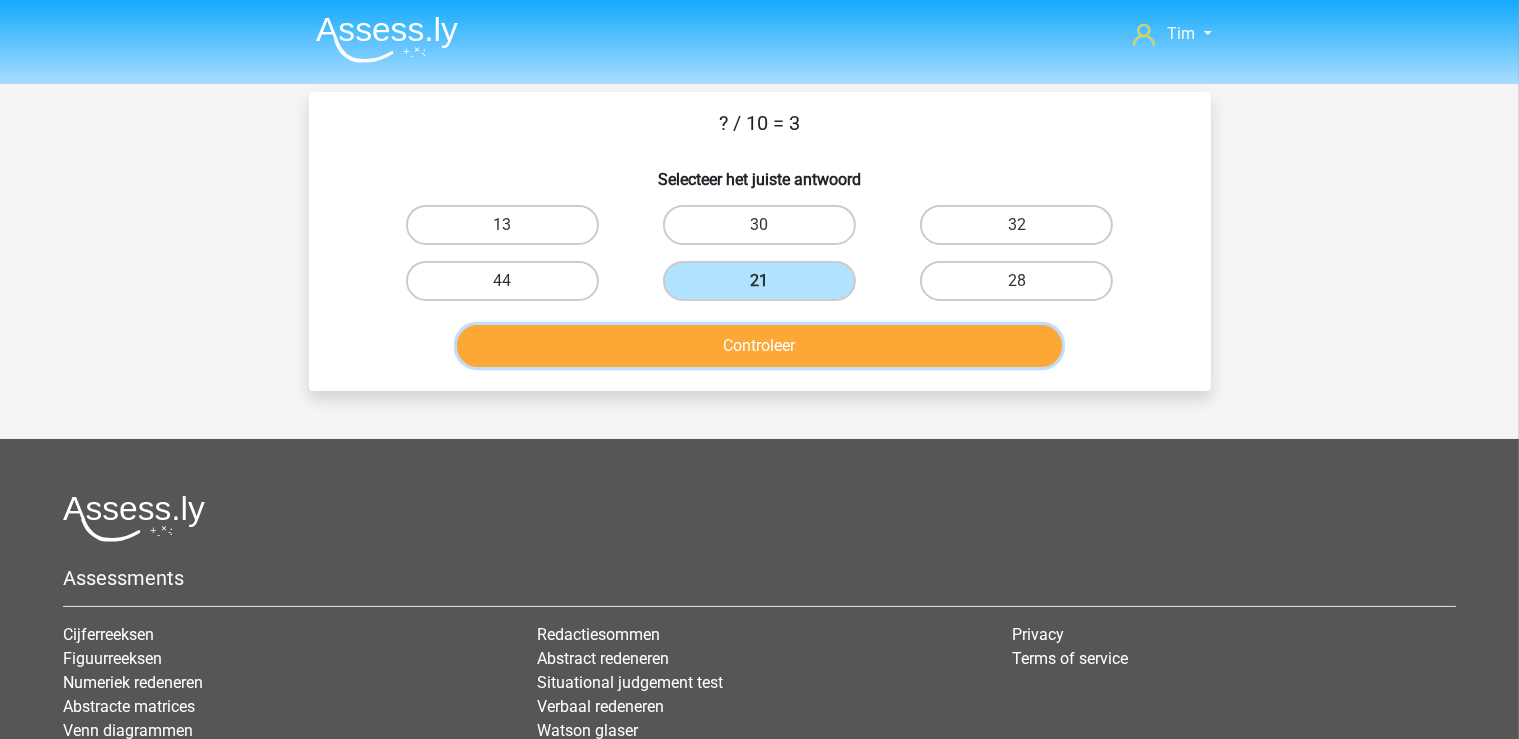 click on "Controleer" at bounding box center (759, 346) 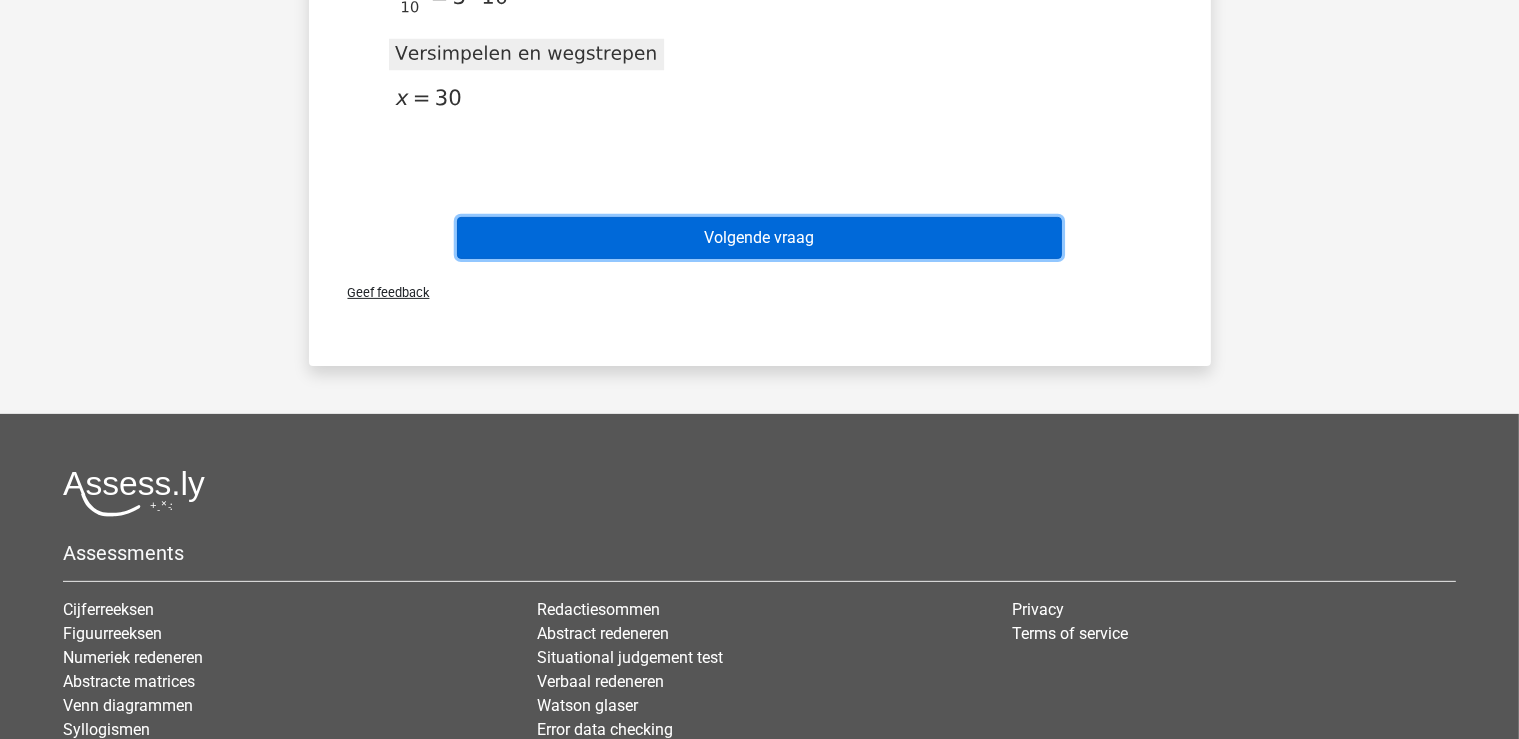 click on "Volgende vraag" at bounding box center (759, 238) 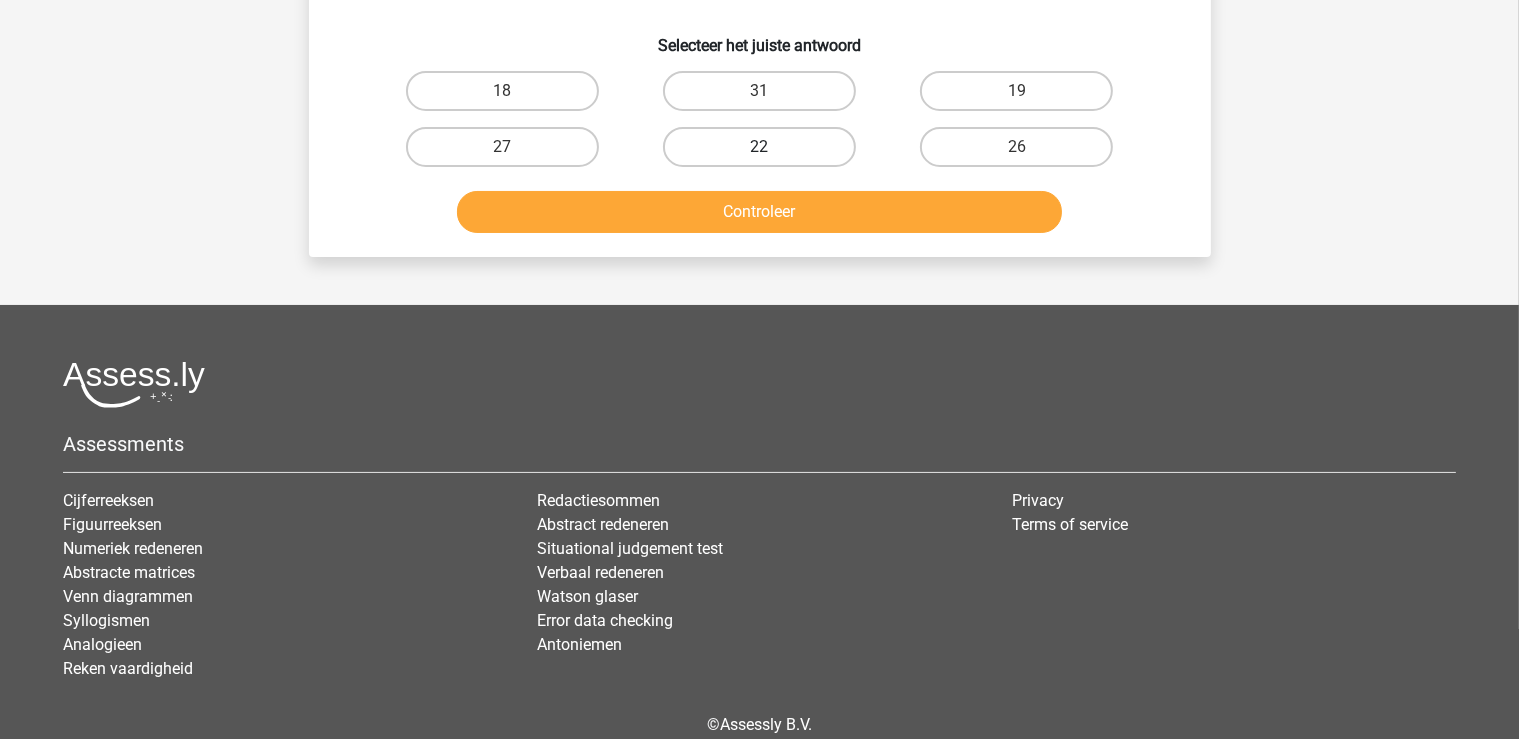 scroll, scrollTop: 0, scrollLeft: 0, axis: both 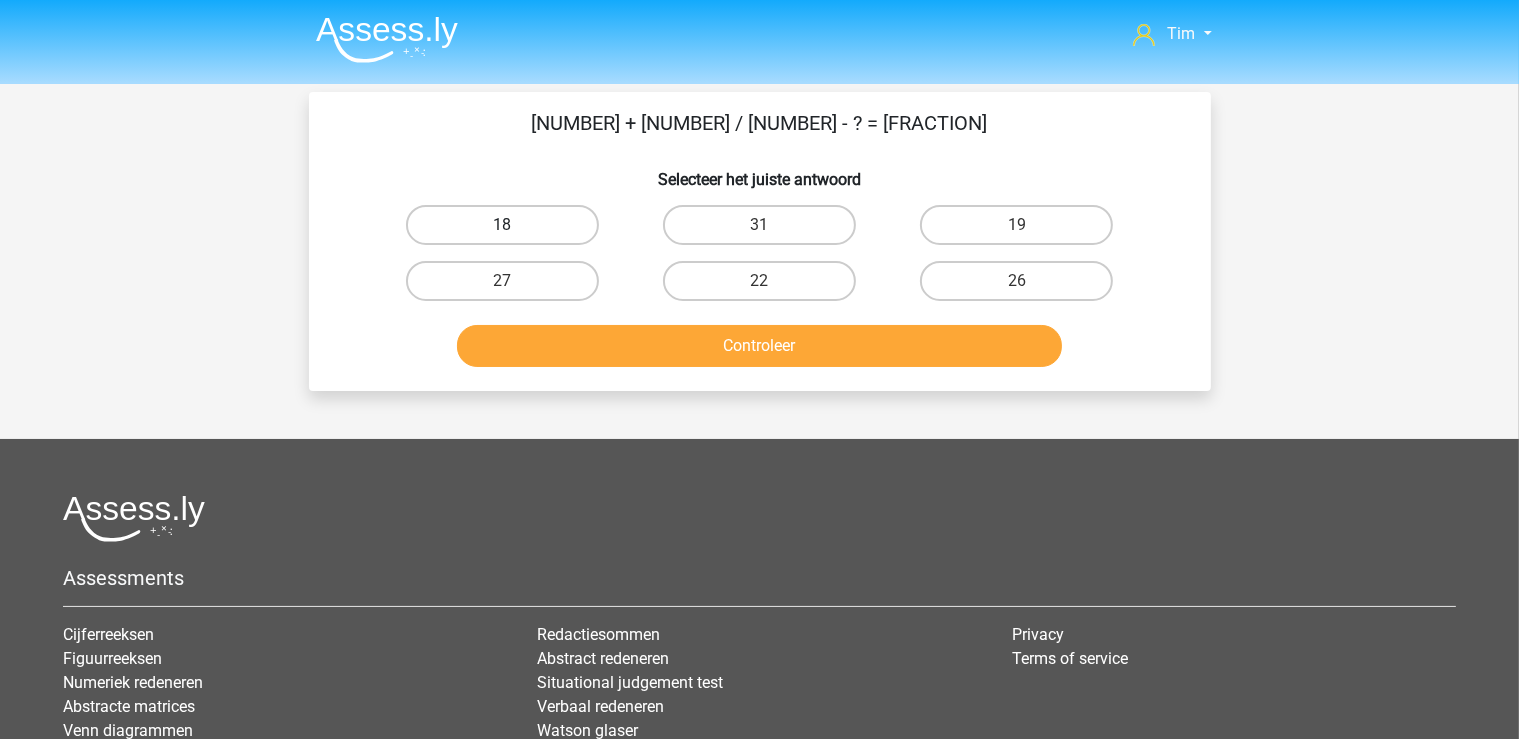 click on "18" at bounding box center [502, 225] 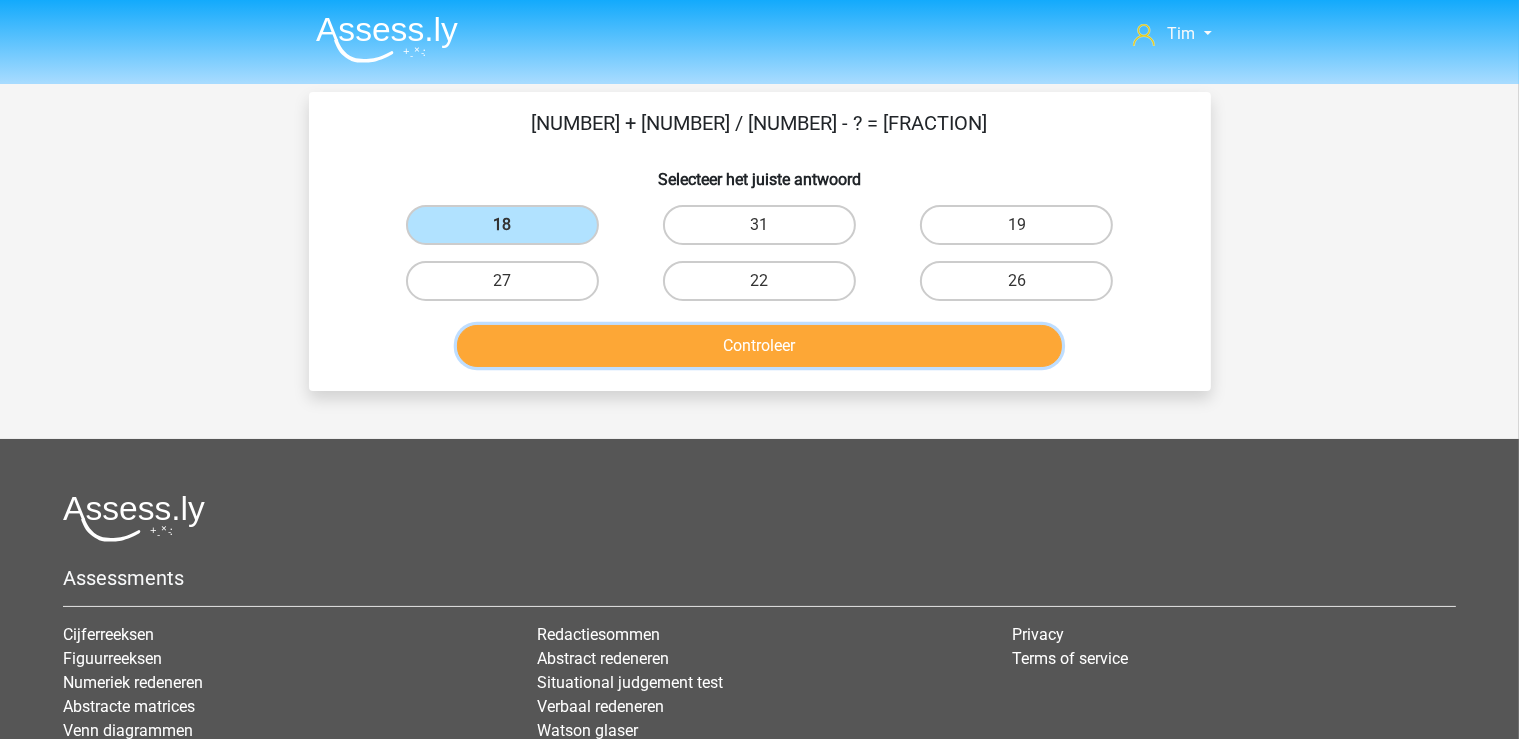 click on "Controleer" at bounding box center (759, 346) 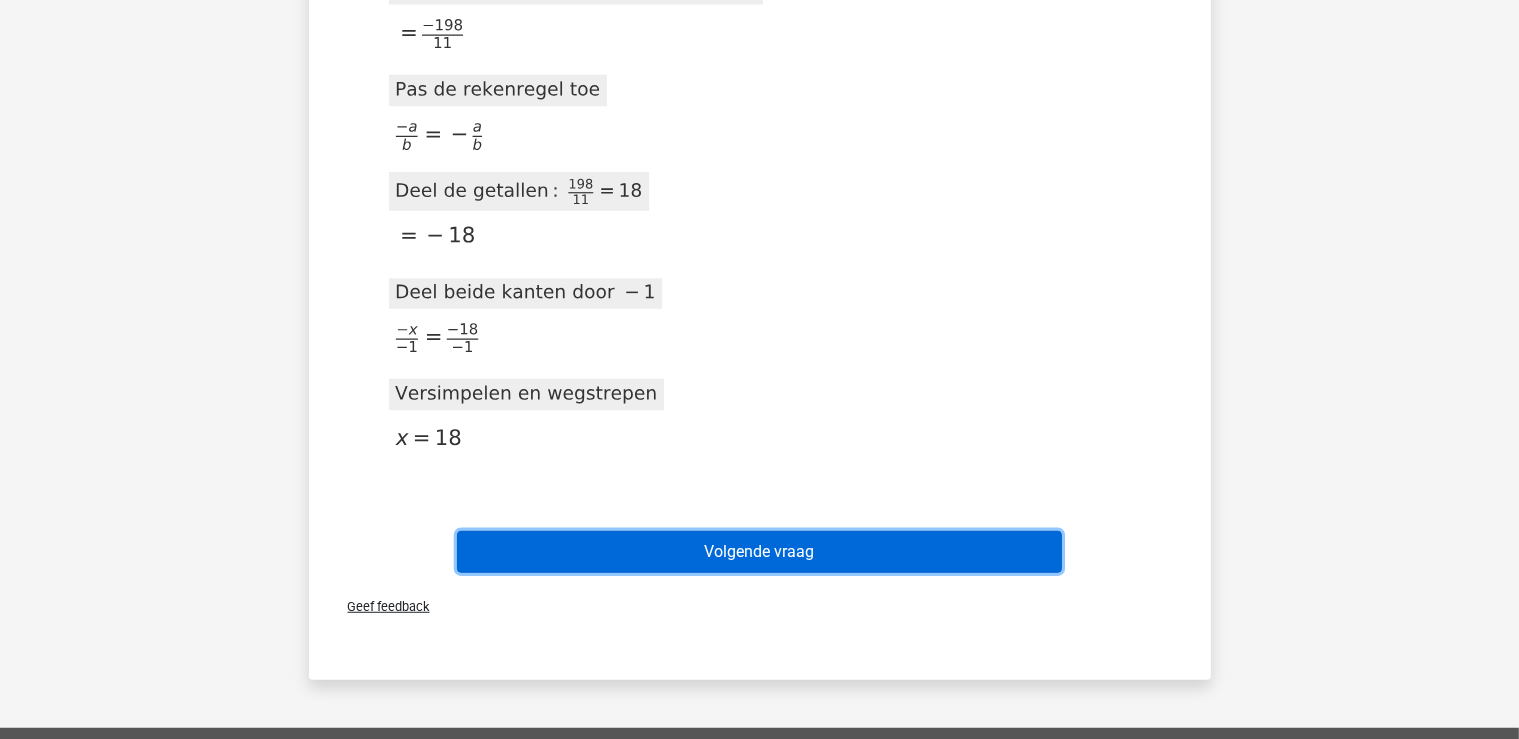 click on "Volgende vraag" at bounding box center [759, 552] 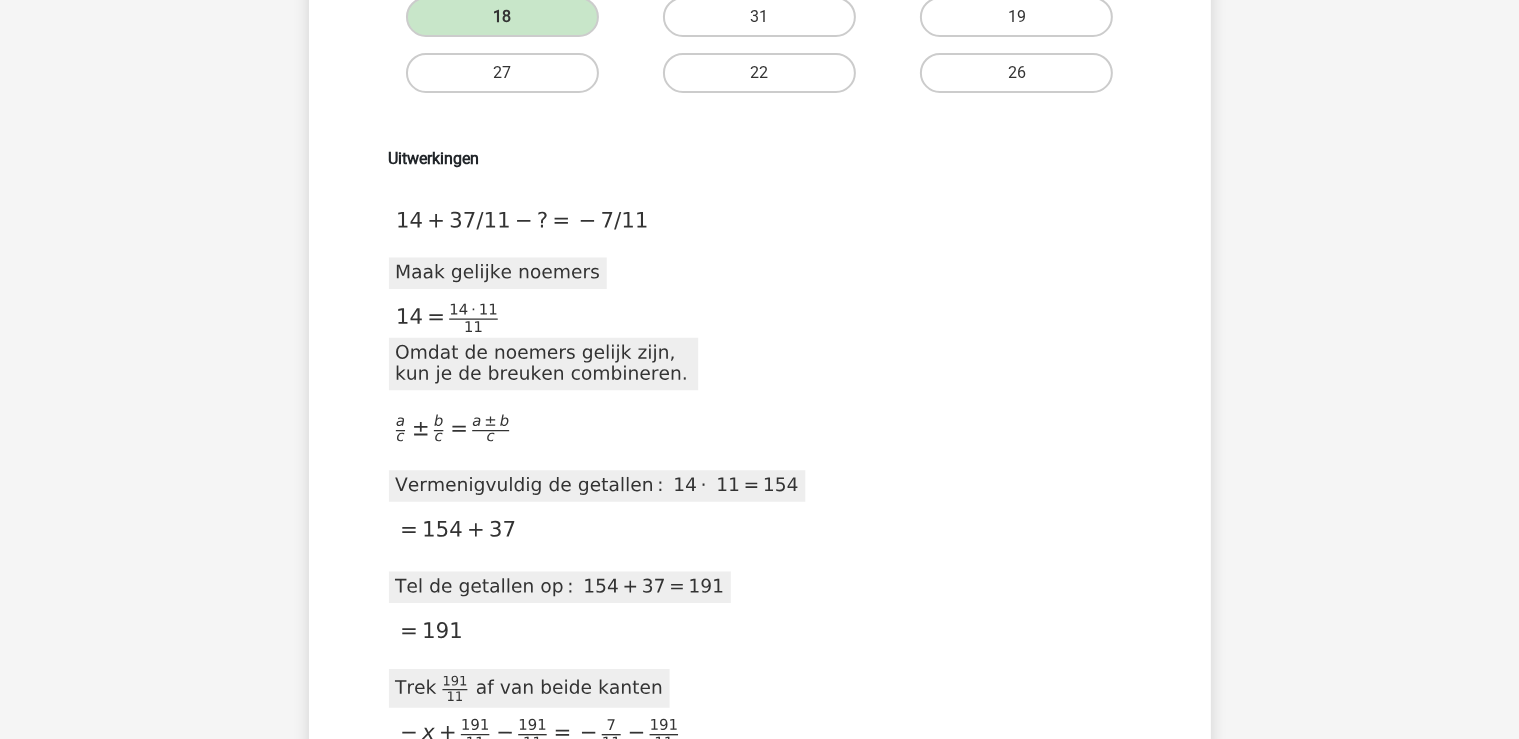 scroll, scrollTop: 0, scrollLeft: 0, axis: both 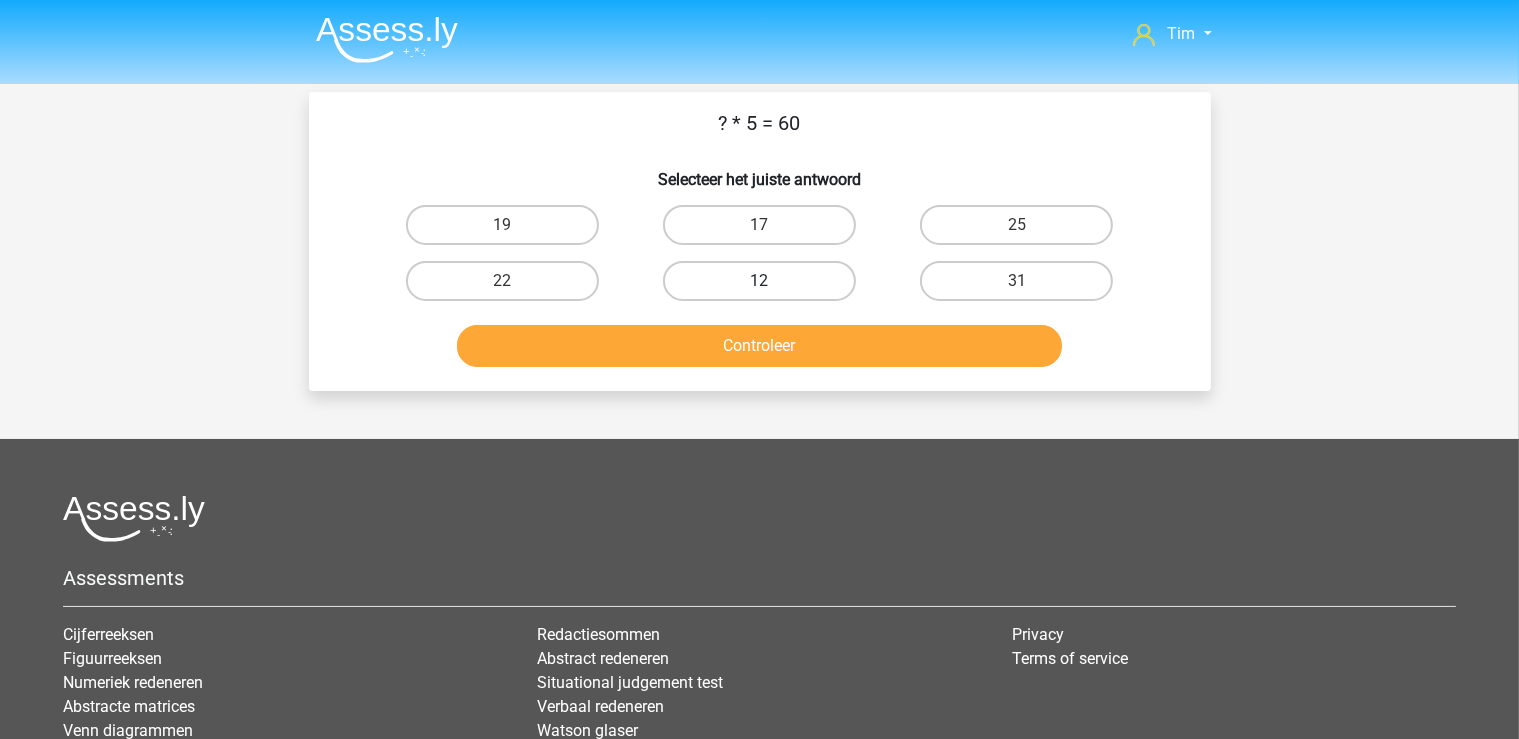 click on "12" at bounding box center (759, 281) 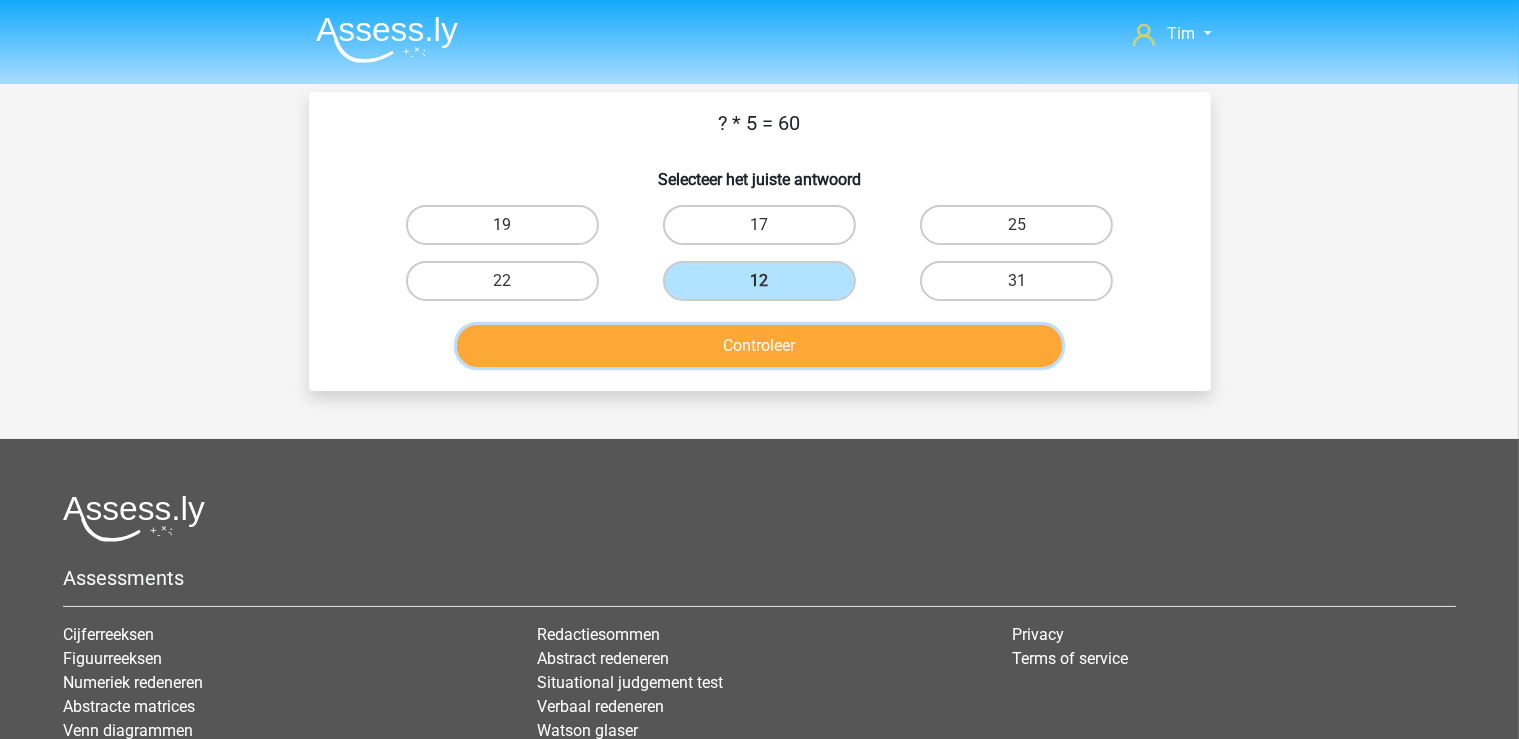 click on "Controleer" at bounding box center [759, 346] 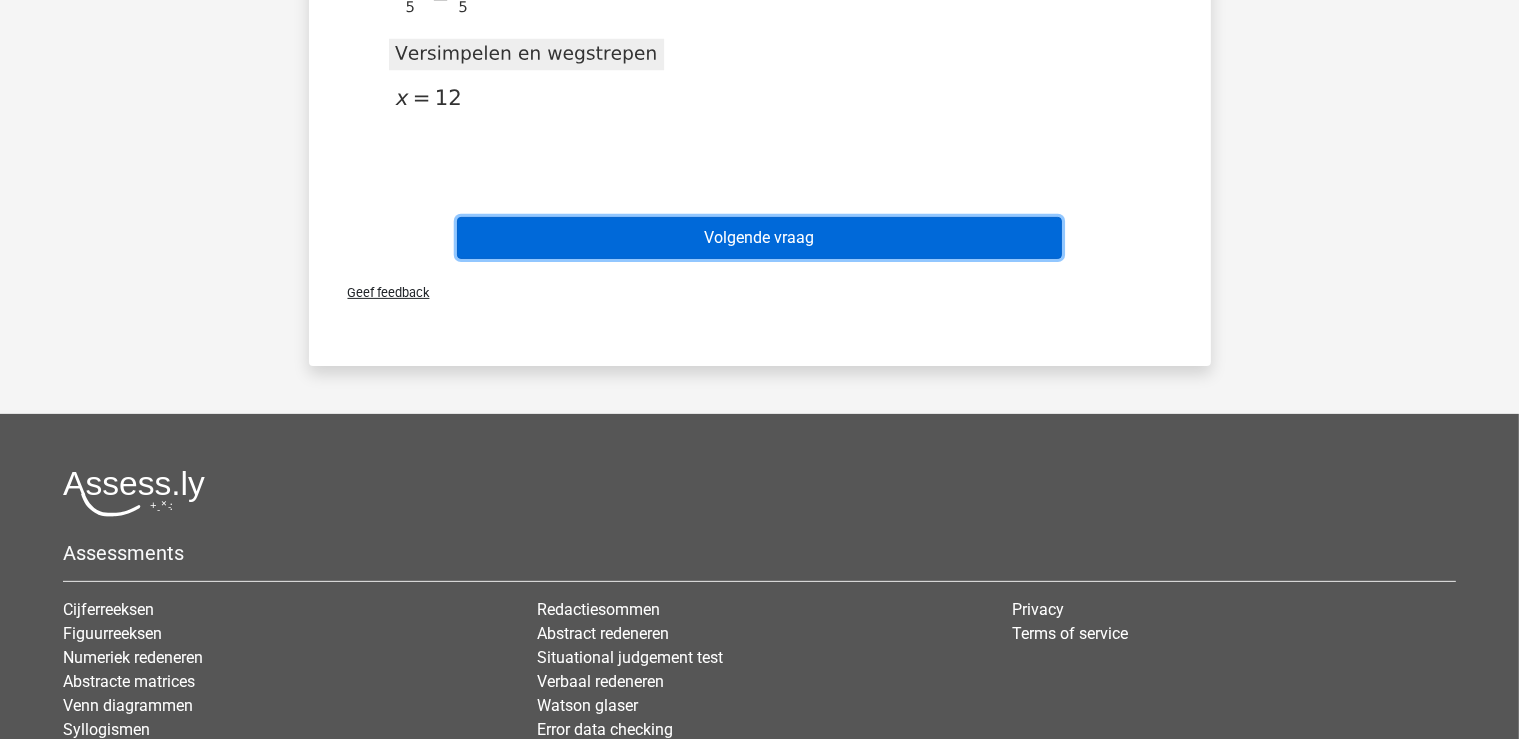 click on "Volgende vraag" at bounding box center (759, 238) 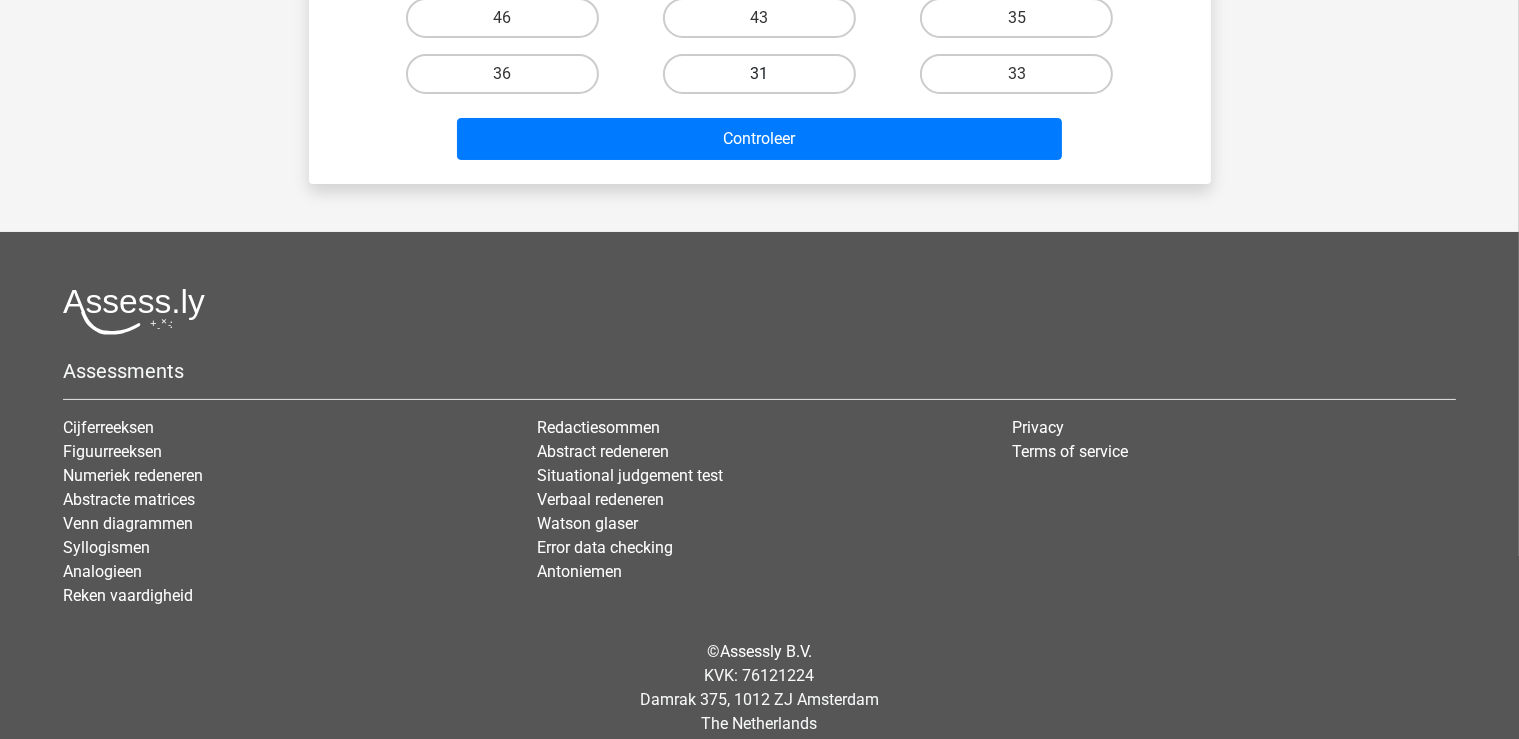 scroll, scrollTop: 0, scrollLeft: 0, axis: both 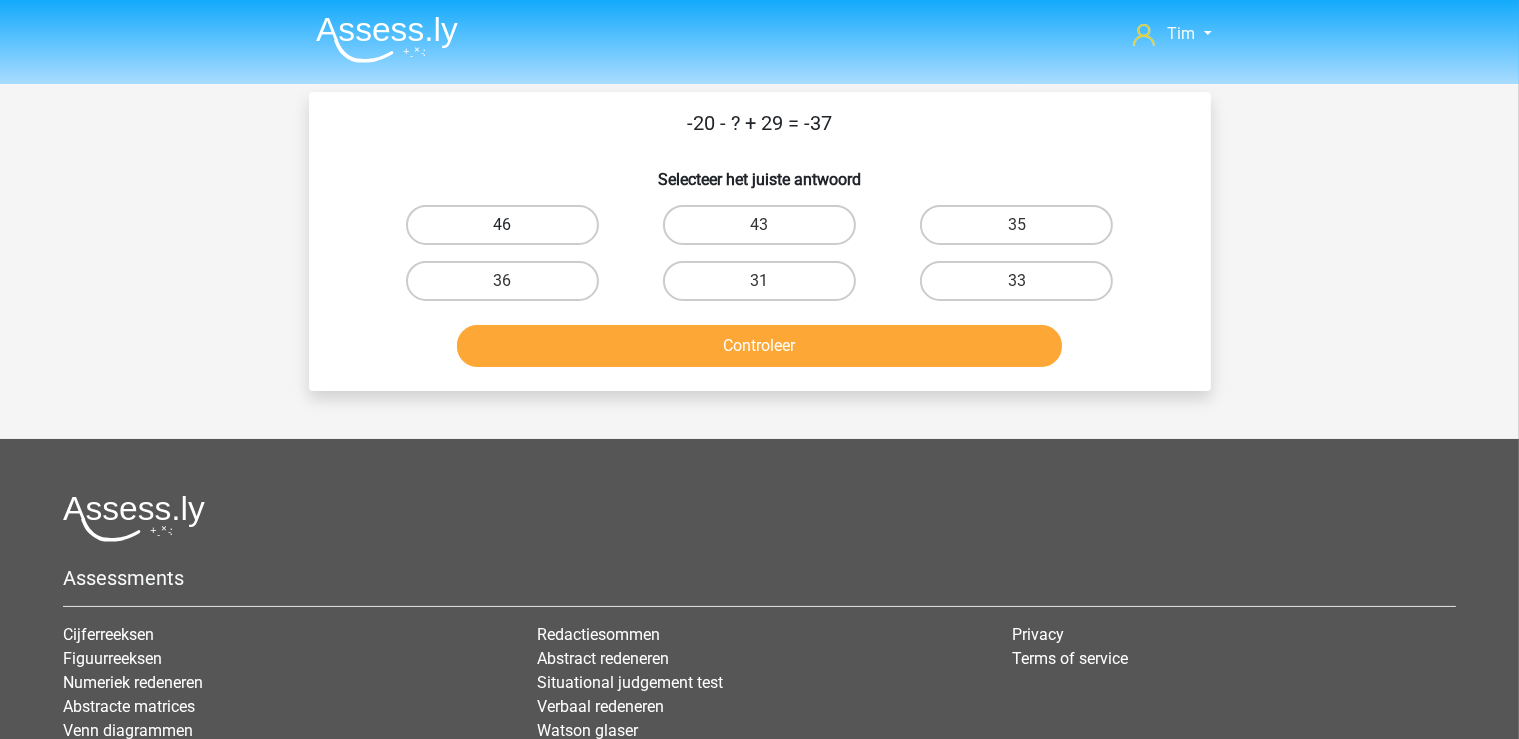 click on "46" at bounding box center [502, 225] 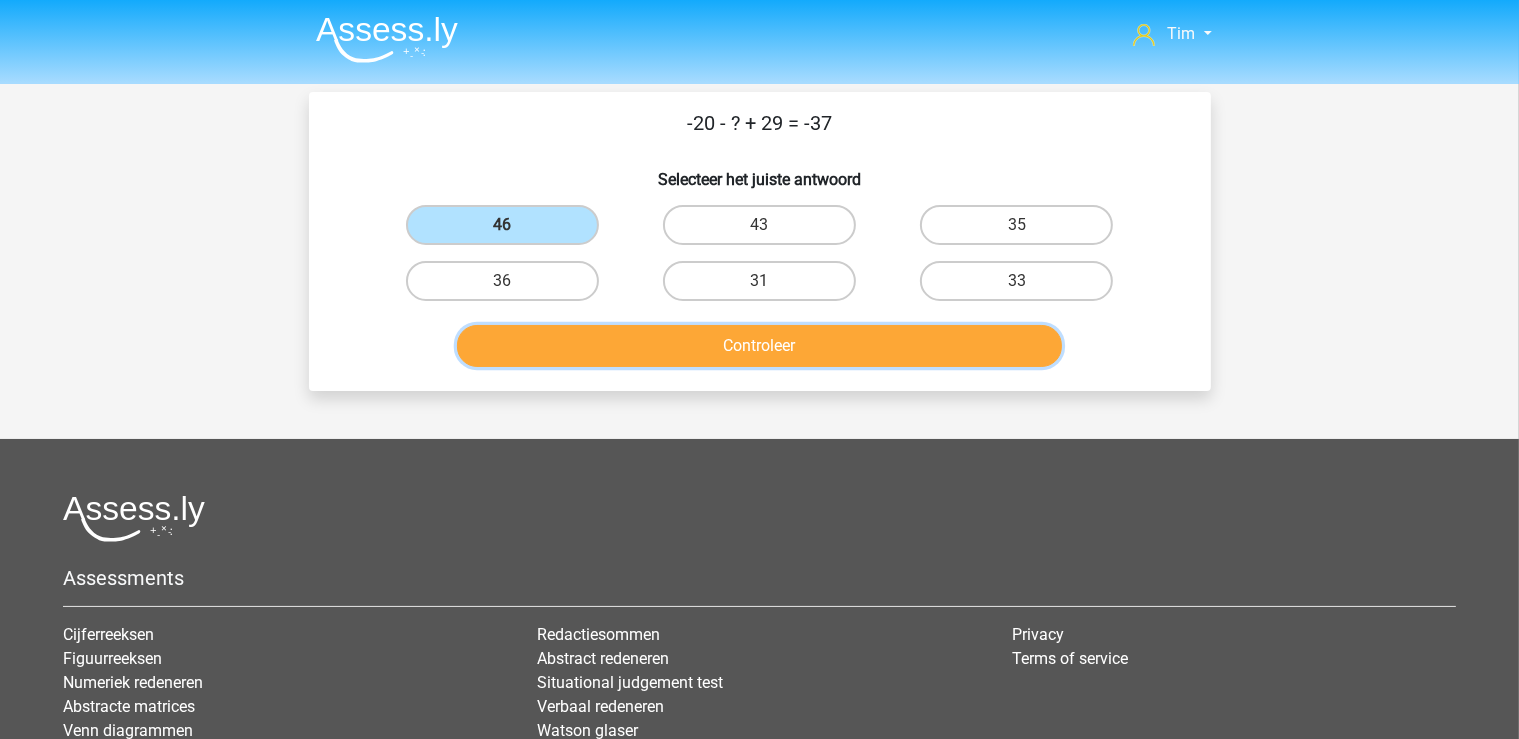 click on "Controleer" at bounding box center [759, 346] 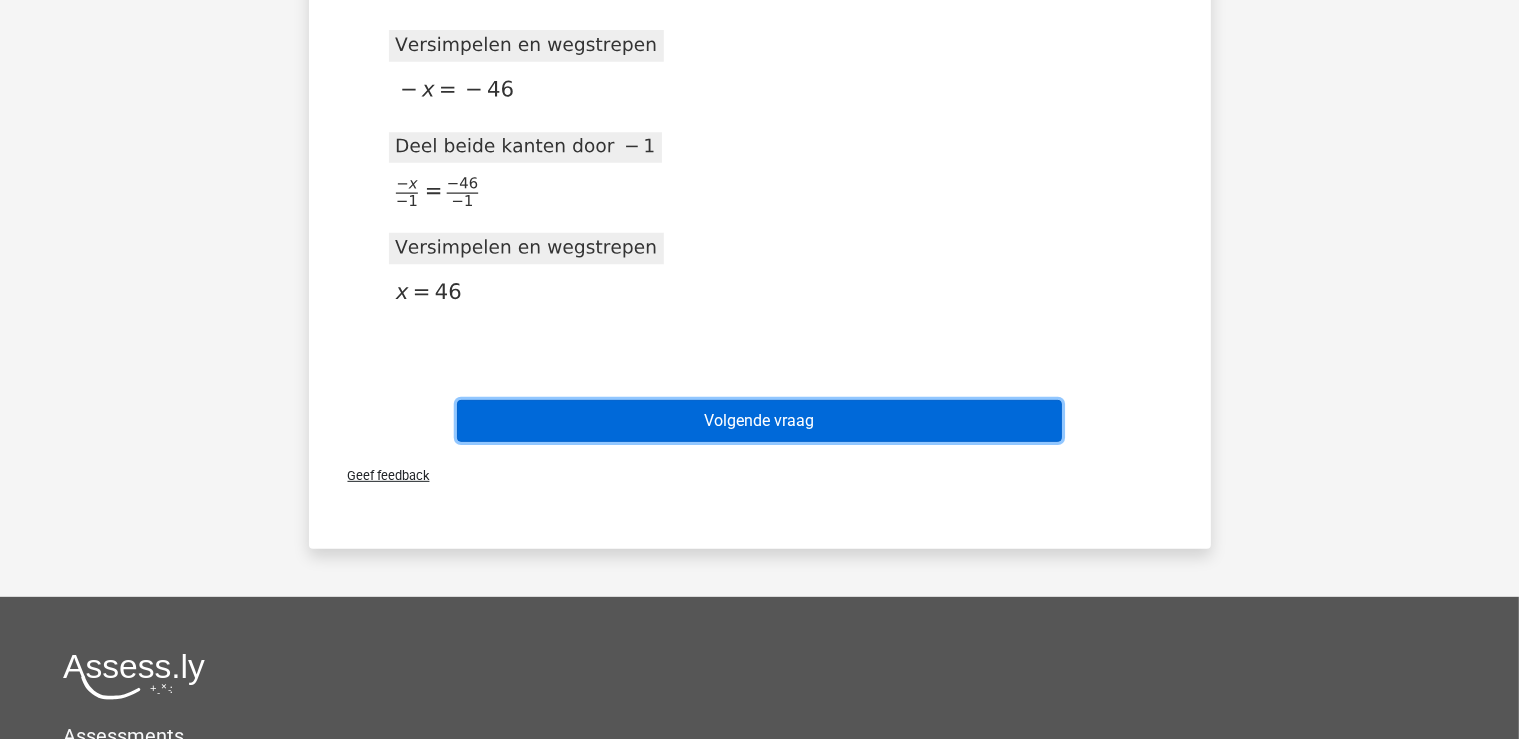 click on "Volgende vraag" at bounding box center (759, 421) 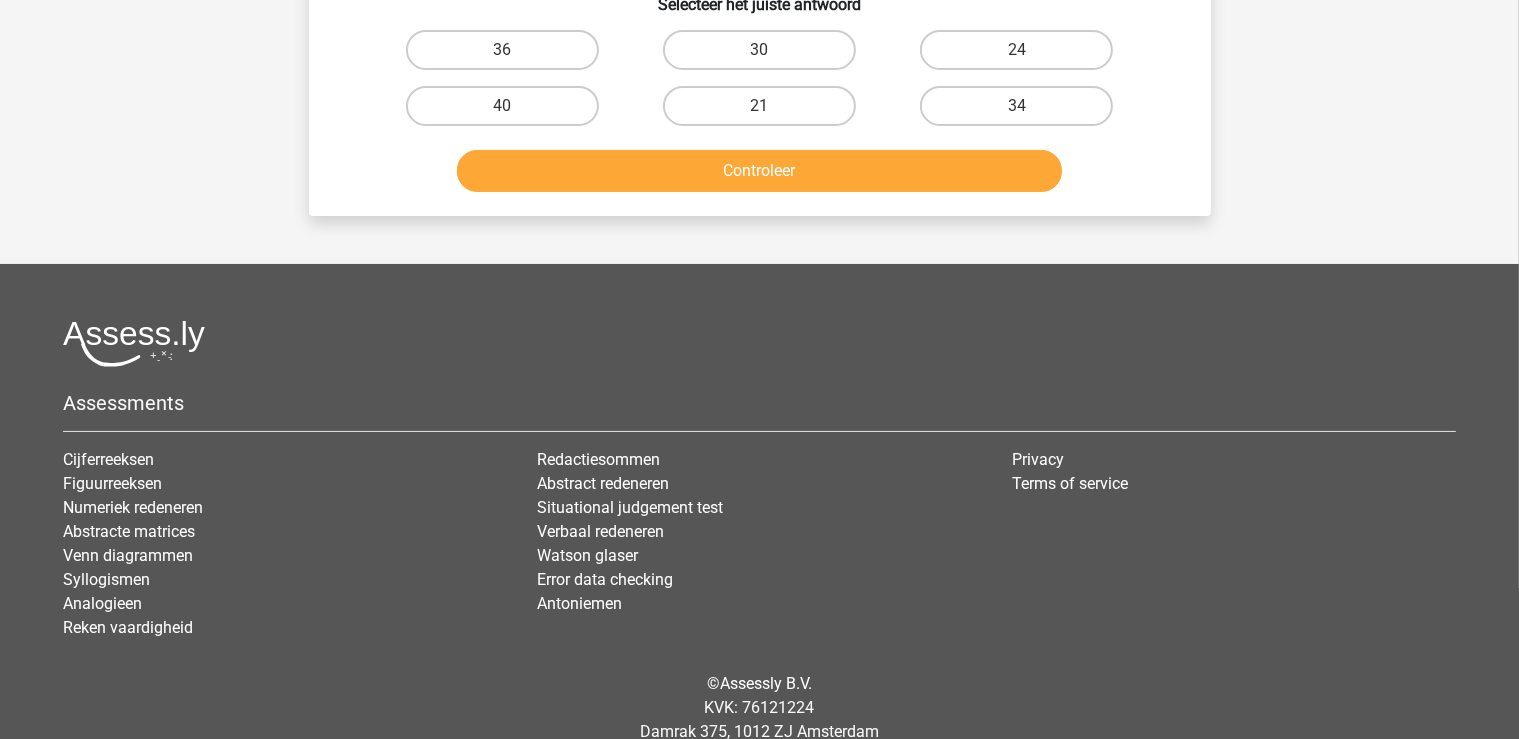 scroll, scrollTop: 0, scrollLeft: 0, axis: both 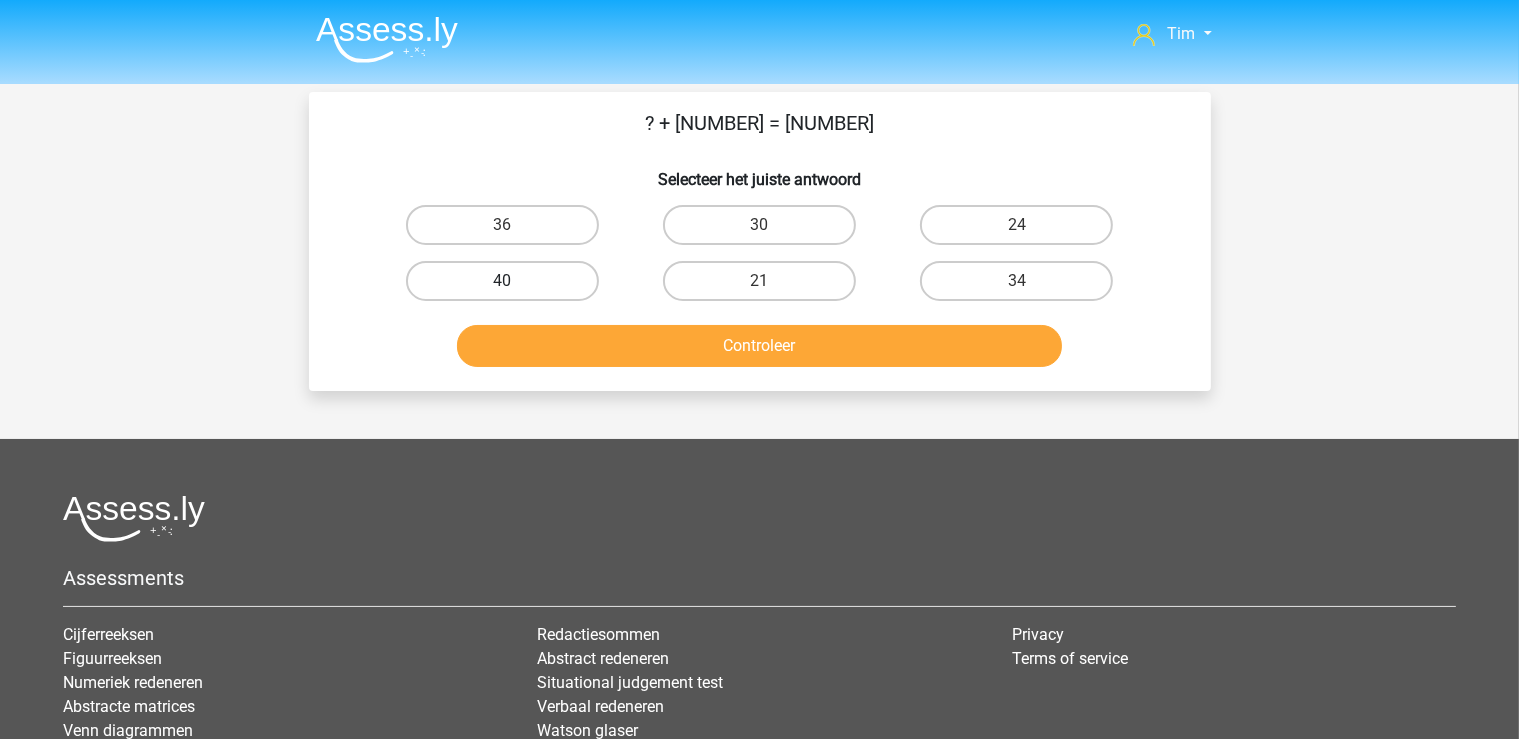 click on "40" at bounding box center (502, 281) 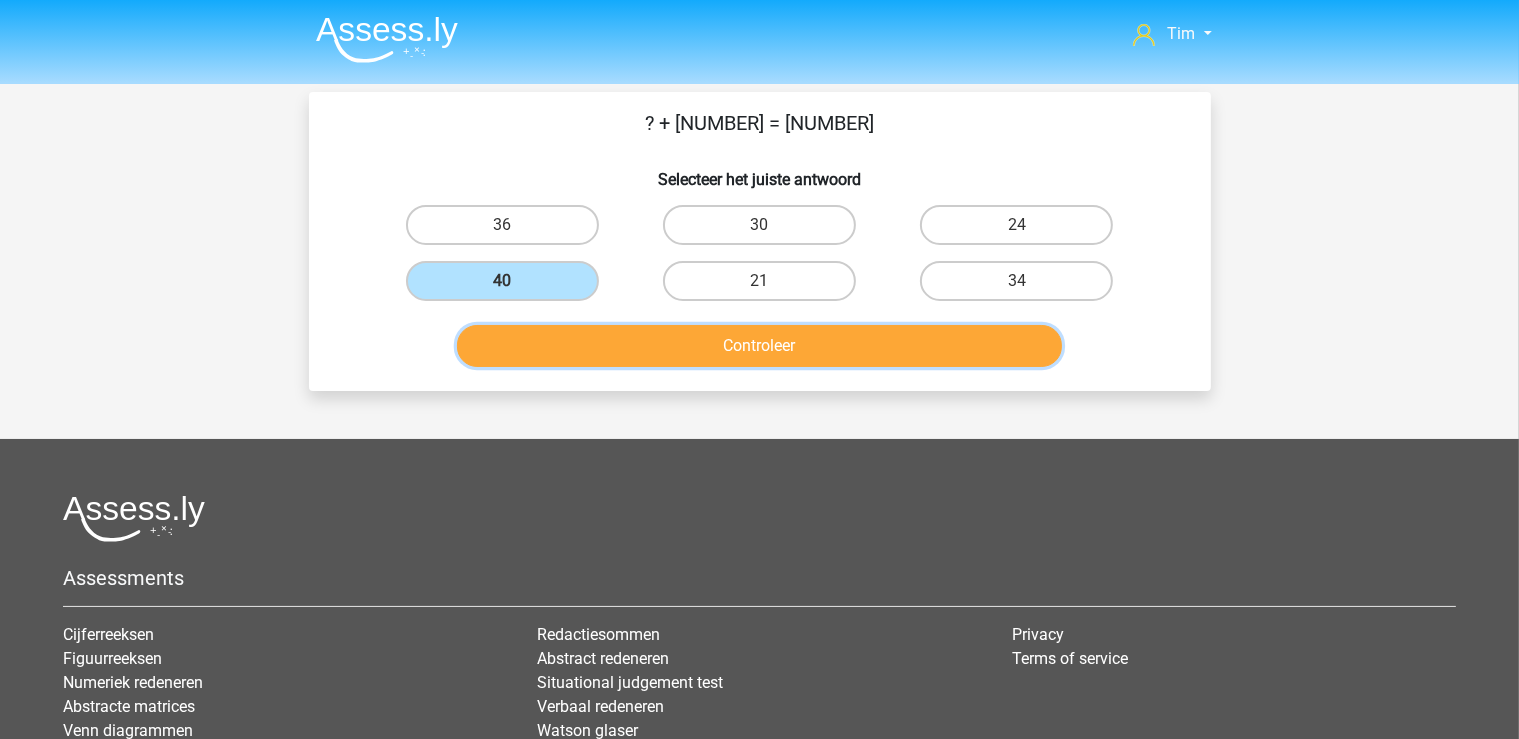 click on "Controleer" at bounding box center [759, 346] 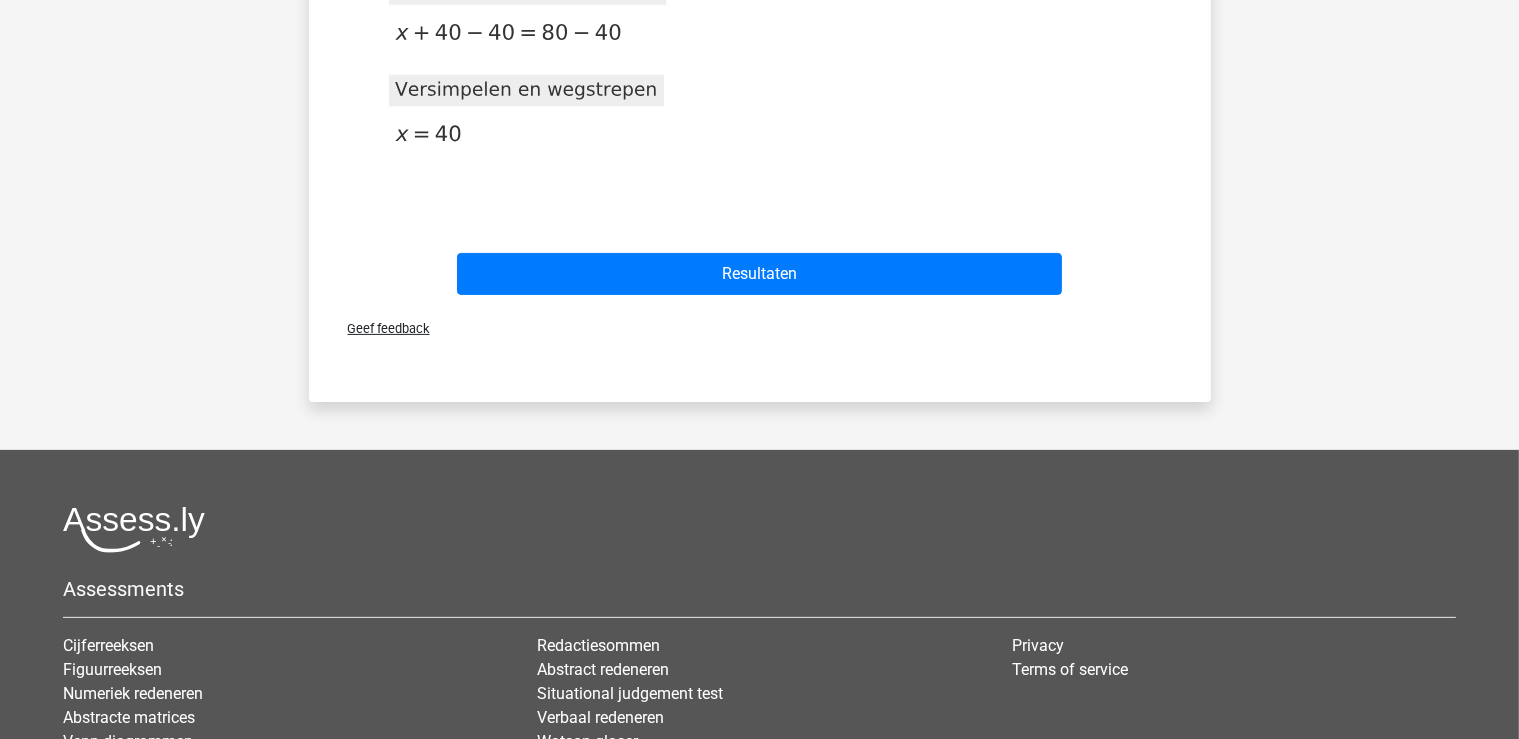 scroll, scrollTop: 728, scrollLeft: 0, axis: vertical 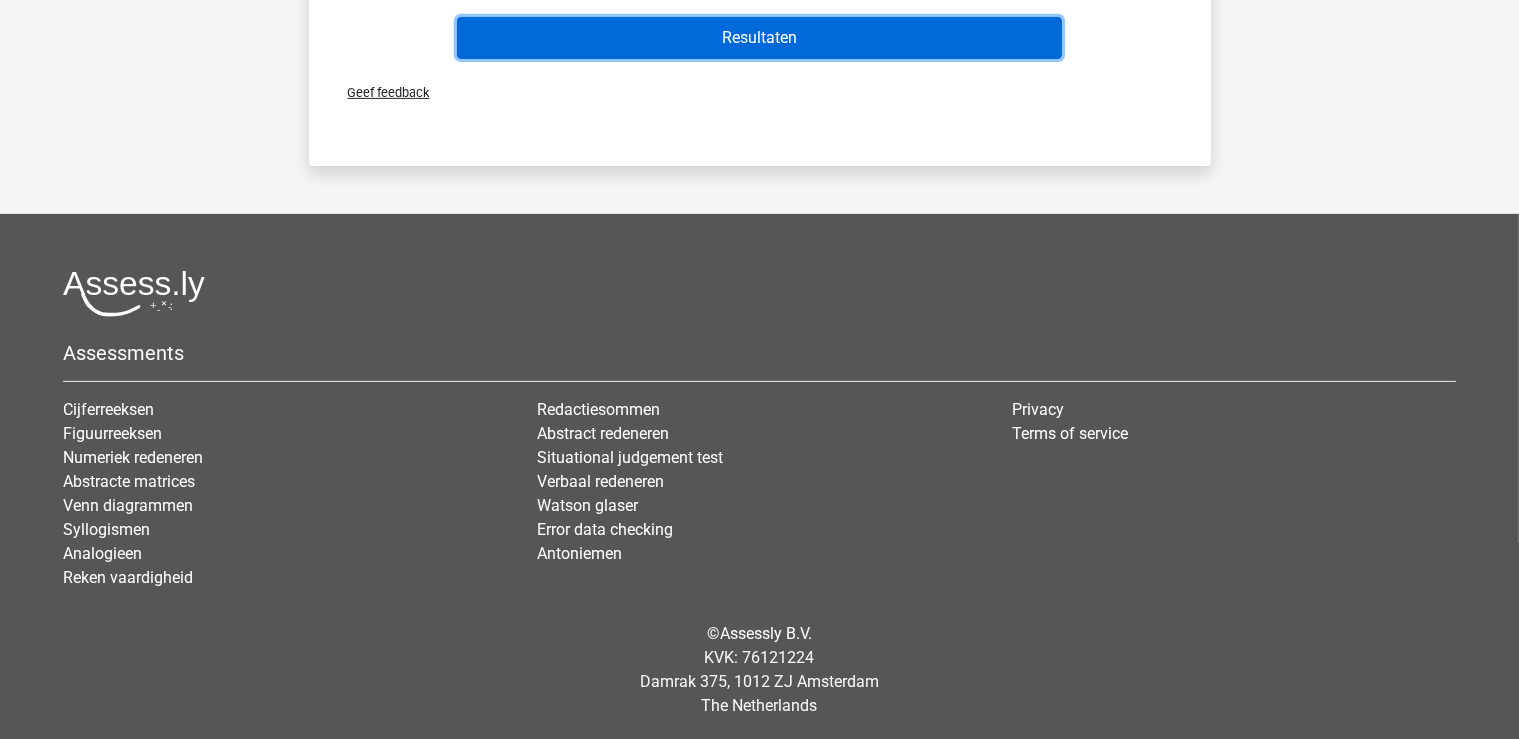 click on "Resultaten" at bounding box center (759, 38) 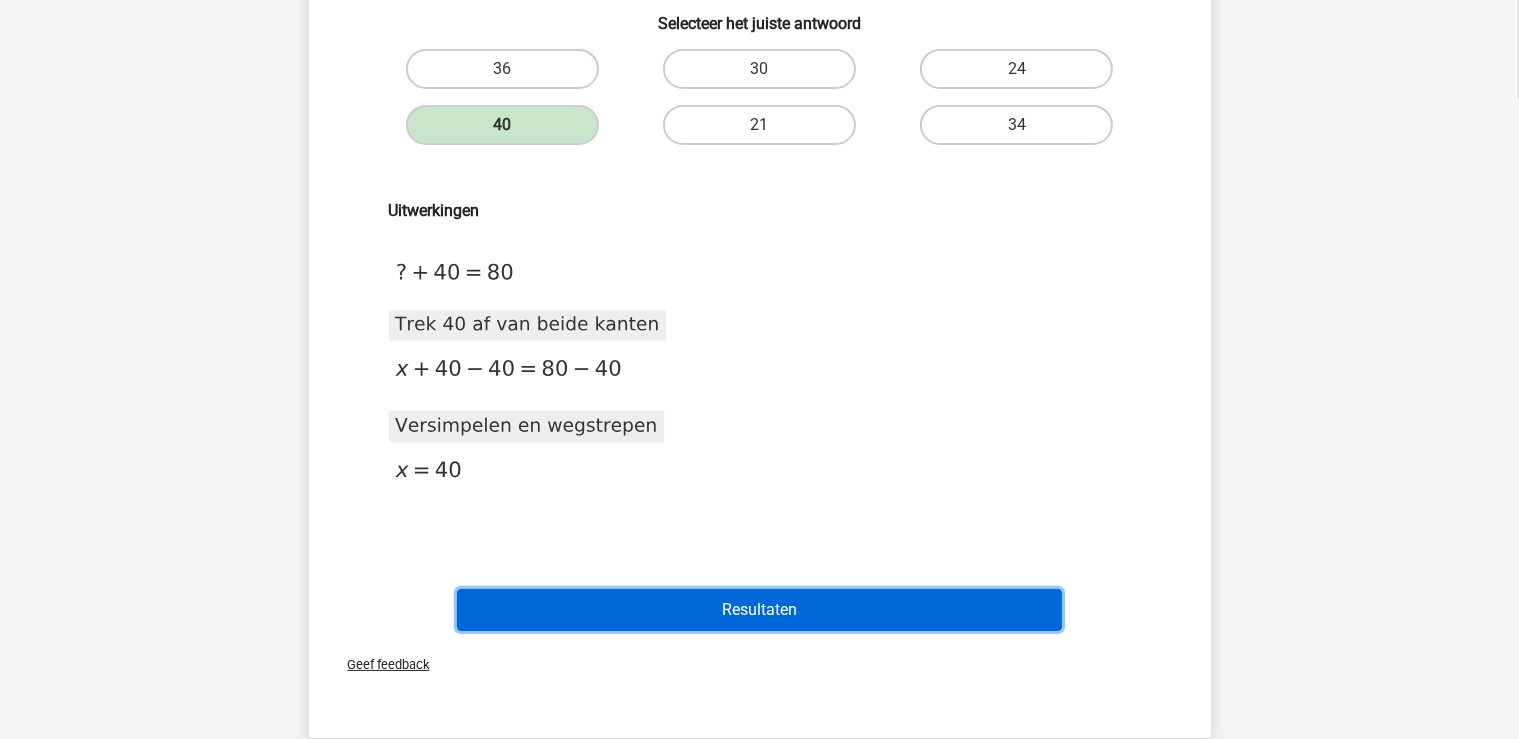 scroll, scrollTop: 95, scrollLeft: 0, axis: vertical 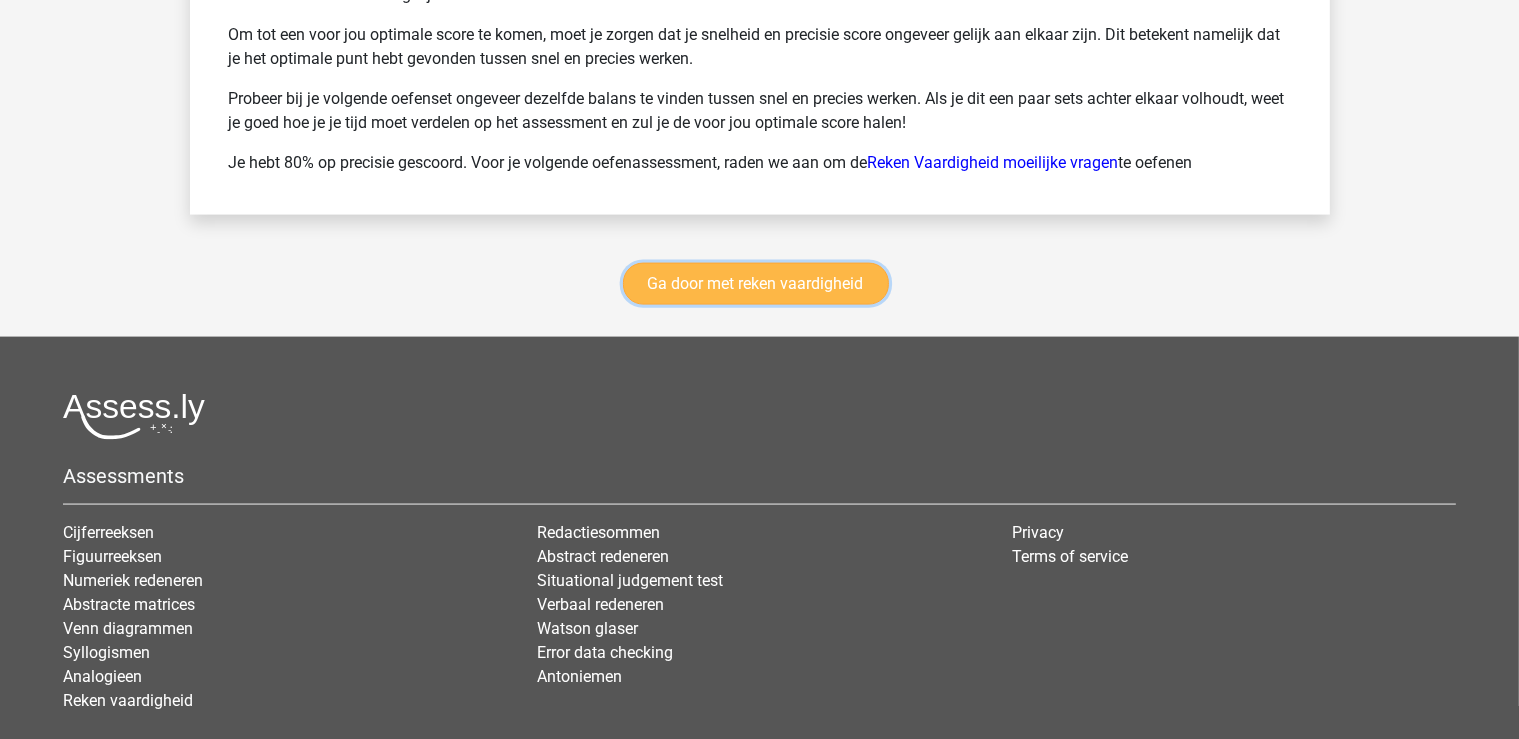 click on "Ga door met reken vaardigheid" at bounding box center (756, 284) 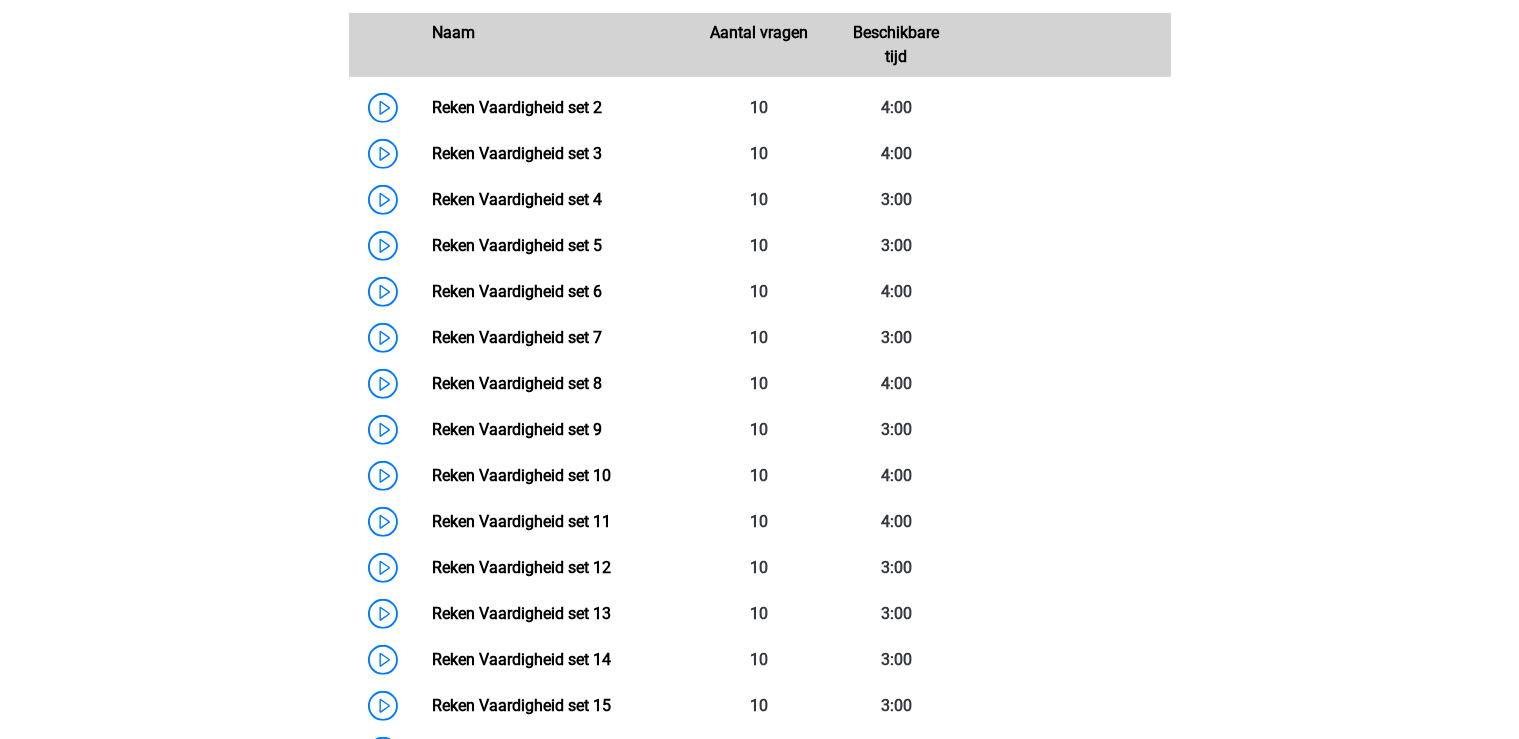 scroll, scrollTop: 949, scrollLeft: 0, axis: vertical 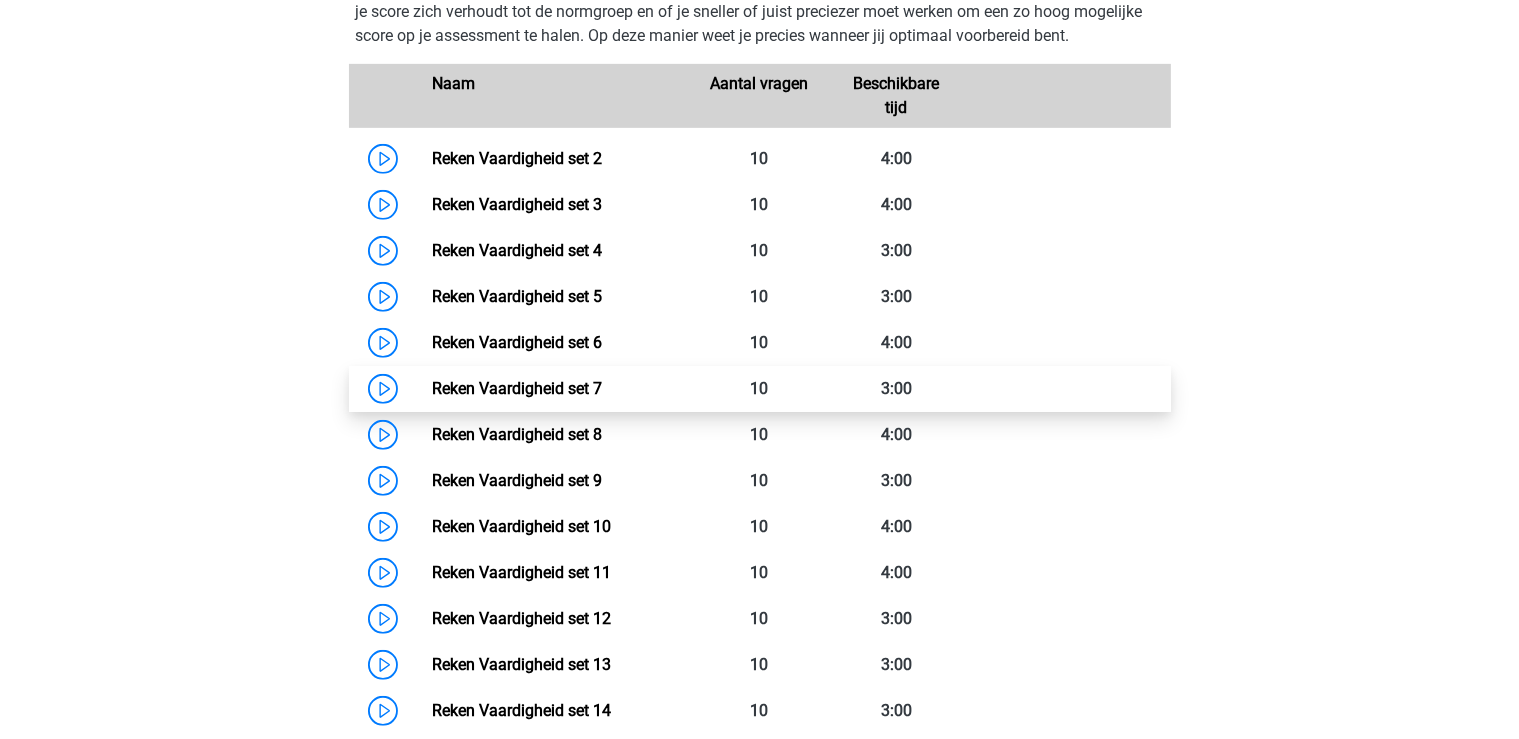 click on "Reken Vaardigheid
set 7" at bounding box center [517, 388] 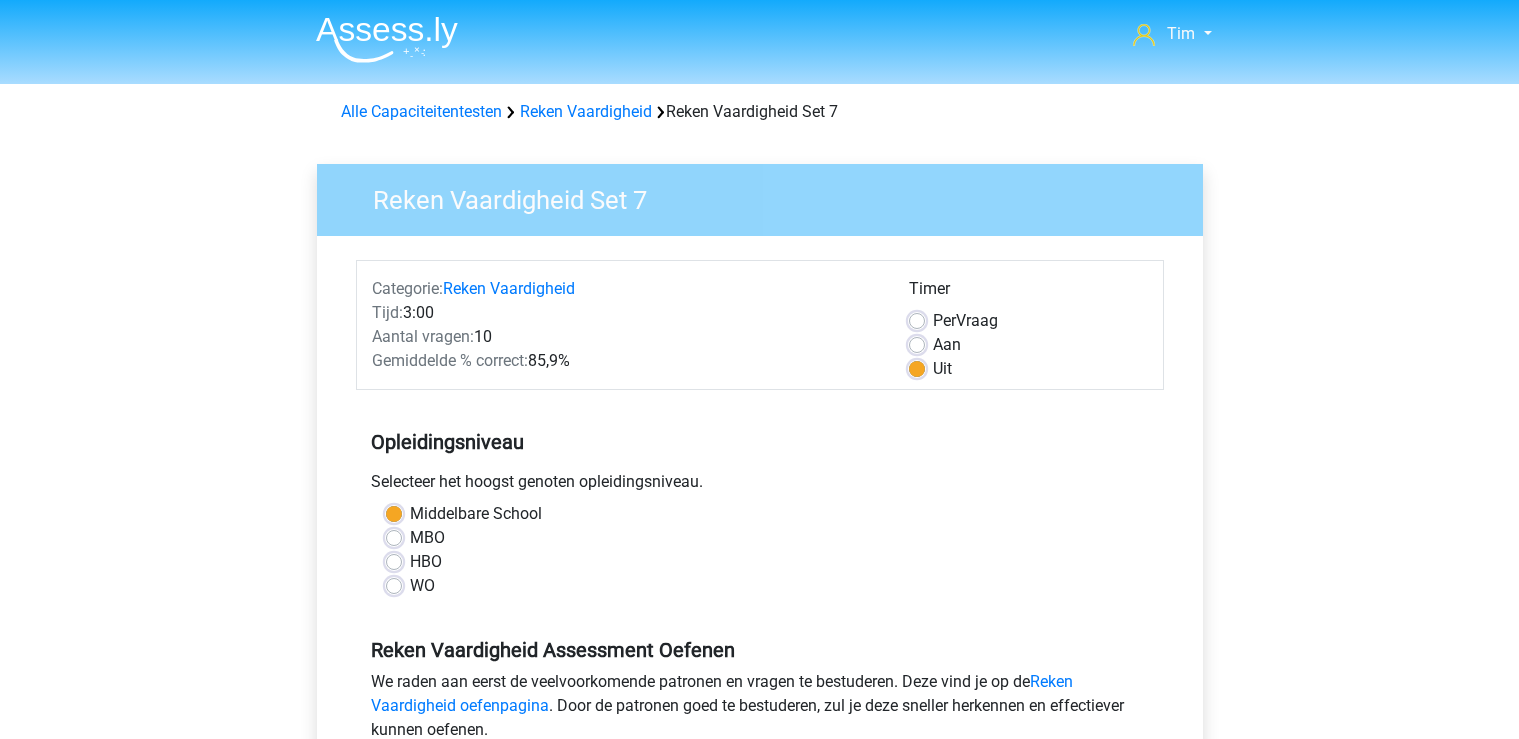 scroll, scrollTop: 0, scrollLeft: 0, axis: both 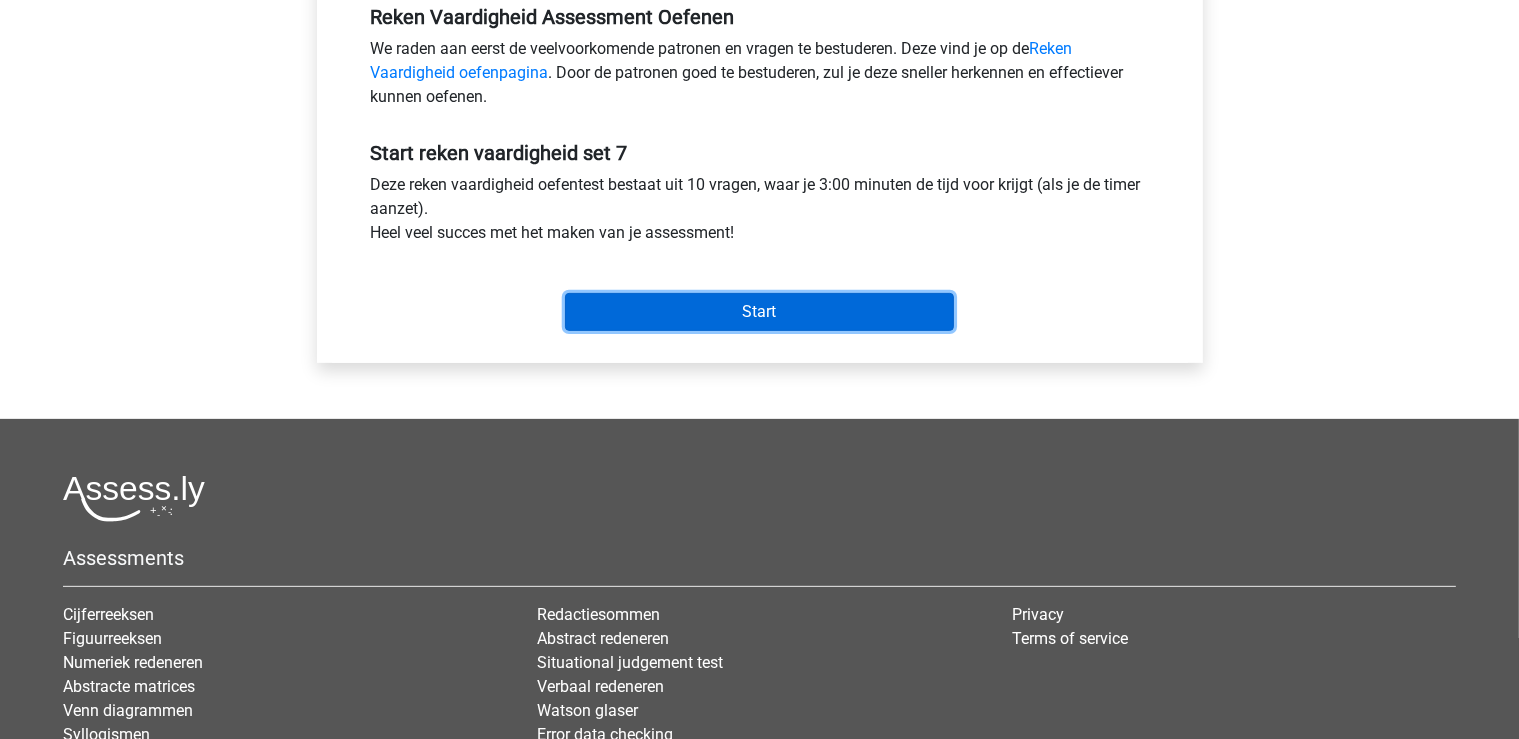 click on "Start" at bounding box center [759, 312] 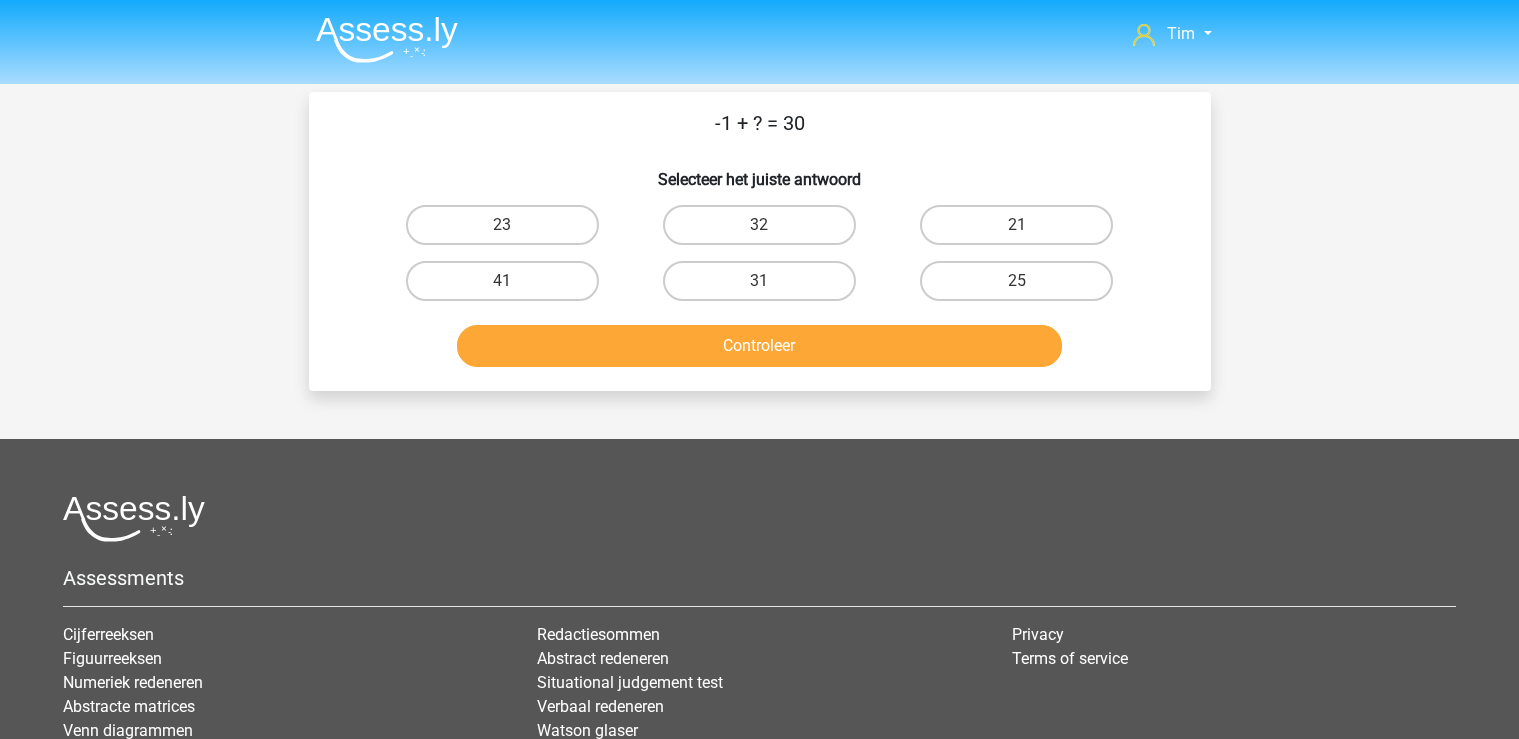 scroll, scrollTop: 0, scrollLeft: 0, axis: both 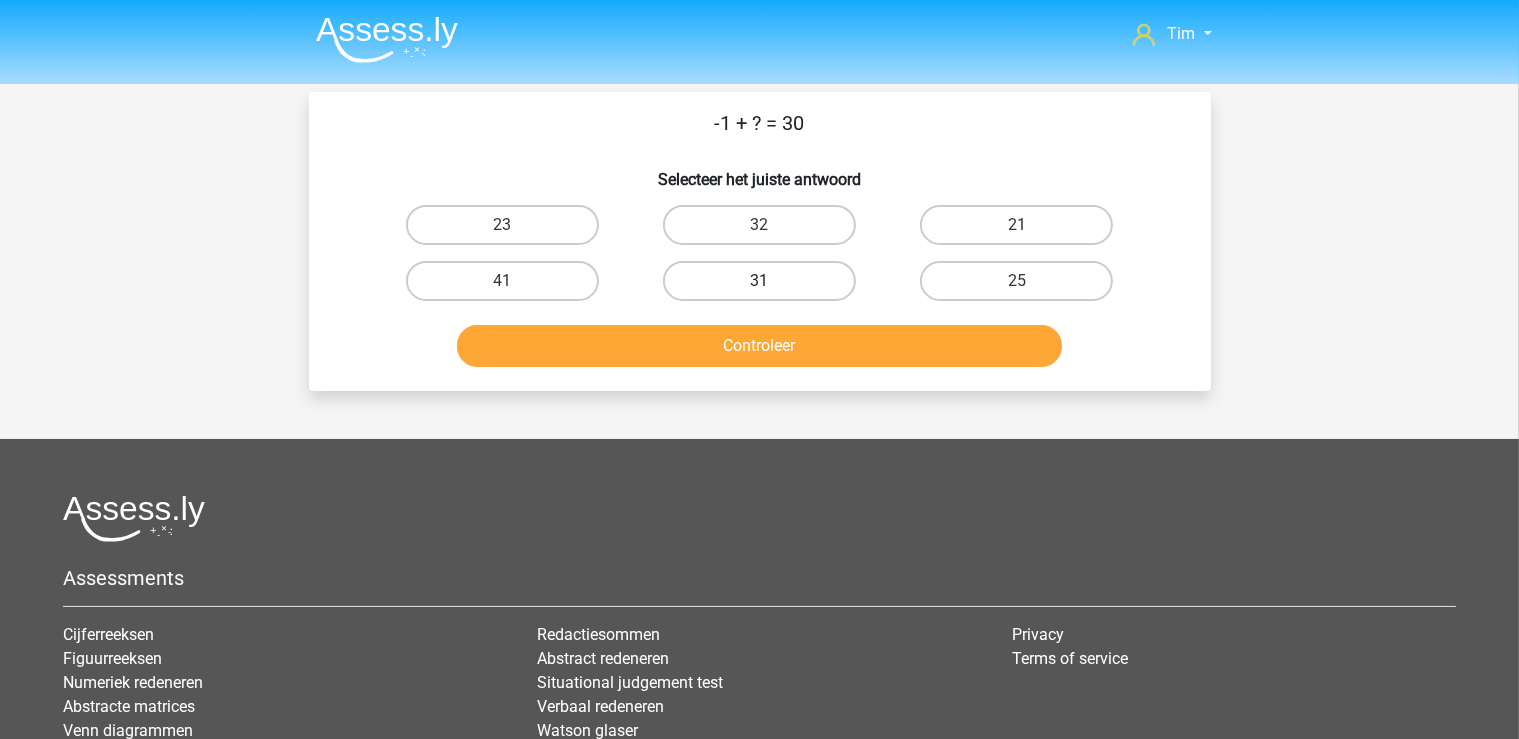 click on "31" at bounding box center (759, 281) 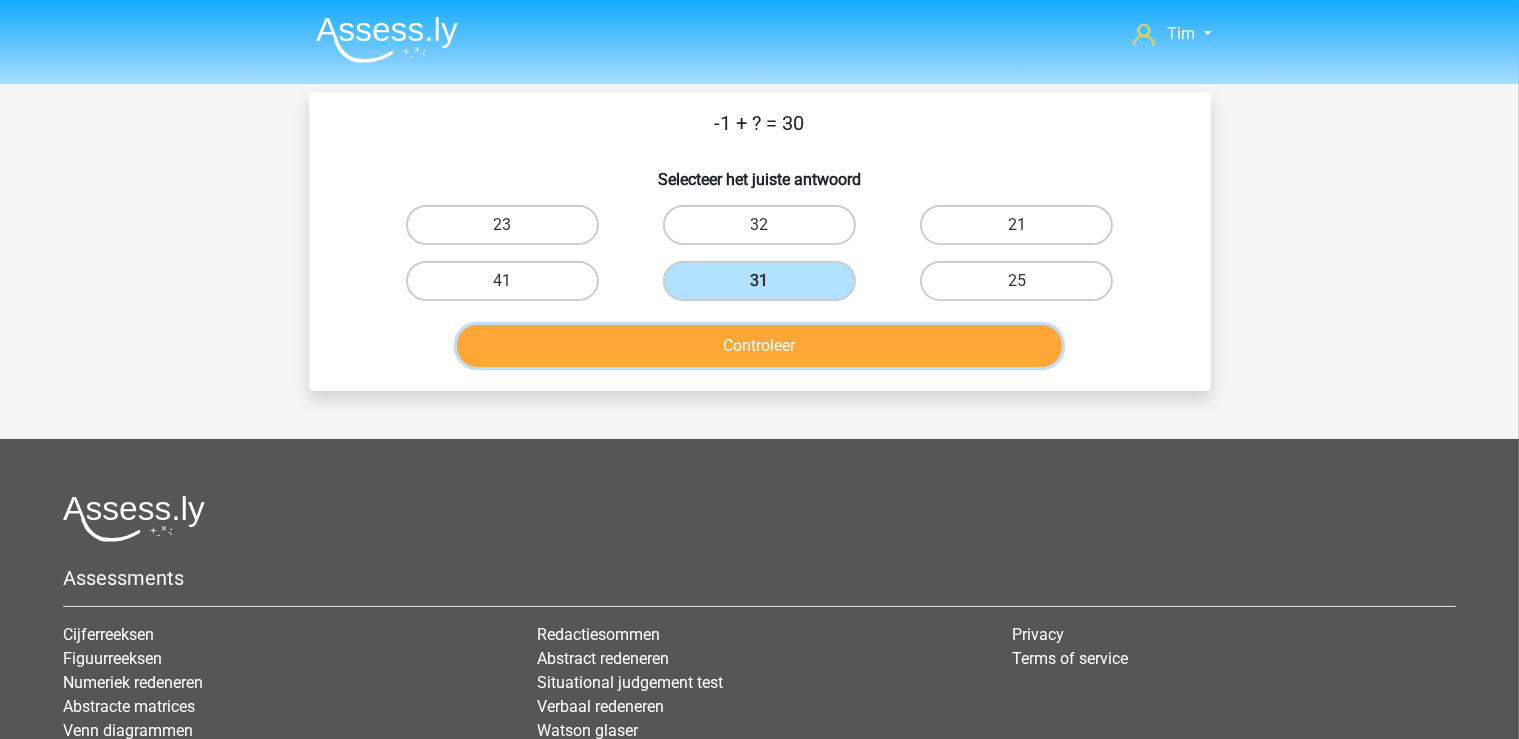 click on "Controleer" at bounding box center (759, 346) 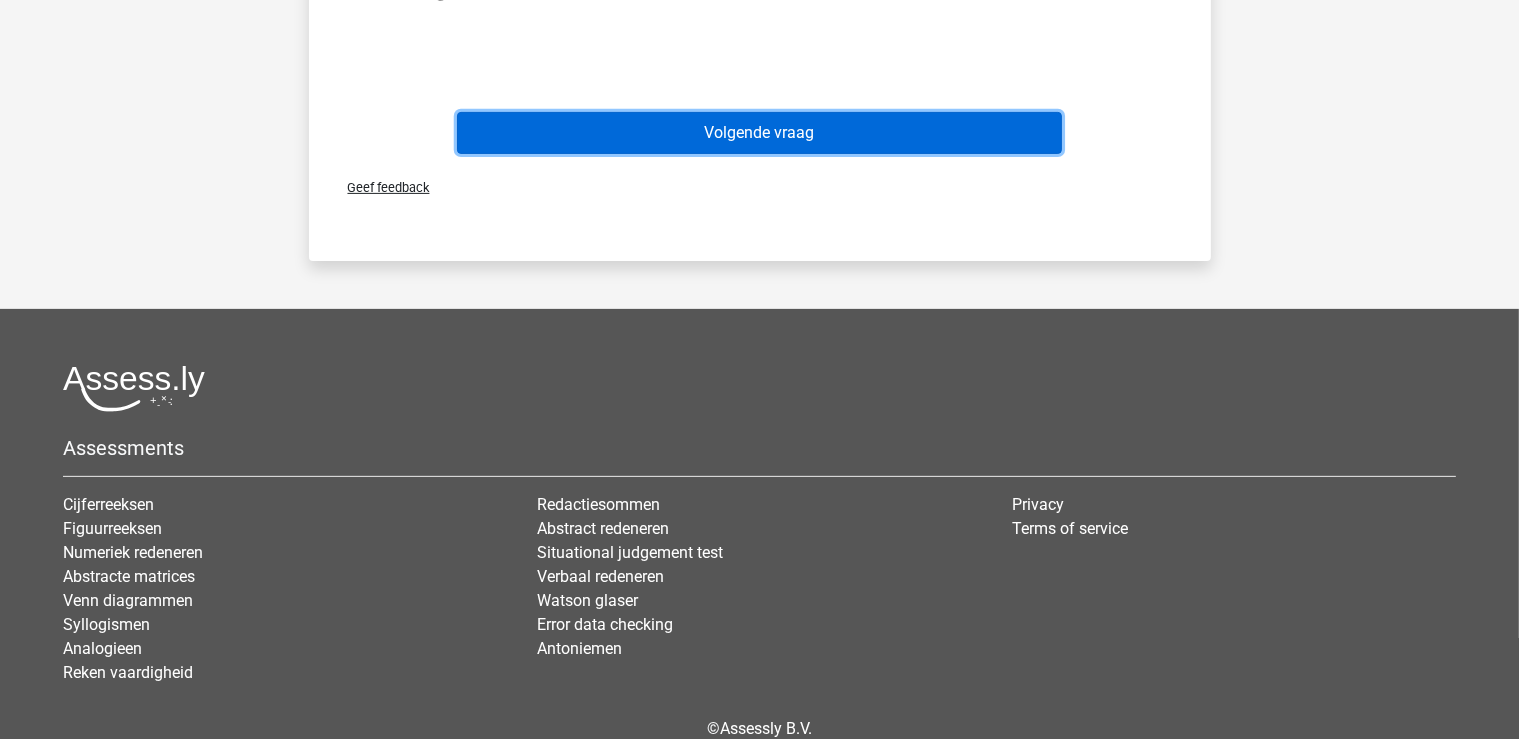 click on "Volgende vraag" at bounding box center (759, 133) 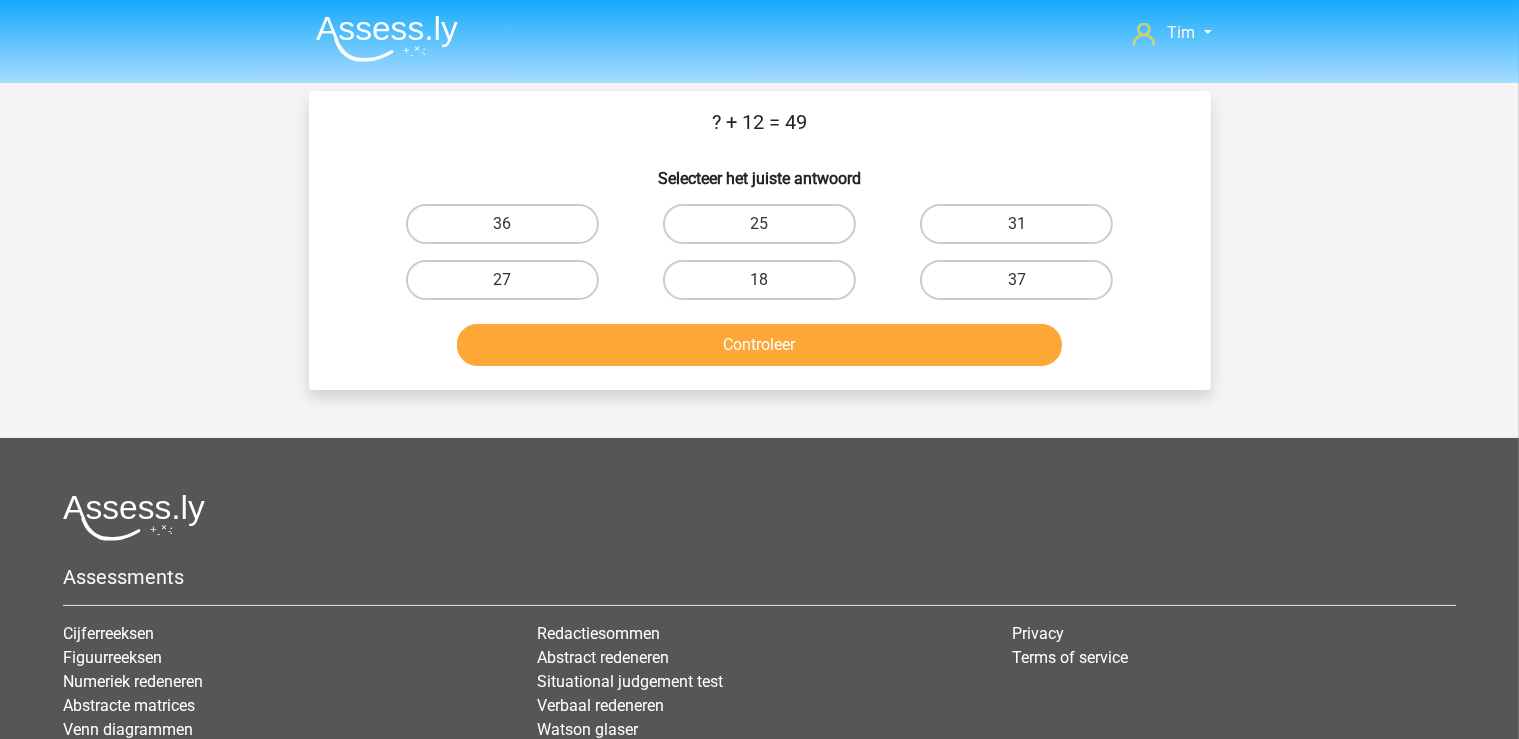 scroll, scrollTop: 0, scrollLeft: 0, axis: both 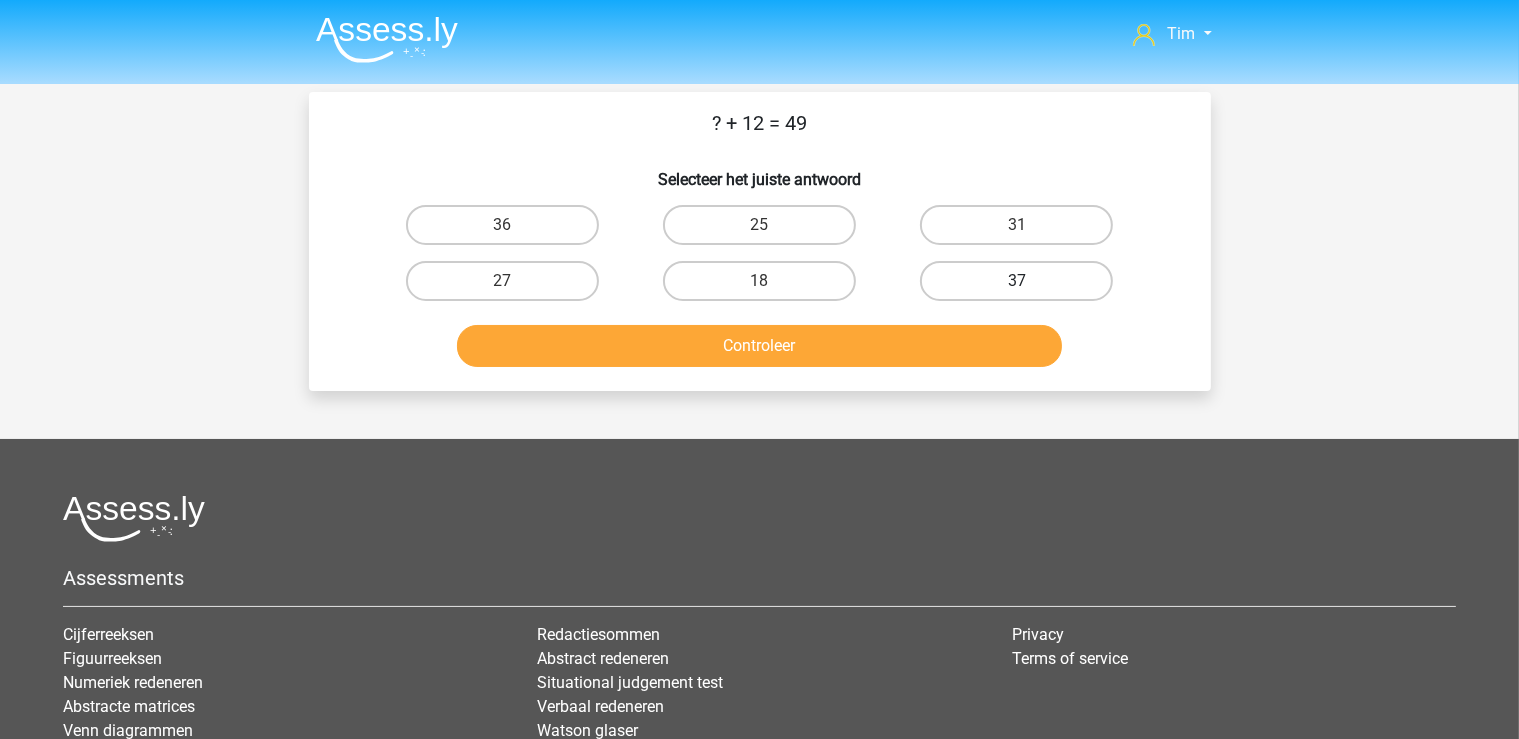 click on "37" at bounding box center [1016, 281] 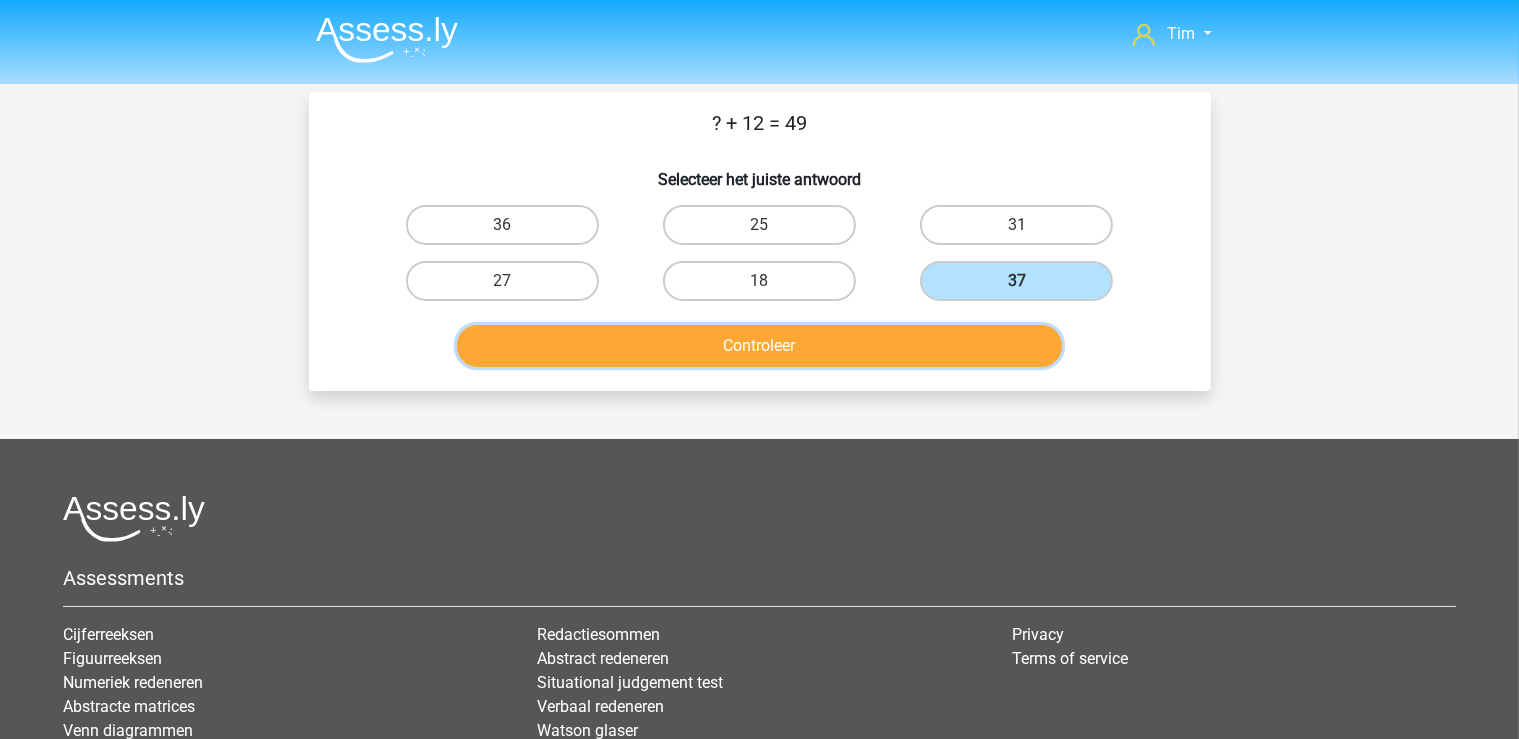 click on "Controleer" at bounding box center (759, 346) 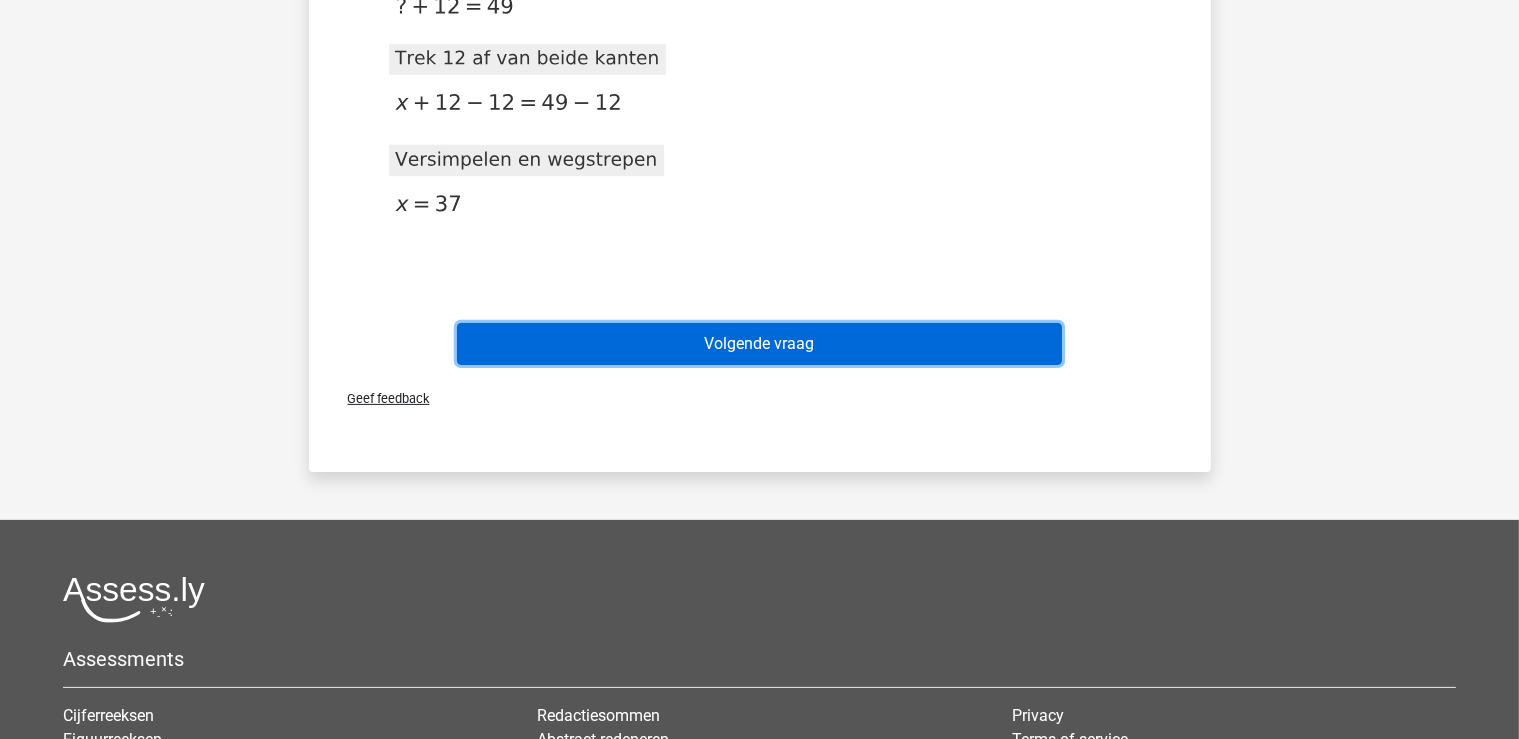click on "Volgende vraag" at bounding box center (759, 344) 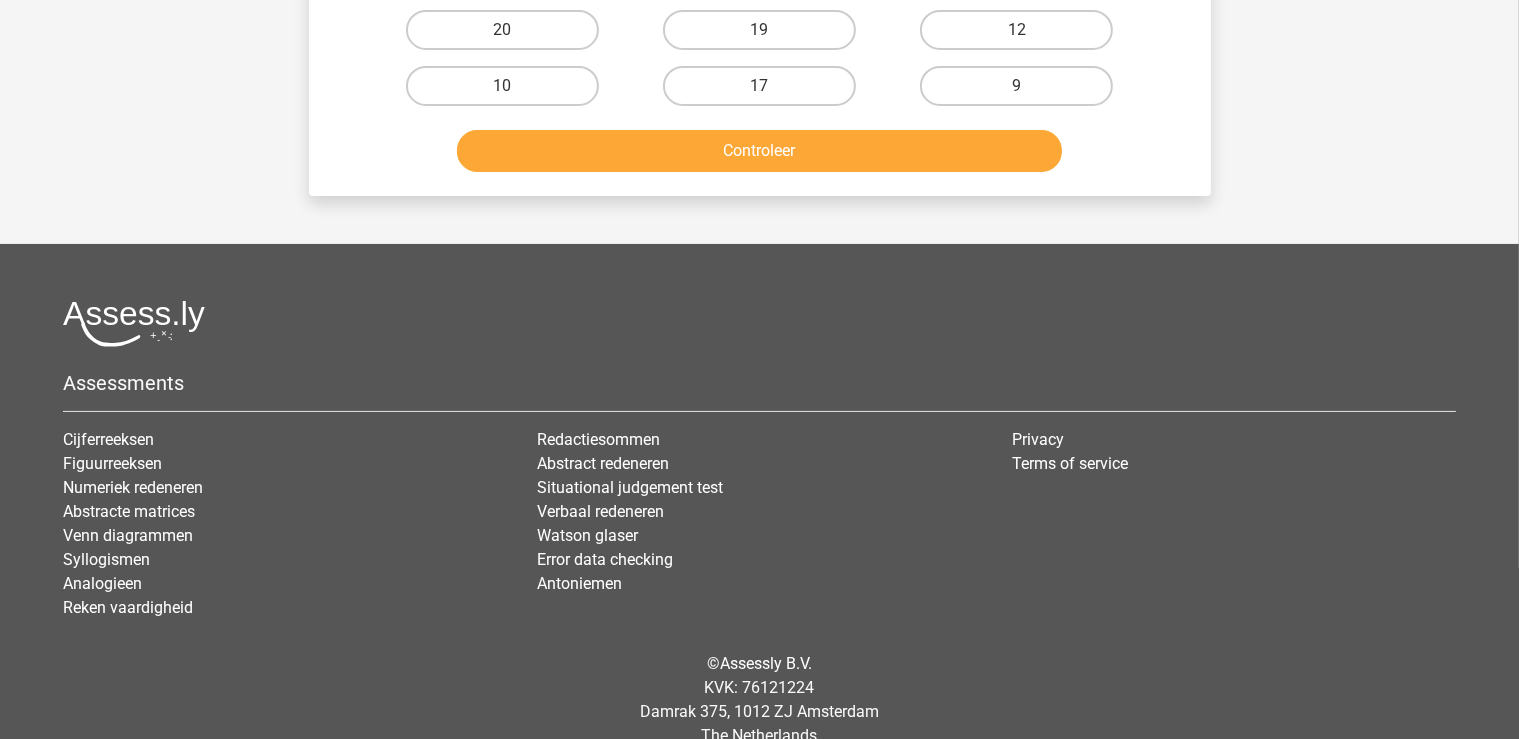 scroll, scrollTop: 0, scrollLeft: 0, axis: both 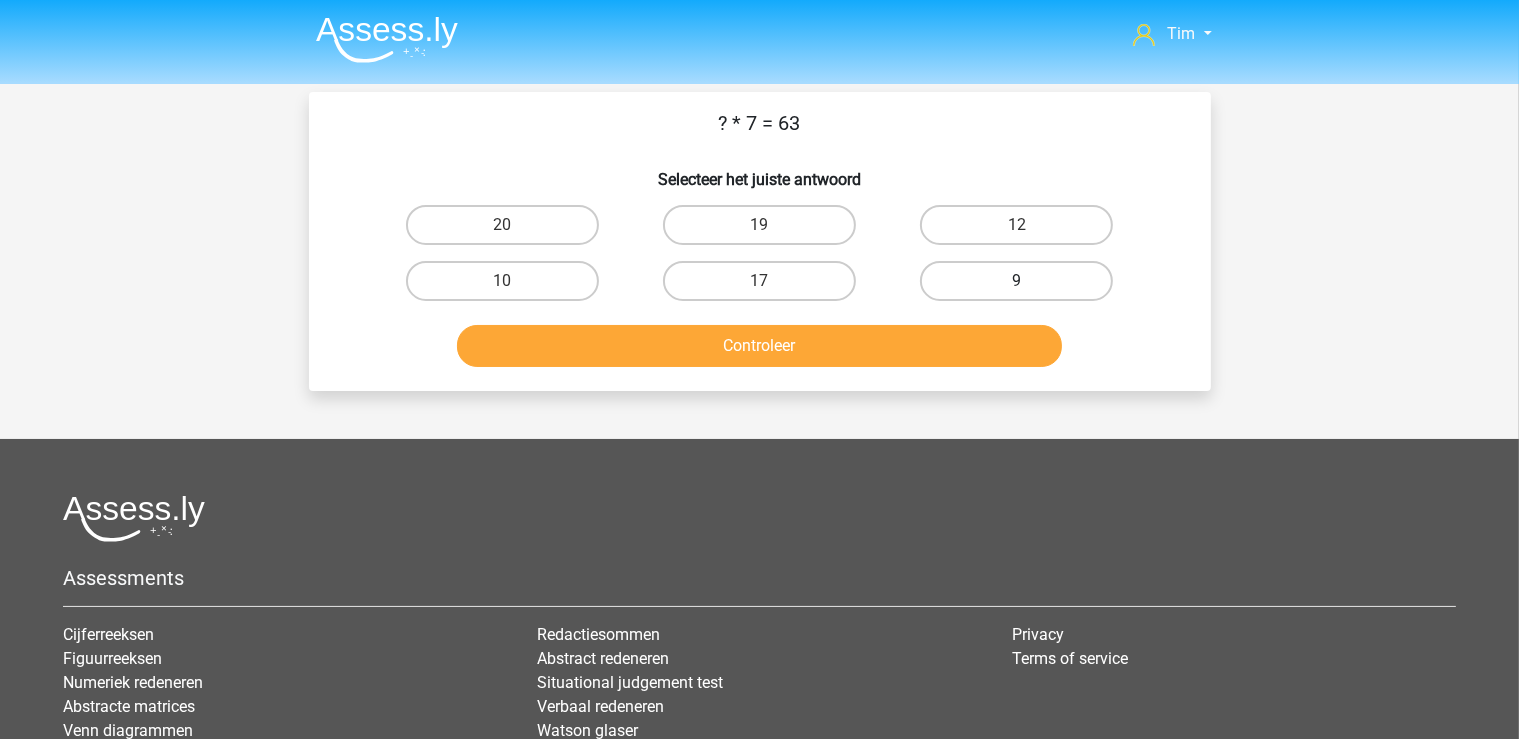 click on "9" at bounding box center [1016, 281] 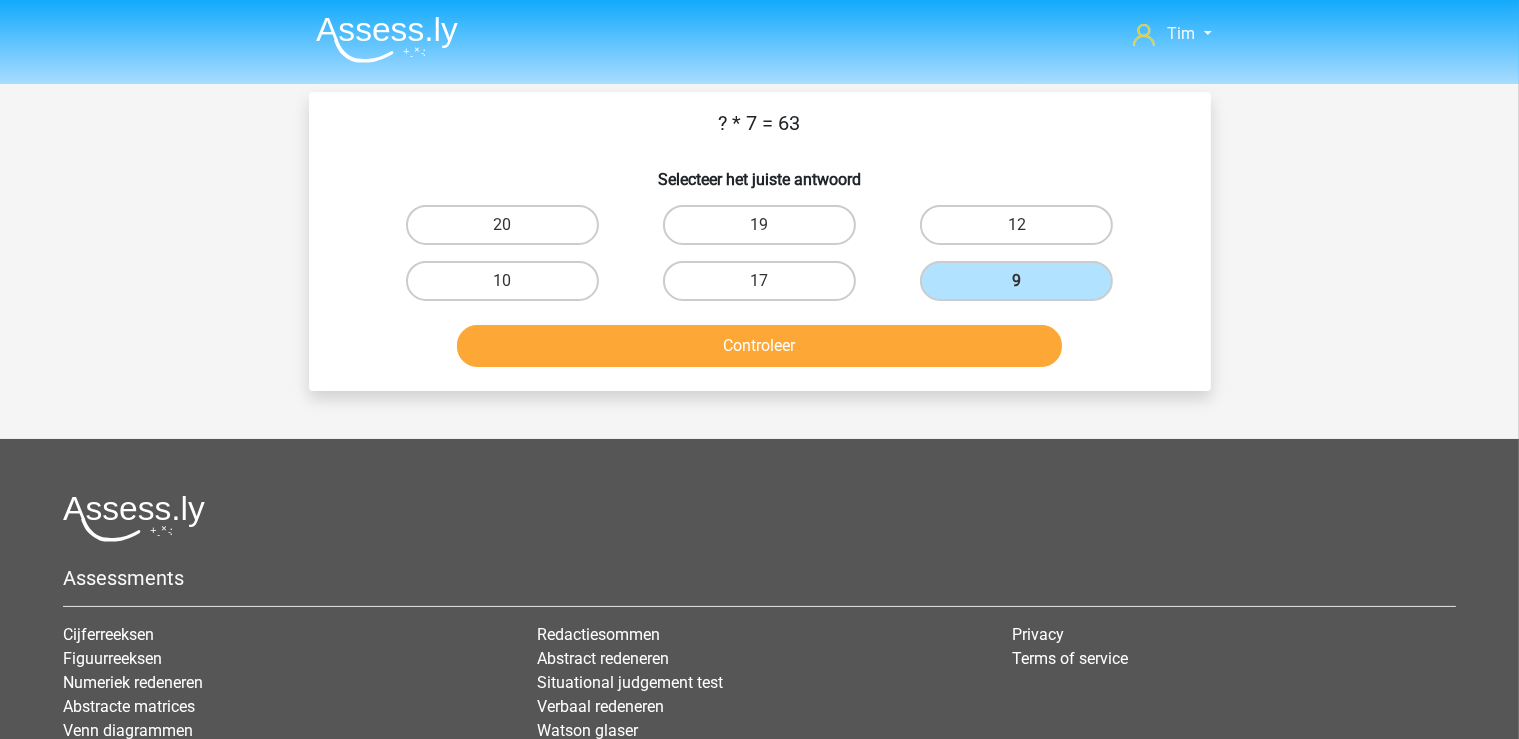click on "? * 7 = 63
Selecteer het juiste antwoord
20
19
12
10" at bounding box center [760, 241] 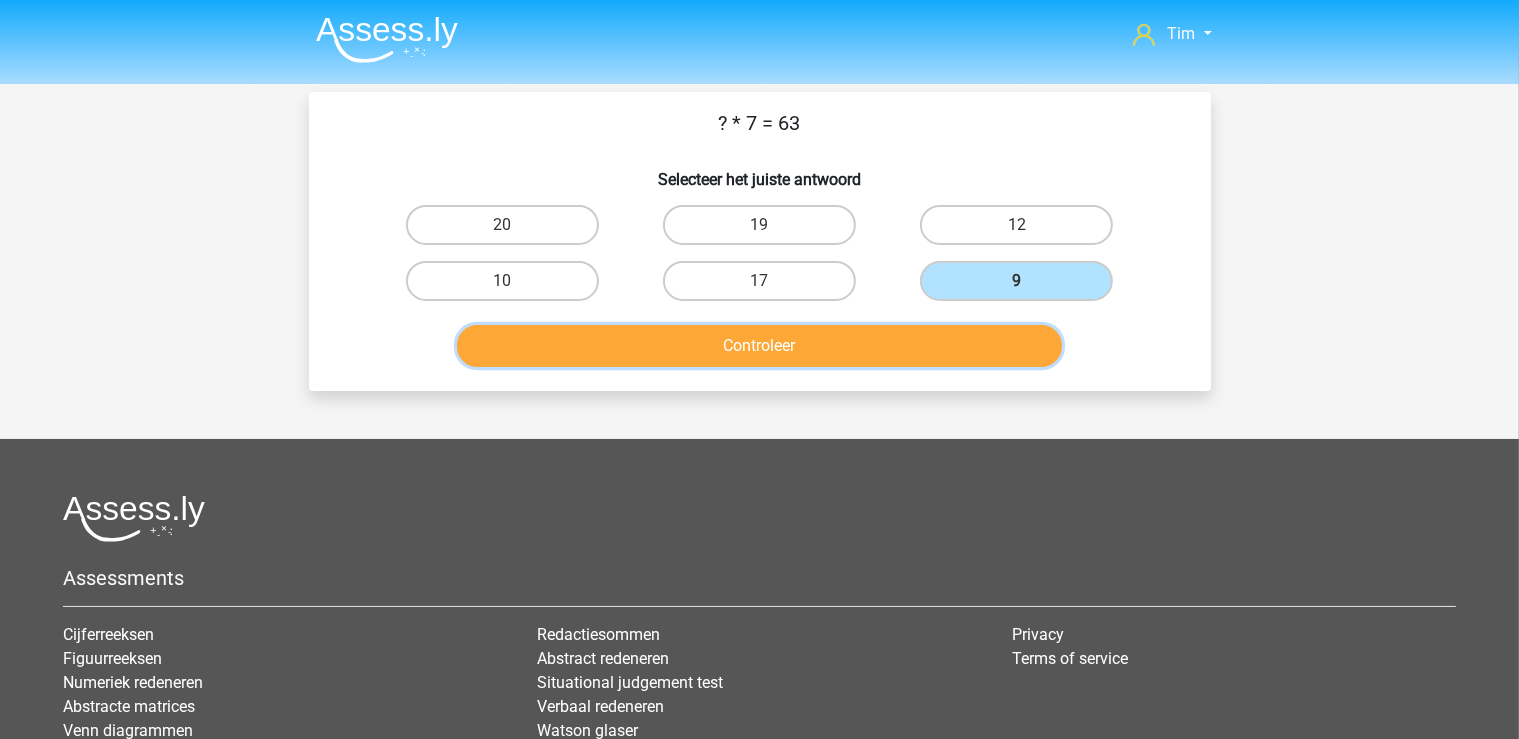 click on "Controleer" at bounding box center (759, 346) 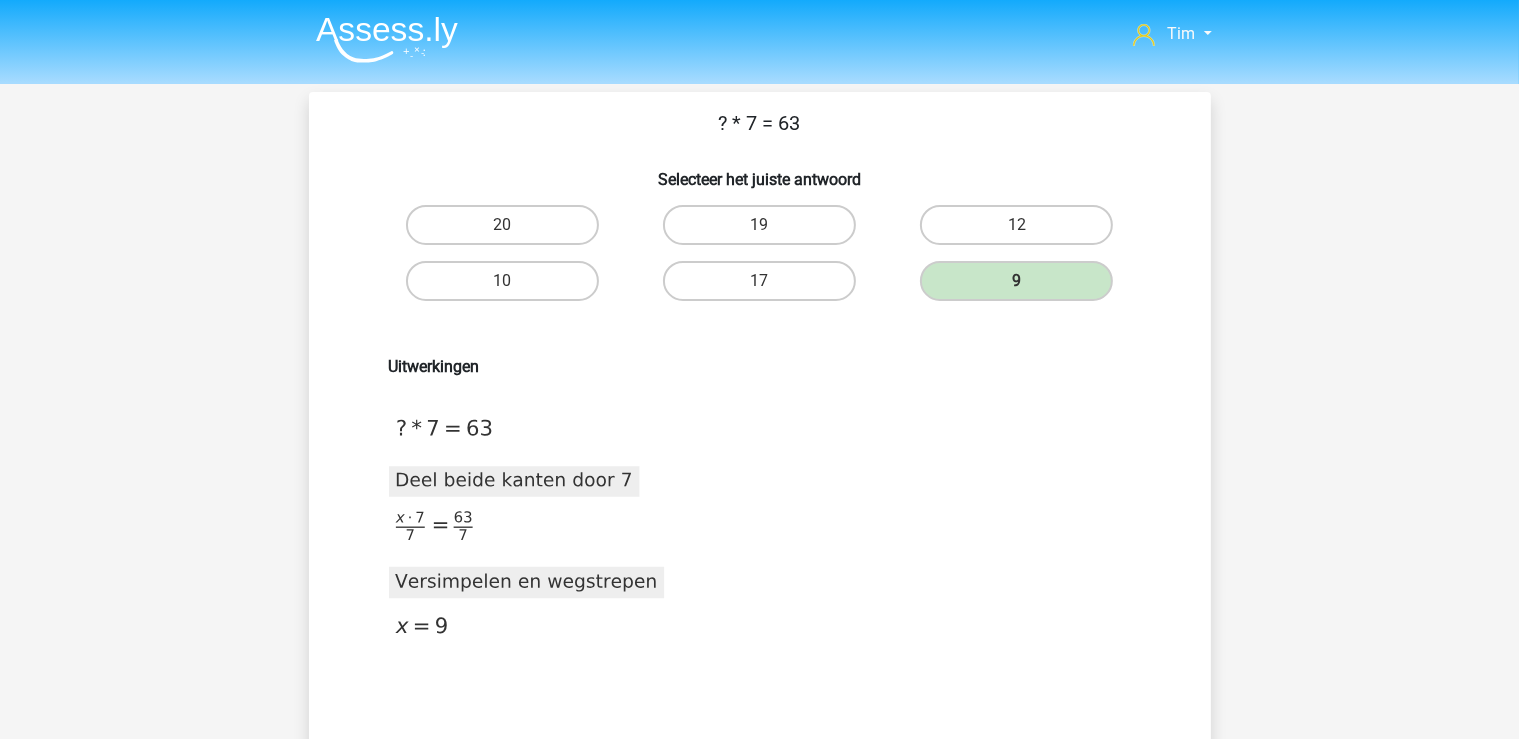scroll, scrollTop: 728, scrollLeft: 0, axis: vertical 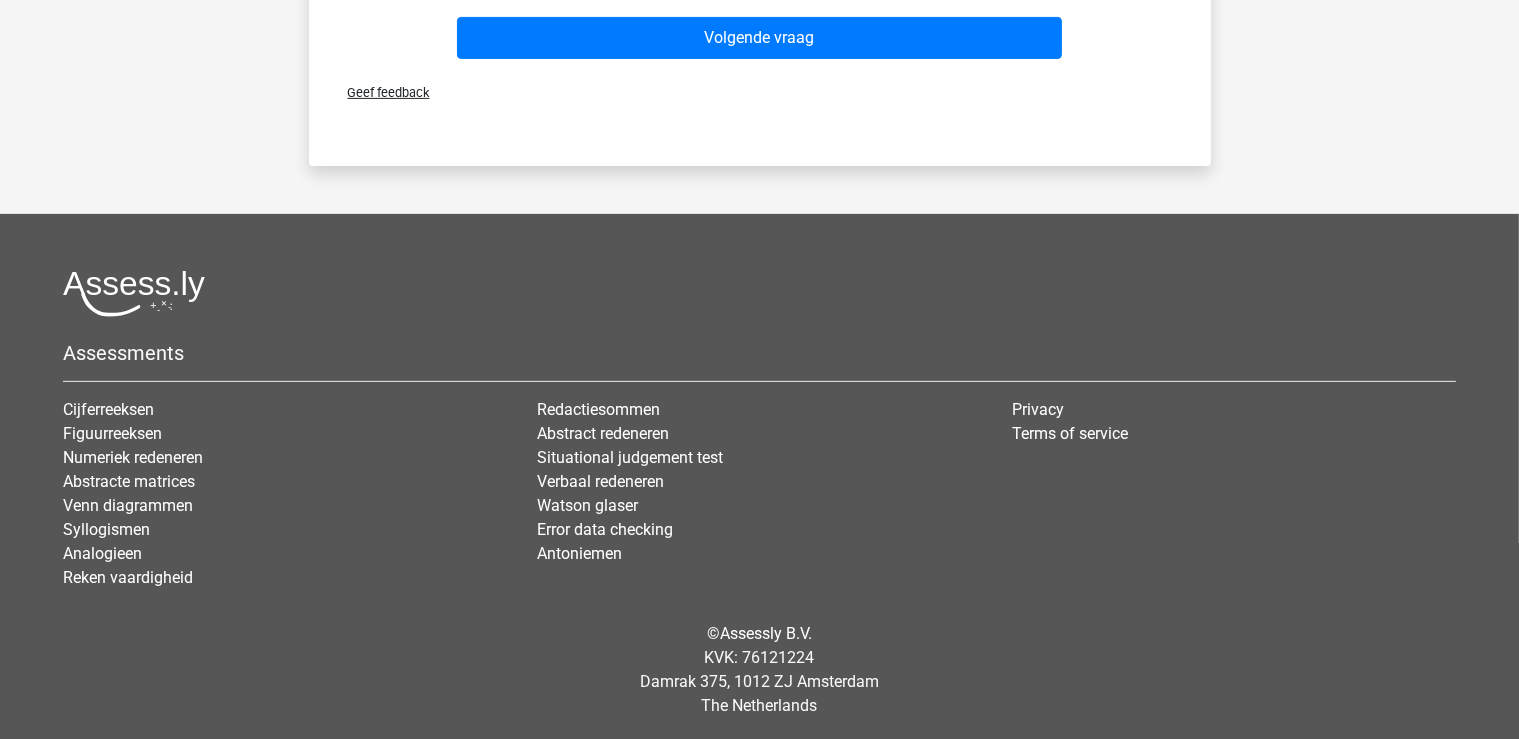 click on "Geef feedback" at bounding box center (760, 92) 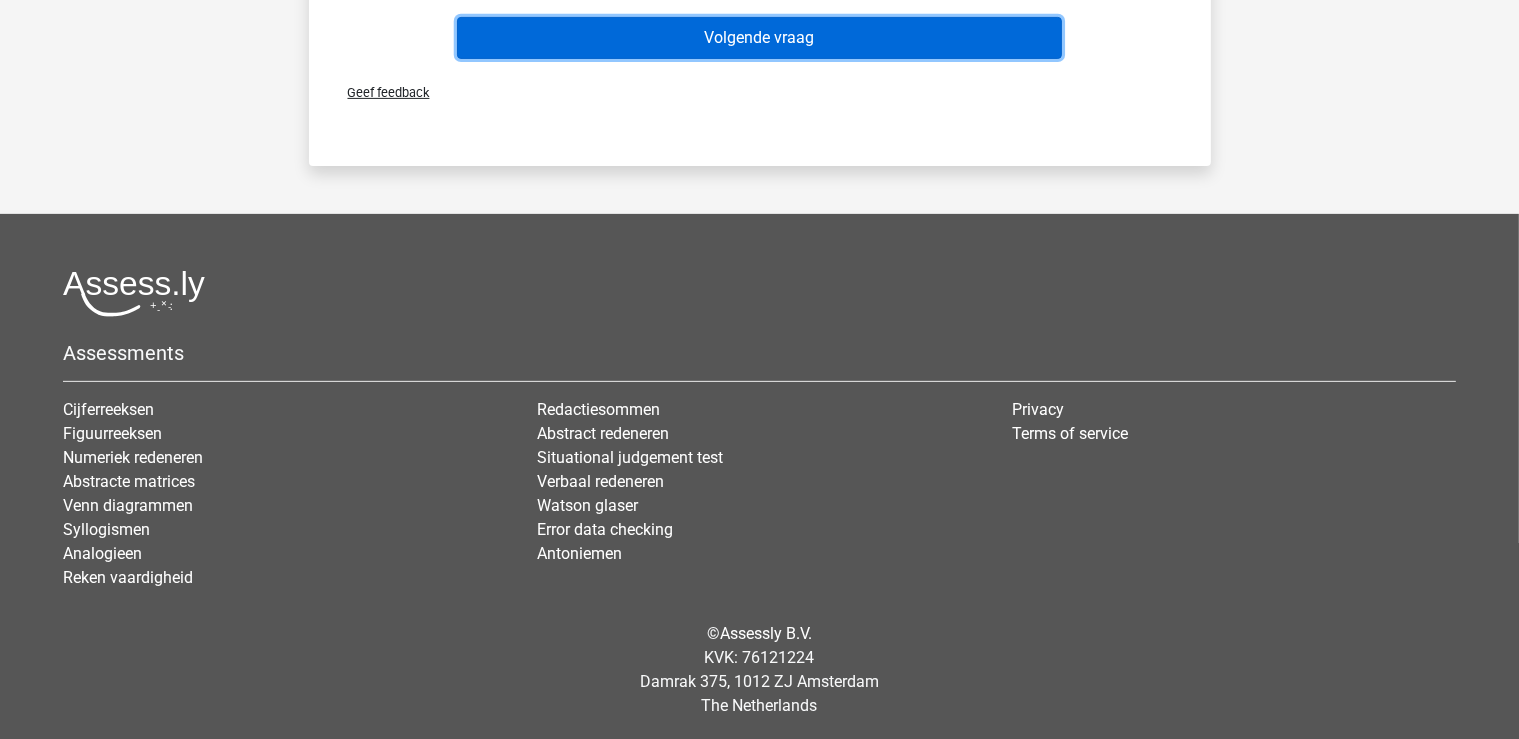 click on "Volgende vraag" at bounding box center [759, 38] 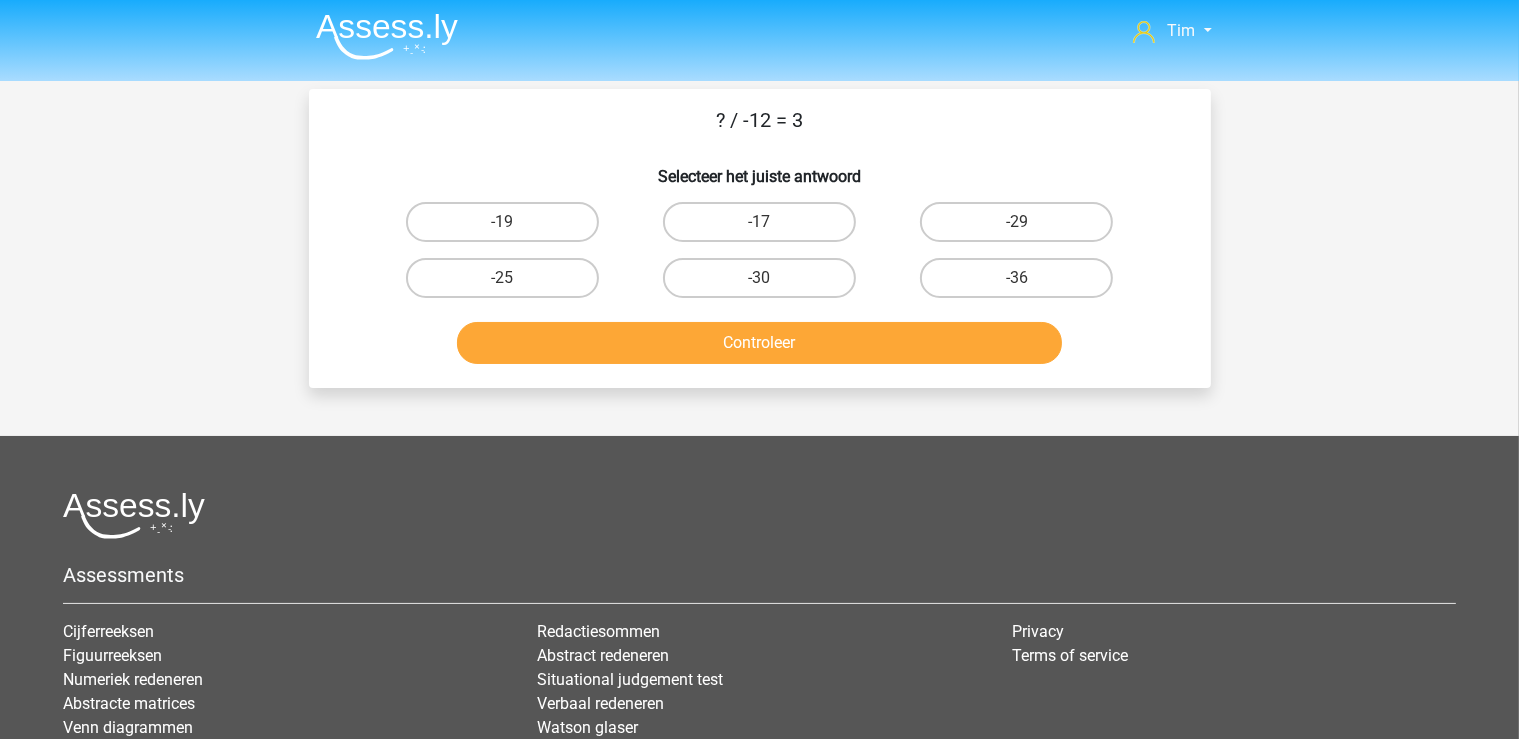 scroll, scrollTop: 0, scrollLeft: 0, axis: both 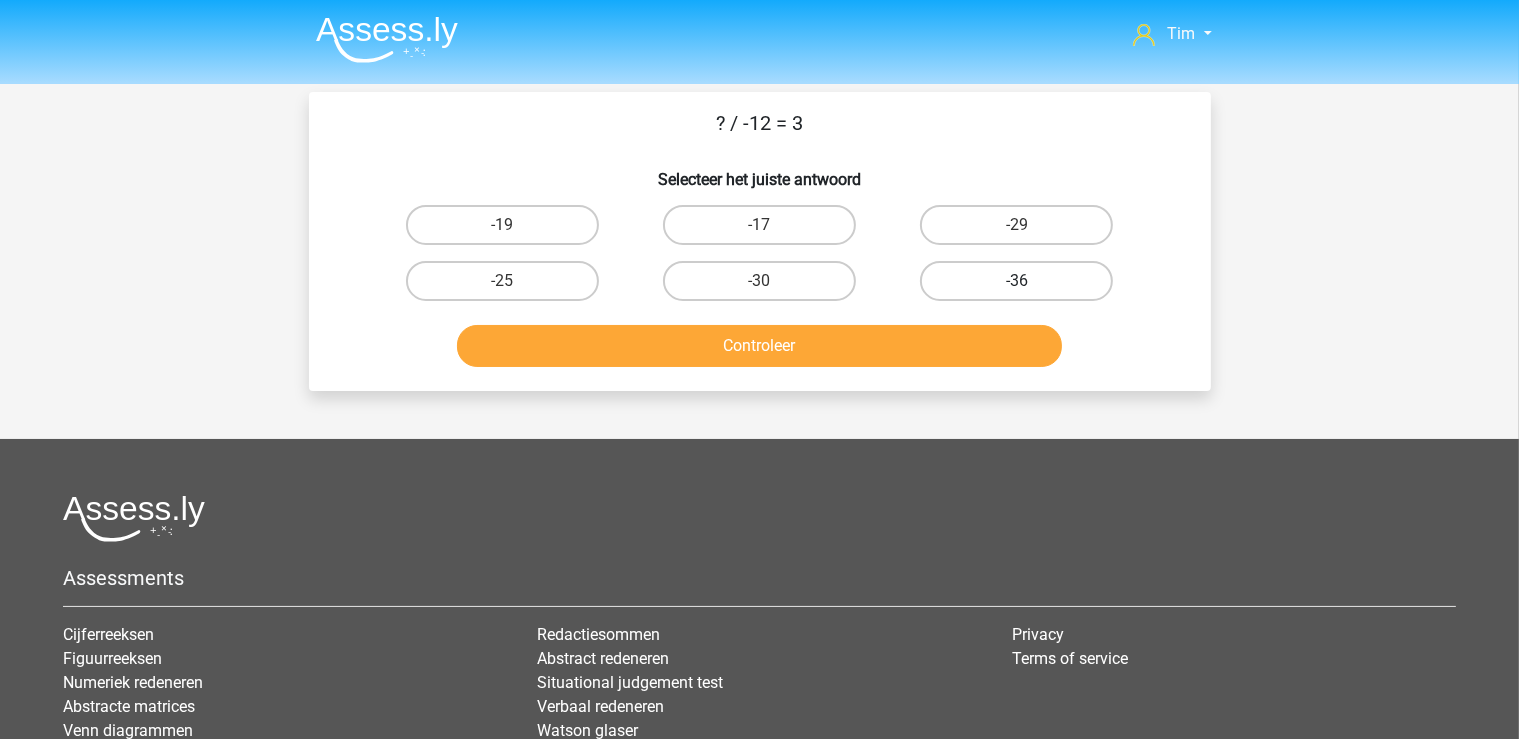 click on "-36" at bounding box center (1016, 281) 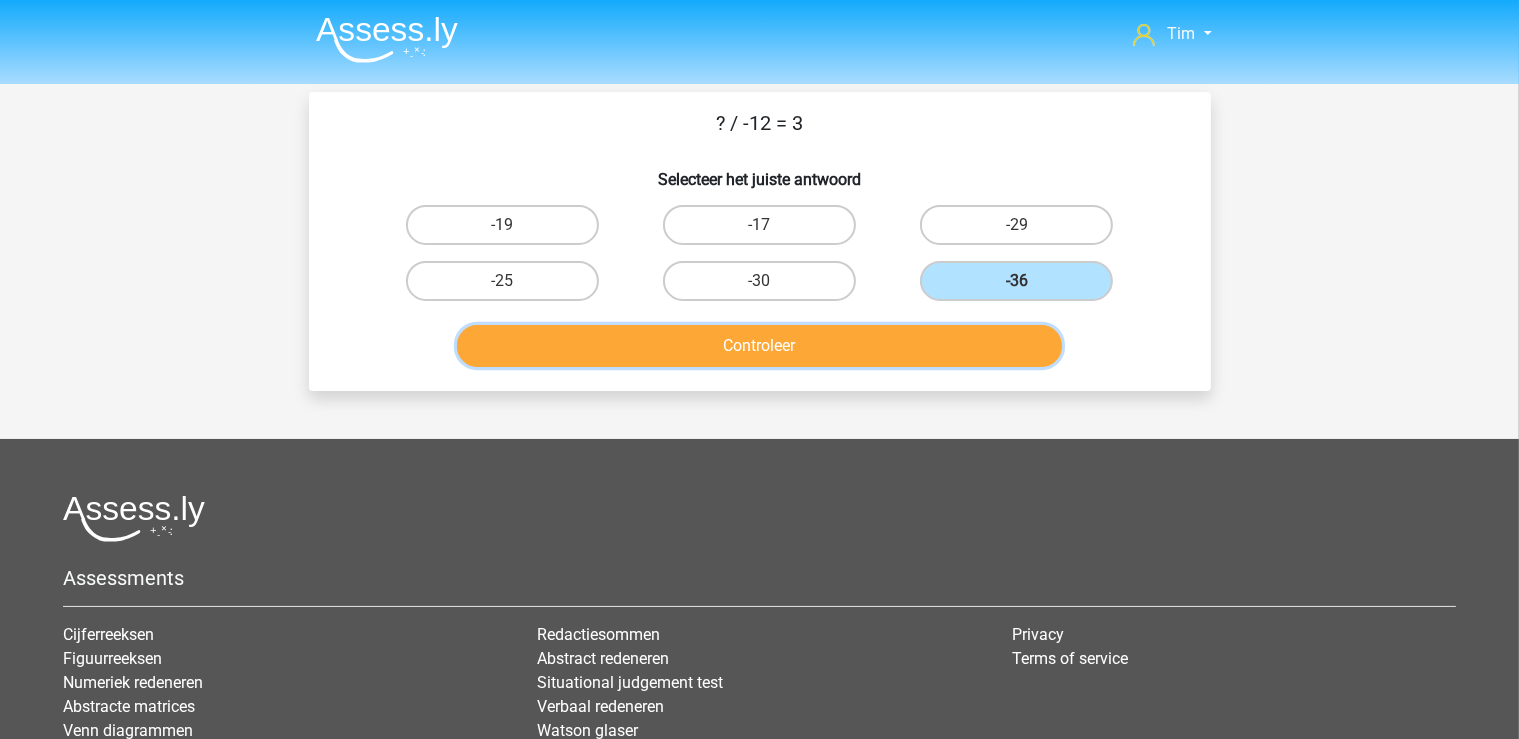 click on "Controleer" at bounding box center (759, 346) 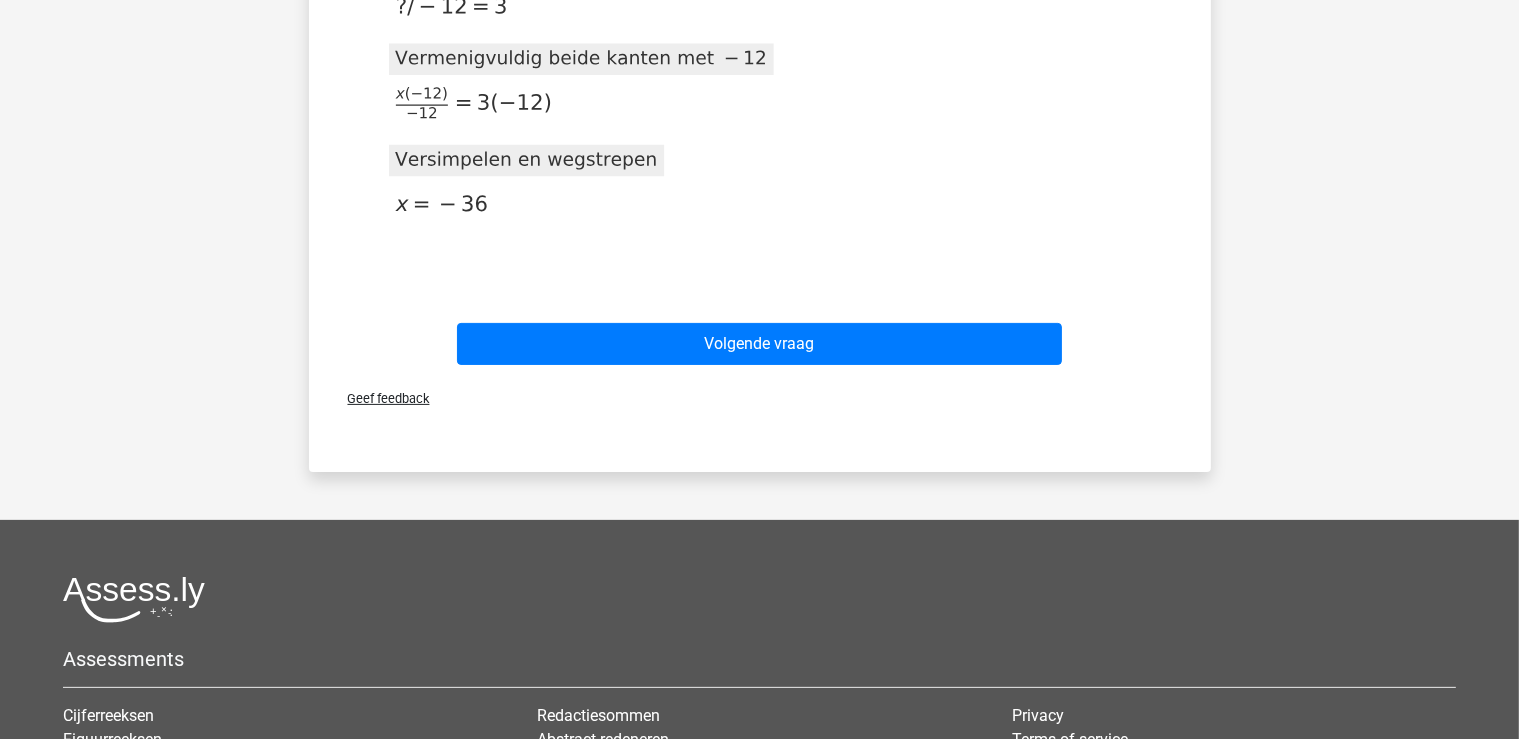 drag, startPoint x: 876, startPoint y: 299, endPoint x: 863, endPoint y: 342, distance: 44.922153 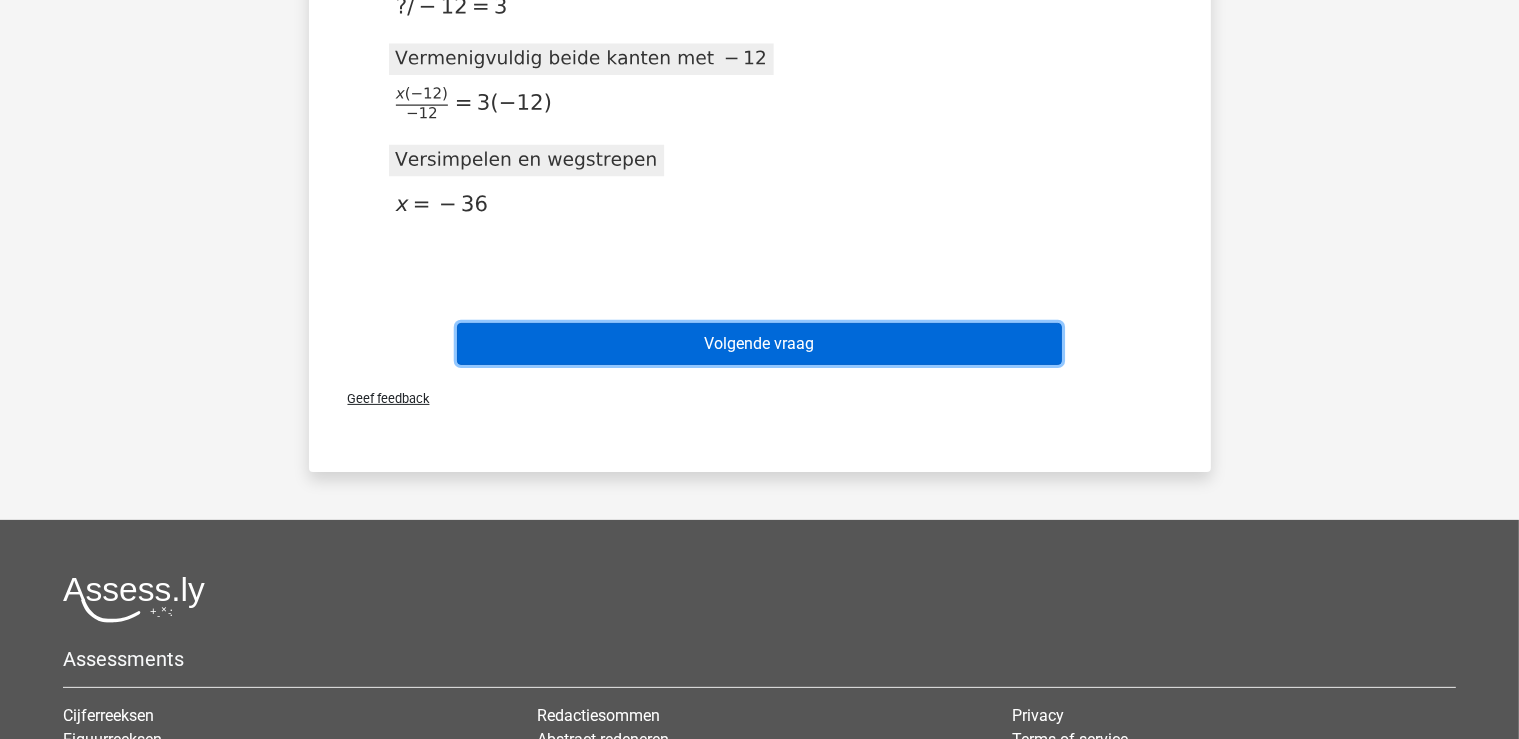 click on "Volgende vraag" at bounding box center (759, 344) 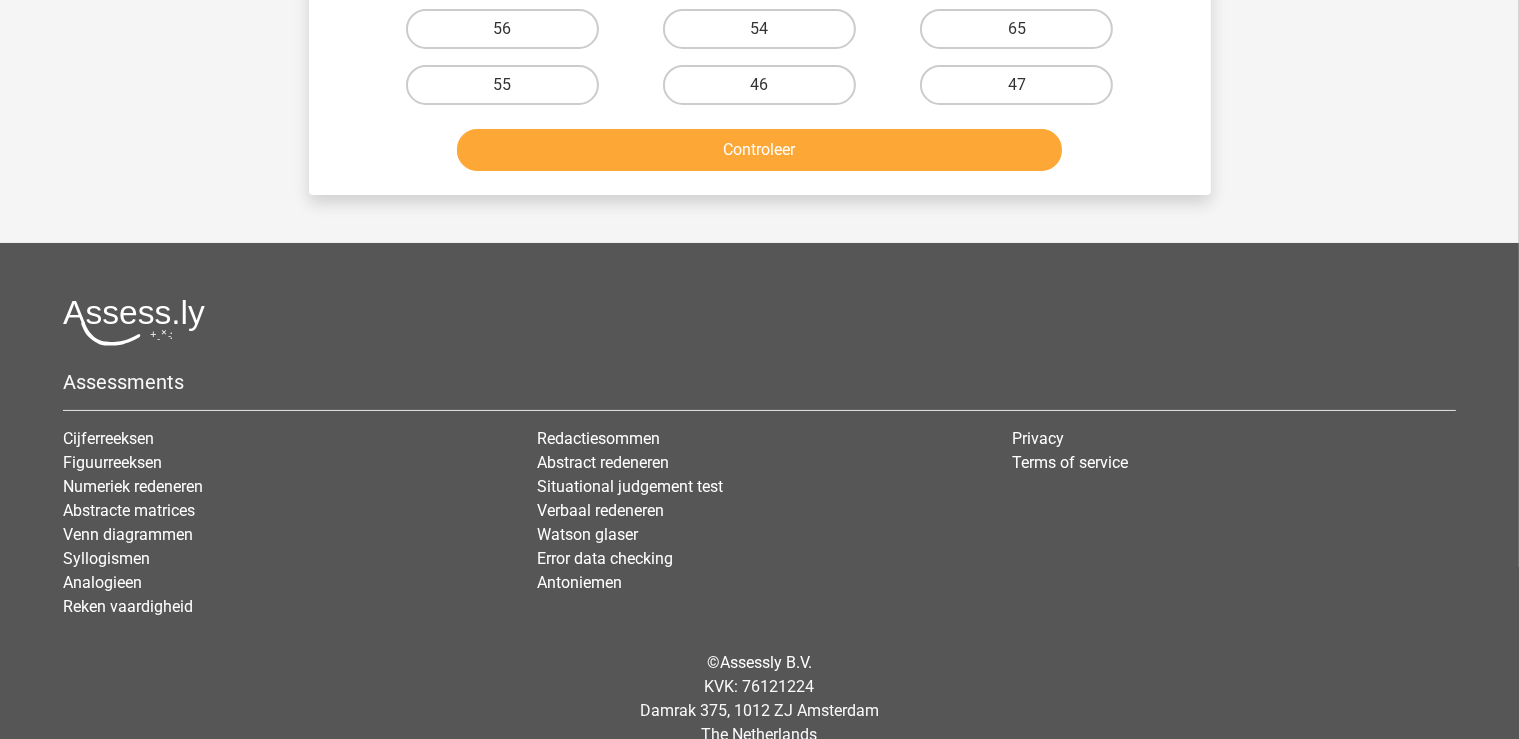 scroll, scrollTop: 0, scrollLeft: 0, axis: both 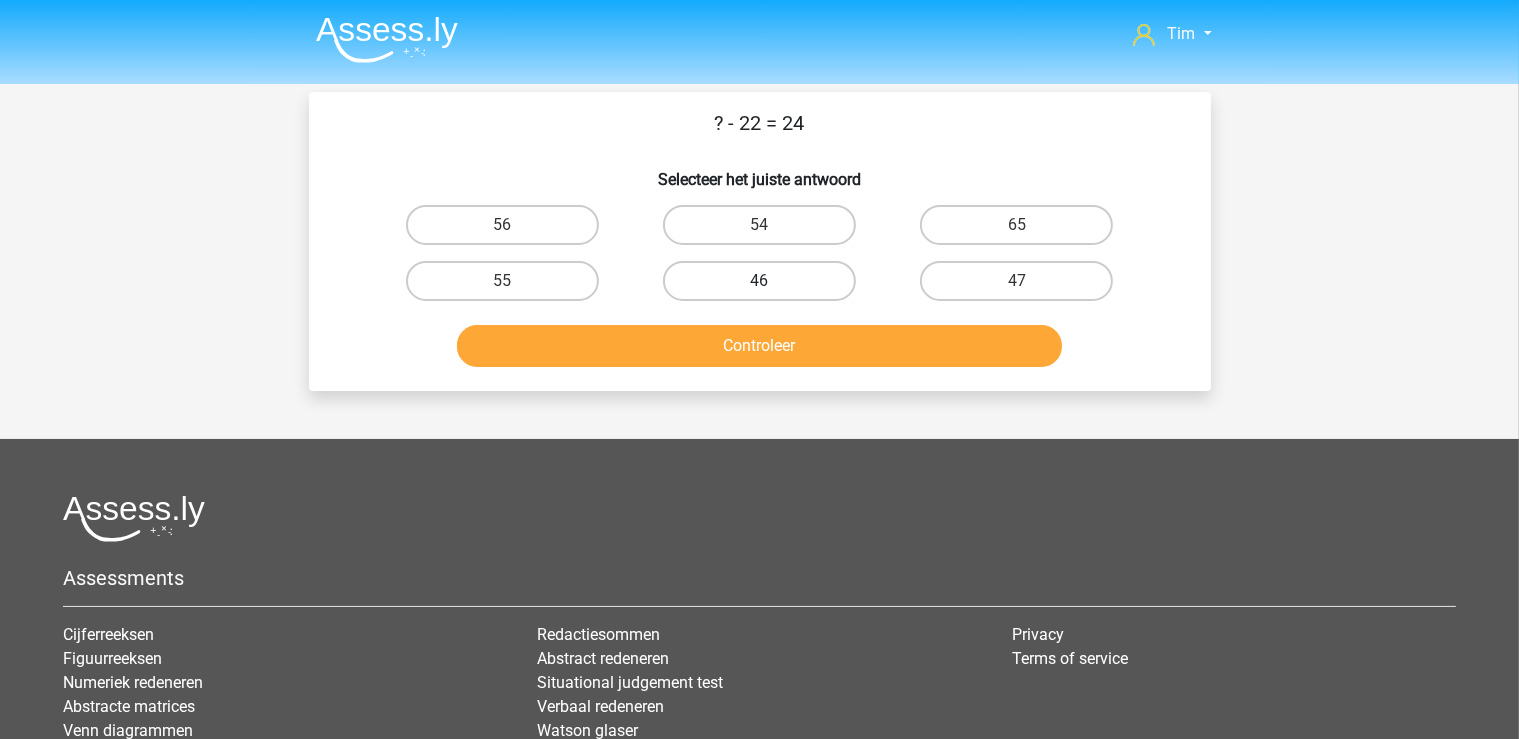 click on "46" at bounding box center (759, 281) 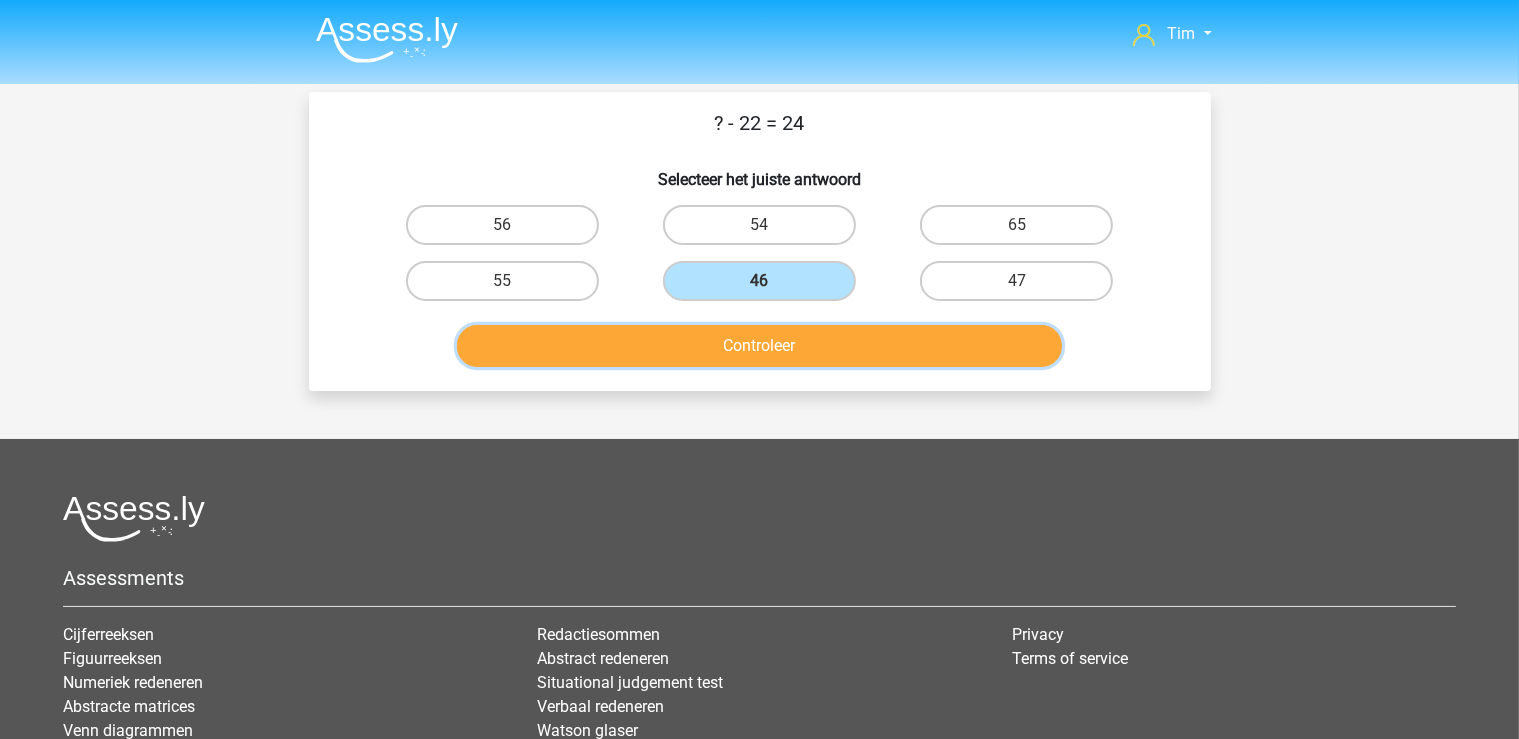 click on "Controleer" at bounding box center [759, 346] 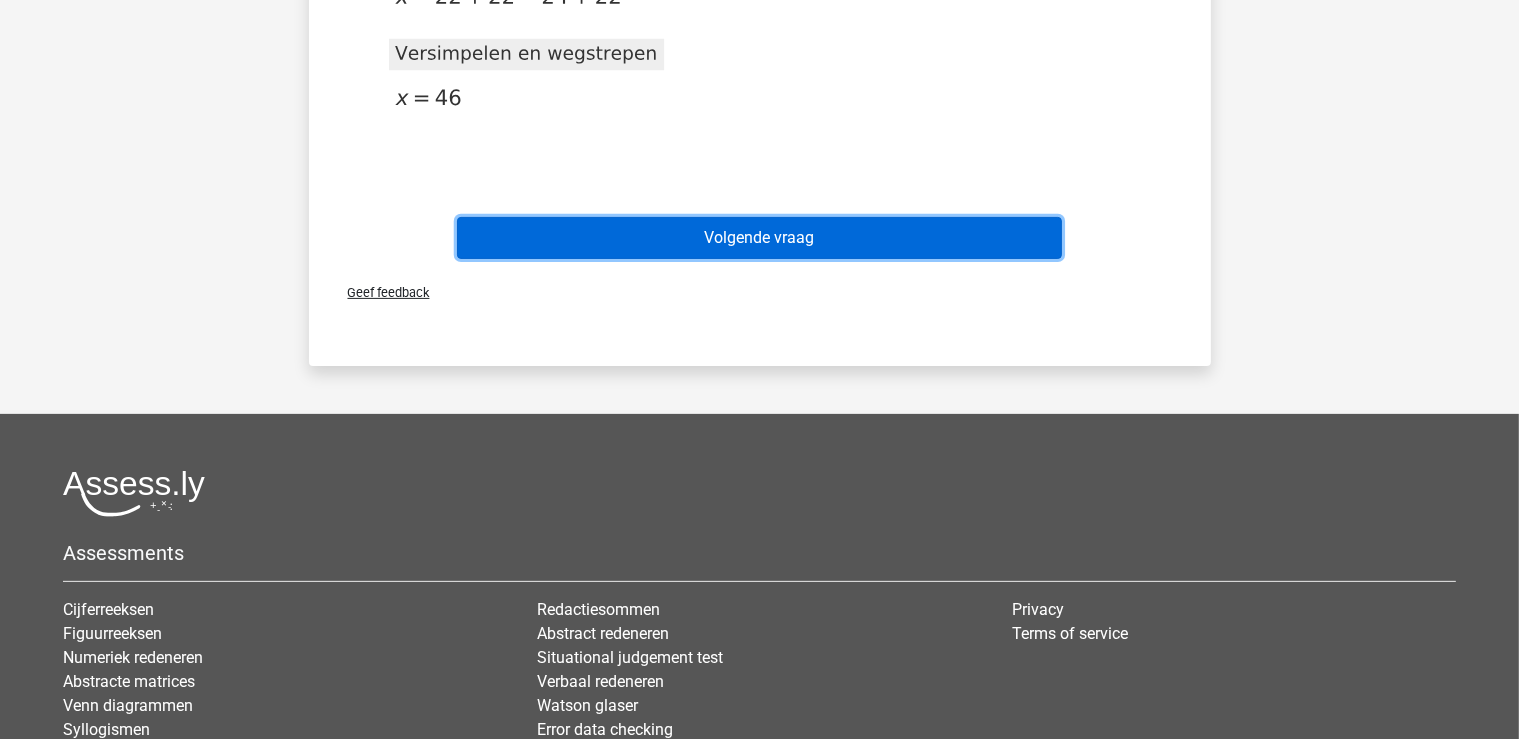 click on "Volgende vraag" at bounding box center (759, 238) 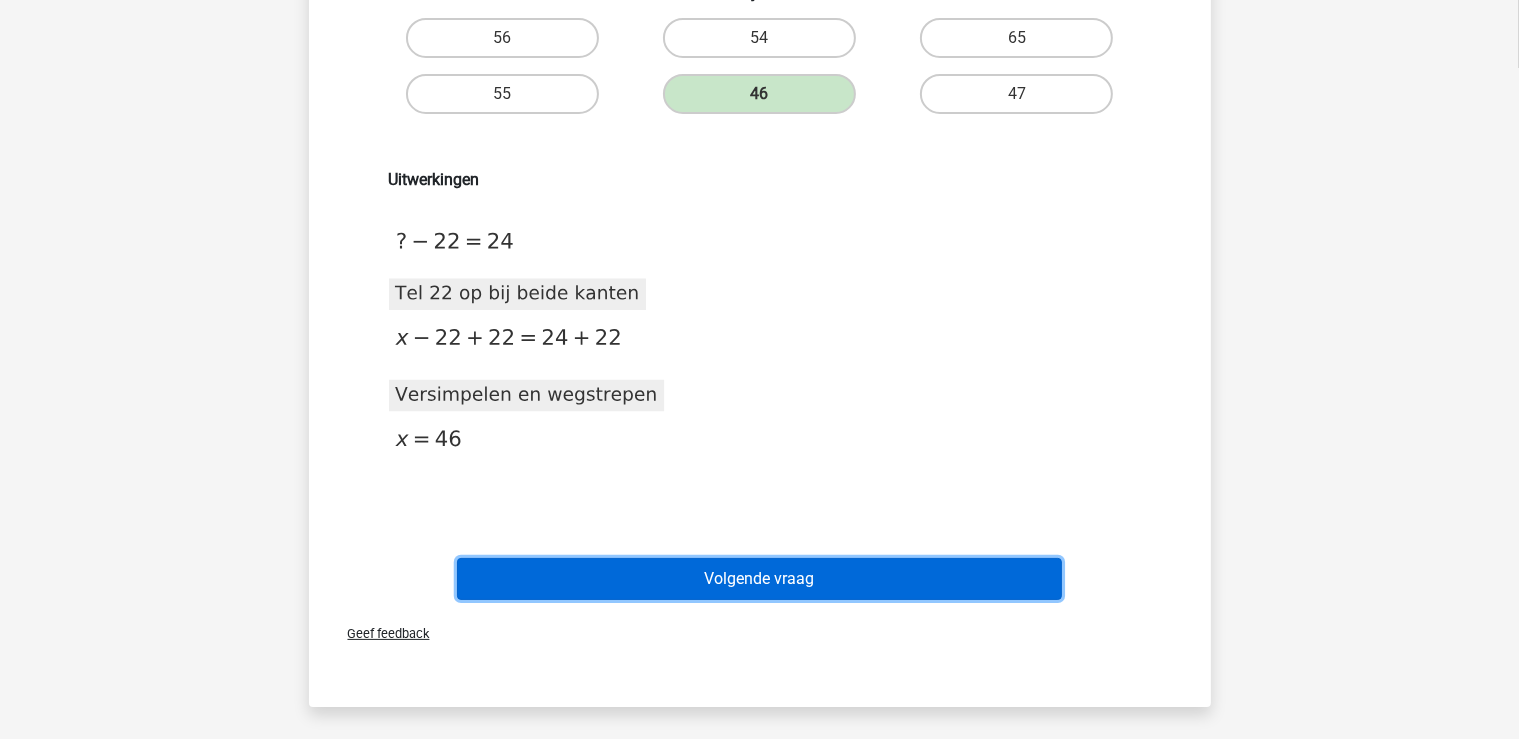 scroll, scrollTop: 0, scrollLeft: 0, axis: both 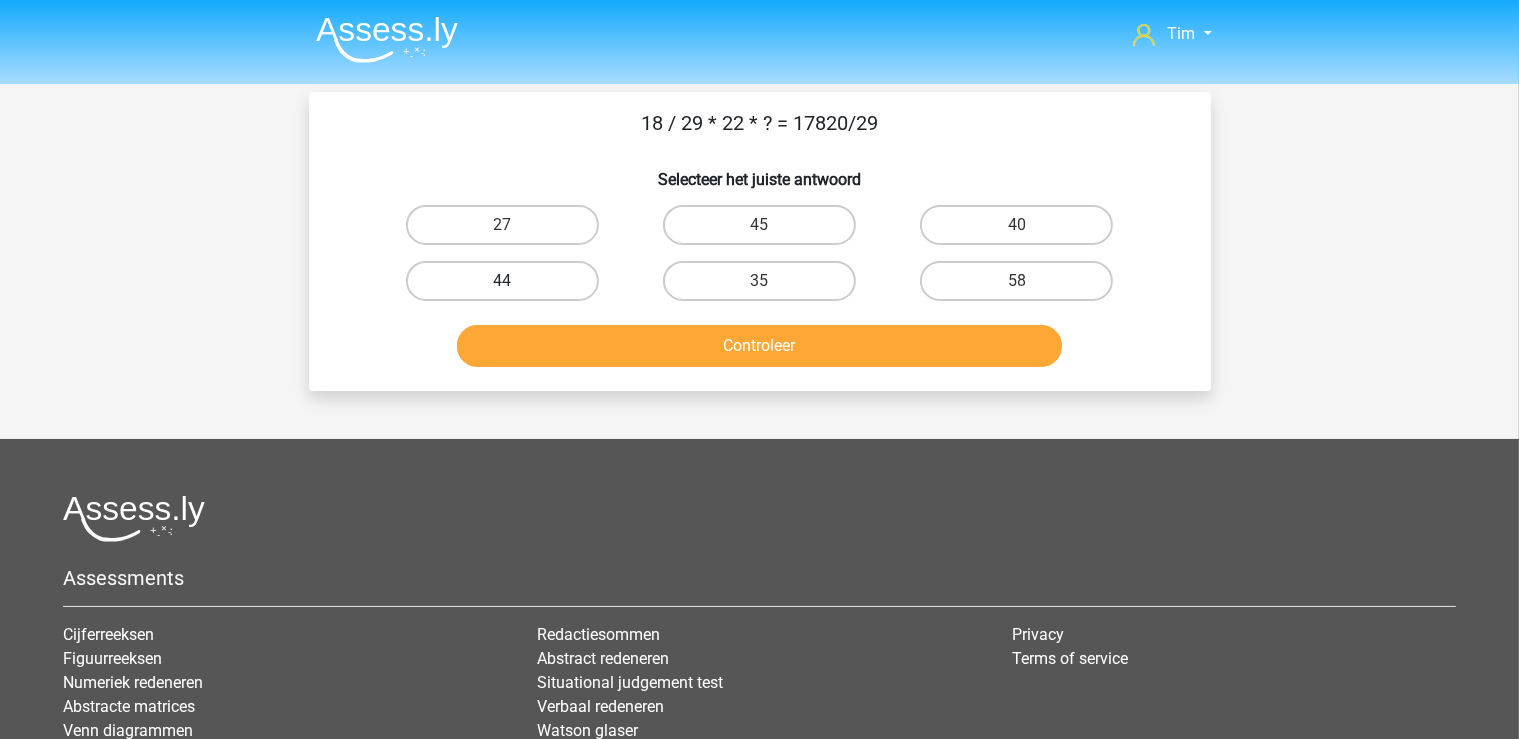 click on "44" at bounding box center (502, 281) 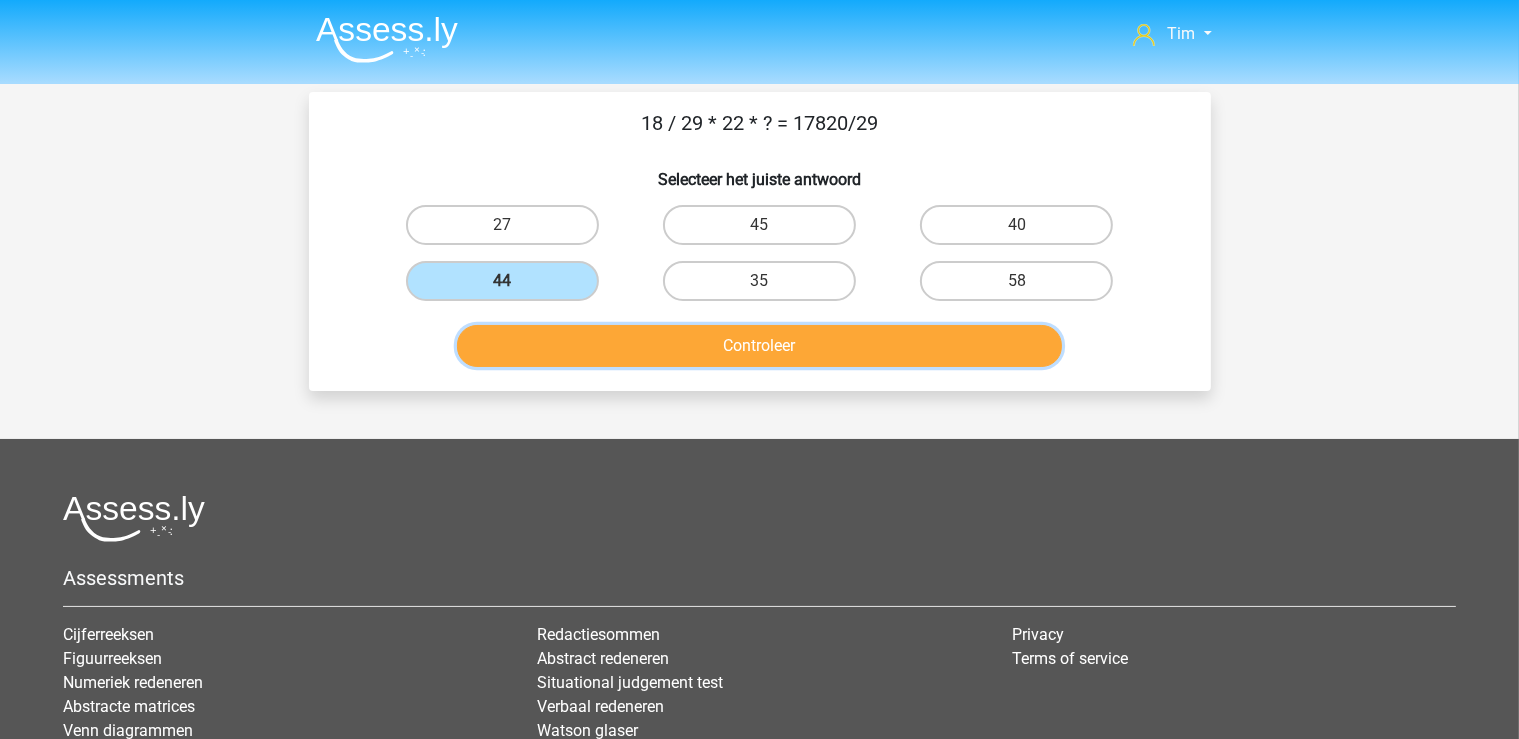 click on "Controleer" at bounding box center [759, 346] 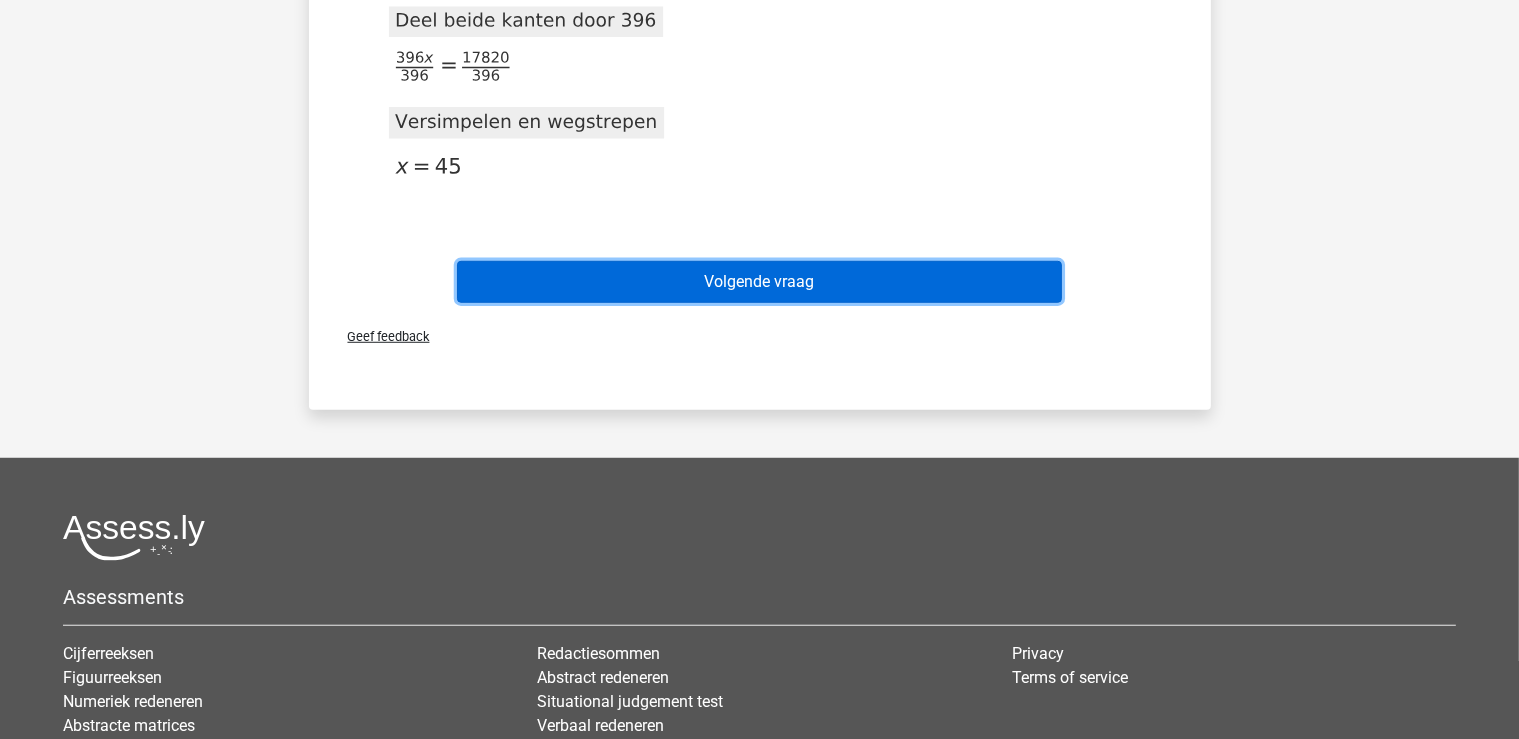 click on "Volgende vraag" at bounding box center [759, 282] 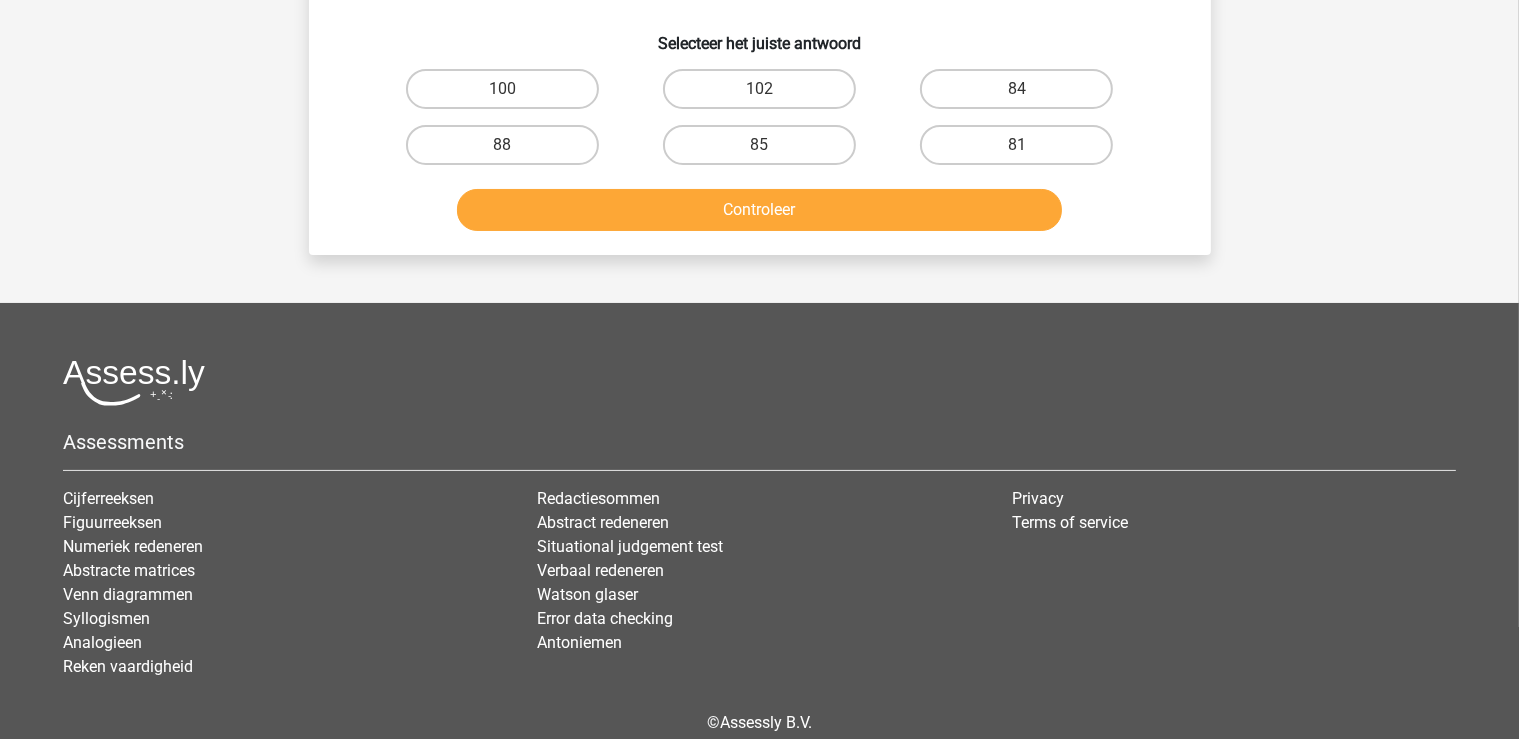 scroll, scrollTop: 0, scrollLeft: 0, axis: both 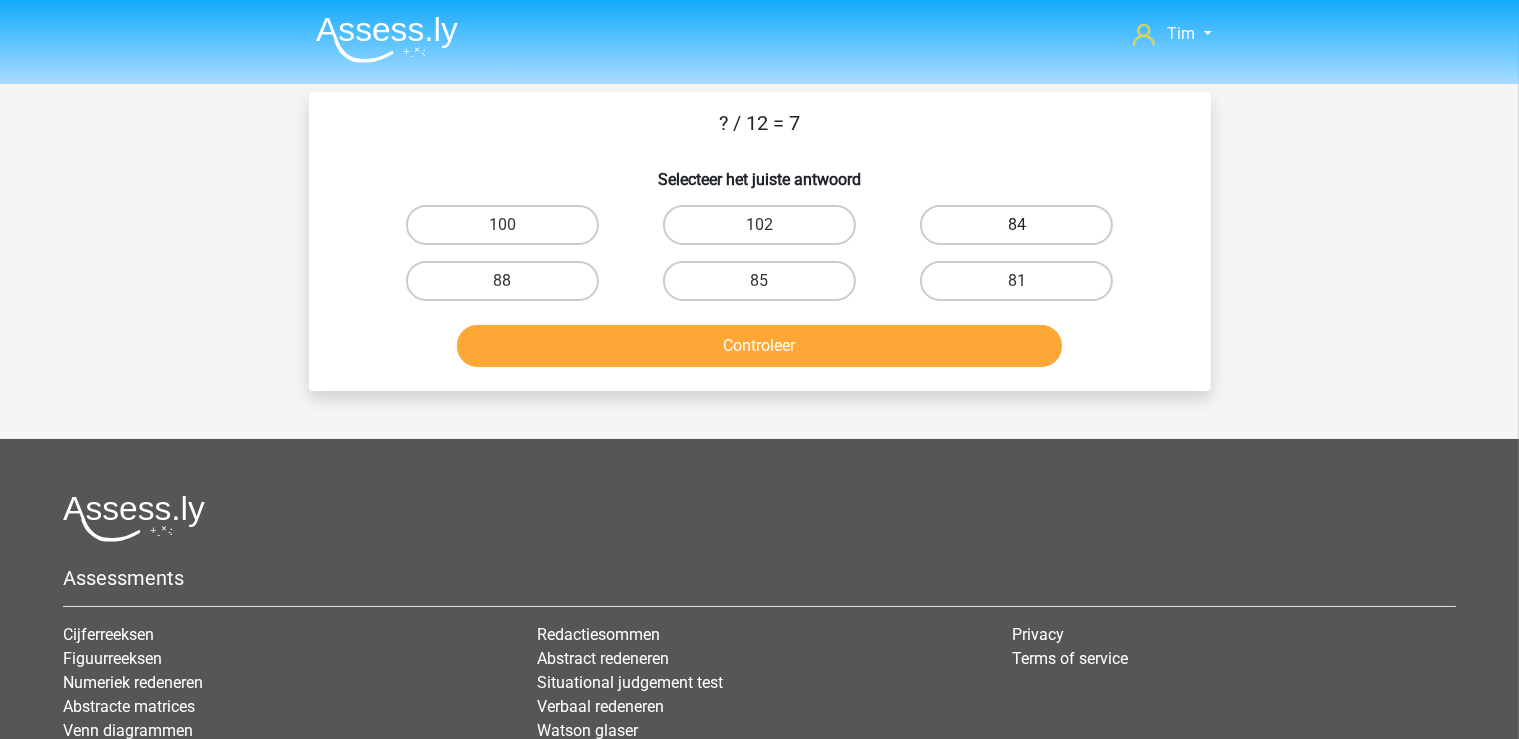 click on "84" at bounding box center [1016, 225] 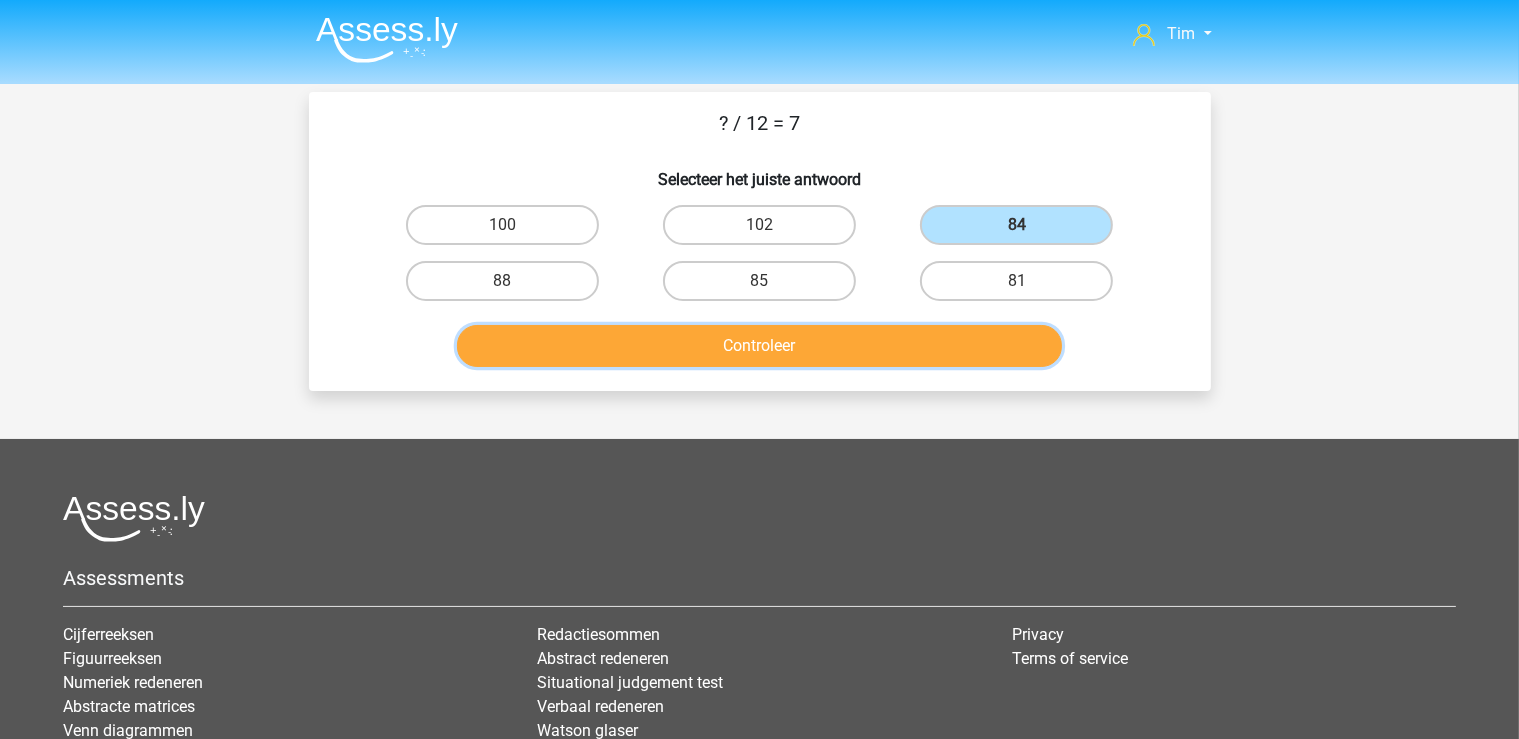 click on "Controleer" at bounding box center [759, 346] 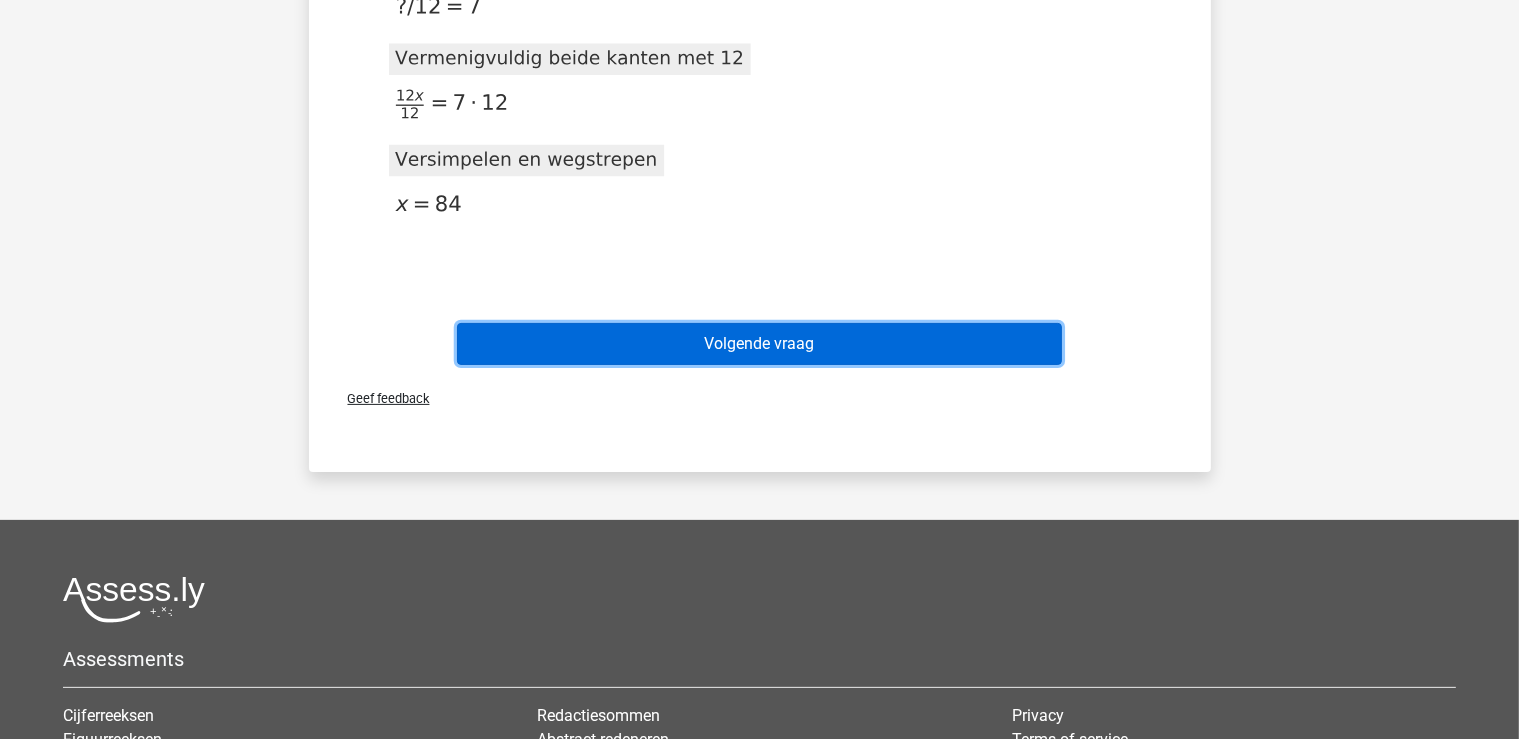click on "Volgende vraag" at bounding box center [759, 344] 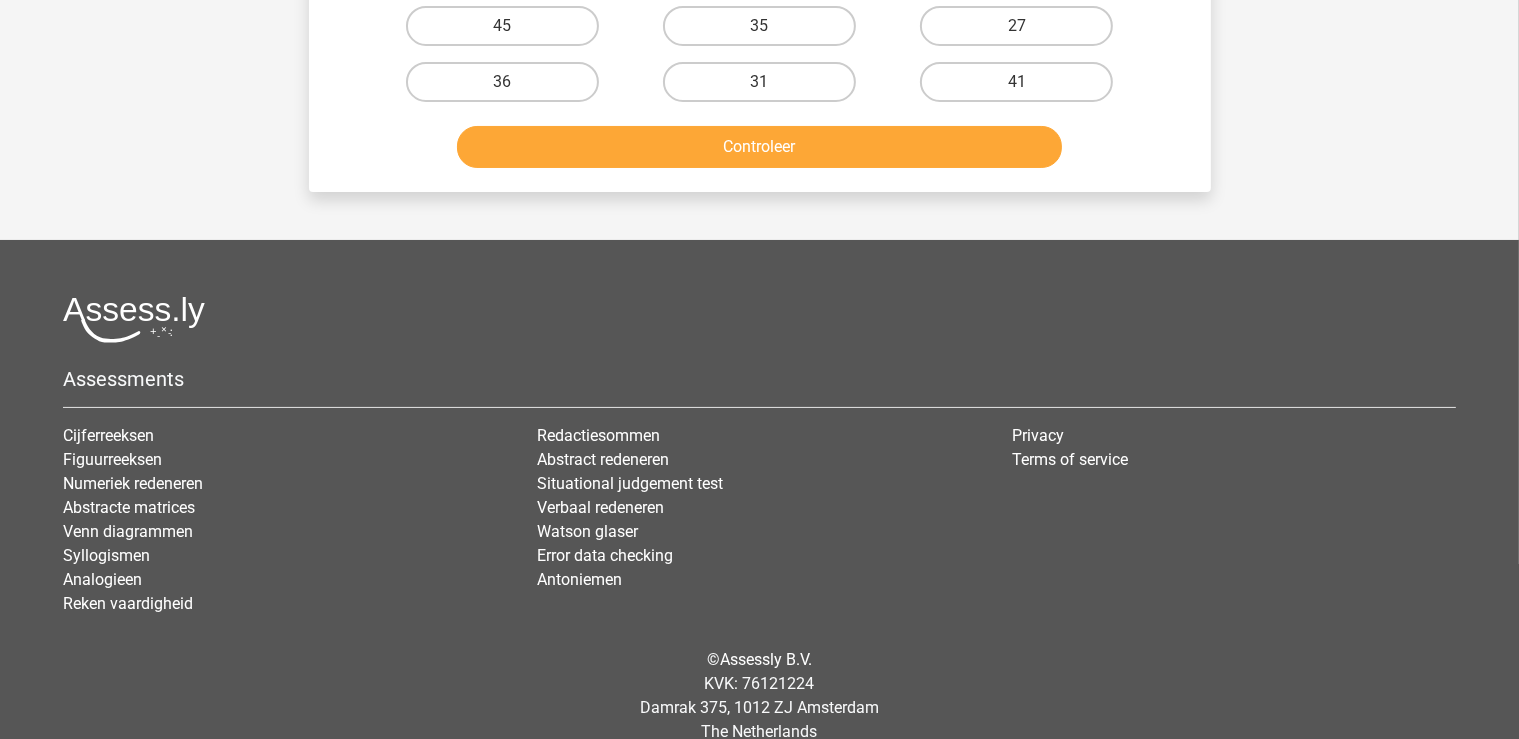 scroll, scrollTop: 0, scrollLeft: 0, axis: both 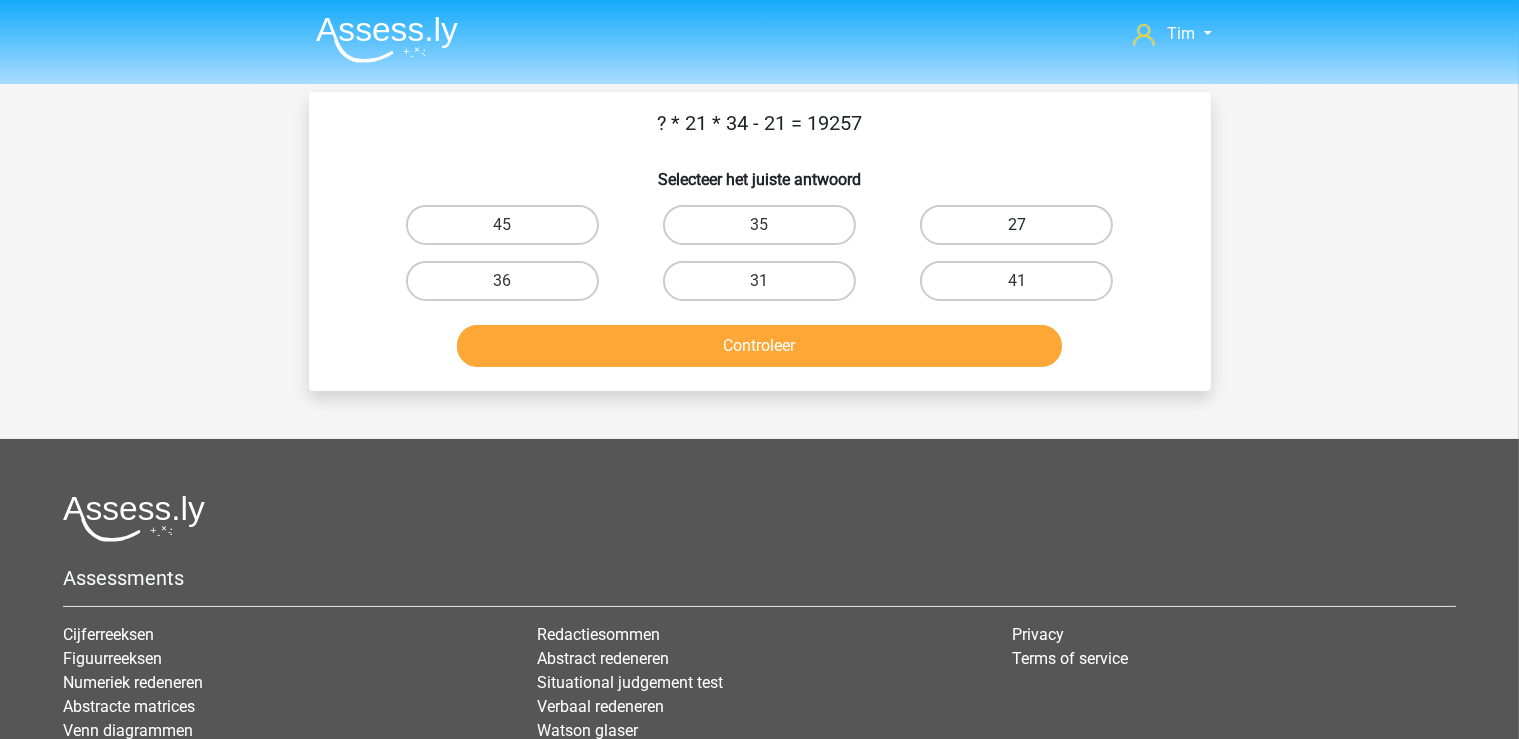 click on "27" at bounding box center (1016, 225) 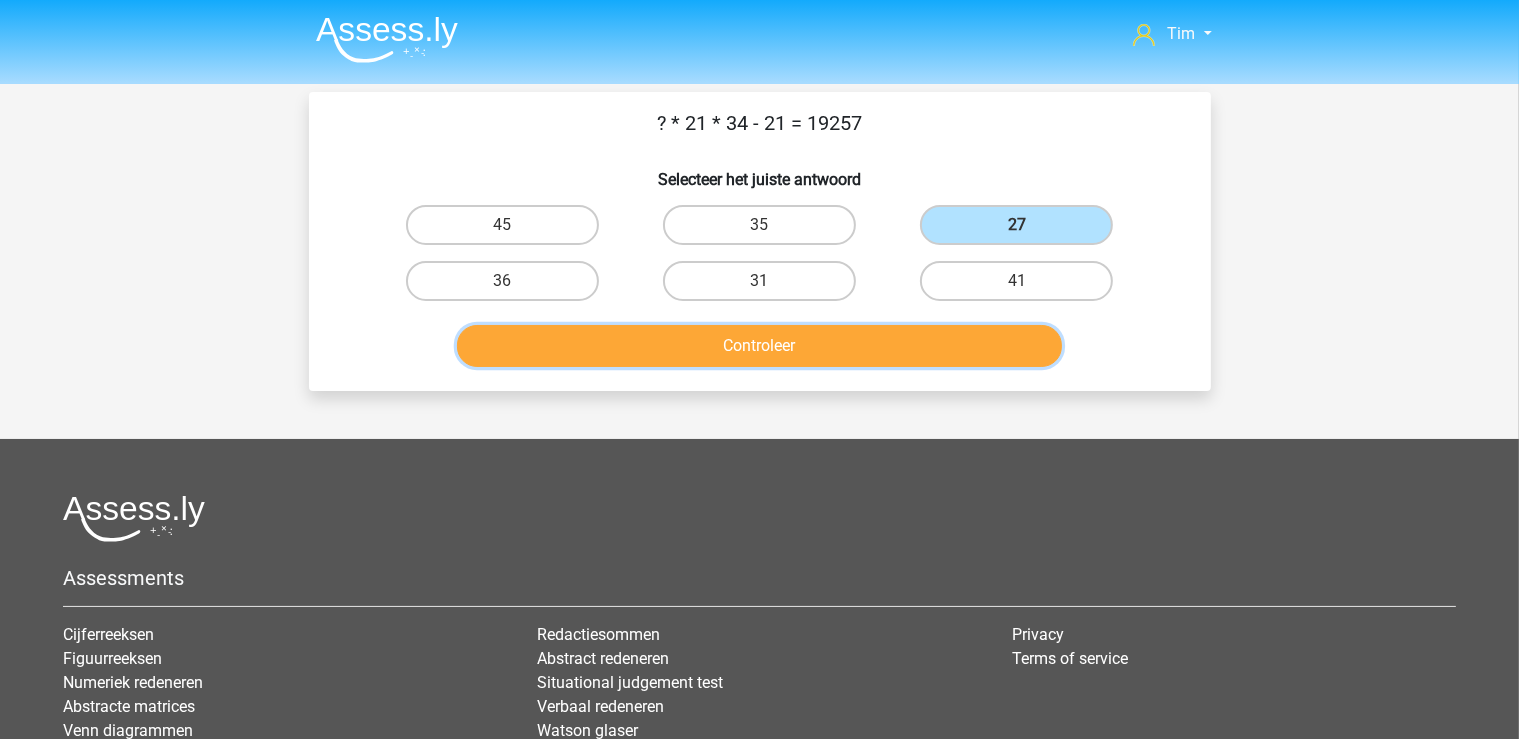 click on "Controleer" at bounding box center (759, 346) 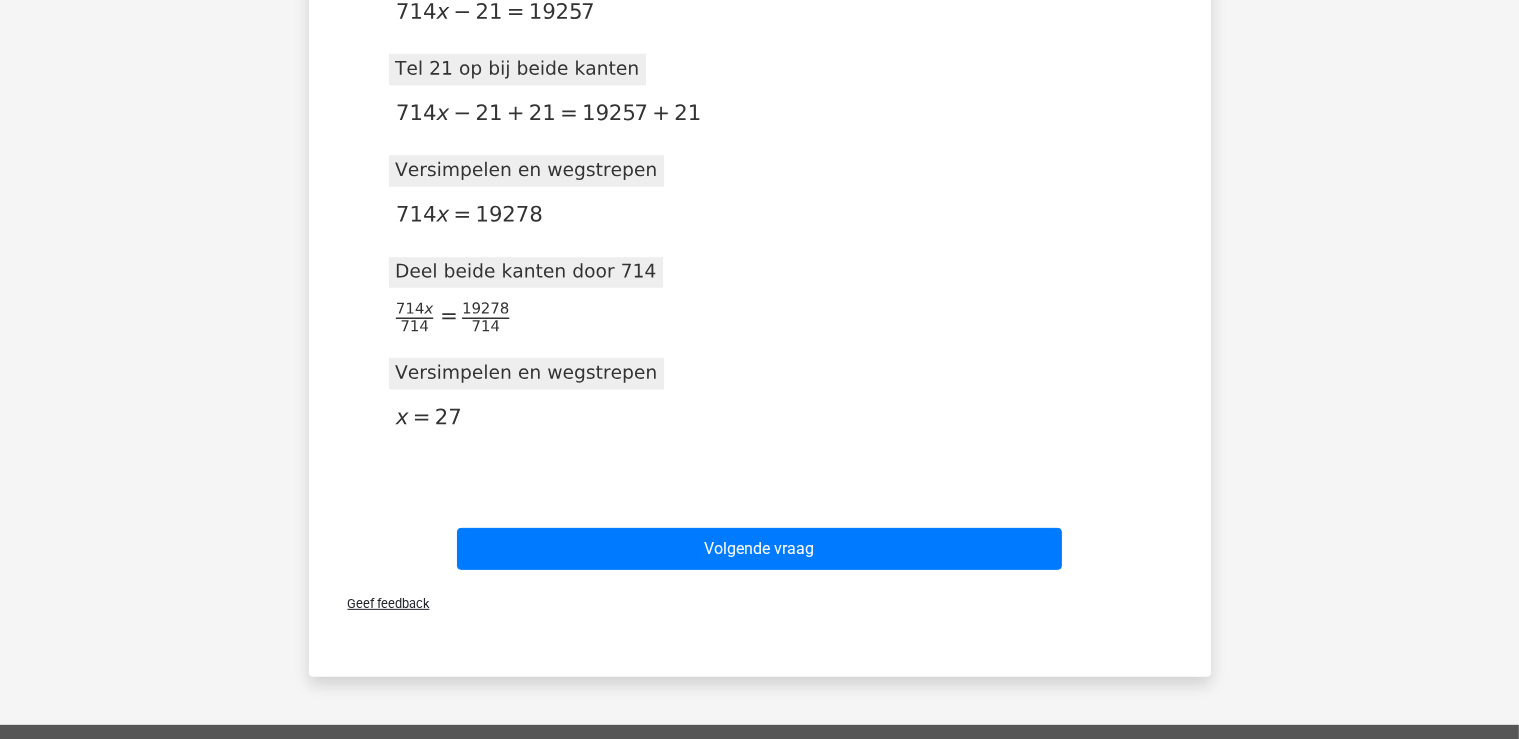 scroll, scrollTop: 739, scrollLeft: 0, axis: vertical 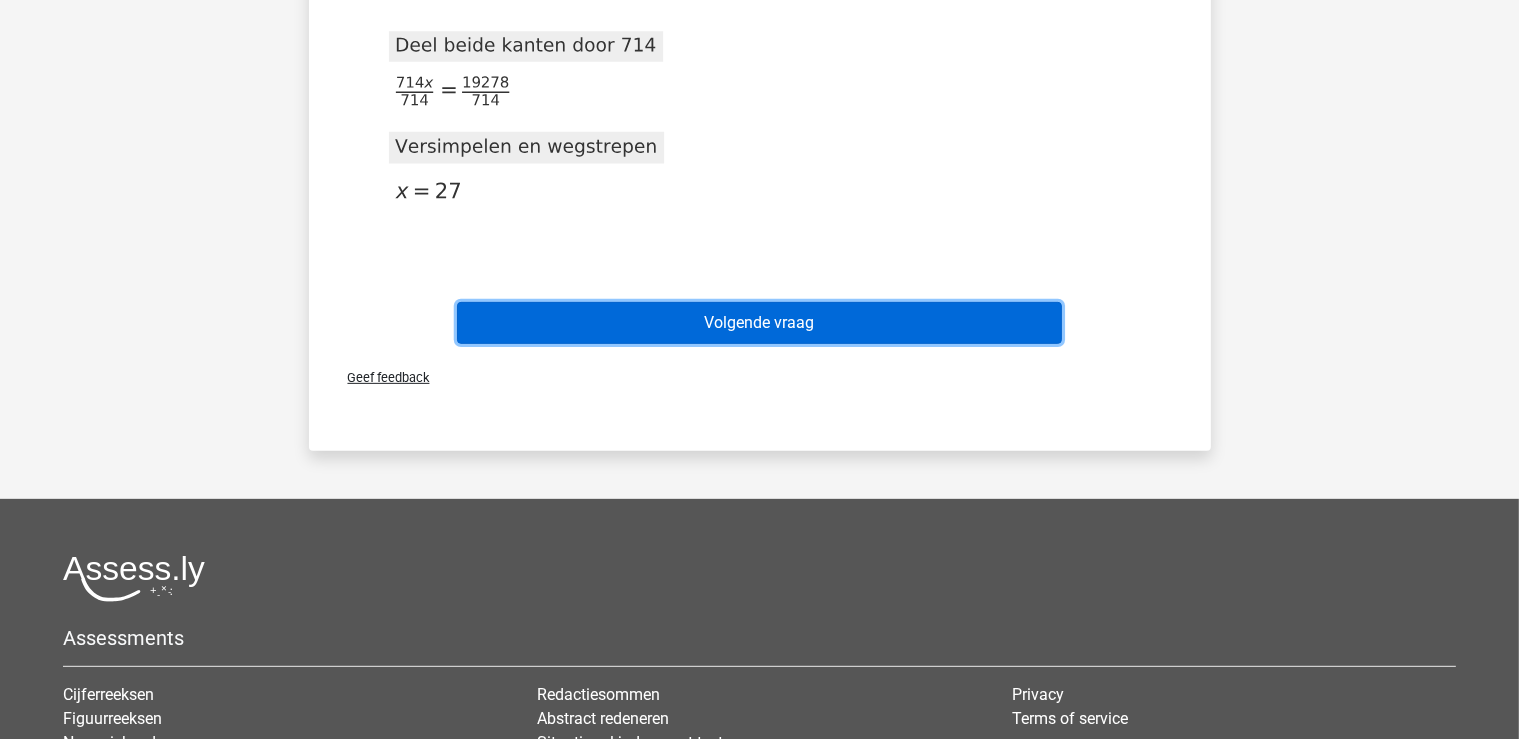 click on "Volgende vraag" at bounding box center (759, 323) 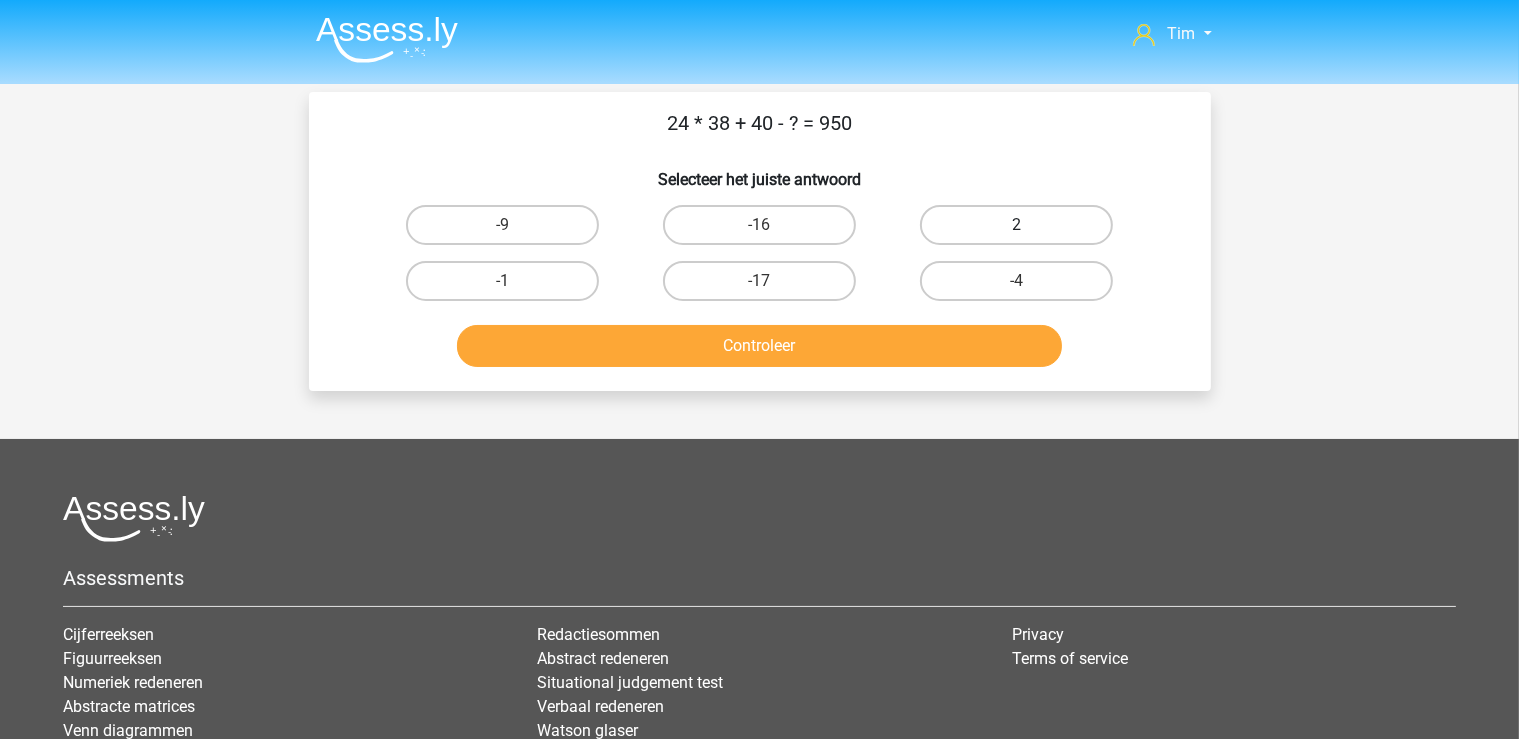 click on "2" at bounding box center (1016, 225) 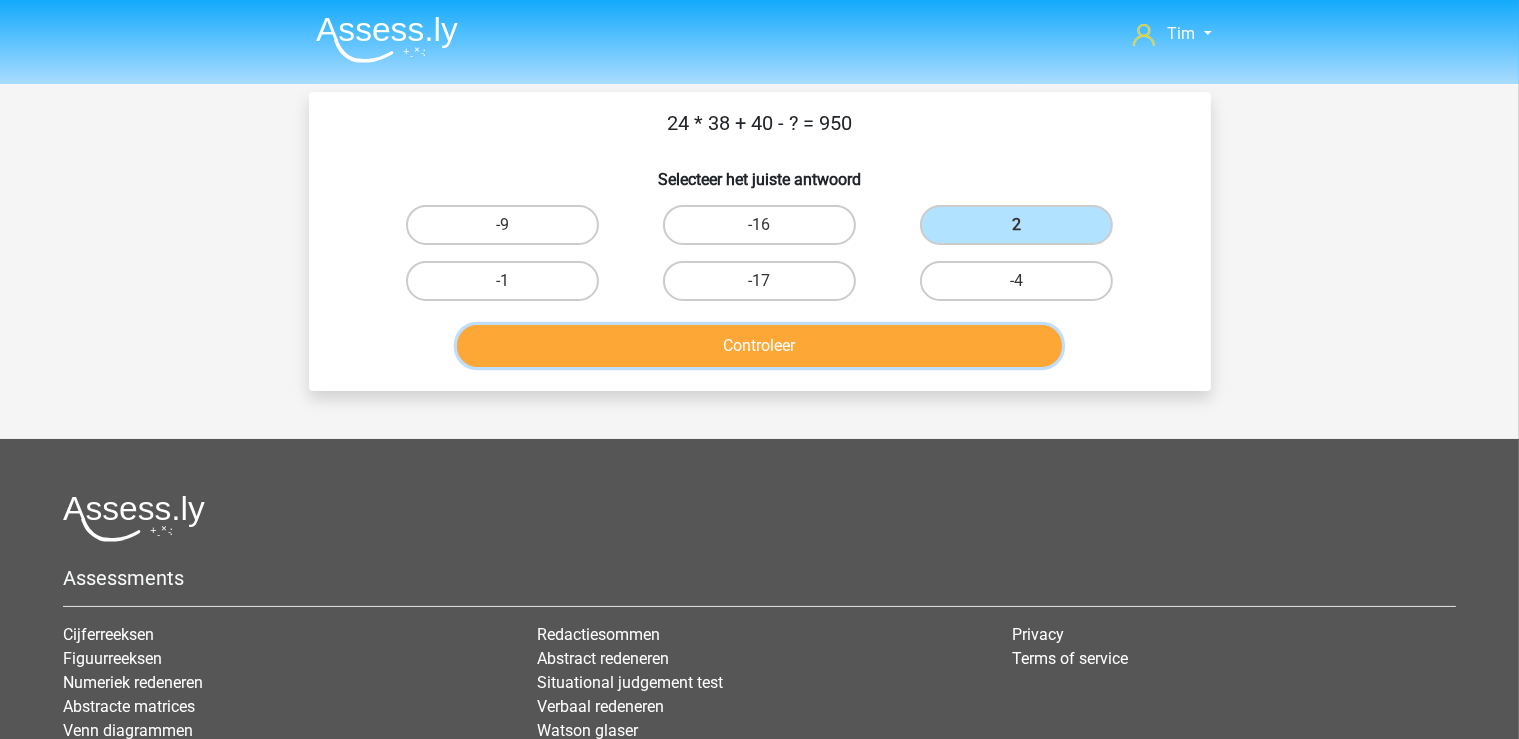 click on "Controleer" at bounding box center [759, 346] 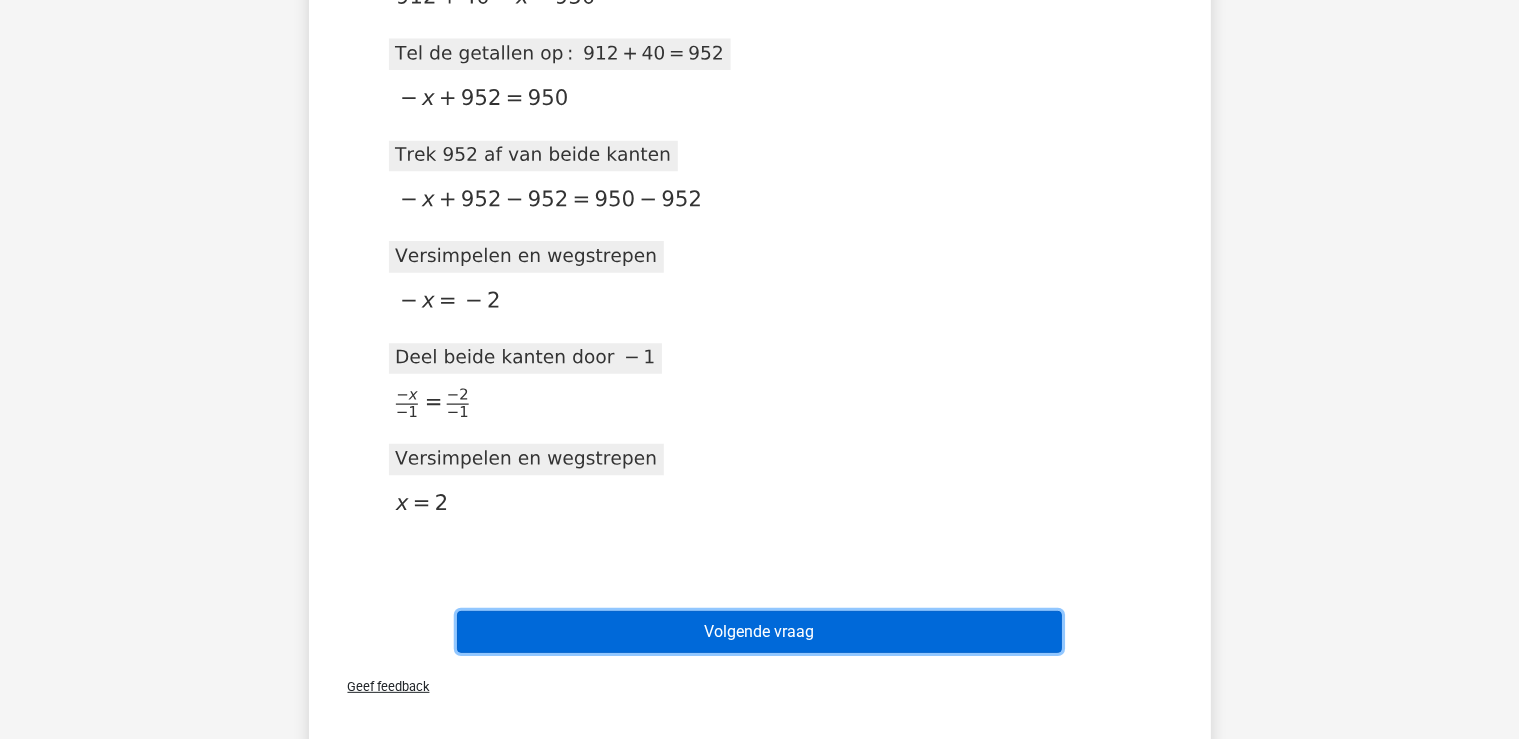 click on "Volgende vraag" at bounding box center [759, 632] 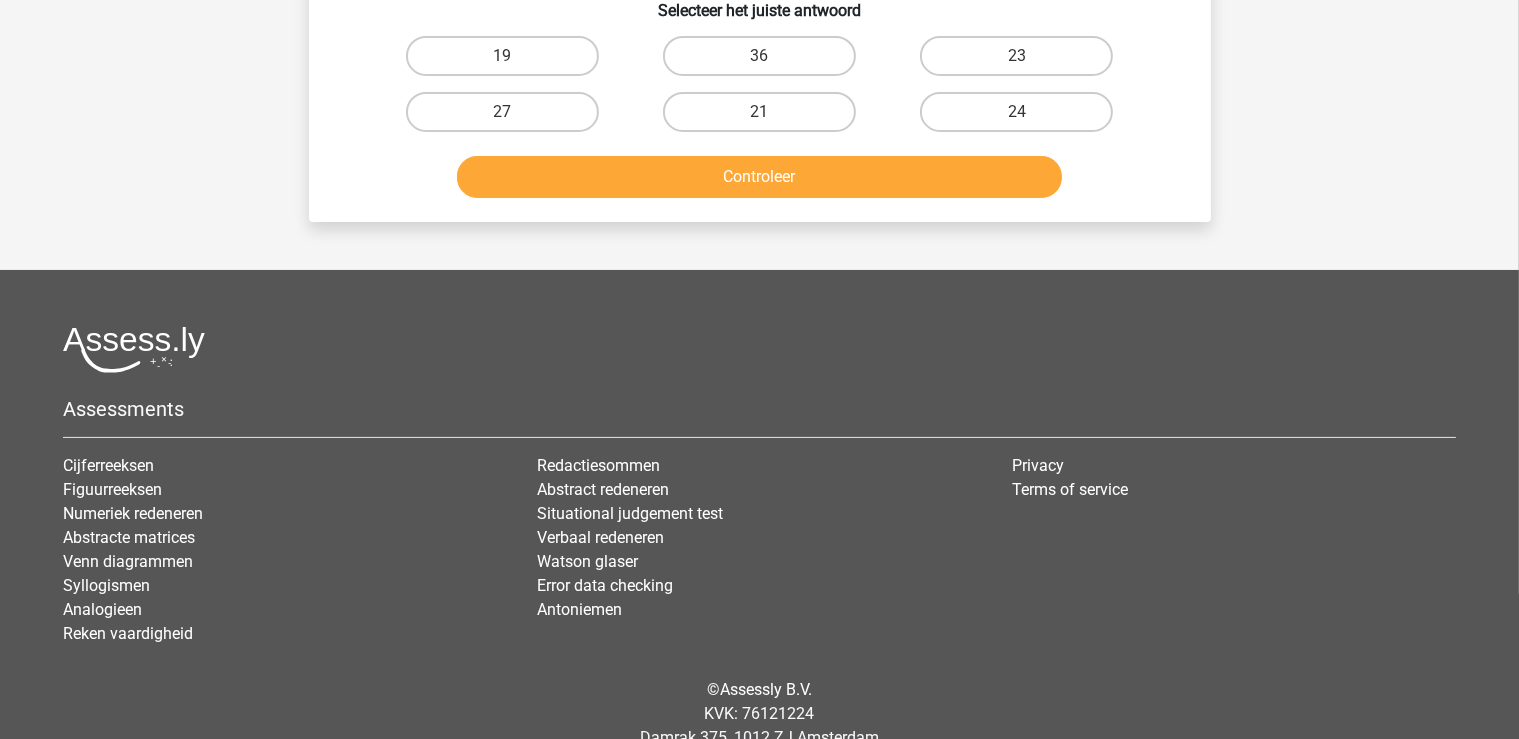 scroll, scrollTop: 0, scrollLeft: 0, axis: both 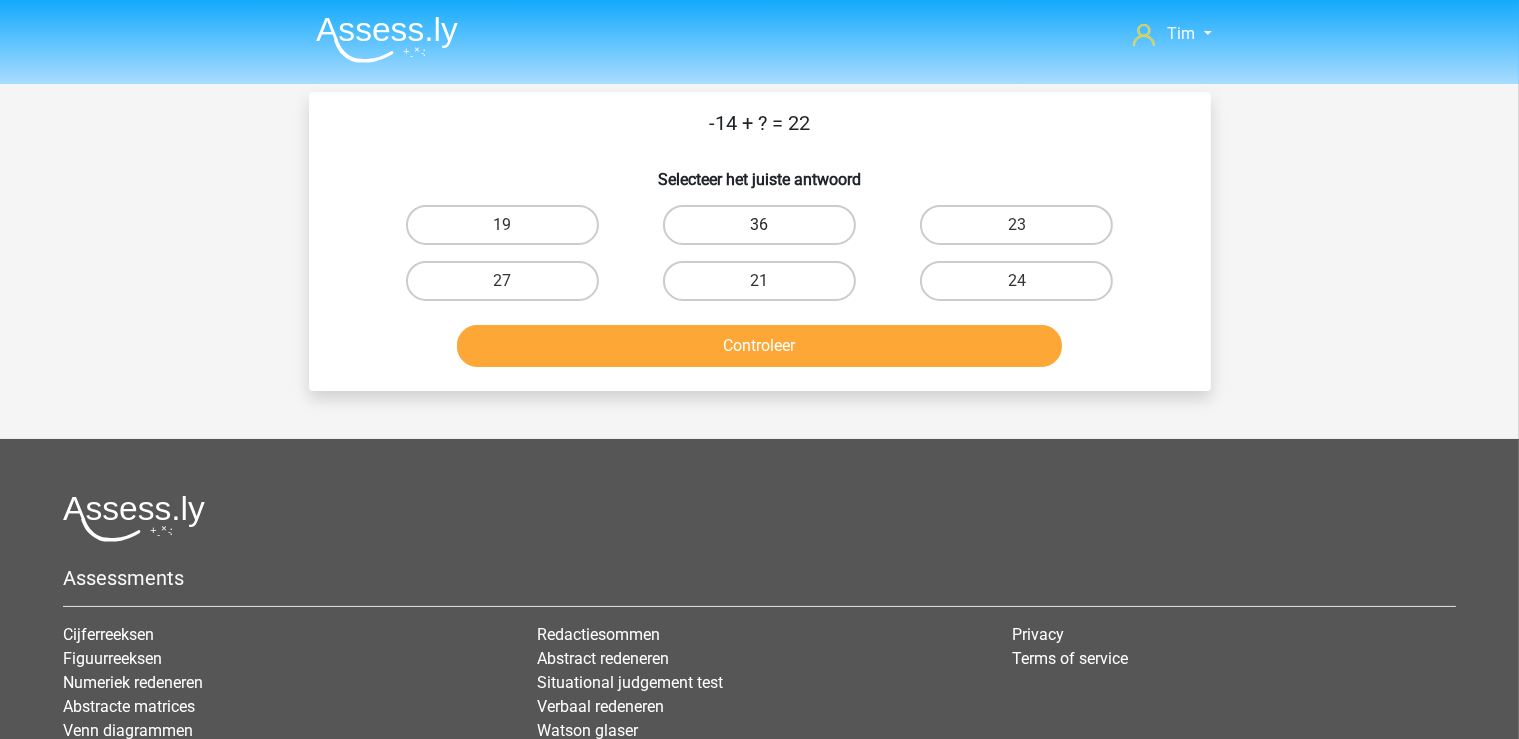 click on "36" at bounding box center [759, 225] 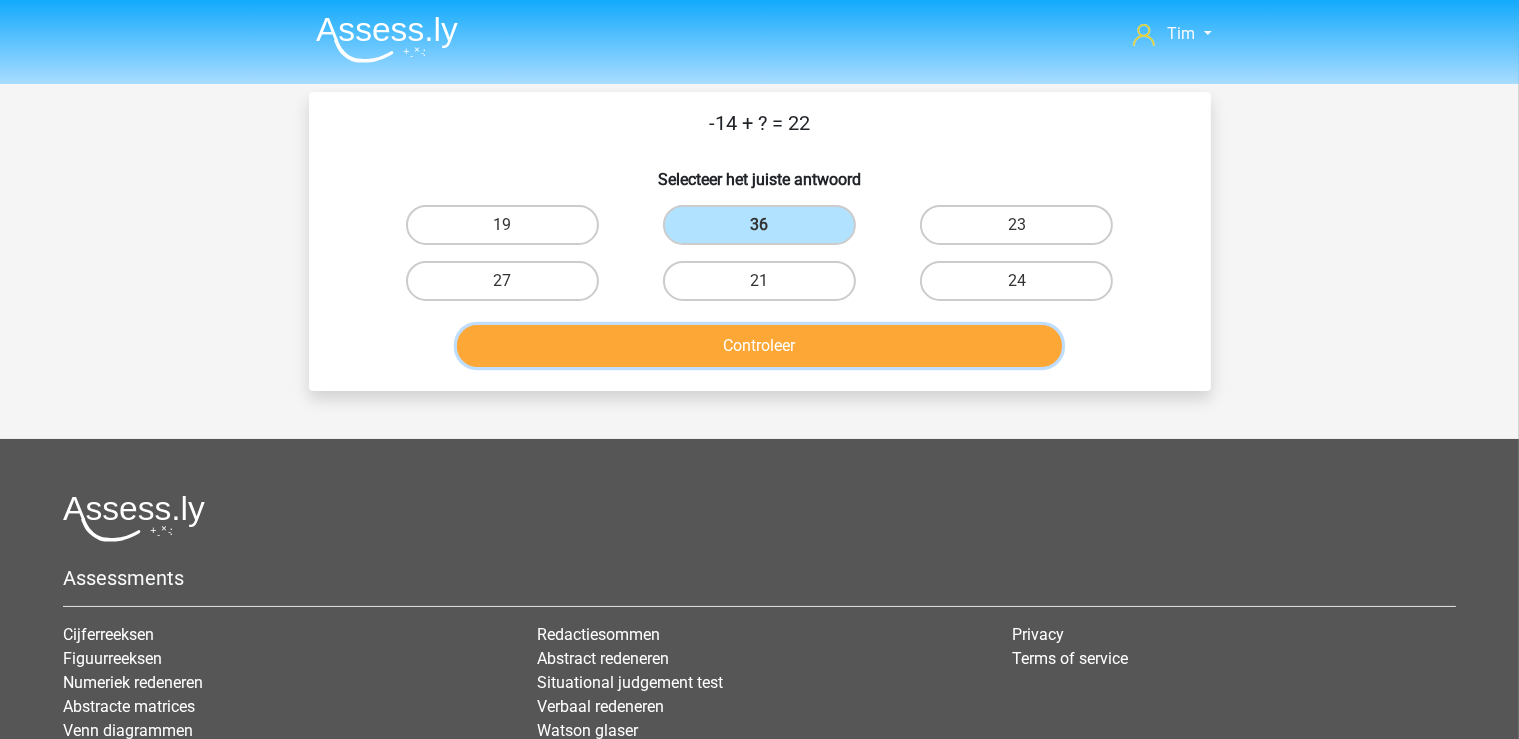 click on "Controleer" at bounding box center (759, 346) 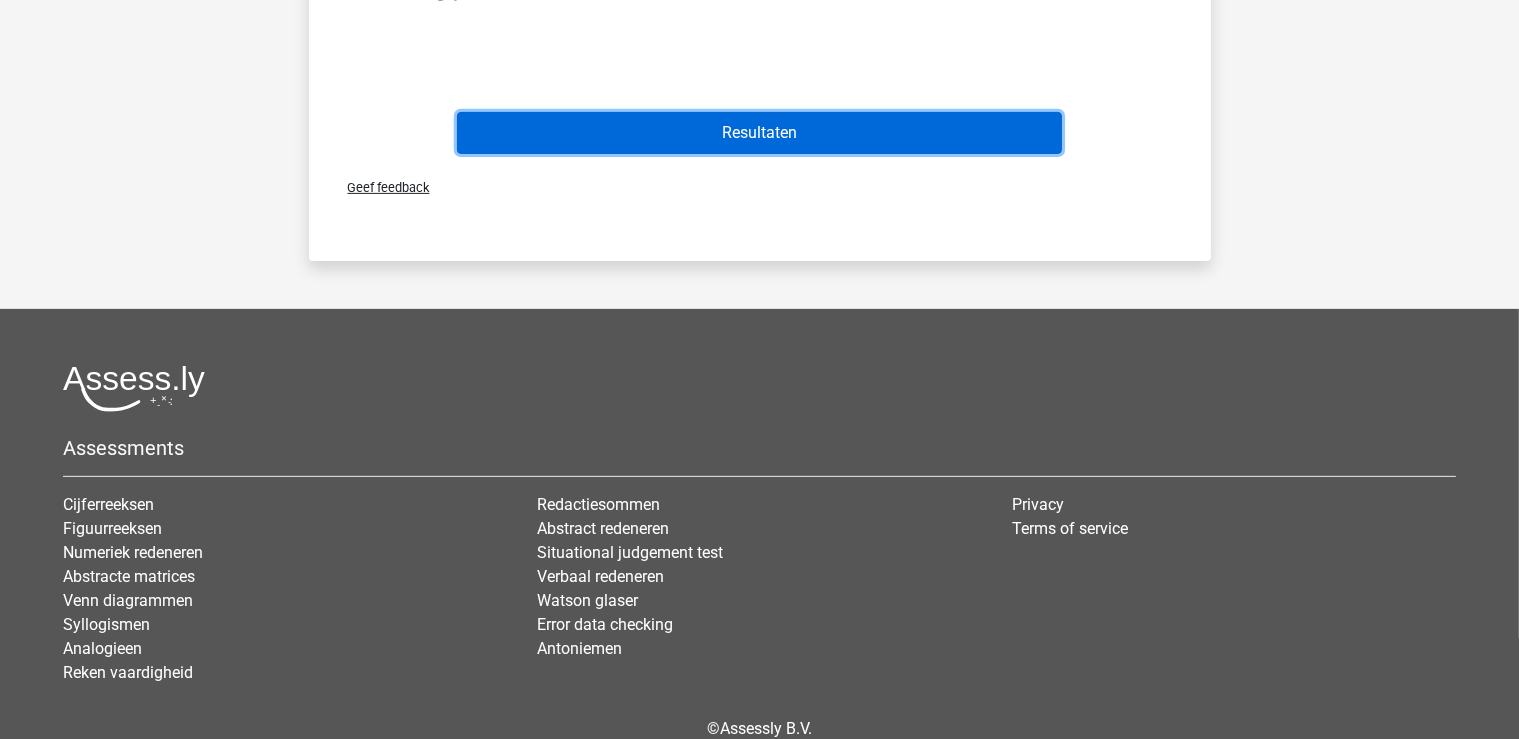 click on "Resultaten" at bounding box center (759, 133) 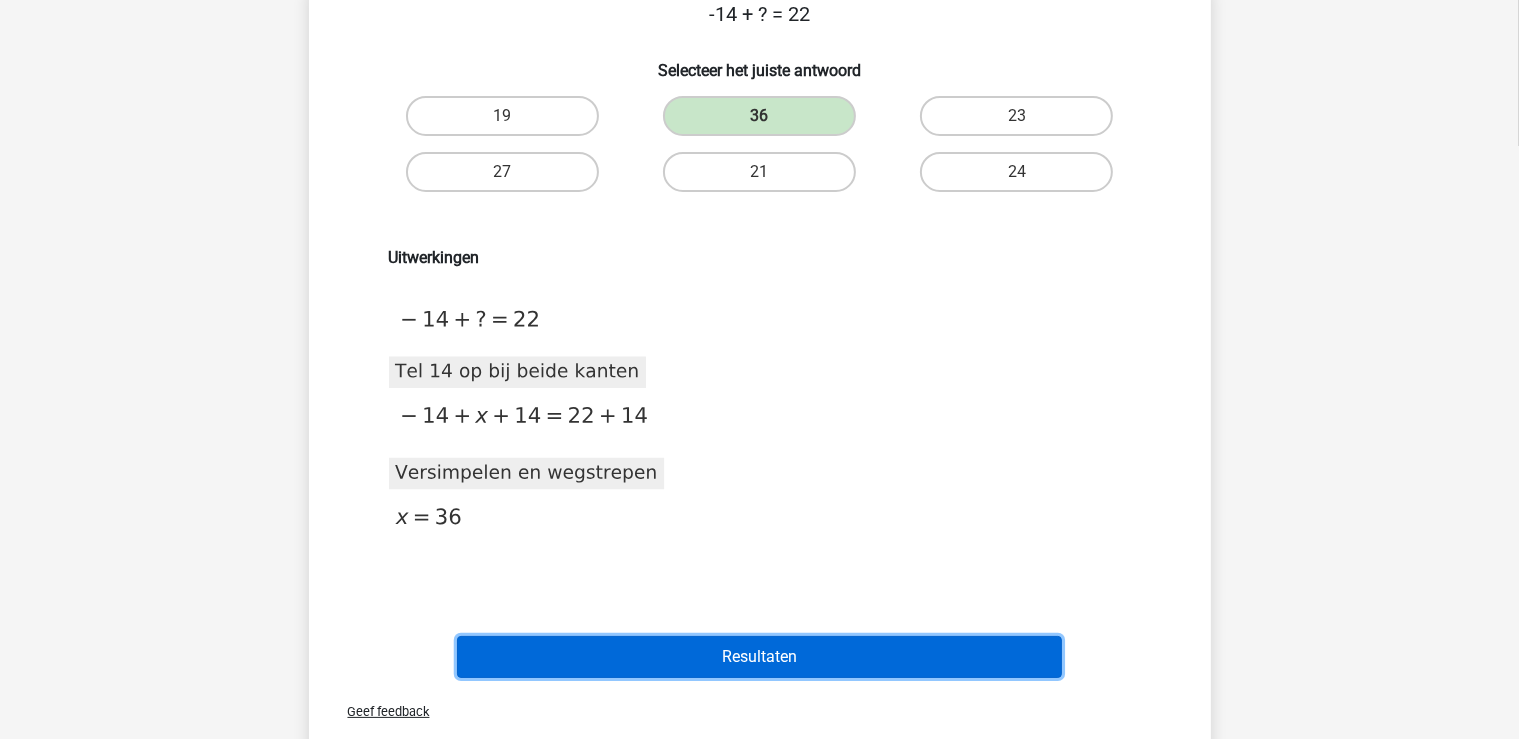 scroll, scrollTop: 105, scrollLeft: 0, axis: vertical 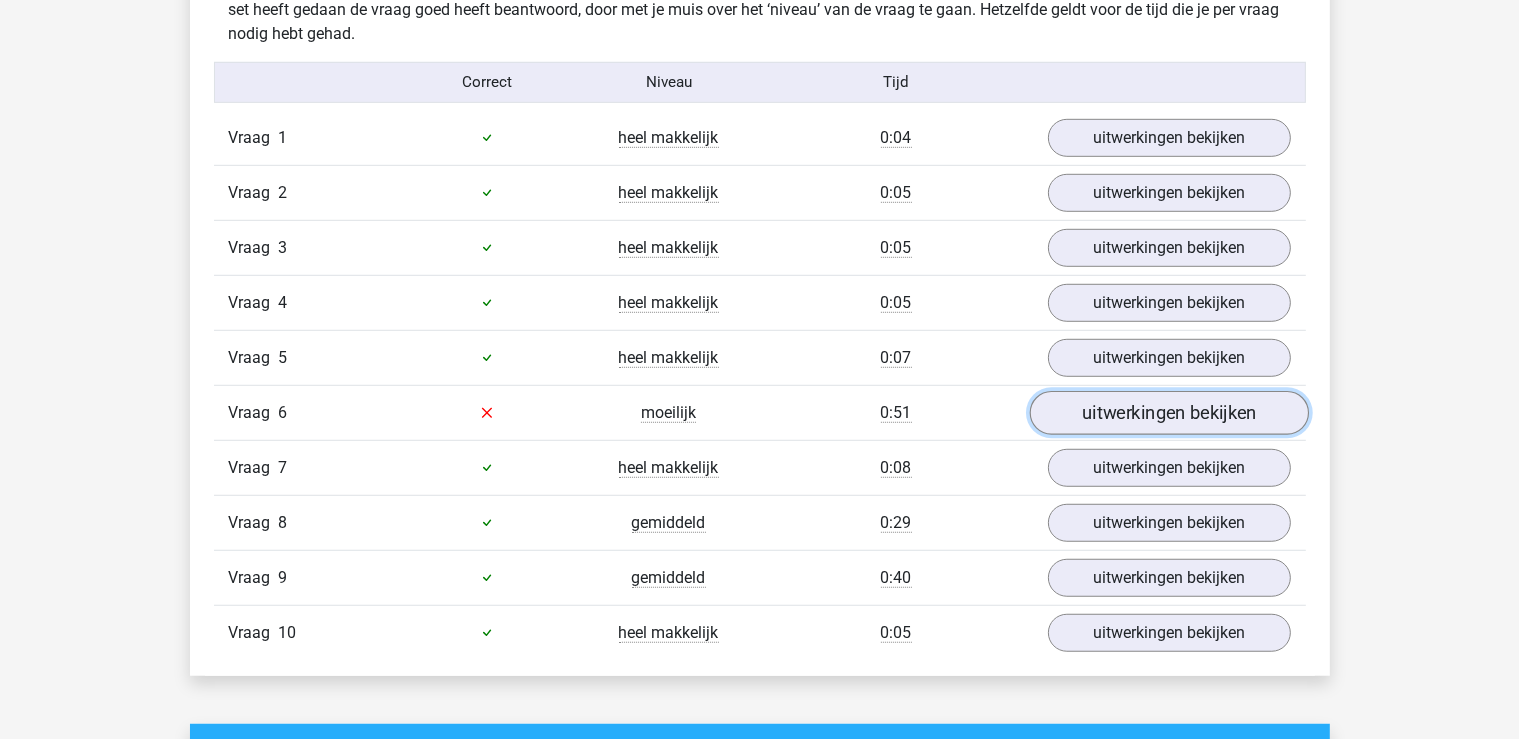 click on "uitwerkingen bekijken" at bounding box center (1168, 413) 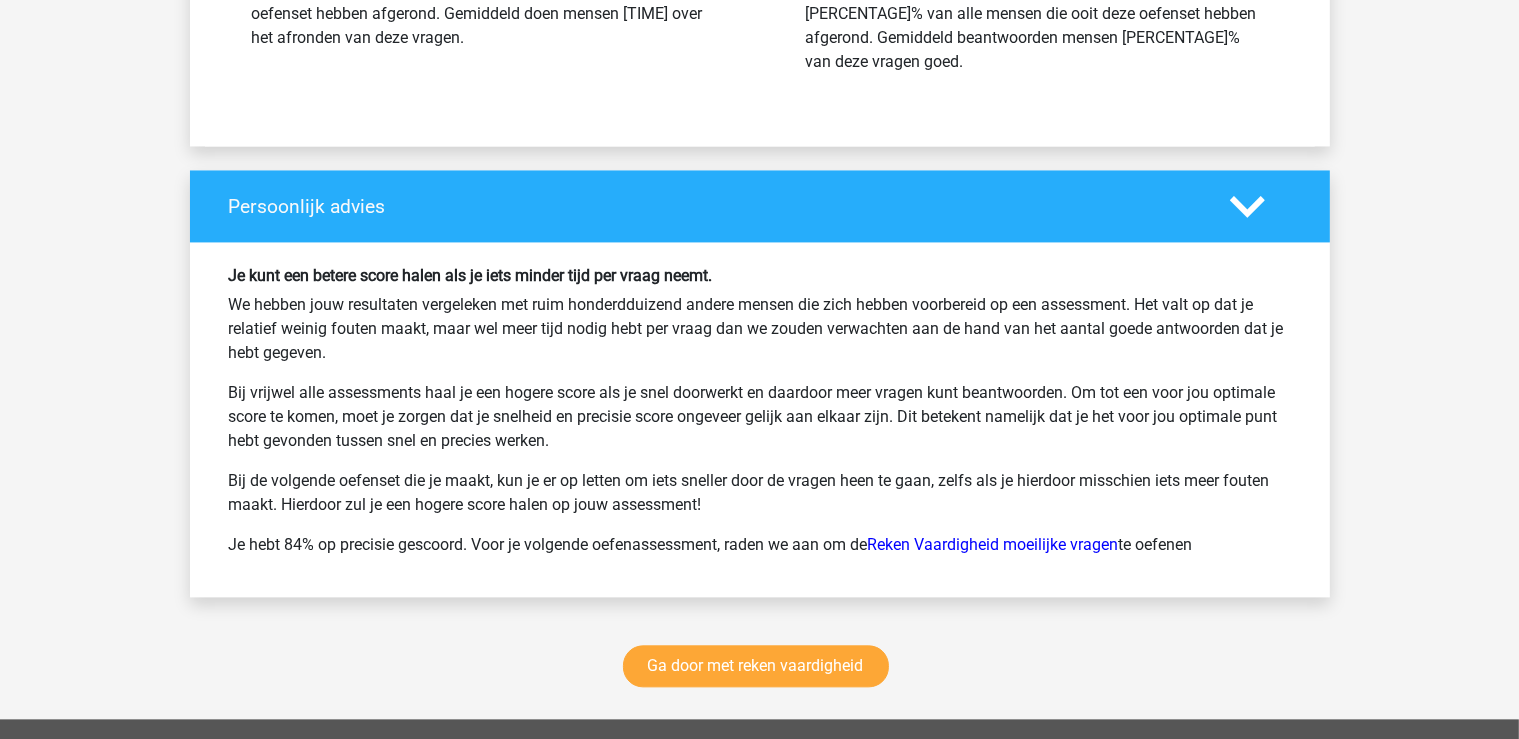 scroll, scrollTop: 4435, scrollLeft: 0, axis: vertical 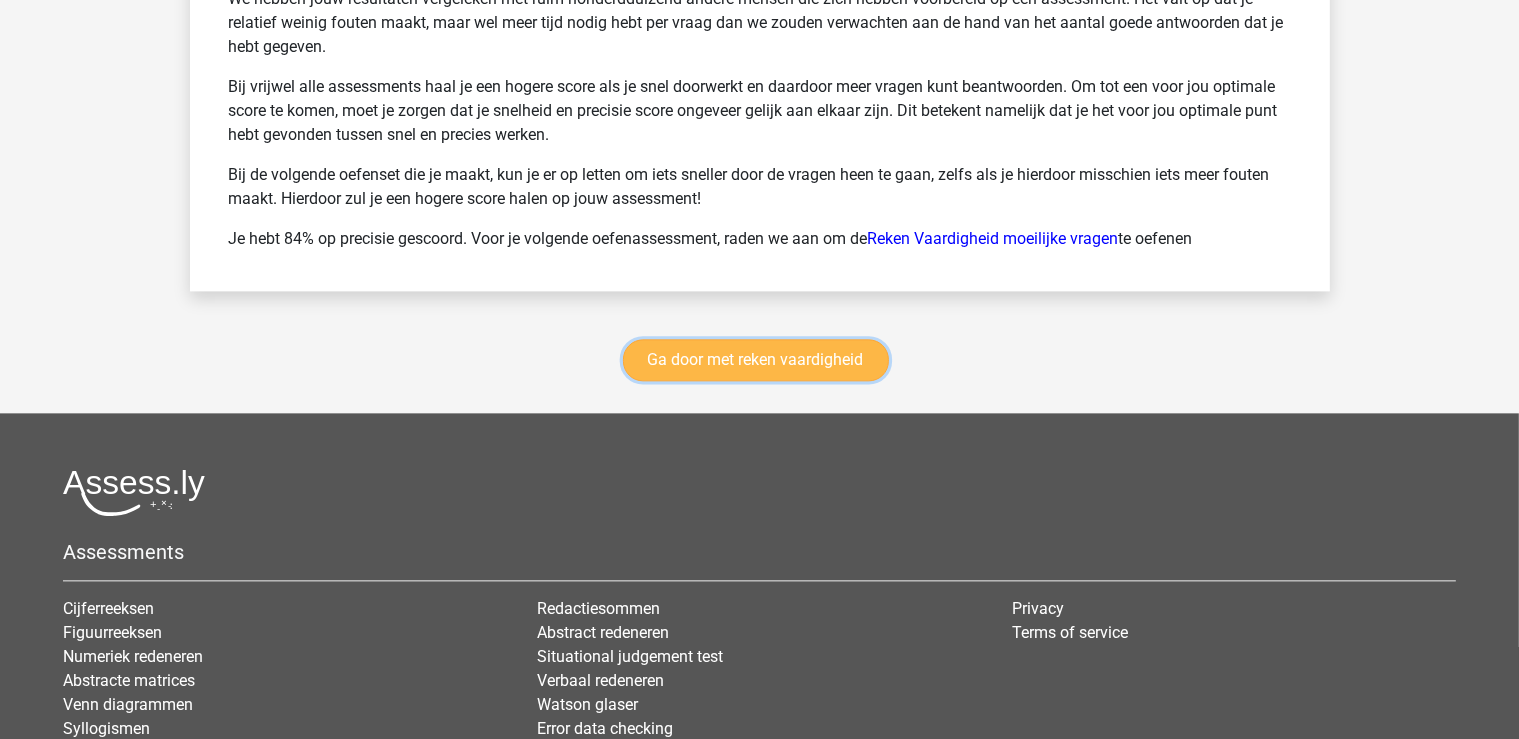 click on "Ga door met reken vaardigheid" at bounding box center [756, 360] 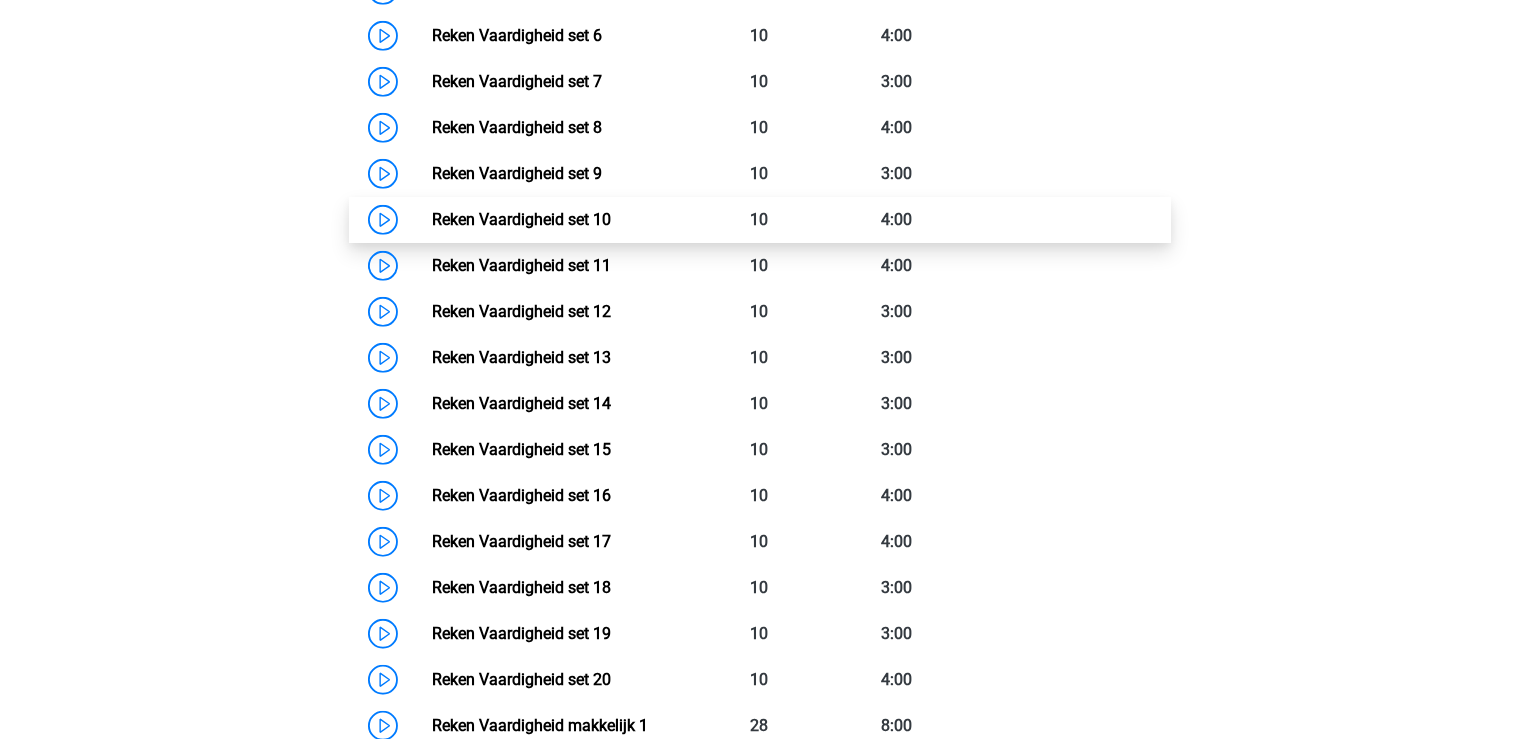 scroll, scrollTop: 1160, scrollLeft: 0, axis: vertical 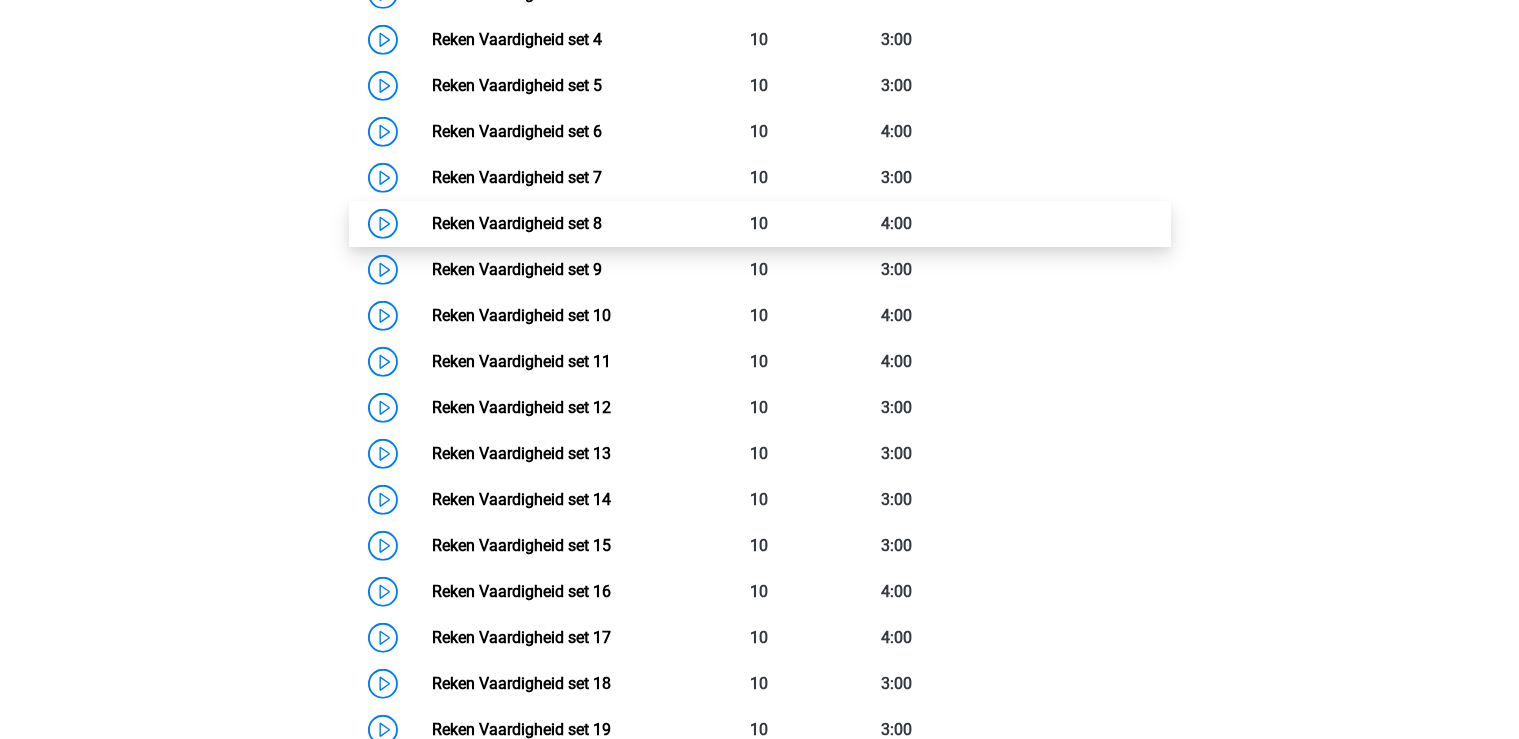 click on "Reken Vaardigheid
set 8" at bounding box center [517, 223] 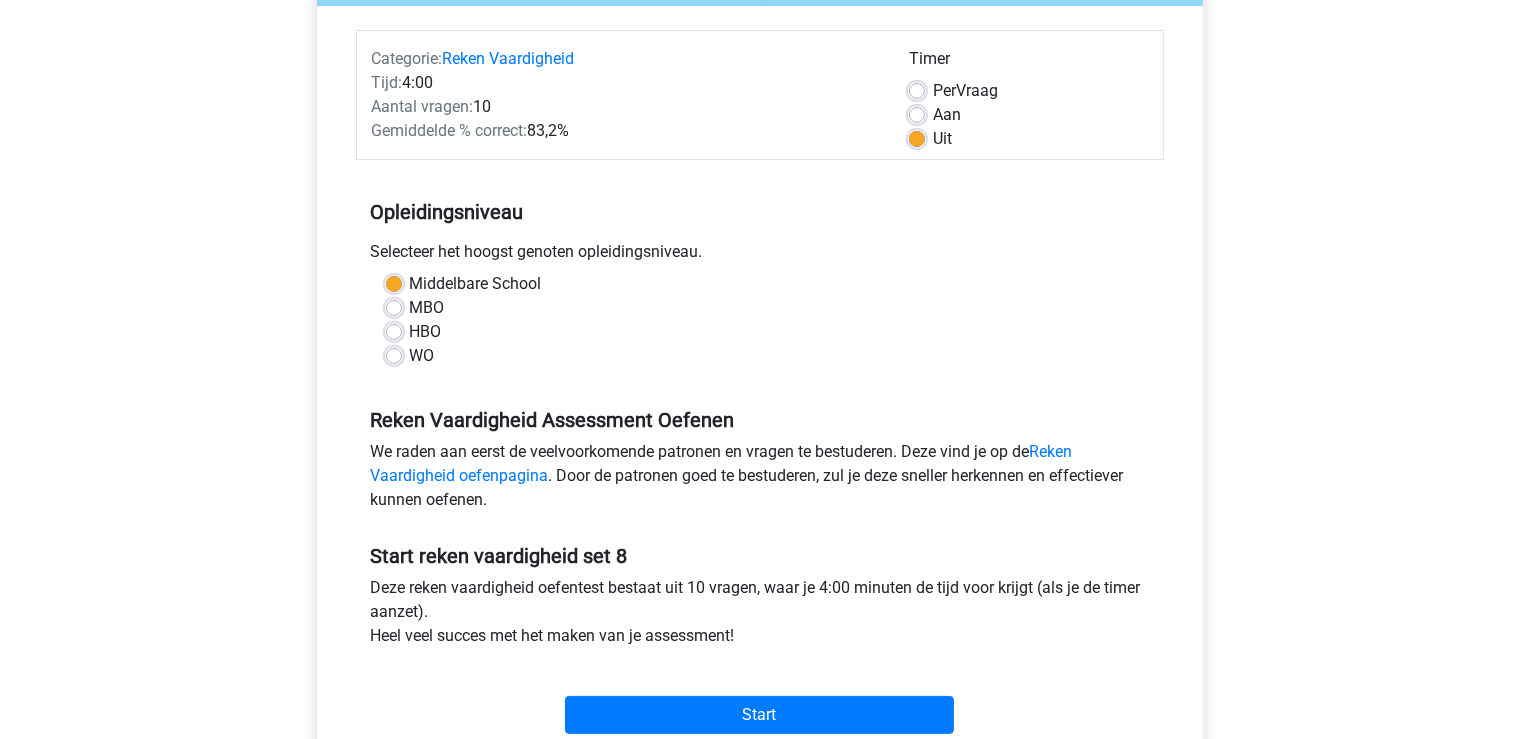 scroll, scrollTop: 528, scrollLeft: 0, axis: vertical 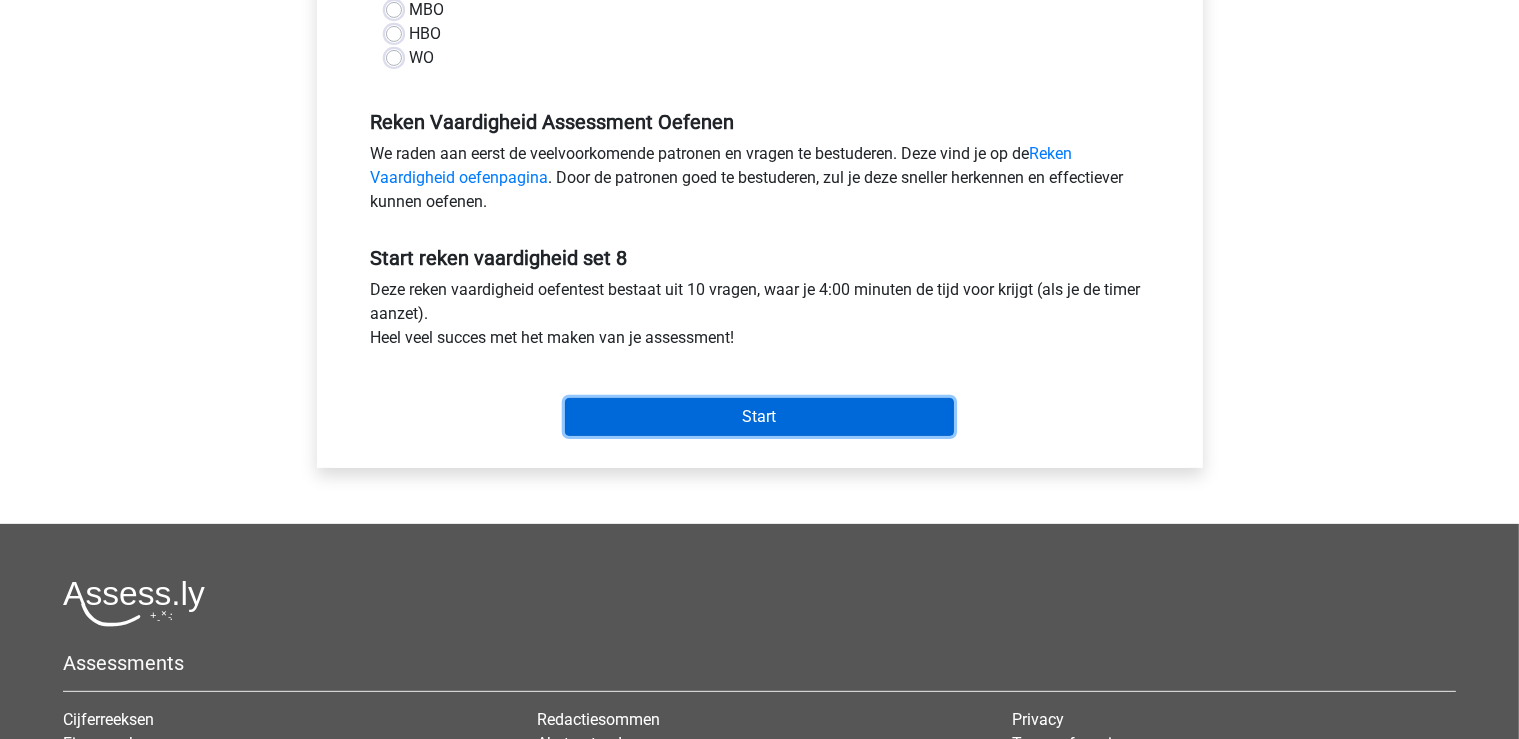 click on "Start" at bounding box center [759, 417] 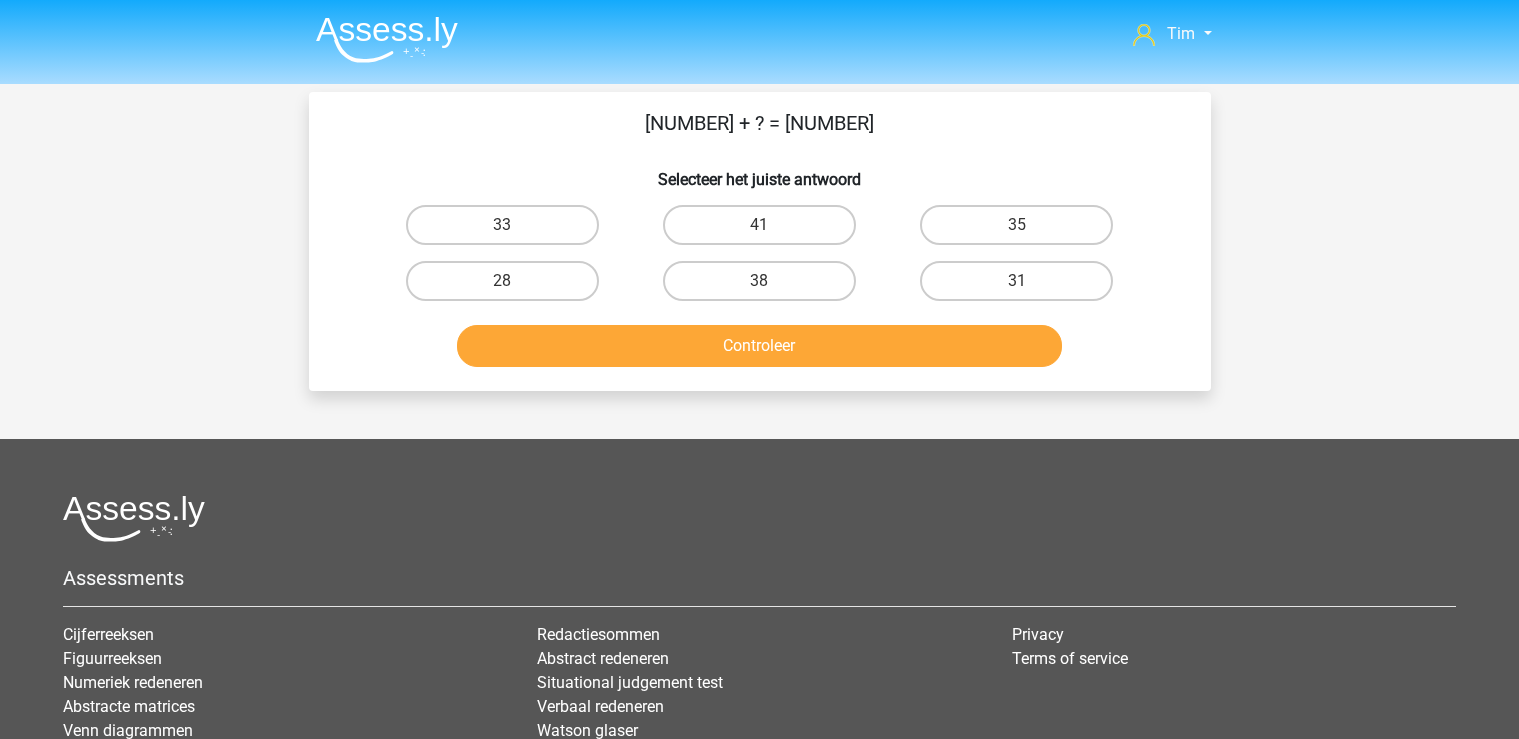 scroll, scrollTop: 0, scrollLeft: 0, axis: both 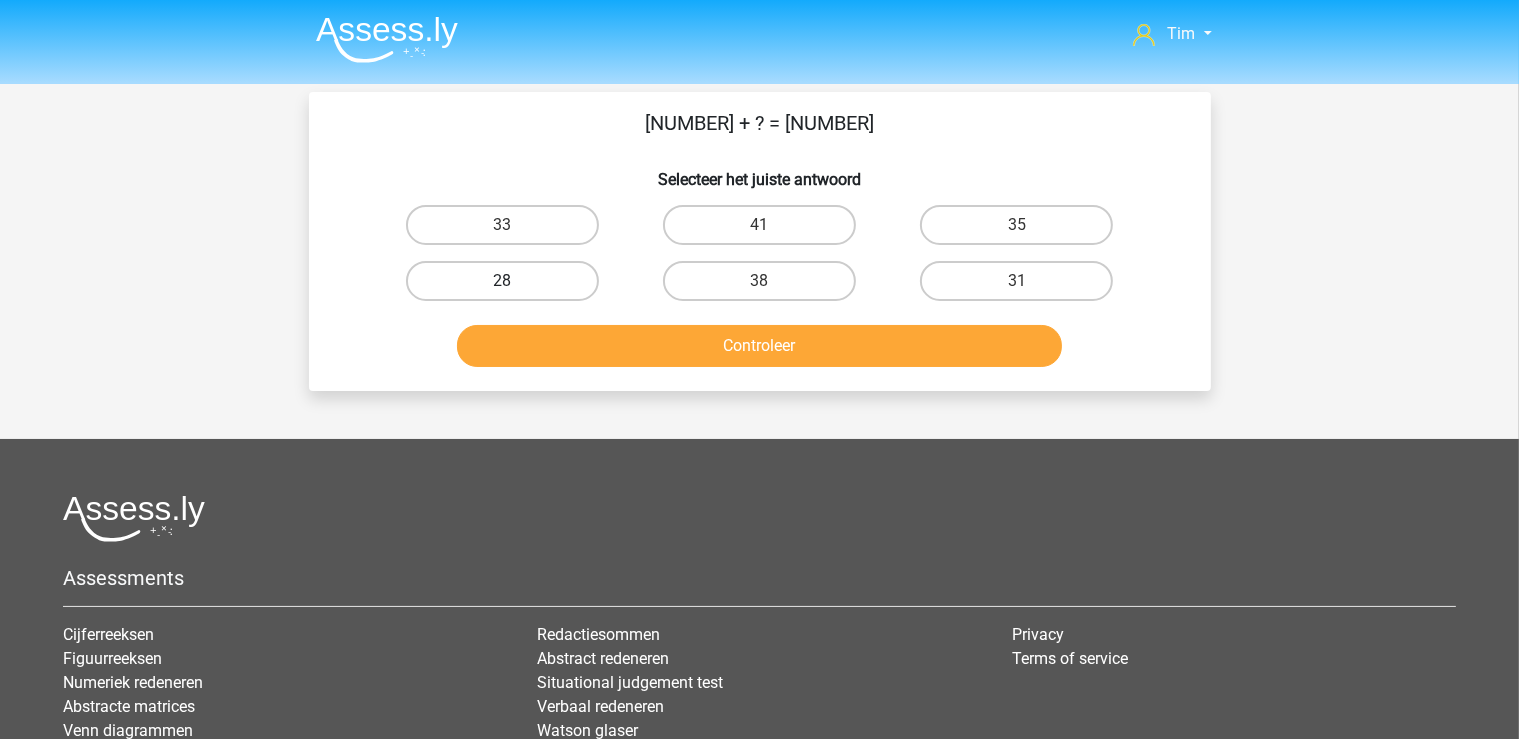 click on "28" at bounding box center (502, 281) 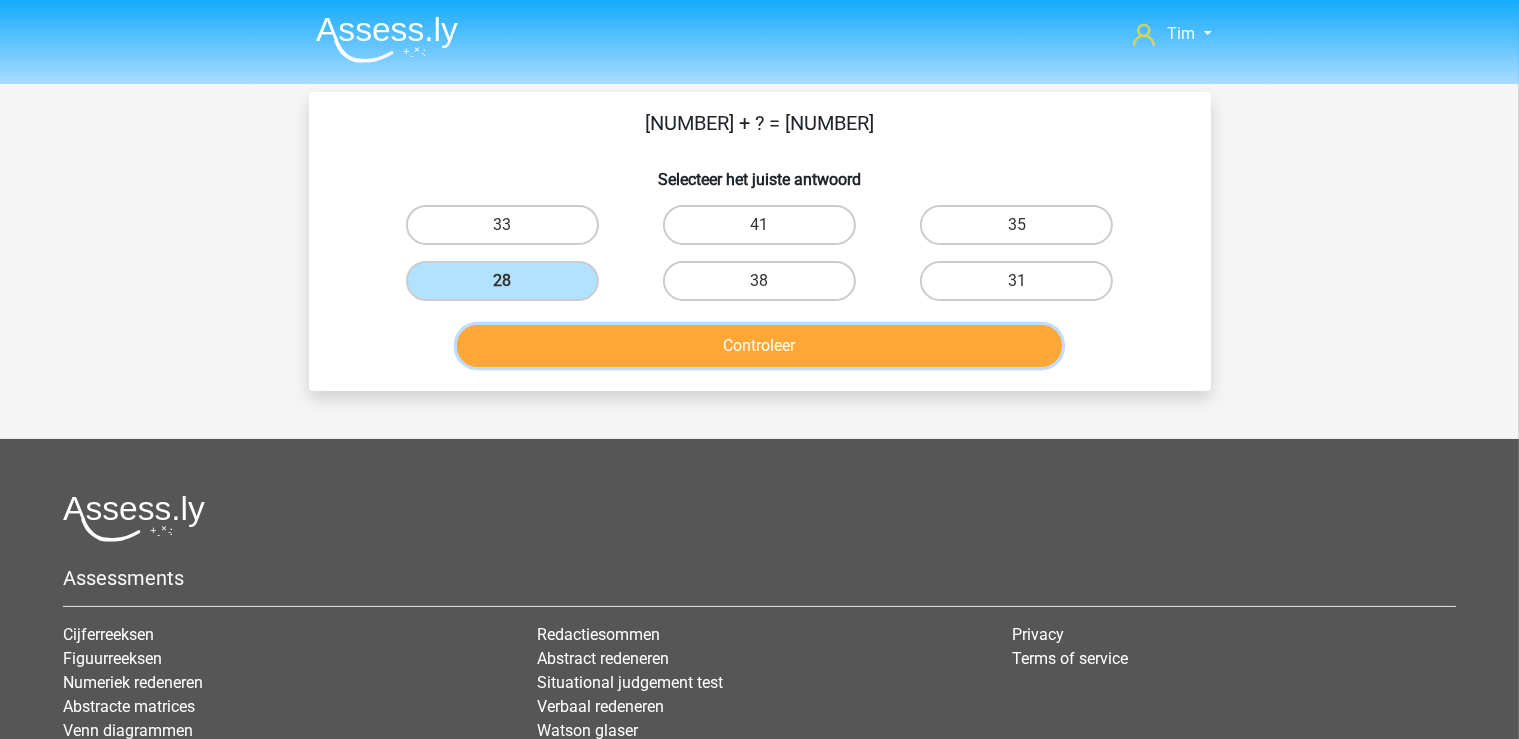 click on "Controleer" at bounding box center [759, 346] 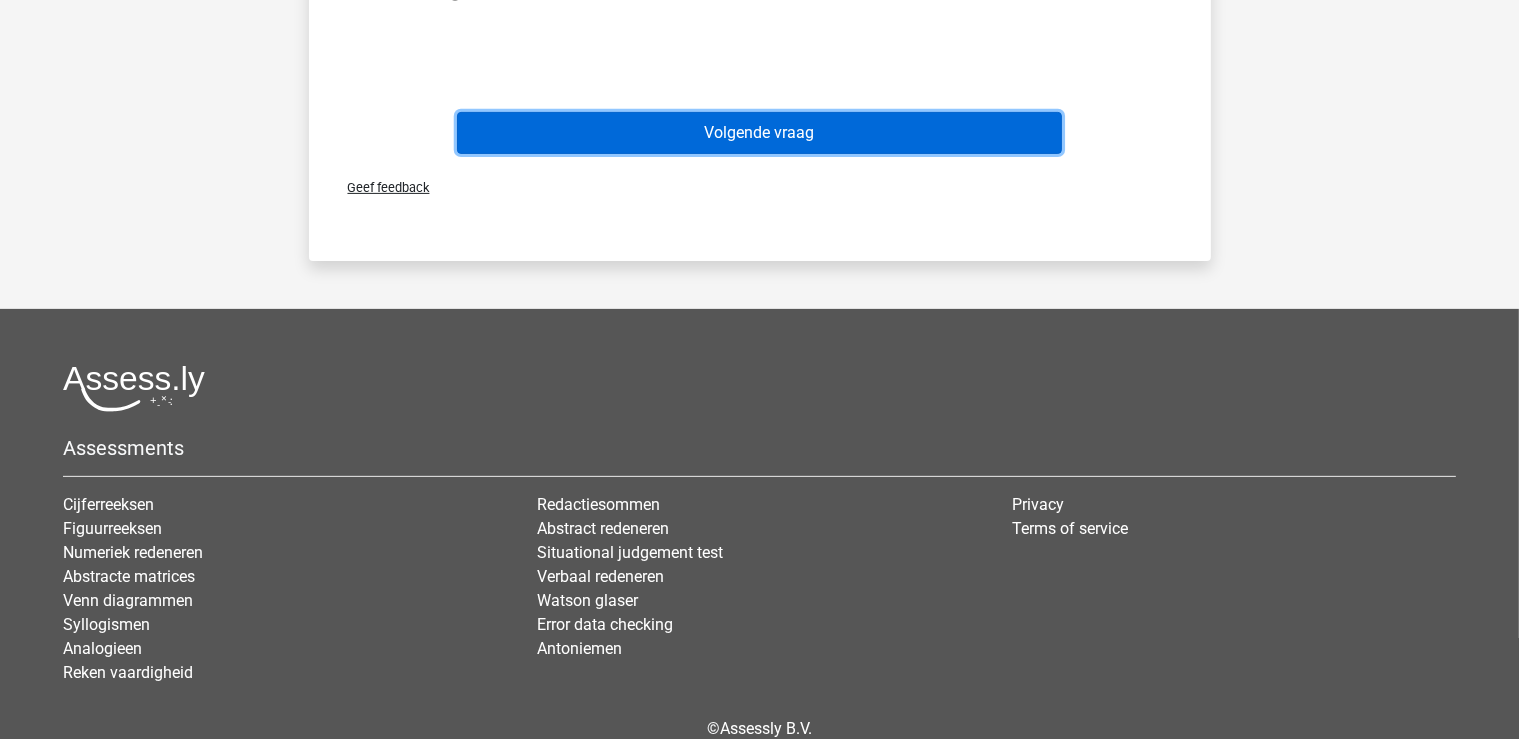 click on "Volgende vraag" at bounding box center (759, 133) 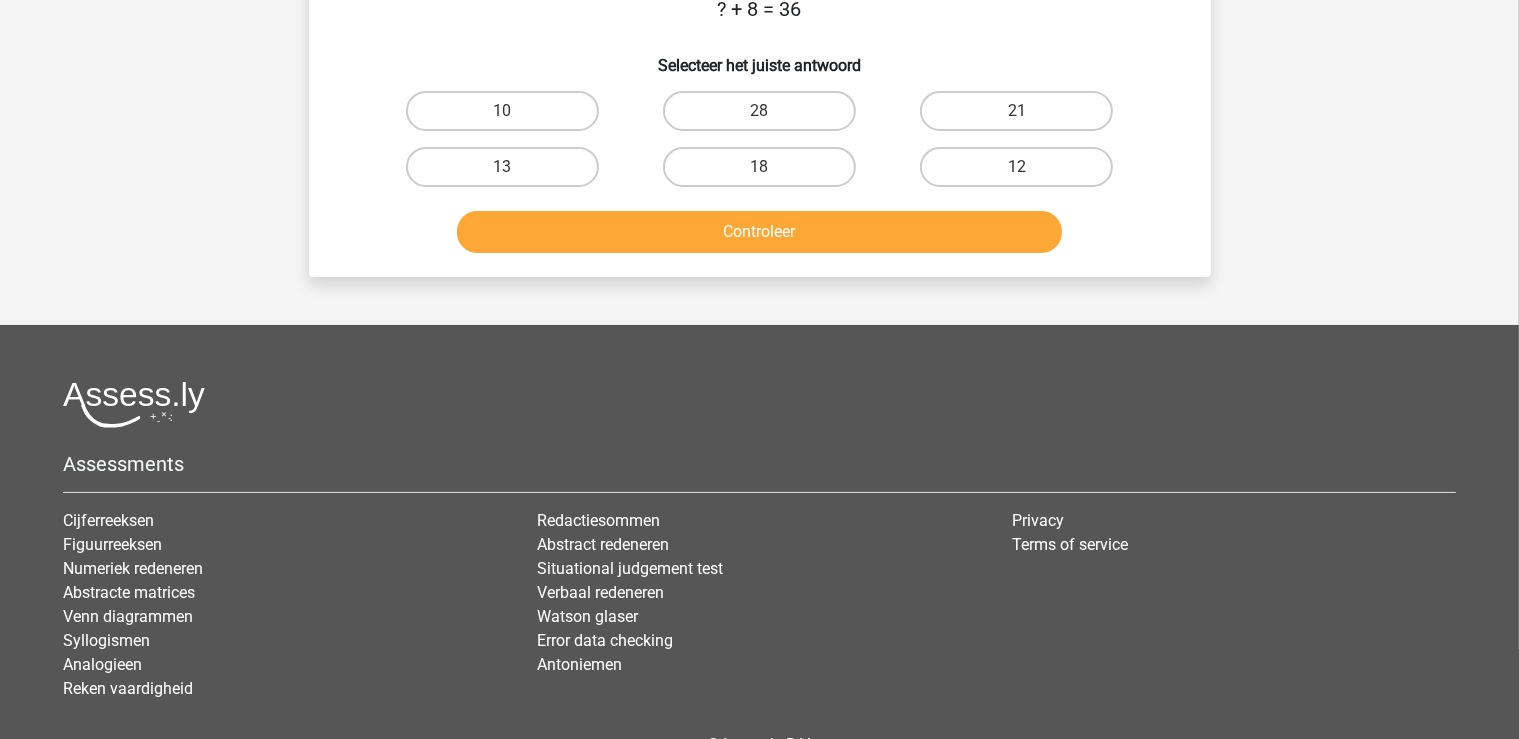 scroll, scrollTop: 0, scrollLeft: 0, axis: both 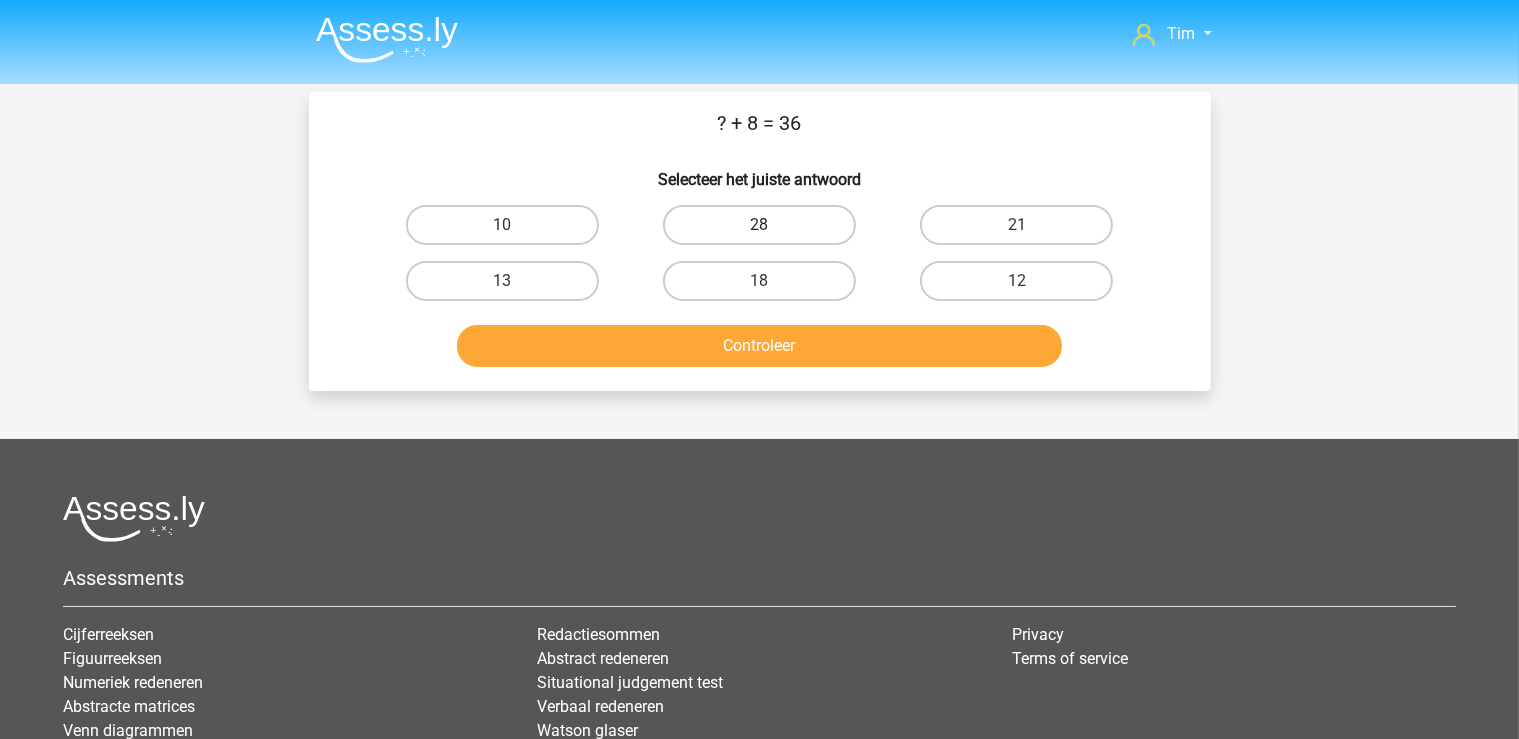 click on "28" at bounding box center (759, 225) 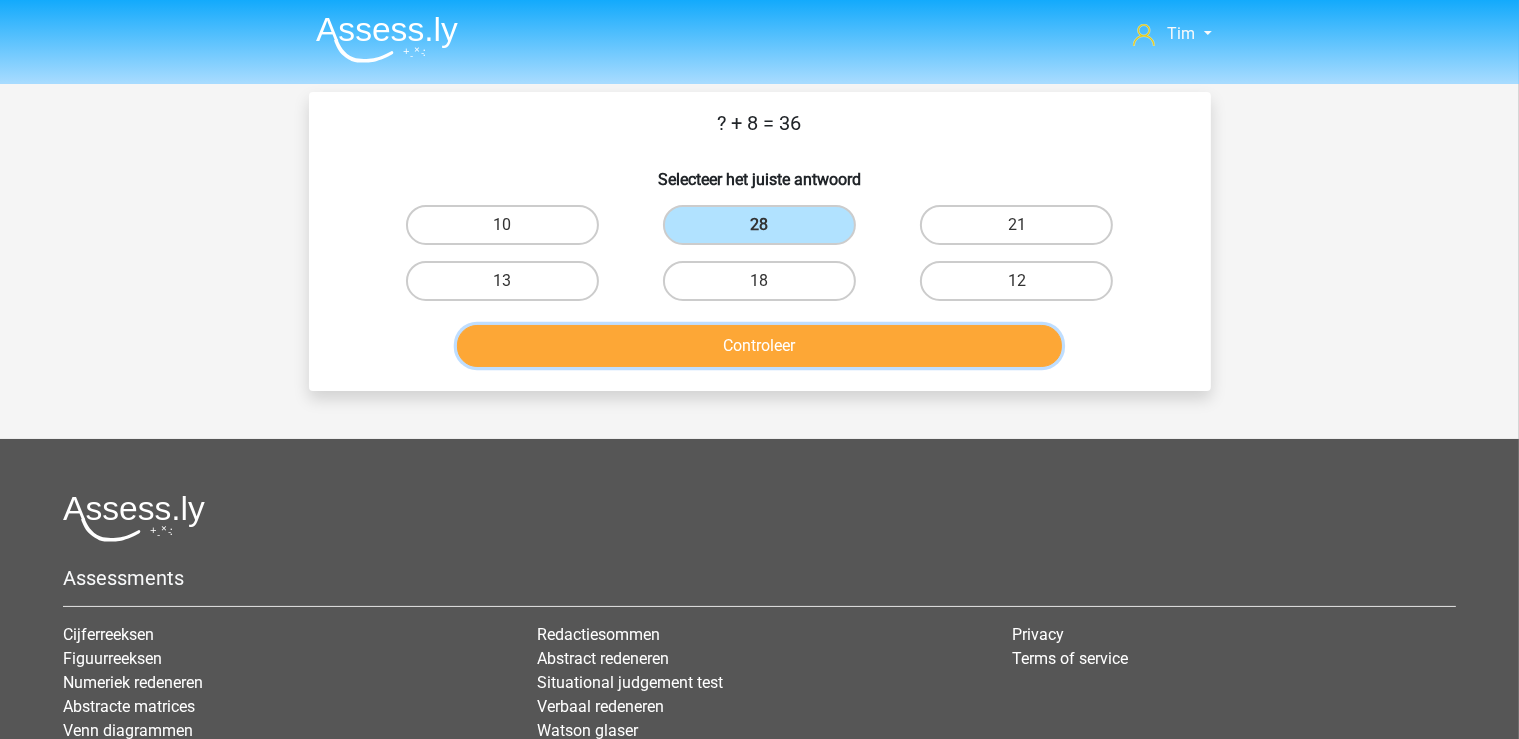 click on "Controleer" at bounding box center (759, 346) 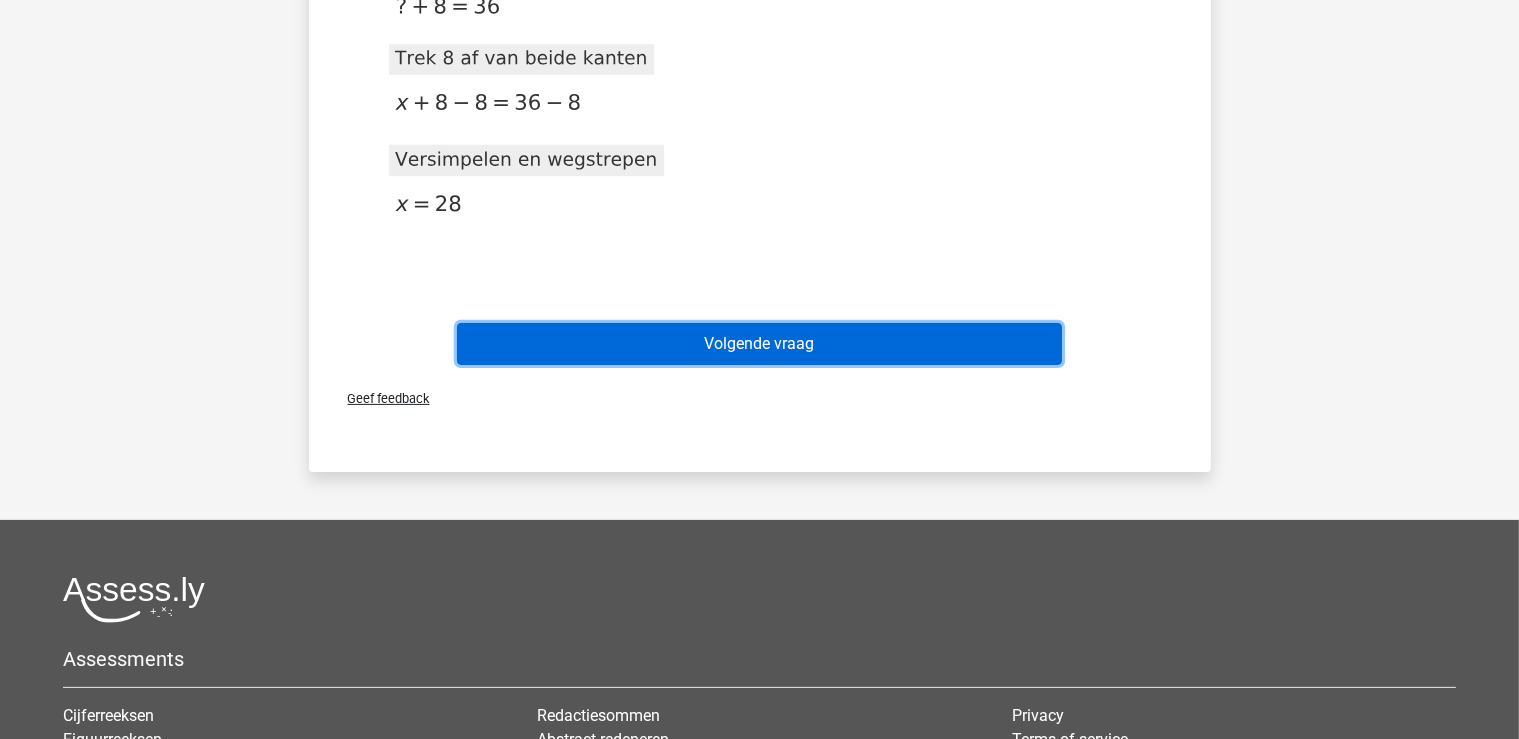 click on "Volgende vraag" at bounding box center [759, 344] 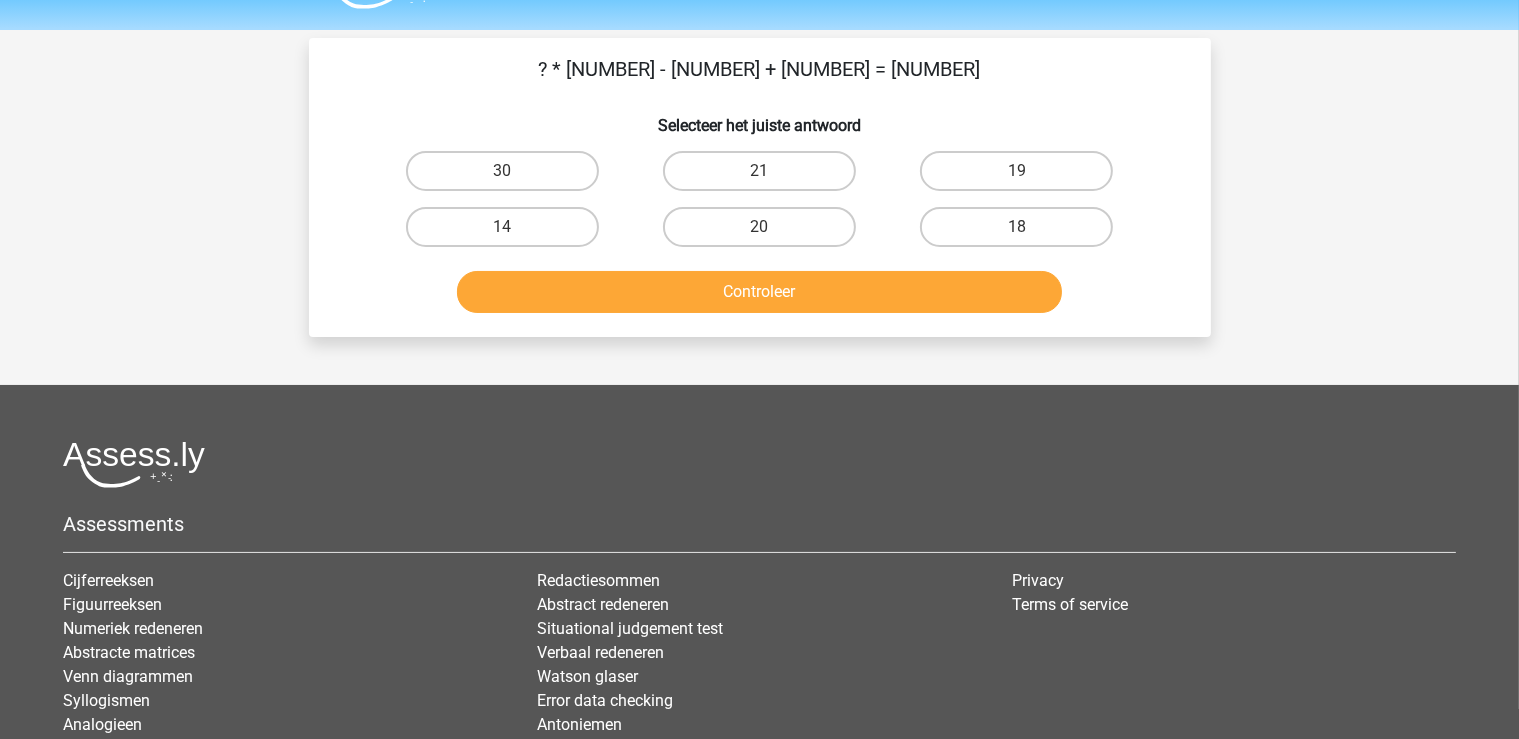 scroll, scrollTop: 0, scrollLeft: 0, axis: both 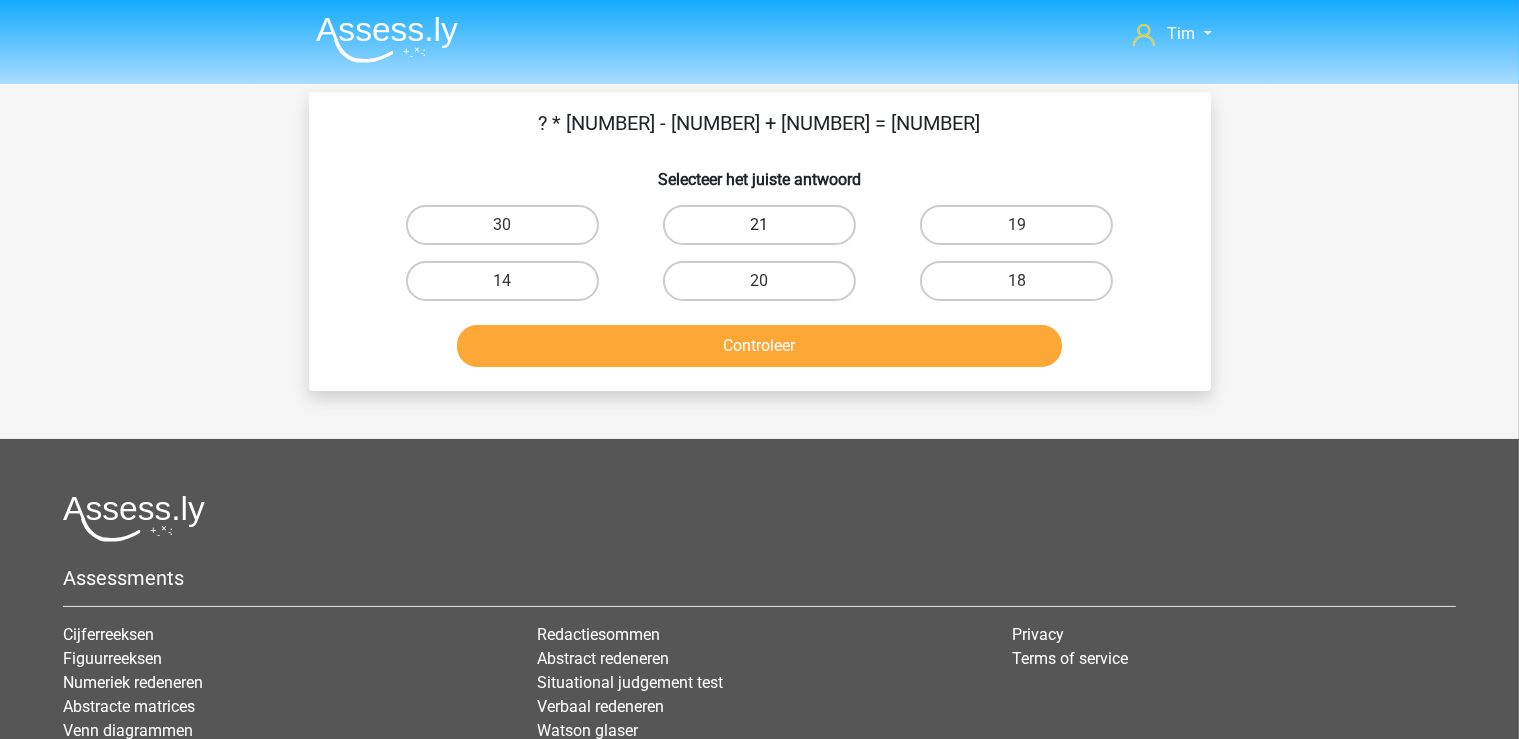 click on "21" at bounding box center [759, 225] 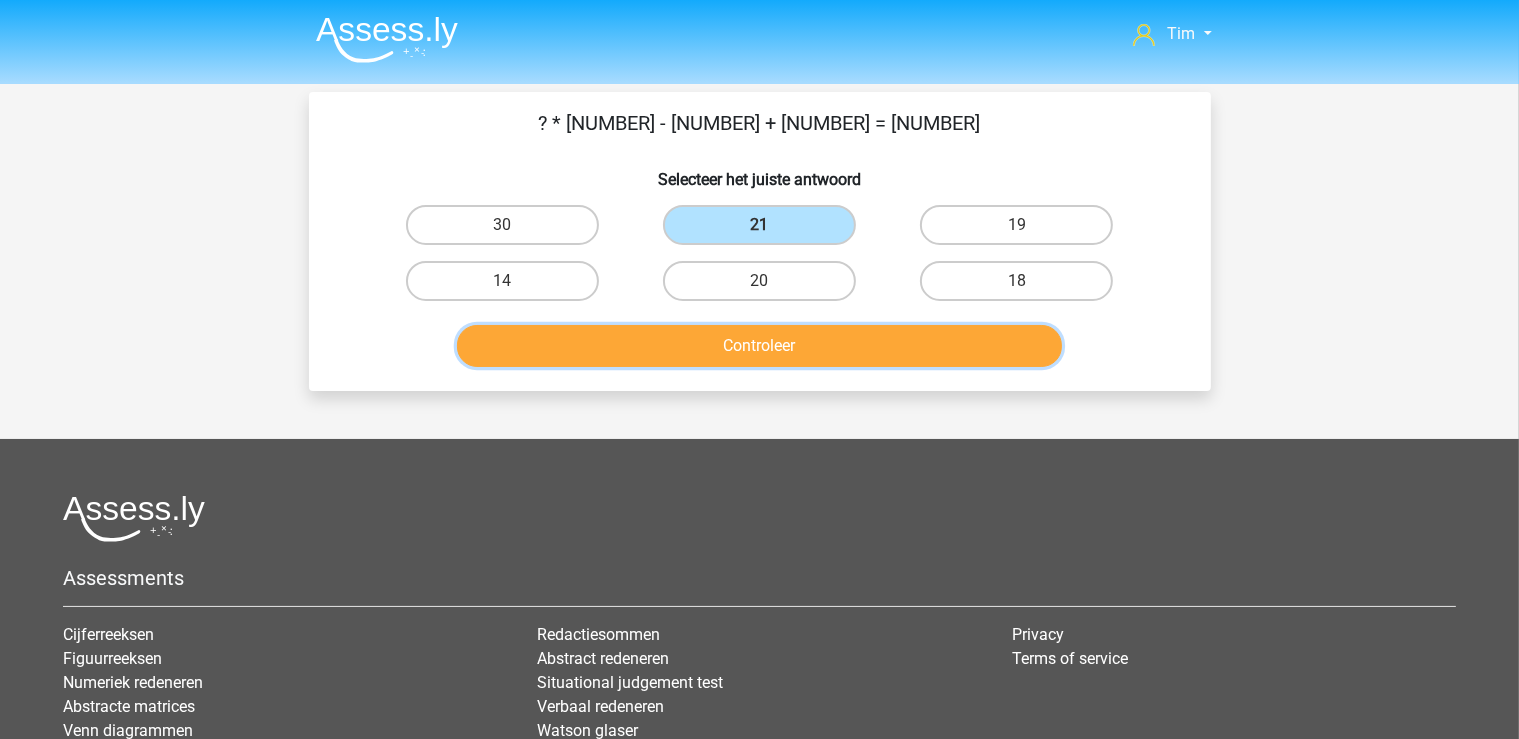click on "Controleer" at bounding box center [759, 346] 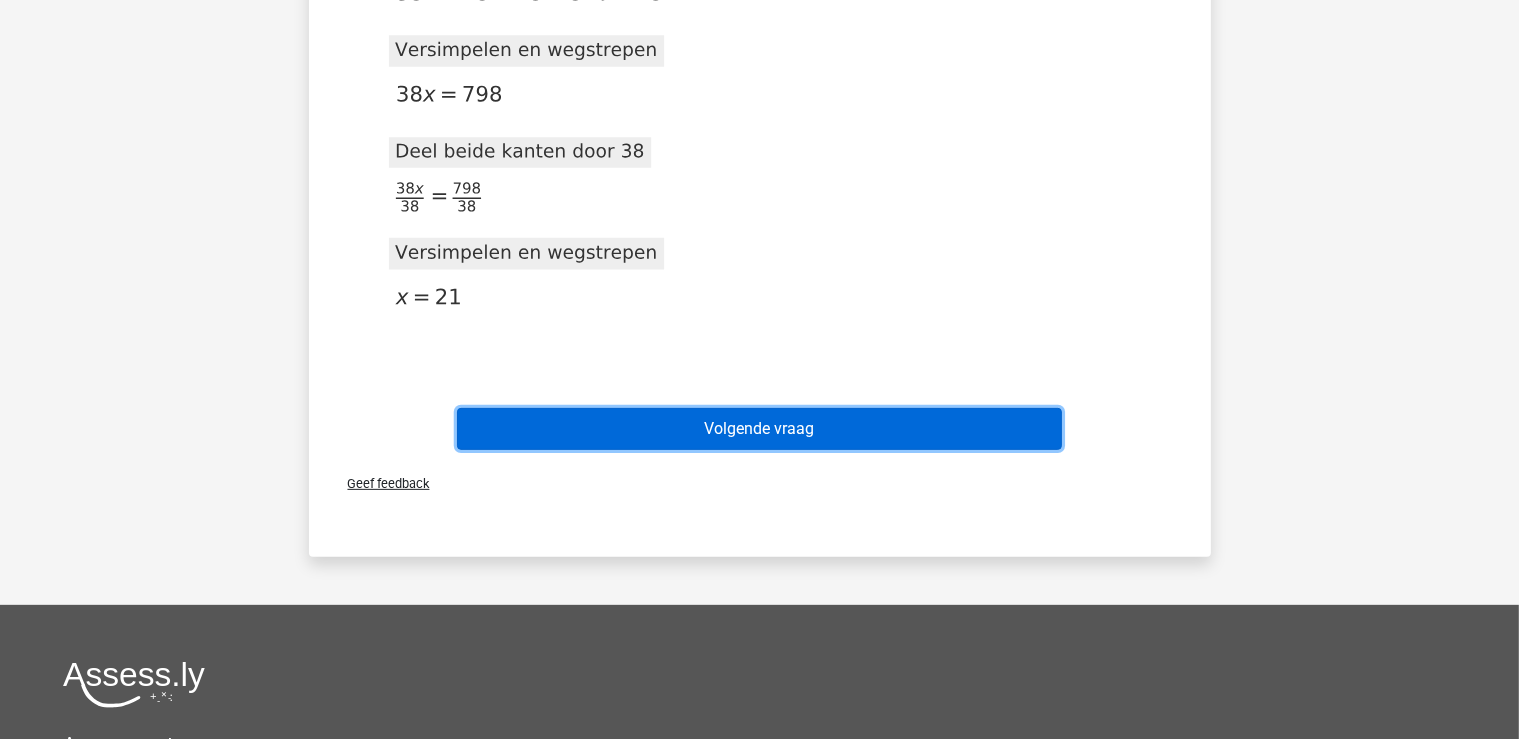 click on "Volgende vraag" at bounding box center [759, 429] 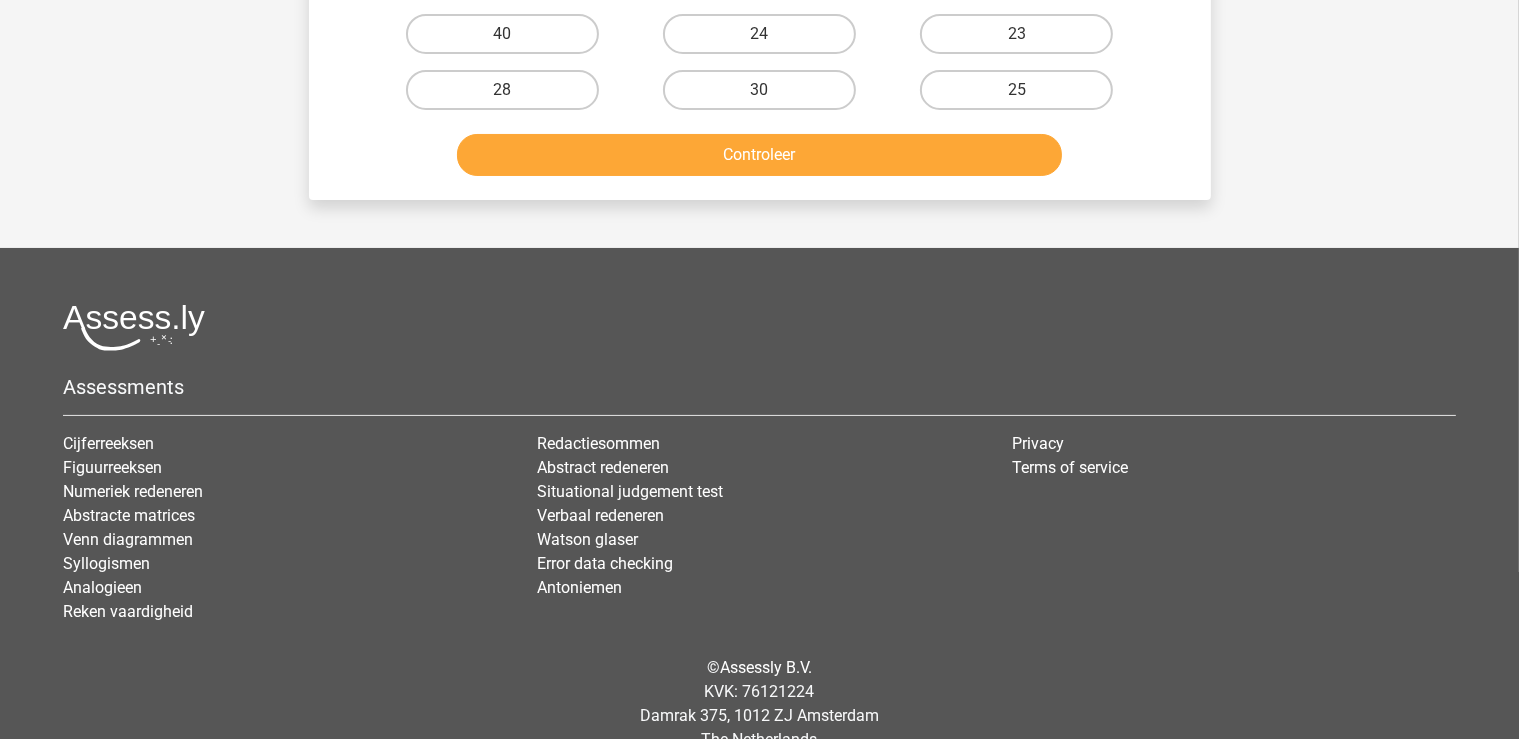 scroll, scrollTop: 0, scrollLeft: 0, axis: both 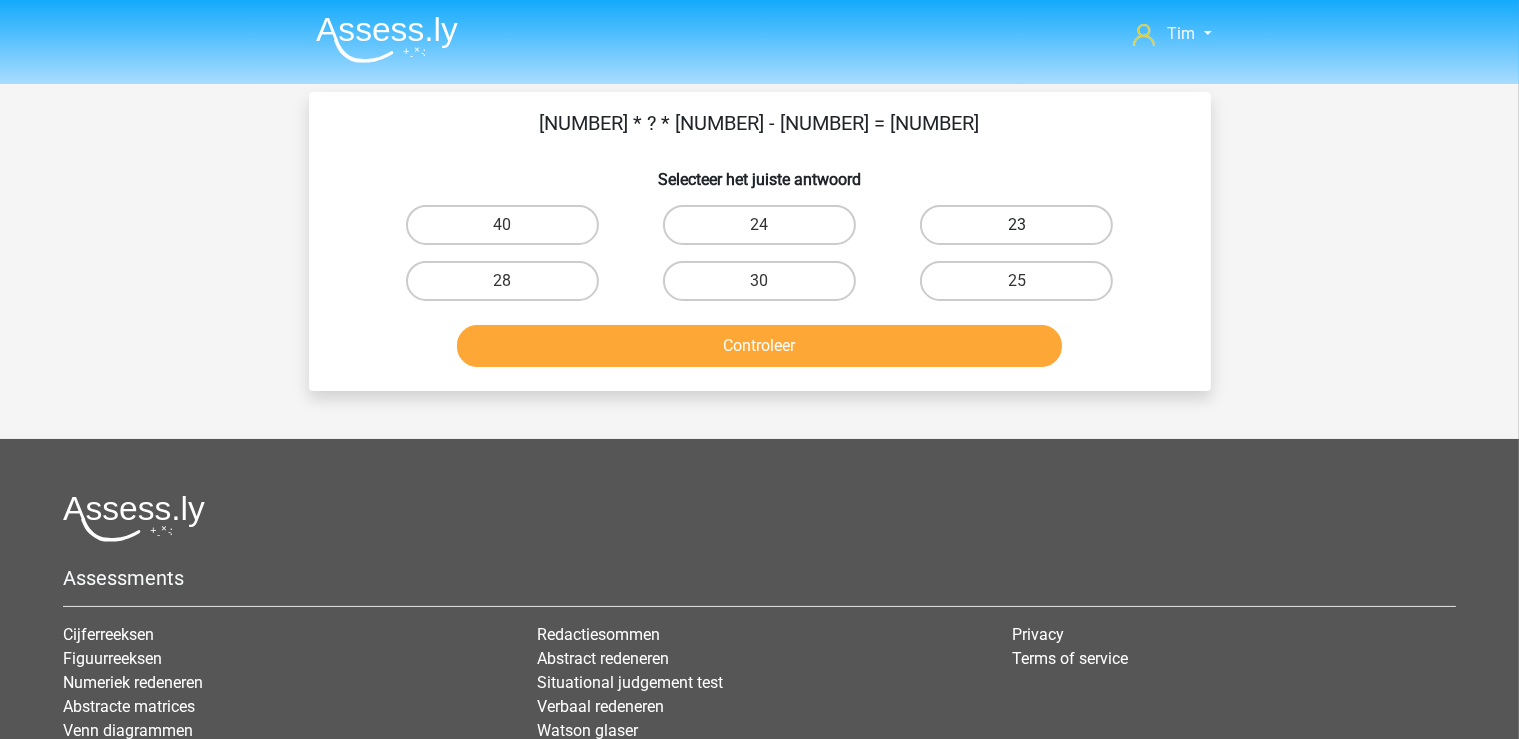 click on "23" at bounding box center (1016, 225) 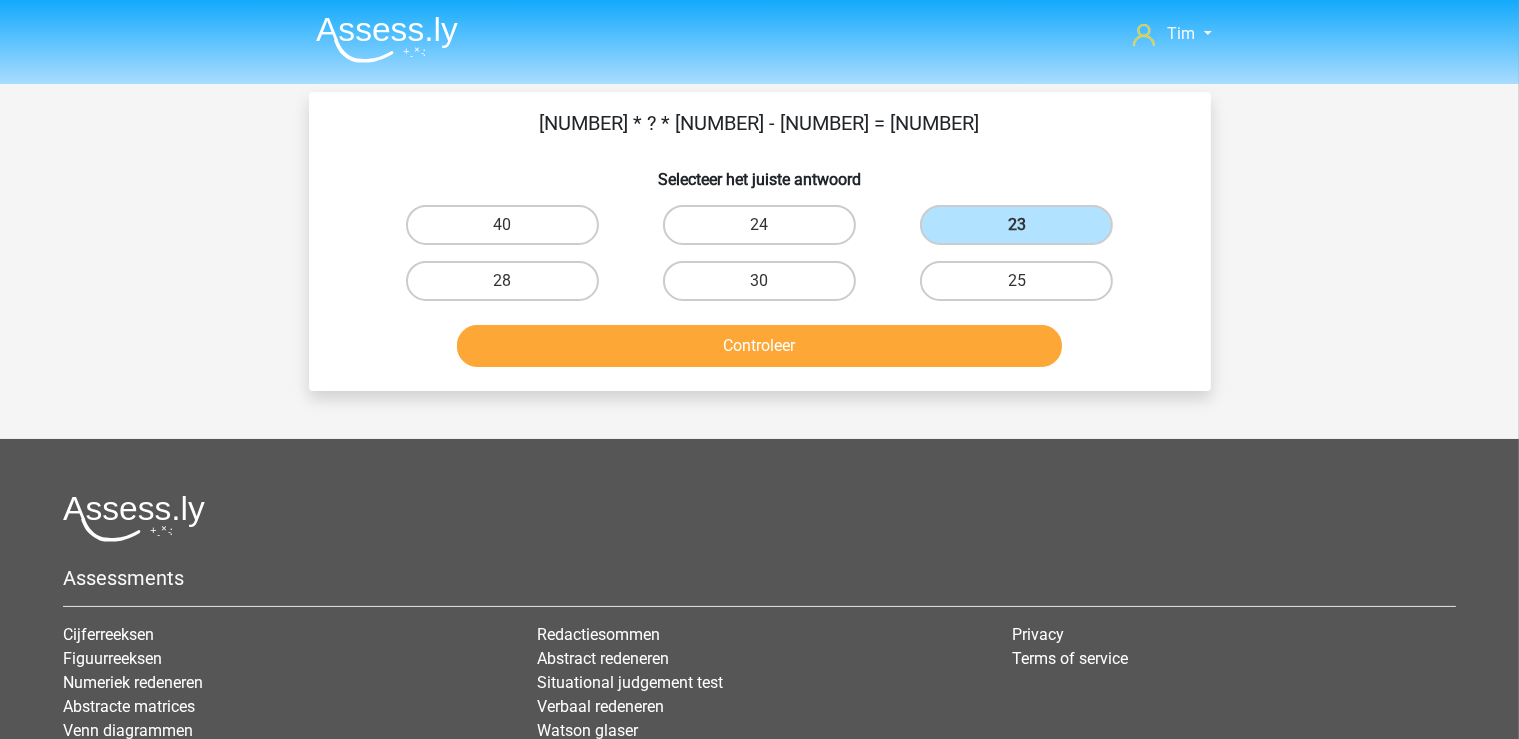 click on "Controleer" at bounding box center (760, 350) 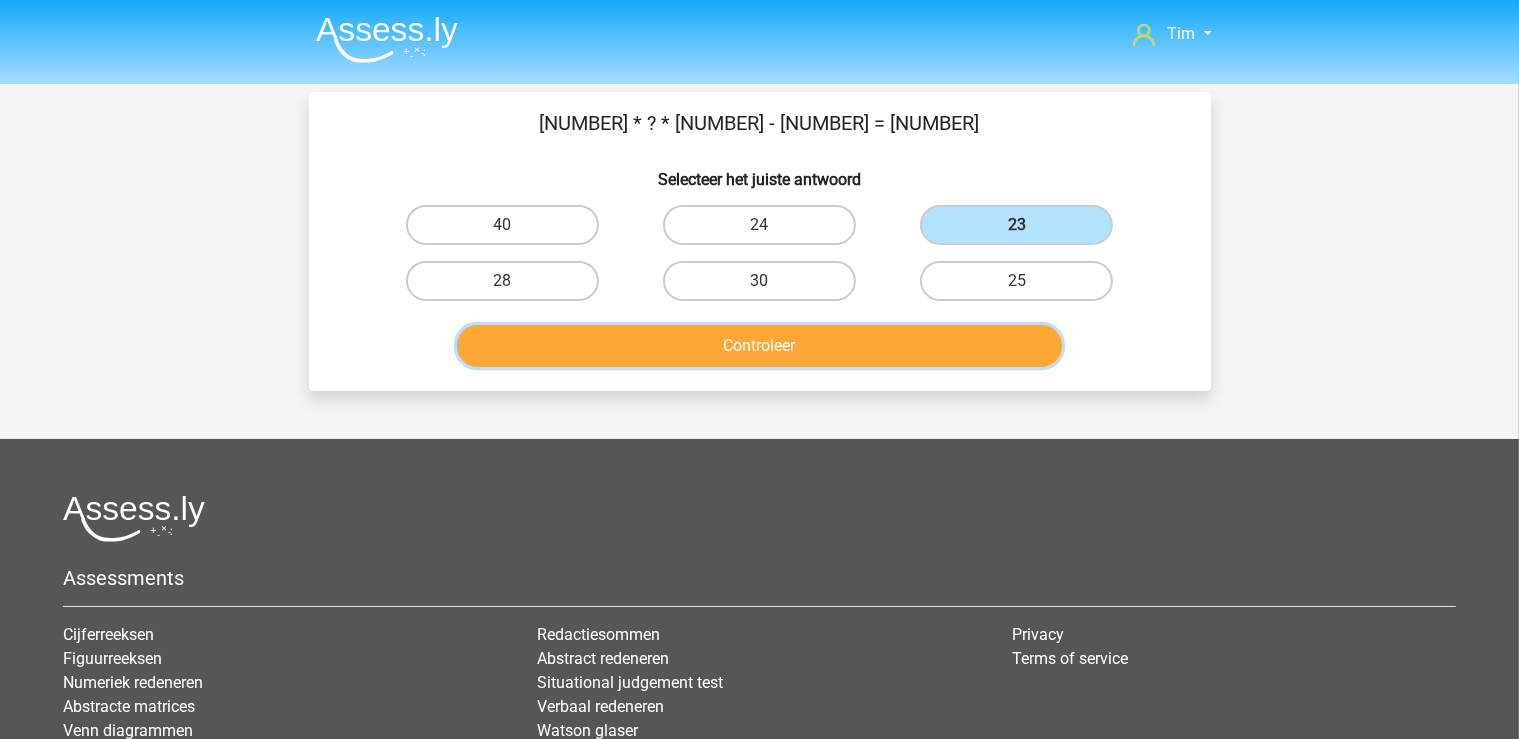 click on "Controleer" at bounding box center [759, 346] 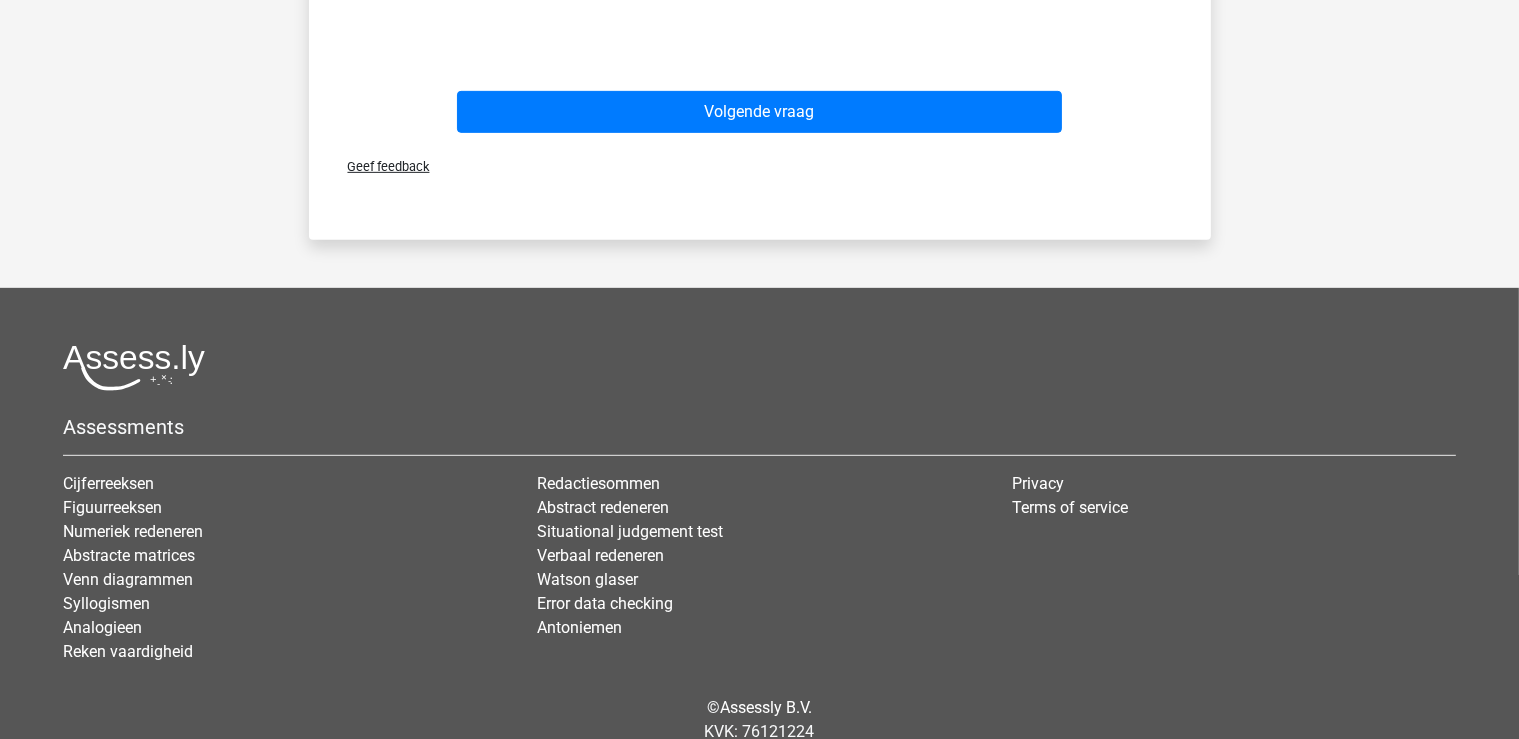 click on "Volgende vraag" at bounding box center [760, 108] 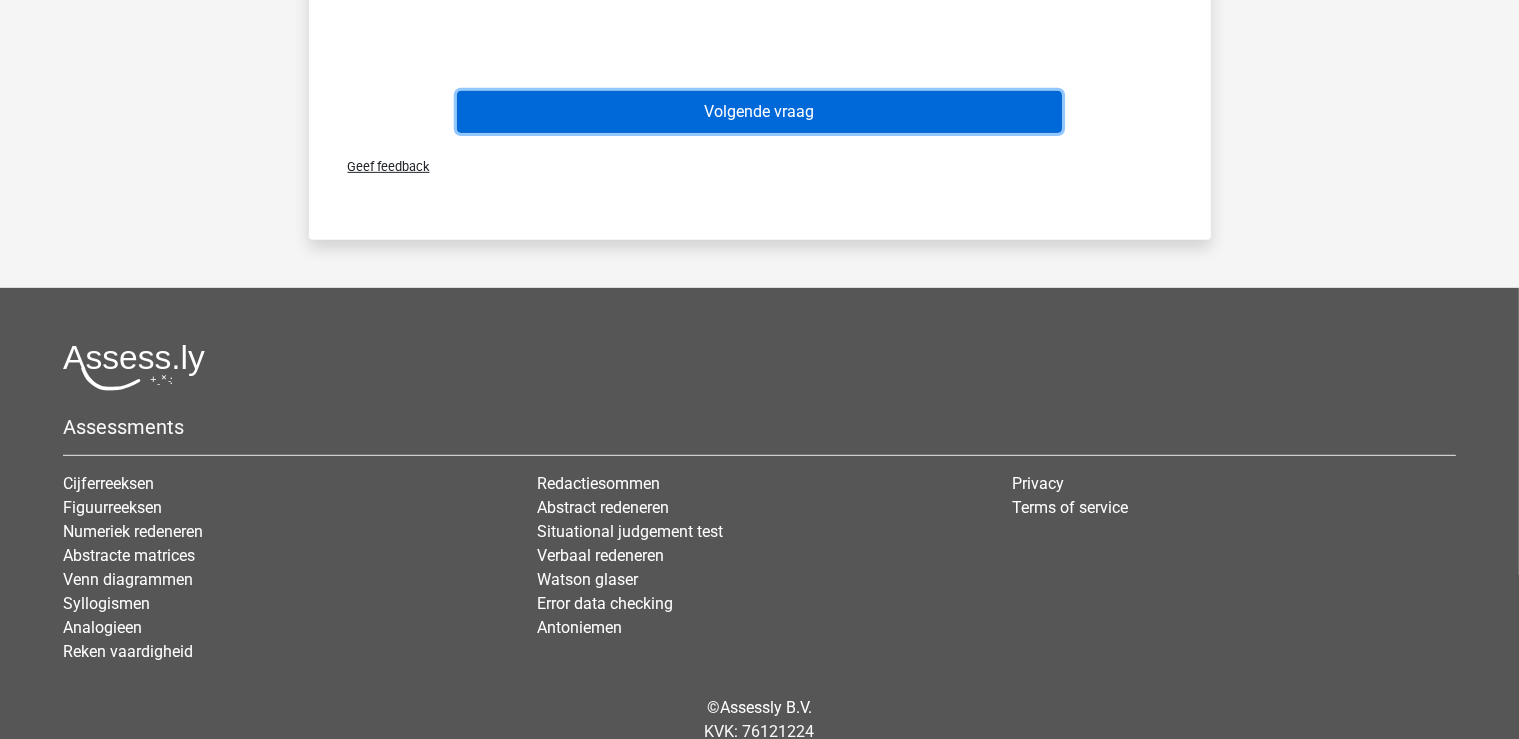 click on "Volgende vraag" at bounding box center (759, 112) 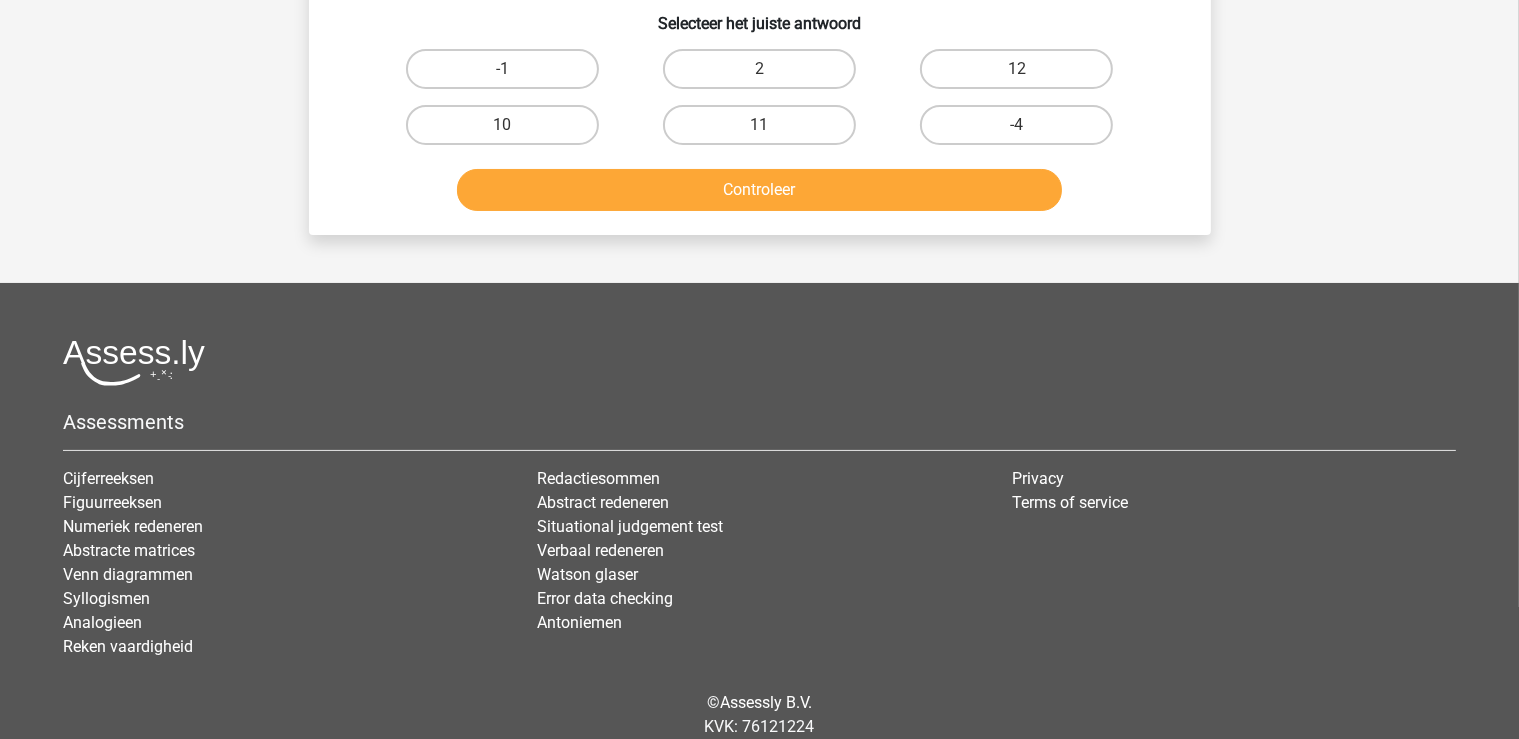 scroll, scrollTop: 0, scrollLeft: 0, axis: both 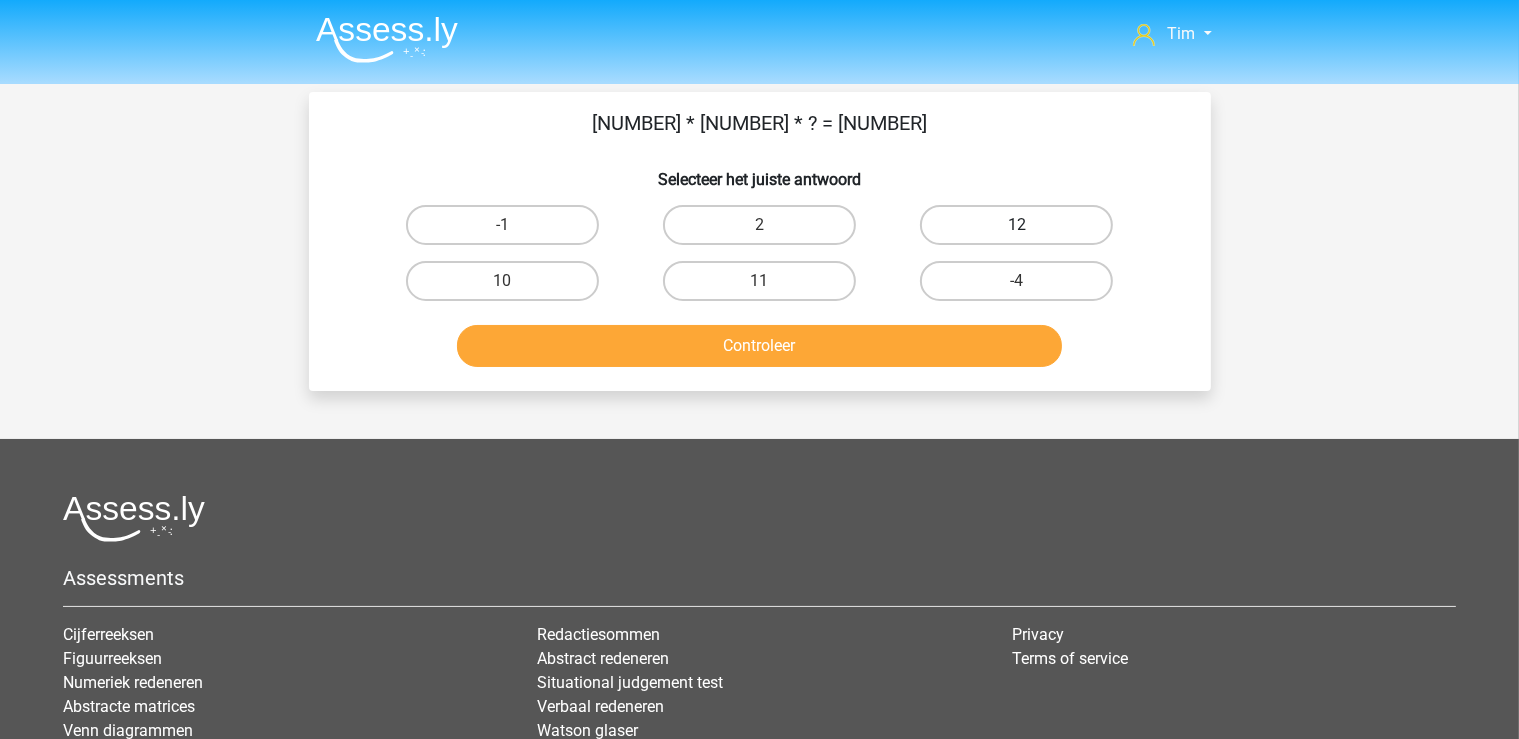 click on "12" at bounding box center (1016, 225) 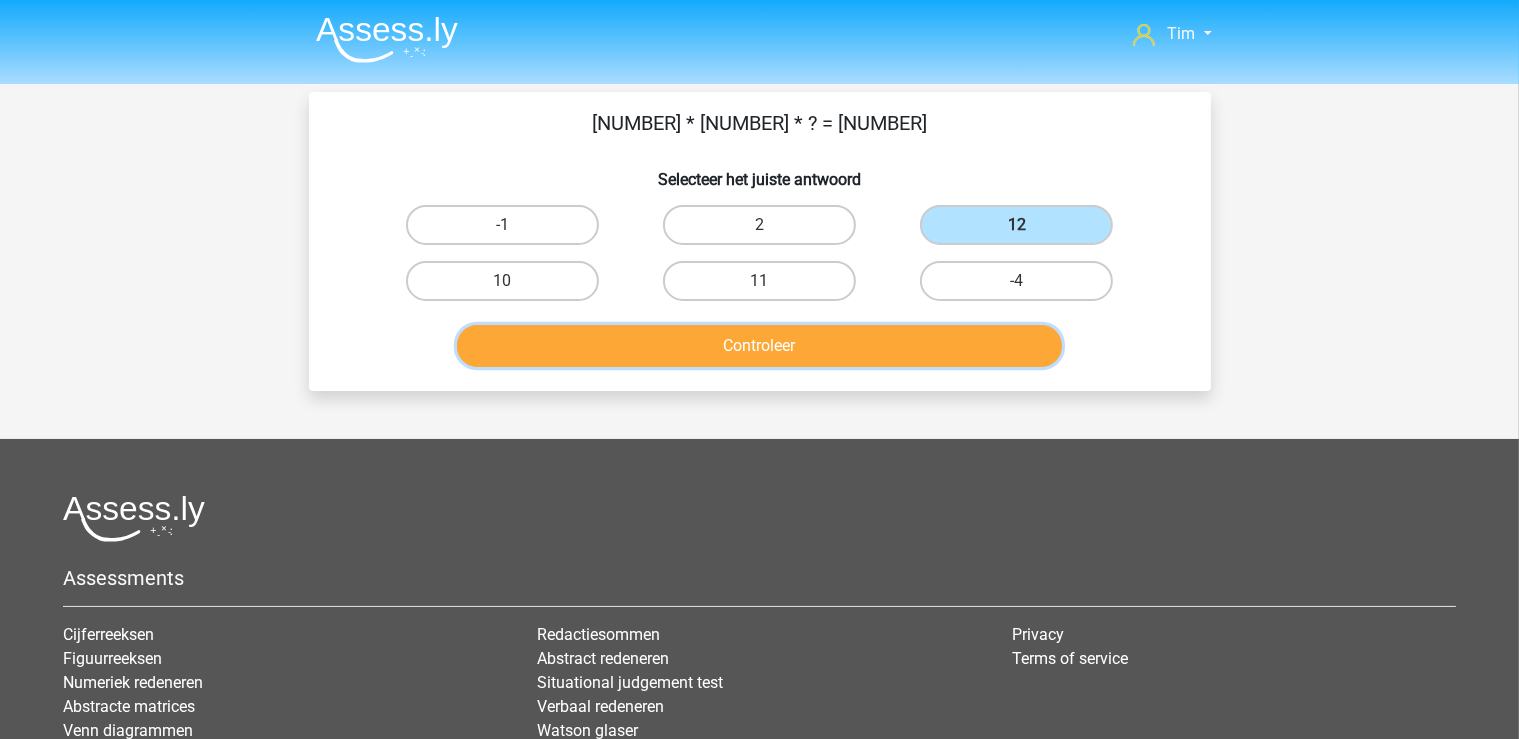 click on "Controleer" at bounding box center [759, 346] 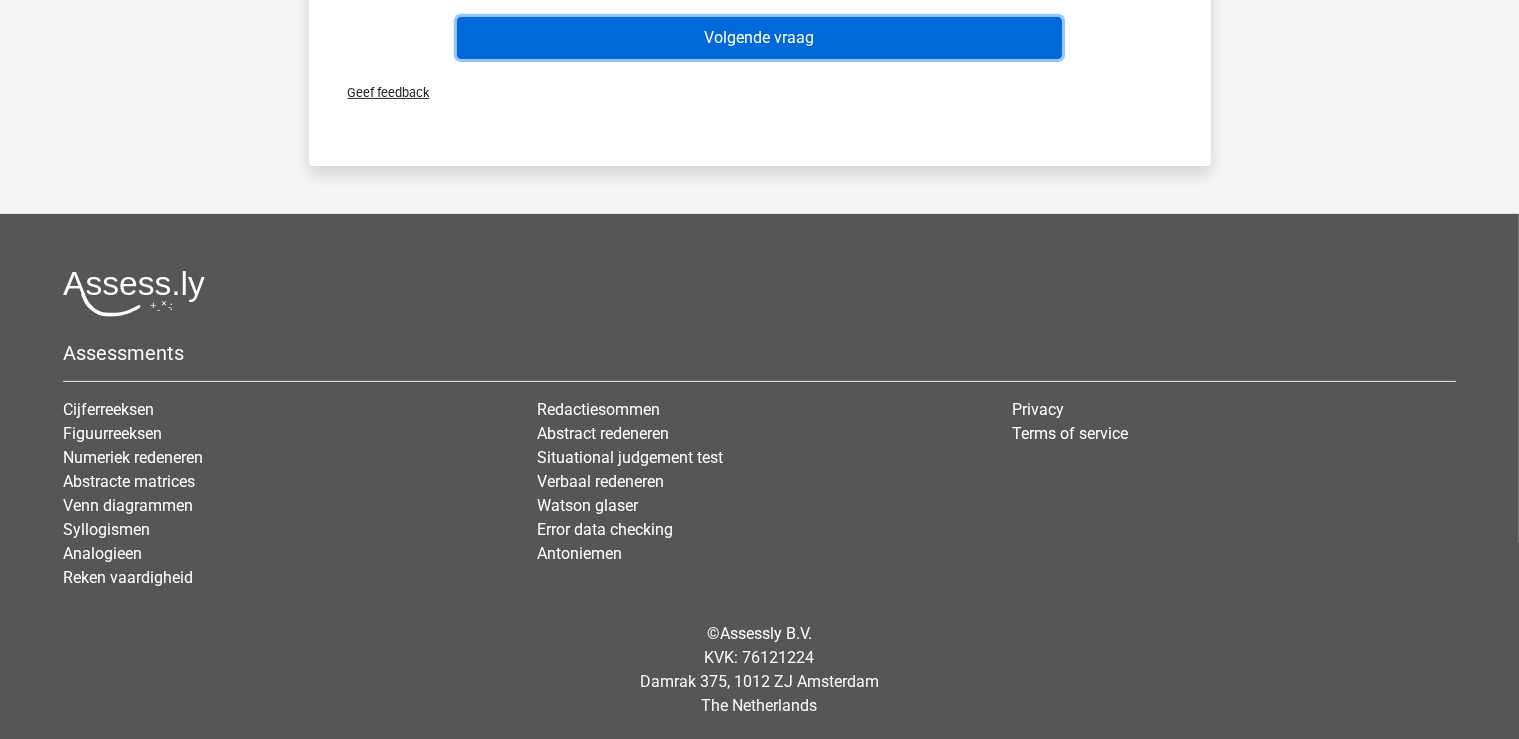 click on "Volgende vraag" at bounding box center [759, 38] 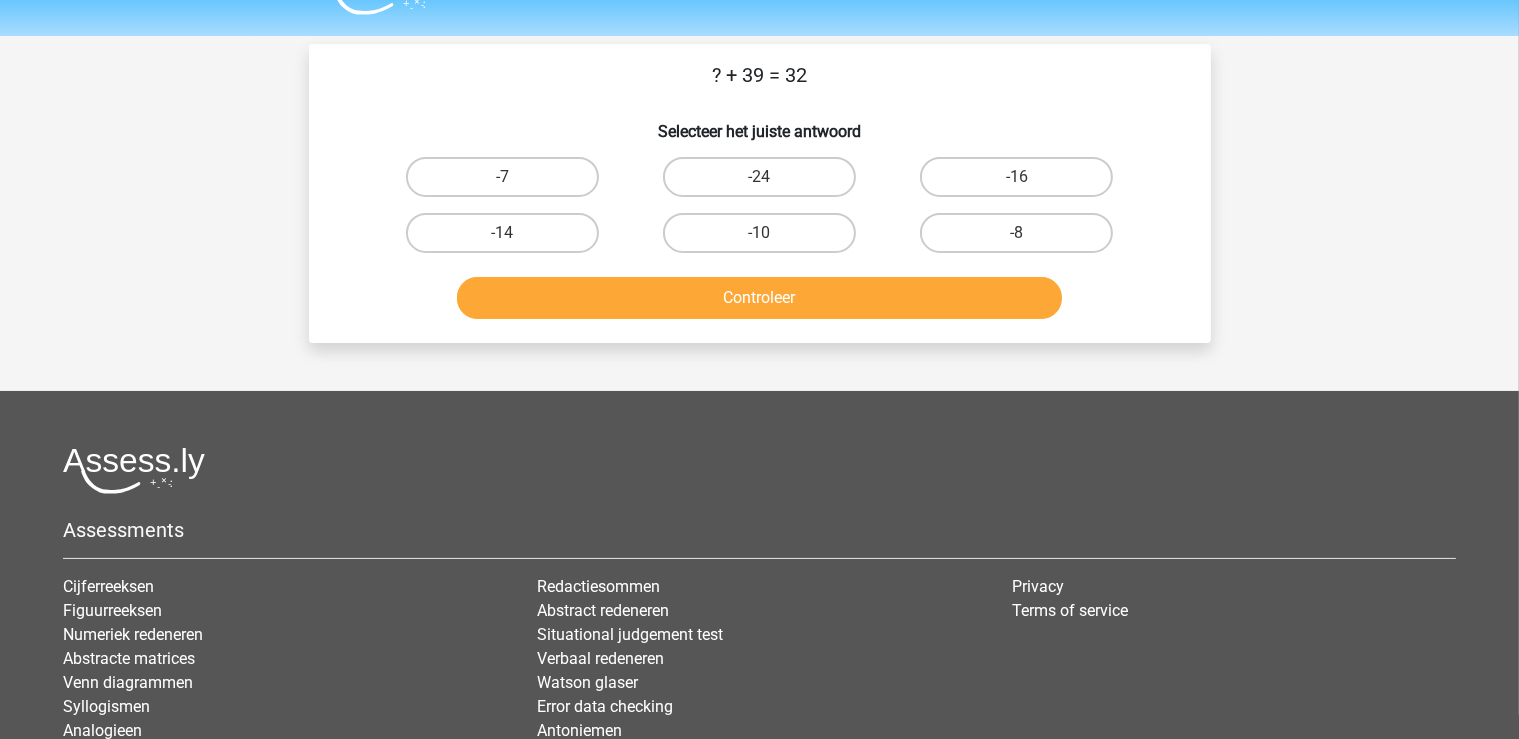 scroll, scrollTop: 0, scrollLeft: 0, axis: both 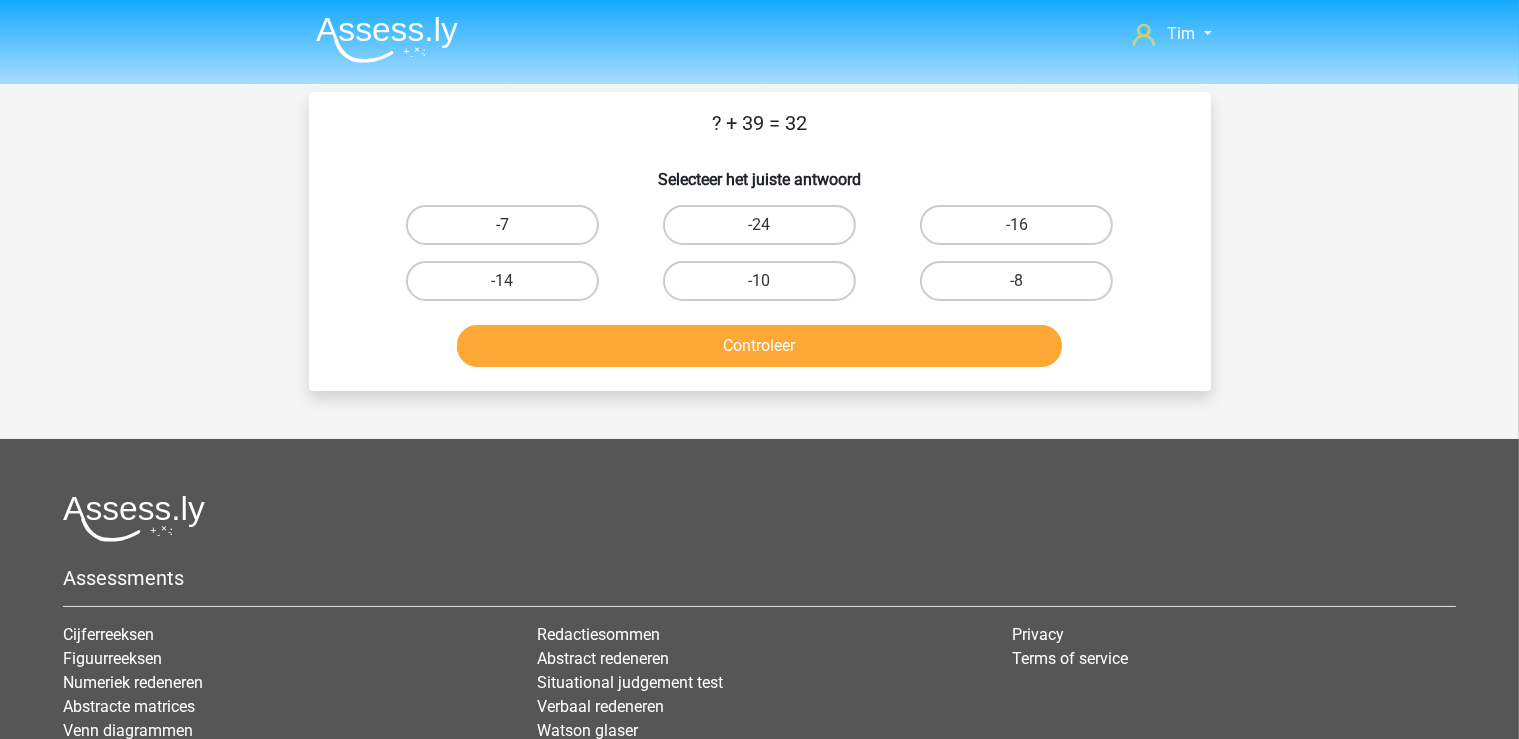 click on "-7" at bounding box center [502, 225] 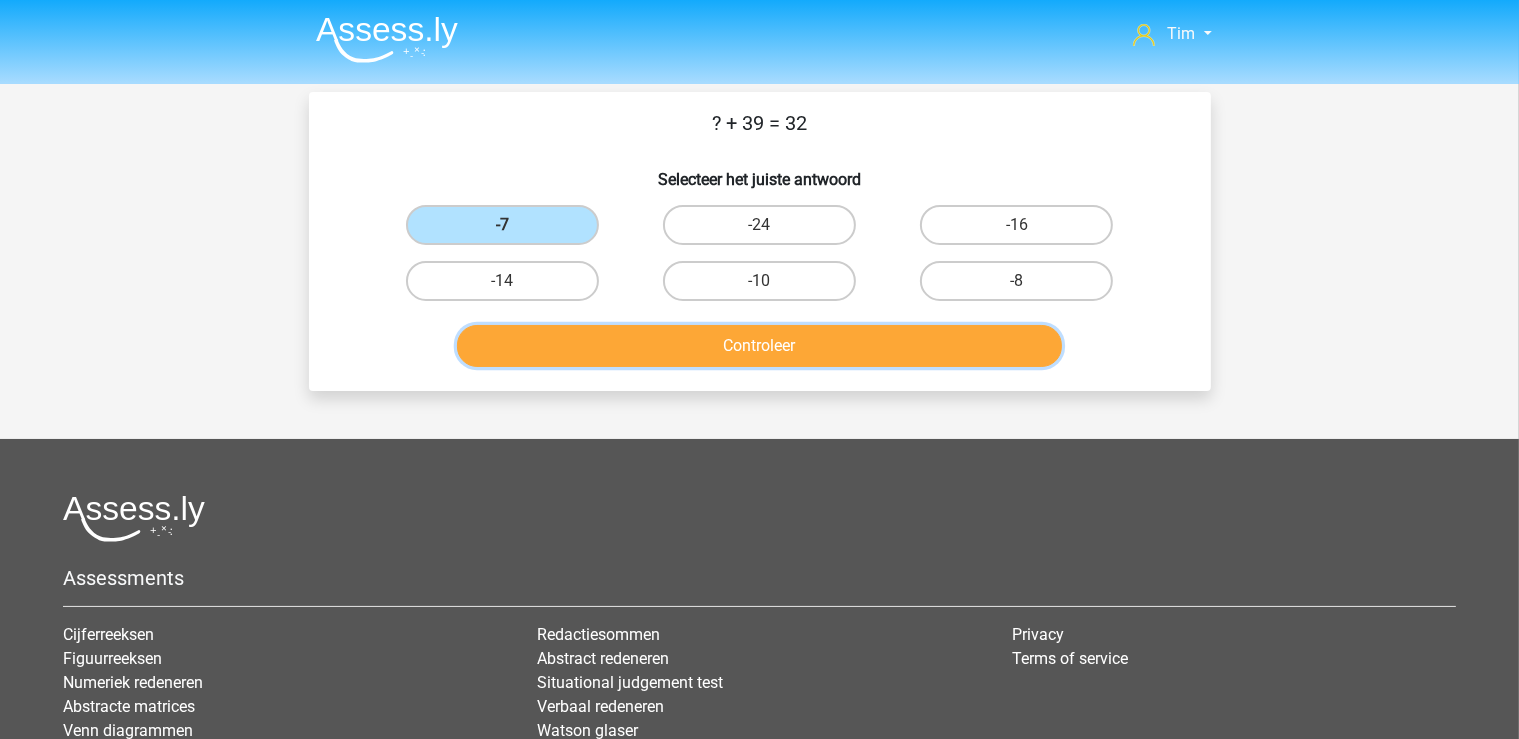 click on "Controleer" at bounding box center (759, 346) 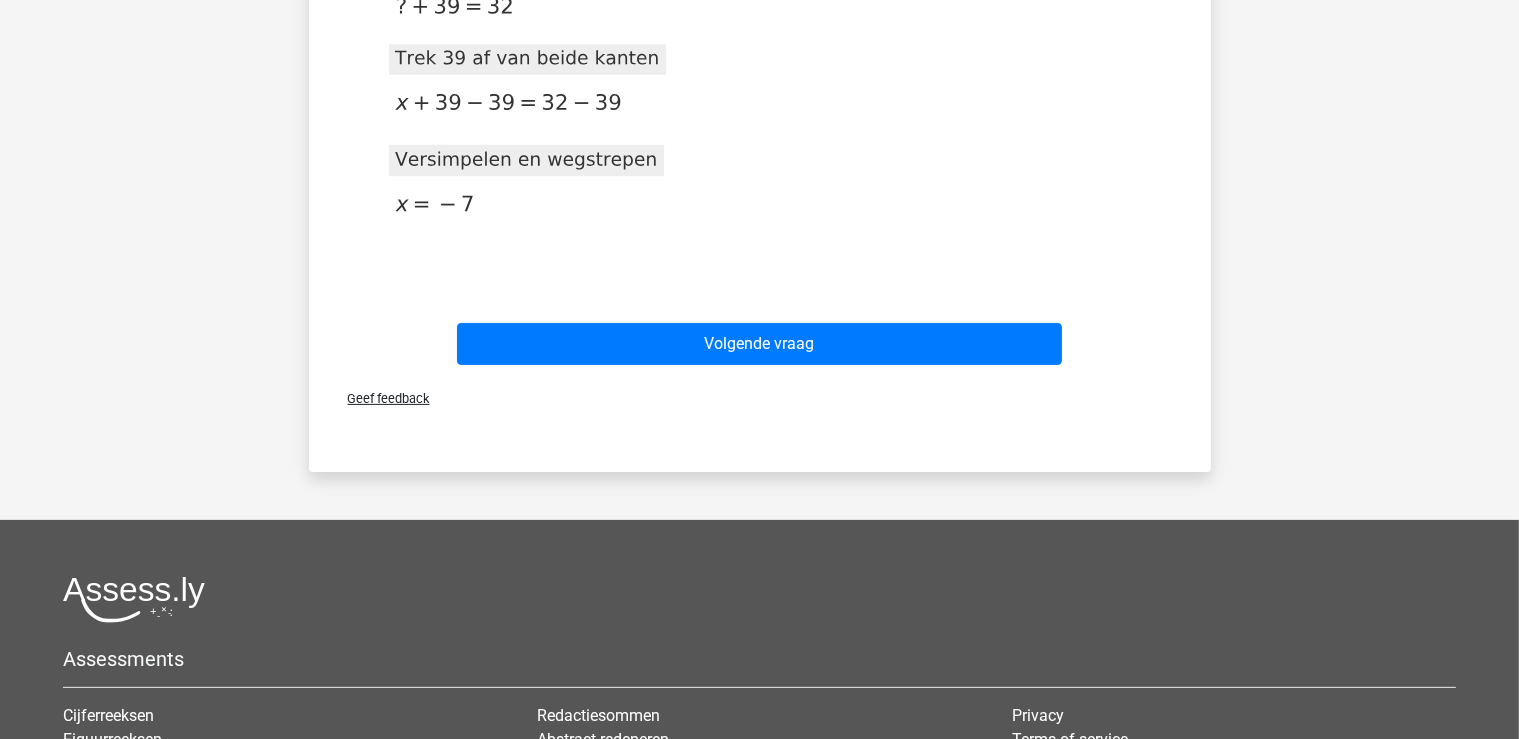 click on "Volgende vraag" at bounding box center [760, 348] 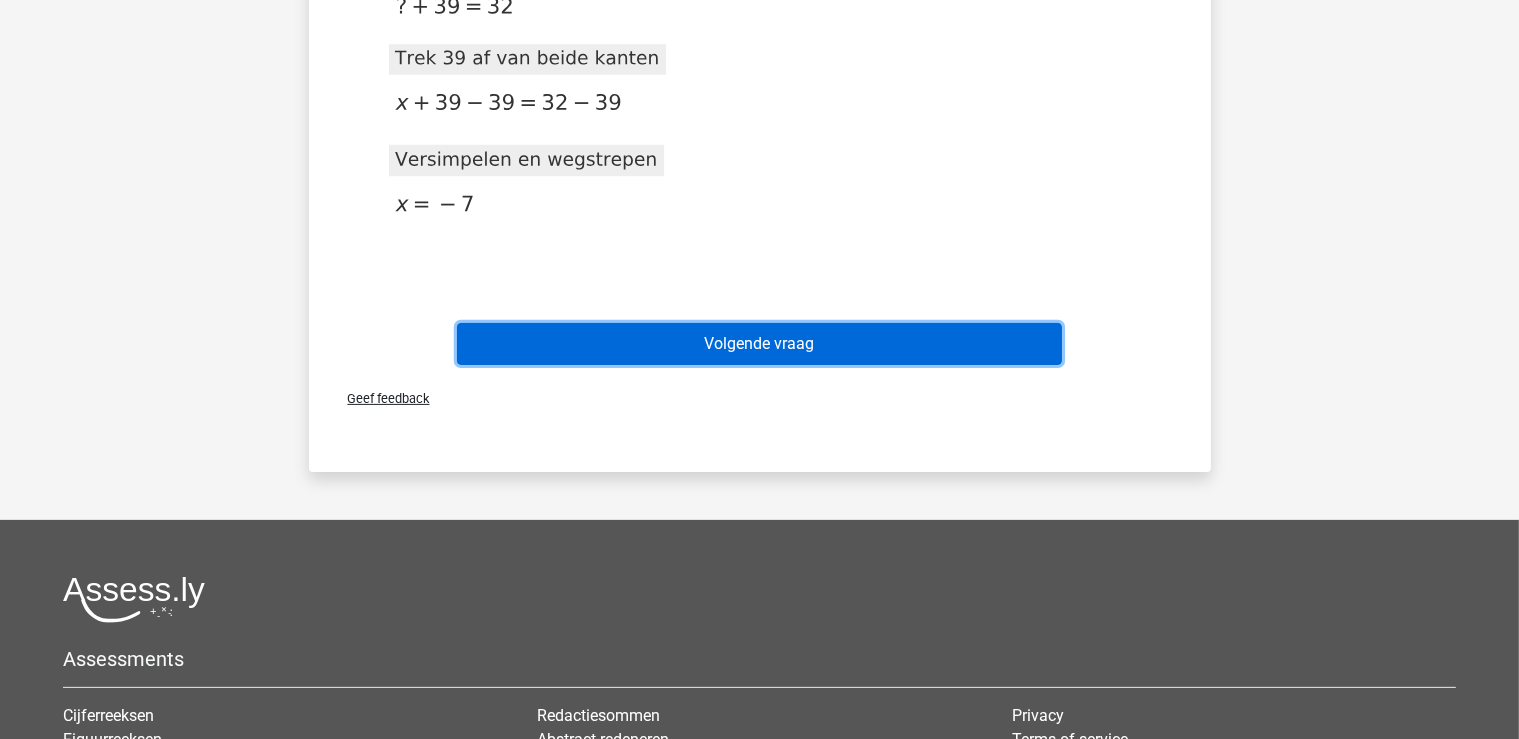 click on "Volgende vraag" at bounding box center (759, 344) 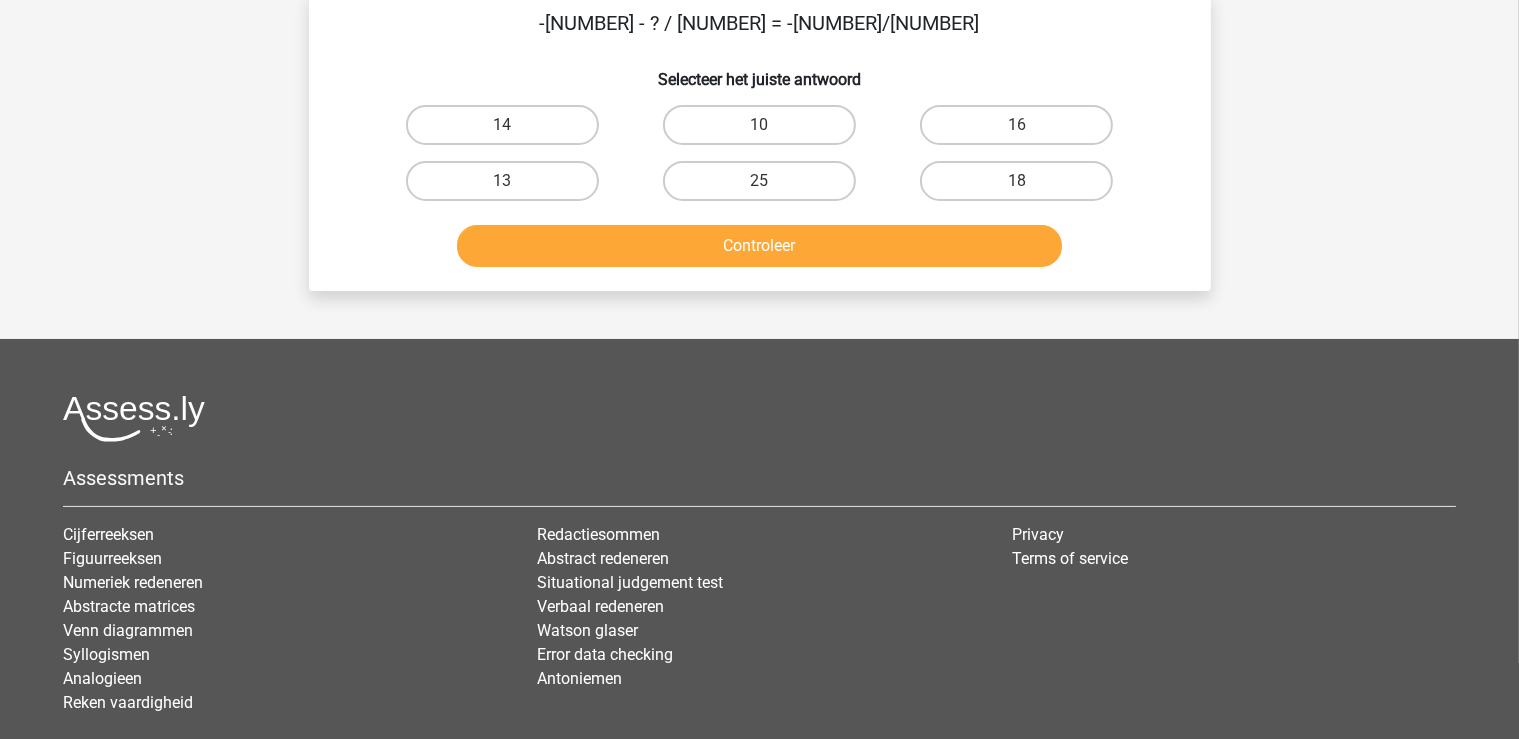 scroll, scrollTop: 0, scrollLeft: 0, axis: both 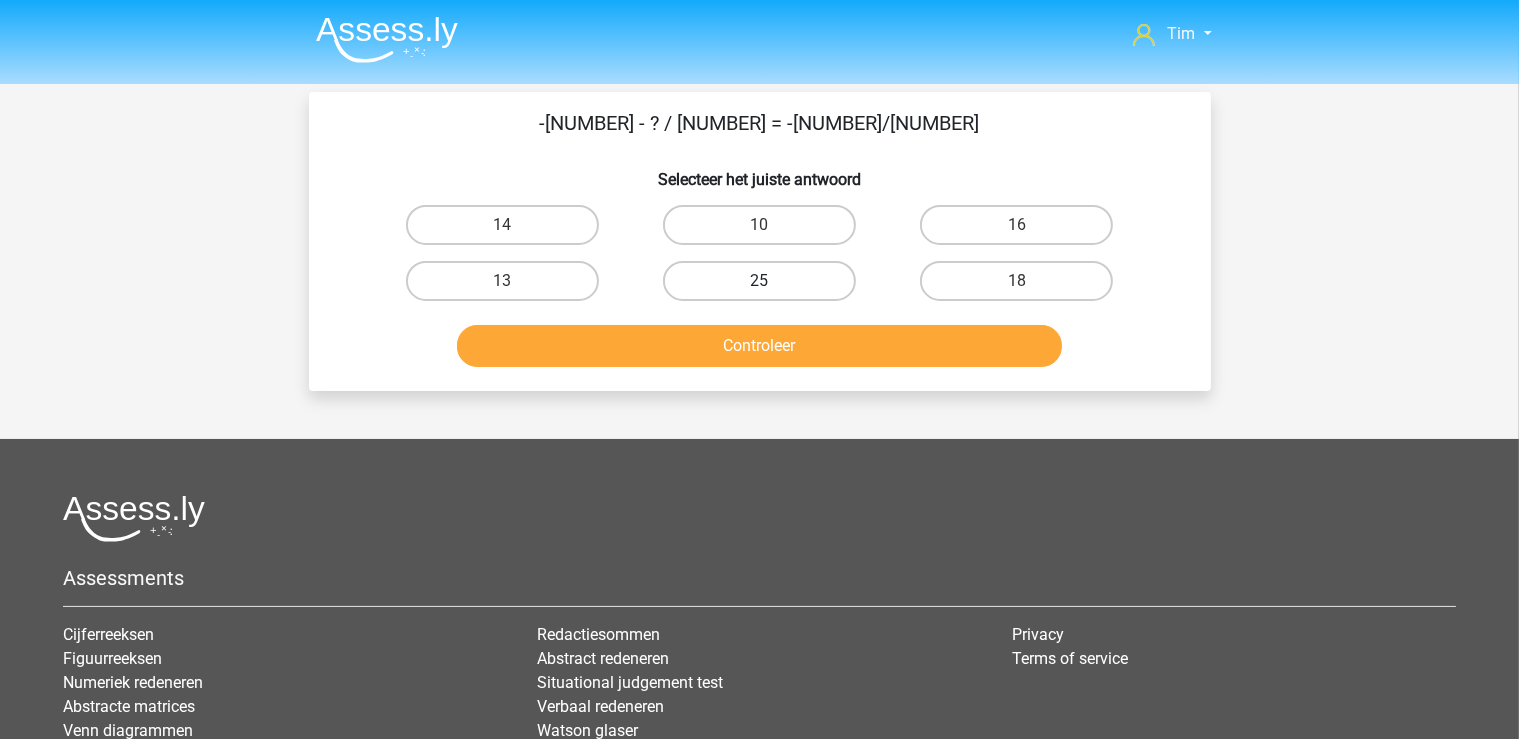 click on "25" at bounding box center (759, 281) 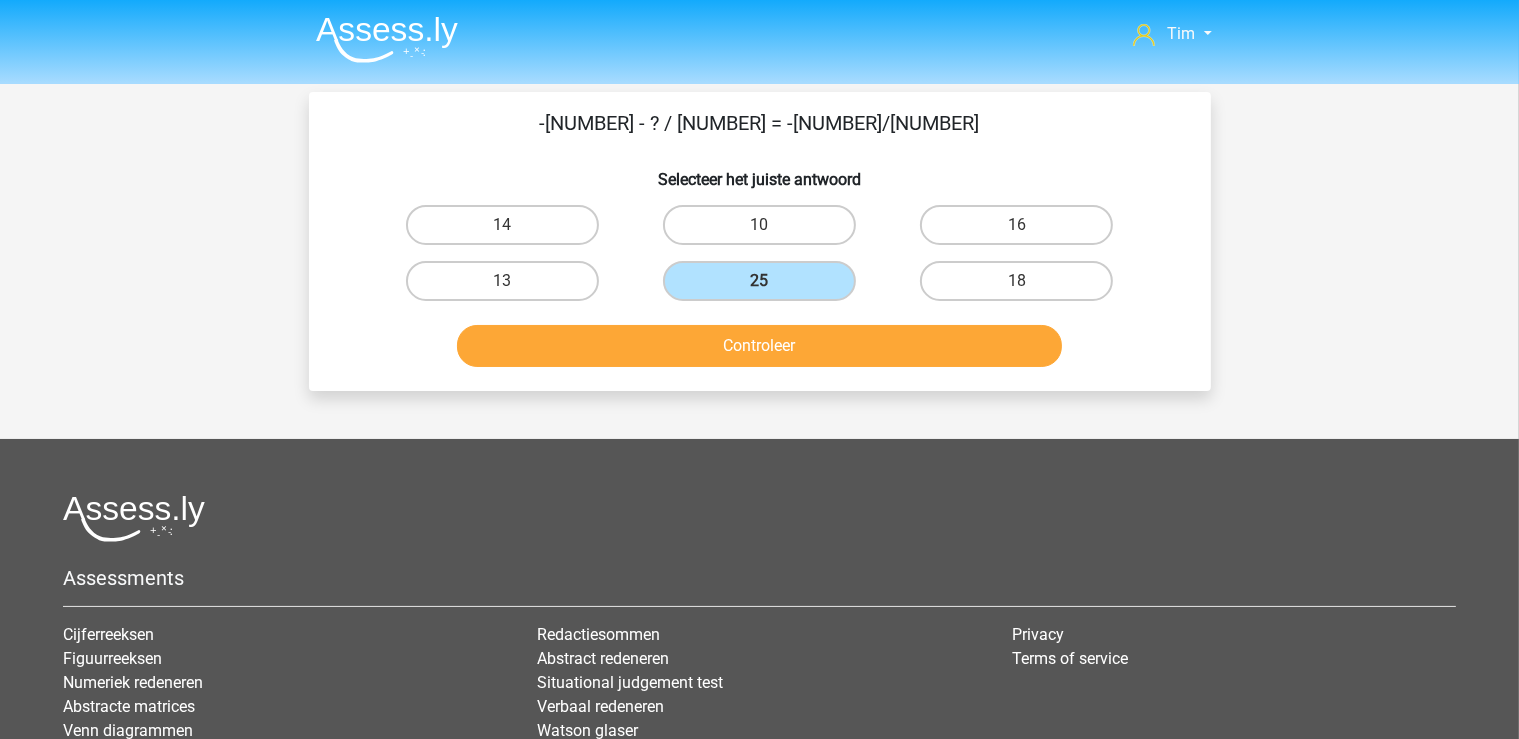 click on "-41 - ? / 15 = -128/3
Selecteer het juiste antwoord
14
10
16" at bounding box center (760, 241) 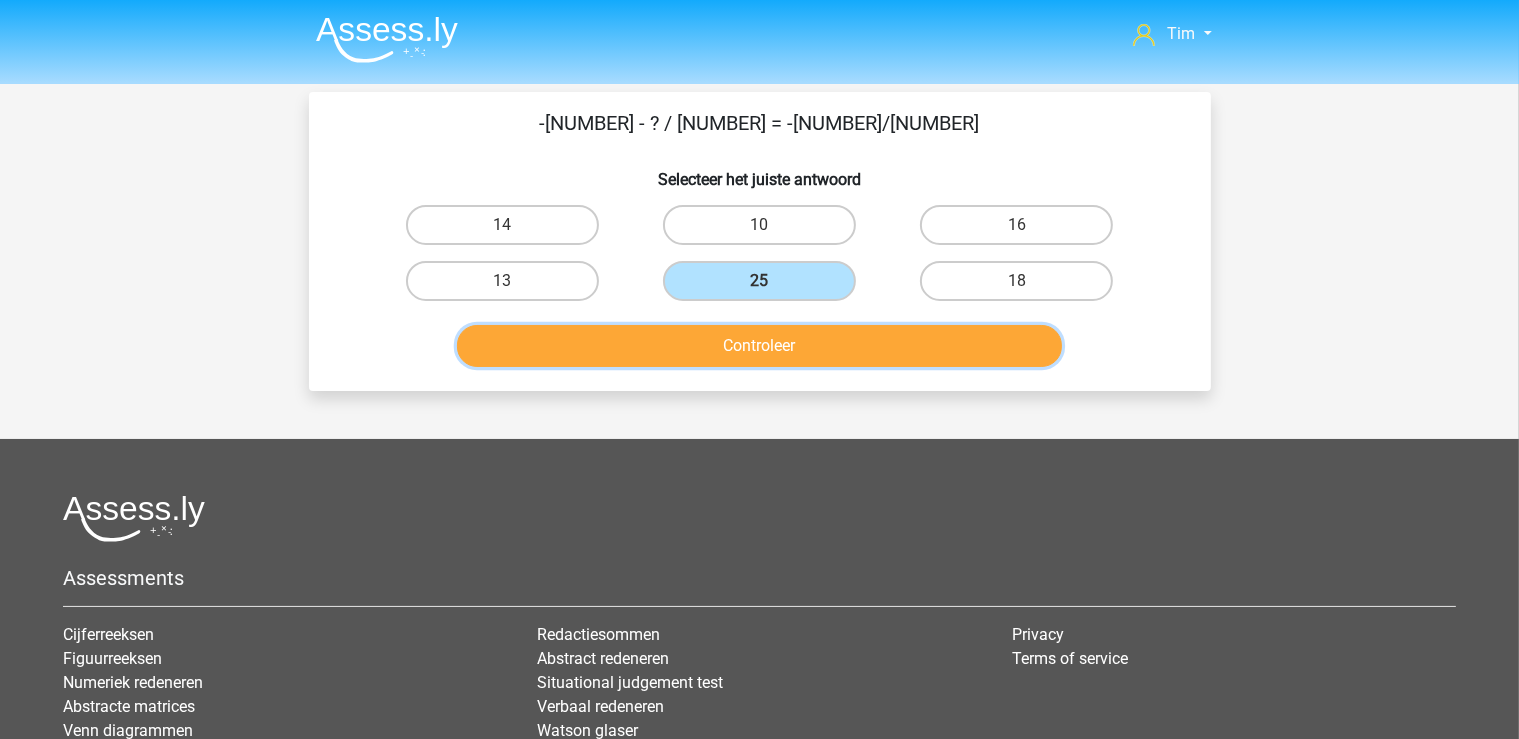 click on "Controleer" at bounding box center (759, 346) 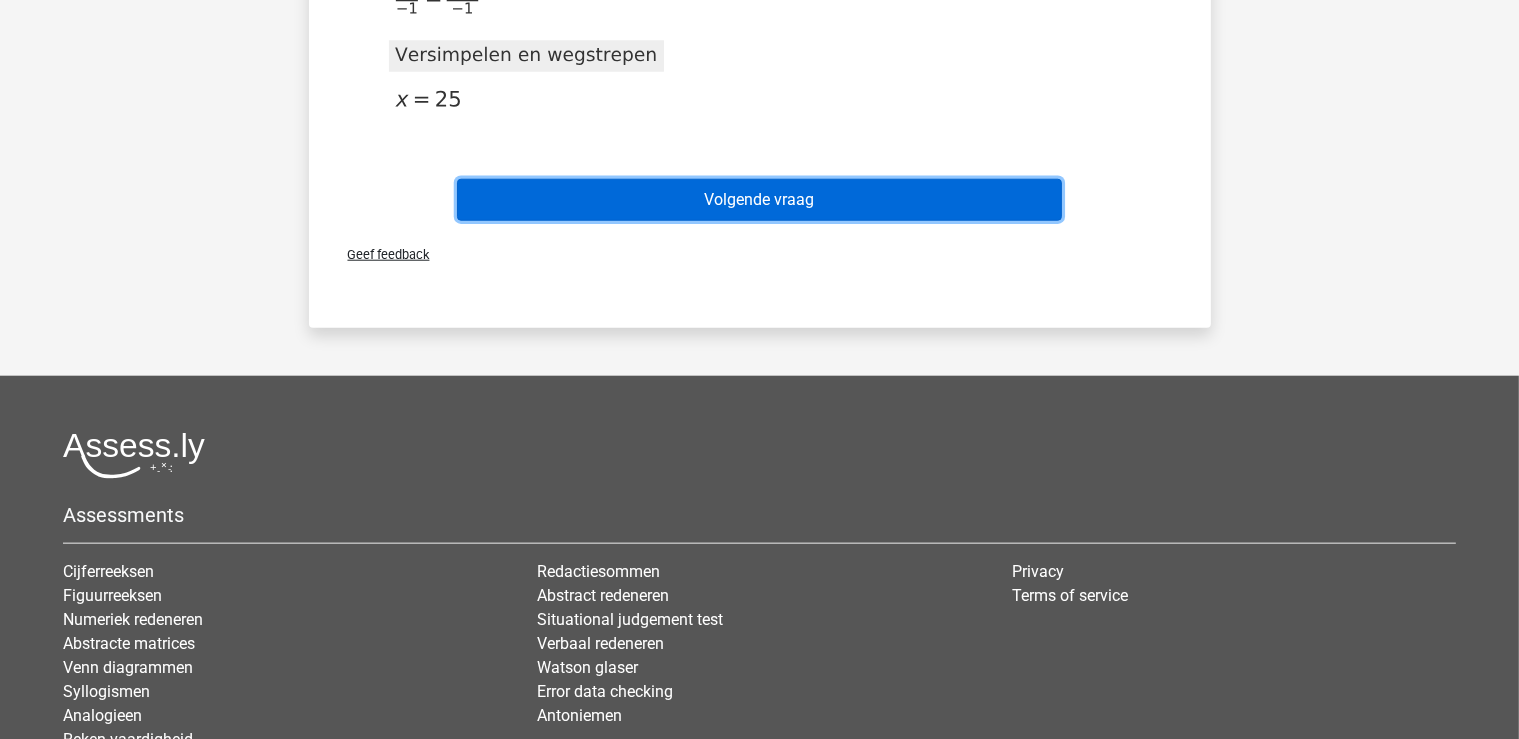click on "Volgende vraag" at bounding box center (759, 200) 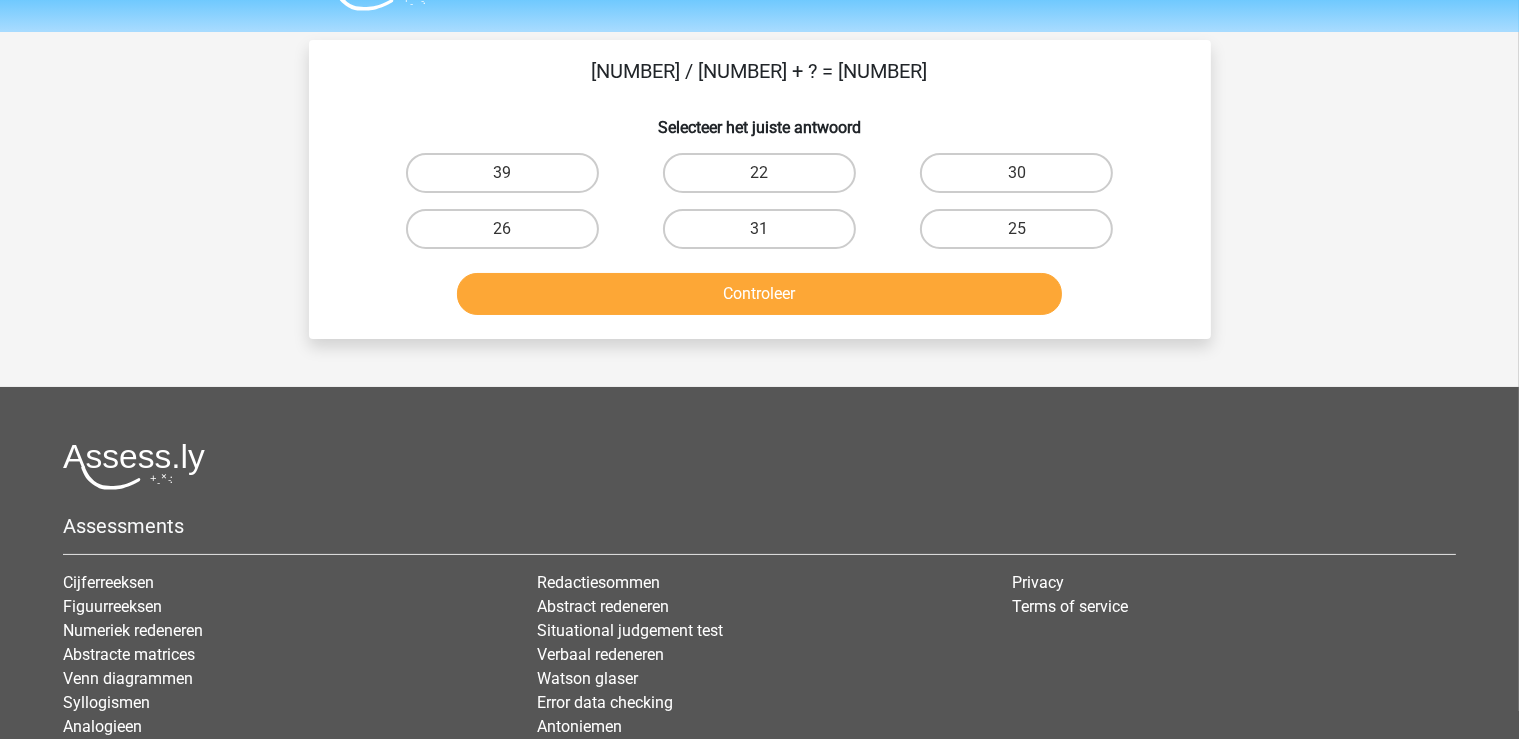 scroll, scrollTop: 0, scrollLeft: 0, axis: both 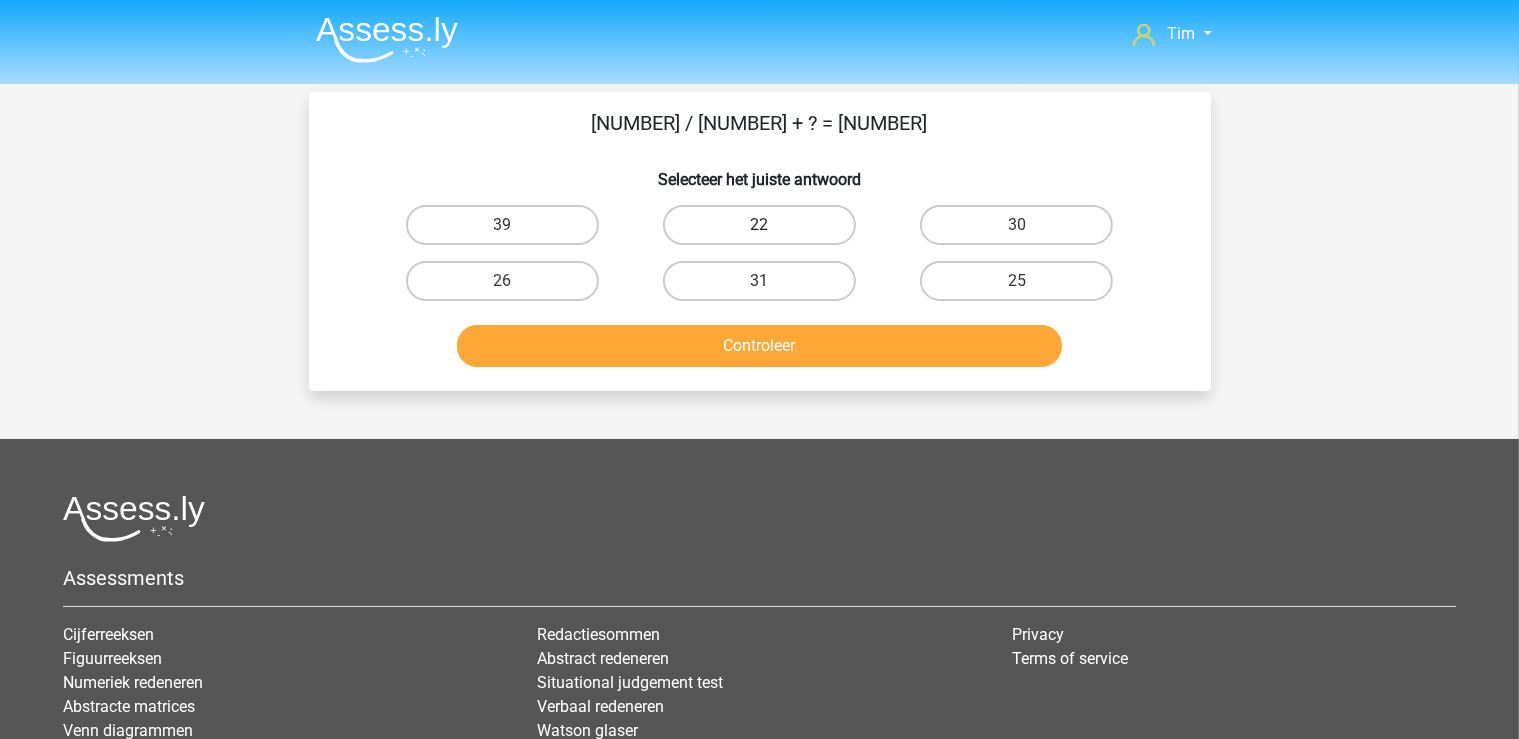 click on "22" at bounding box center [759, 225] 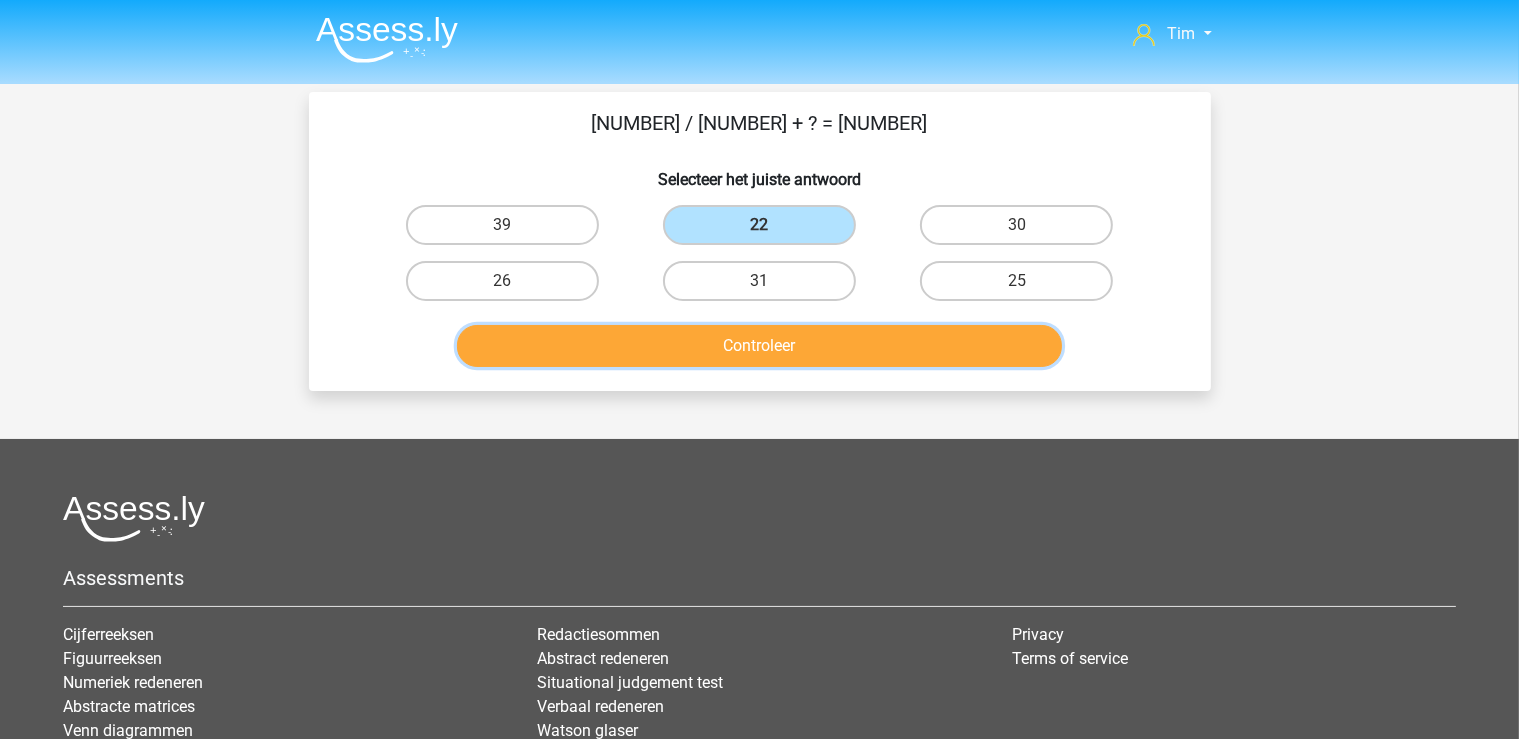 click on "Controleer" at bounding box center [759, 346] 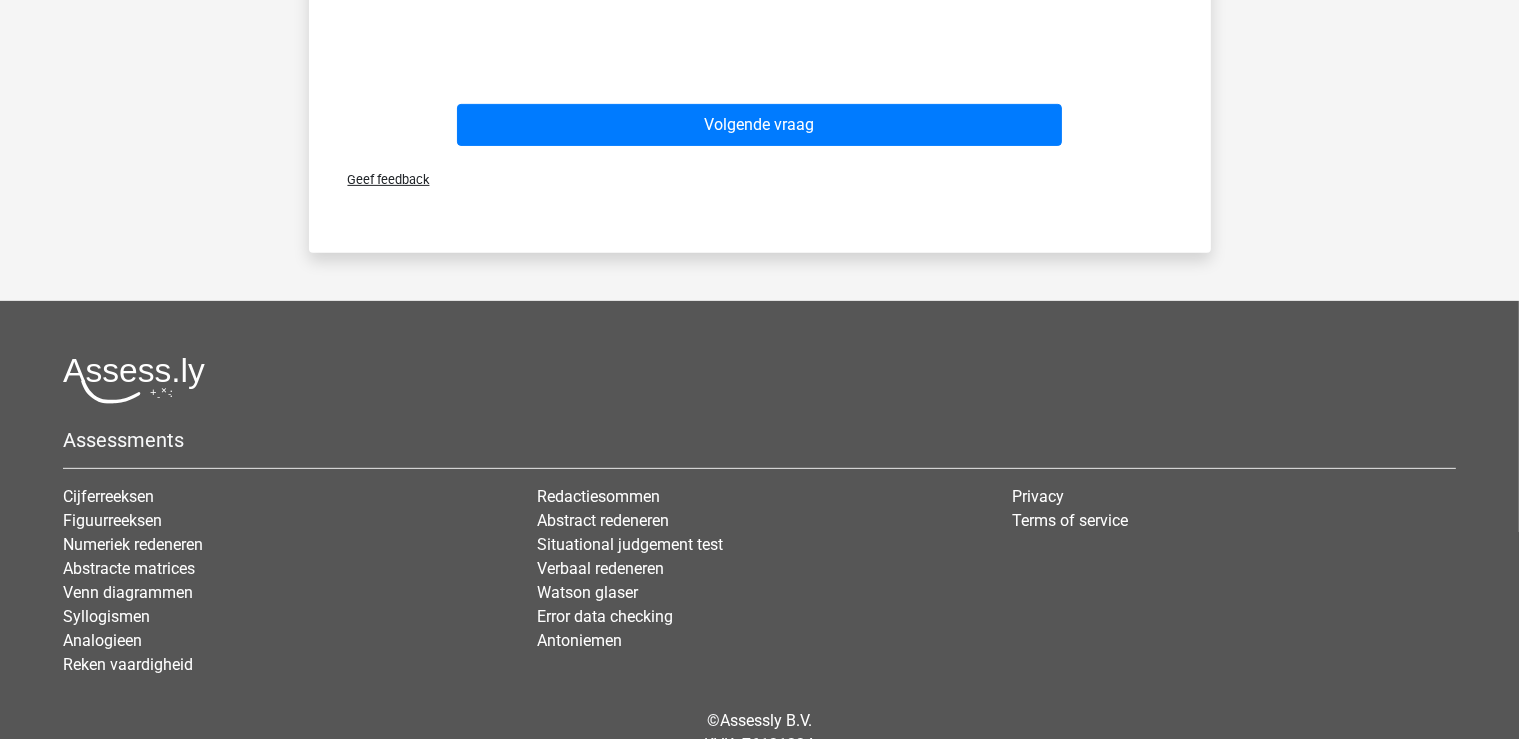 click on "Volgende vraag" at bounding box center (760, 121) 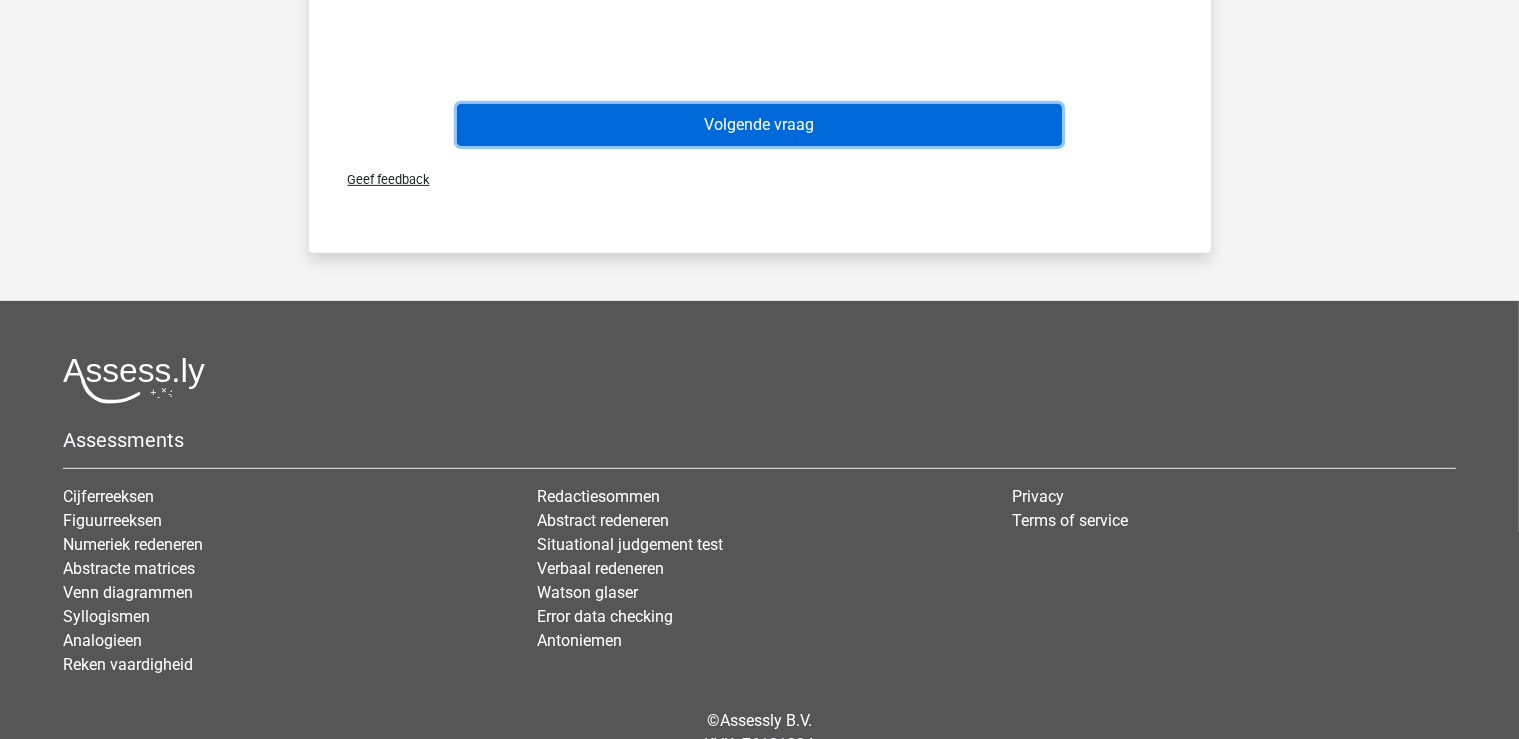 click on "Volgende vraag" at bounding box center [759, 125] 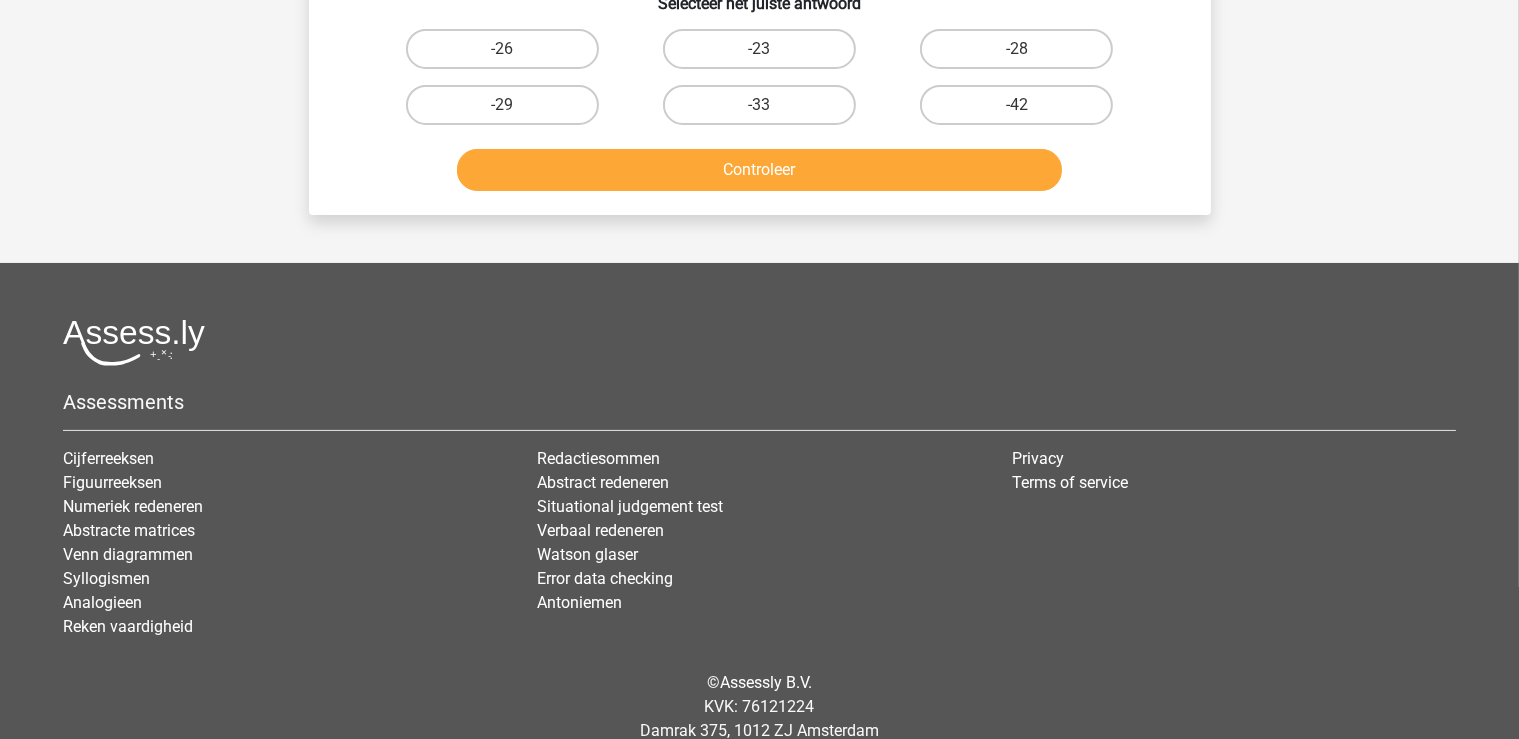 scroll, scrollTop: 0, scrollLeft: 0, axis: both 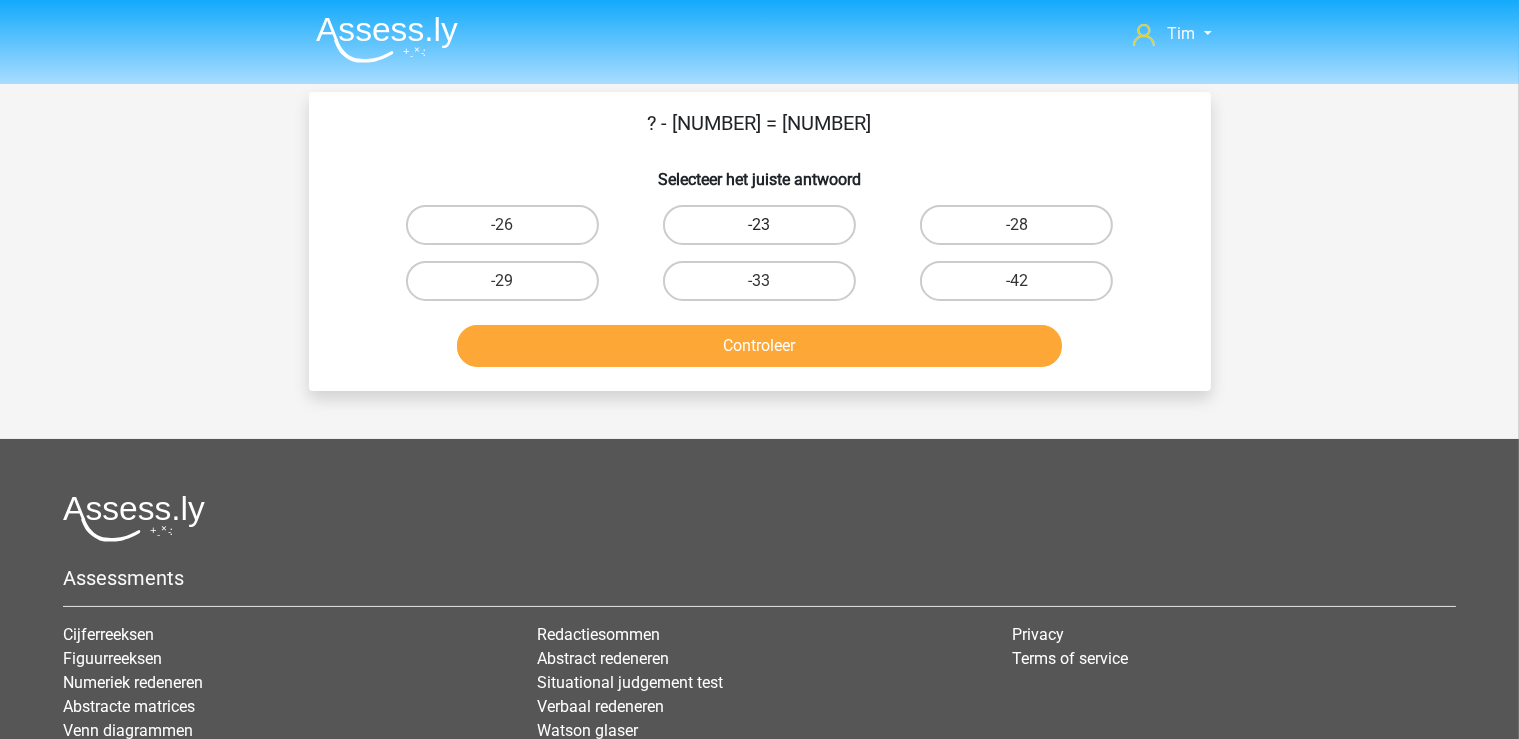 click on "-23" at bounding box center (759, 225) 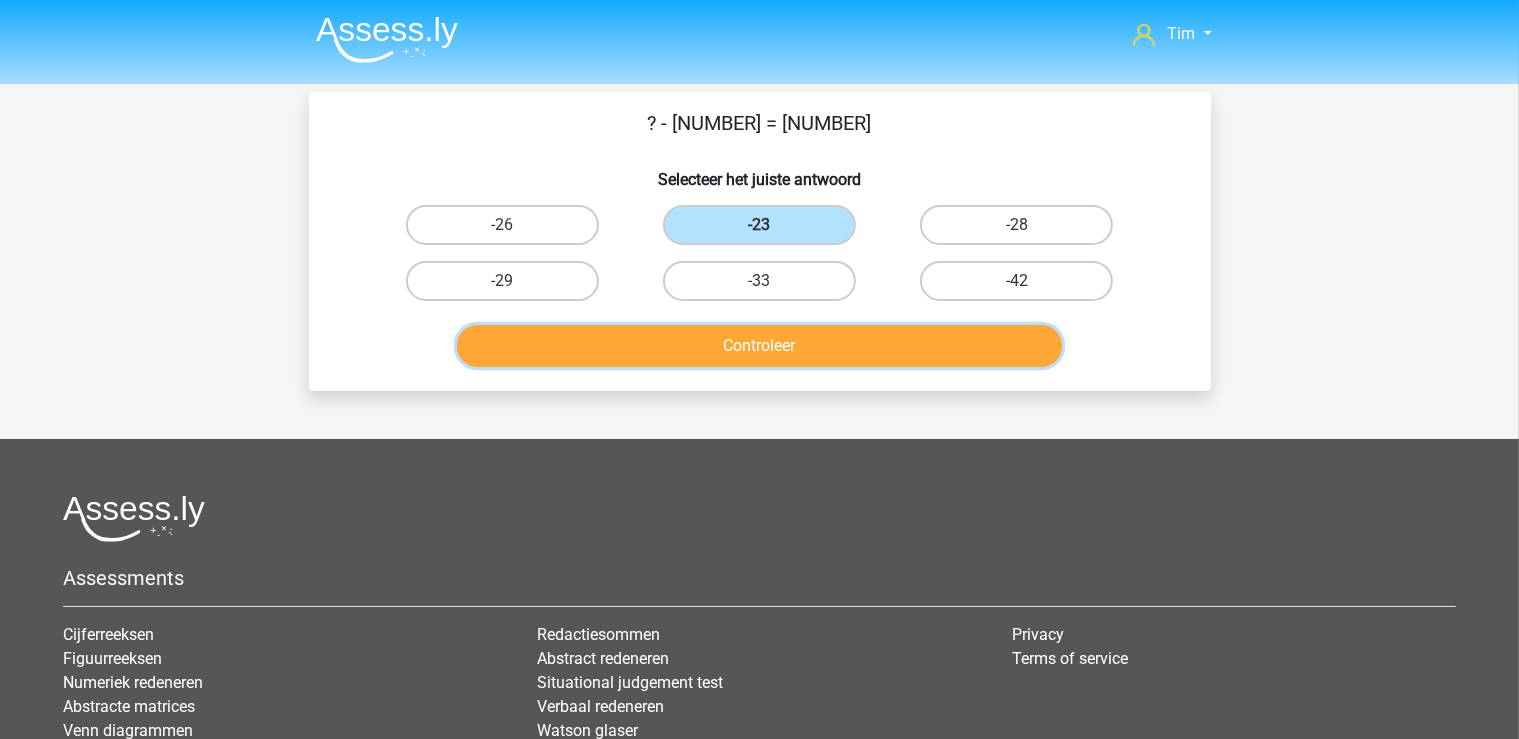 click on "Controleer" at bounding box center [759, 346] 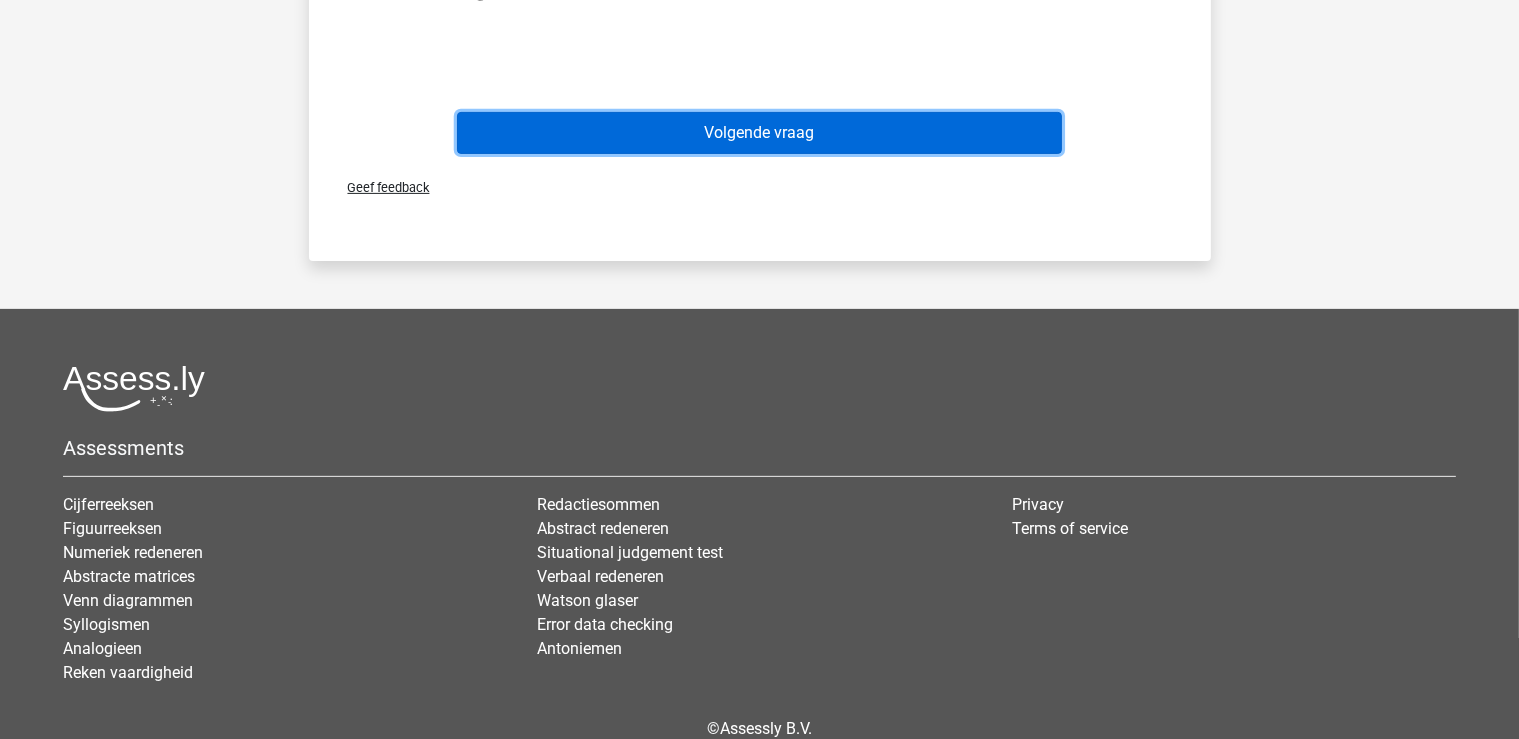 click on "Volgende vraag" at bounding box center [759, 133] 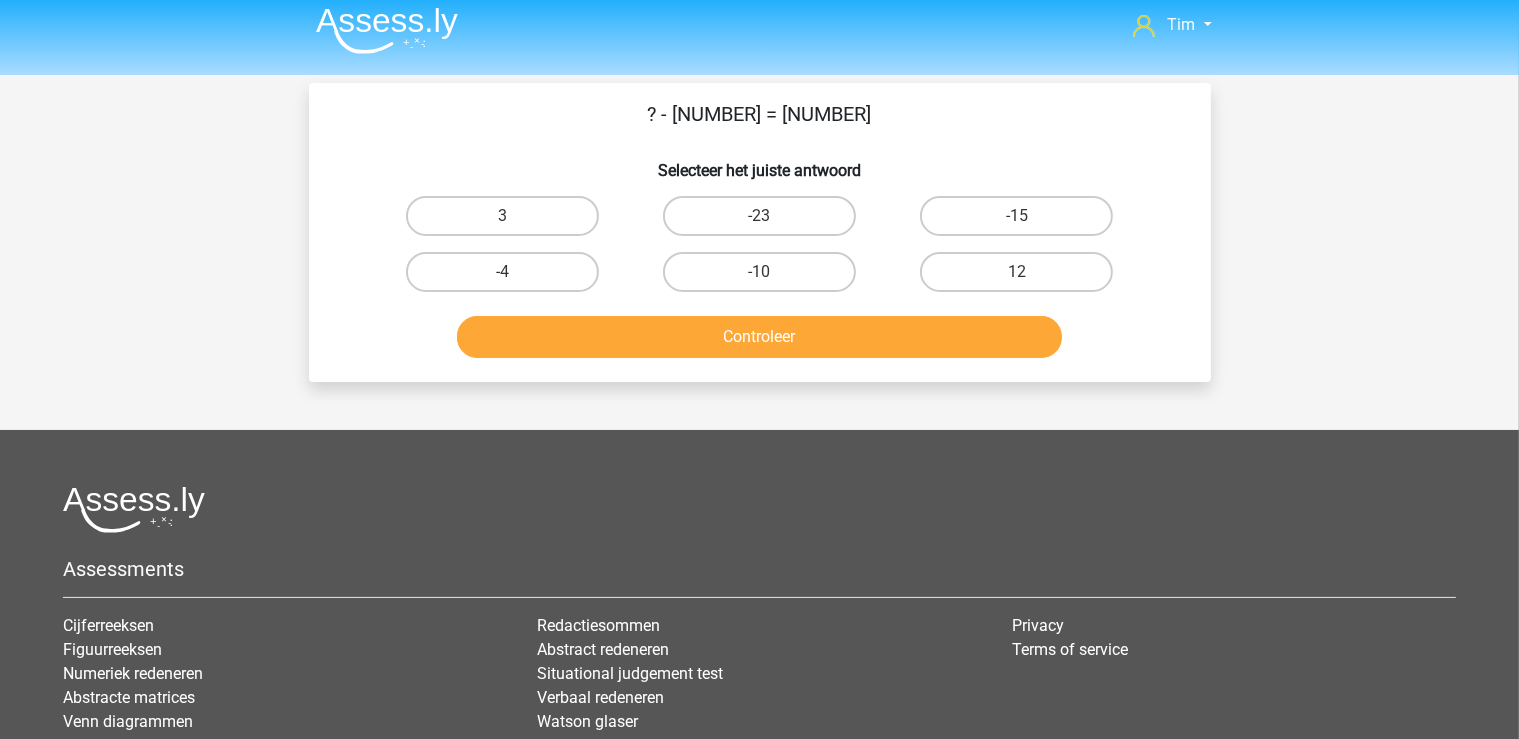 scroll, scrollTop: 0, scrollLeft: 0, axis: both 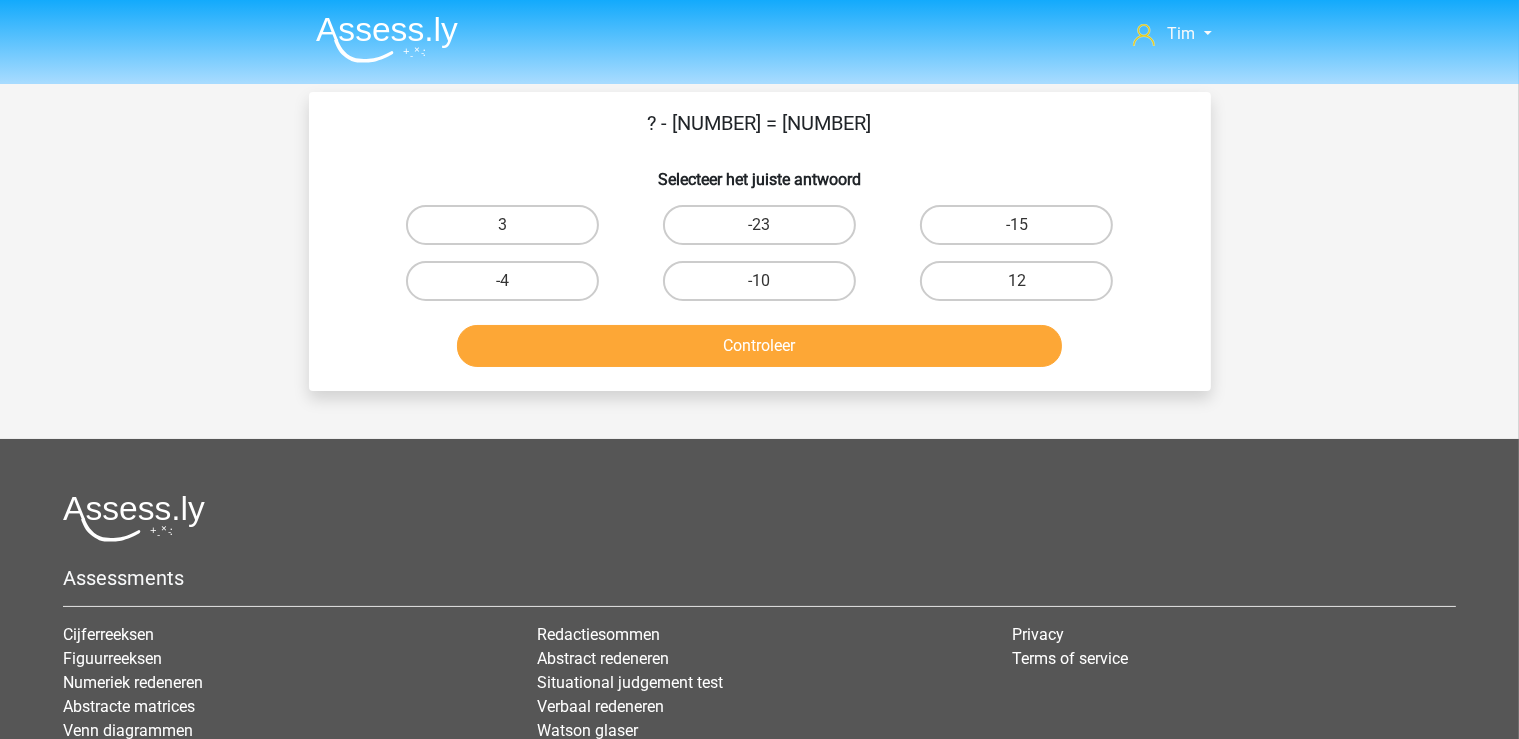 click on "-4" at bounding box center (502, 281) 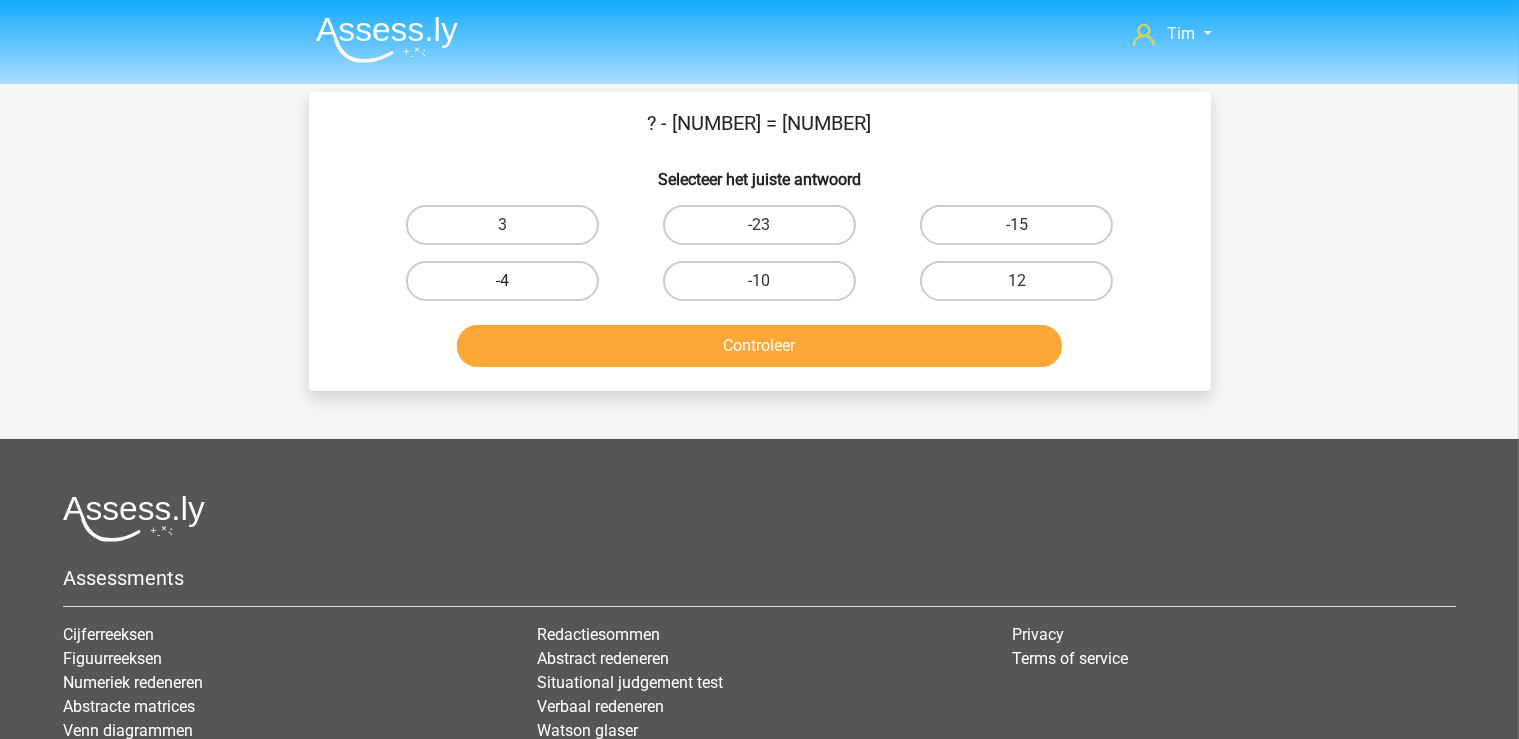 click on "-4" at bounding box center (502, 281) 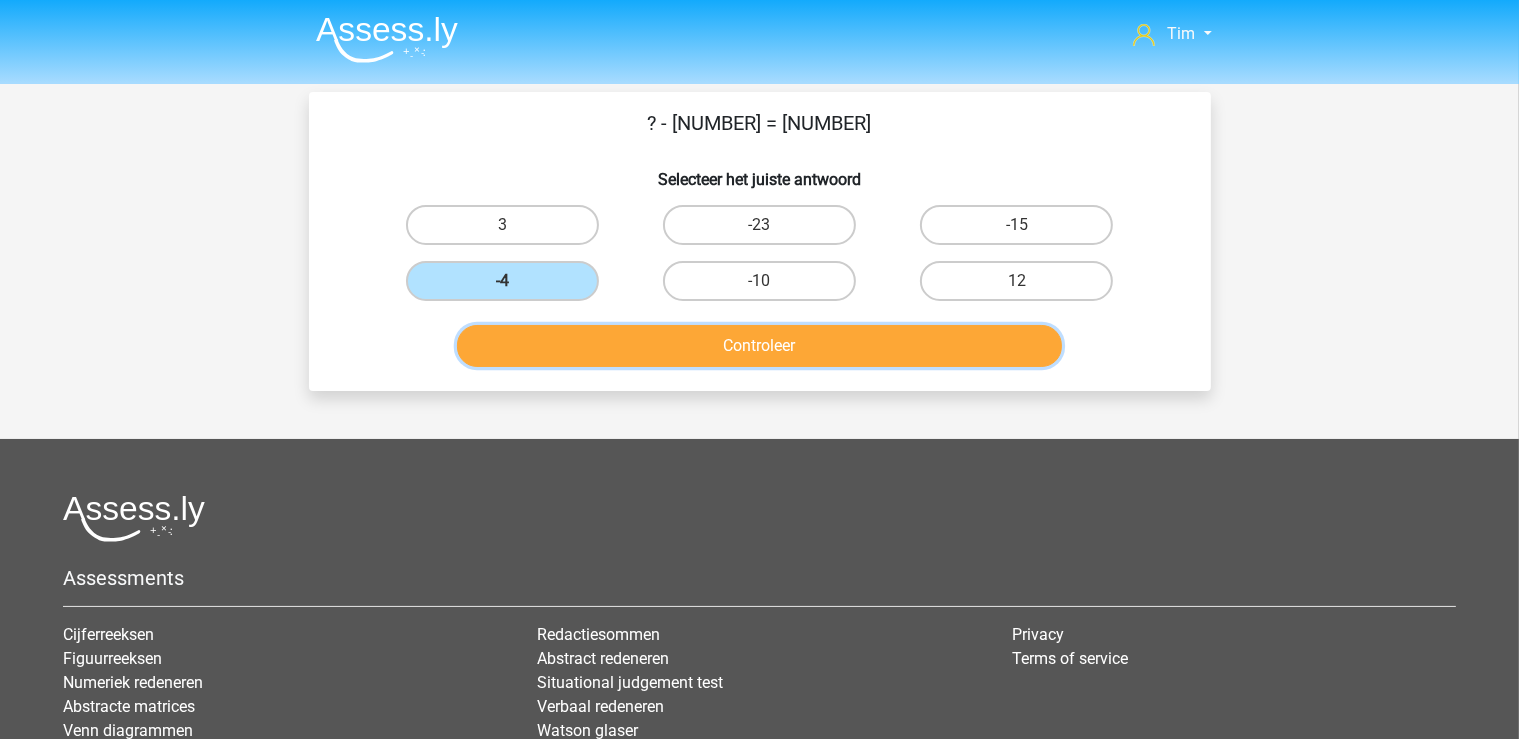 click on "Controleer" at bounding box center (759, 346) 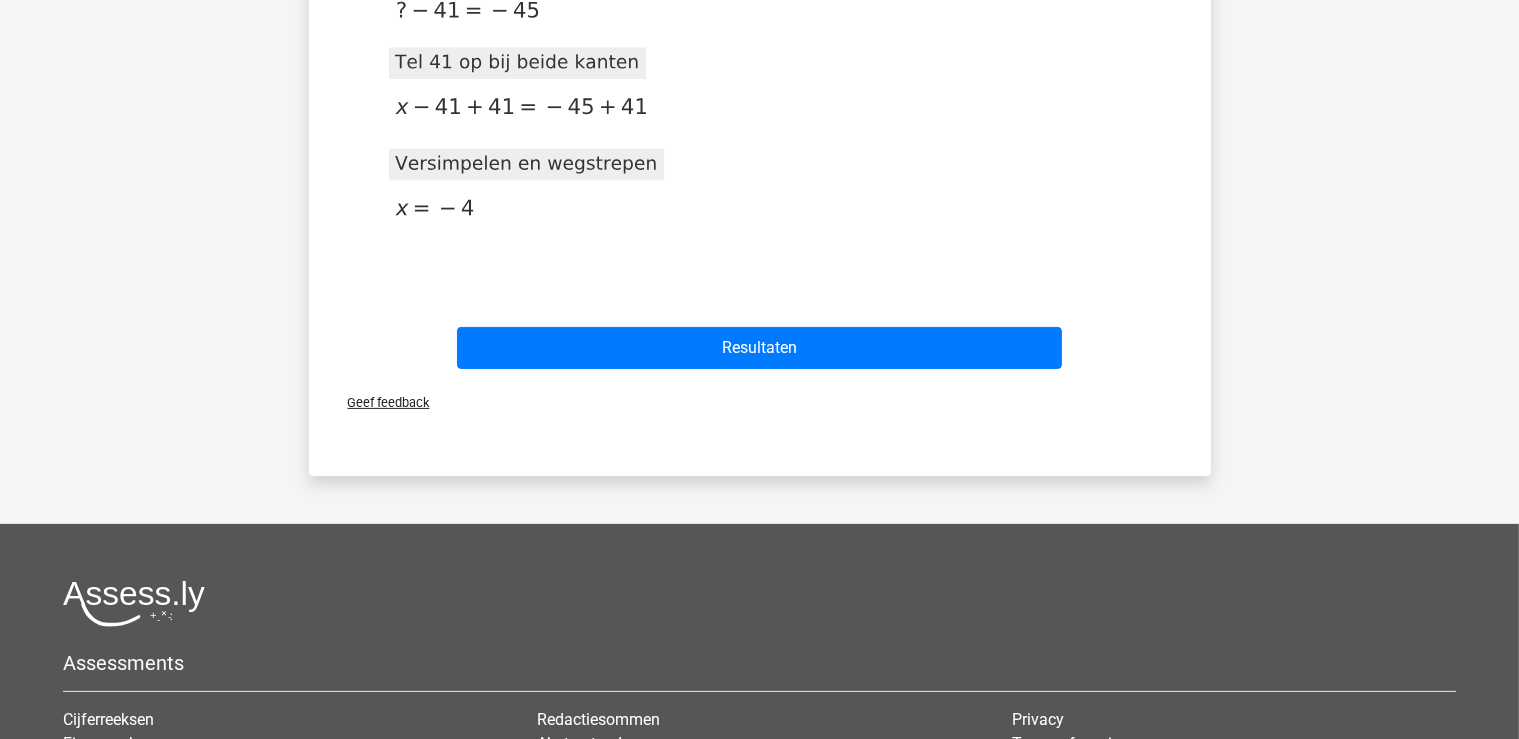 scroll, scrollTop: 528, scrollLeft: 0, axis: vertical 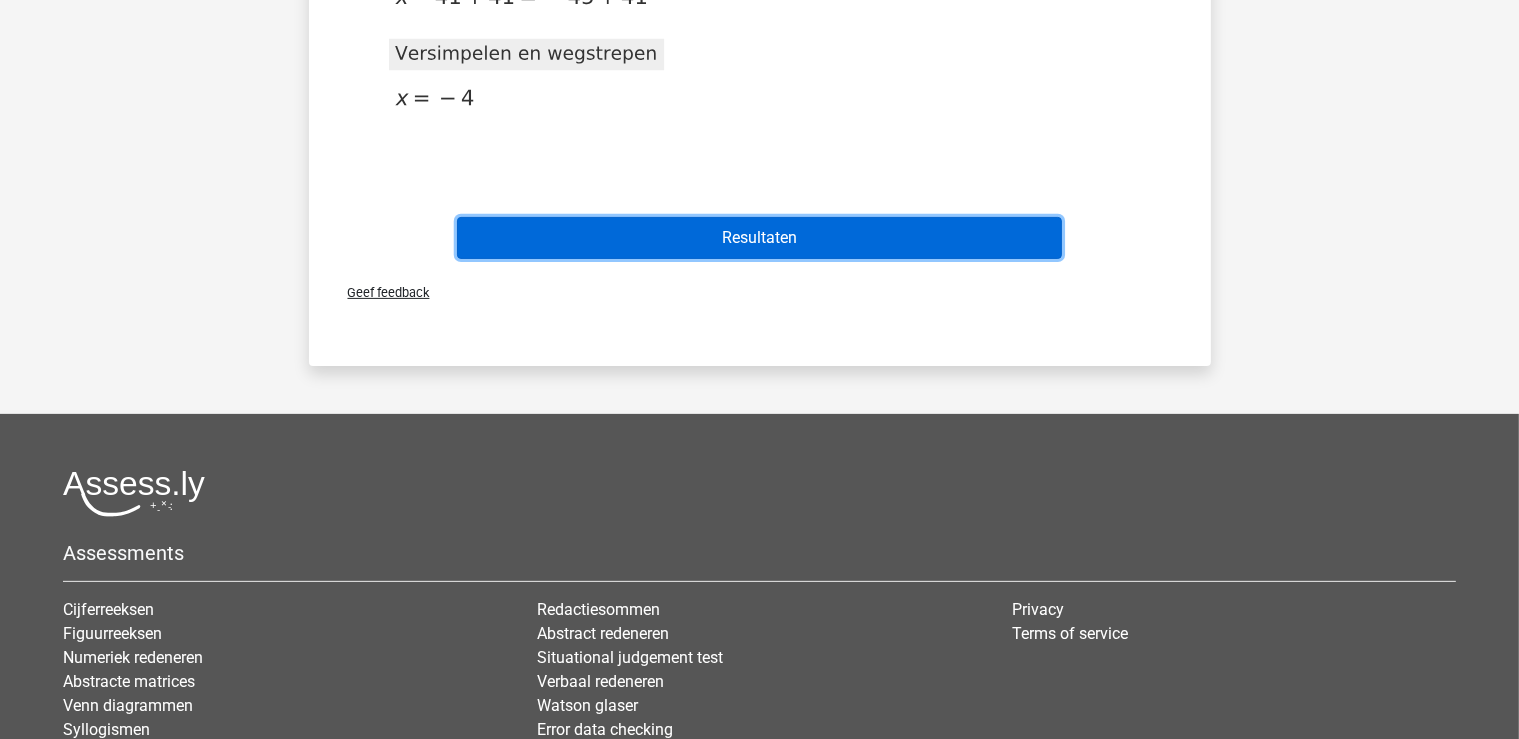 click on "Resultaten" at bounding box center (759, 238) 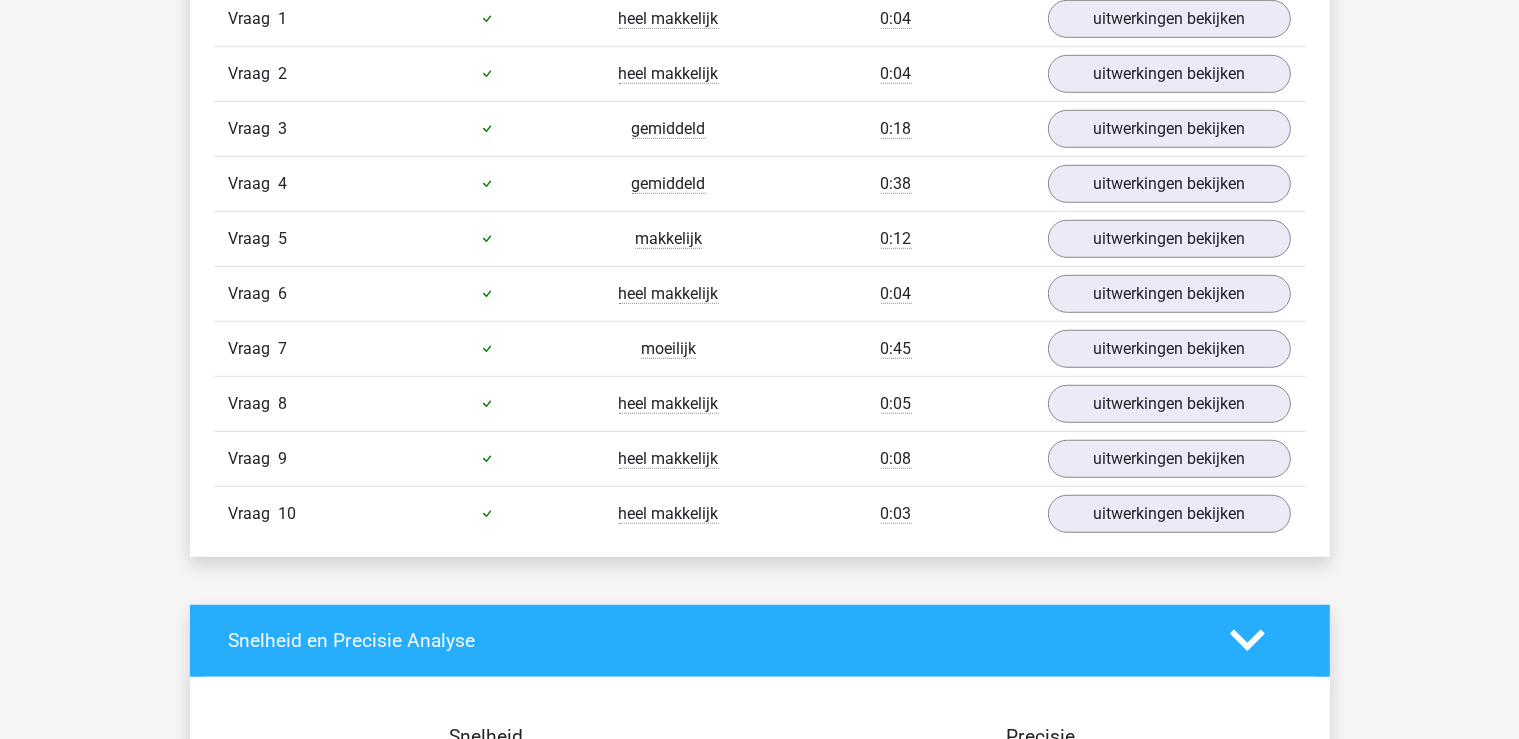 scroll, scrollTop: 1267, scrollLeft: 0, axis: vertical 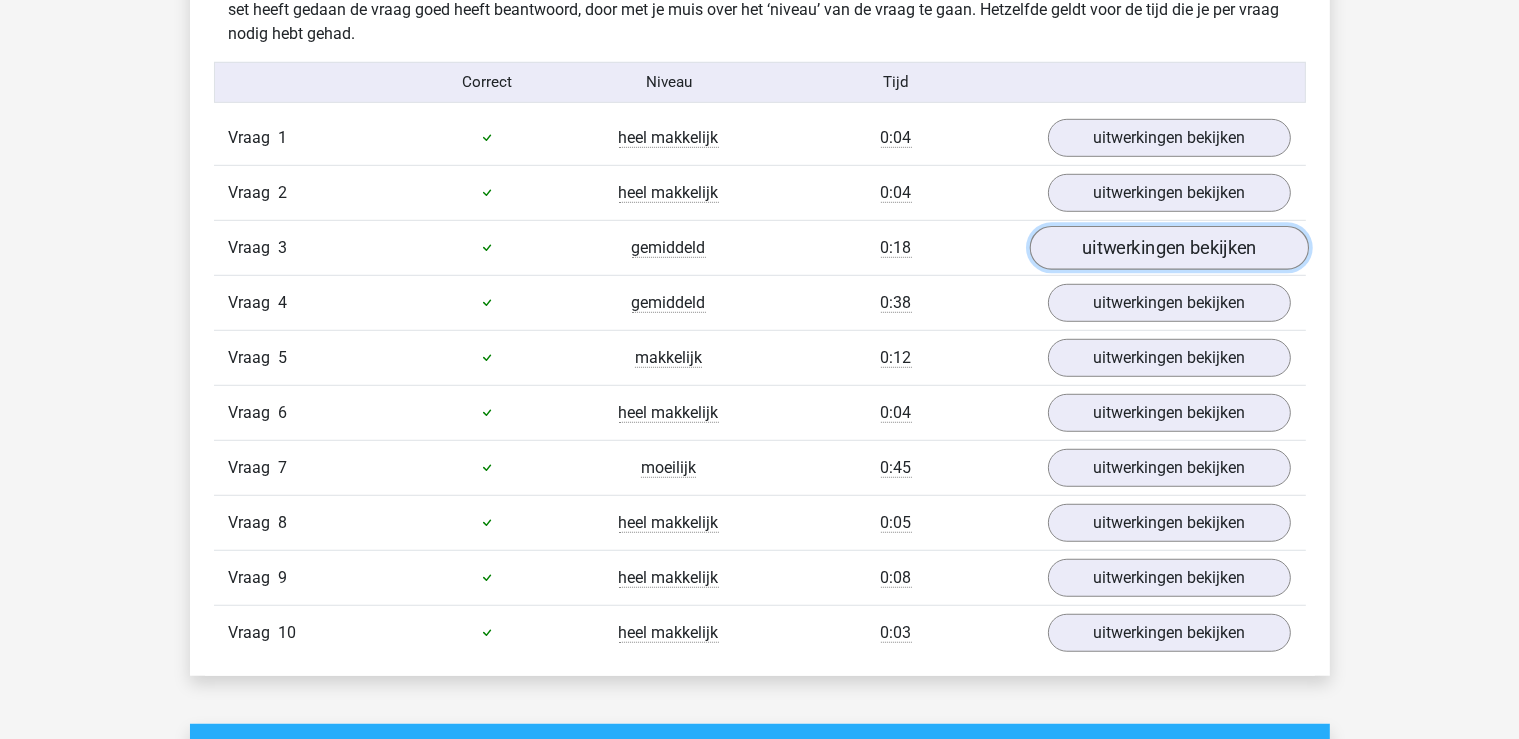 click on "uitwerkingen bekijken" at bounding box center (1168, 248) 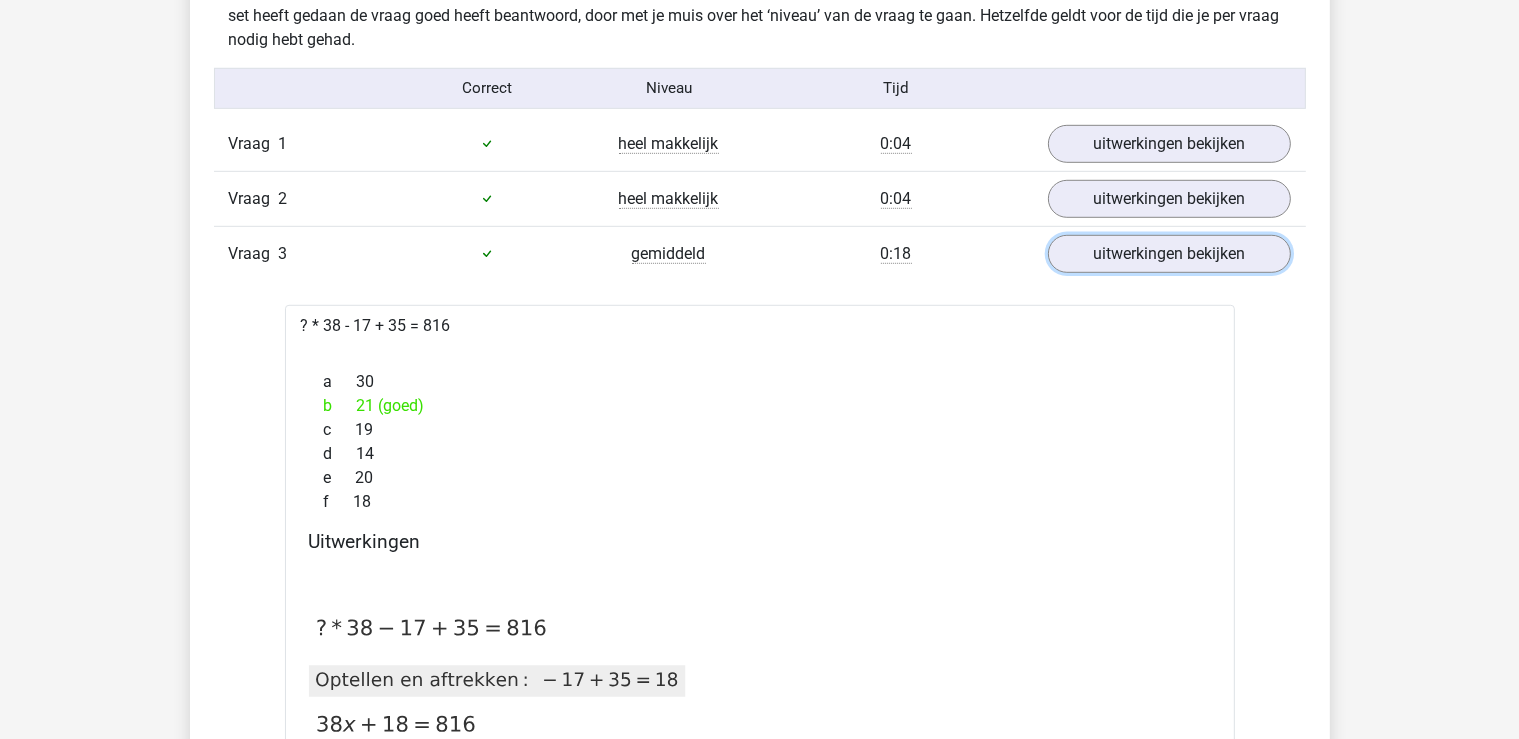 scroll, scrollTop: 1372, scrollLeft: 0, axis: vertical 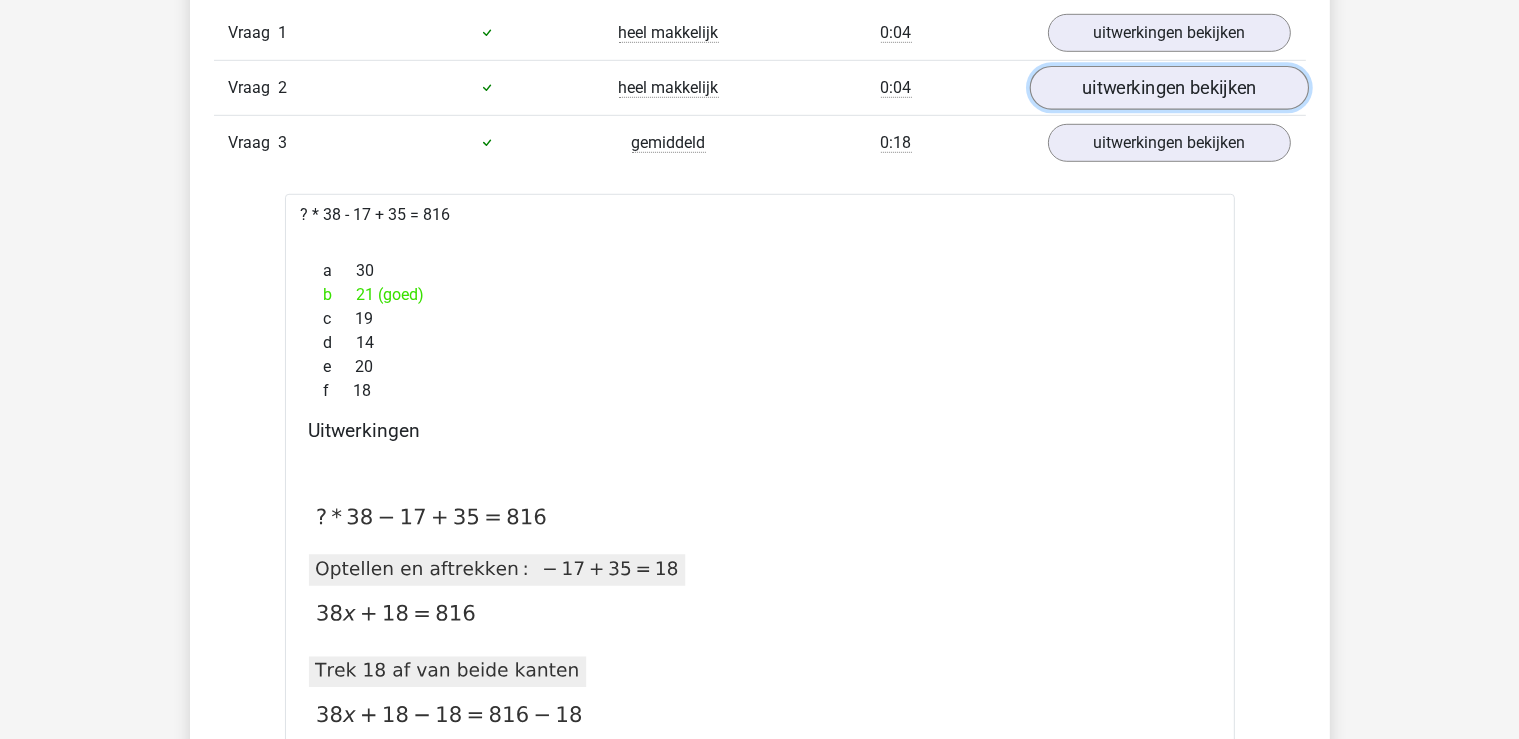 click on "uitwerkingen bekijken" at bounding box center (1168, 88) 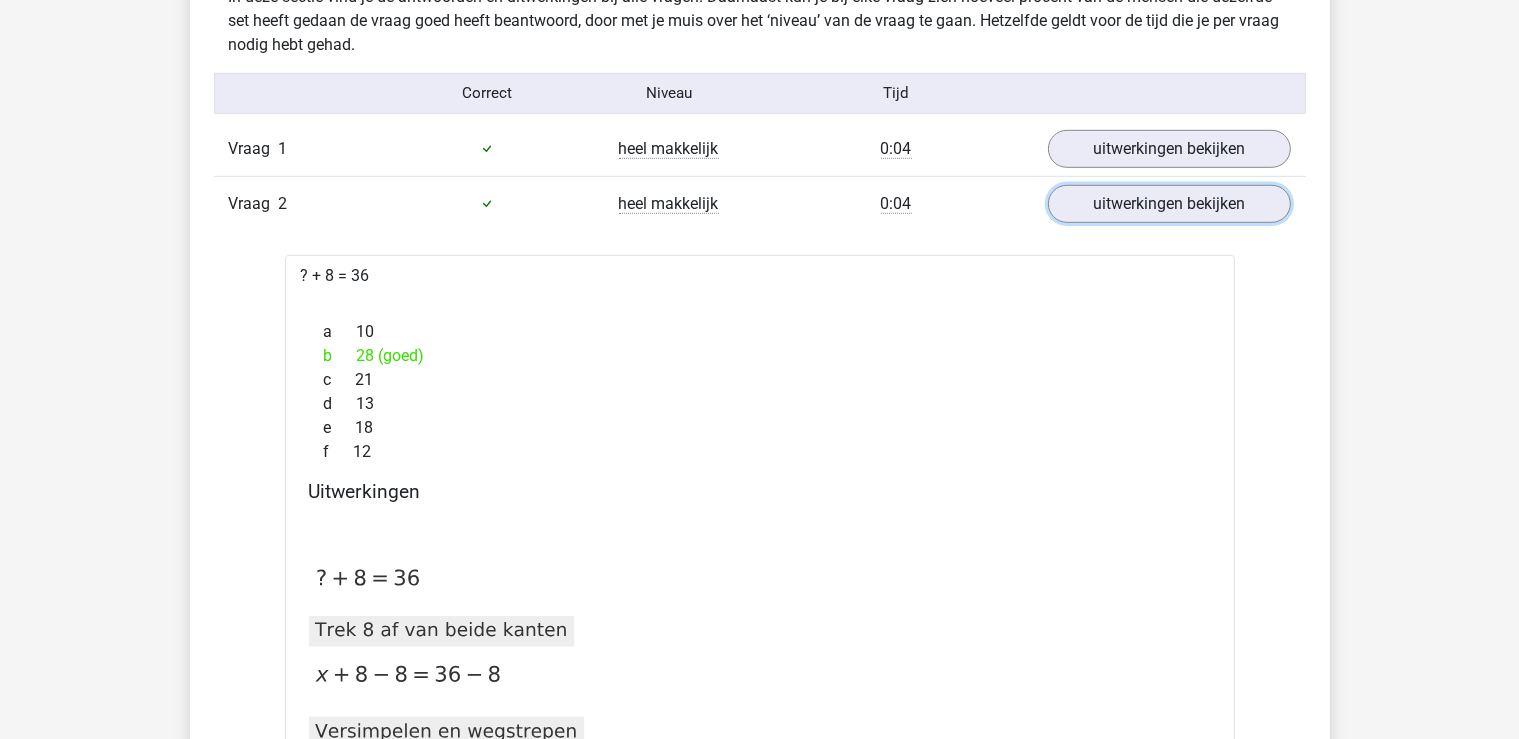 scroll, scrollTop: 1161, scrollLeft: 0, axis: vertical 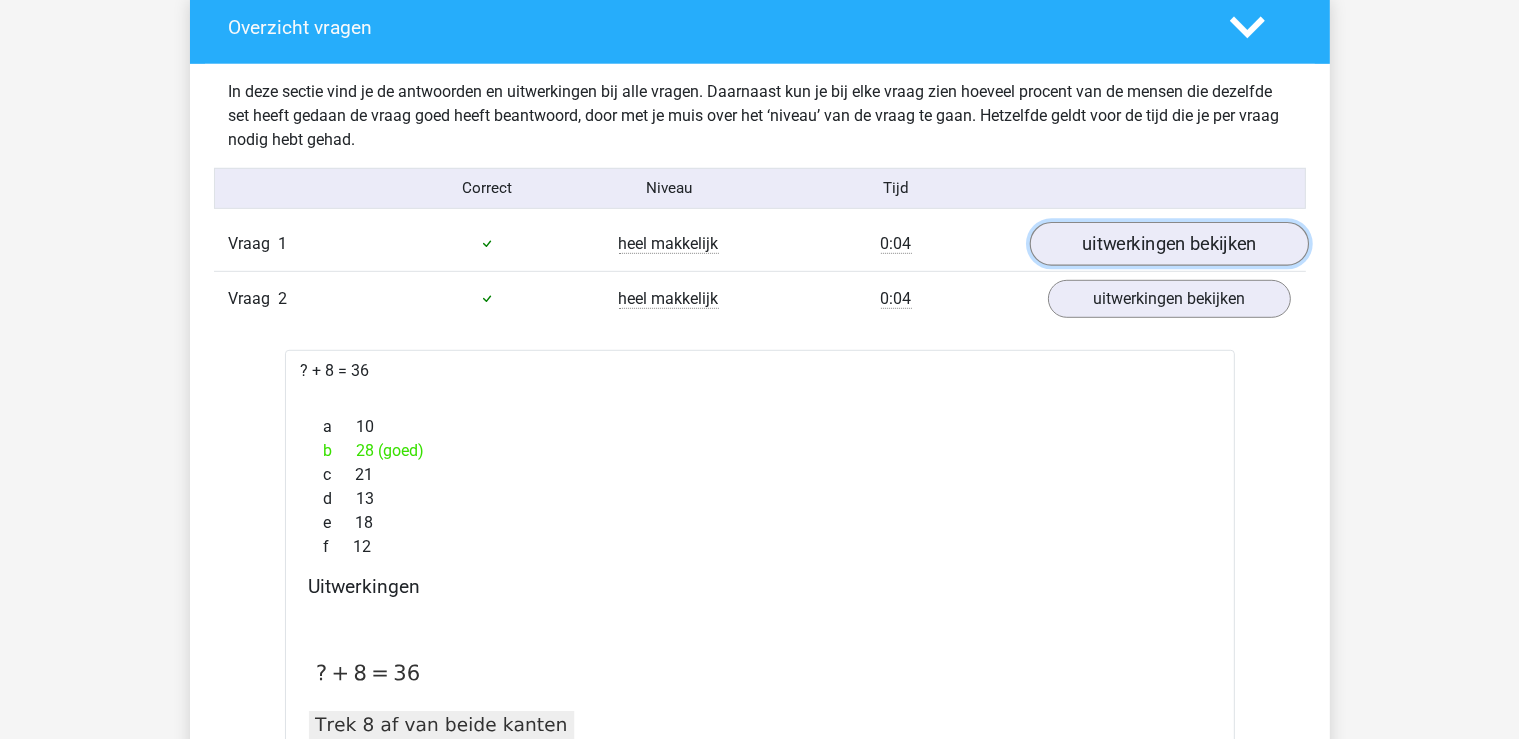 click on "uitwerkingen bekijken" at bounding box center [1168, 244] 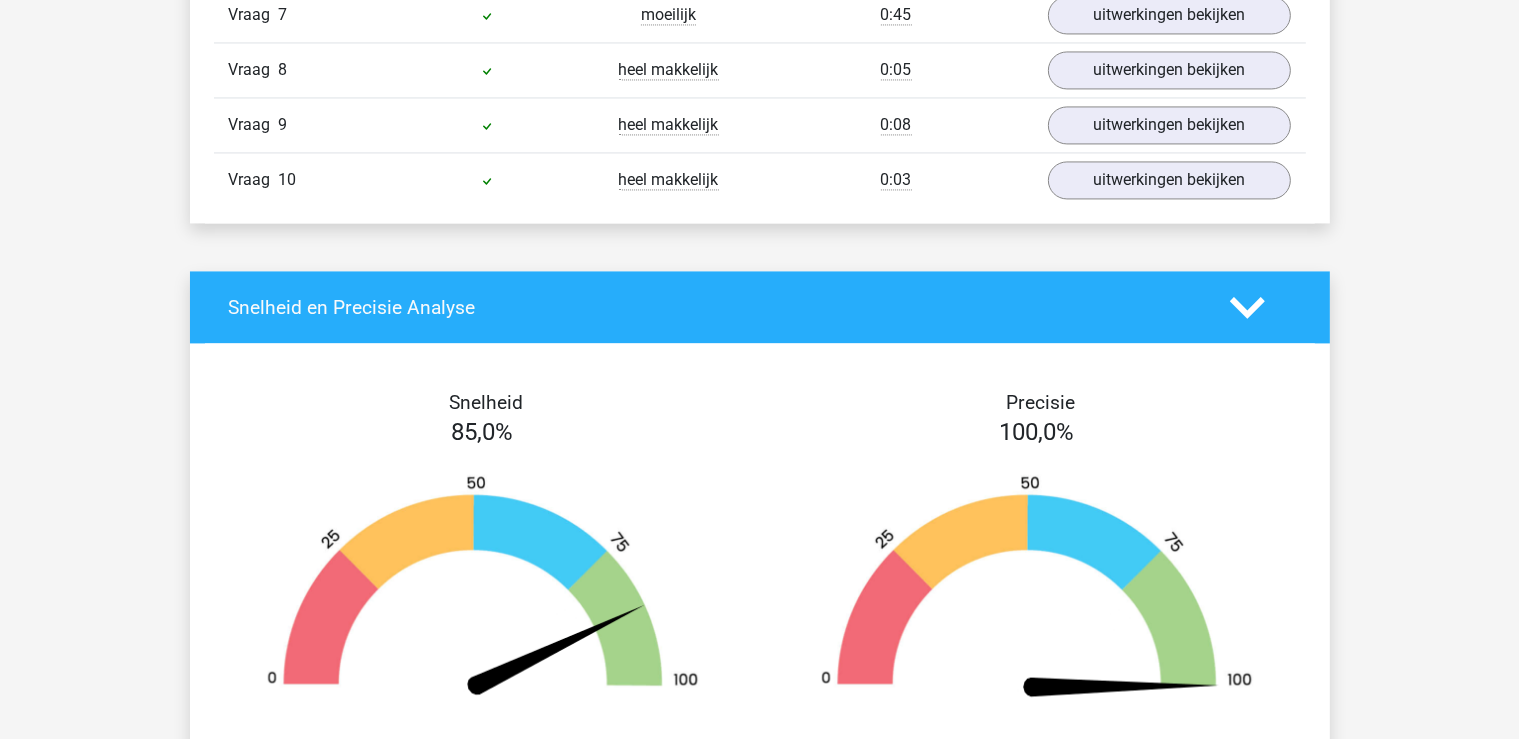 scroll, scrollTop: 3766, scrollLeft: 0, axis: vertical 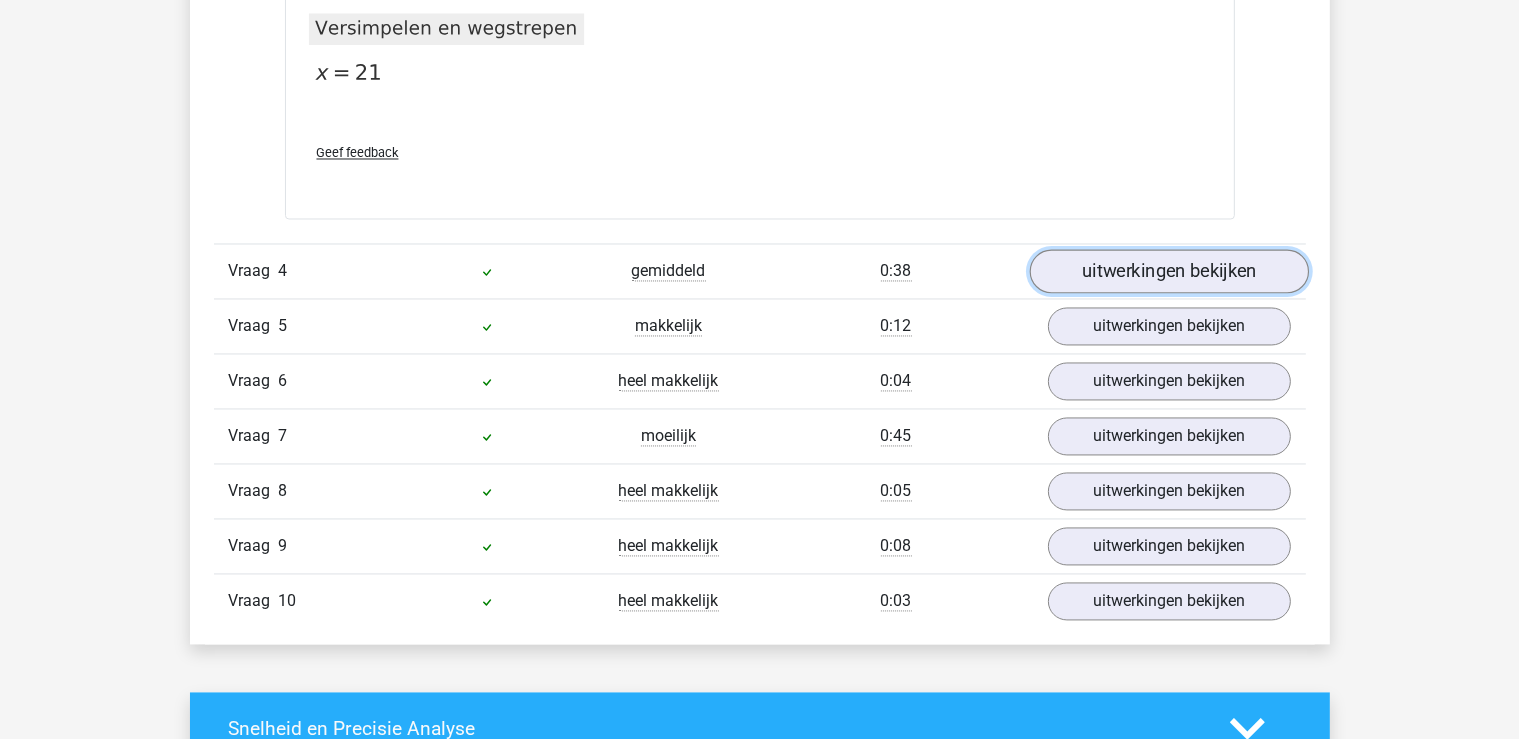 click on "uitwerkingen bekijken" at bounding box center [1168, 272] 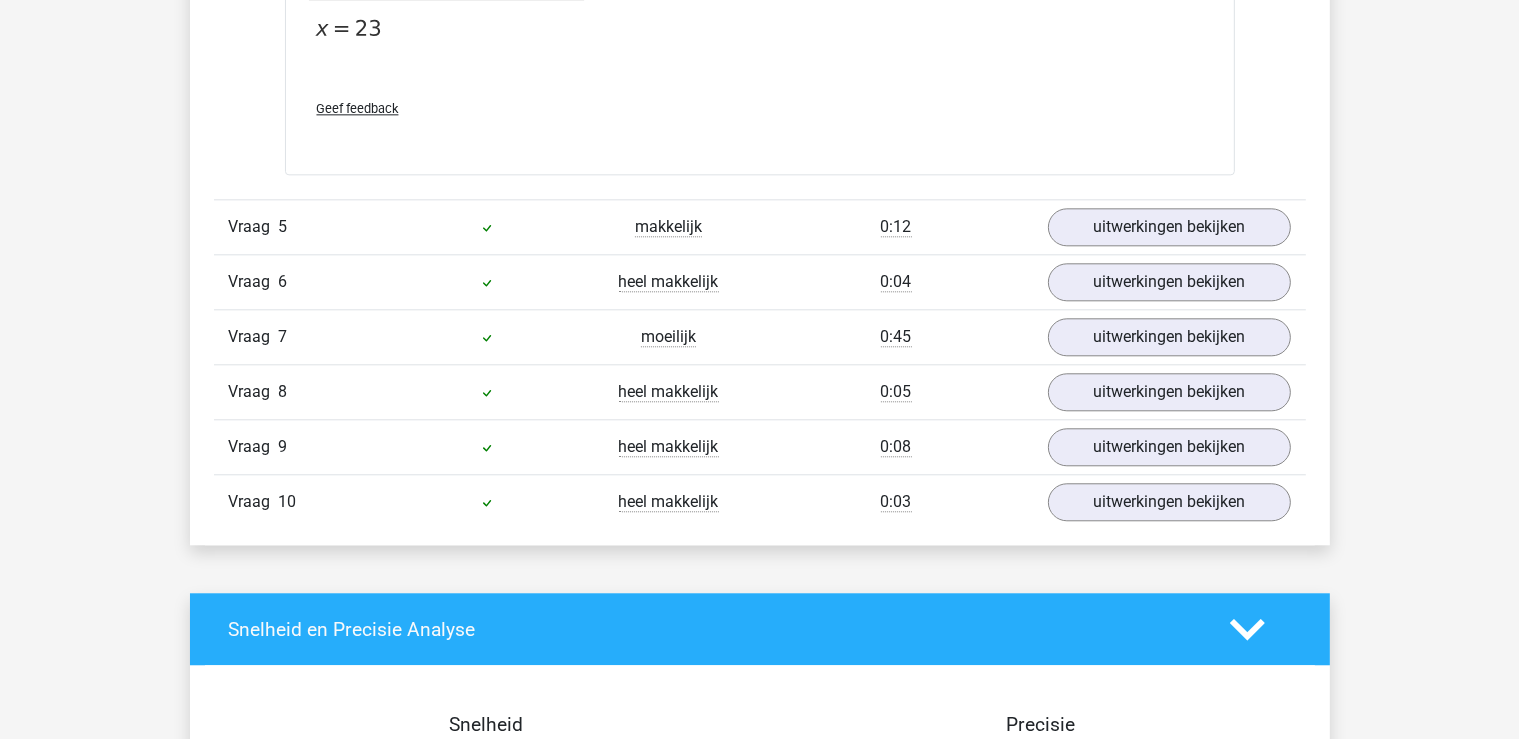 scroll, scrollTop: 4822, scrollLeft: 0, axis: vertical 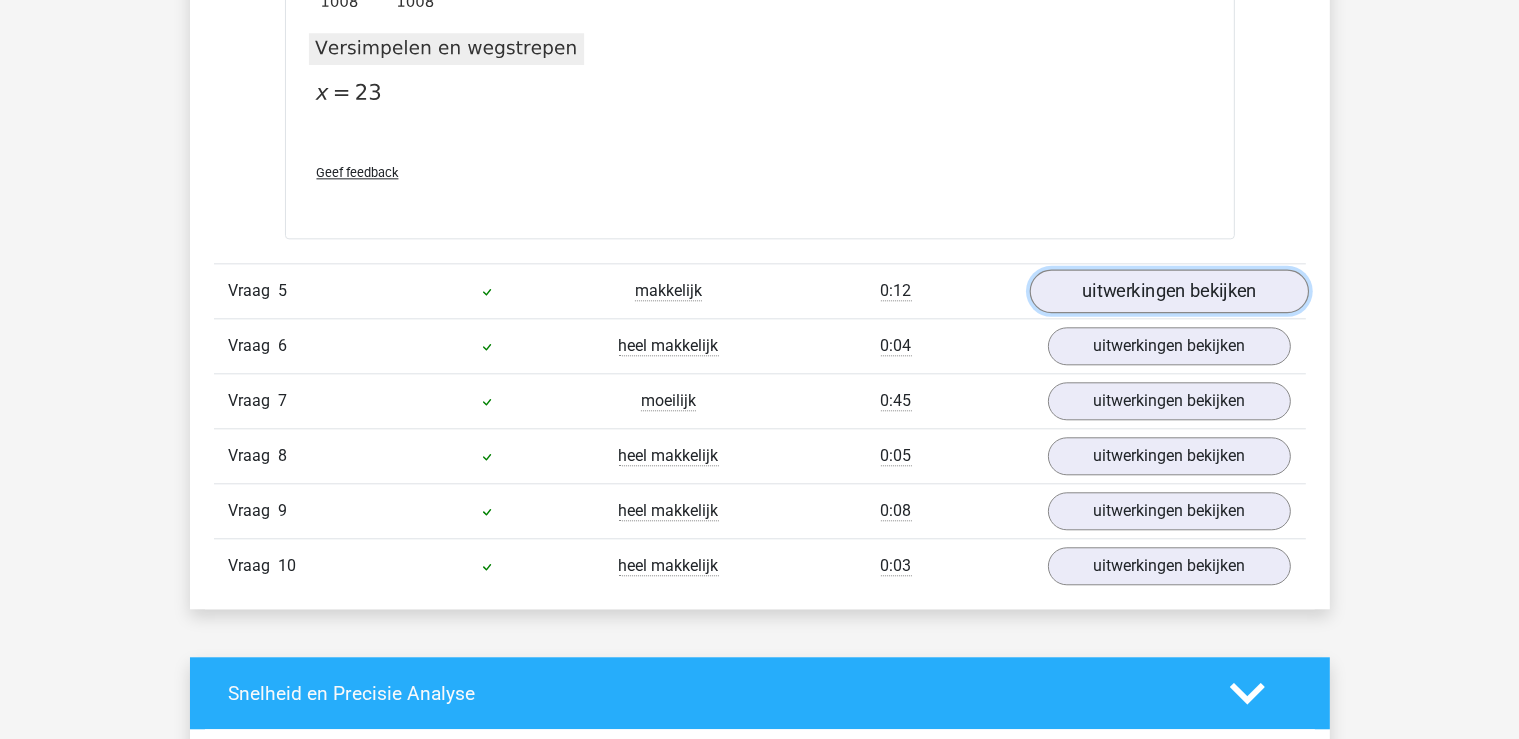 click on "uitwerkingen bekijken" at bounding box center (1168, 292) 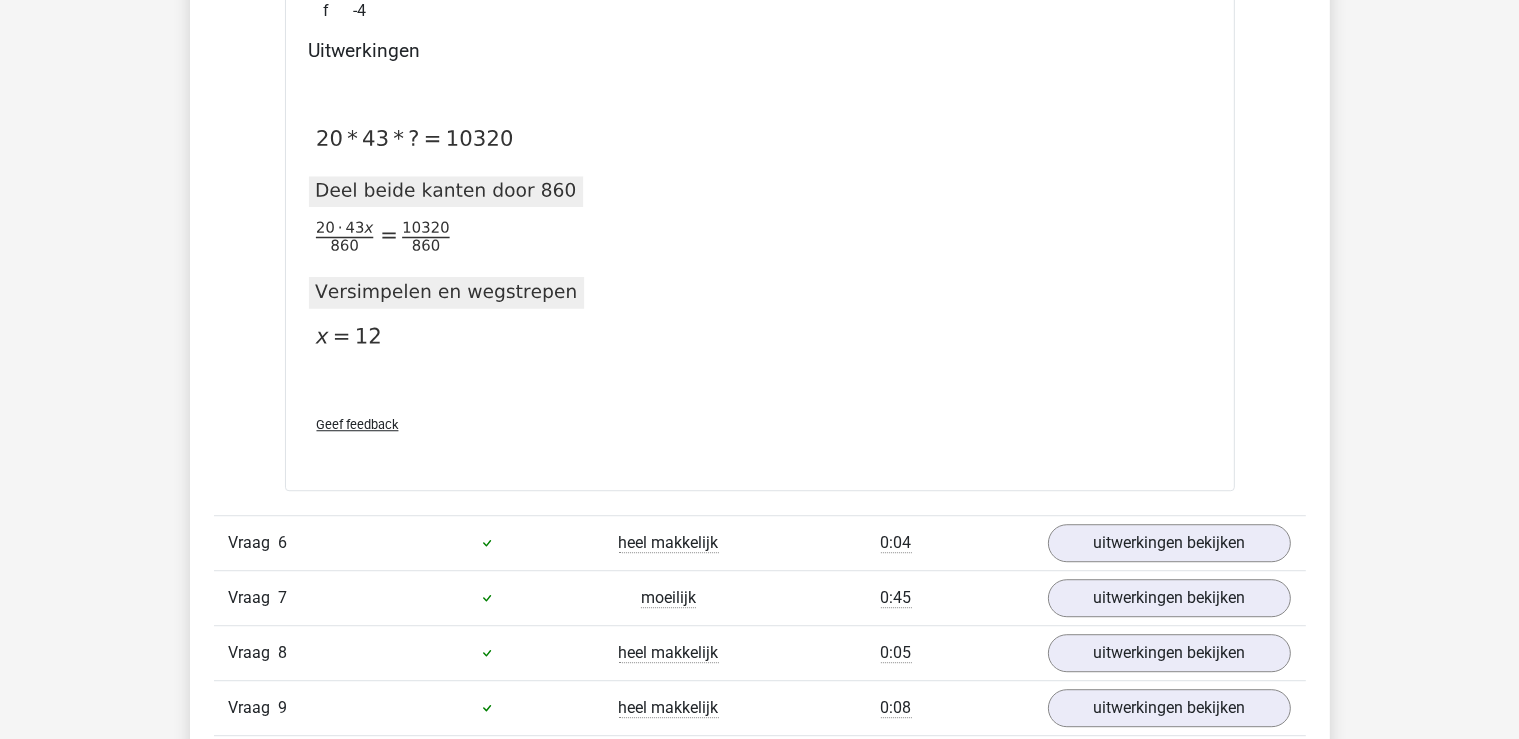 scroll, scrollTop: 5667, scrollLeft: 0, axis: vertical 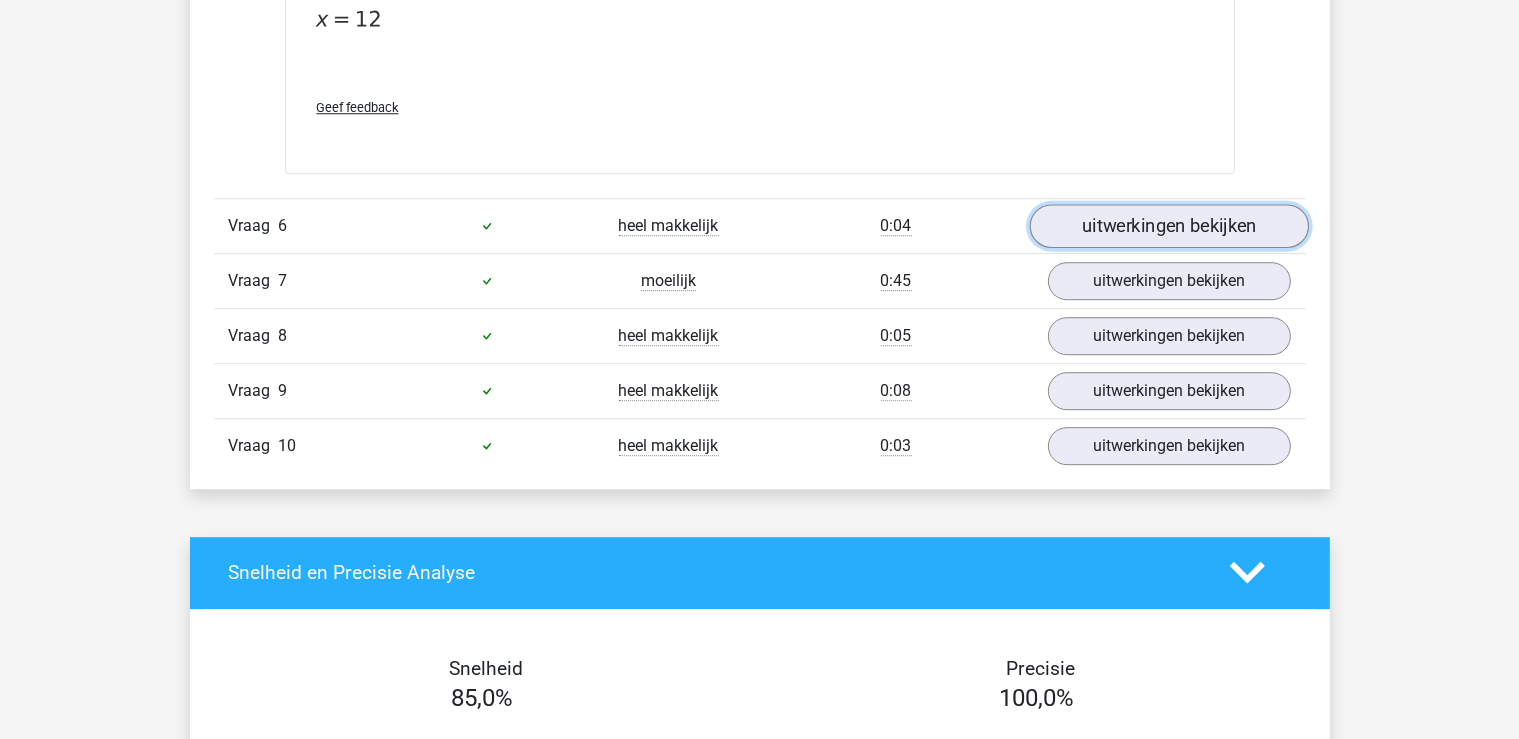 click on "uitwerkingen bekijken" at bounding box center [1168, 226] 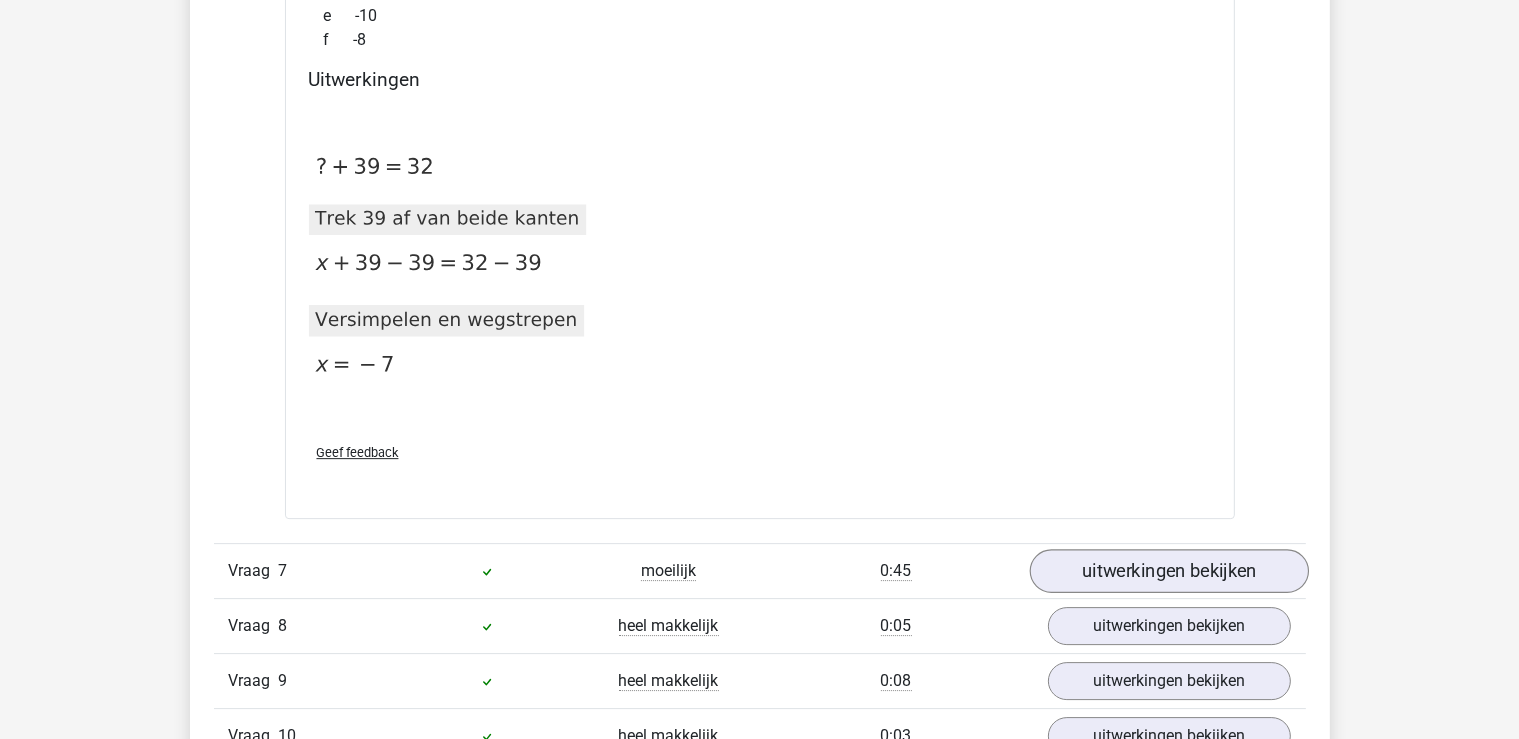 scroll, scrollTop: 6195, scrollLeft: 0, axis: vertical 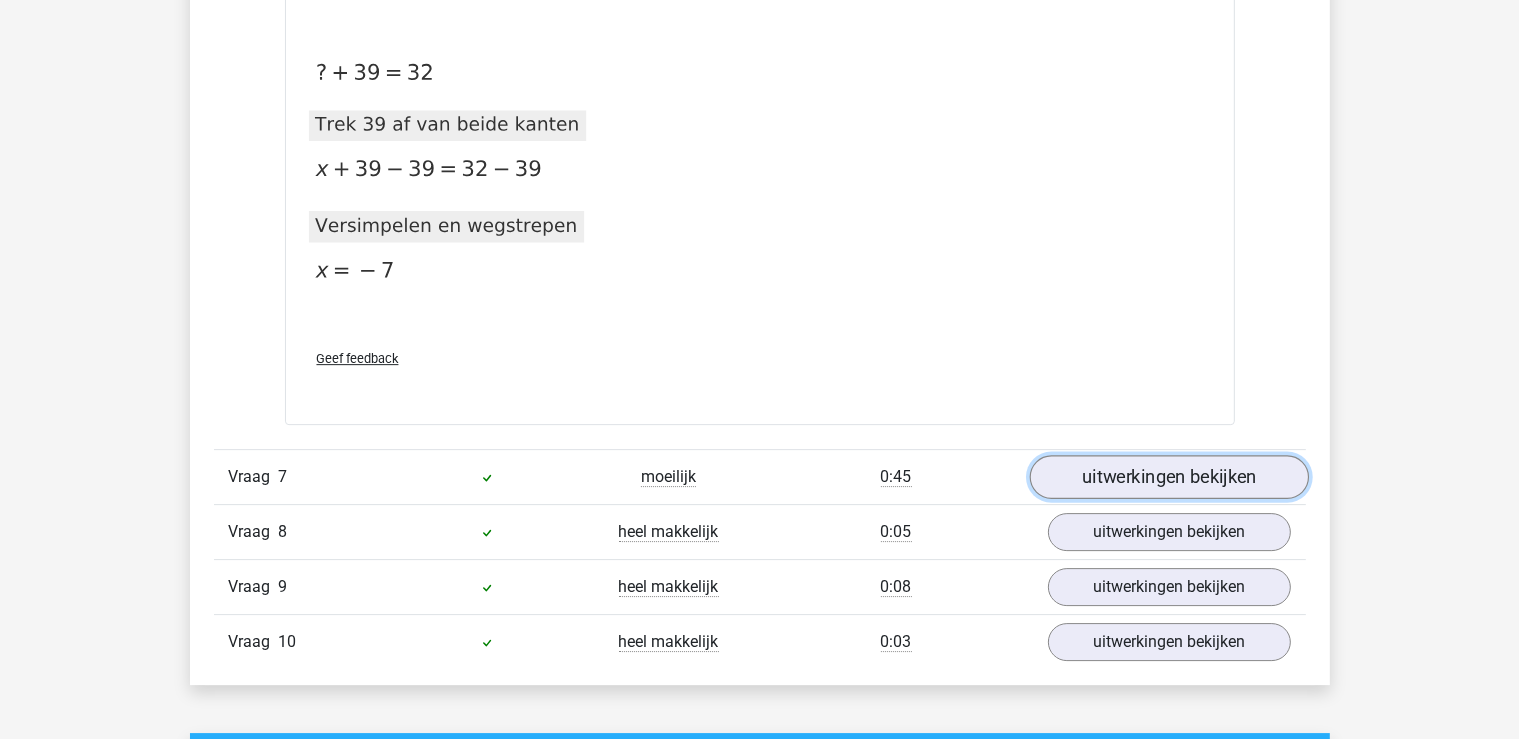 click on "uitwerkingen bekijken" at bounding box center [1168, 477] 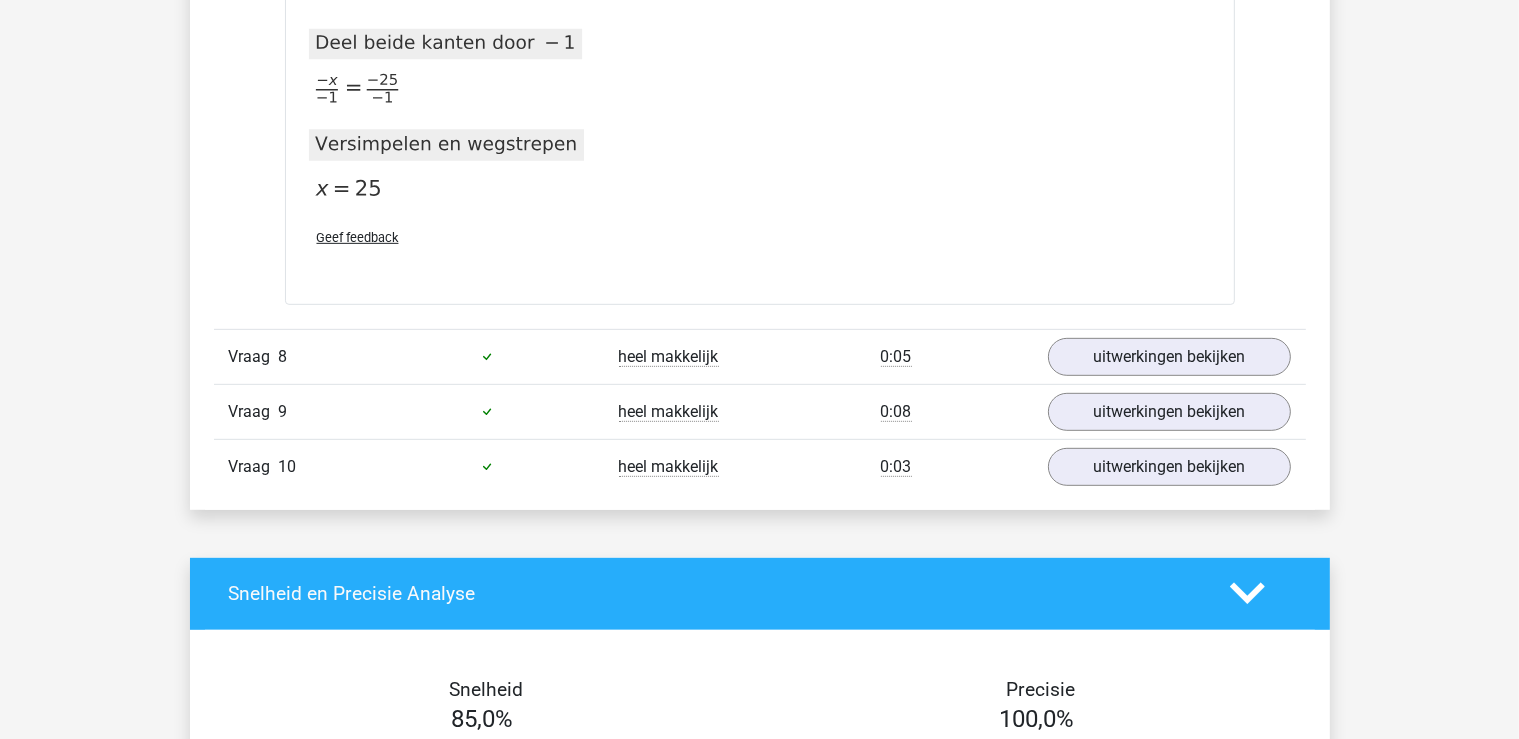 scroll, scrollTop: 8624, scrollLeft: 0, axis: vertical 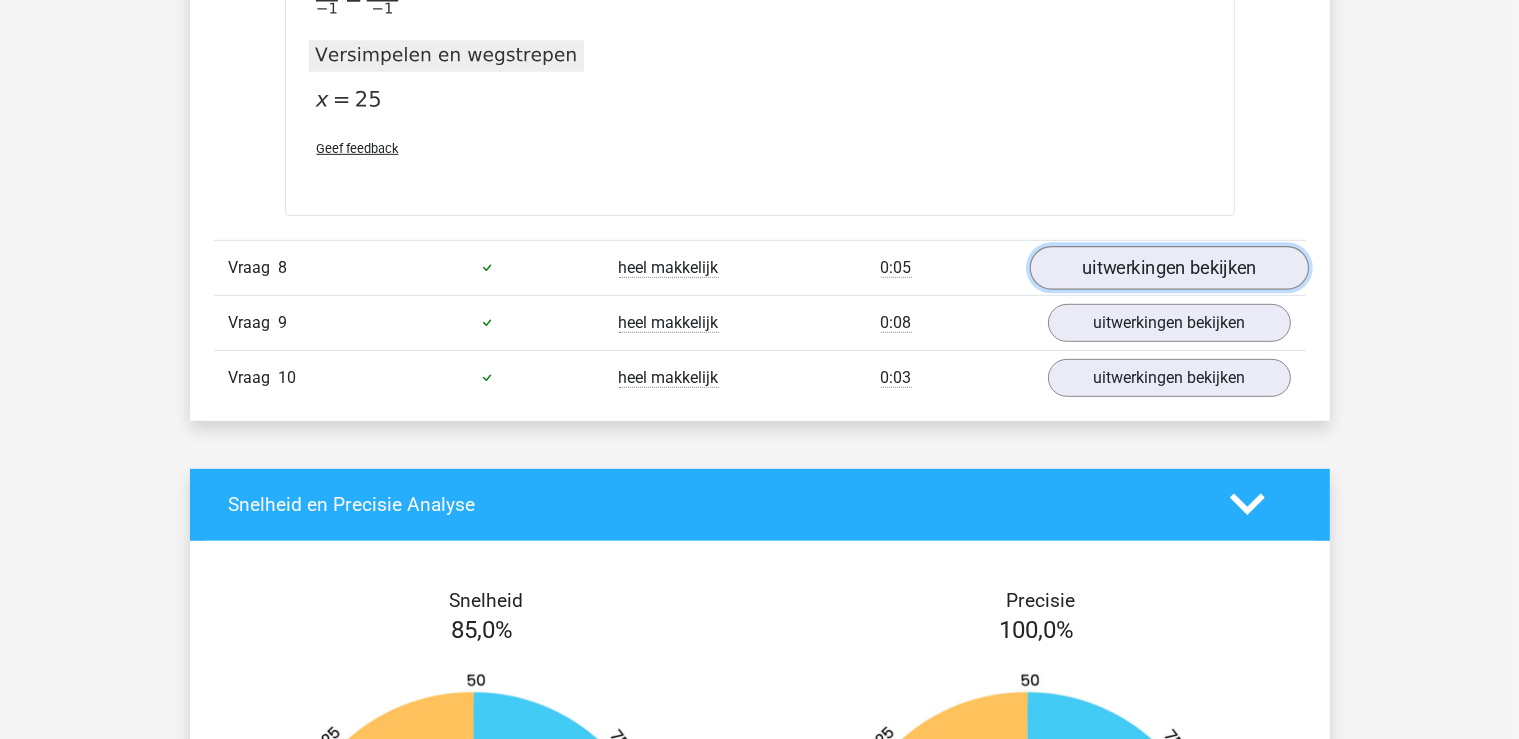 click on "uitwerkingen bekijken" at bounding box center (1168, 268) 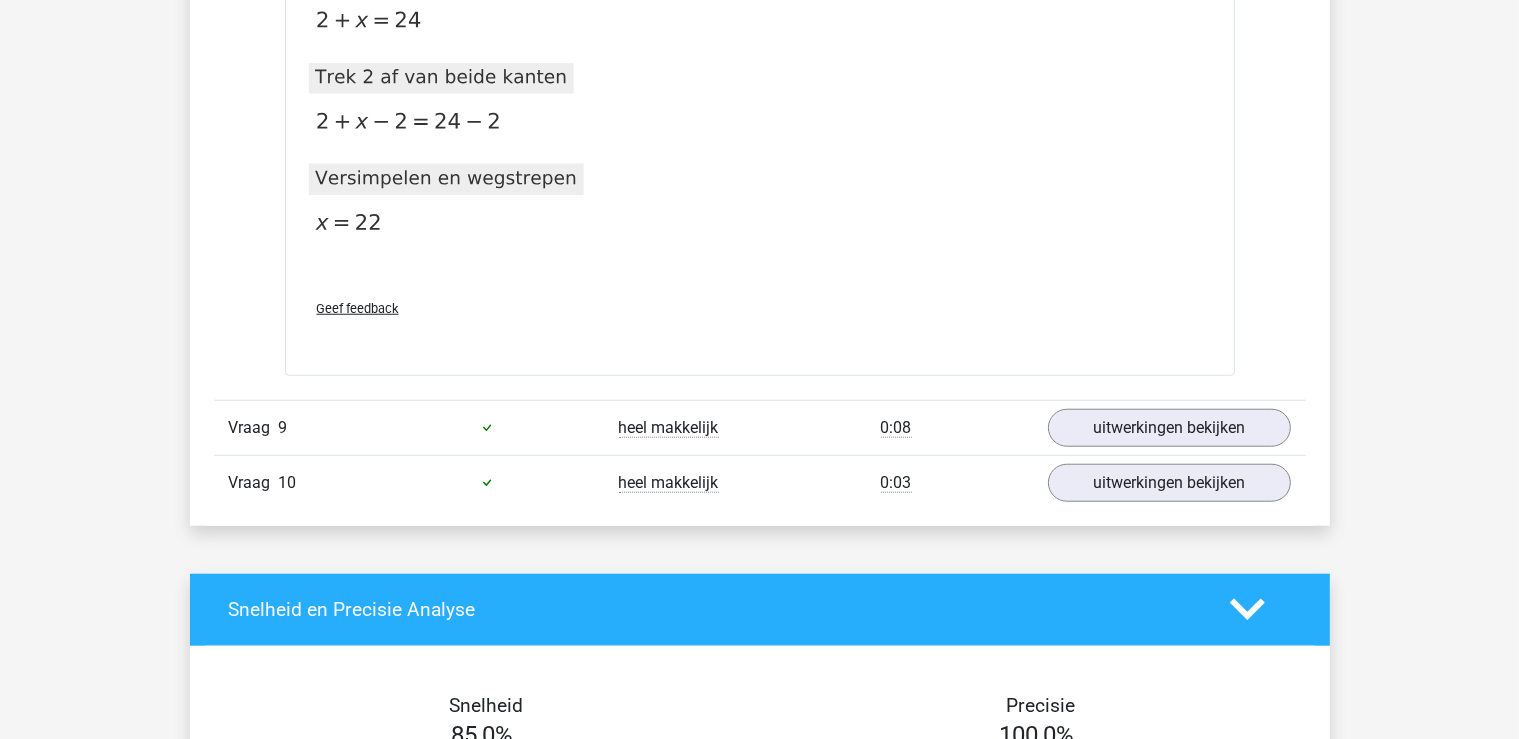 scroll, scrollTop: 9574, scrollLeft: 0, axis: vertical 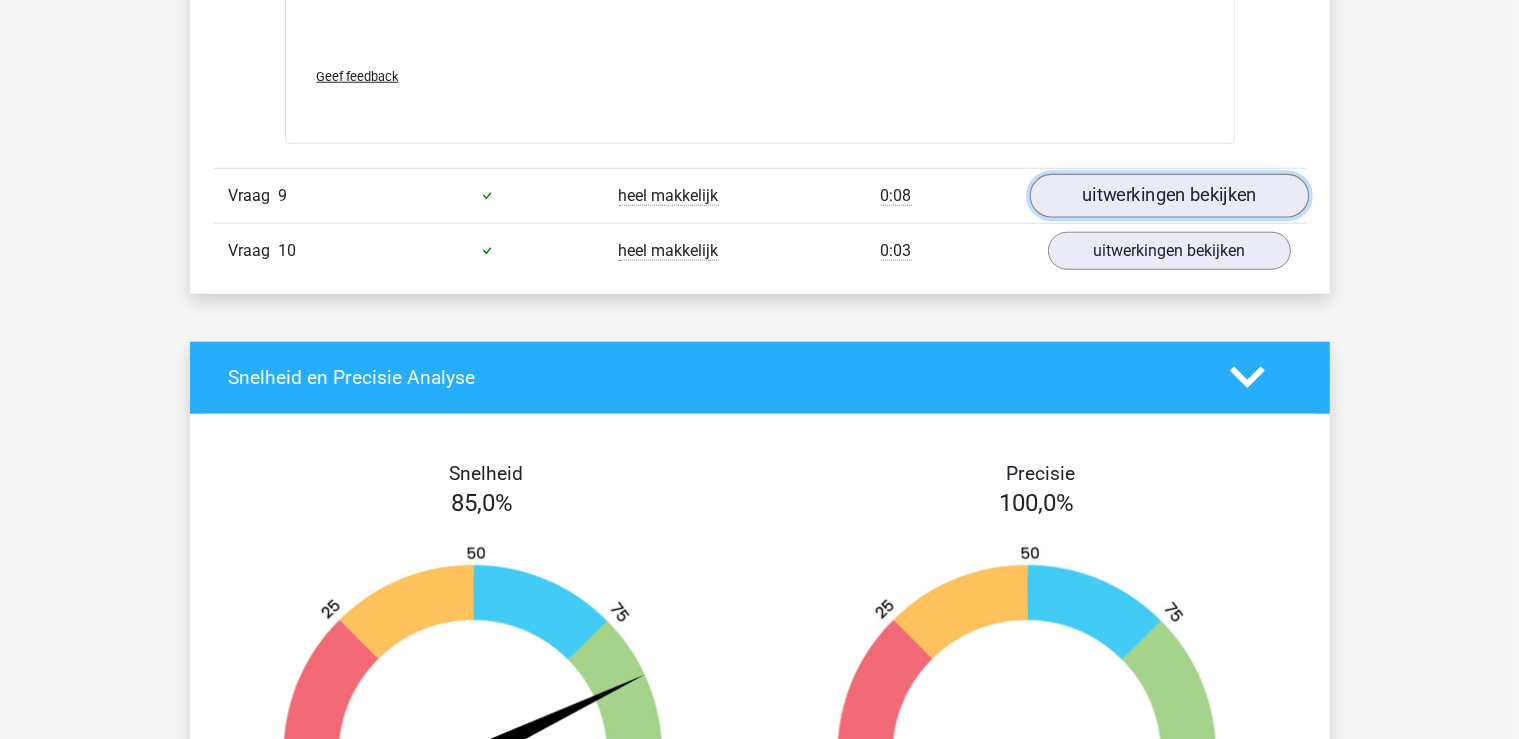 click on "uitwerkingen bekijken" at bounding box center (1168, 196) 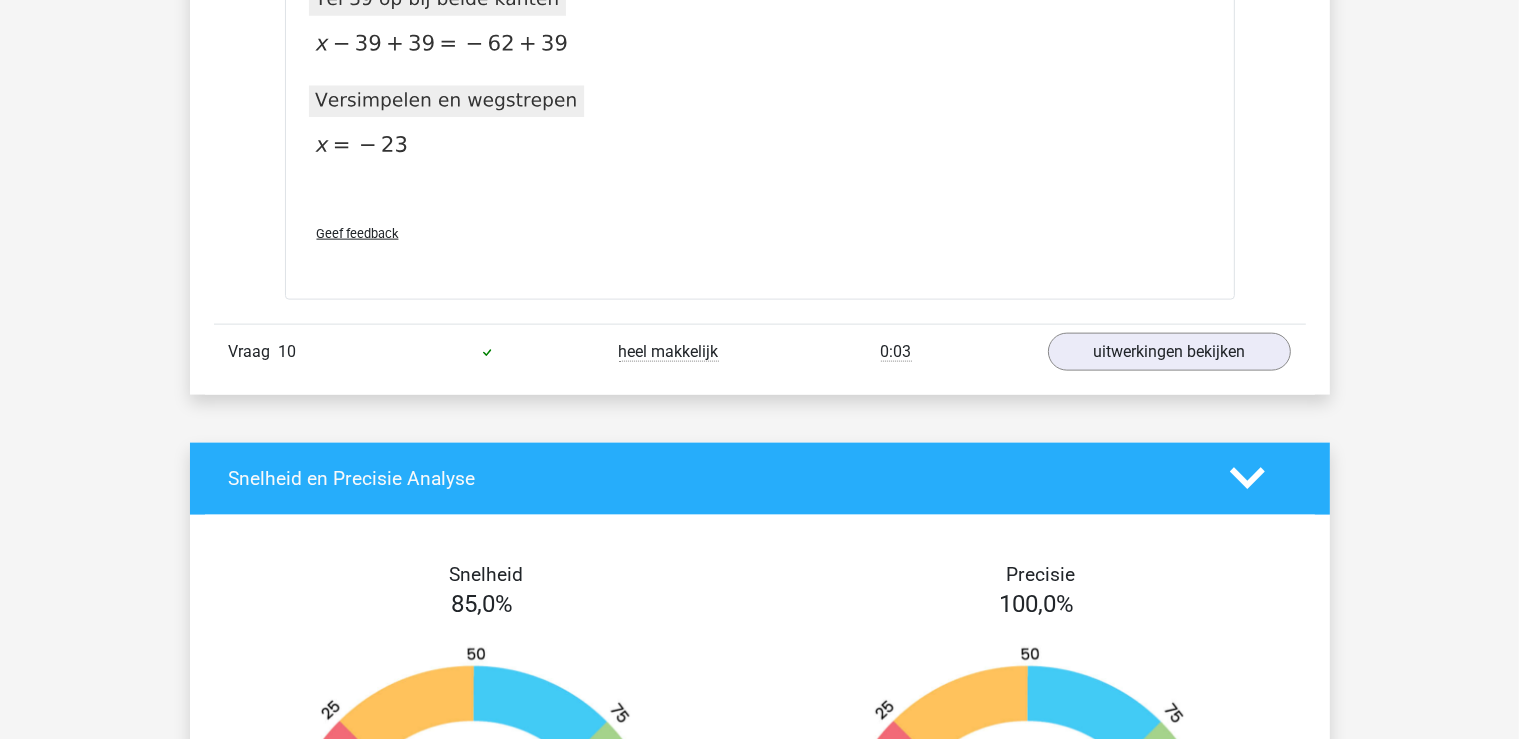 scroll, scrollTop: 10208, scrollLeft: 0, axis: vertical 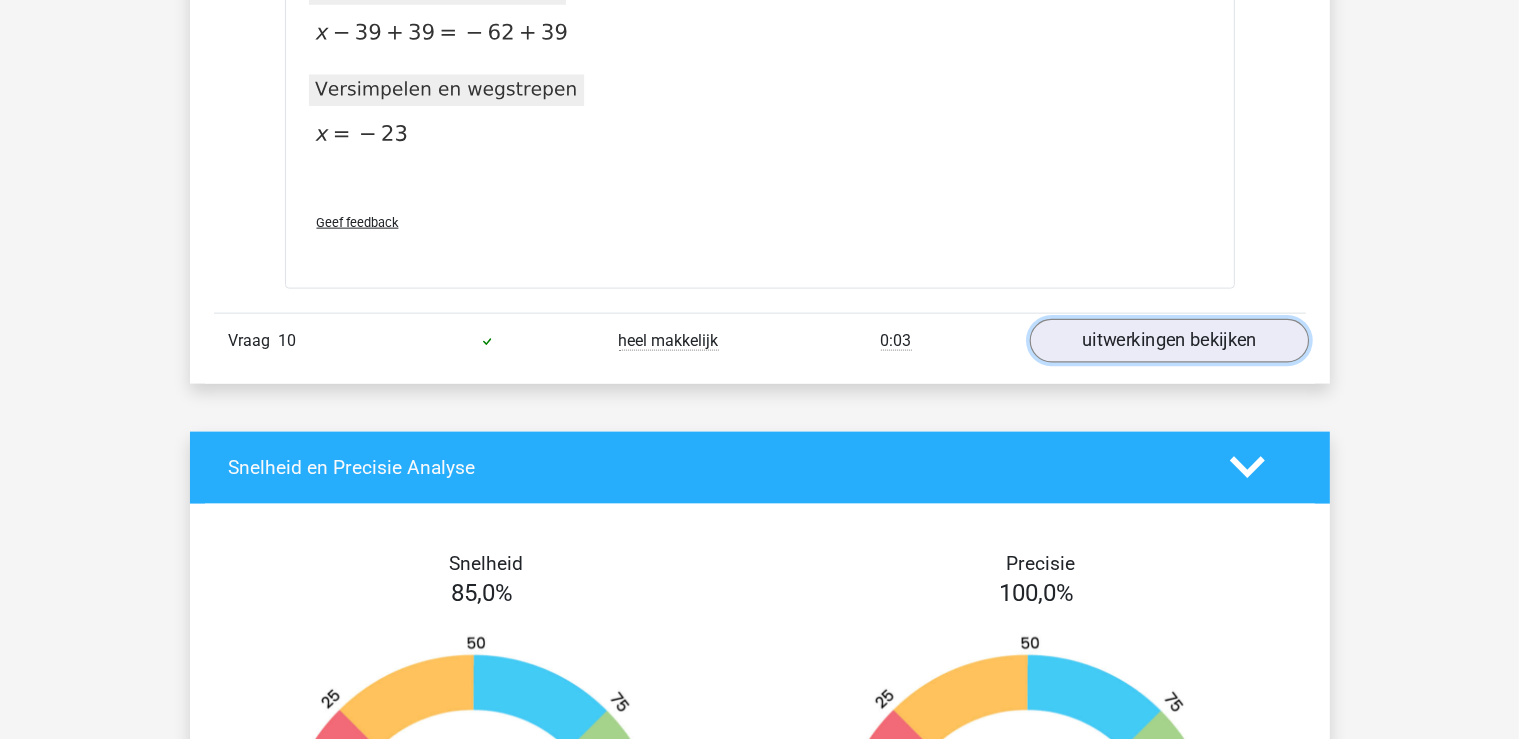 click on "uitwerkingen bekijken" at bounding box center (1168, 341) 